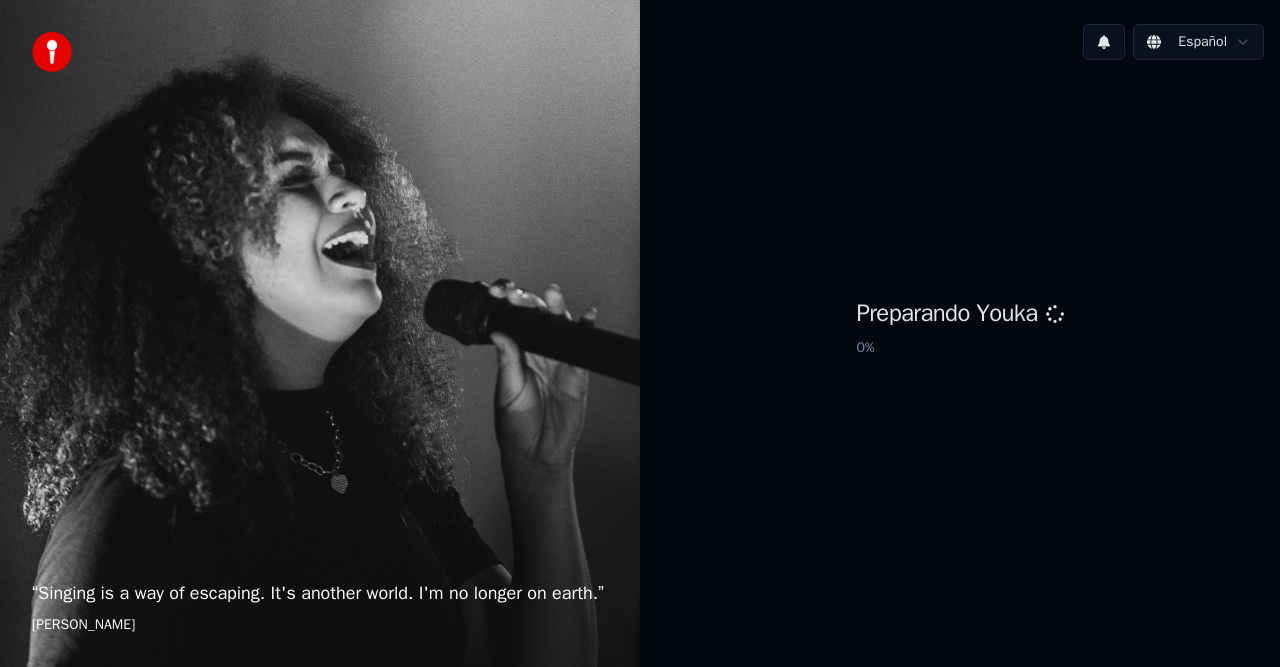 scroll, scrollTop: 0, scrollLeft: 0, axis: both 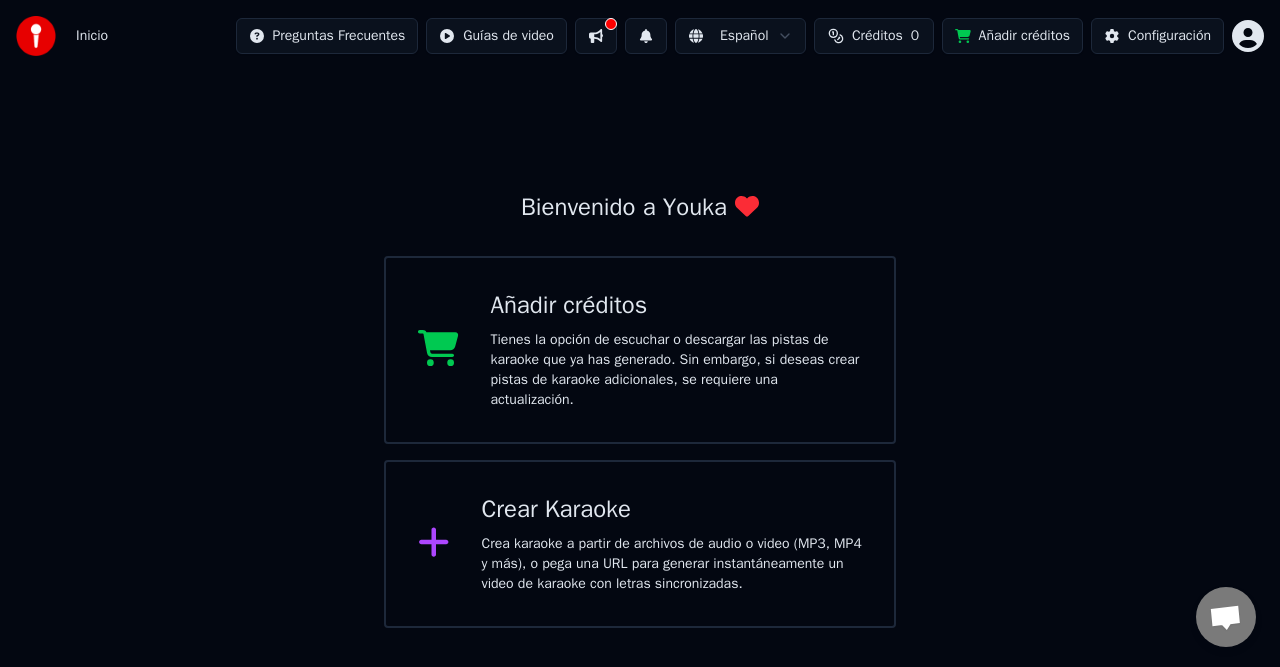 click at bounding box center (596, 36) 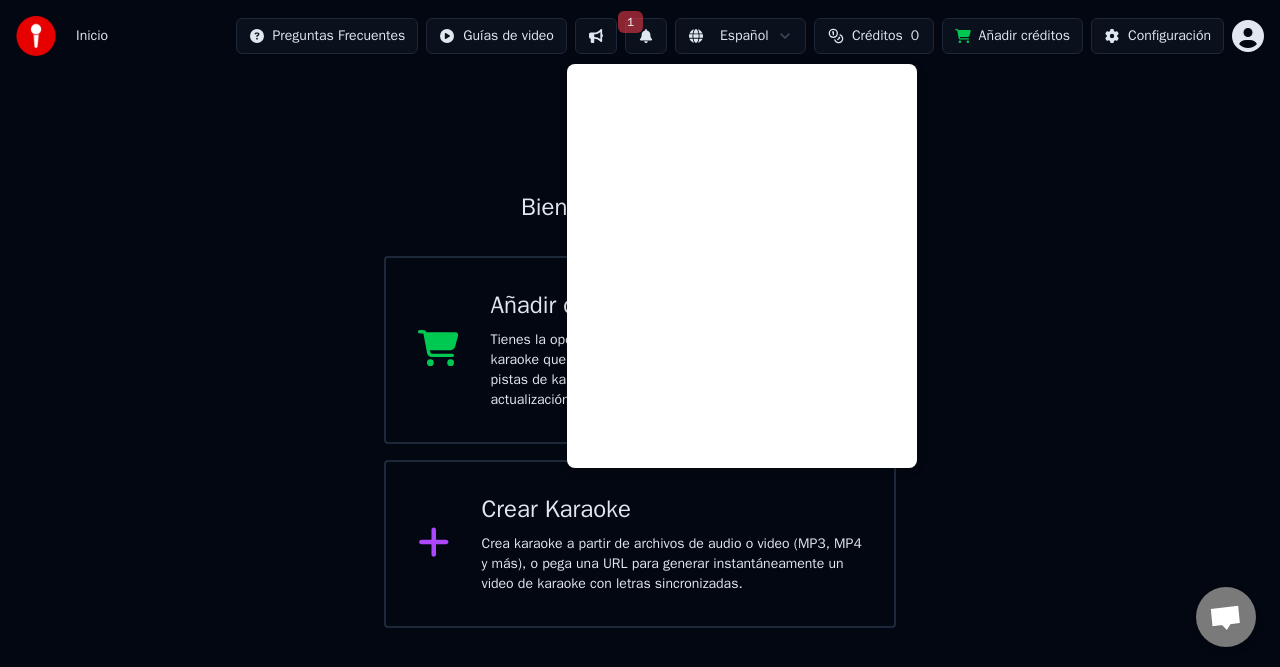 click at bounding box center [596, 36] 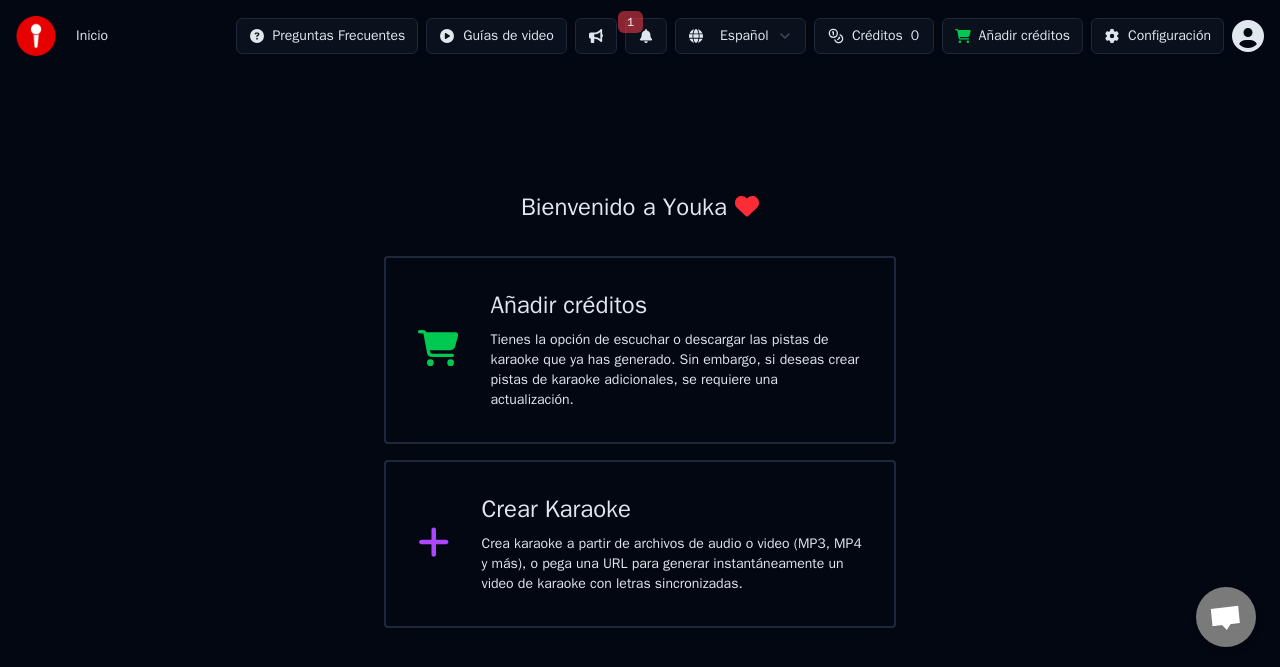click at bounding box center [596, 36] 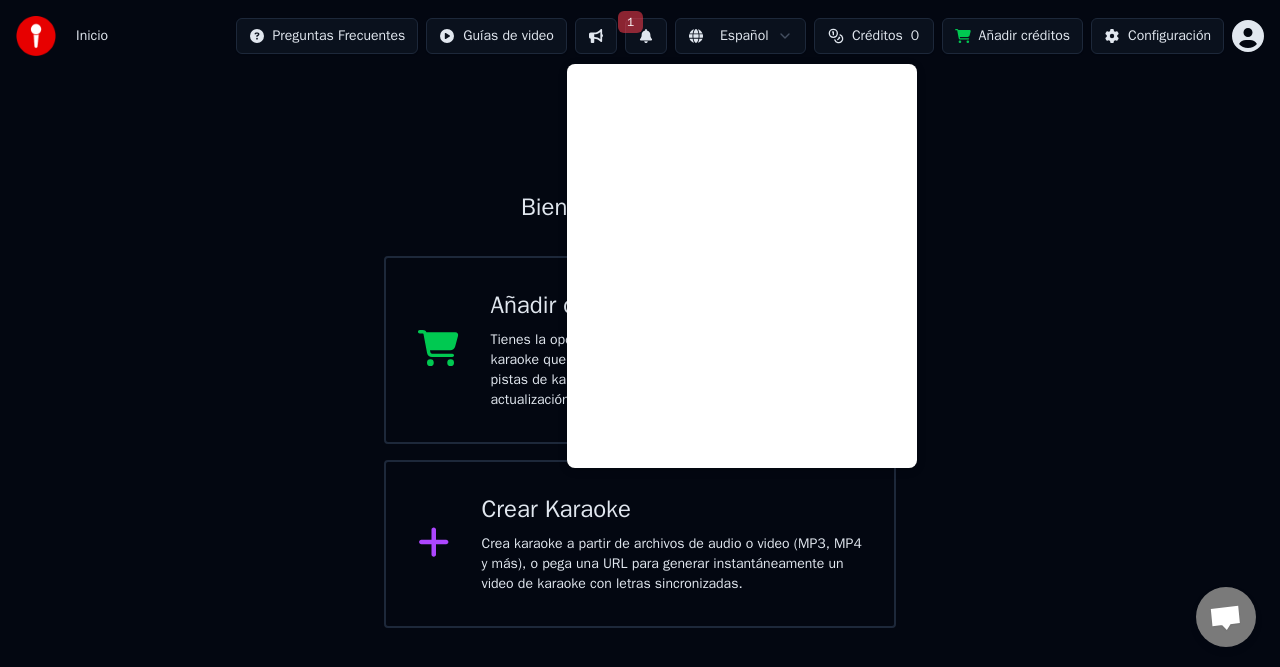 click on "Bienvenido a Youka Añadir créditos Tienes la opción de escuchar o descargar las pistas de karaoke que ya has generado. Sin embargo, si deseas crear pistas de karaoke adicionales, se requiere una actualización. Crear Karaoke Crea karaoke a partir de archivos de audio o video (MP3, MP4 y más), o pega una URL para generar instantáneamente un video de karaoke con letras sincronizadas." at bounding box center (640, 350) 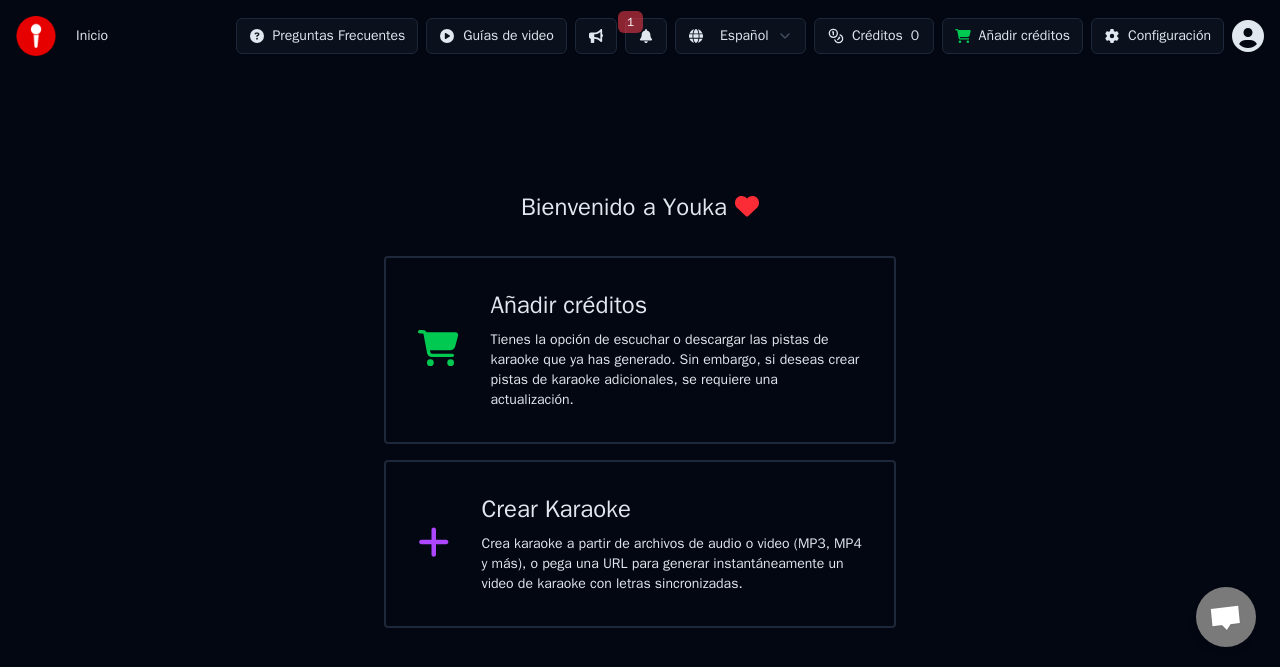 click at bounding box center (596, 36) 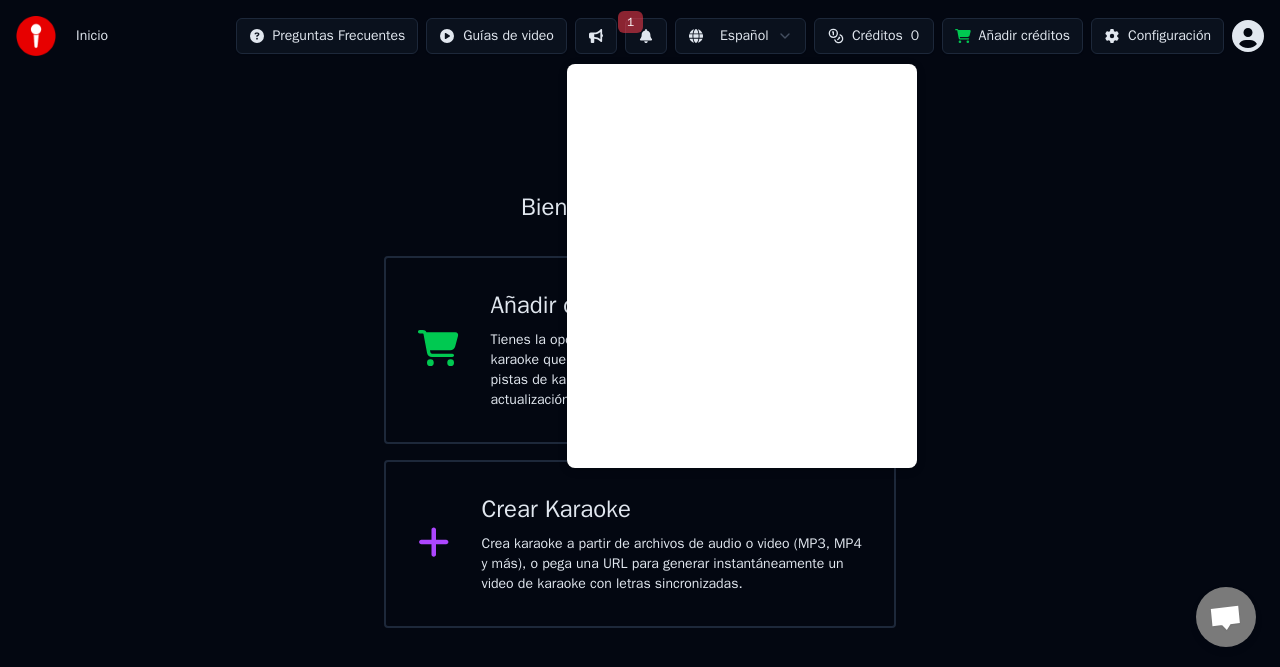 click on "Bienvenido a Youka Añadir créditos Tienes la opción de escuchar o descargar las pistas de karaoke que ya has generado. Sin embargo, si deseas crear pistas de karaoke adicionales, se requiere una actualización. Crear Karaoke Crea karaoke a partir de archivos de audio o video (MP3, MP4 y más), o pega una URL para generar instantáneamente un video de karaoke con letras sincronizadas." at bounding box center [640, 350] 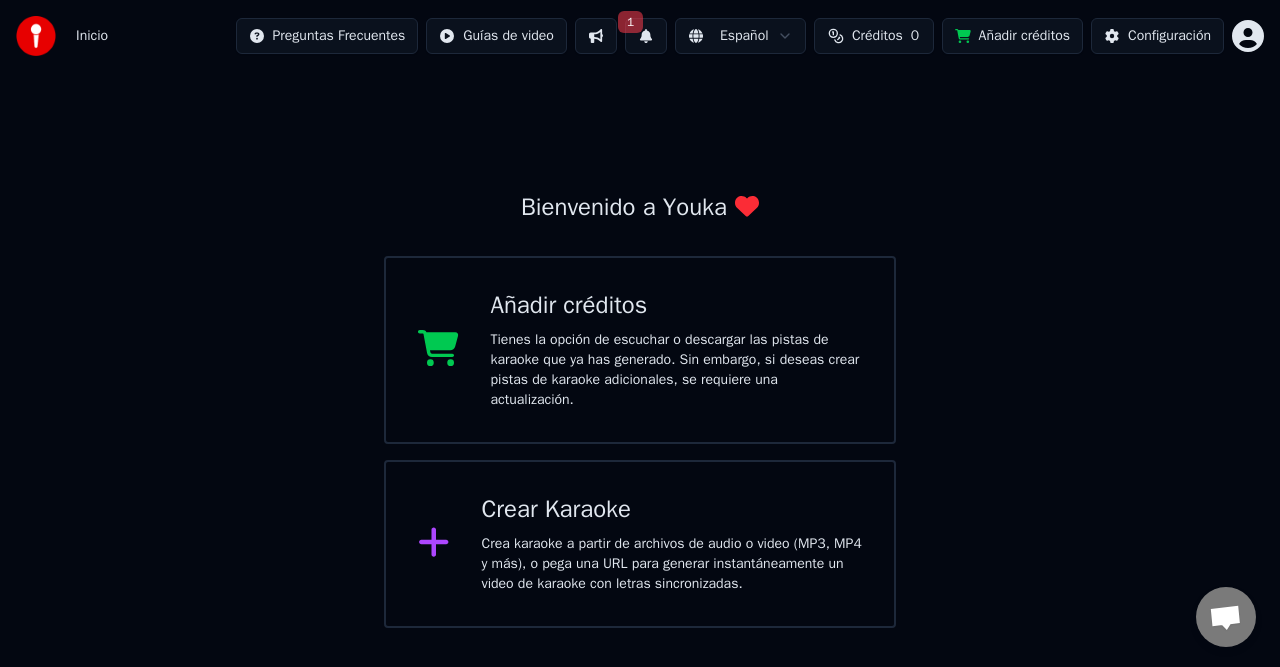 click on "Bienvenido a Youka Añadir créditos Tienes la opción de escuchar o descargar las pistas de karaoke que ya has generado. Sin embargo, si deseas crear pistas de karaoke adicionales, se requiere una actualización. Crear Karaoke Crea karaoke a partir de archivos de audio o video (MP3, MP4 y más), o pega una URL para generar instantáneamente un video de karaoke con letras sincronizadas." at bounding box center [640, 350] 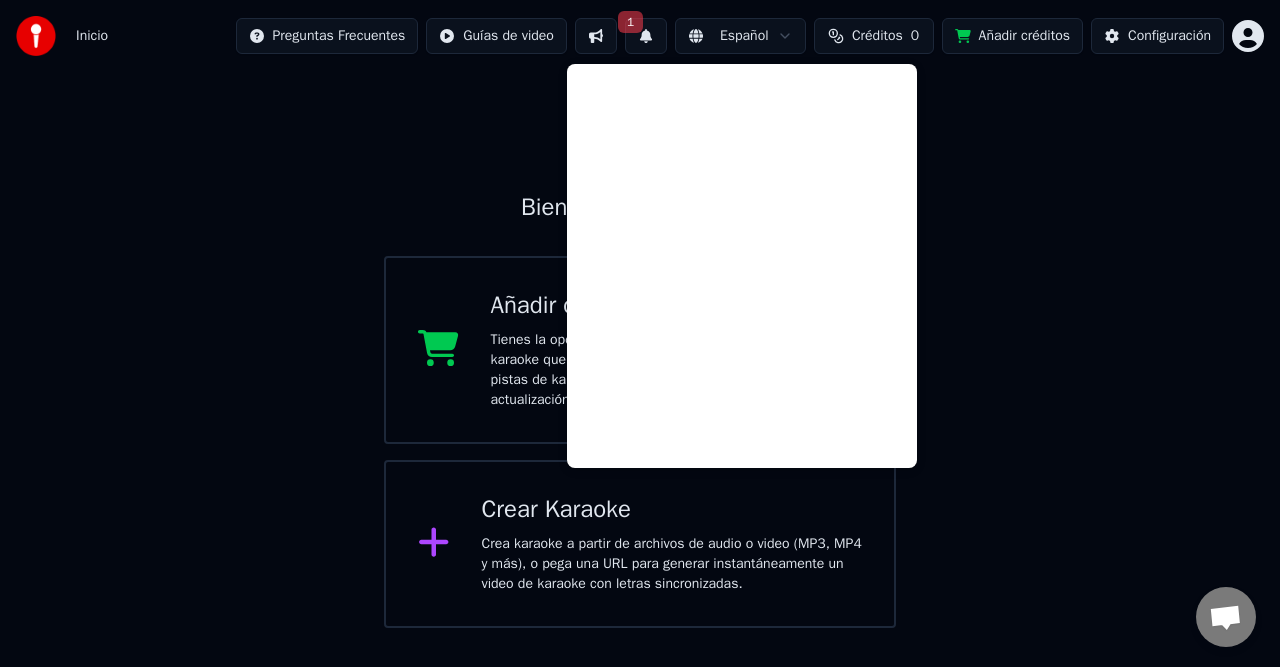 click on "Bienvenido a Youka Añadir créditos Tienes la opción de escuchar o descargar las pistas de karaoke que ya has generado. Sin embargo, si deseas crear pistas de karaoke adicionales, se requiere una actualización. Crear Karaoke Crea karaoke a partir de archivos de audio o video (MP3, MP4 y más), o pega una URL para generar instantáneamente un video de karaoke con letras sincronizadas." at bounding box center [640, 350] 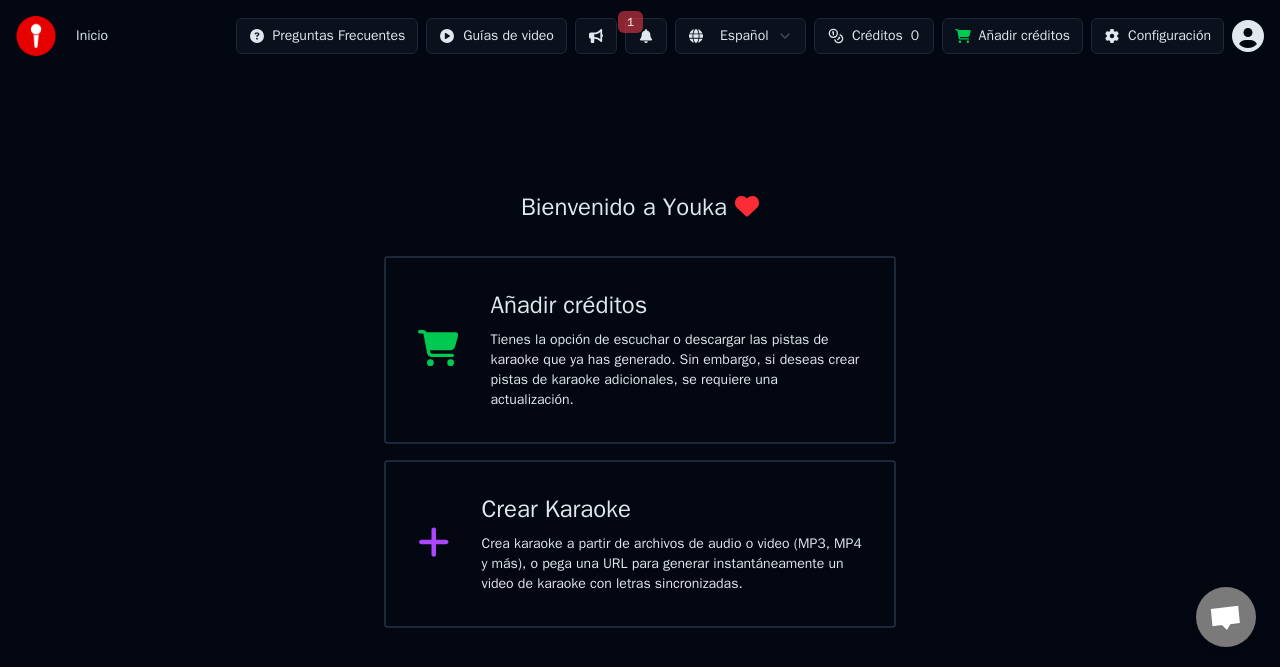 click on "Tienes la opción de escuchar o descargar las pistas de karaoke que ya has generado. Sin embargo, si deseas crear pistas de karaoke adicionales, se requiere una actualización." at bounding box center (677, 370) 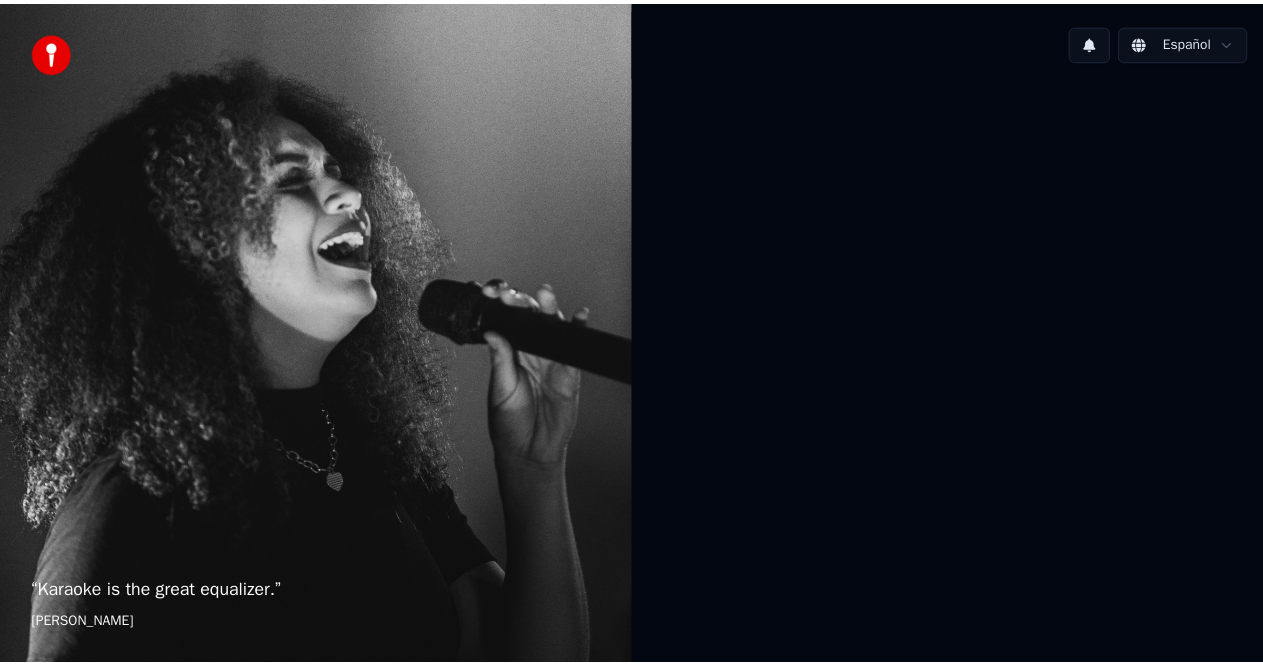 scroll, scrollTop: 0, scrollLeft: 0, axis: both 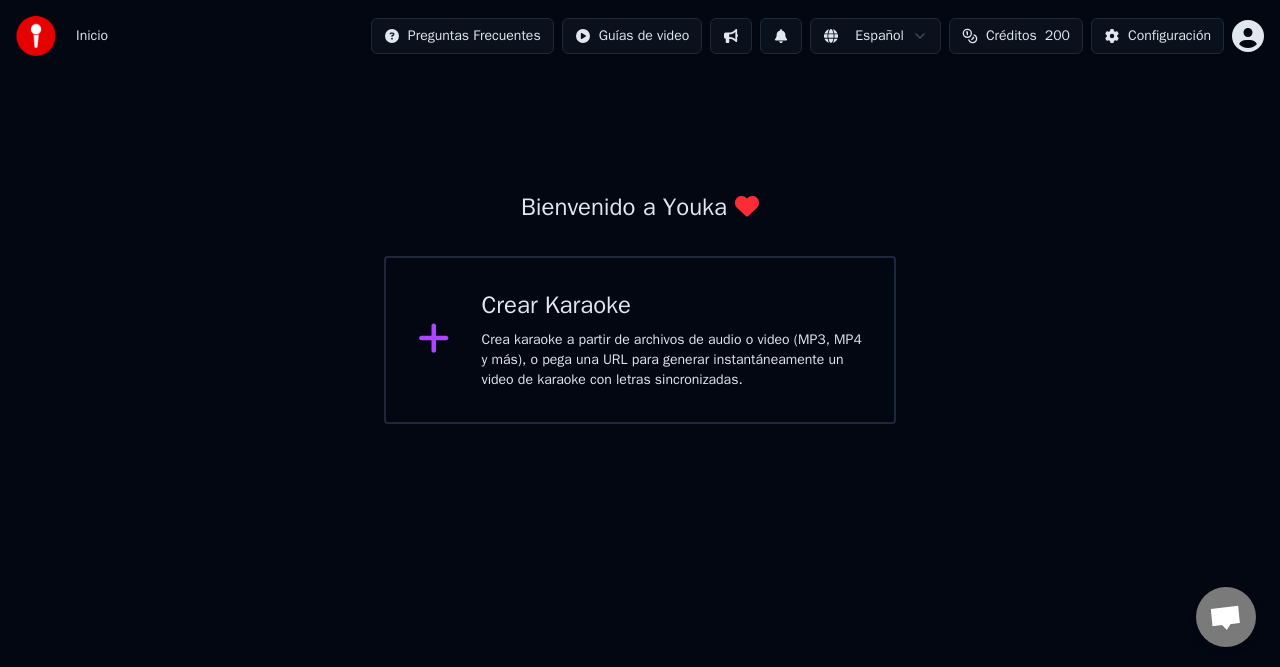 click on "Créditos 200" at bounding box center (1016, 36) 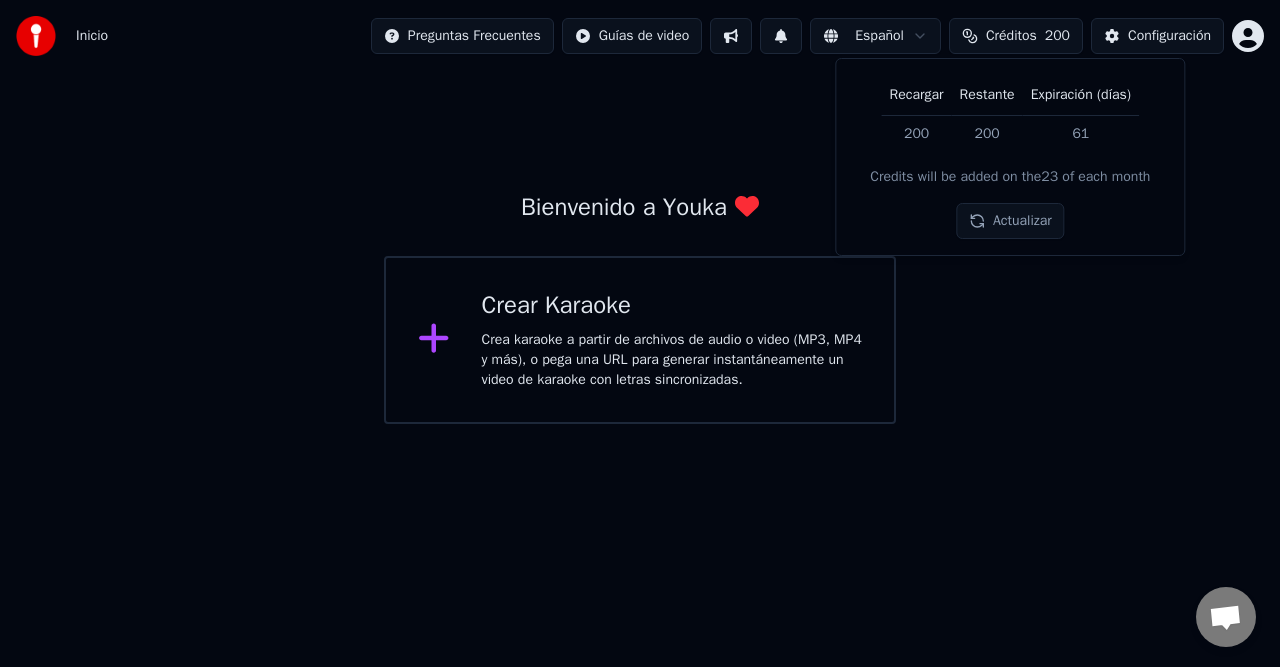 drag, startPoint x: 1176, startPoint y: 342, endPoint x: 1164, endPoint y: 340, distance: 12.165525 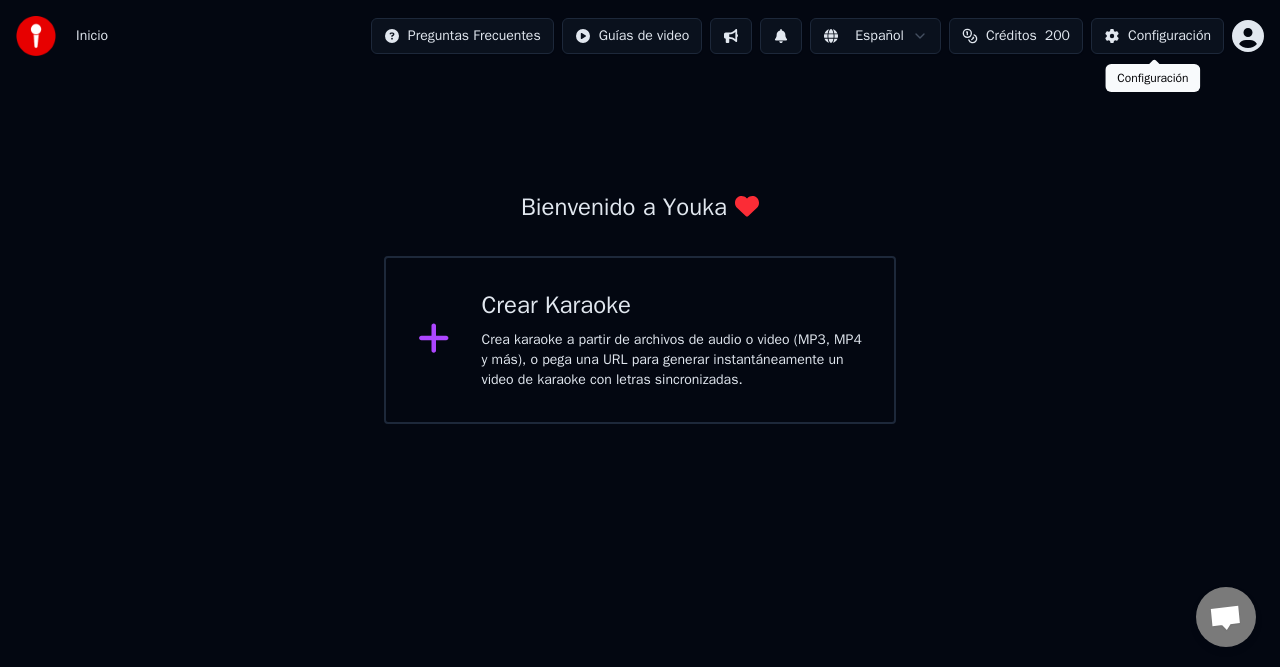 click on "Inicio Preguntas Frecuentes Guías de video Español Créditos 200 Configuración Bienvenido a Youka Crear Karaoke Crea karaoke a partir de archivos de audio o video (MP3, MP4 y más), o pega una URL para generar instantáneamente un video de karaoke con letras sincronizadas. Configuración Configuración" at bounding box center [640, 212] 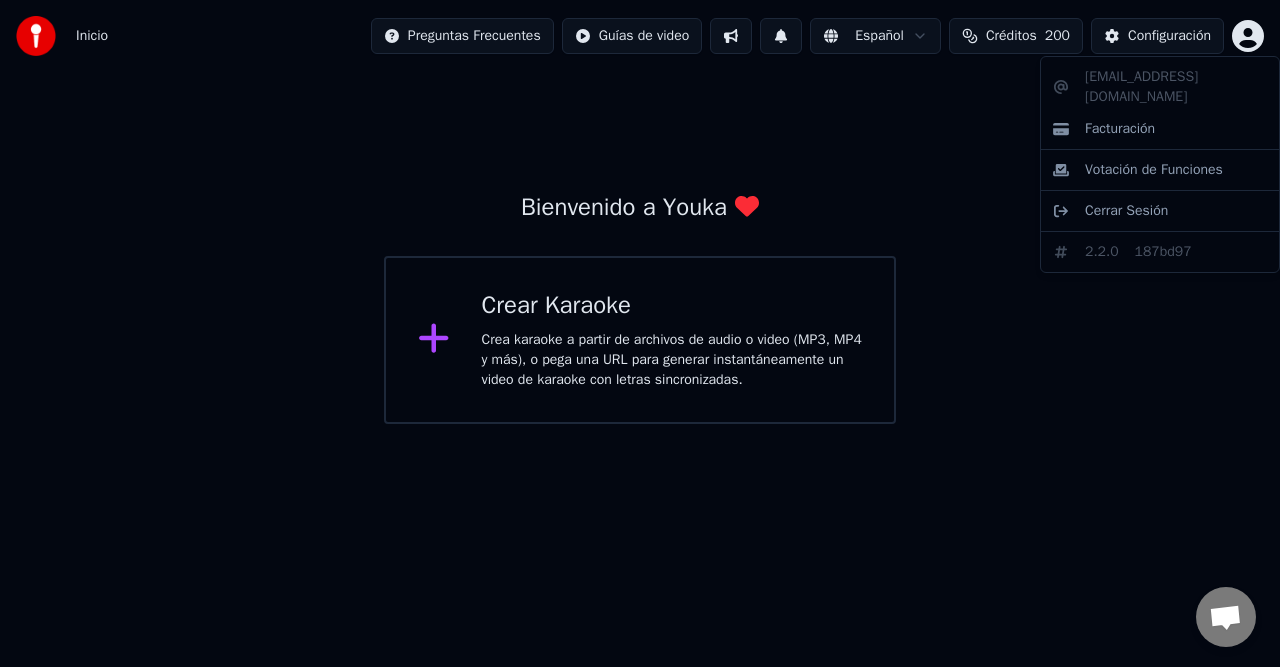 click on "Inicio Preguntas Frecuentes Guías de video Español Créditos 200 Configuración Bienvenido a Youka Crear Karaoke Crea karaoke a partir de archivos de audio o video (MP3, MP4 y más), o pega una URL para generar instantáneamente un video de karaoke con letras sincronizadas. [EMAIL_ADDRESS][DOMAIN_NAME] Facturación Votación de Funciones Cerrar Sesión 2.2.0 187bd97" at bounding box center (640, 212) 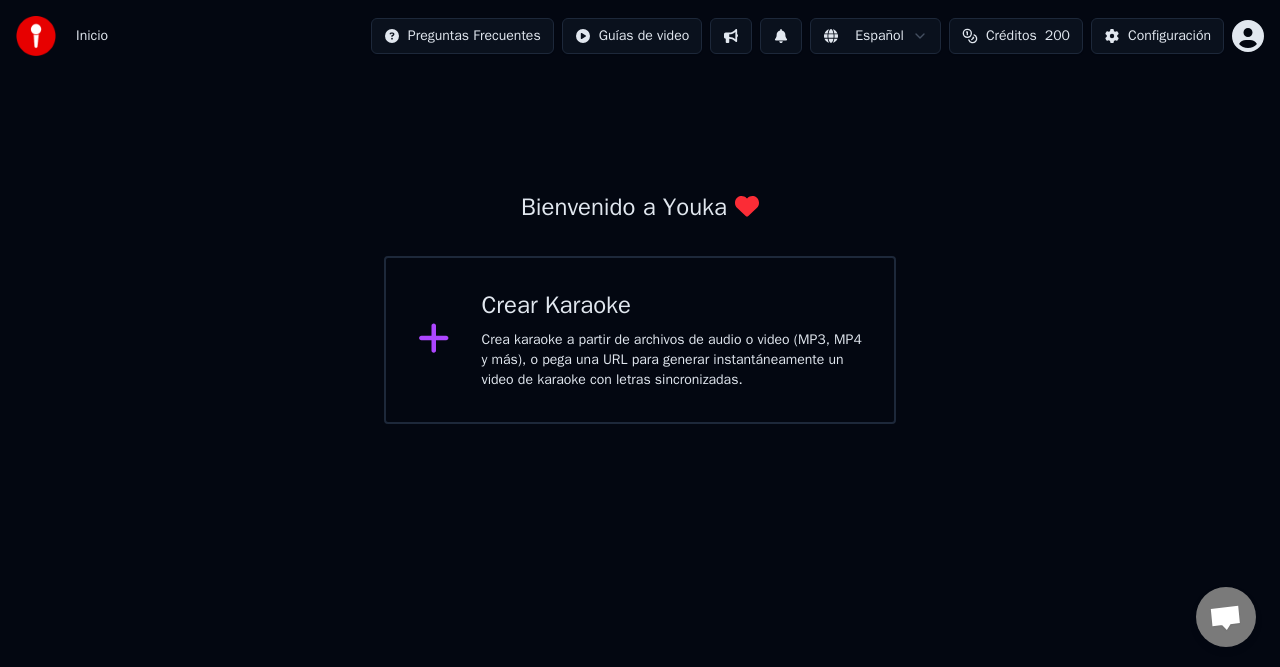 click on "Crea karaoke a partir de archivos de audio o video (MP3, MP4 y más), o pega una URL para generar instantáneamente un video de karaoke con letras sincronizadas." at bounding box center (672, 360) 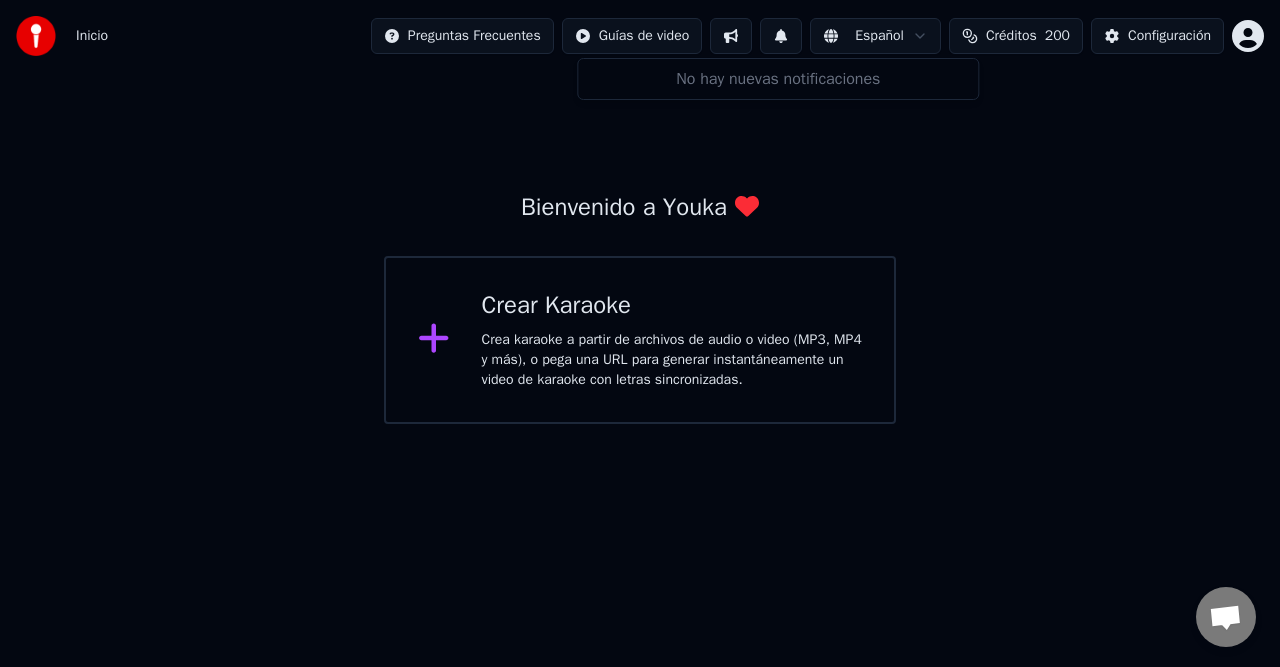 click at bounding box center (781, 36) 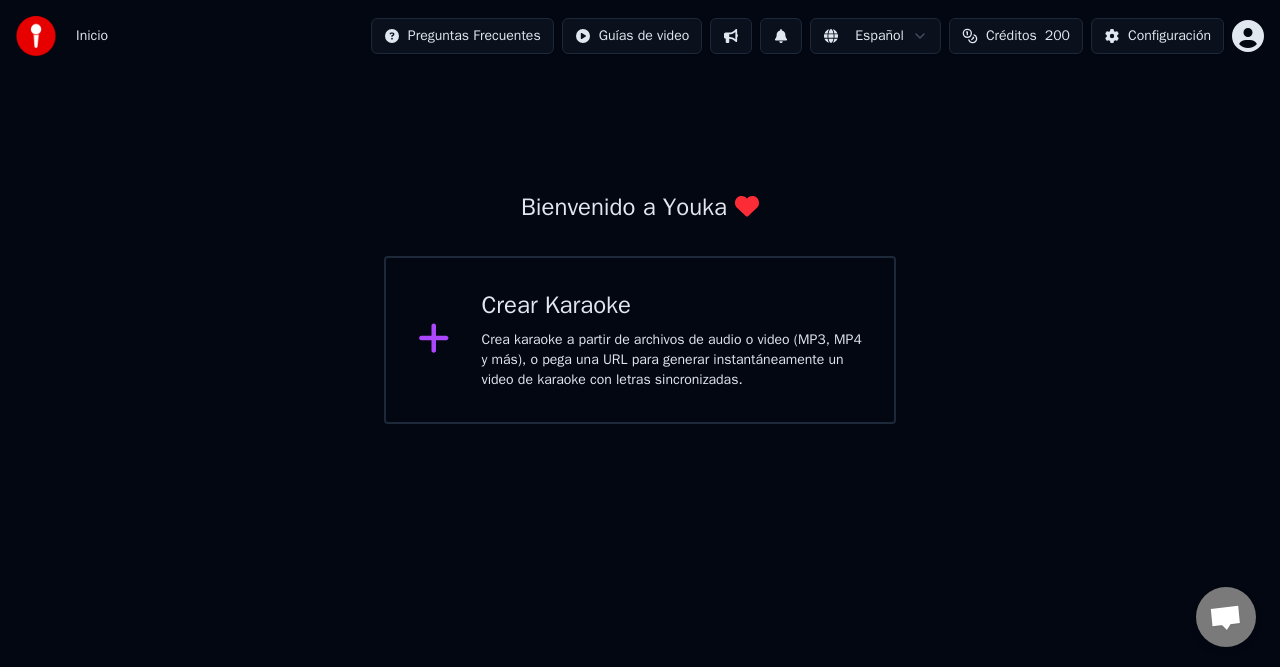 click at bounding box center [731, 36] 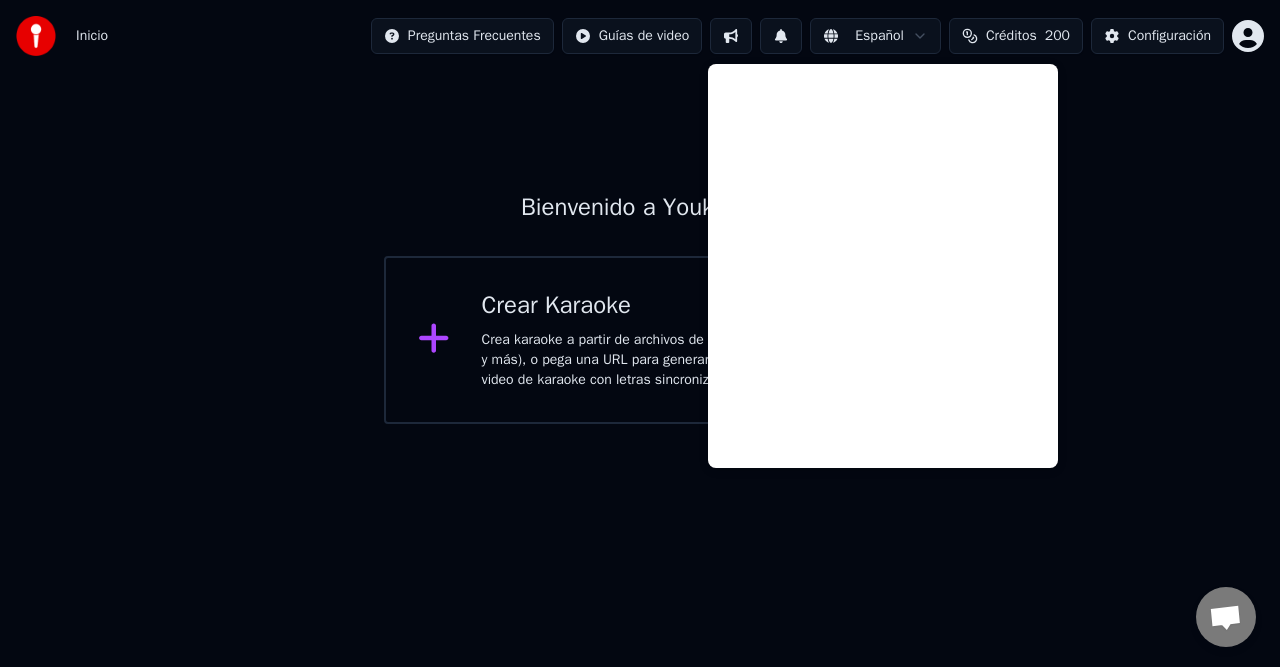 click at bounding box center [731, 36] 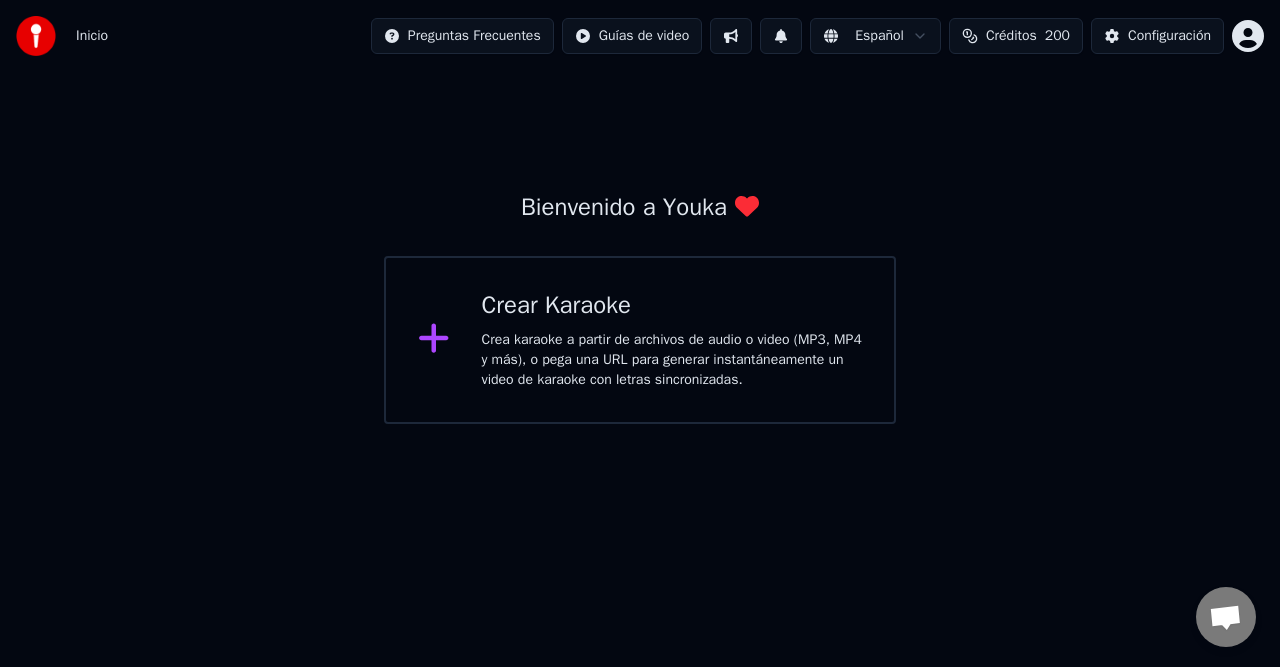 click on "Bienvenido a Youka Crear Karaoke Crea karaoke a partir de archivos de audio o video (MP3, MP4 y más), o pega una URL para generar instantáneamente un video de karaoke con letras sincronizadas." at bounding box center (640, 248) 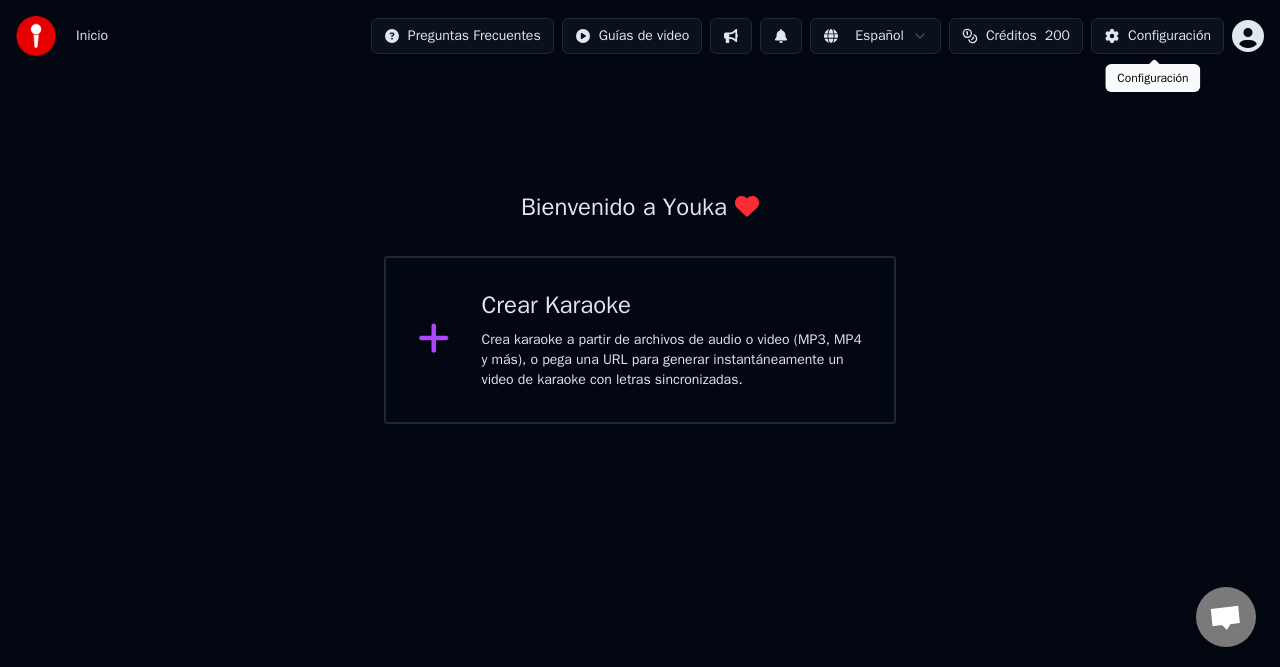 click on "Configuración" at bounding box center (1169, 36) 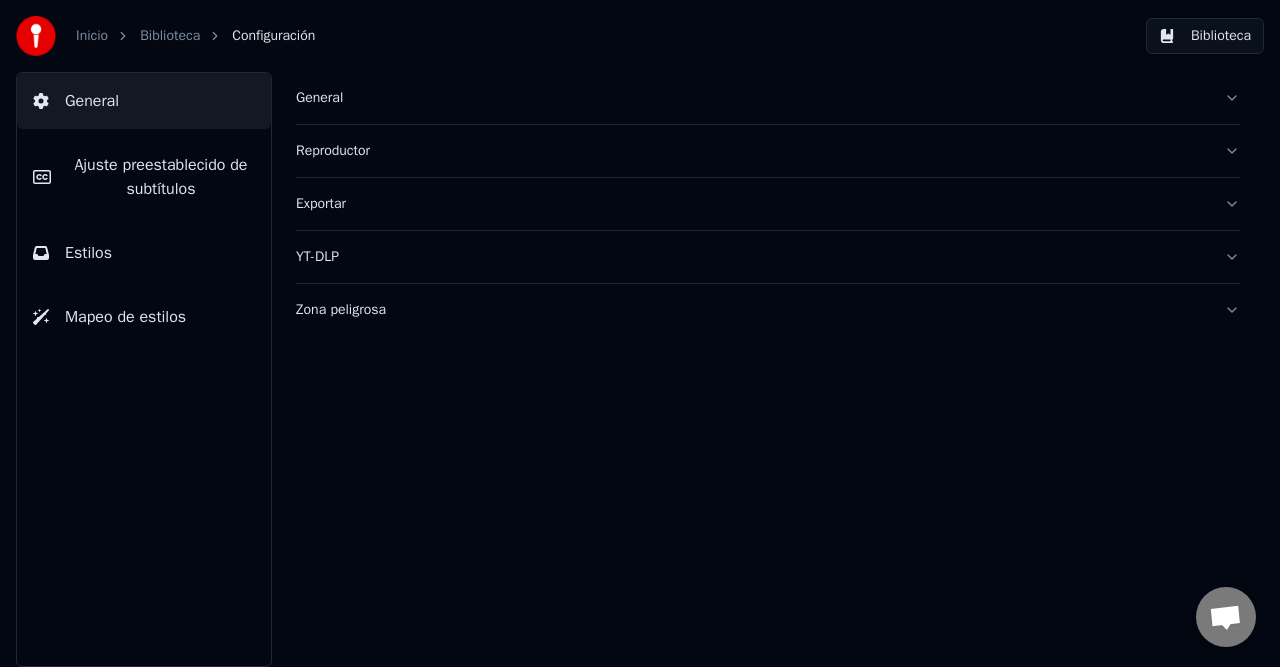 click on "Biblioteca" at bounding box center (170, 36) 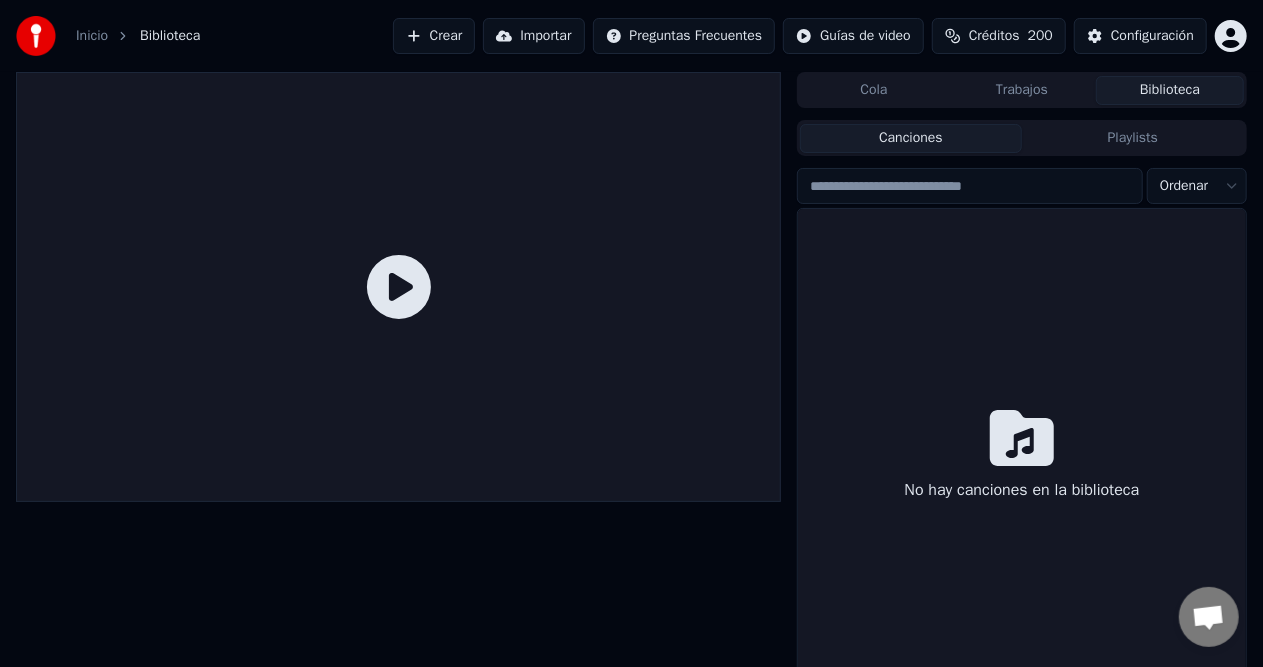 click on "Canciones" at bounding box center (911, 138) 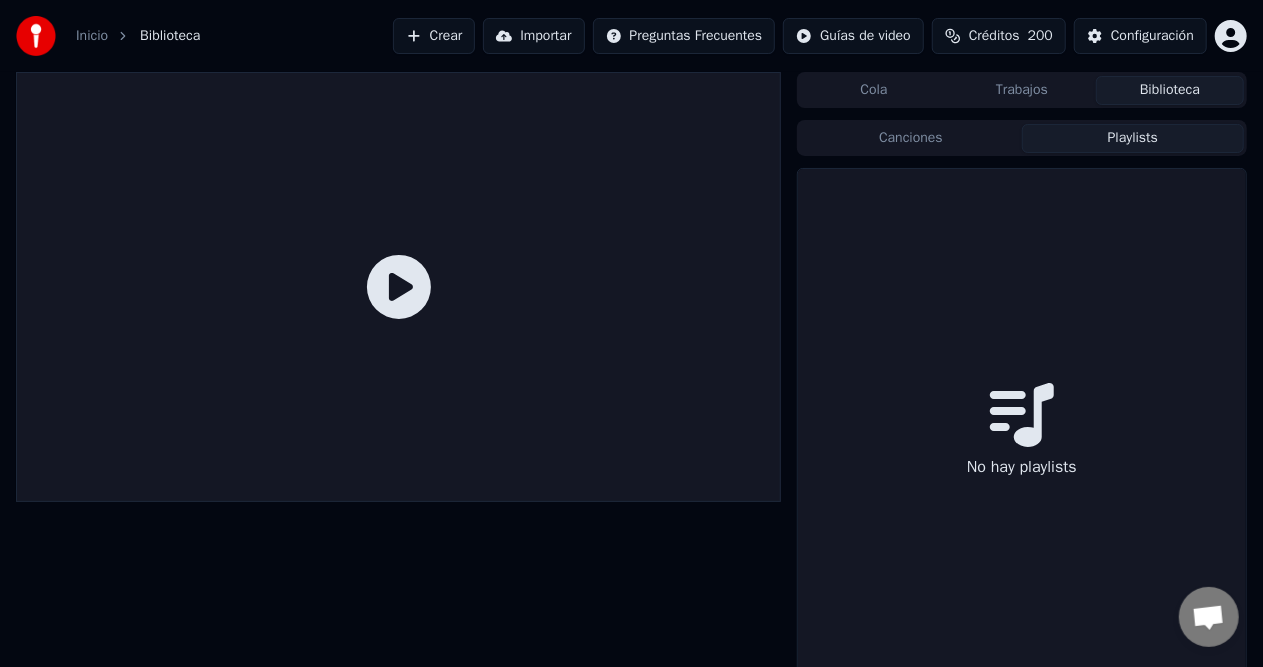 click on "Biblioteca" at bounding box center (1170, 90) 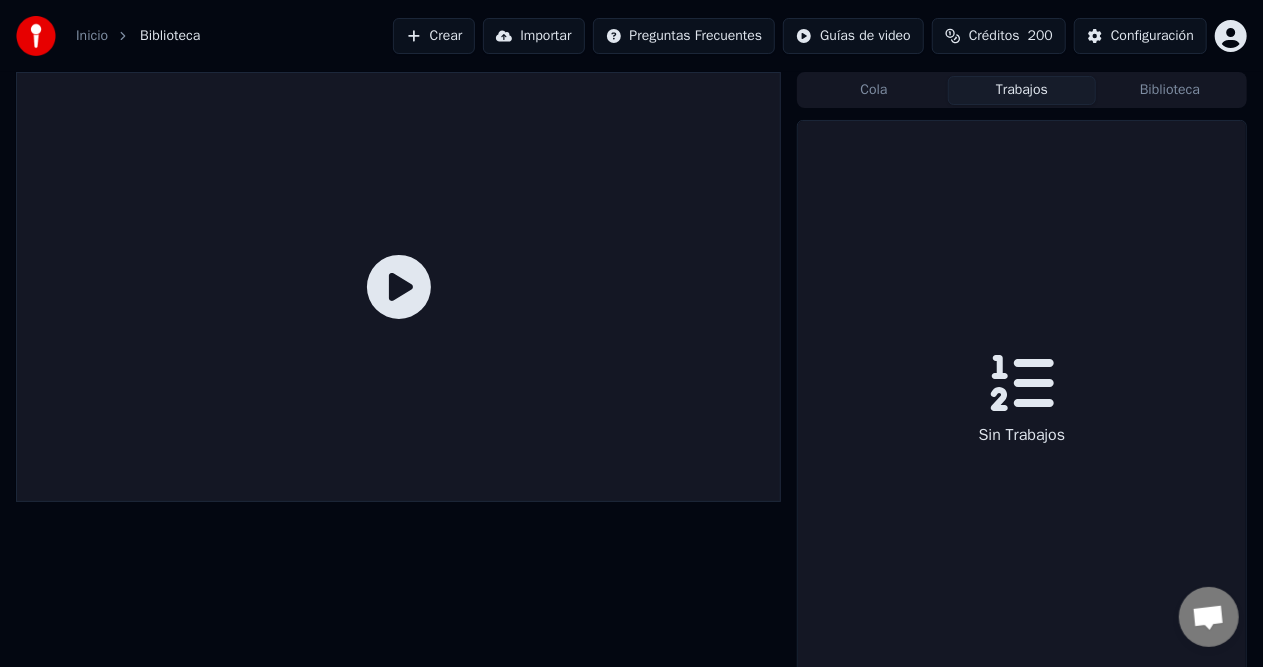 click on "Trabajos" at bounding box center (1022, 90) 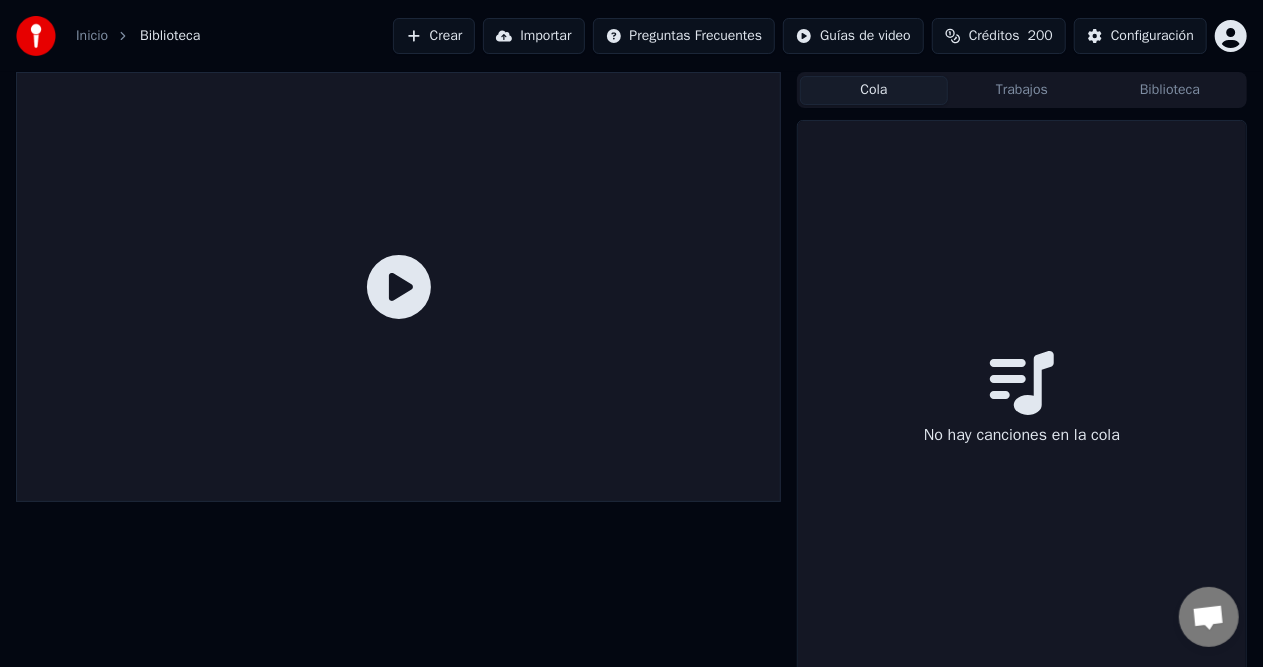click on "Trabajos" at bounding box center (1022, 90) 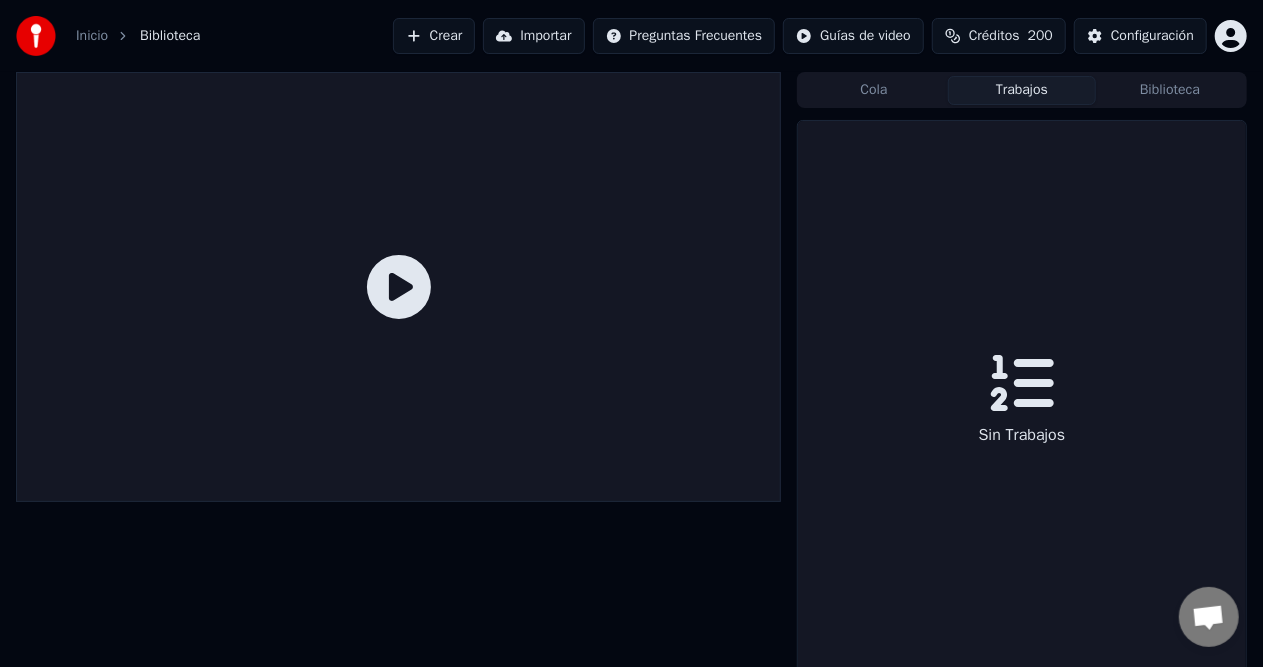 click on "Biblioteca" at bounding box center [1170, 90] 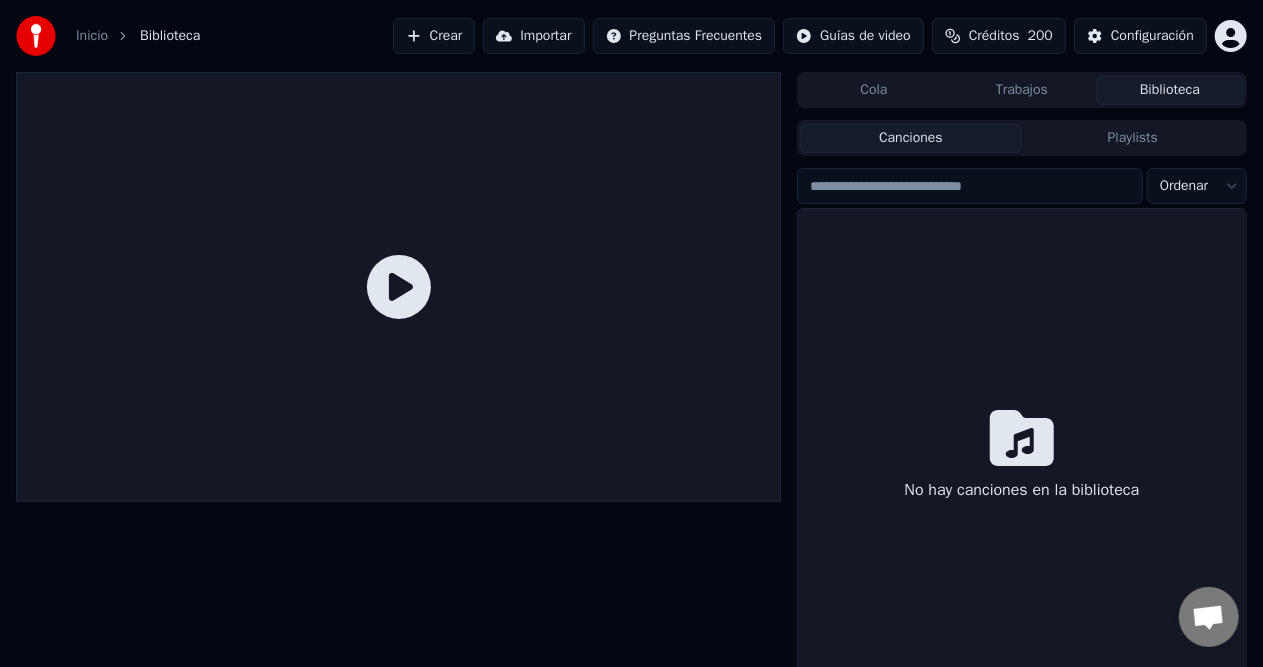 click on "Canciones" at bounding box center (911, 138) 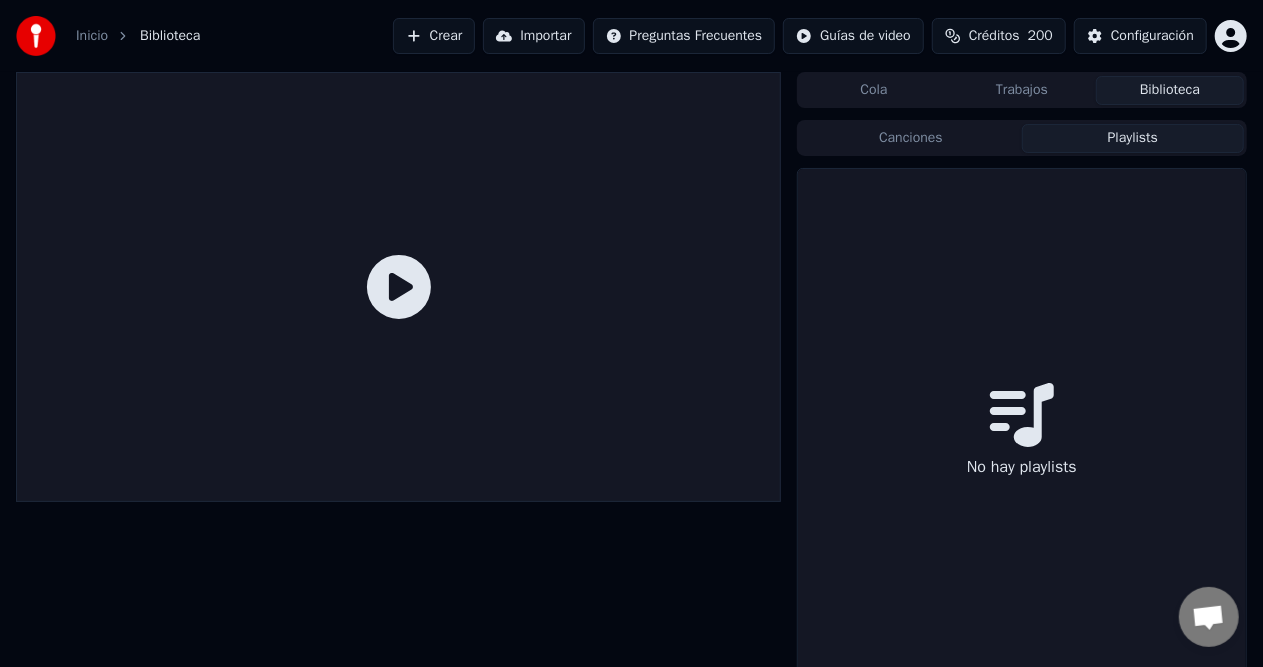 click on "Canciones" at bounding box center [911, 138] 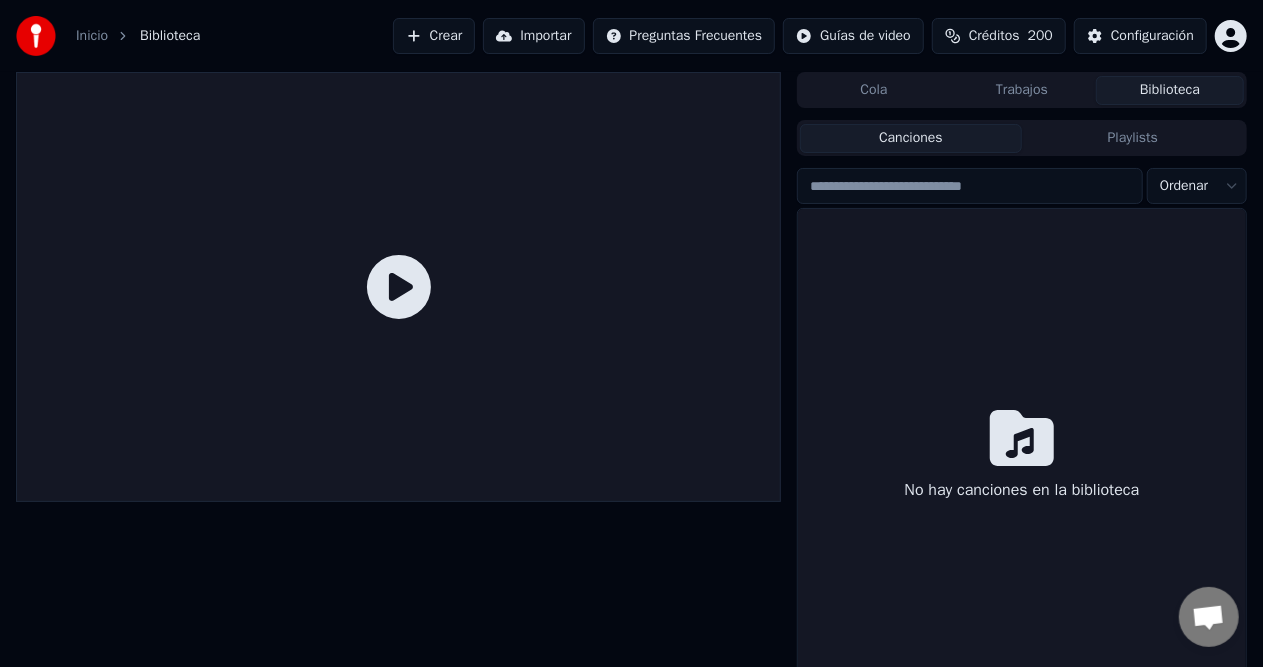 click at bounding box center (1208, 619) 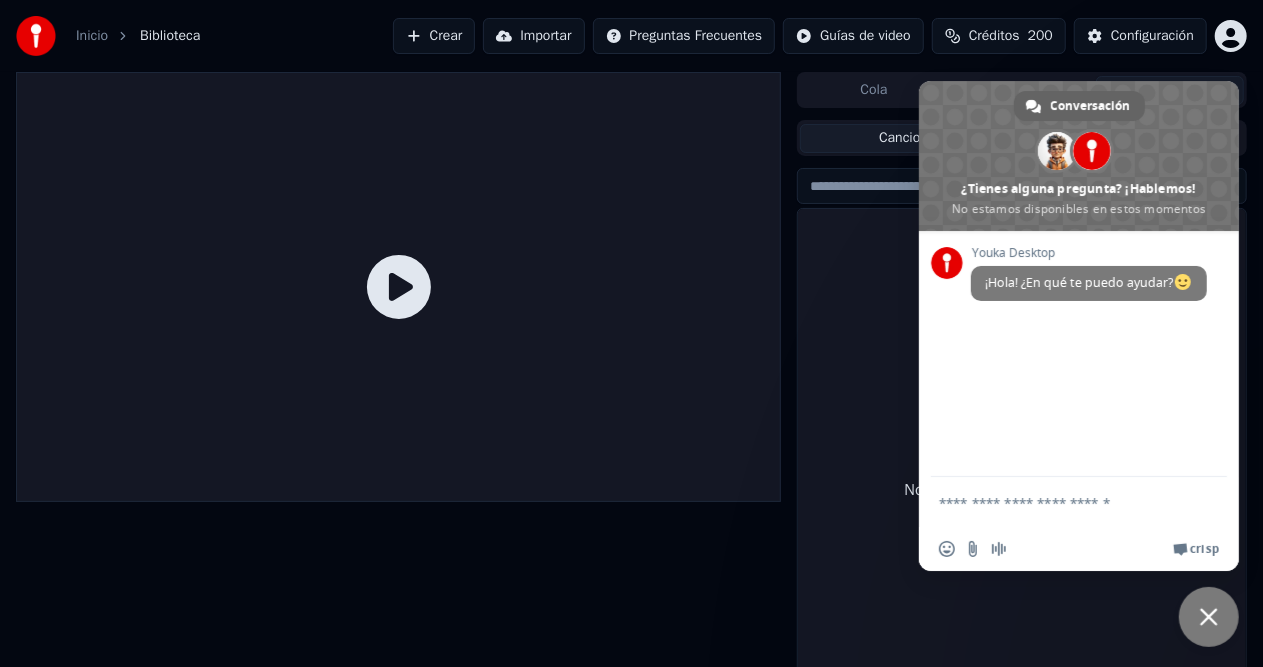 scroll, scrollTop: 0, scrollLeft: 0, axis: both 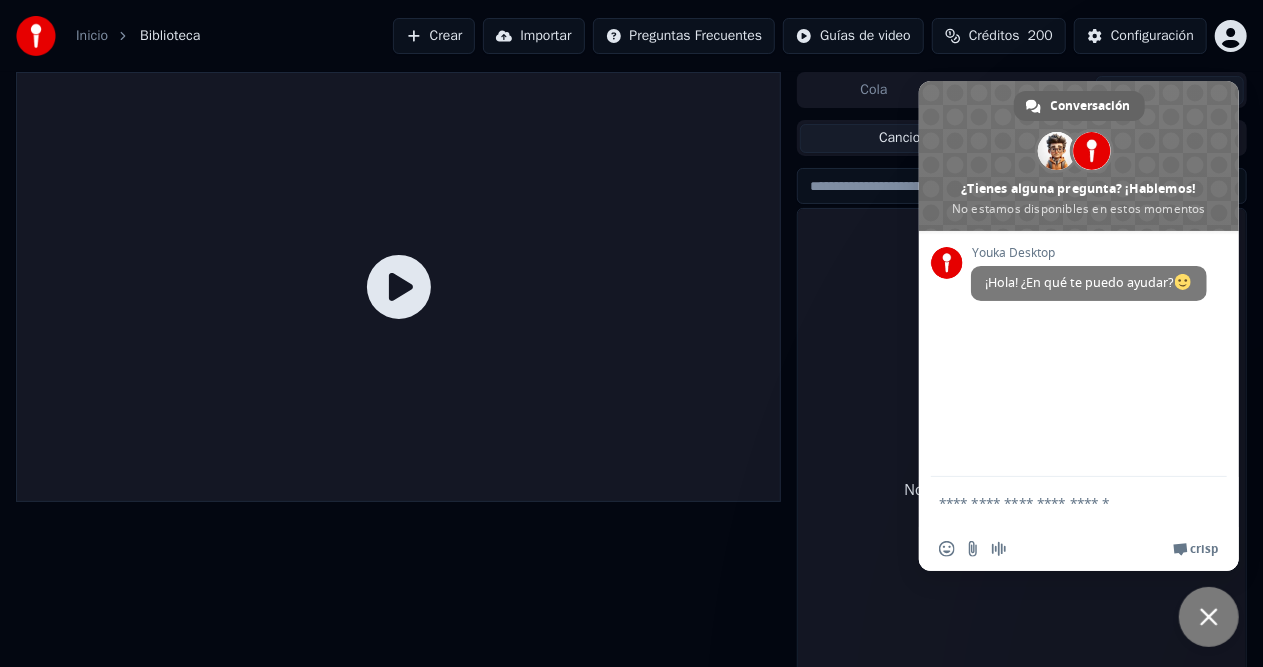 click on "No hay canciones en la biblioteca" at bounding box center [1022, 458] 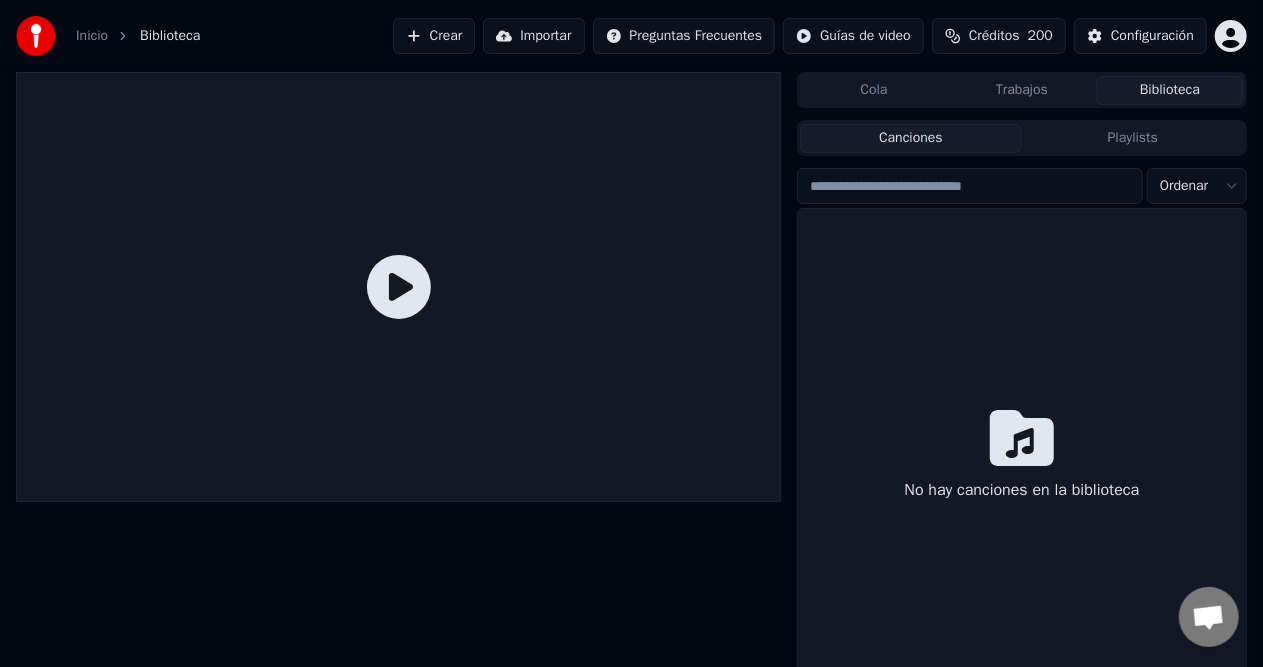 click on "No hay canciones en la biblioteca" at bounding box center (1022, 458) 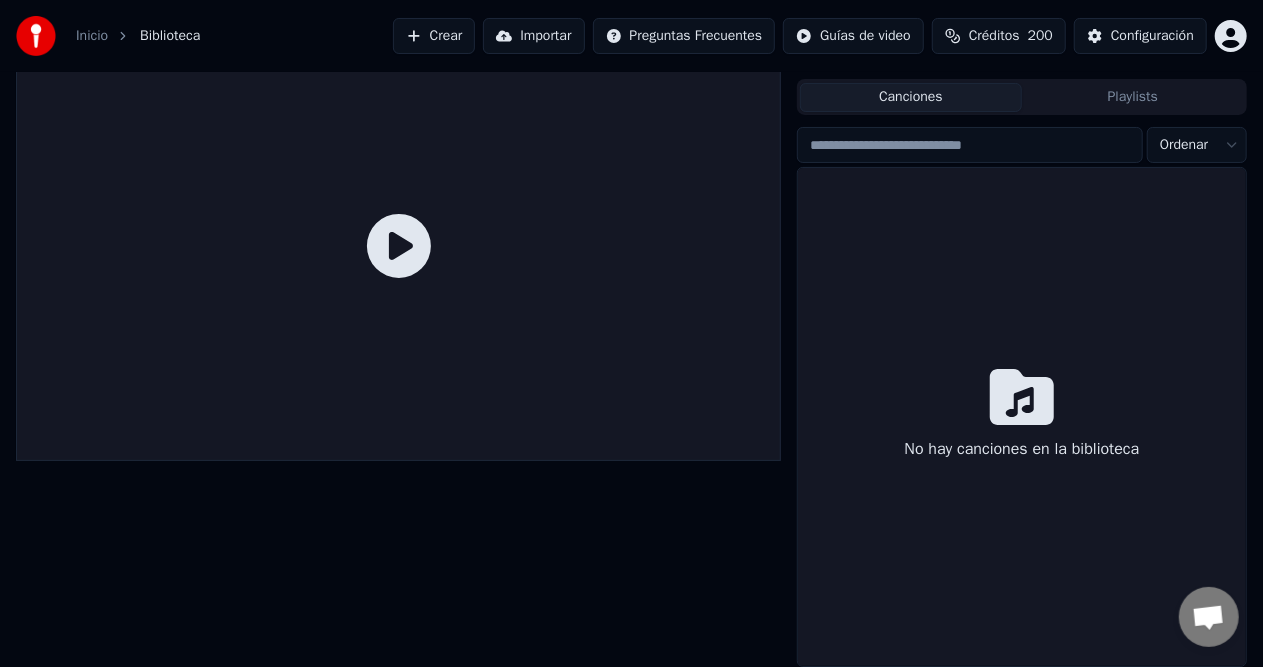 click on "No hay canciones en la biblioteca" at bounding box center (1022, 417) 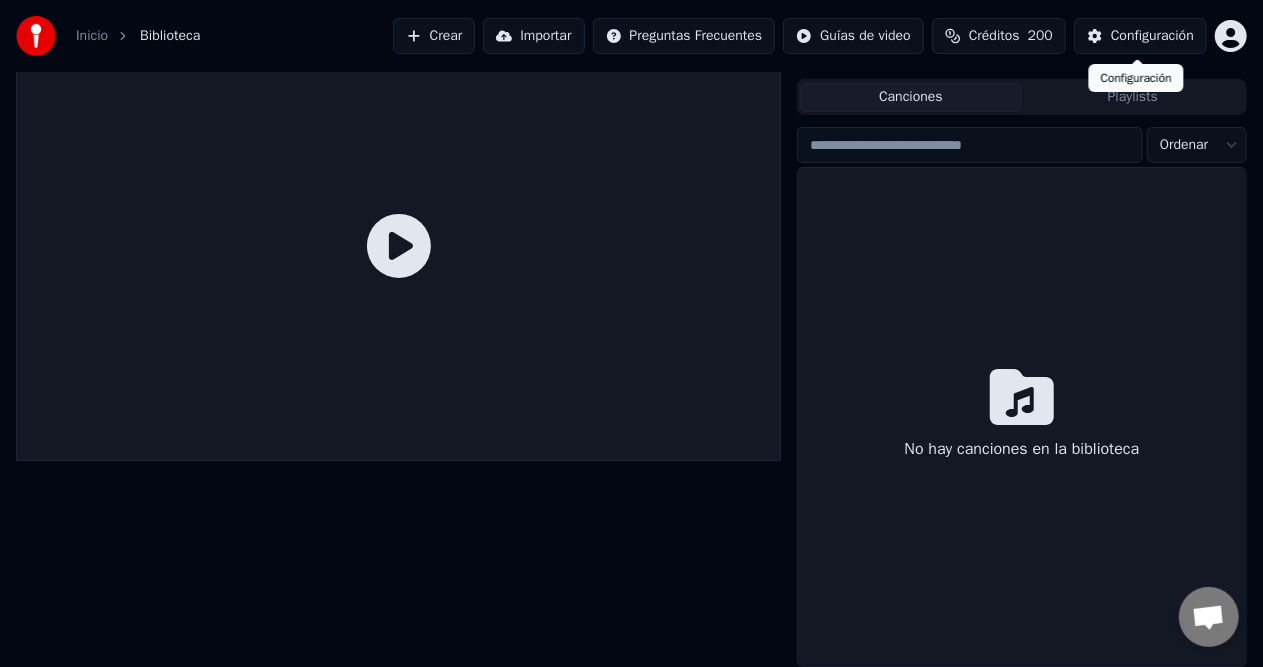 click on "Configuración" at bounding box center (1152, 36) 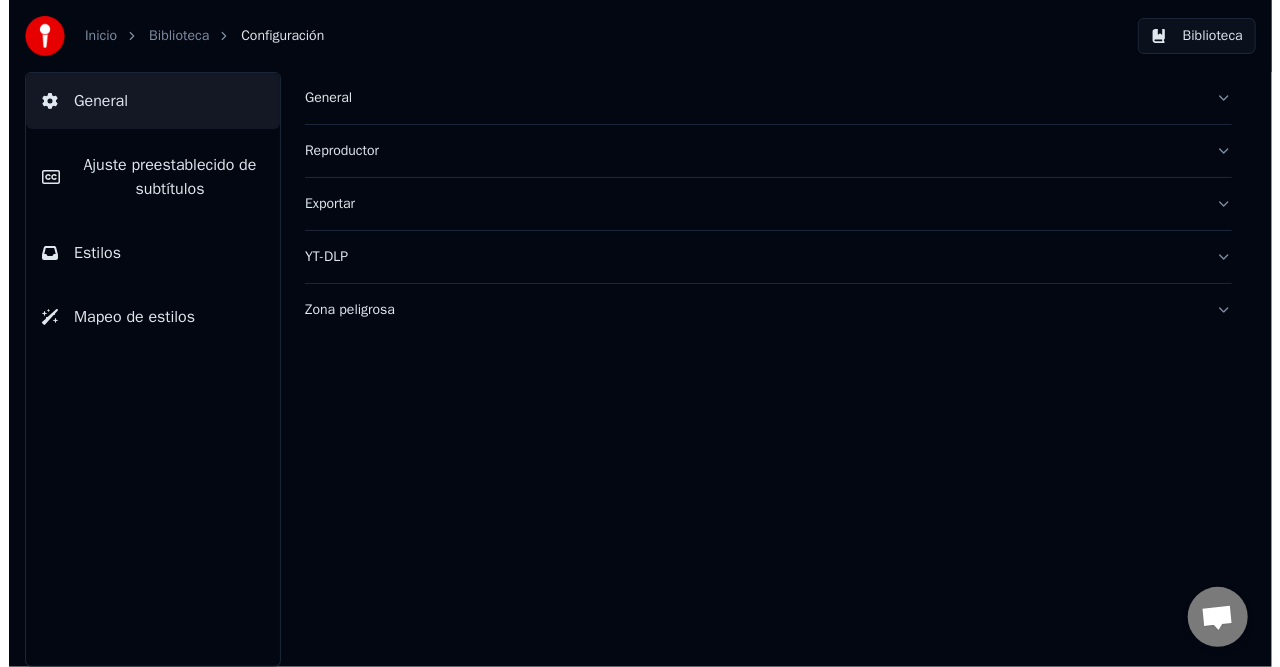 scroll, scrollTop: 0, scrollLeft: 0, axis: both 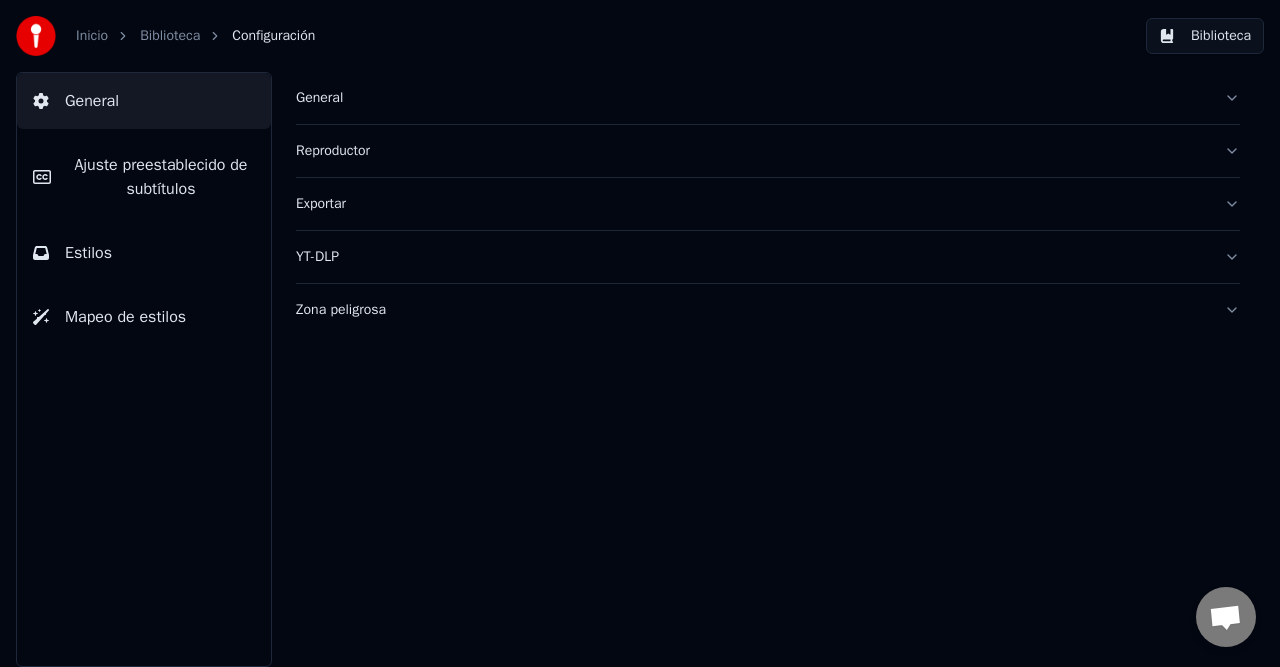 click on "Ajuste preestablecido de subtítulos" at bounding box center [161, 177] 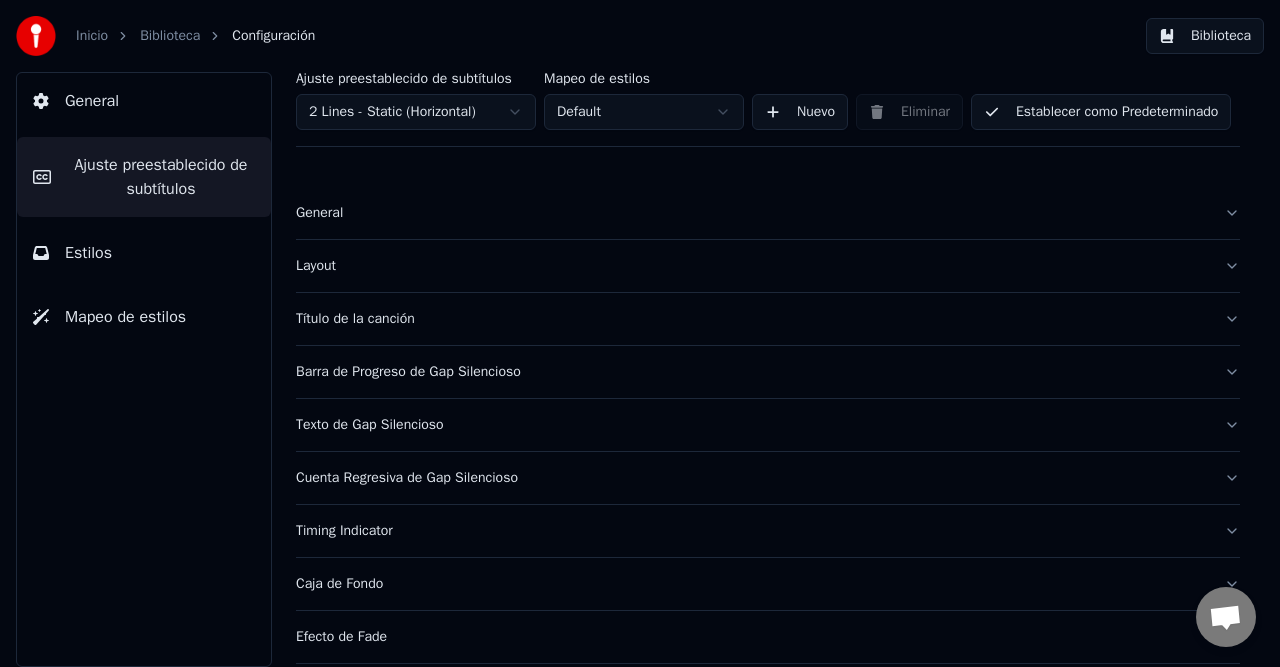 click on "Estilos" at bounding box center [144, 253] 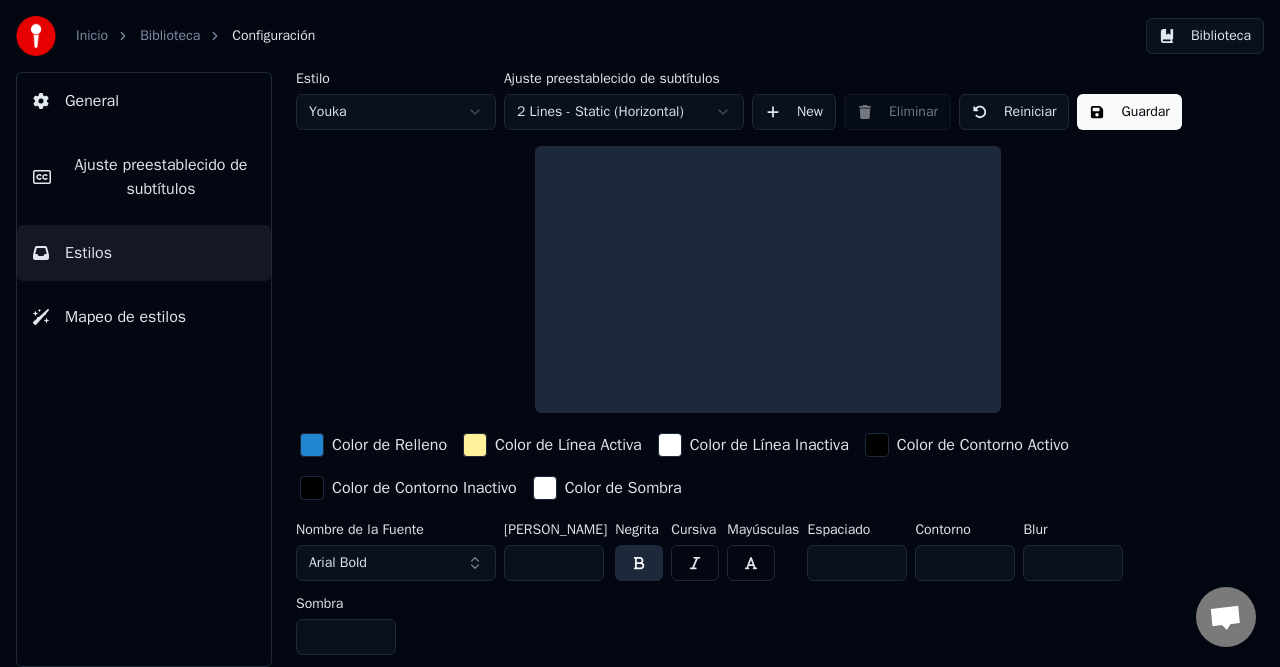 click on "Mapeo de estilos" at bounding box center [125, 317] 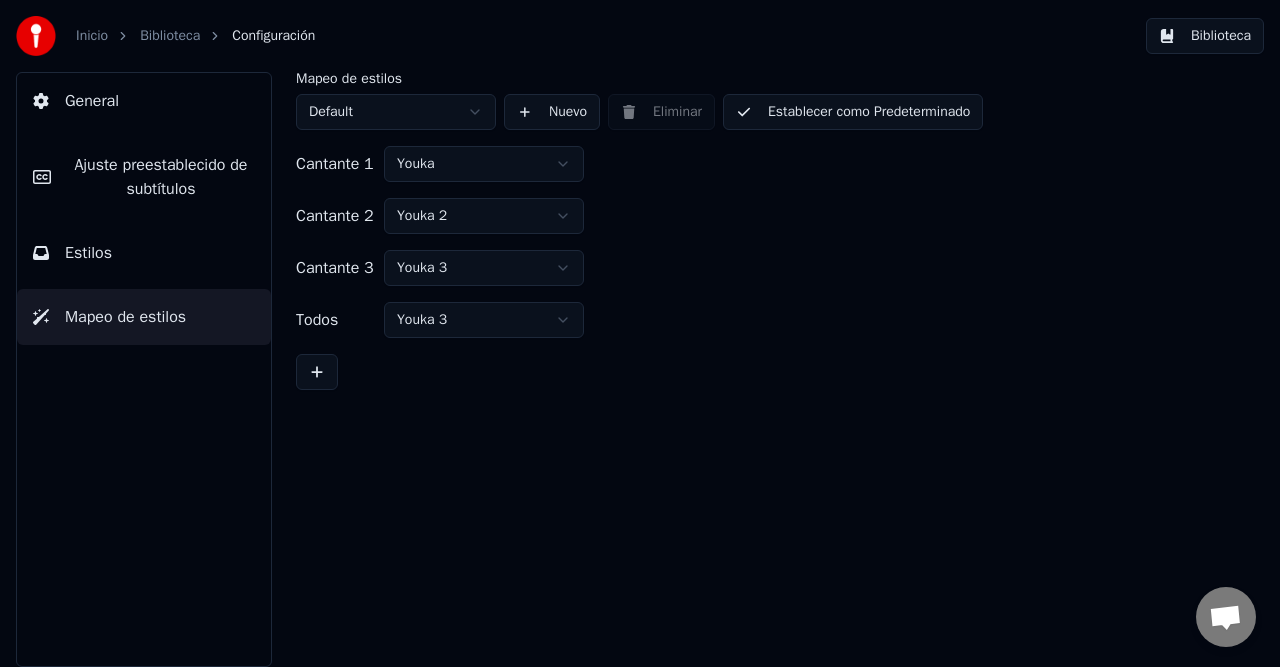 click on "Mapeo de estilos" at bounding box center [144, 317] 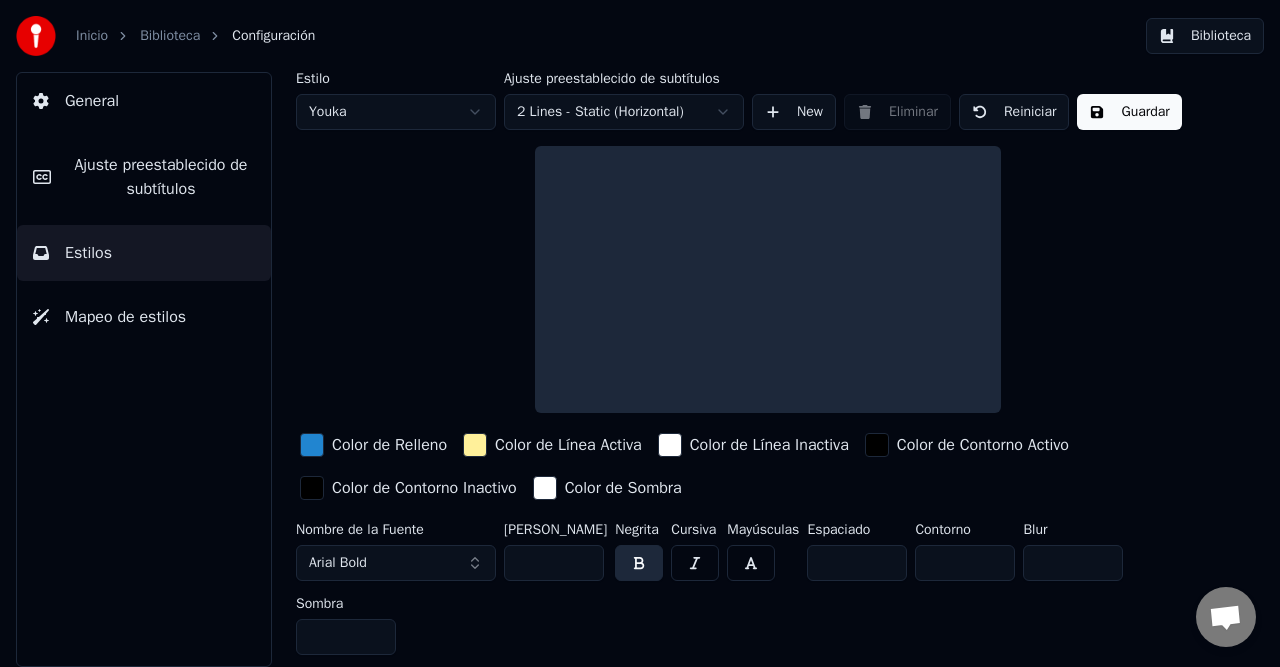 click on "Ajuste preestablecido de subtítulos" at bounding box center [161, 177] 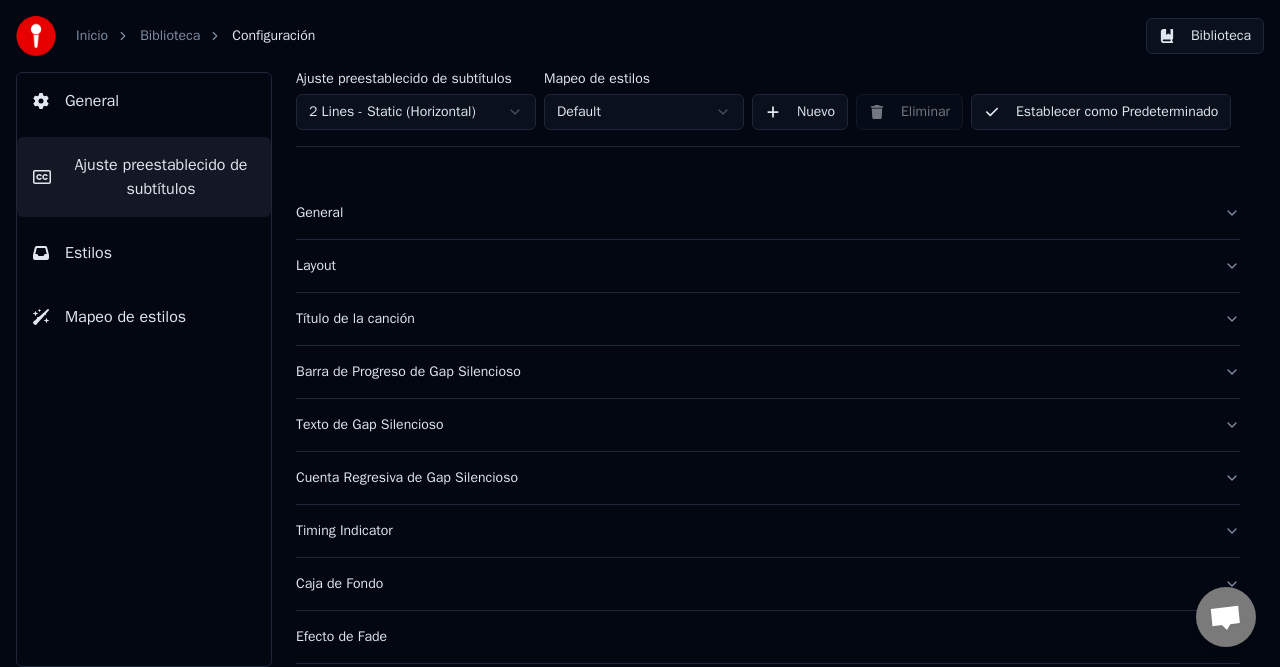 click on "General" at bounding box center (144, 101) 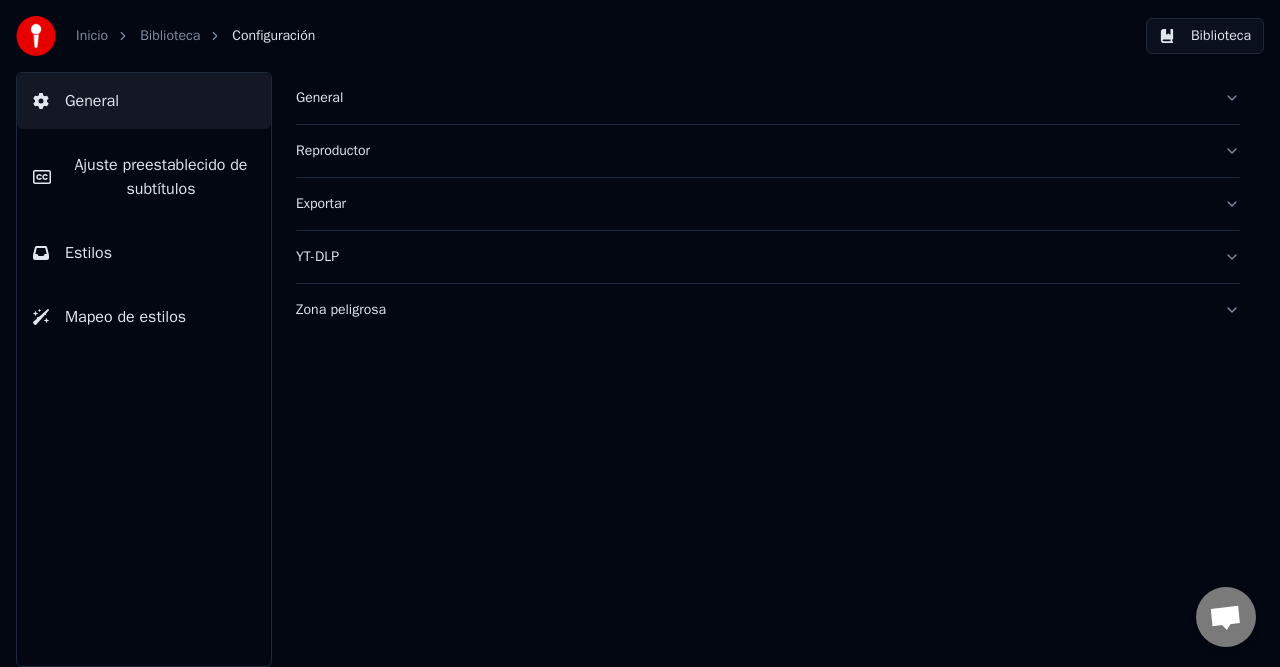 click on "Ajuste preestablecido de subtítulos" at bounding box center [144, 177] 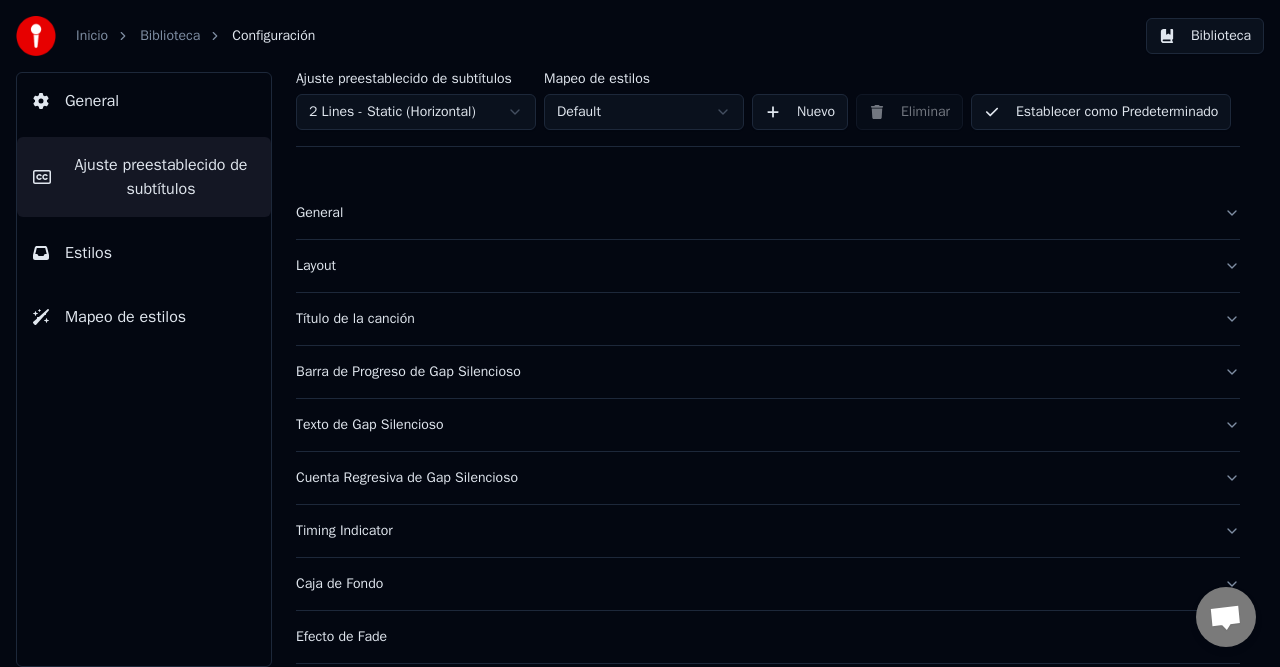 click on "Estilos" at bounding box center [88, 253] 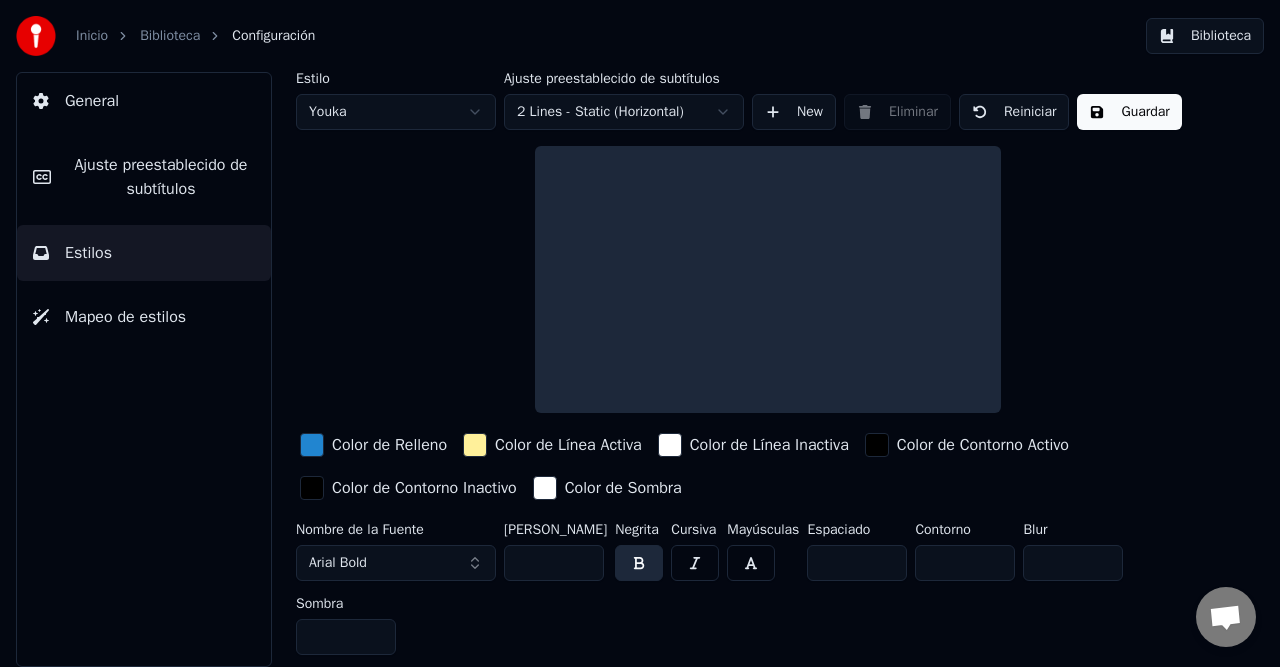 click on "Inicio Biblioteca Configuración Biblioteca General Ajuste preestablecido de subtítulos Estilos Mapeo de estilos Estilo Youka Ajuste preestablecido de subtítulos 2 Lines - Static (Horizontal) New Eliminar Reiniciar Guardar Color de Relleno Color de Línea Activa Color de Línea Inactiva Color de Contorno Activo Color de Contorno Inactivo Color de Sombra Nombre de la Fuente Arial Bold Tamaño de Fuente ** Negrita Cursiva Mayúsculas Espaciado * Contorno * Blur * Sombra * Conversación Adam ¿Tienes alguna pregunta? ¡Hablemos! No estamos disponibles en estos momentos Red fuera de línea. Reconectando... Por ahora no se pueden recibir ni enviar mensajes. Youka Desktop ¡Hola! ¿En qué te puedo ayudar?  Enviar un archivo Insertar un emoji Enviar un archivo Grabar mensaje de audio We run on Crisp" at bounding box center (640, 333) 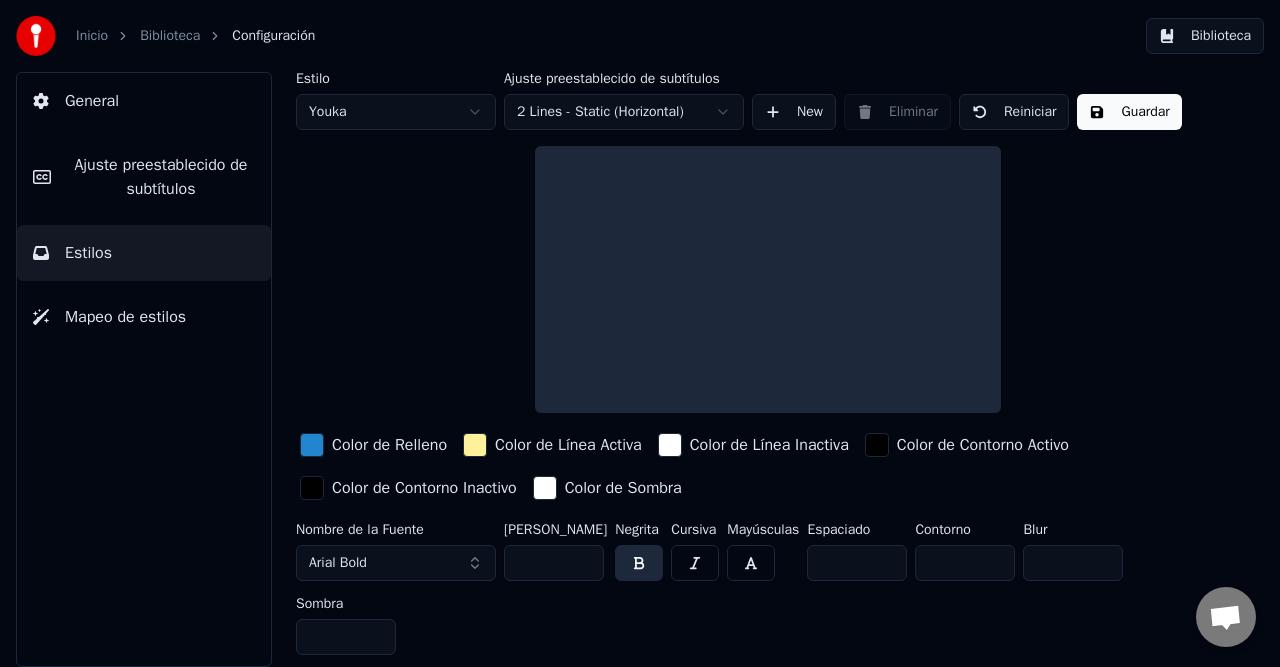 click on "Inicio Biblioteca Configuración Biblioteca General Ajuste preestablecido de subtítulos Estilos Mapeo de estilos Estilo Youka Ajuste preestablecido de subtítulos 2 Lines - Static (Horizontal) New Eliminar Reiniciar Guardar Color de Relleno Color de Línea Activa Color de Línea Inactiva Color de Contorno Activo Color de Contorno Inactivo Color de Sombra Nombre de la Fuente Arial Bold Tamaño de Fuente ** Negrita Cursiva Mayúsculas Espaciado * Contorno * Blur * Sombra * Conversación Adam ¿Tienes alguna pregunta? ¡Hablemos! No estamos disponibles en estos momentos Red fuera de línea. Reconectando... Por ahora no se pueden recibir ni enviar mensajes. Youka Desktop ¡Hola! ¿En qué te puedo ayudar?  Enviar un archivo Insertar un emoji Enviar un archivo Grabar mensaje de audio We run on Crisp" at bounding box center [640, 333] 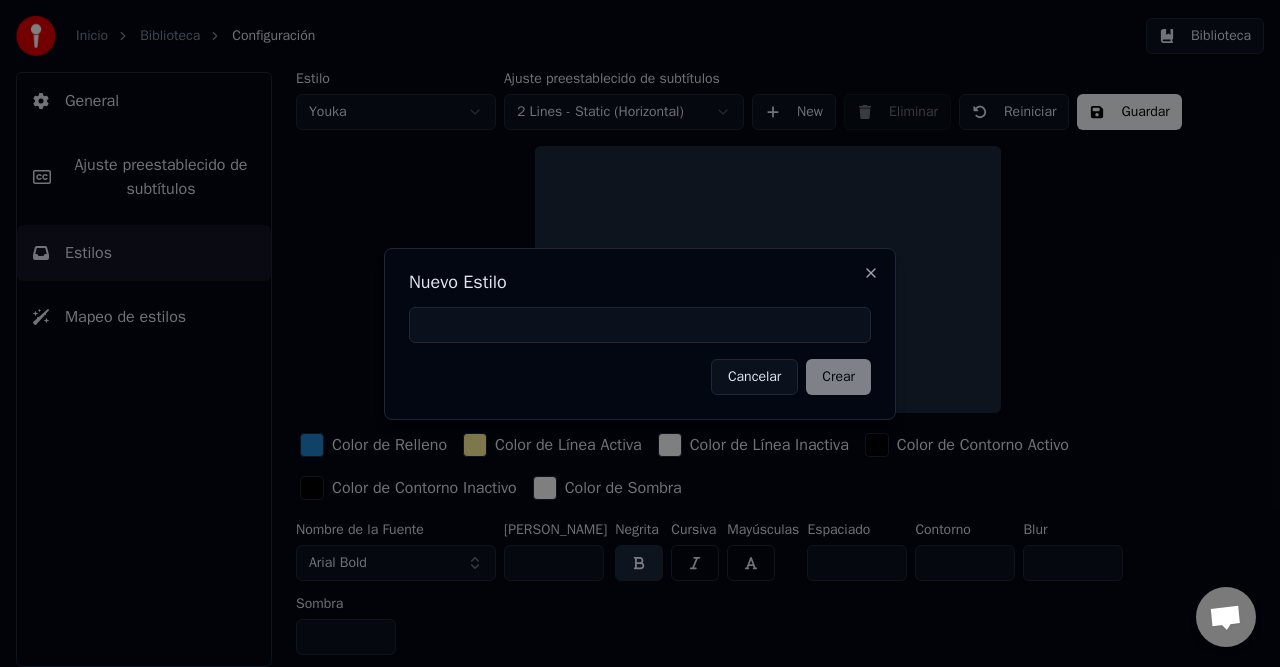click on "Cancelar Crear" at bounding box center [640, 377] 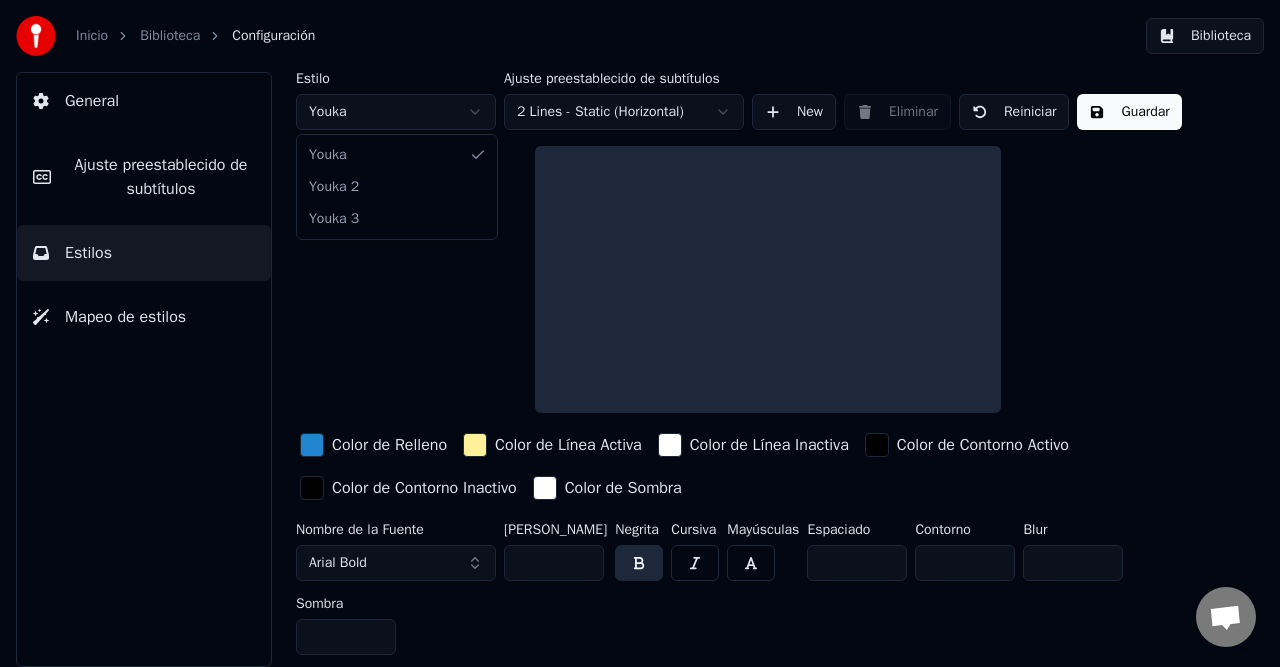 click on "Inicio Biblioteca Configuración Biblioteca General Ajuste preestablecido de subtítulos Estilos Mapeo de estilos Estilo Youka Ajuste preestablecido de subtítulos 2 Lines - Static (Horizontal) New Eliminar Reiniciar Guardar Color de Relleno Color de Línea Activa Color de Línea Inactiva Color de Contorno Activo Color de Contorno Inactivo Color de Sombra Nombre de la Fuente Arial Bold Tamaño de Fuente ** Negrita Cursiva Mayúsculas Espaciado * Contorno * Blur * Sombra * Conversación Adam ¿Tienes alguna pregunta? ¡Hablemos! No estamos disponibles en estos momentos Red fuera de línea. Reconectando... Por ahora no se pueden recibir ni enviar mensajes. Youka Desktop ¡Hola! ¿En qué te puedo ayudar?  Enviar un archivo Insertar un emoji Enviar un archivo Grabar mensaje de audio We run on Crisp Youka Youka 2 Youka 3" at bounding box center (640, 333) 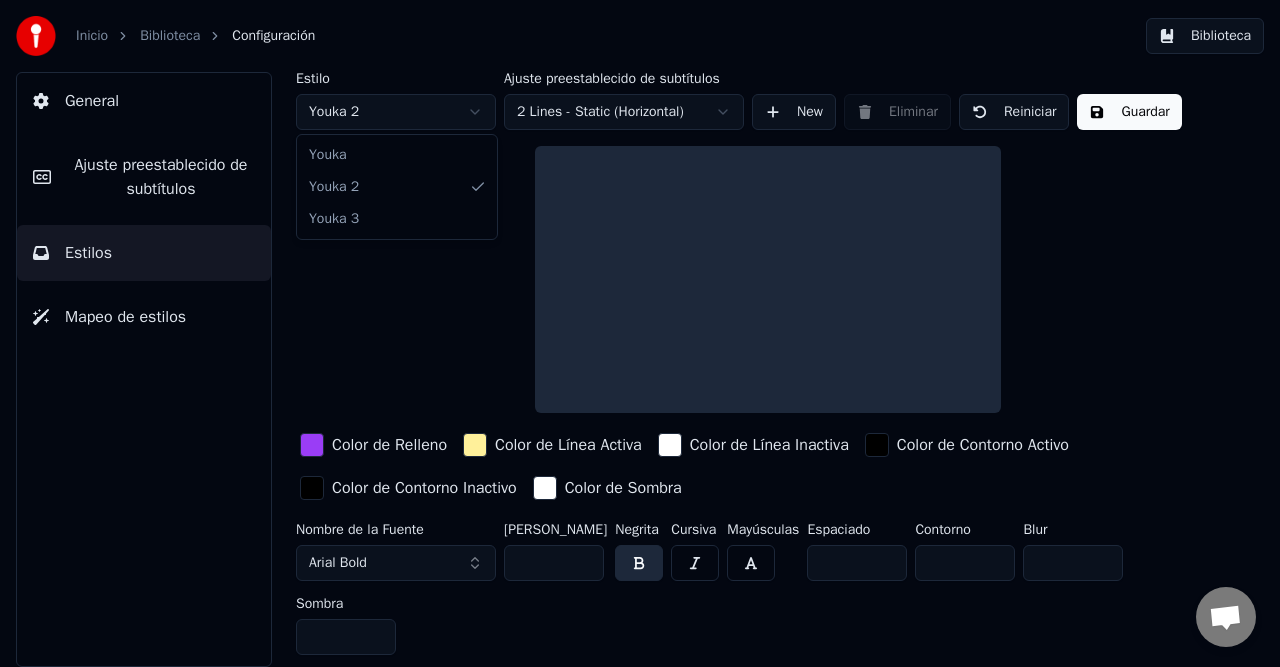 click on "Inicio Biblioteca Configuración Biblioteca General Ajuste preestablecido de subtítulos Estilos Mapeo de estilos Estilo Youka 2 Ajuste preestablecido de subtítulos 2 Lines - Static (Horizontal) New Eliminar Reiniciar Guardar Color de Relleno Color de Línea Activa Color de Línea Inactiva Color de Contorno Activo Color de Contorno Inactivo Color de Sombra Nombre de la Fuente Arial Bold Tamaño de Fuente ** Negrita Cursiva Mayúsculas Espaciado * Contorno * Blur * Sombra * Conversación Adam ¿Tienes alguna pregunta? ¡Hablemos! No estamos disponibles en estos momentos Red fuera de línea. Reconectando... Por ahora no se pueden recibir ni enviar mensajes. Youka Desktop ¡Hola! ¿En qué te puedo ayudar?  Enviar un archivo Insertar un emoji Enviar un archivo Grabar mensaje de audio We run on Crisp Youka Youka 2 Youka 3" at bounding box center [640, 333] 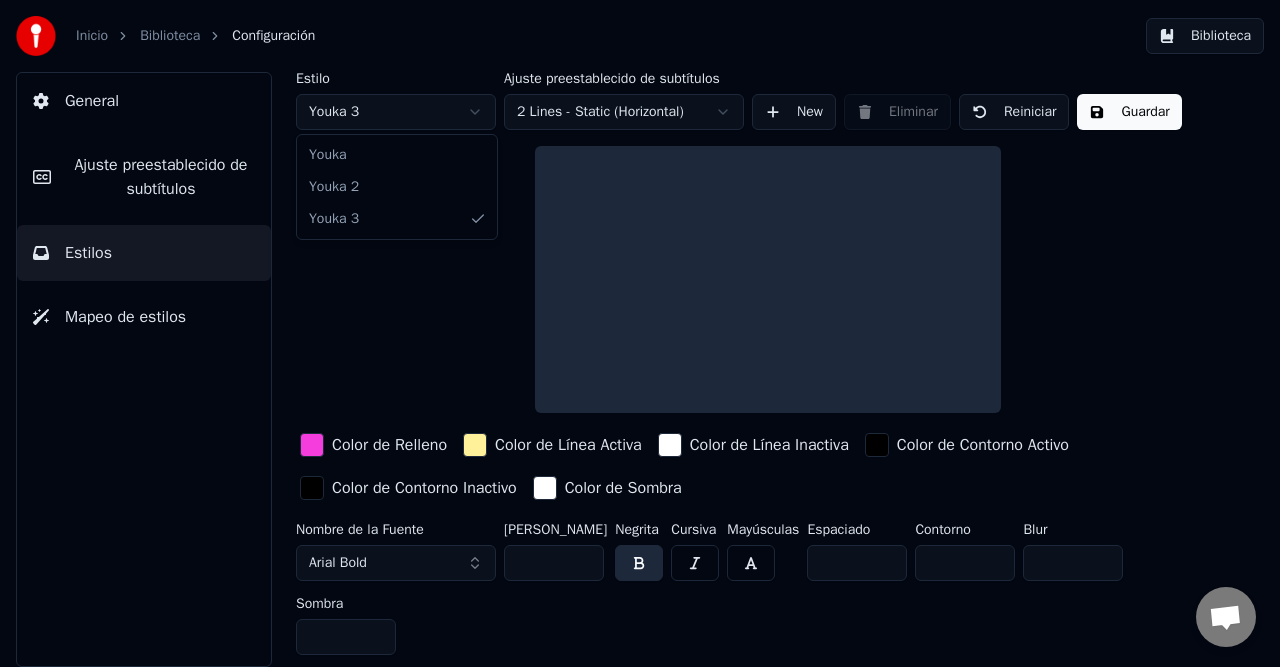 click on "Inicio Biblioteca Configuración Biblioteca General Ajuste preestablecido de subtítulos Estilos Mapeo de estilos Estilo Youka 3 Ajuste preestablecido de subtítulos 2 Lines - Static (Horizontal) New Eliminar Reiniciar Guardar Color de Relleno Color de Línea Activa Color de Línea Inactiva Color de Contorno Activo Color de Contorno Inactivo Color de Sombra Nombre de la Fuente Arial Bold Tamaño de Fuente ** Negrita Cursiva Mayúsculas Espaciado * Contorno * Blur * Sombra * Conversación Adam ¿Tienes alguna pregunta? ¡Hablemos! No estamos disponibles en estos momentos Red fuera de línea. Reconectando... Por ahora no se pueden recibir ni enviar mensajes. Youka Desktop ¡Hola! ¿En qué te puedo ayudar?  Enviar un archivo Insertar un emoji Enviar un archivo Grabar mensaje de audio We run on Crisp Youka Youka 2 Youka 3" at bounding box center (640, 333) 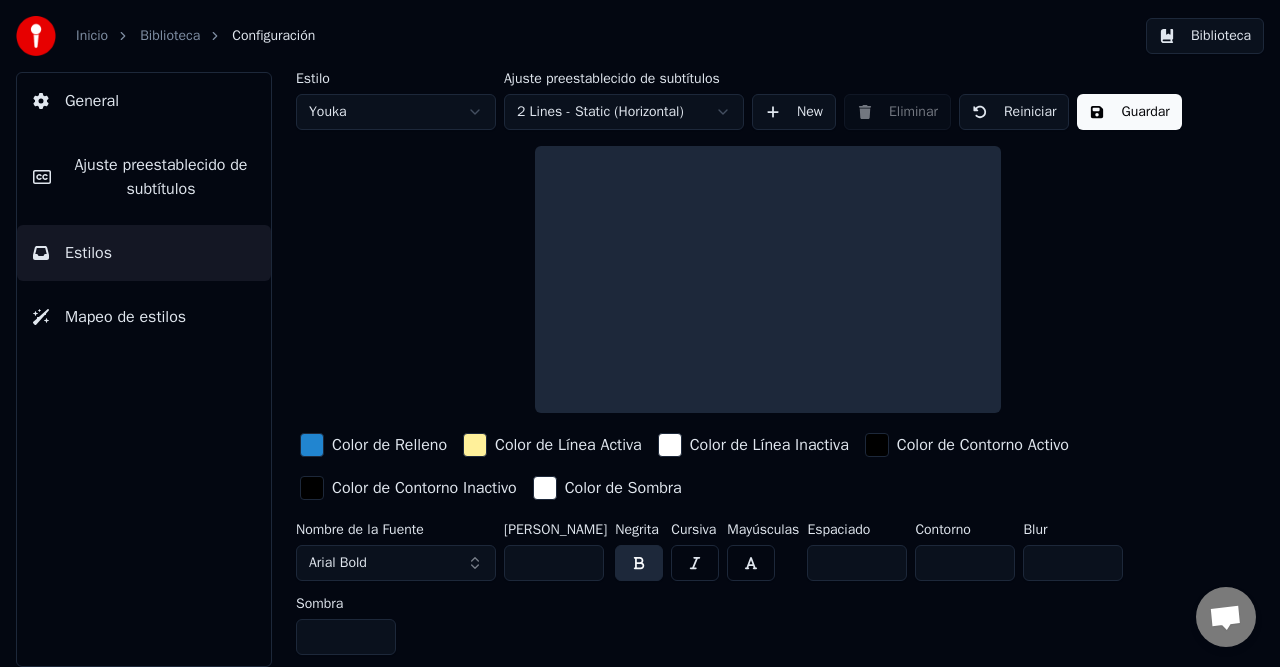 click on "Estilo Youka Ajuste preestablecido de subtítulos 2 Lines - Static (Horizontal) New Eliminar Reiniciar Guardar Color de Relleno Color de Línea Activa Color de Línea Inactiva Color de Contorno Activo Color de Contorno Inactivo Color de Sombra Nombre de la Fuente Arial Bold Tamaño de Fuente ** Negrita Cursiva Mayúsculas Espaciado * Contorno * Blur * Sombra *" at bounding box center (768, 367) 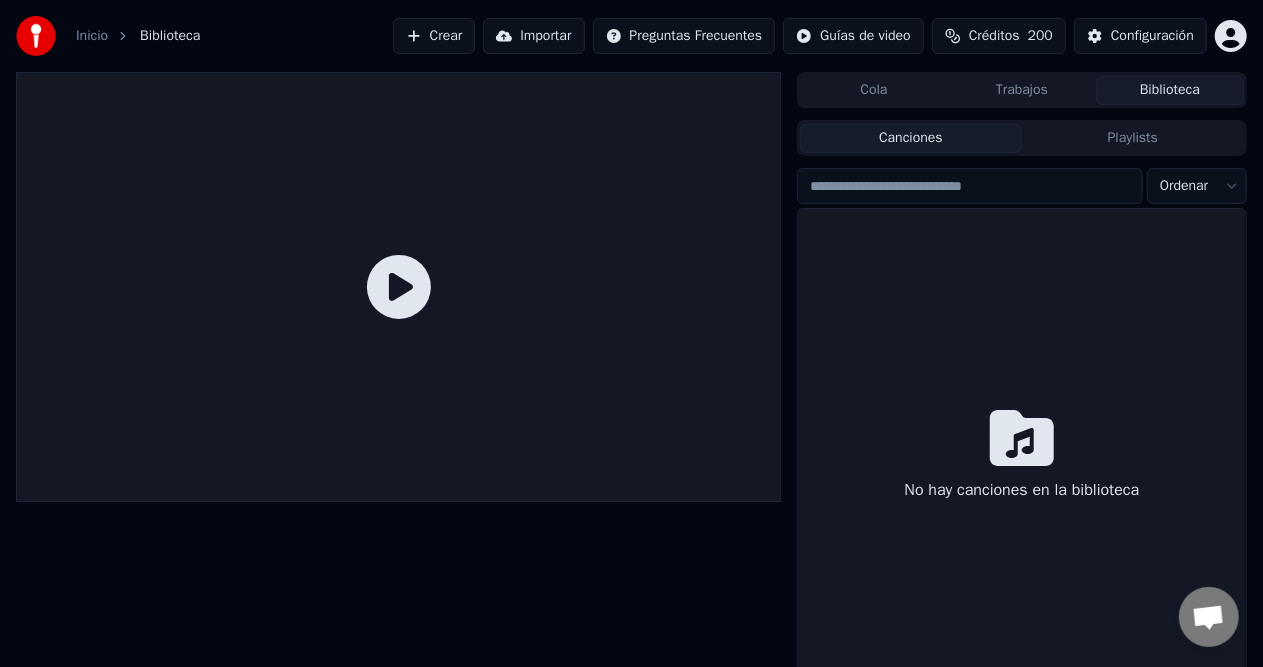 click on "Trabajos" at bounding box center [1022, 90] 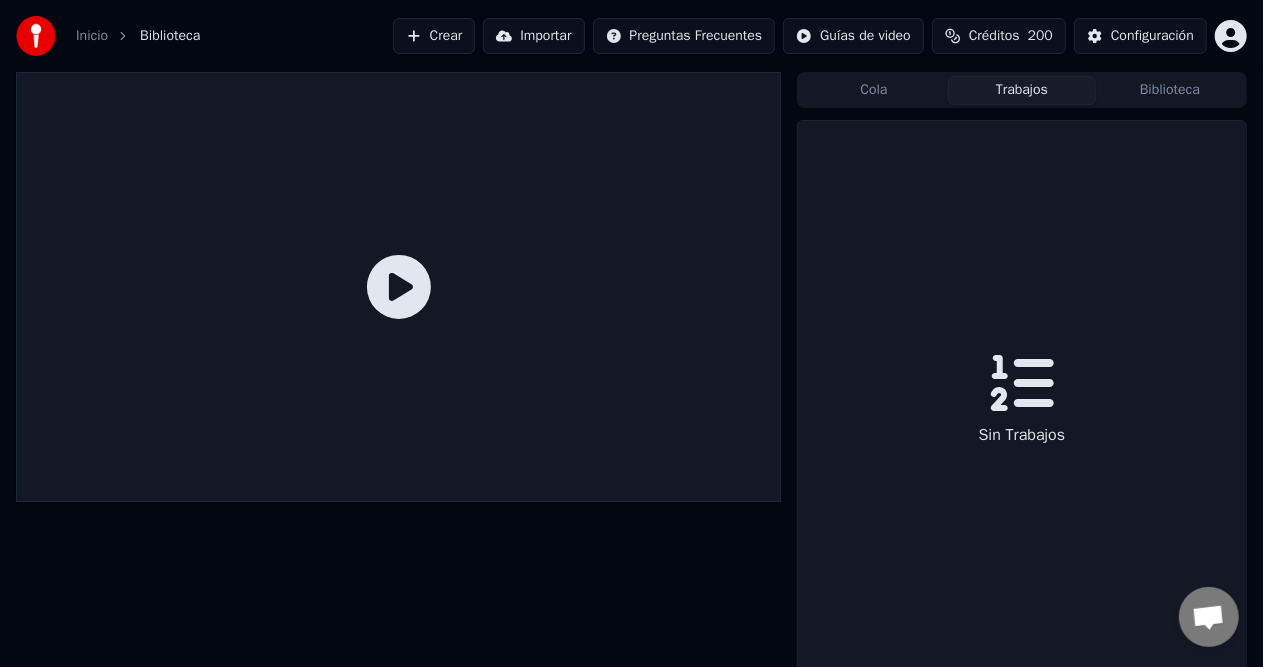 click on "Cola" at bounding box center (874, 90) 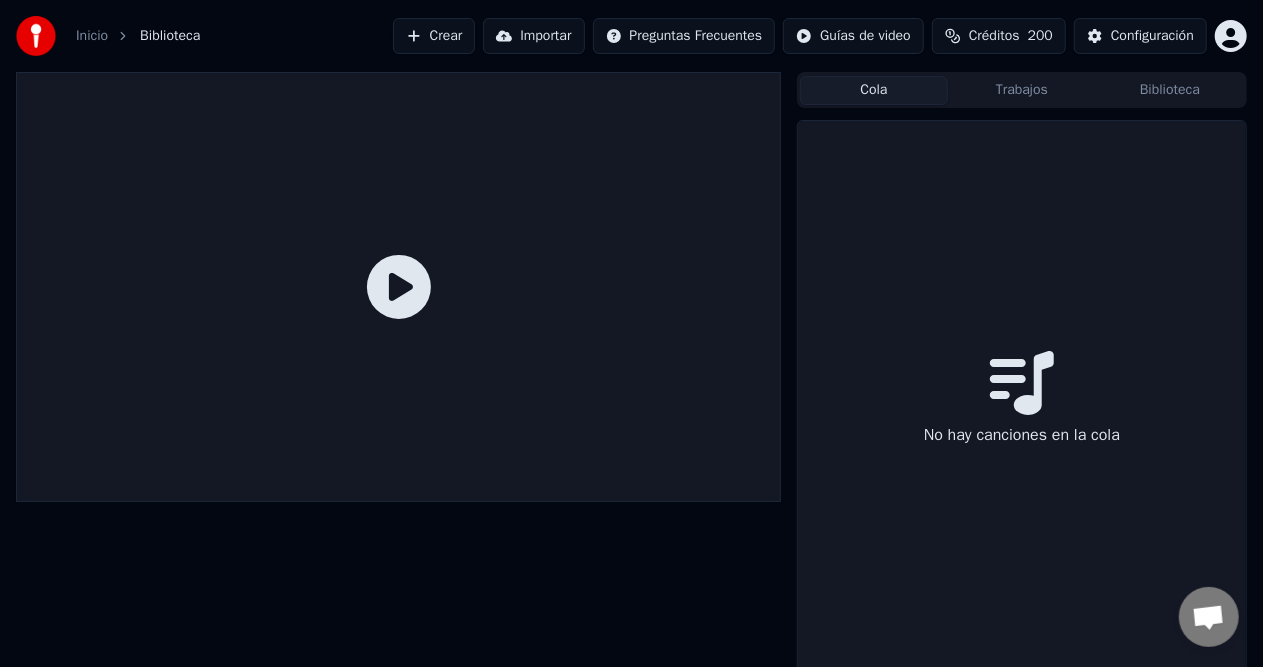 click on "Trabajos" at bounding box center [1022, 90] 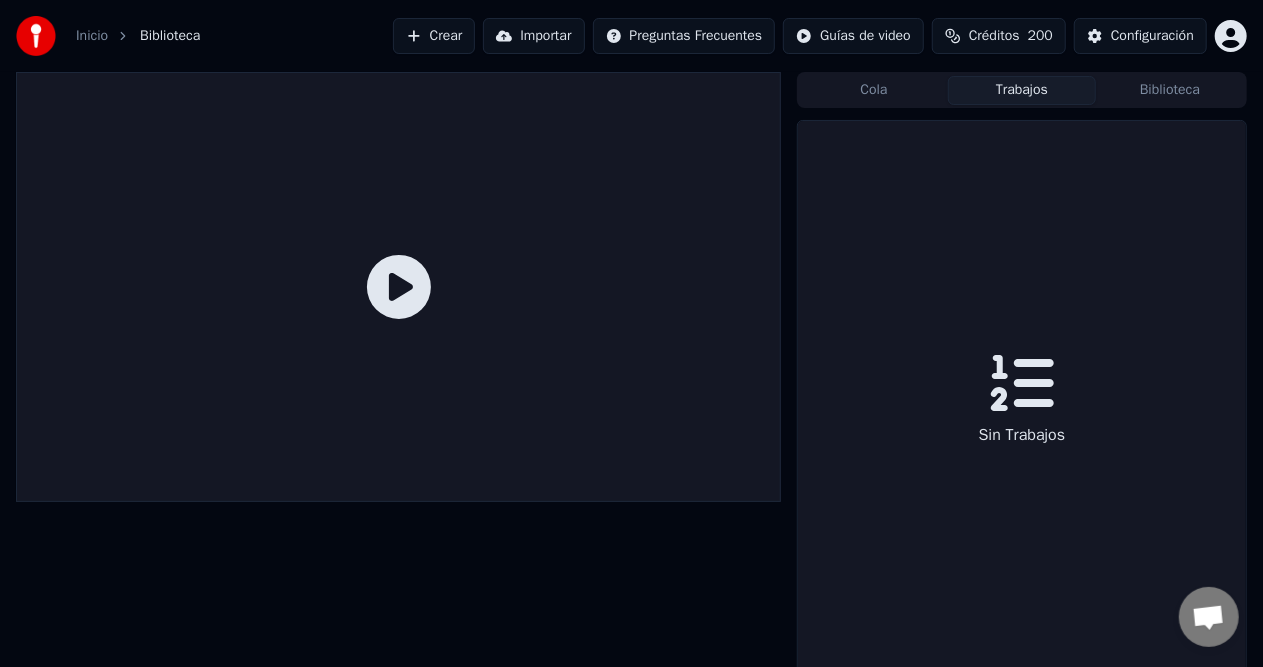 click on "Biblioteca" at bounding box center (1170, 90) 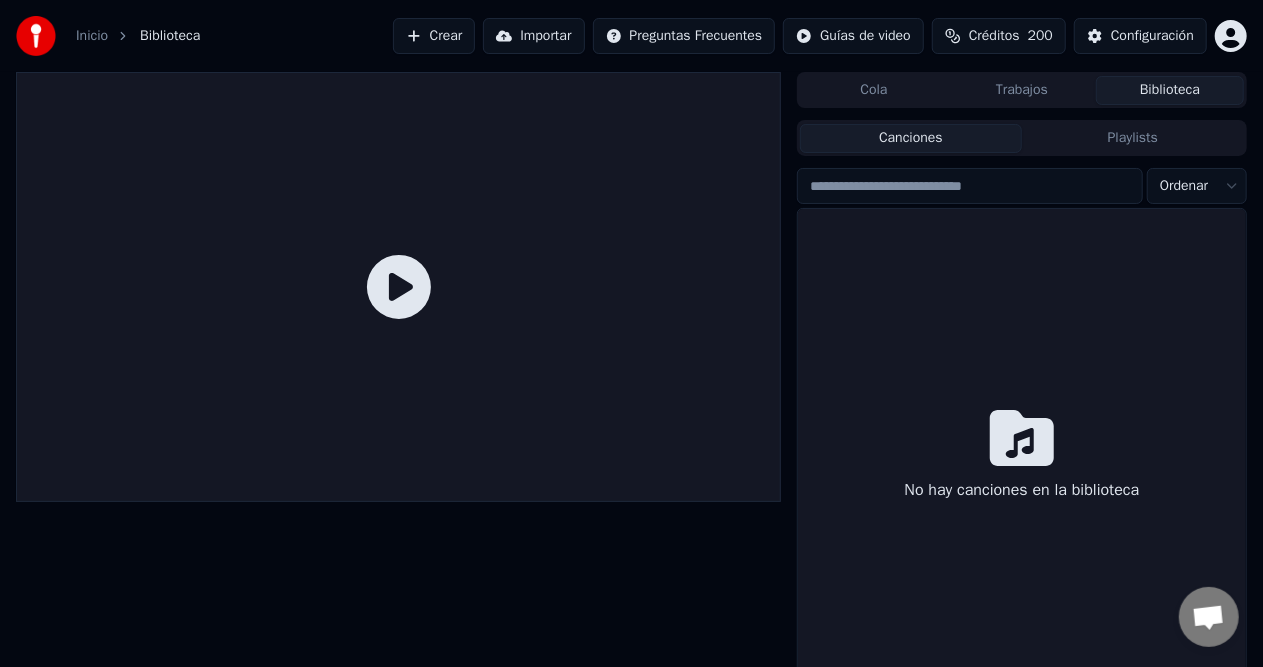 click on "Crear" at bounding box center [434, 36] 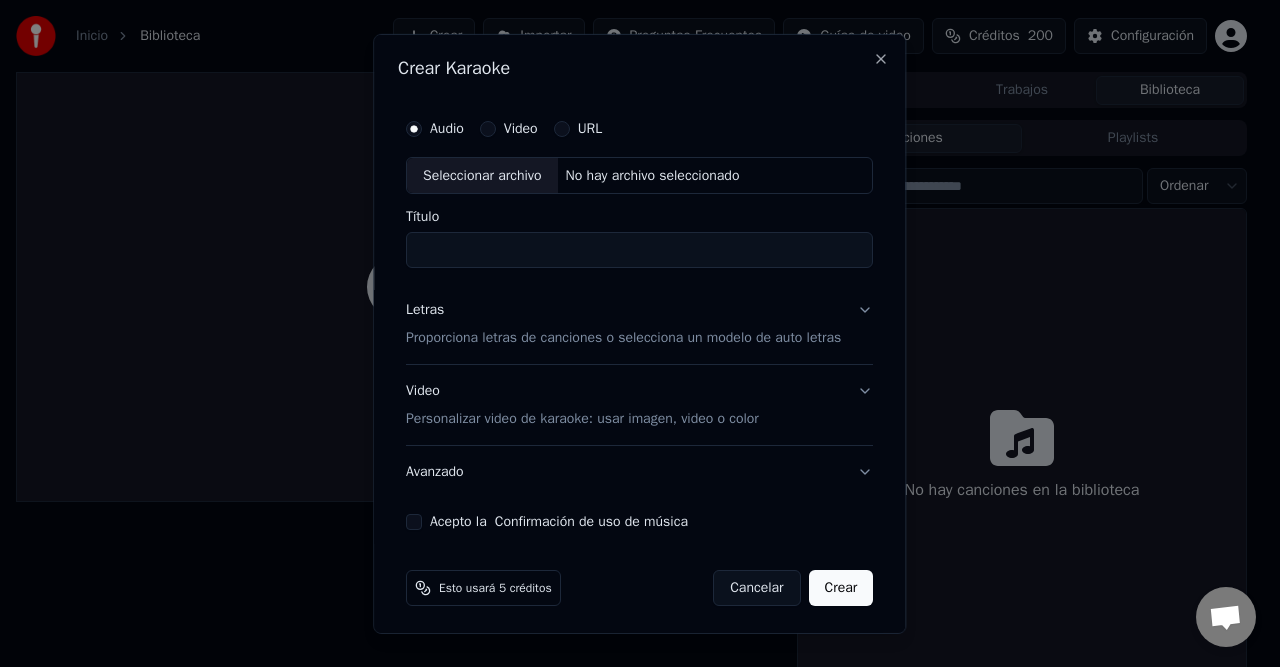 click on "Seleccionar archivo No hay archivo seleccionado" at bounding box center (639, 175) 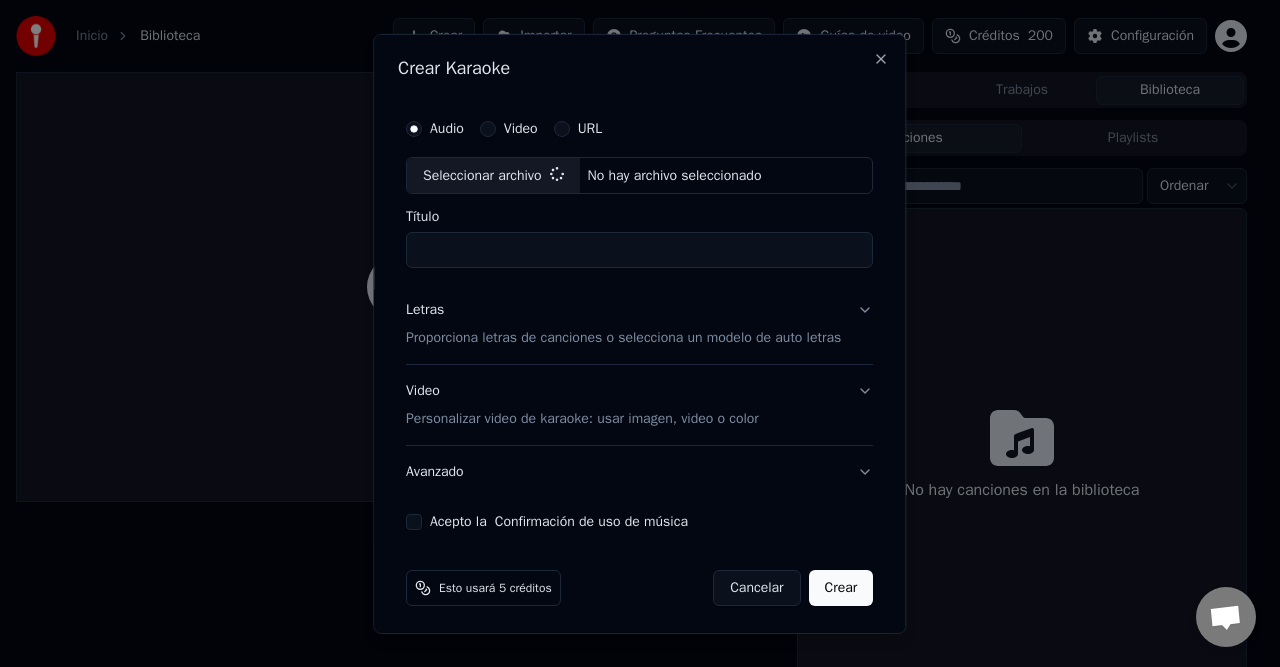 type on "**********" 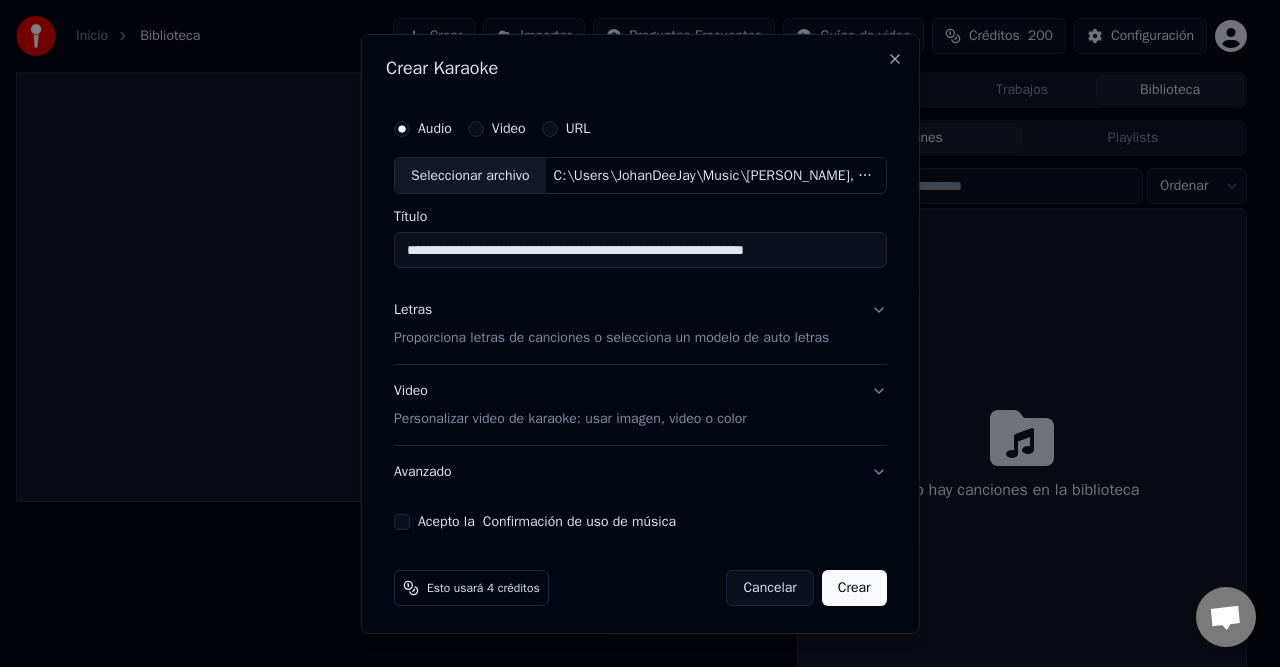click on "Proporciona letras de canciones o selecciona un modelo de auto letras" at bounding box center (611, 338) 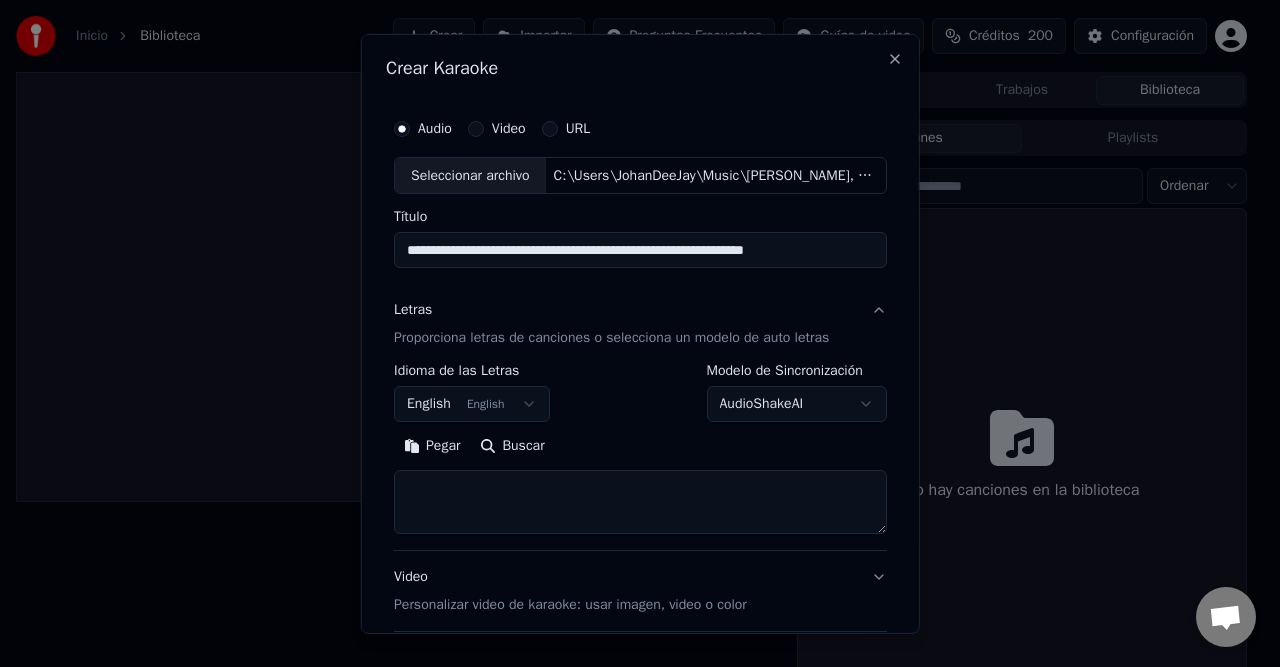 click on "English English" at bounding box center (472, 404) 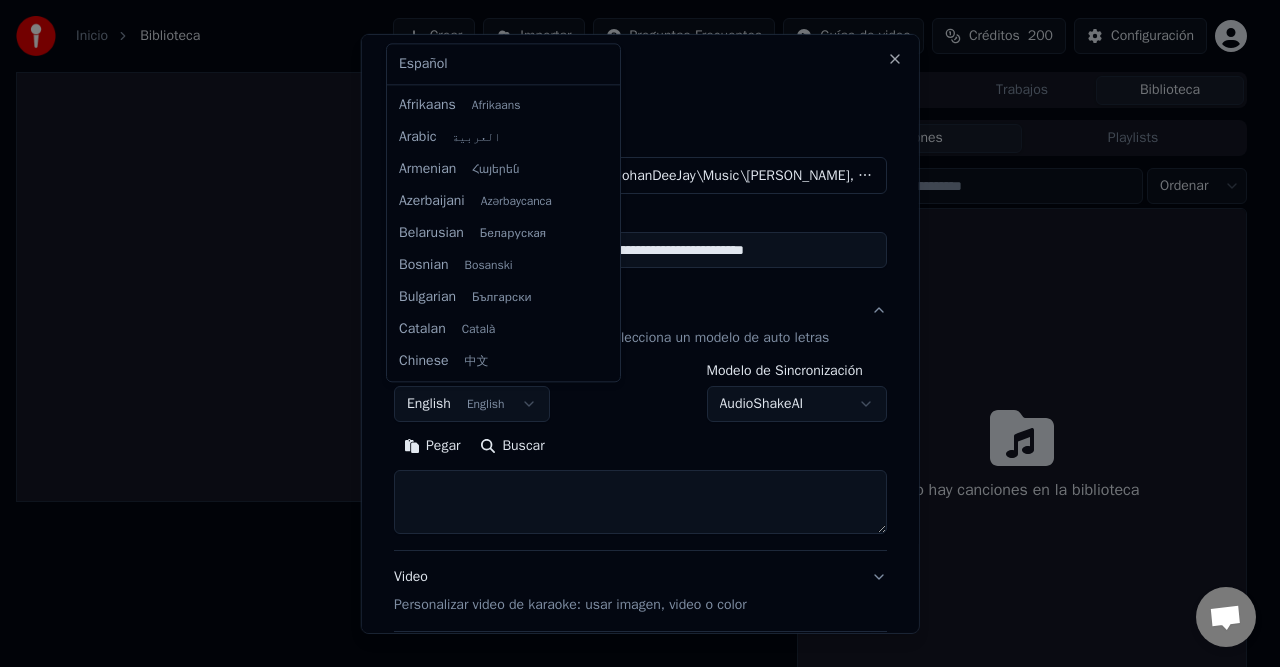 scroll, scrollTop: 160, scrollLeft: 0, axis: vertical 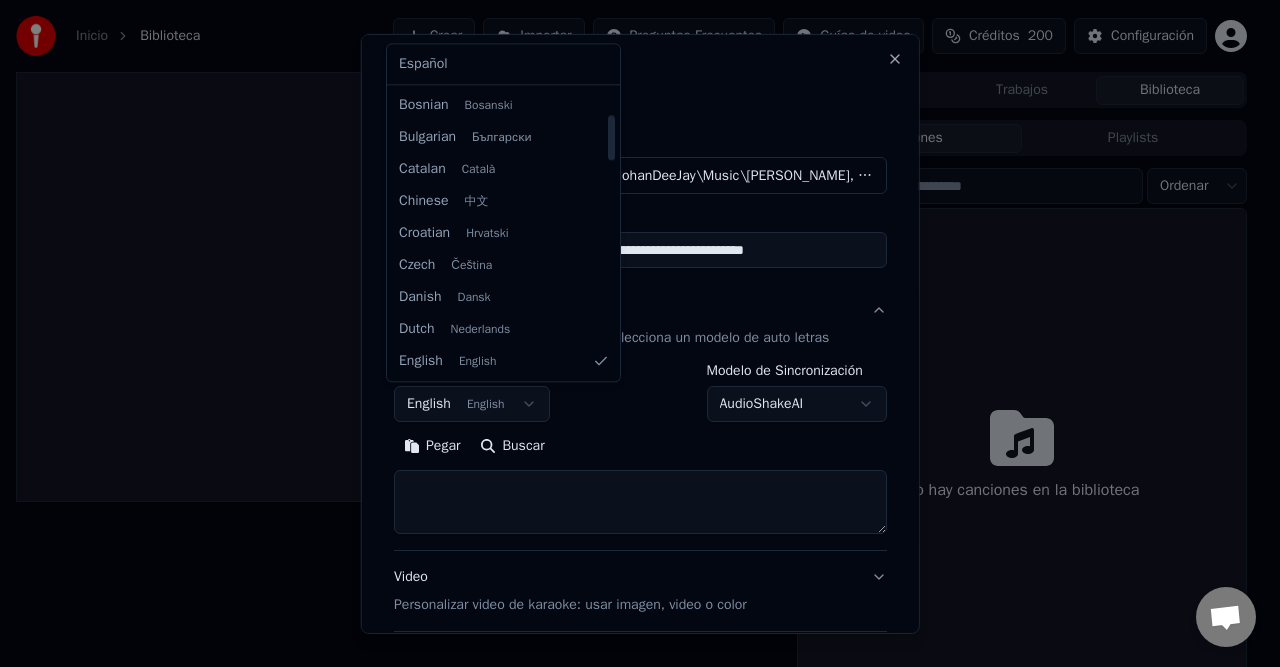 select on "**" 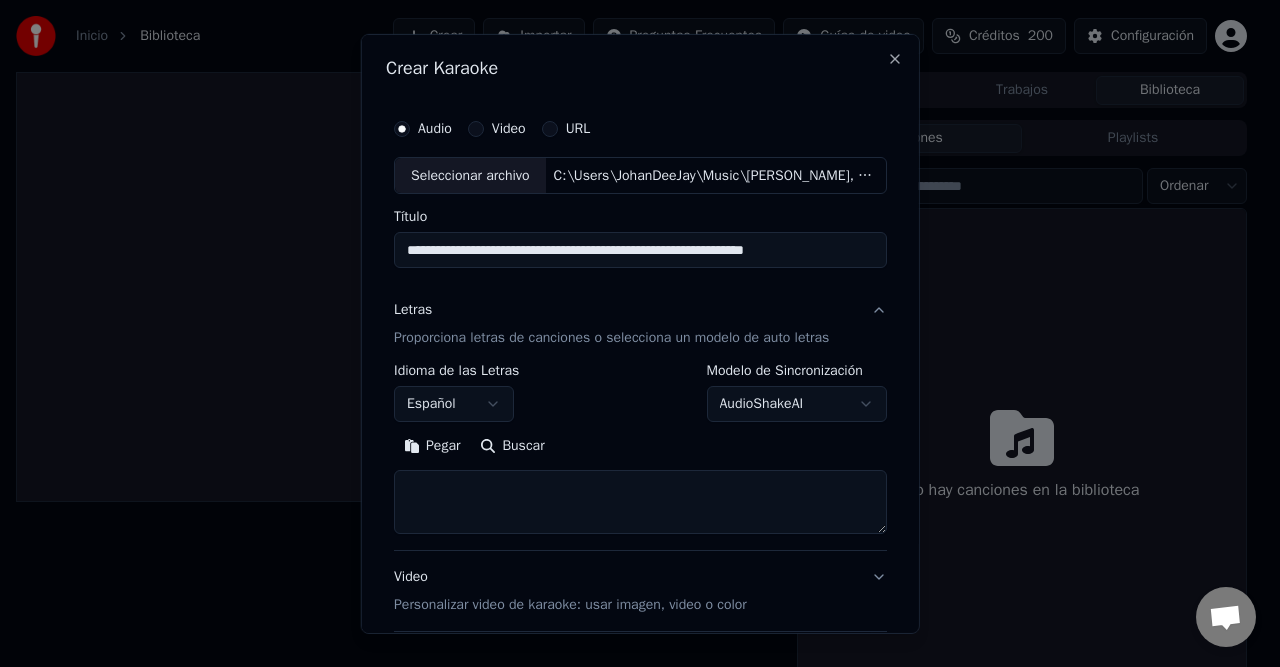 click at bounding box center (640, 502) 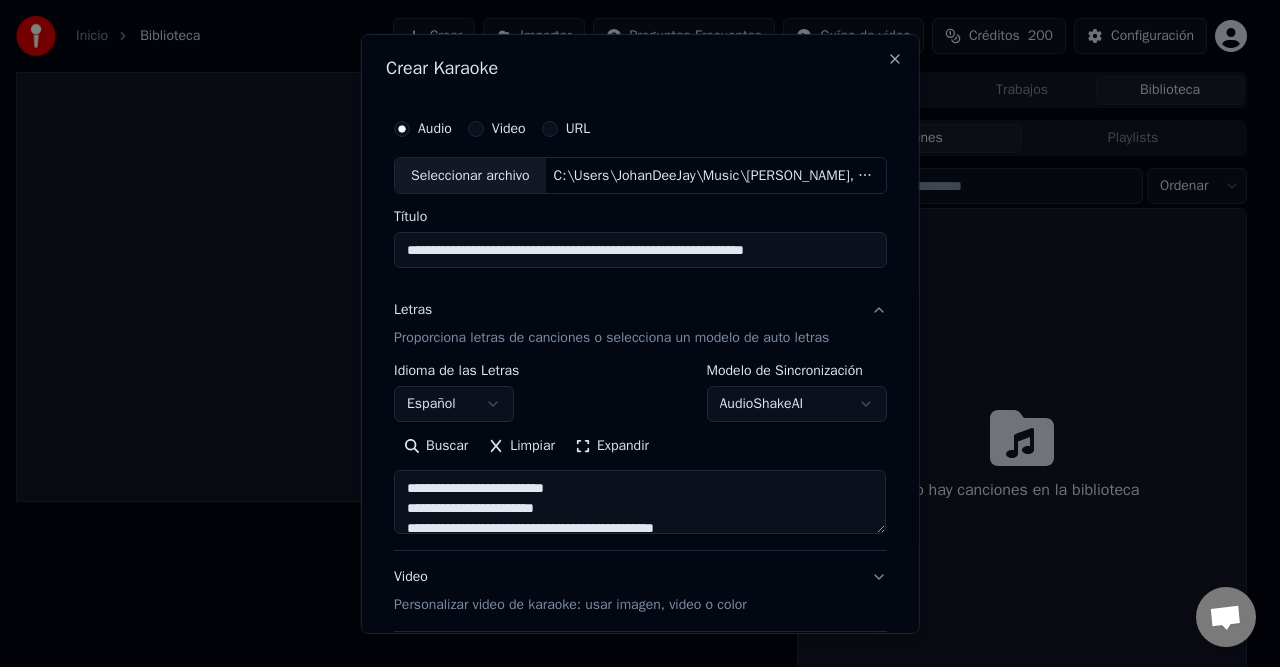 type on "**********" 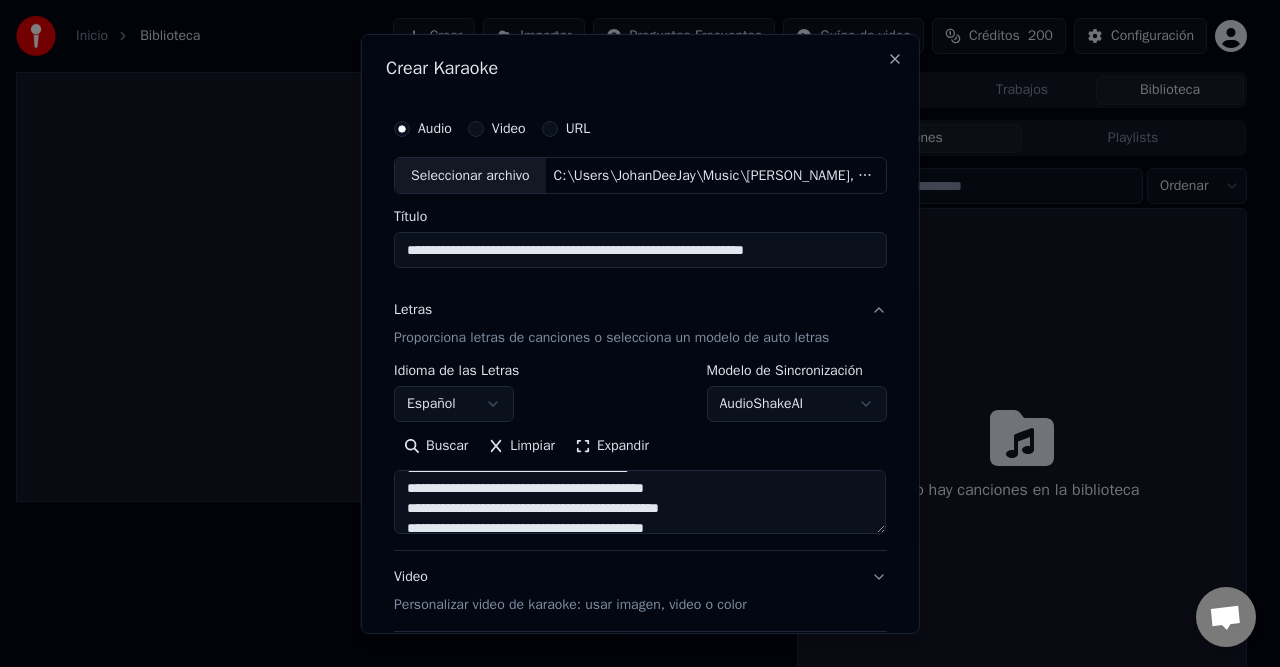 scroll, scrollTop: 593, scrollLeft: 0, axis: vertical 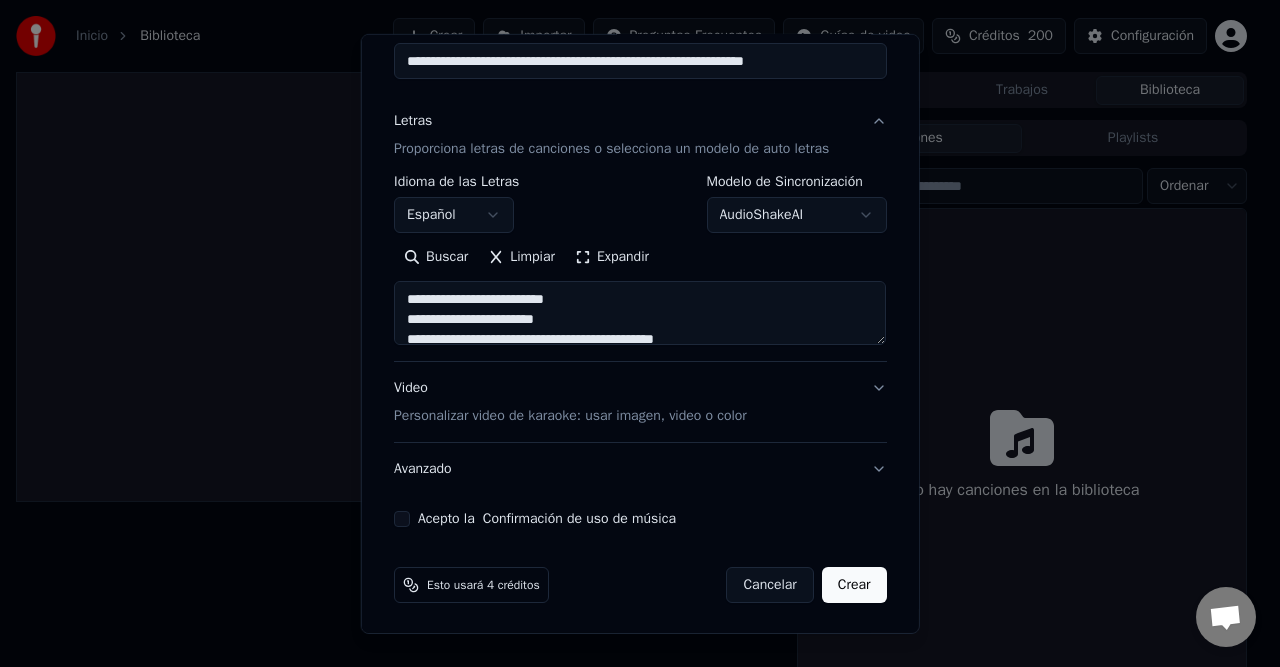 drag, startPoint x: 706, startPoint y: 324, endPoint x: 113, endPoint y: 238, distance: 599.2036 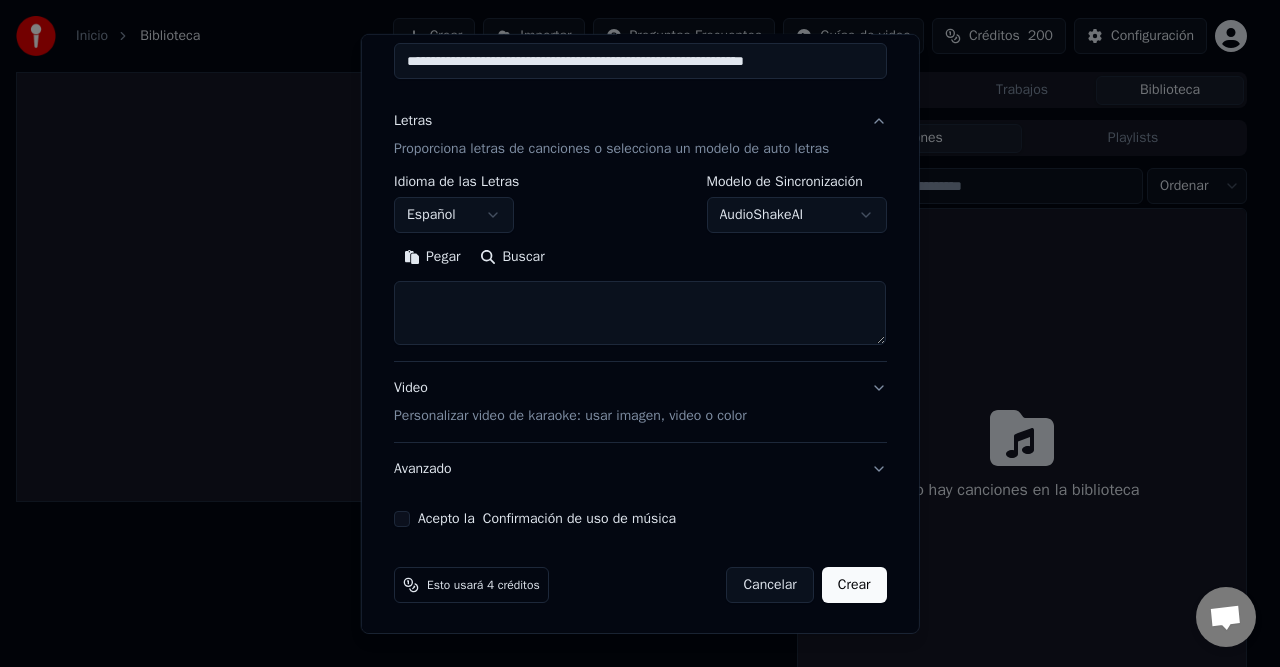 type 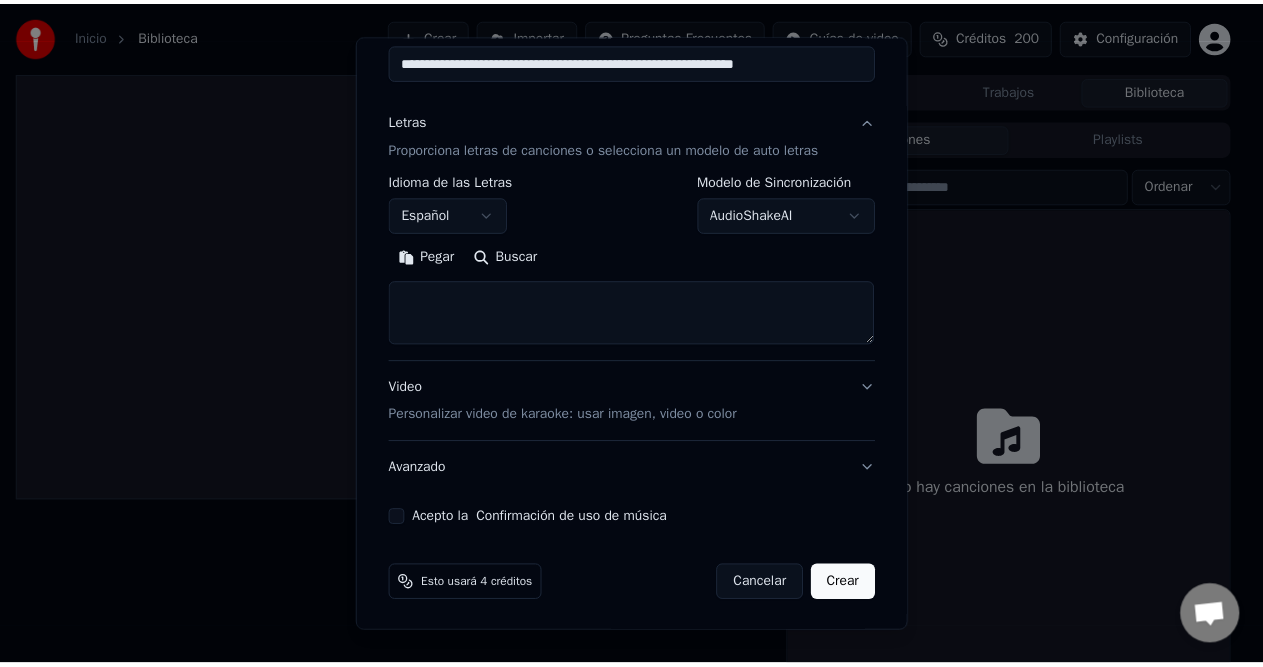 type 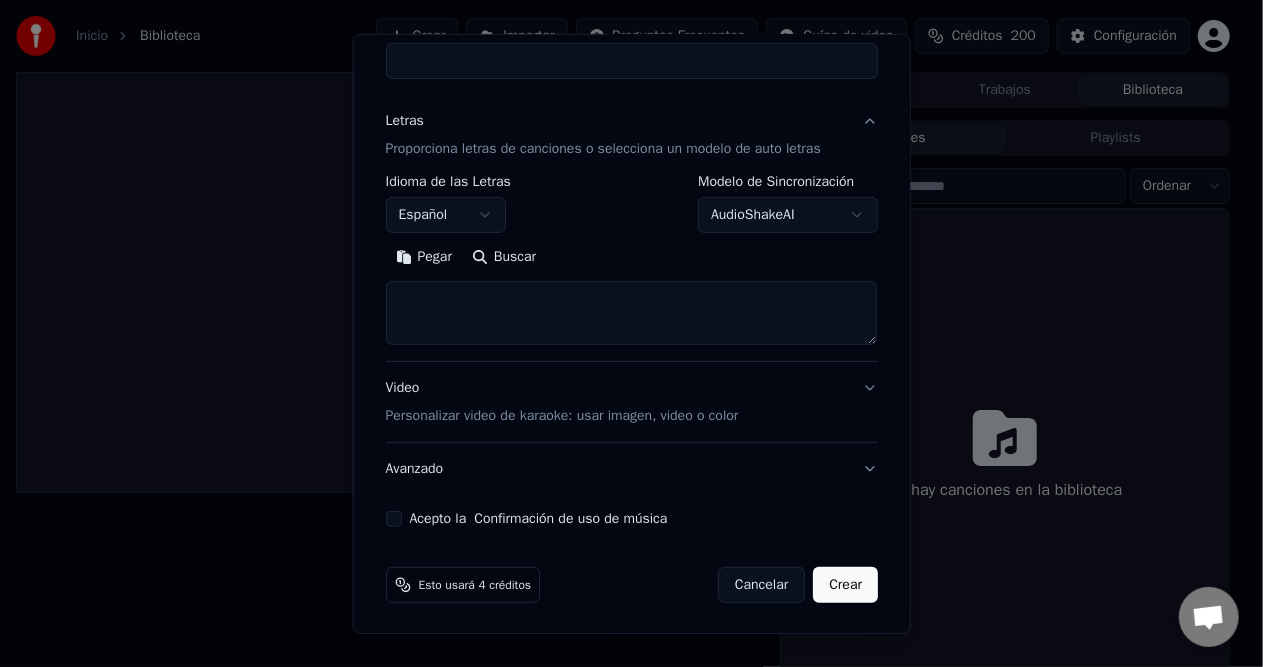 select 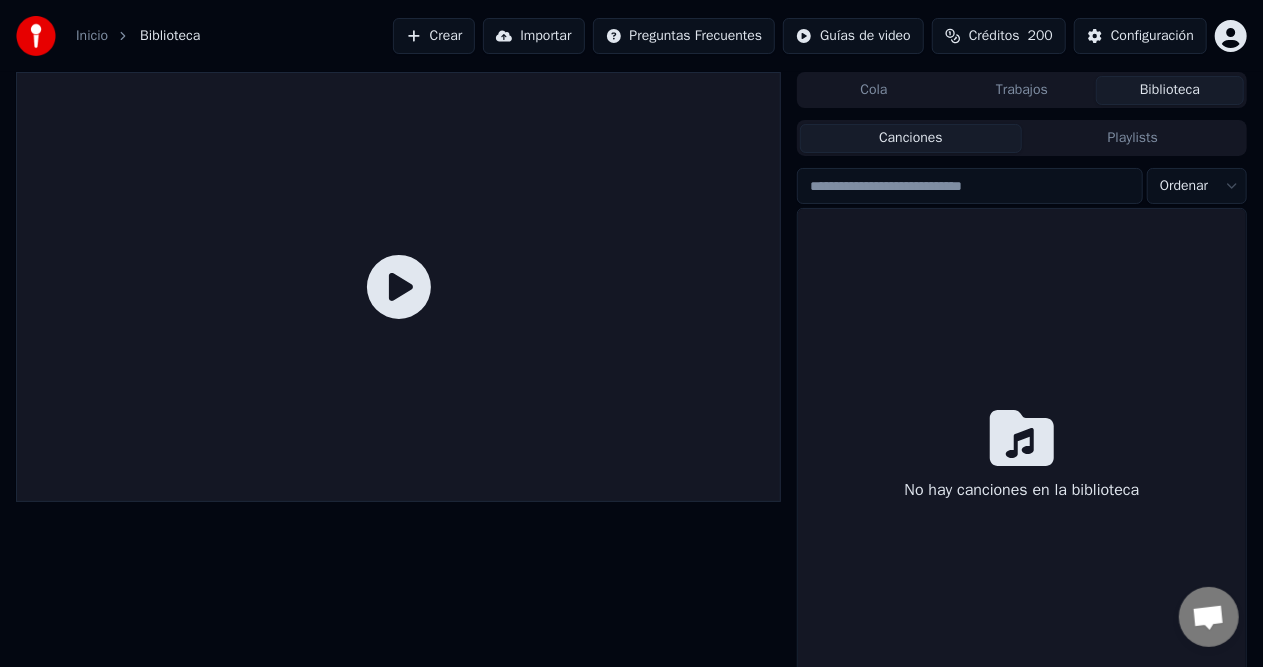click on "Crear" at bounding box center (434, 36) 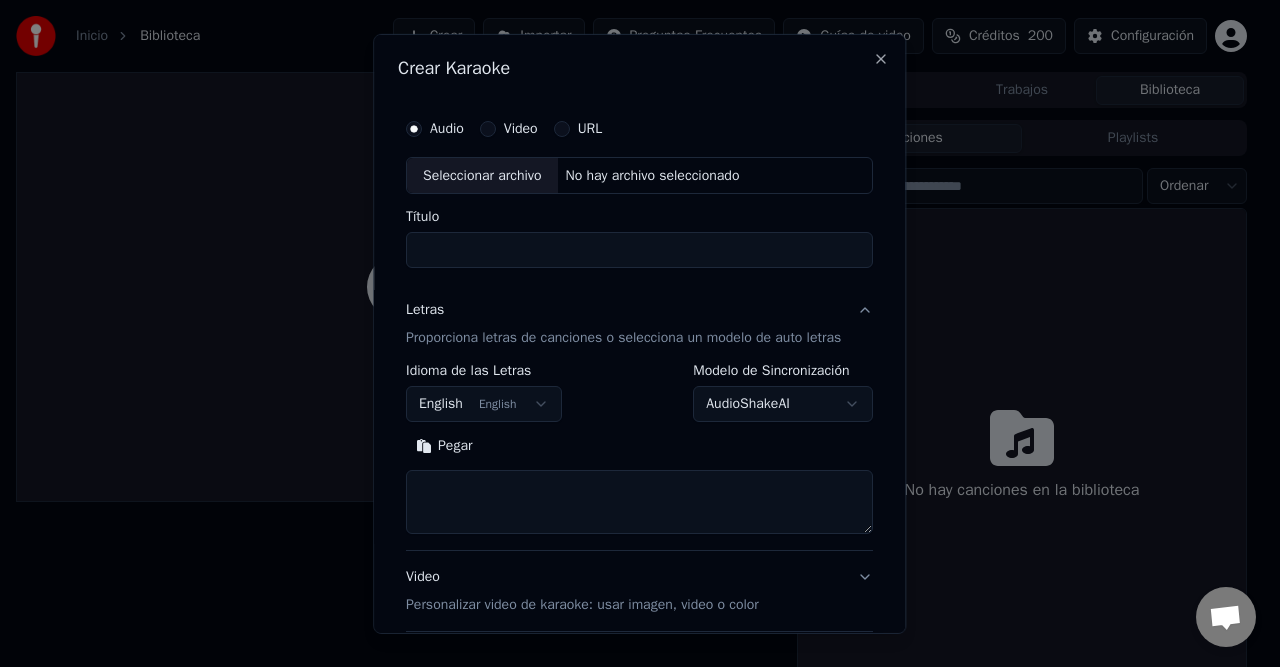 scroll, scrollTop: 189, scrollLeft: 0, axis: vertical 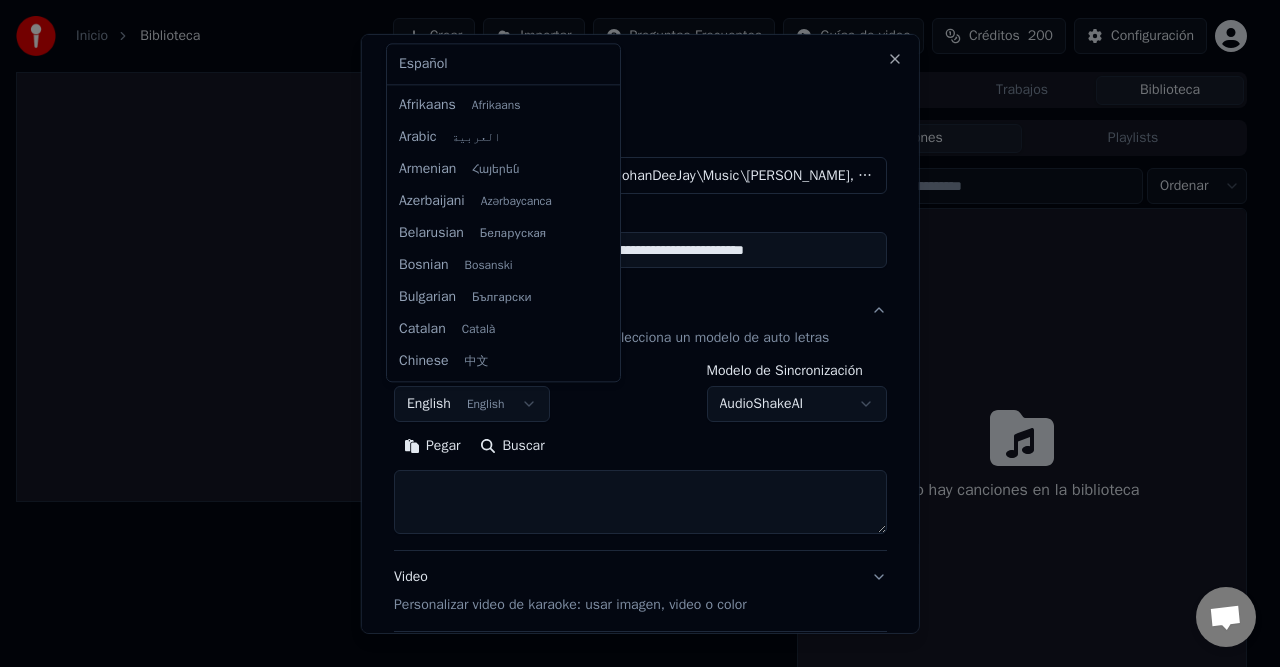 click on "**********" at bounding box center (631, 333) 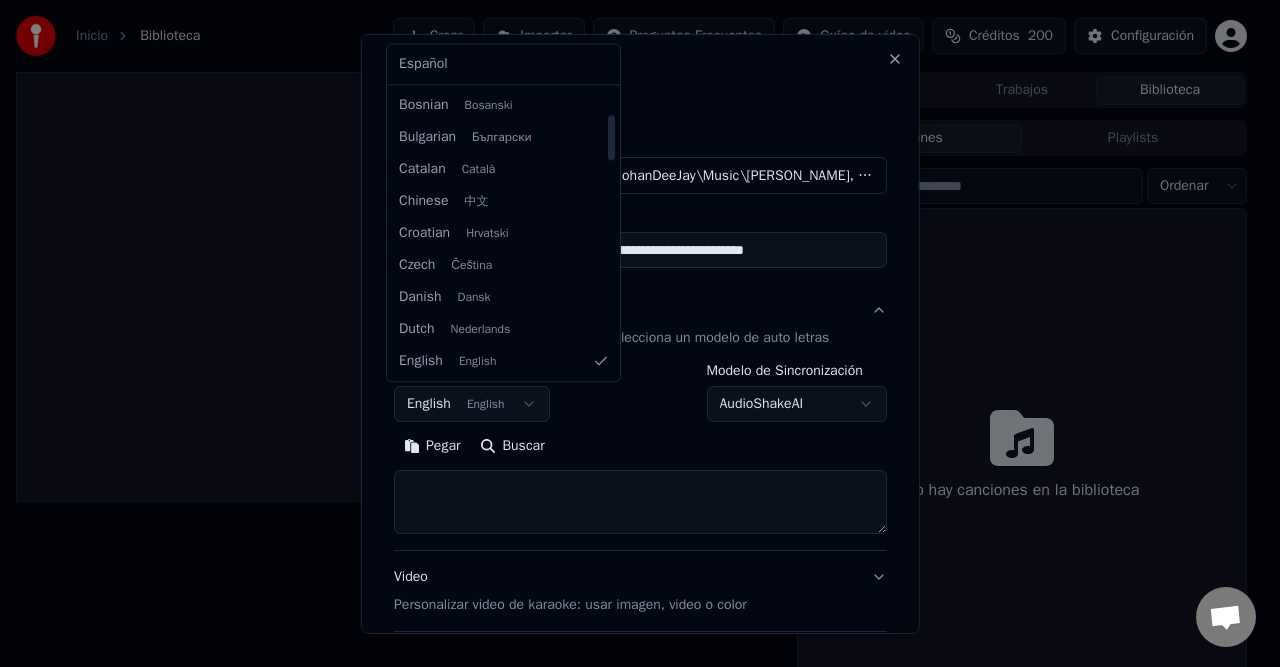 select on "**" 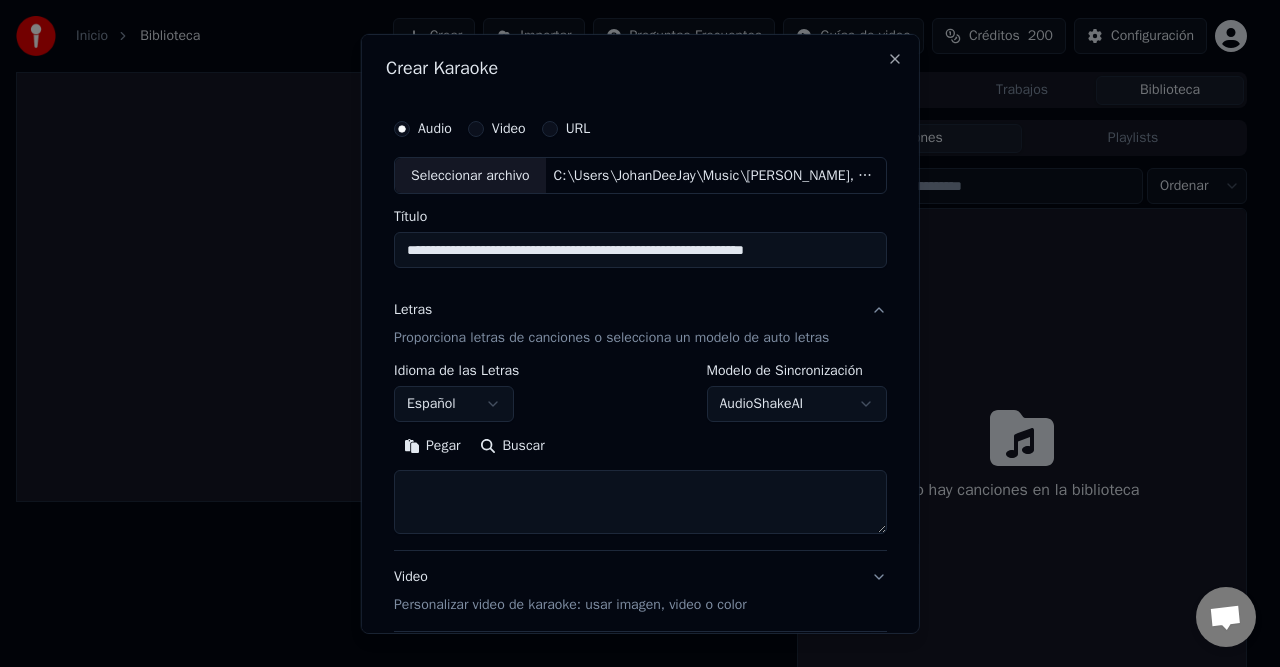 click on "Letras Proporciona letras de canciones o selecciona un modelo de auto letras" at bounding box center (611, 324) 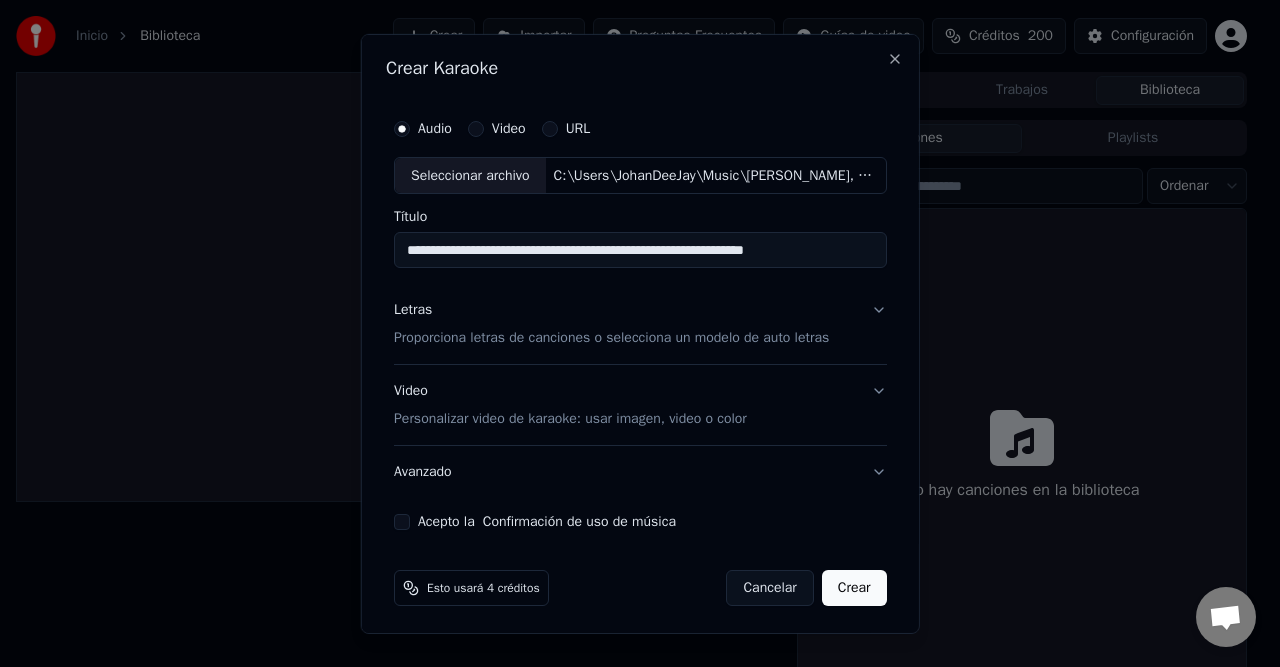 click on "Letras" at bounding box center [413, 310] 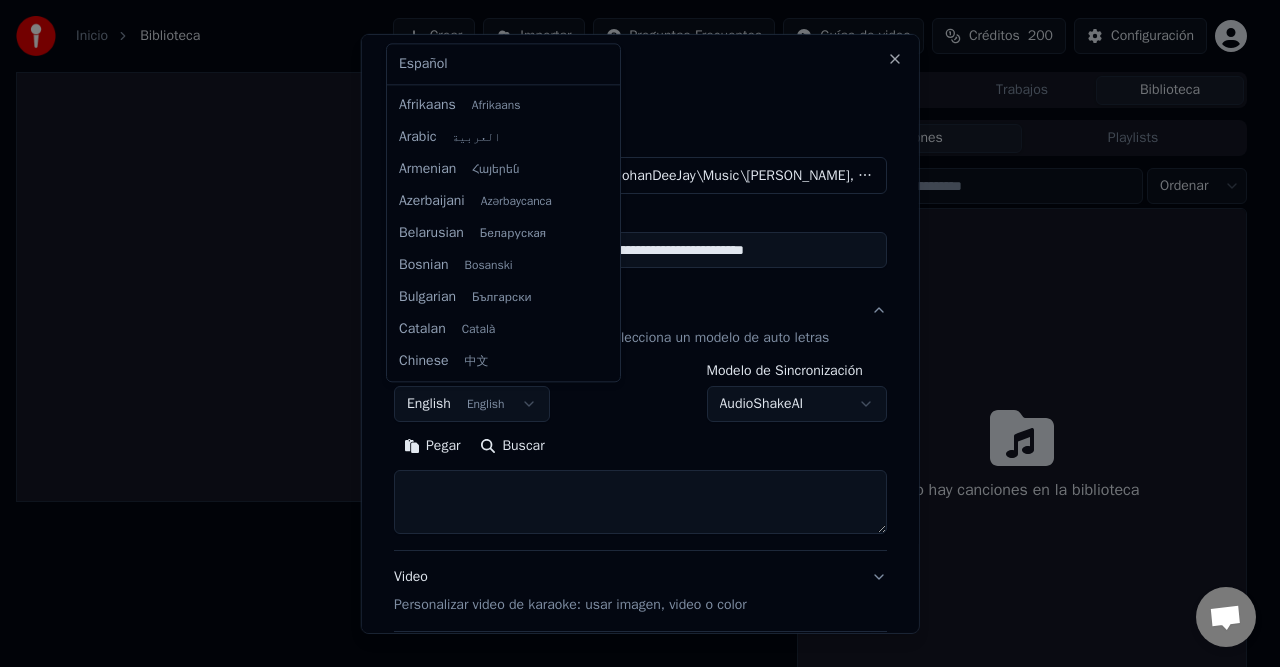 click on "**********" at bounding box center (631, 333) 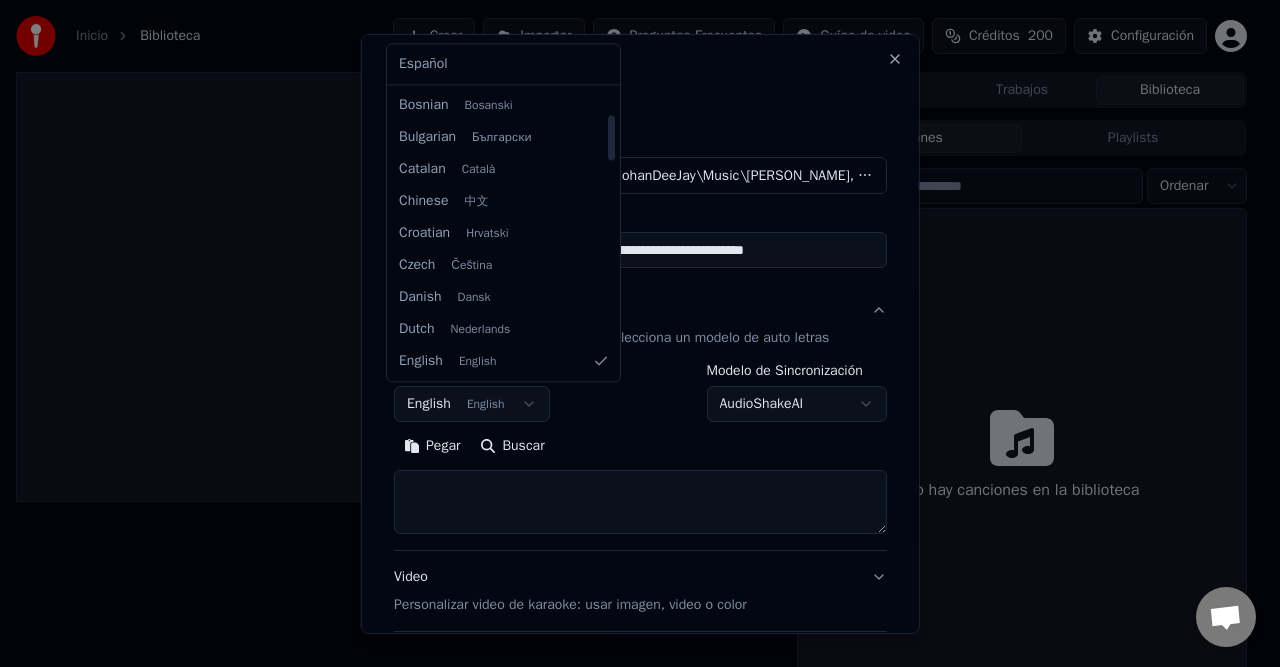 select on "**" 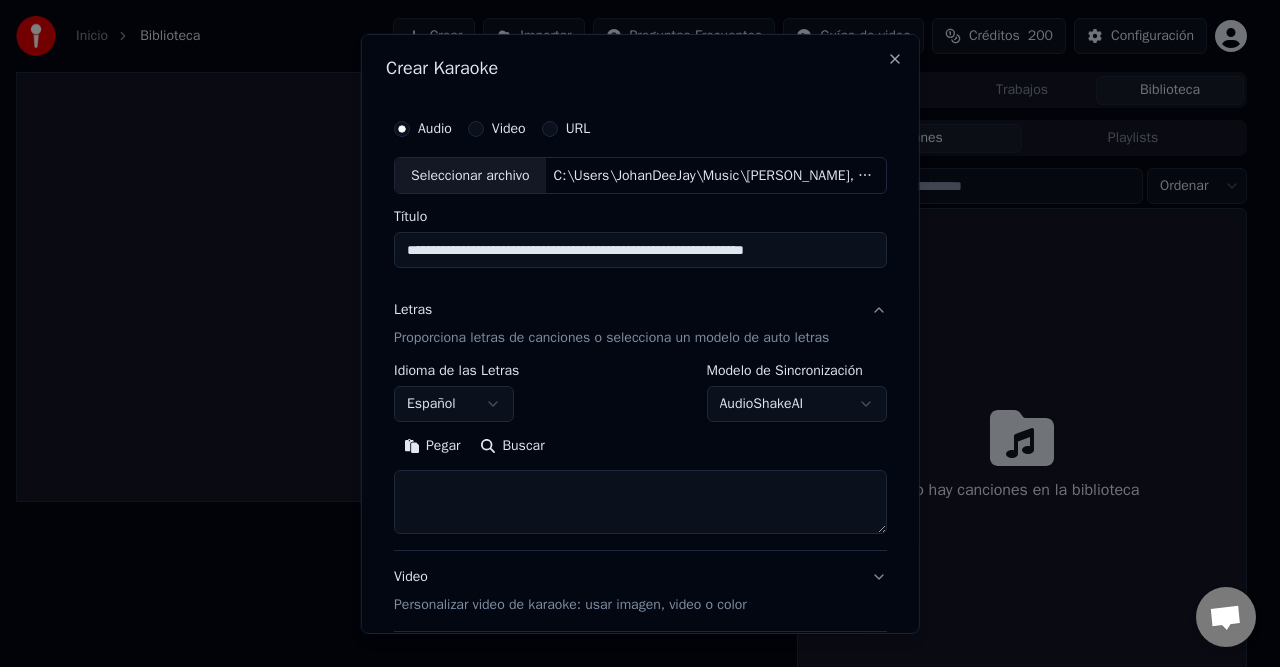 click on "**********" at bounding box center (631, 333) 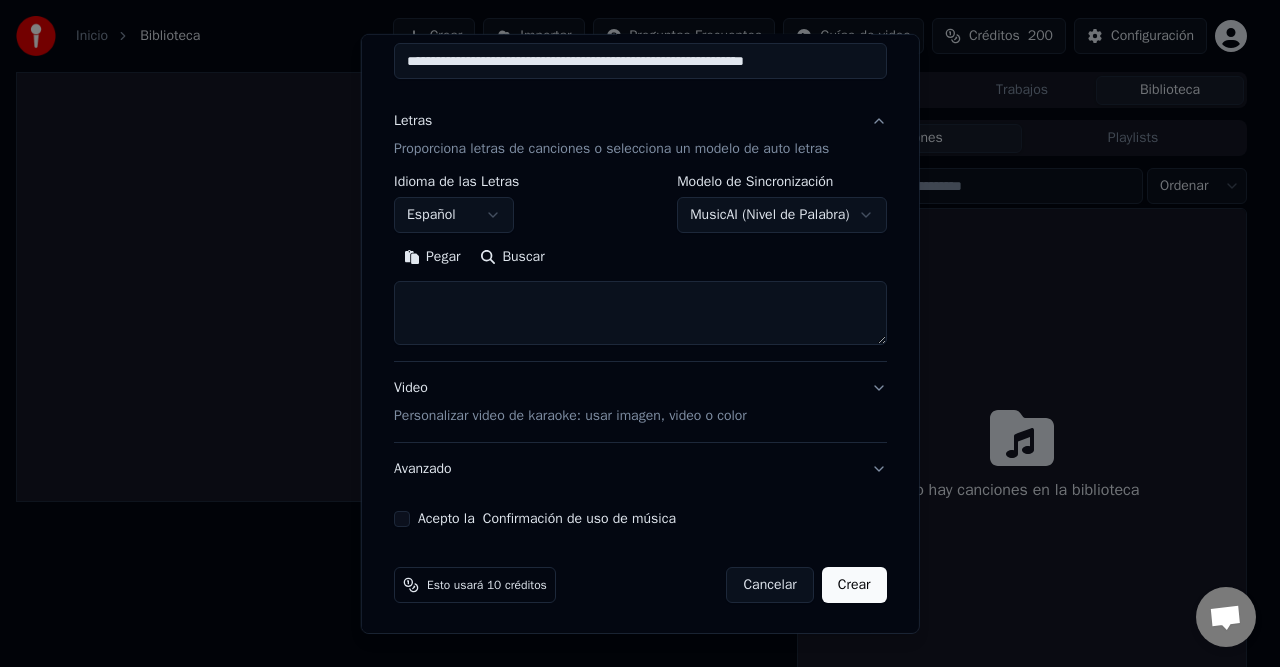 scroll, scrollTop: 89, scrollLeft: 0, axis: vertical 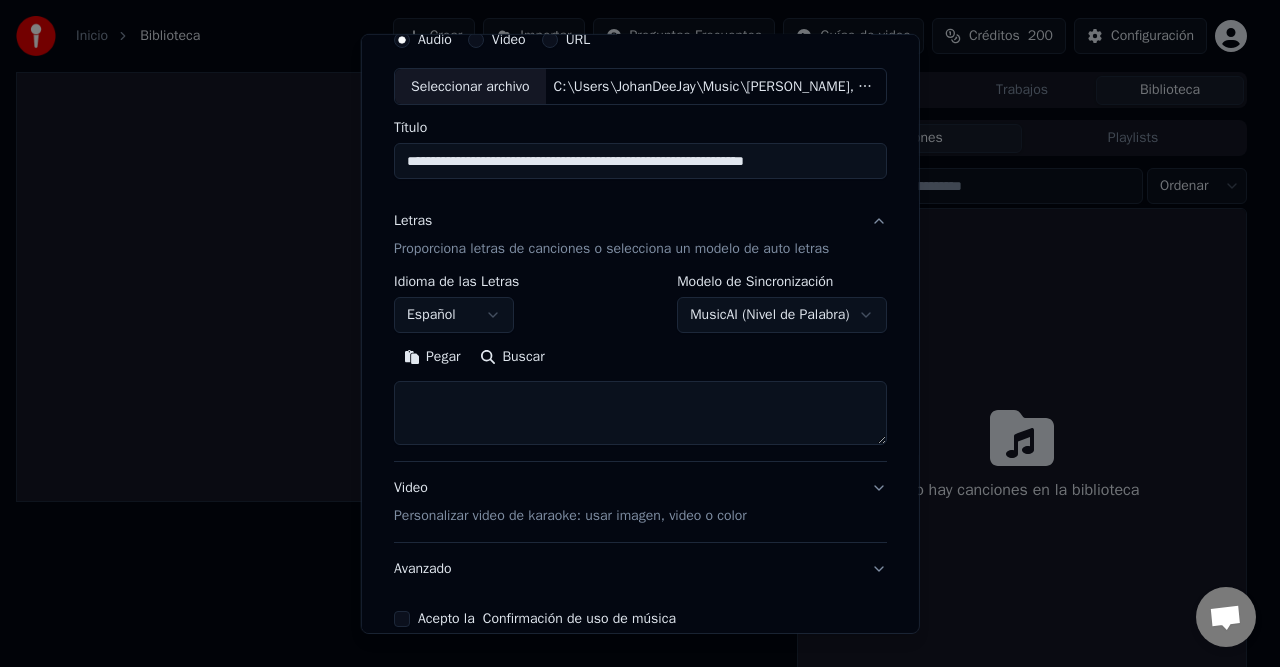 click on "**********" at bounding box center (631, 333) 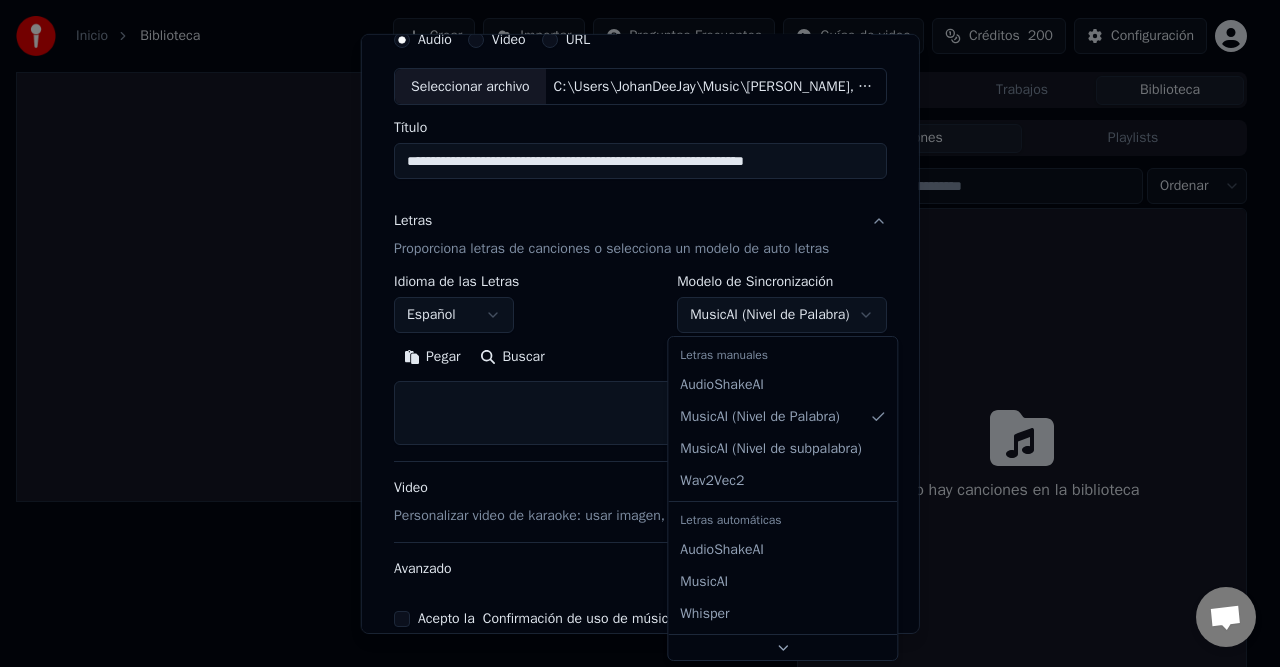select on "**********" 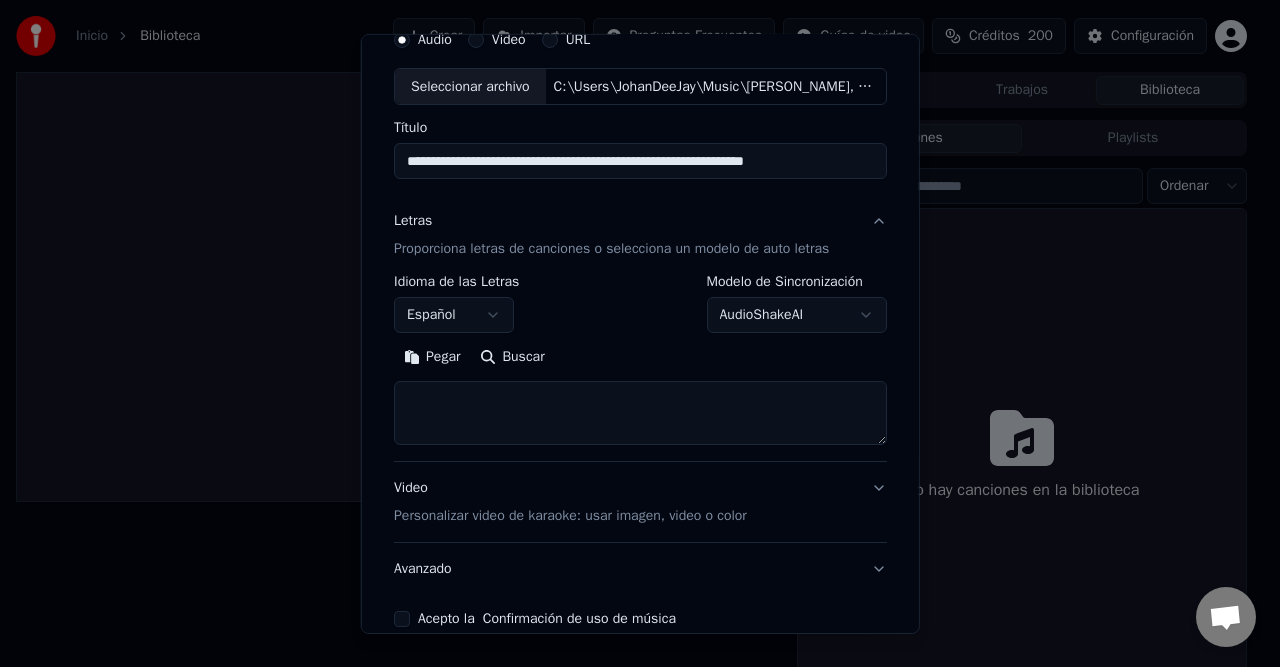 click at bounding box center (640, 413) 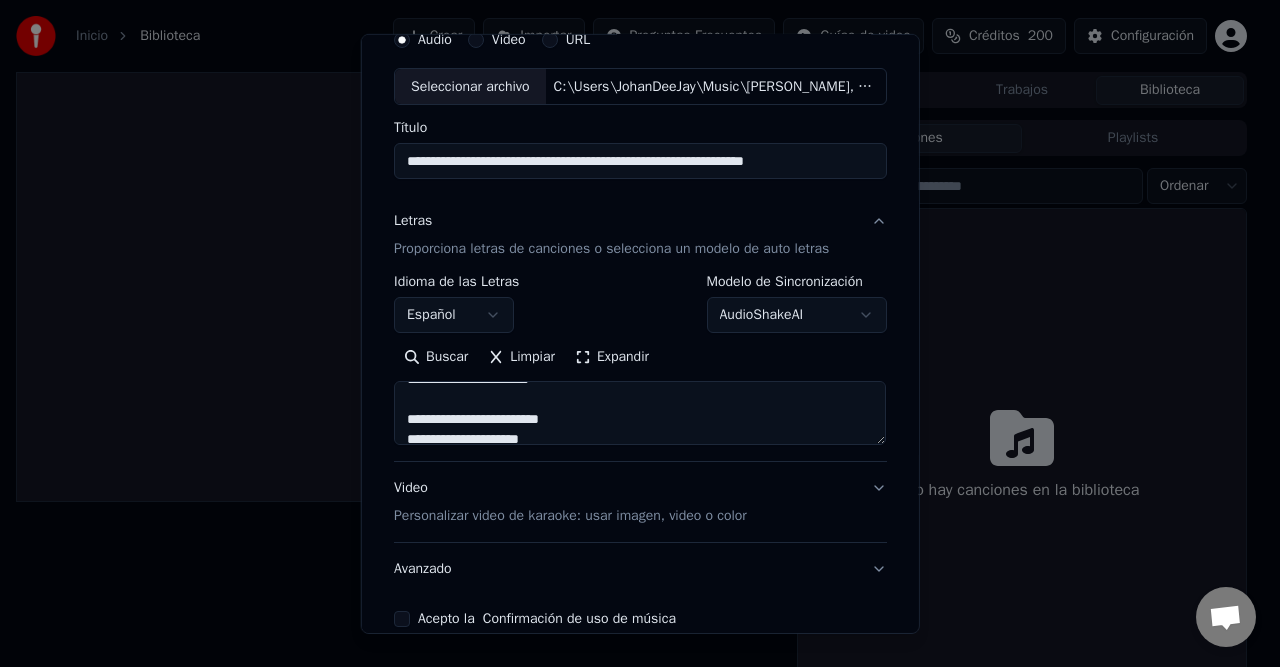 scroll, scrollTop: 600, scrollLeft: 0, axis: vertical 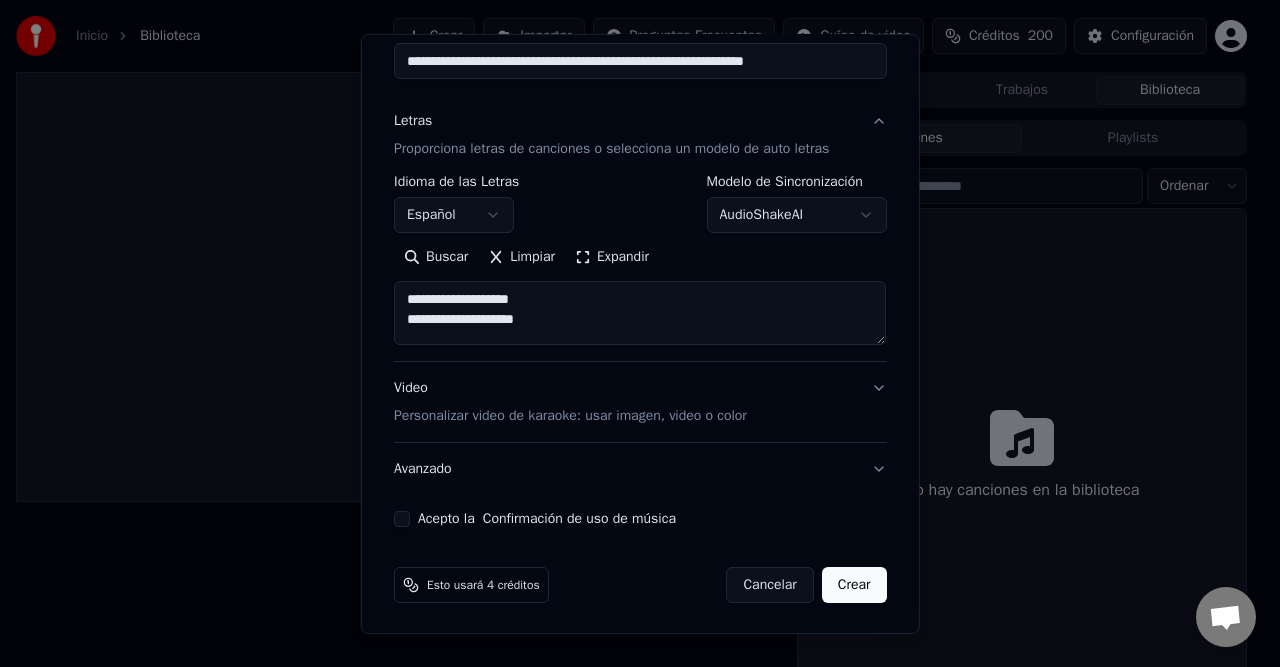 click on "Video Personalizar video de karaoke: usar imagen, video o color" at bounding box center [570, 402] 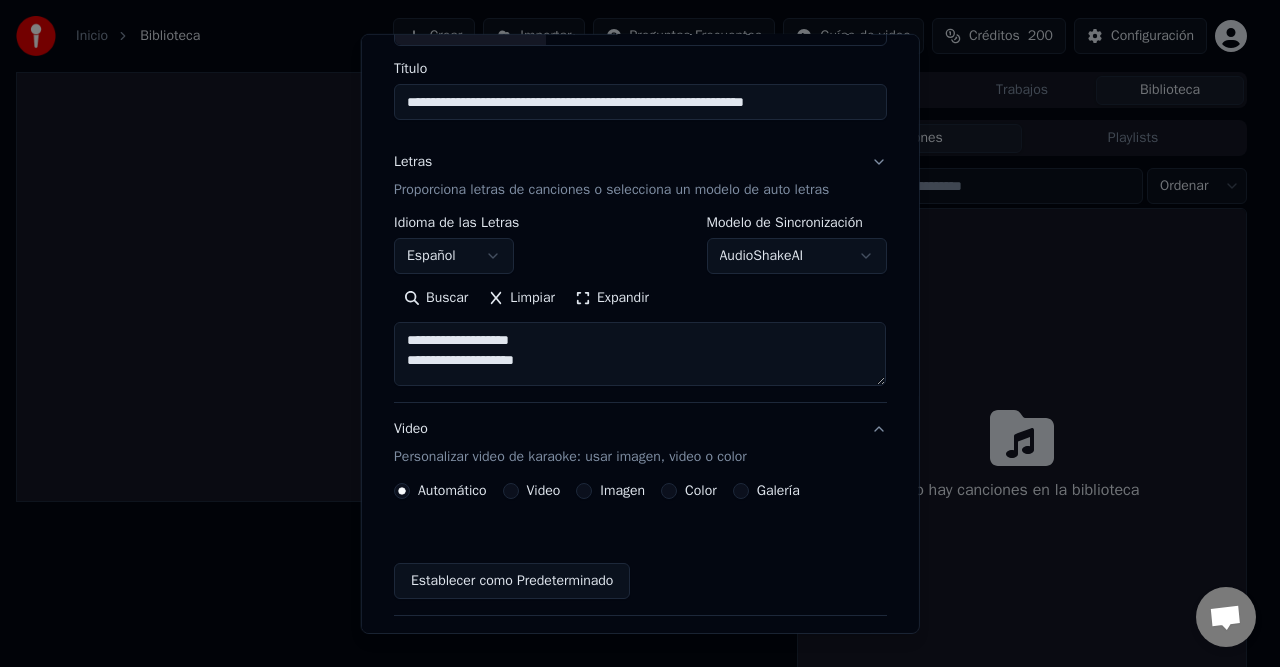 scroll, scrollTop: 135, scrollLeft: 0, axis: vertical 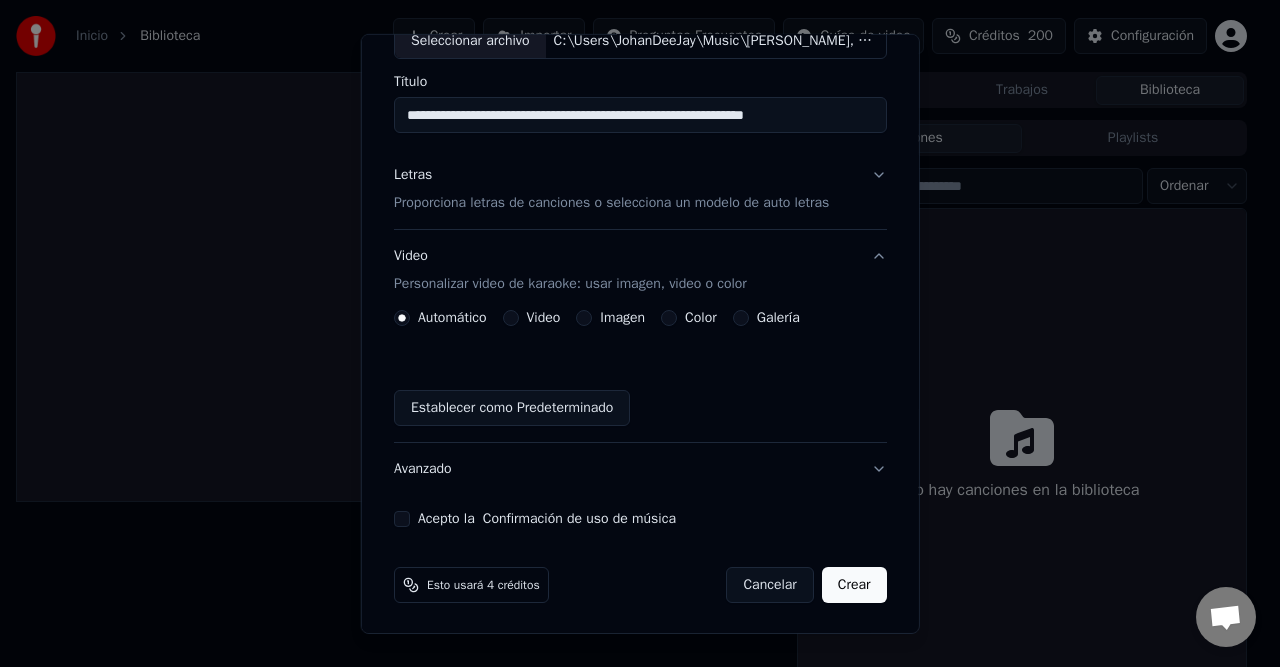 click on "Establecer como Predeterminado" at bounding box center (512, 408) 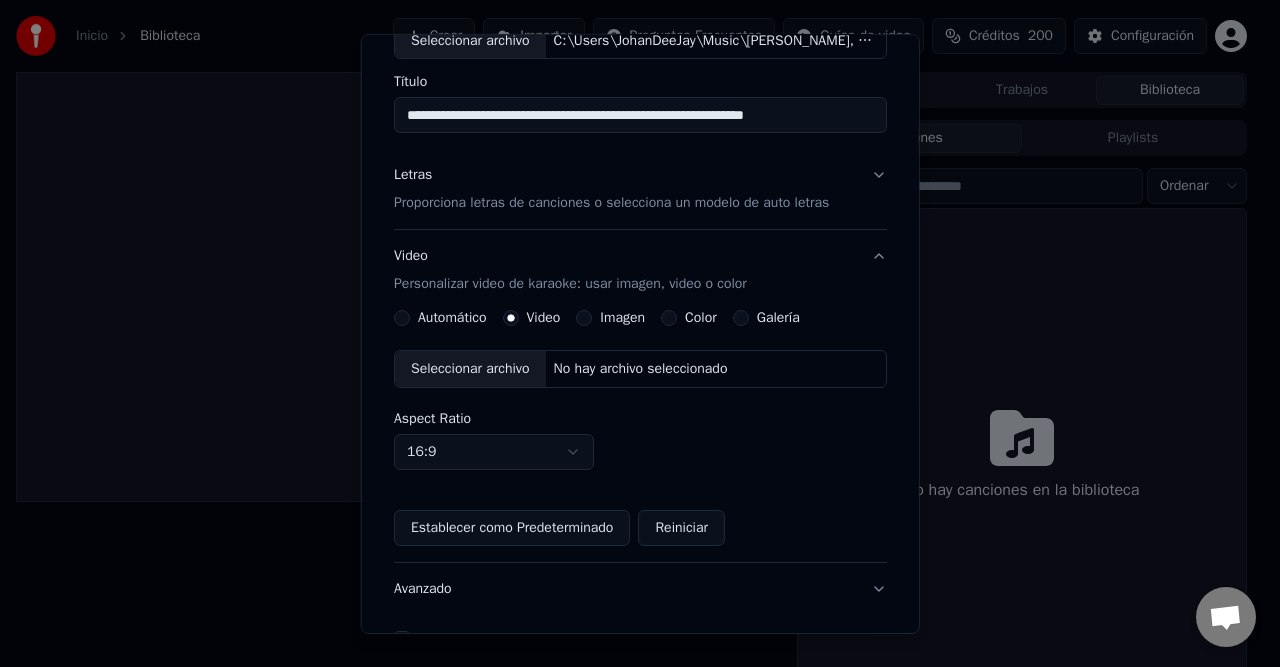 click on "Imagen" at bounding box center [622, 318] 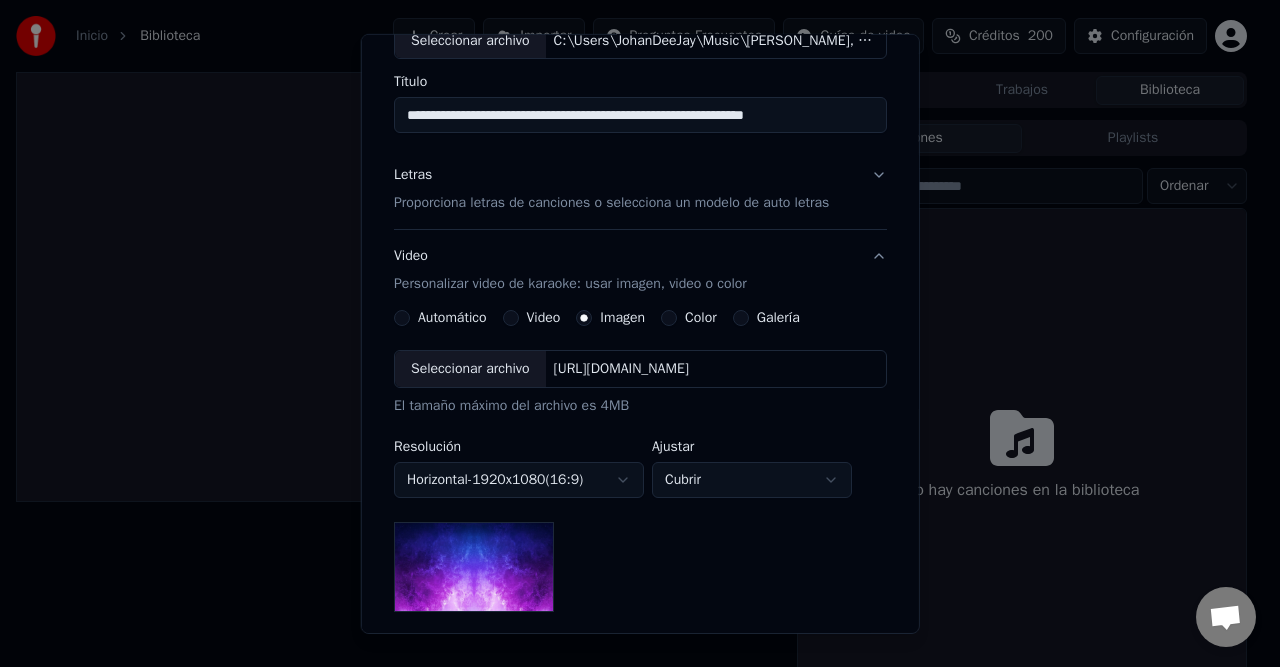 click on "Seleccionar archivo" at bounding box center (470, 369) 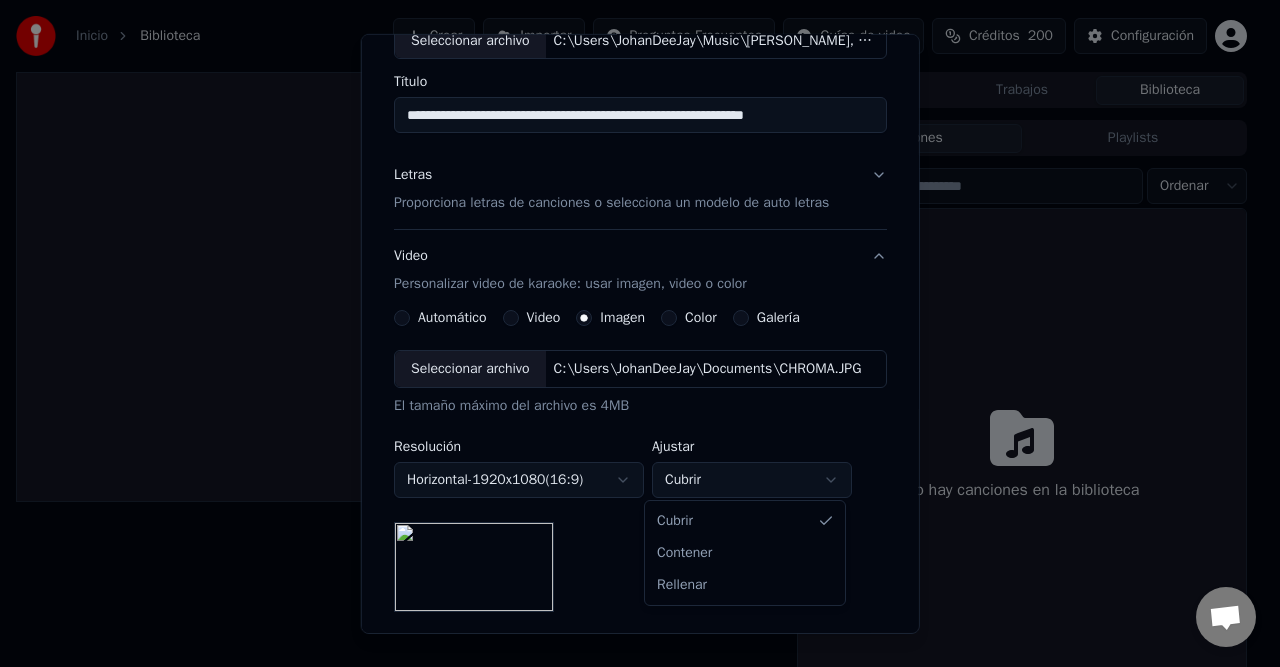 click on "**********" at bounding box center [631, 333] 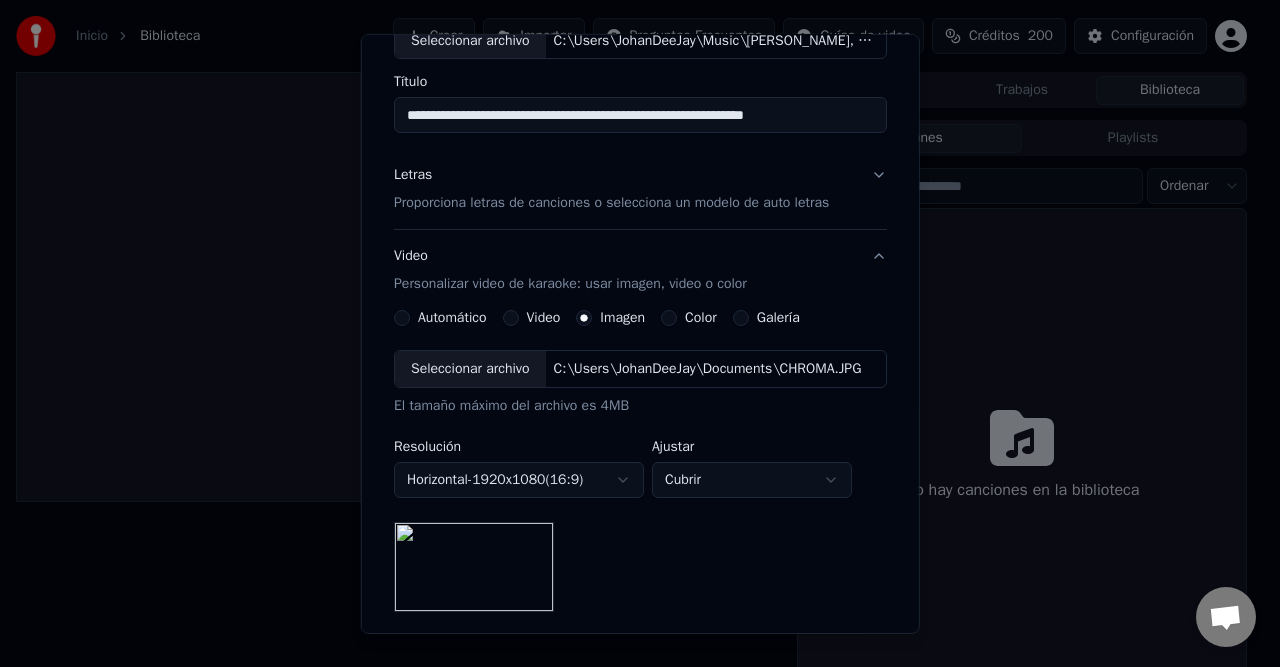 click on "**********" at bounding box center [631, 333] 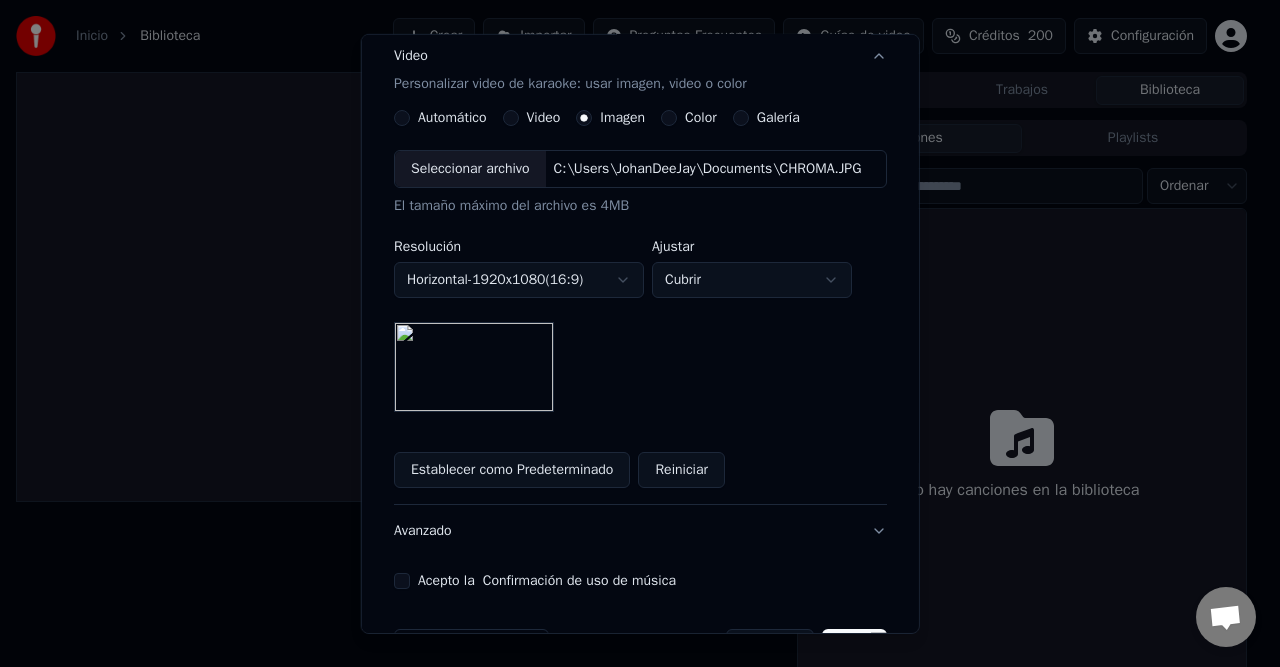 click on "Establecer como Predeterminado" at bounding box center (512, 470) 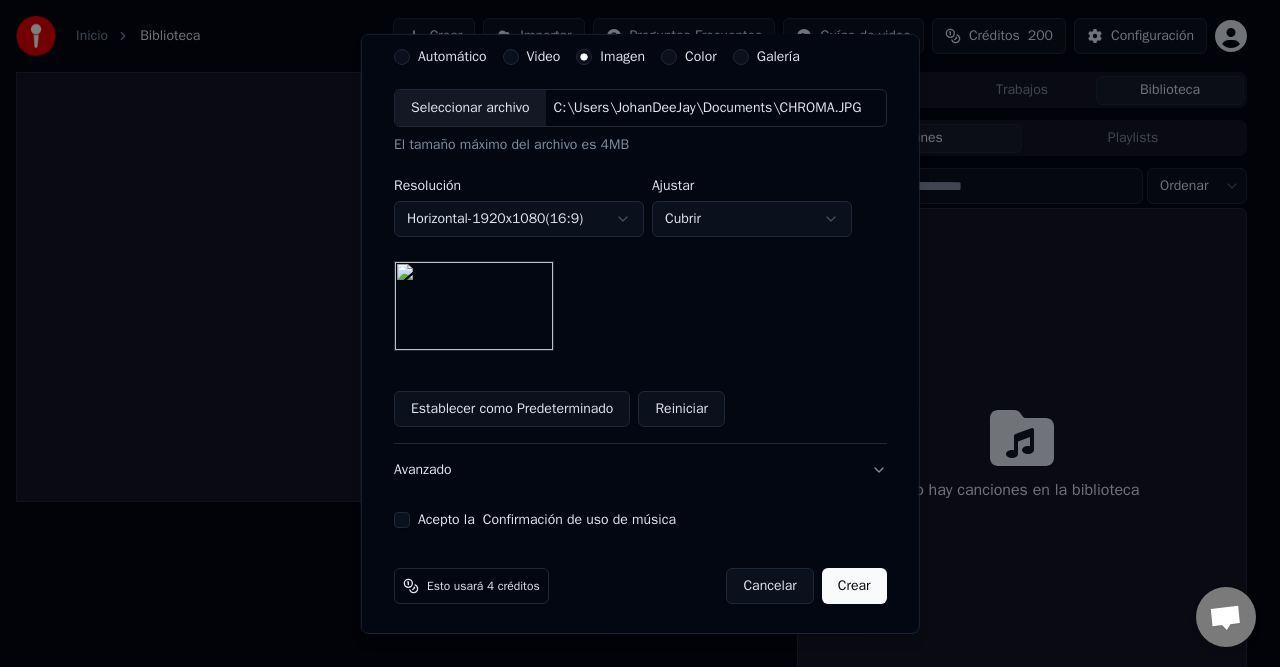 click on "Acepto la   Confirmación de uso de música" at bounding box center (402, 520) 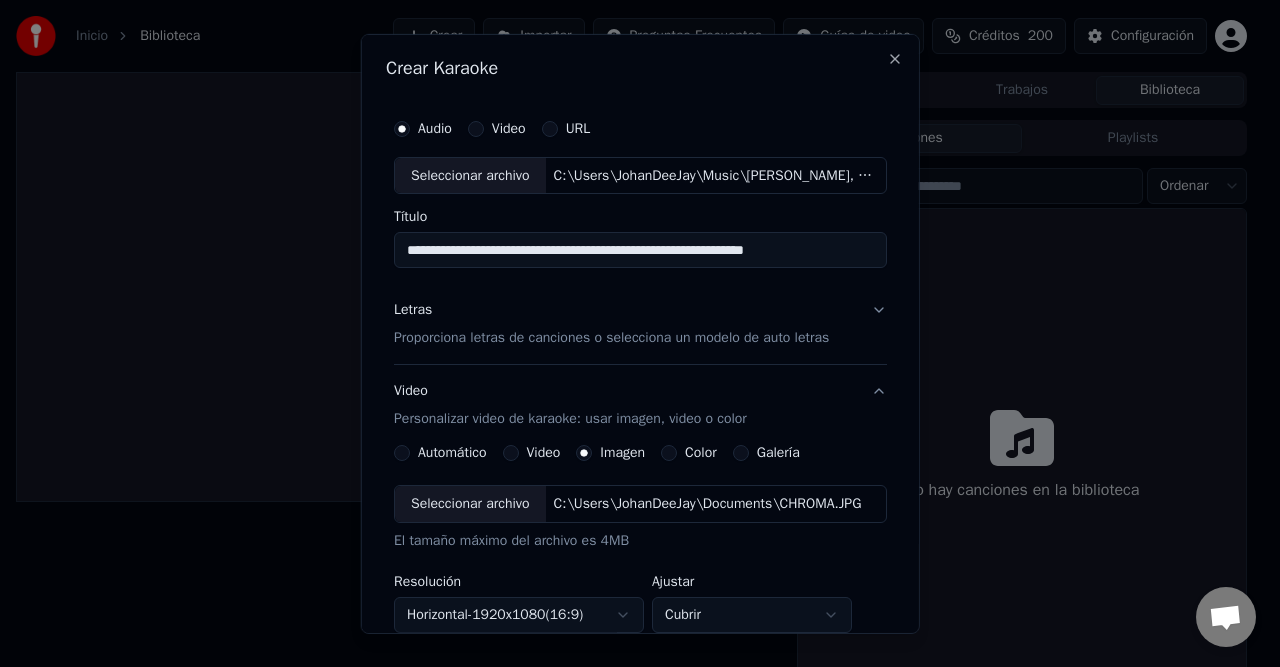scroll, scrollTop: 100, scrollLeft: 0, axis: vertical 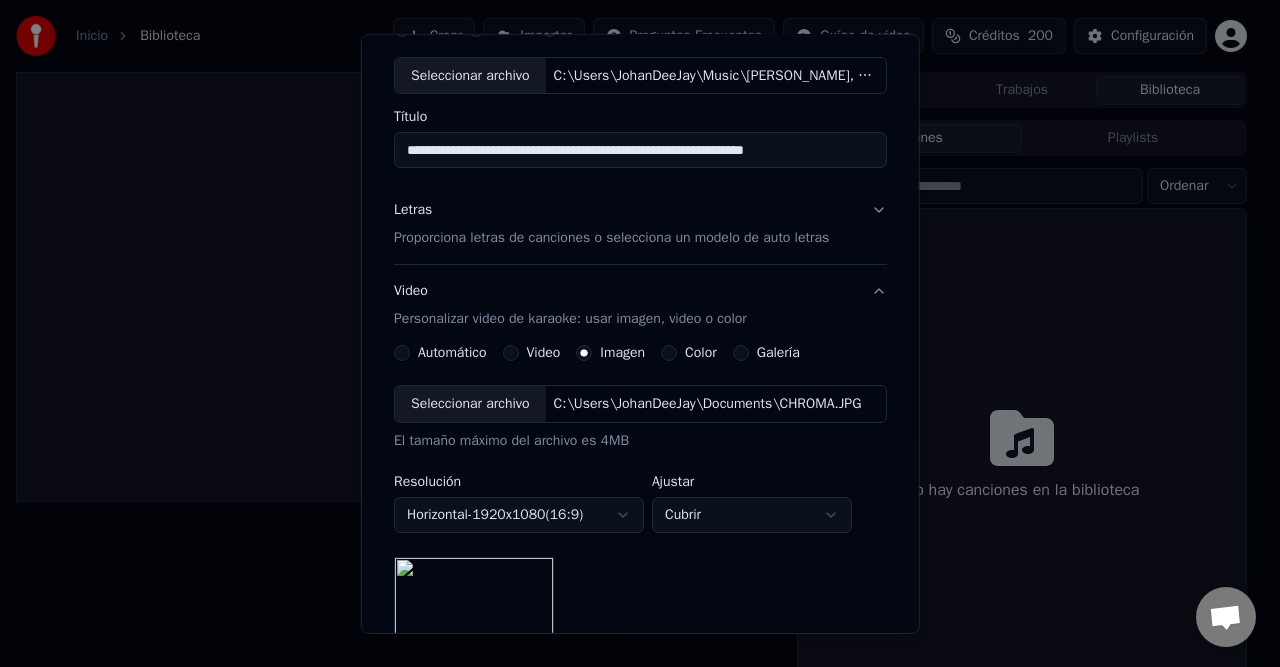 click on "Proporciona letras de canciones o selecciona un modelo de auto letras" at bounding box center [611, 238] 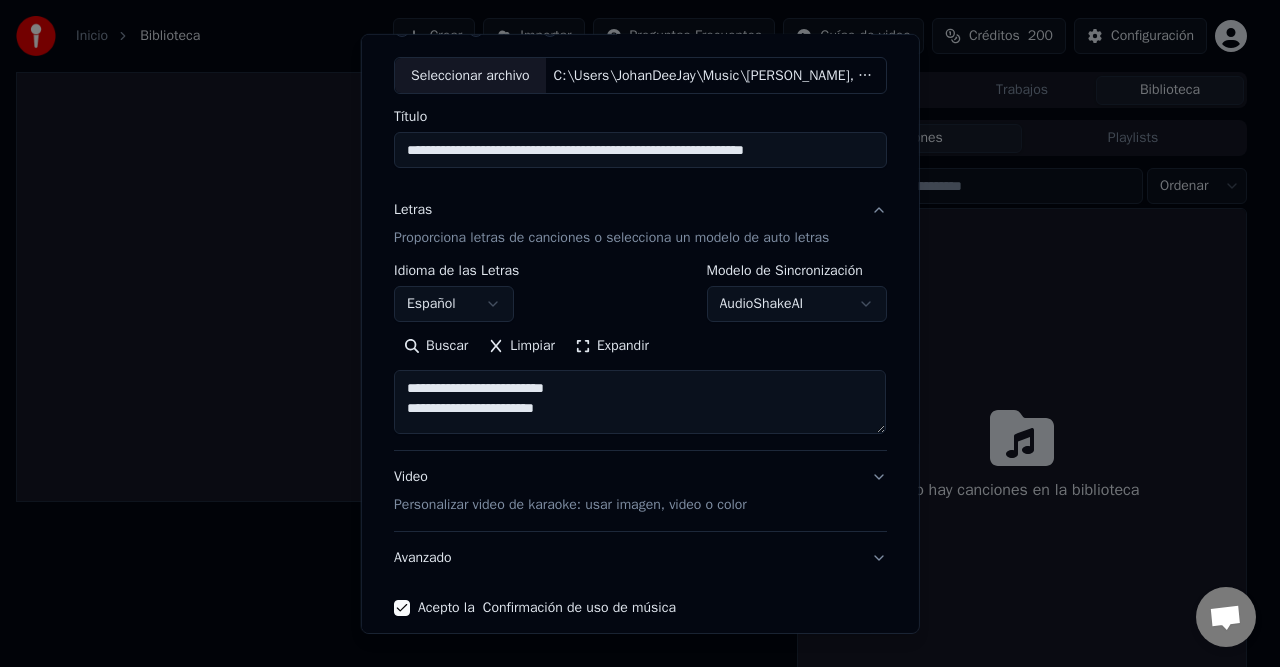 click on "Proporciona letras de canciones o selecciona un modelo de auto letras" at bounding box center [611, 238] 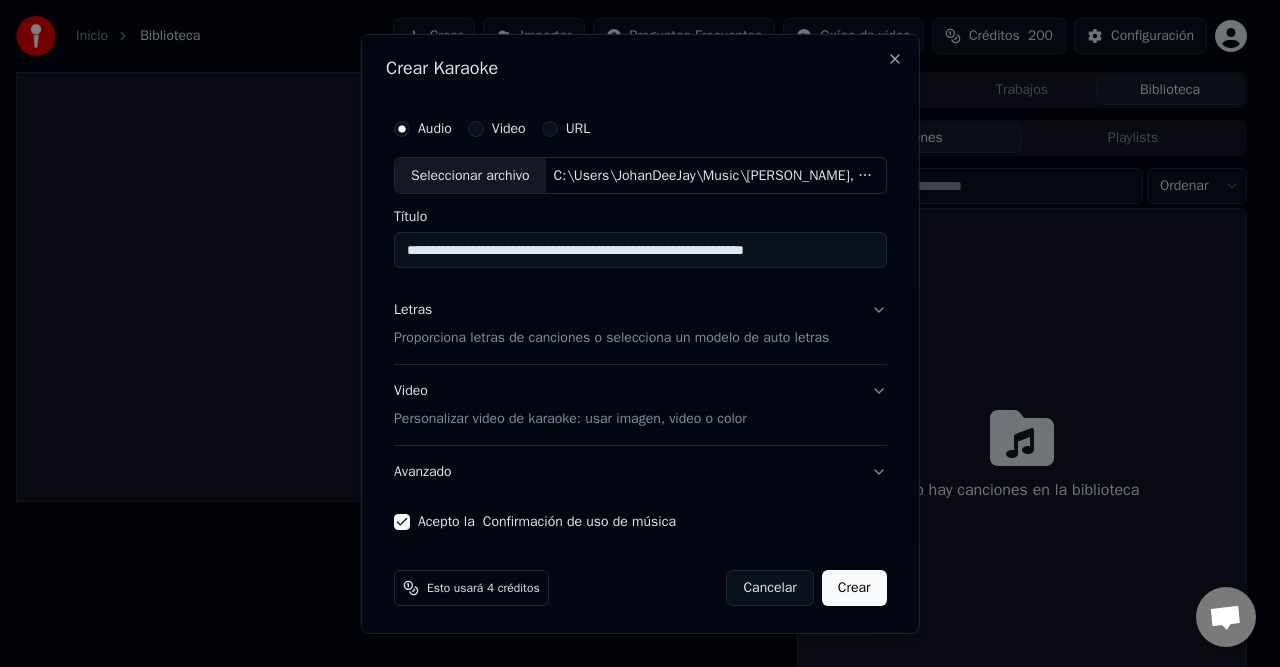 scroll, scrollTop: 3, scrollLeft: 0, axis: vertical 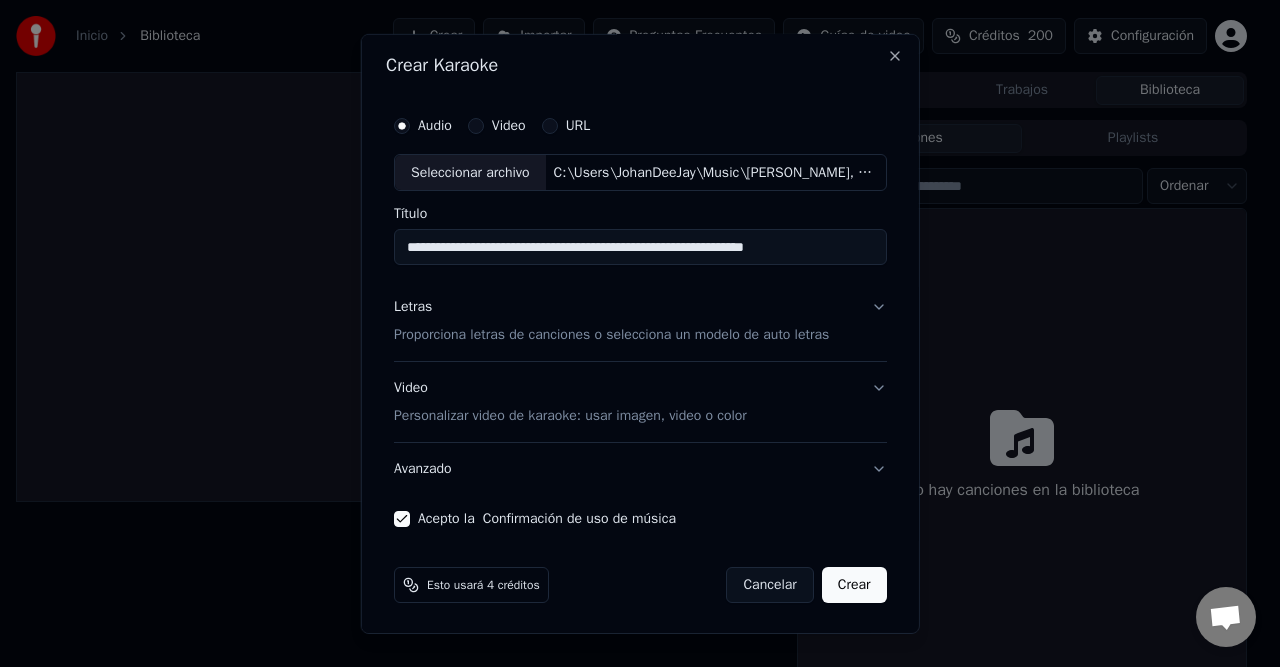 click on "Crear" at bounding box center (854, 585) 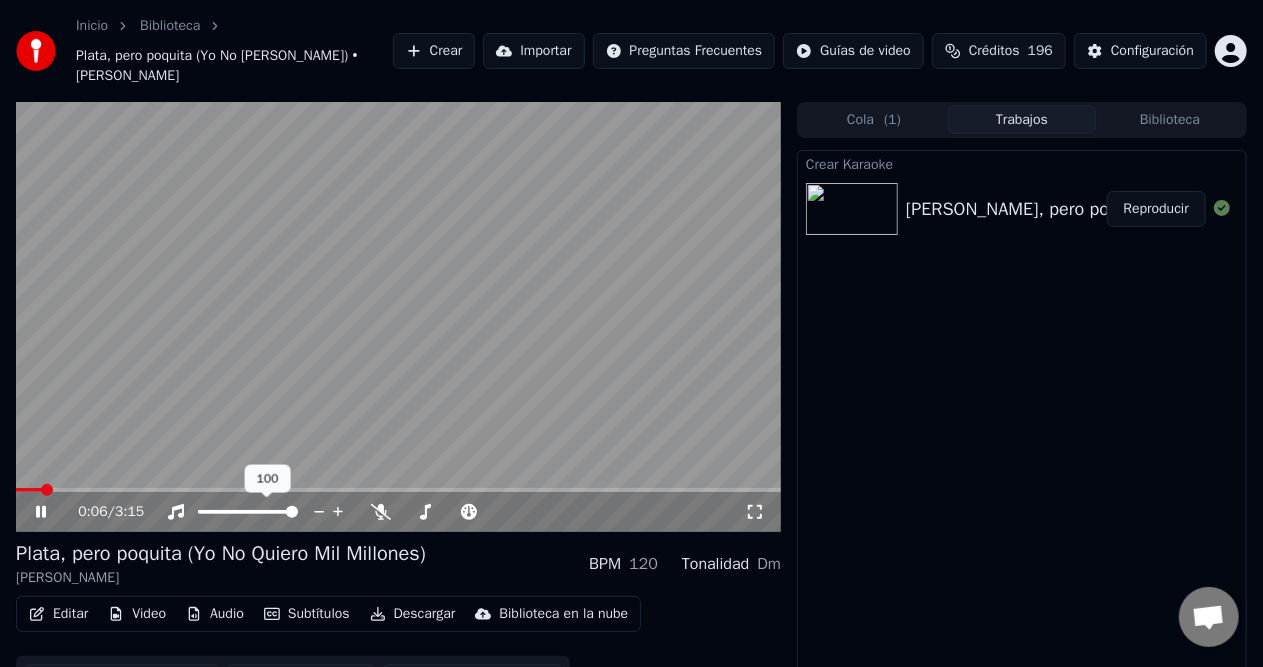 click 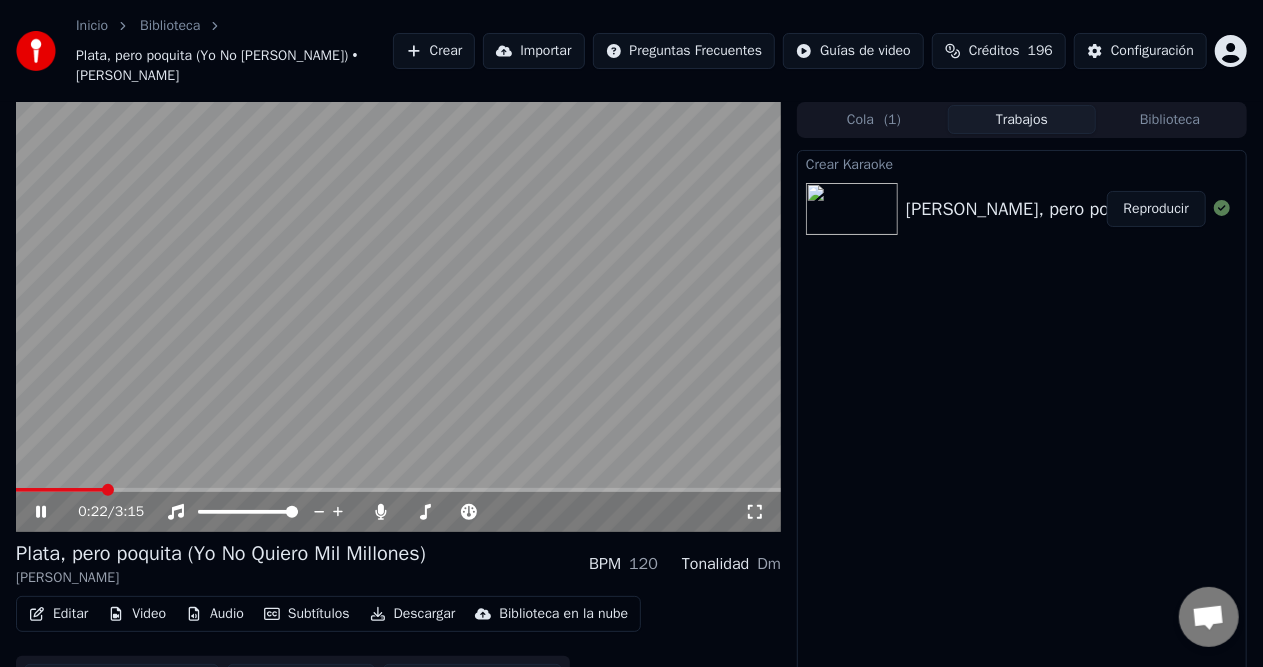 click 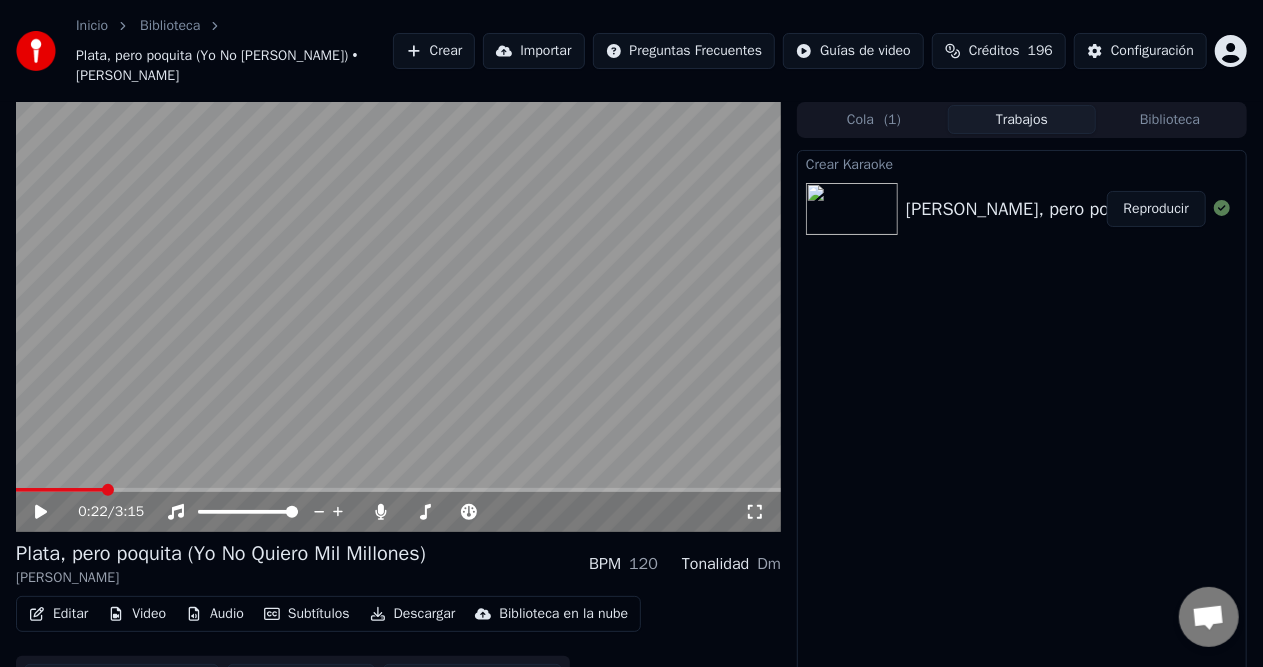 click on "Inicio Biblioteca Plata, pero poquita (Yo No Quiero Mil Millones) • José Arbey Loaiza Crear Importar Preguntas Frecuentes Guías de video Créditos 196 Configuración 0:22  /  3:15 Plata, pero poquita (Yo No Quiero Mil Millones) José Arbey Loaiza BPM 120 Tonalidad Dm Editar Video Audio Subtítulos Descargar Biblioteca en la nube Sincronización manual Descargar video Abrir Pantalla Doble Cola ( 1 ) Trabajos Biblioteca Crear Karaoke José Arbey Loaiza - Plata, pero poquita (Yo No Quiero Mil Millones) Reproducir Conversación Adam ¿Tienes alguna pregunta? ¡Hablemos! No estamos disponibles en estos momentos Red fuera de línea. Reconectando... Por ahora no se pueden recibir ni enviar mensajes. Youka Desktop ¡Hola! ¿En qué te puedo ayudar?  Enviar un archivo Insertar un emoji Enviar un archivo Grabar mensaje de audio We run on Crisp" at bounding box center [631, 333] 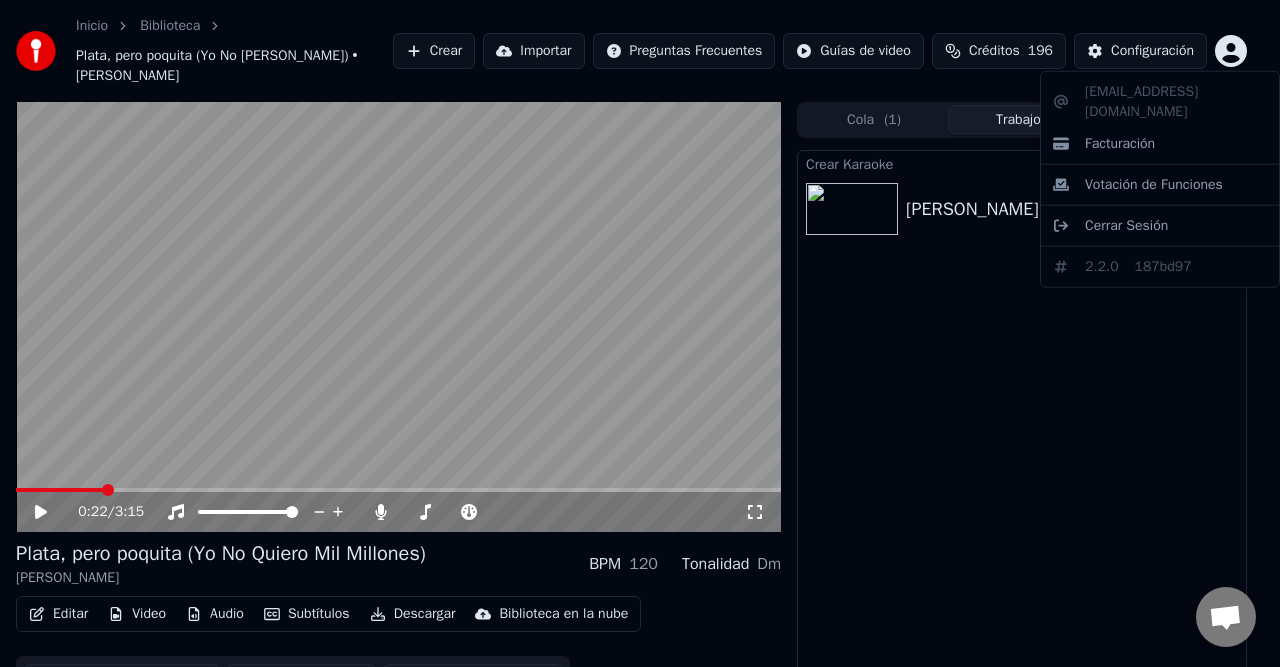 click on "Inicio Biblioteca Plata, pero poquita (Yo No Quiero Mil Millones) • José Arbey Loaiza Crear Importar Preguntas Frecuentes Guías de video Créditos 196 Configuración 0:22  /  3:15 Plata, pero poquita (Yo No Quiero Mil Millones) José Arbey Loaiza BPM 120 Tonalidad Dm Editar Video Audio Subtítulos Descargar Biblioteca en la nube Sincronización manual Descargar video Abrir Pantalla Doble Cola ( 1 ) Trabajos Biblioteca Crear Karaoke José Arbey Loaiza - Plata, pero poquita (Yo No Quiero Mil Millones) Reproducir Conversación Adam ¿Tienes alguna pregunta? ¡Hablemos! No estamos disponibles en estos momentos Red fuera de línea. Reconectando... Por ahora no se pueden recibir ni enviar mensajes. Youka Desktop ¡Hola! ¿En qué te puedo ayudar?  Enviar un archivo Insertar un emoji Enviar un archivo Grabar mensaje de audio We run on Crisp johandj64@hotmail.com Facturación Votación de Funciones Cerrar Sesión 2.2.0 187bd97" at bounding box center [640, 333] 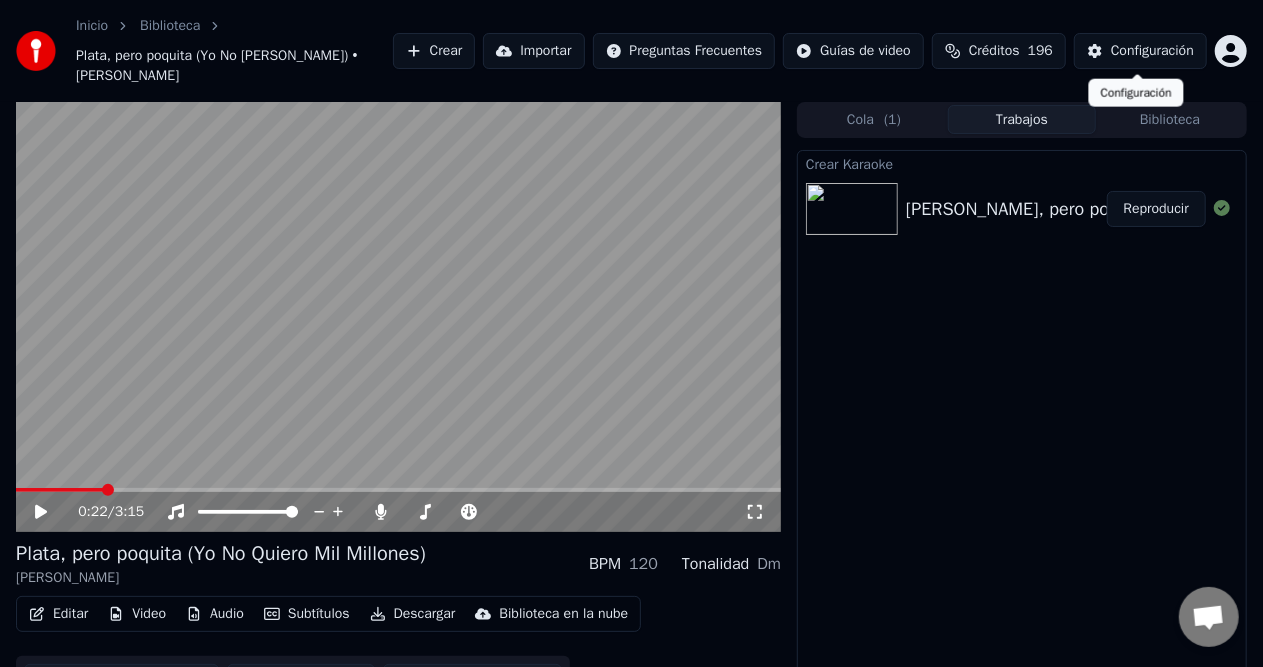 click on "Configuración" at bounding box center (1152, 51) 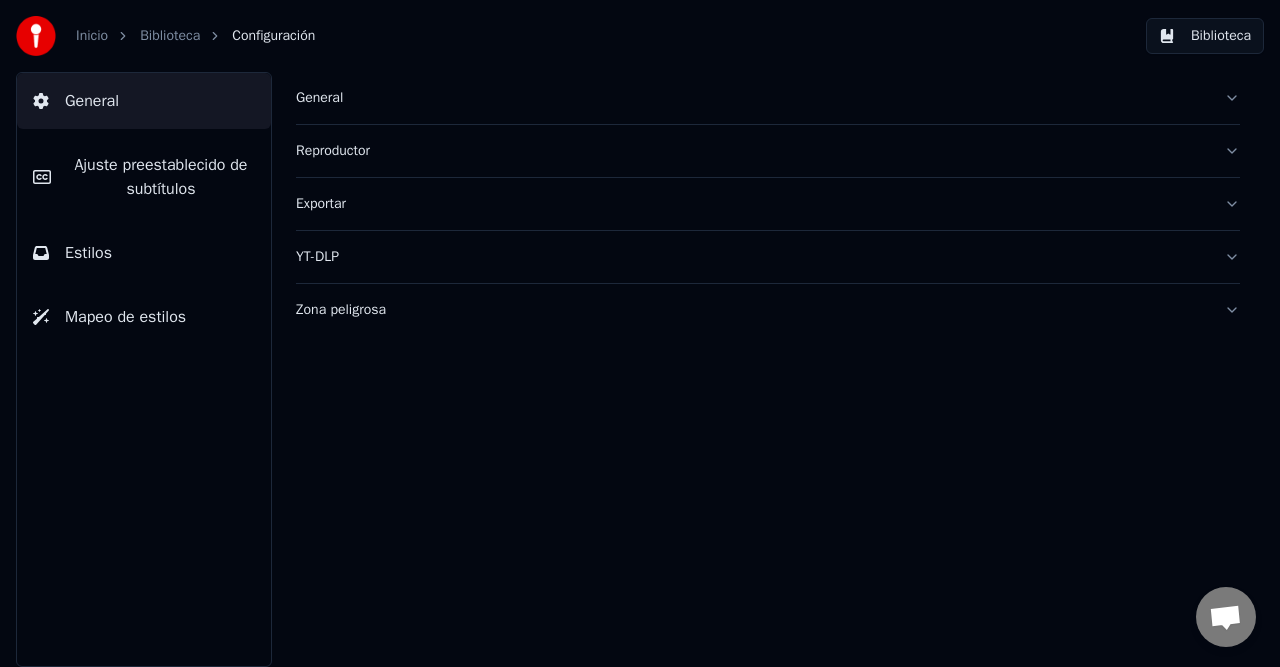 click on "Ajuste preestablecido de subtítulos" at bounding box center [161, 177] 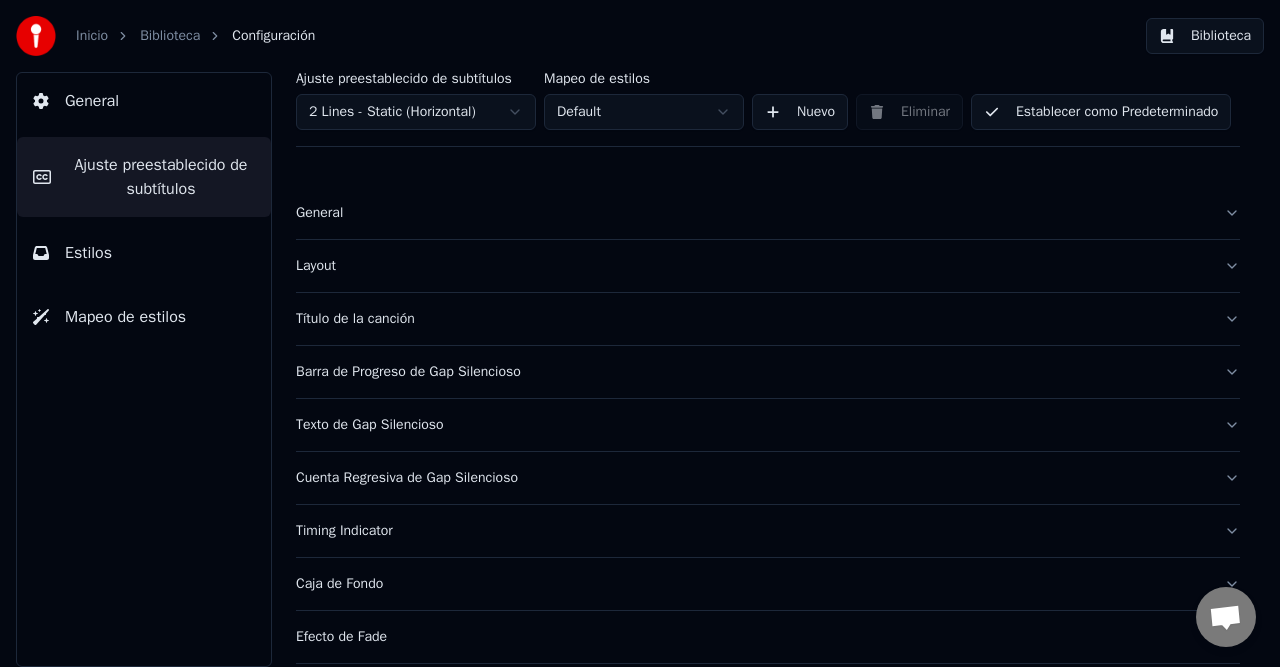 click on "Estilos" at bounding box center [144, 253] 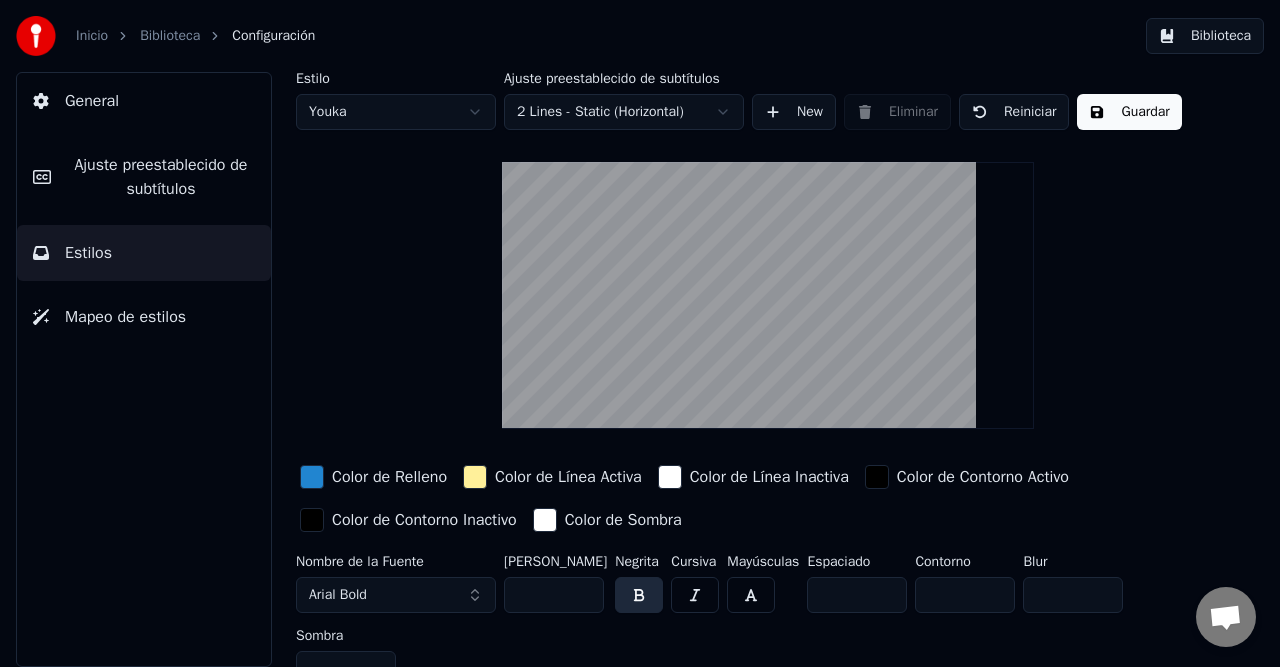 click at bounding box center [312, 477] 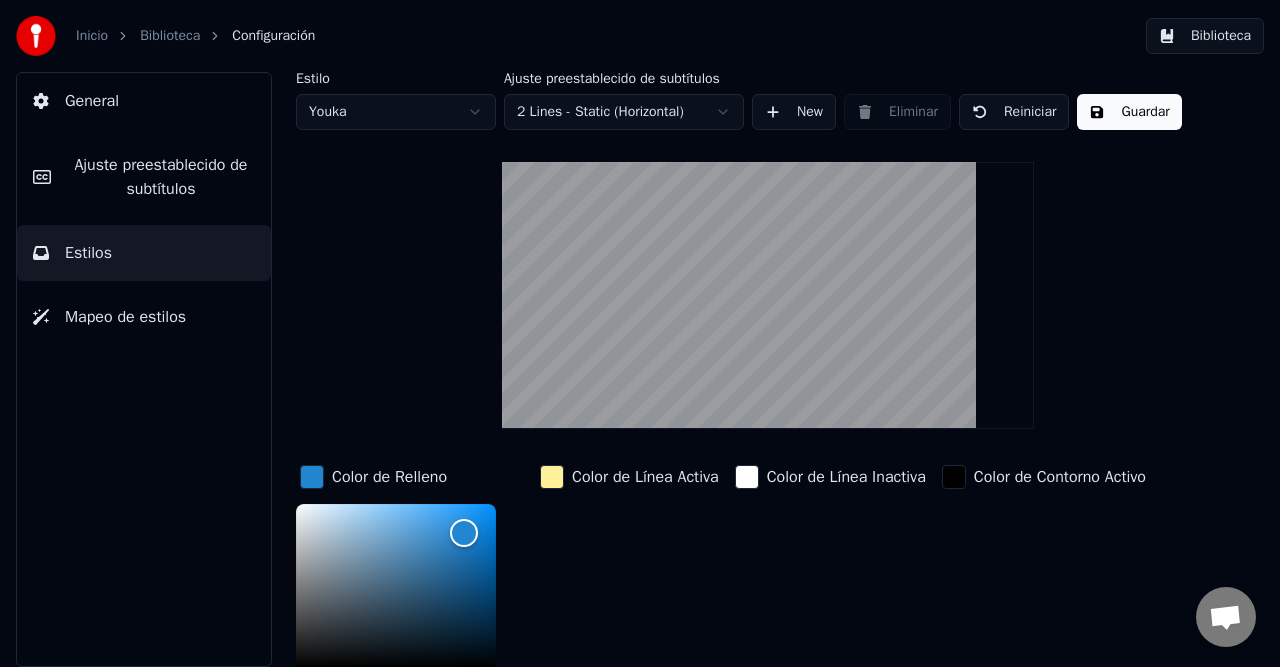 scroll, scrollTop: 200, scrollLeft: 0, axis: vertical 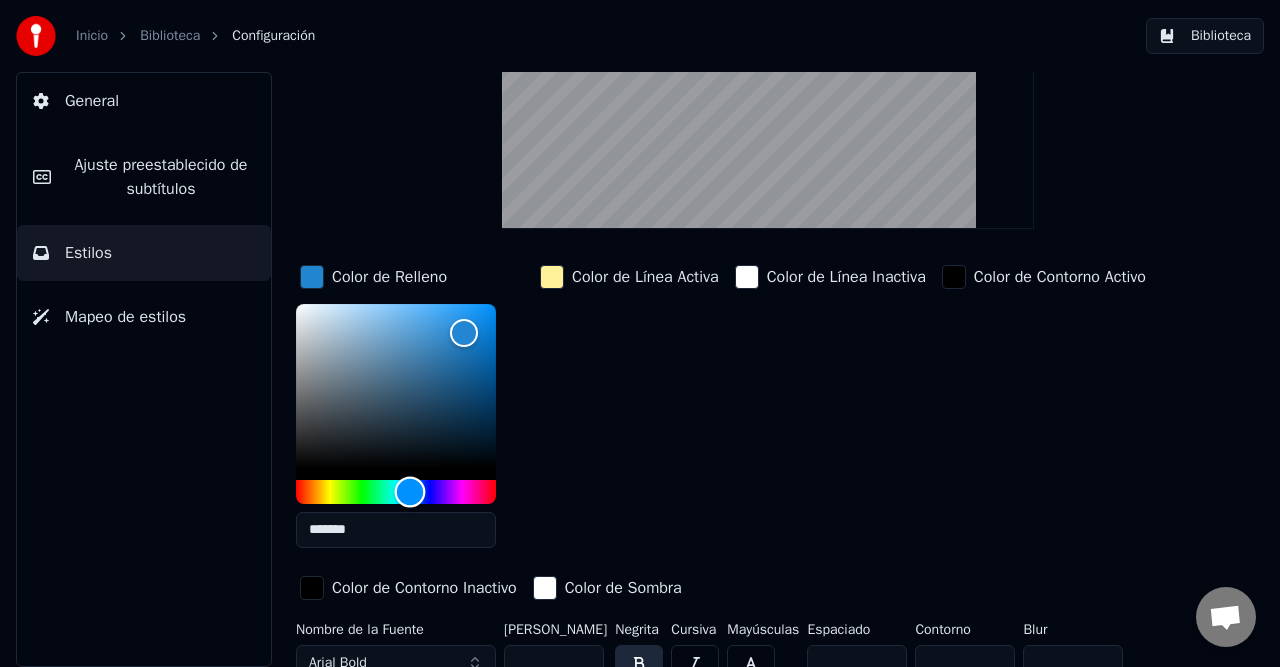 click at bounding box center (396, 492) 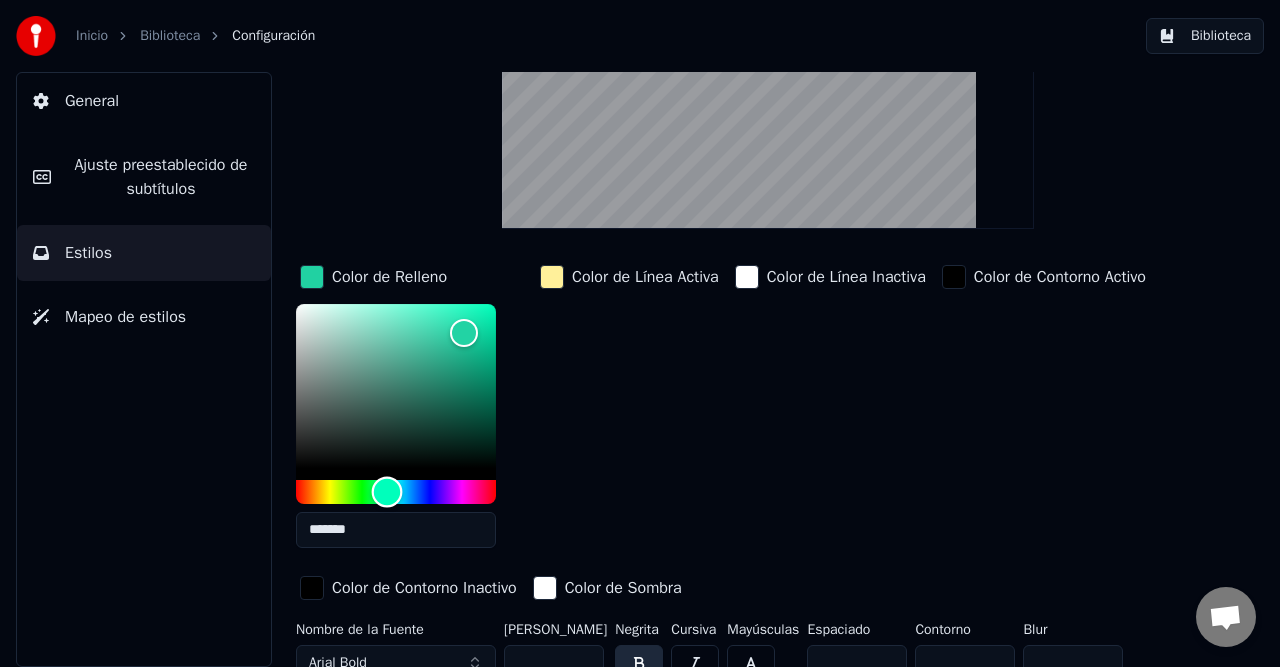 type on "*******" 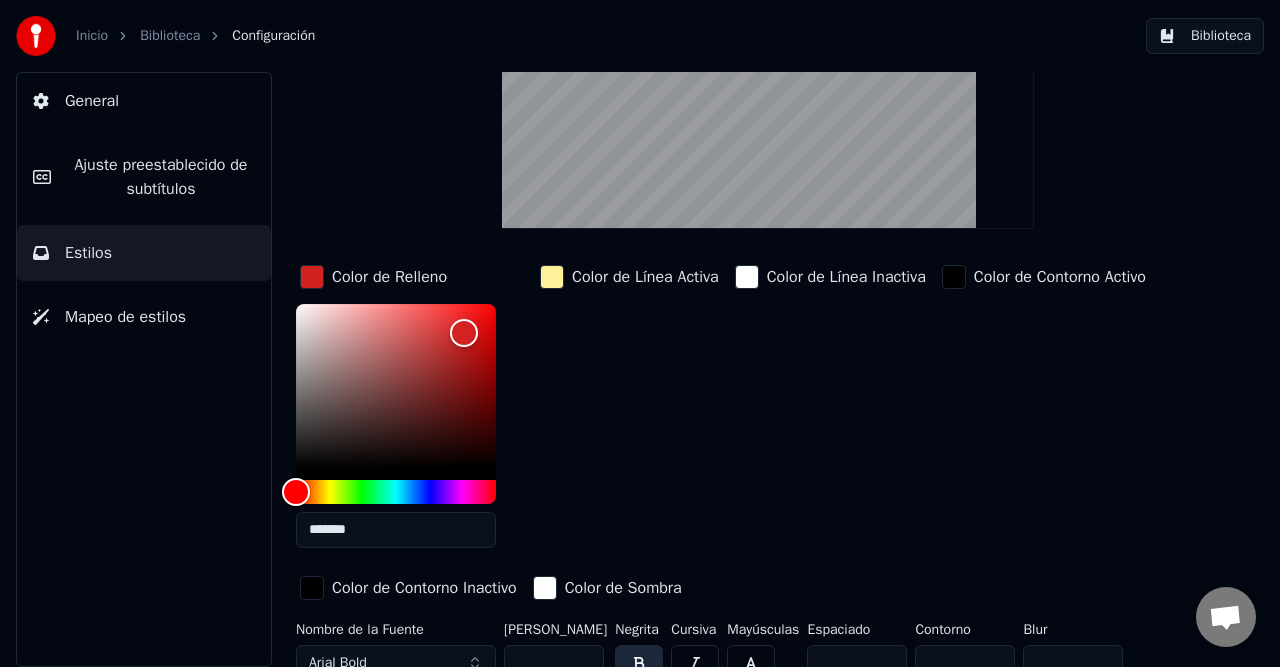 click on "Color de Línea Activa" at bounding box center [645, 277] 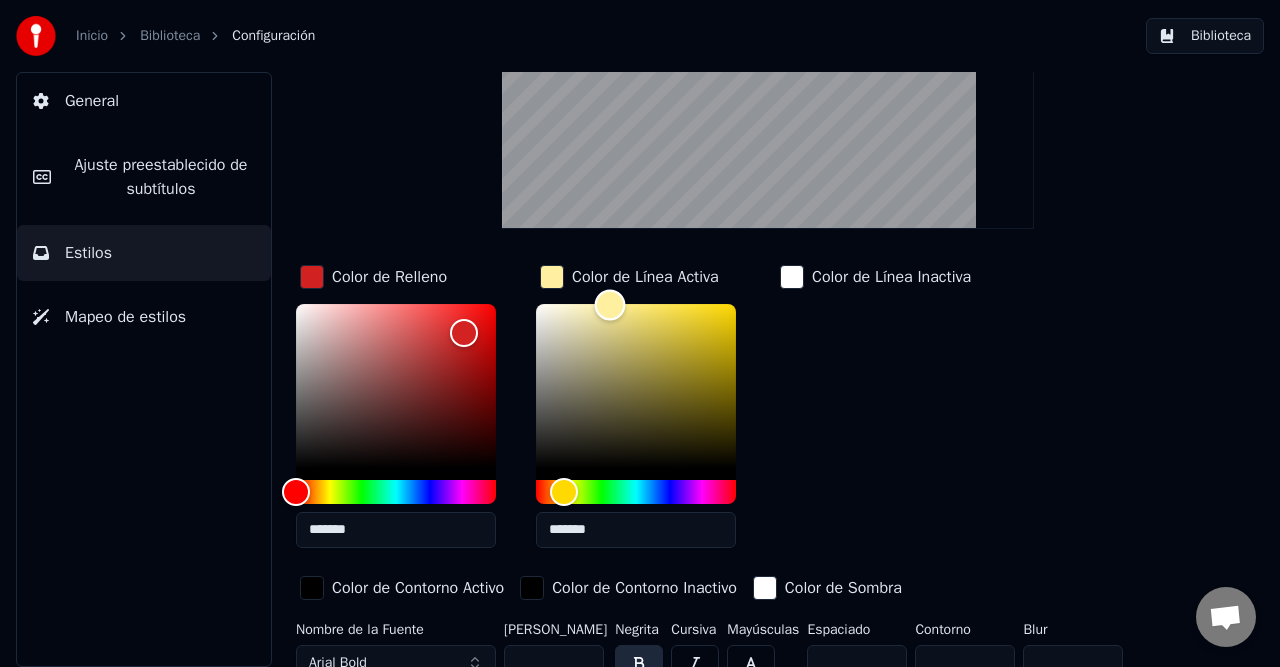 type on "*******" 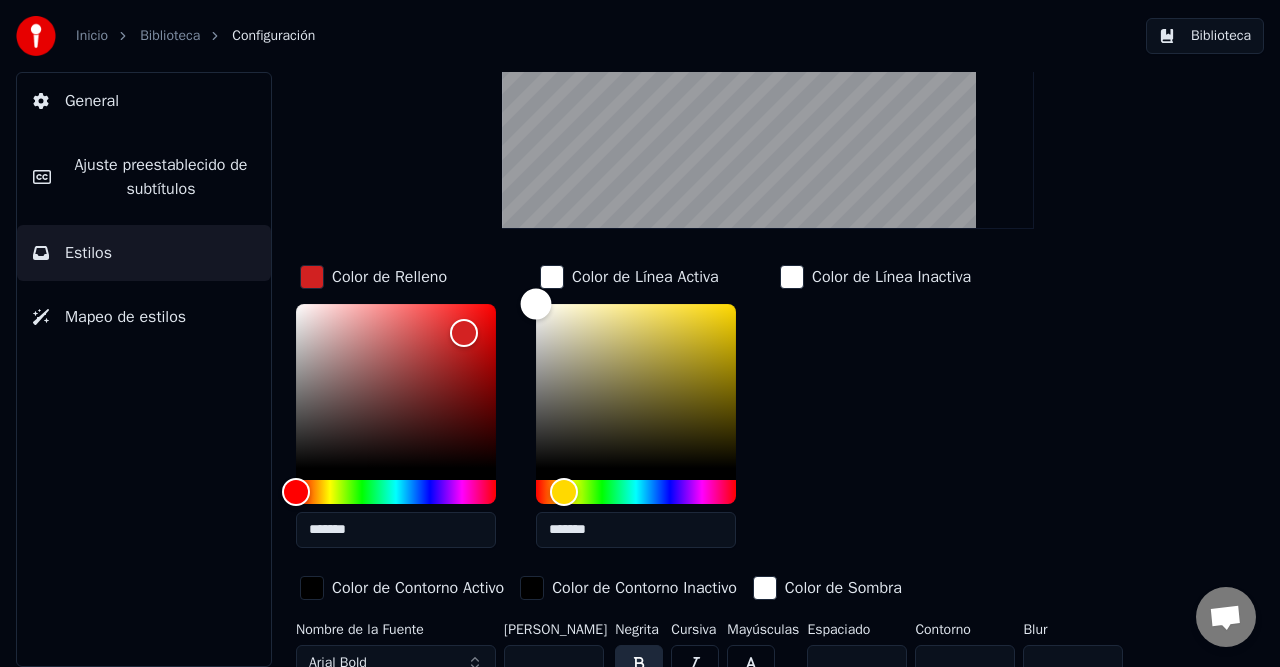 drag, startPoint x: 610, startPoint y: 303, endPoint x: 366, endPoint y: 293, distance: 244.20483 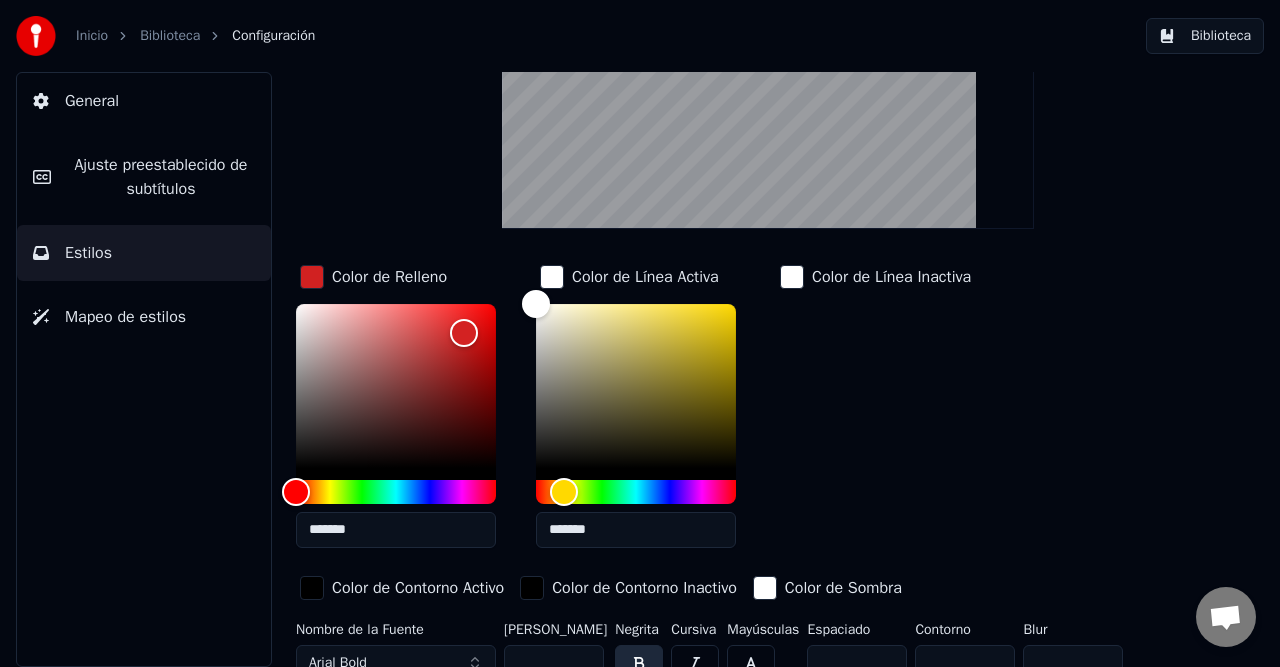 click on "Color de Línea Inactiva" at bounding box center (891, 277) 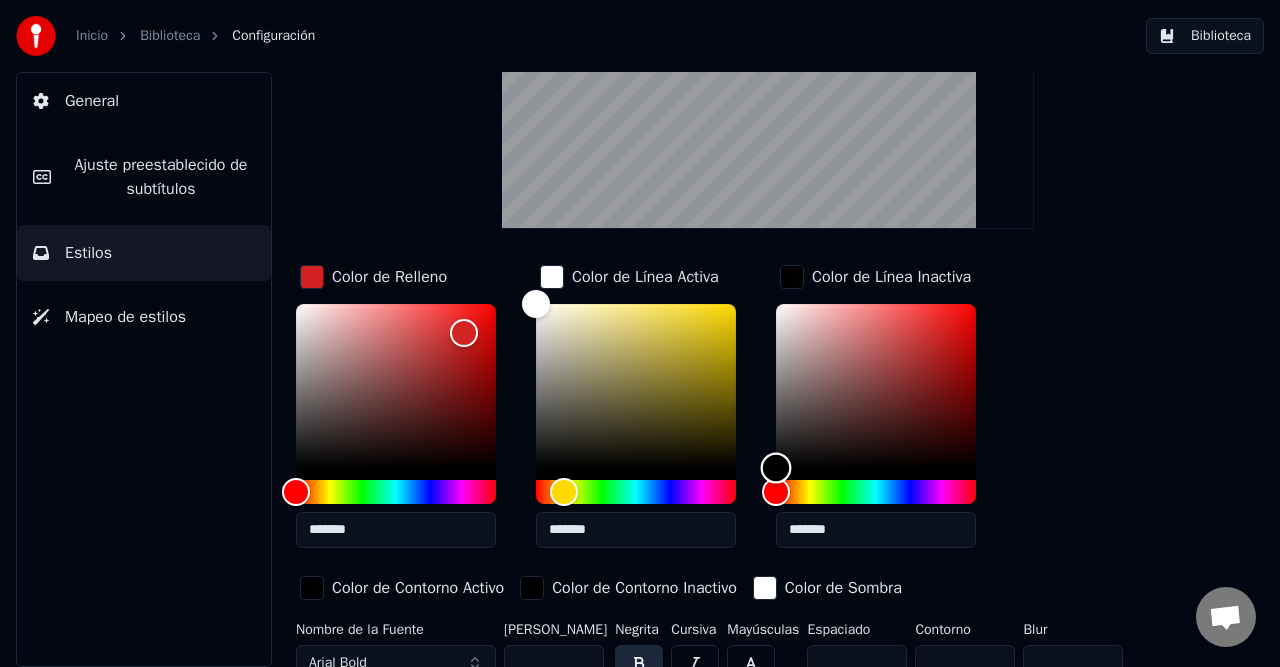 drag, startPoint x: 777, startPoint y: 305, endPoint x: 715, endPoint y: 583, distance: 284.82977 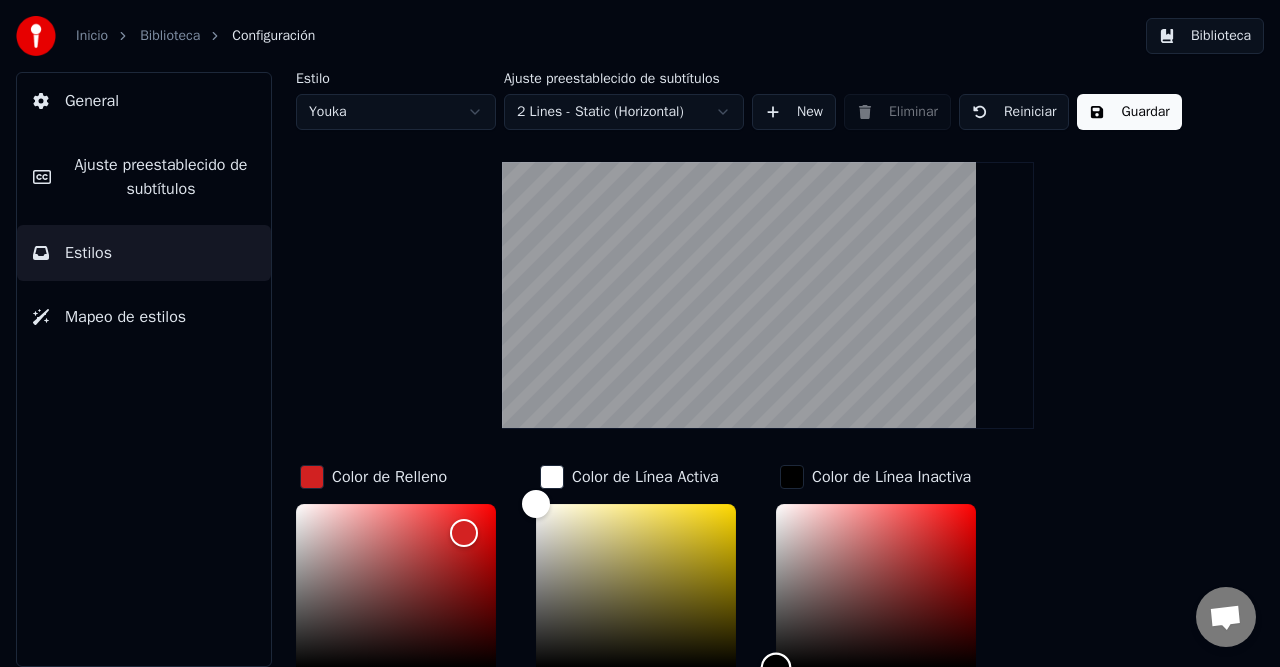 scroll, scrollTop: 100, scrollLeft: 0, axis: vertical 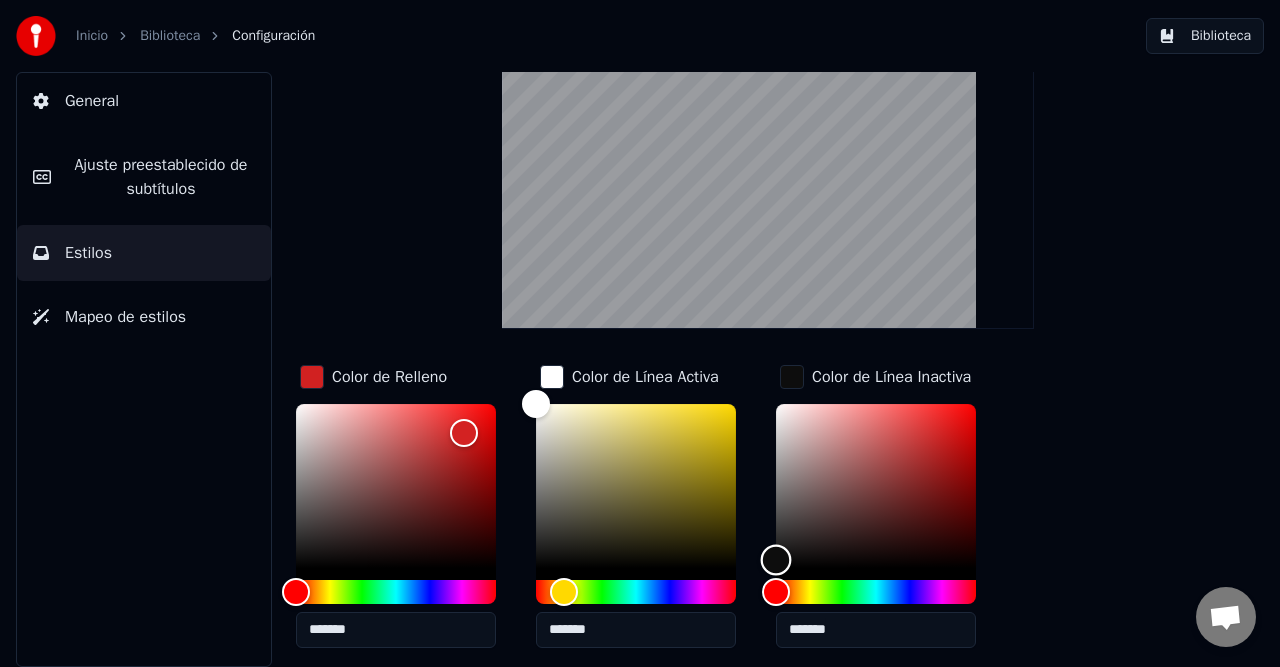 drag, startPoint x: 772, startPoint y: 558, endPoint x: 696, endPoint y: 559, distance: 76.00658 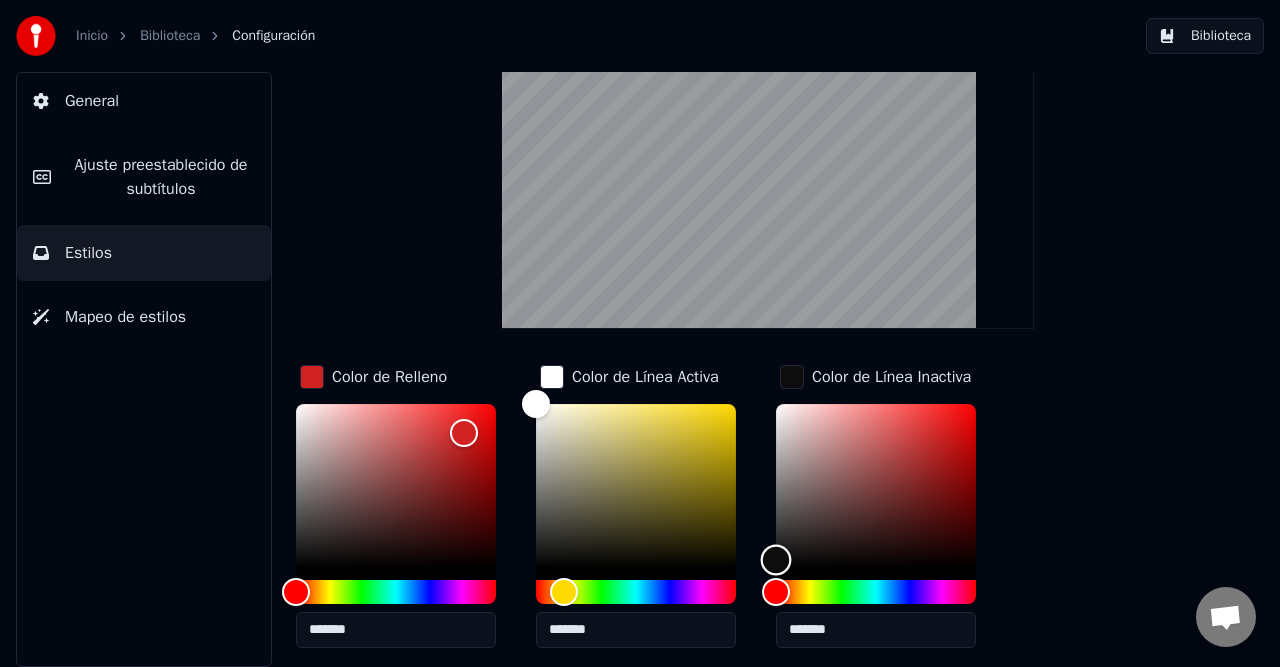 click on "Color de Relleno ******* Color de Línea Activa ******* Color de Línea Inactiva ******* Color de Contorno Activo Color de Contorno Inactivo Color de Sombra" at bounding box center (744, 534) 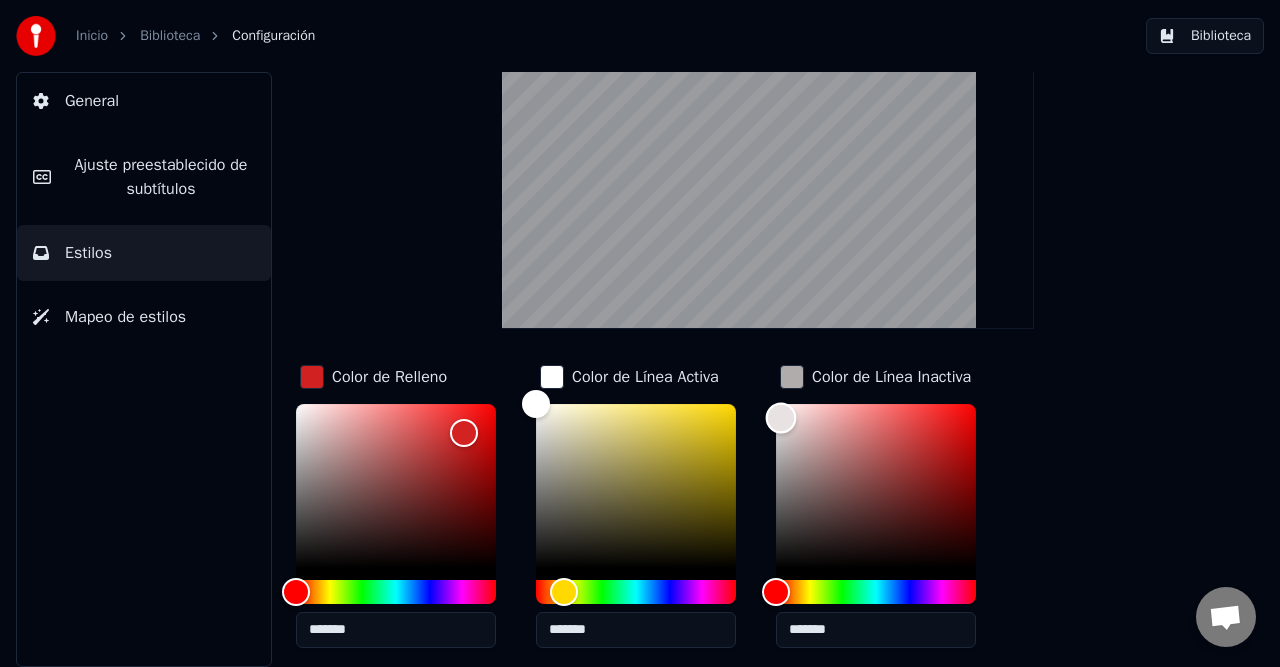 type on "*******" 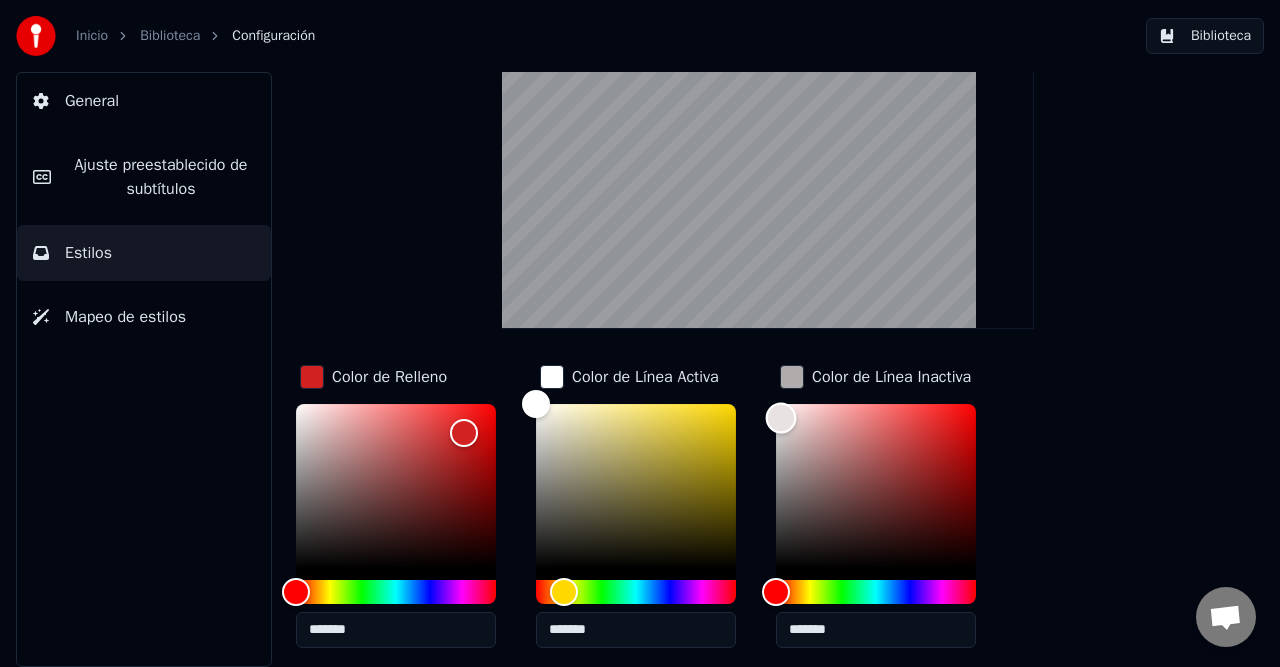 drag, startPoint x: 781, startPoint y: 453, endPoint x: 746, endPoint y: 342, distance: 116.38728 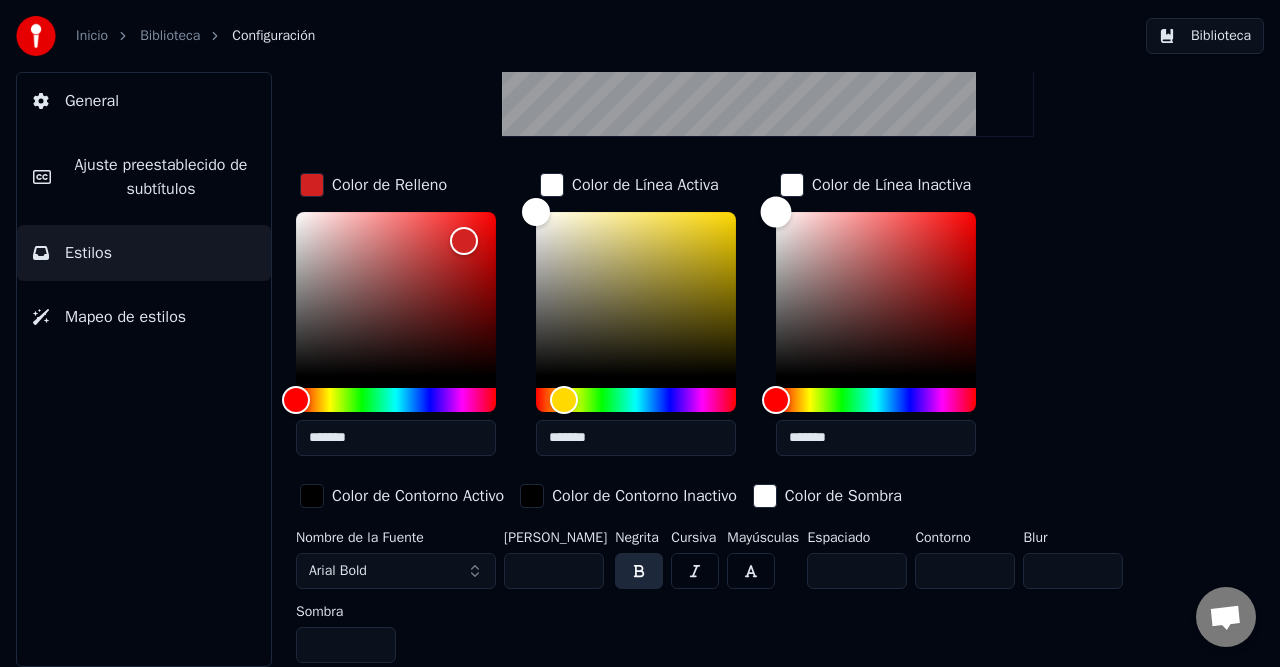 scroll, scrollTop: 192, scrollLeft: 0, axis: vertical 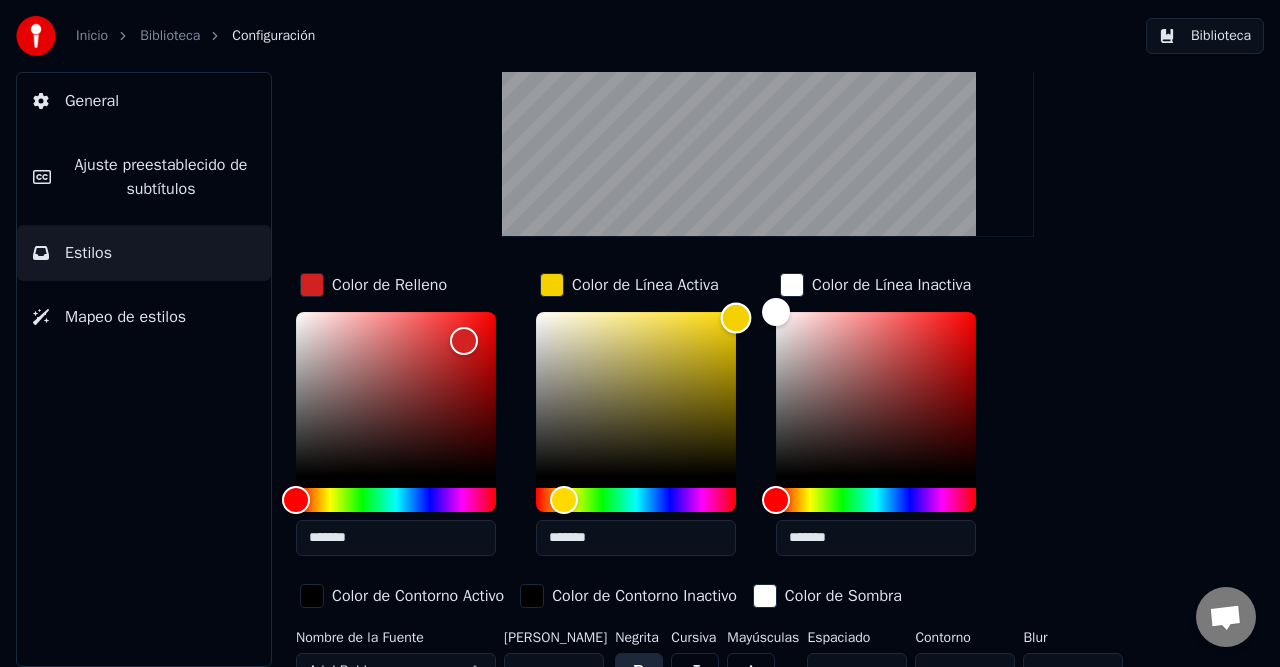 drag, startPoint x: 534, startPoint y: 306, endPoint x: 880, endPoint y: 305, distance: 346.00143 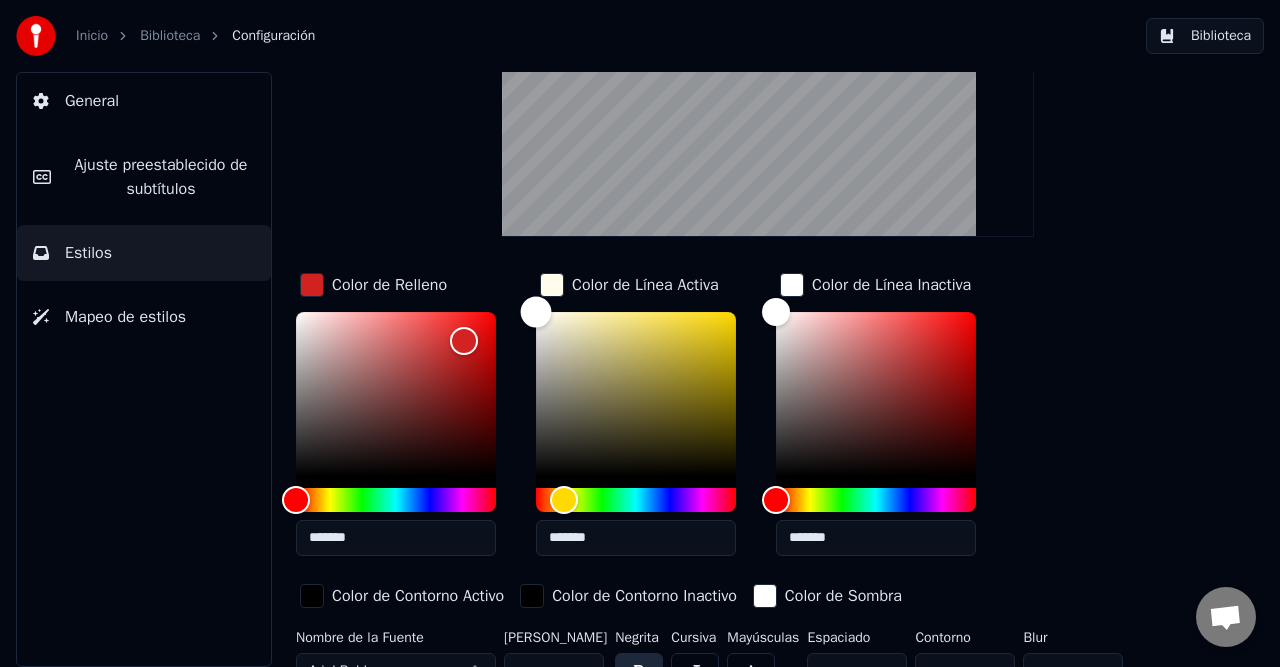 type on "*******" 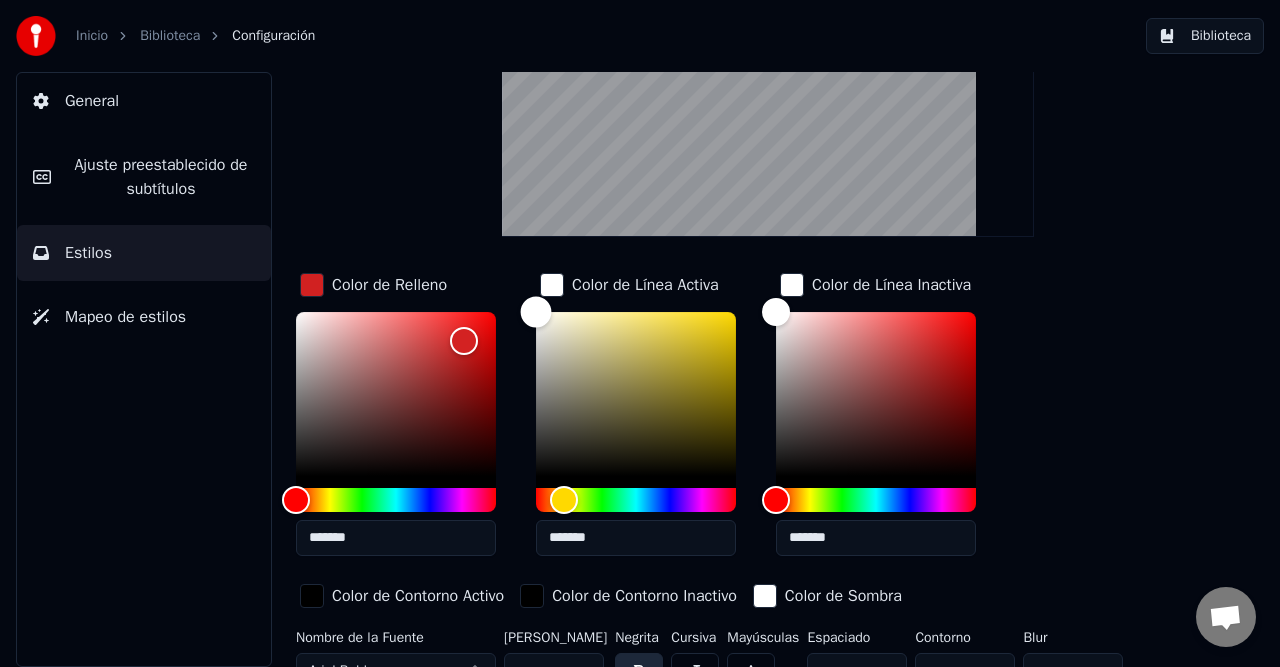 scroll, scrollTop: 292, scrollLeft: 0, axis: vertical 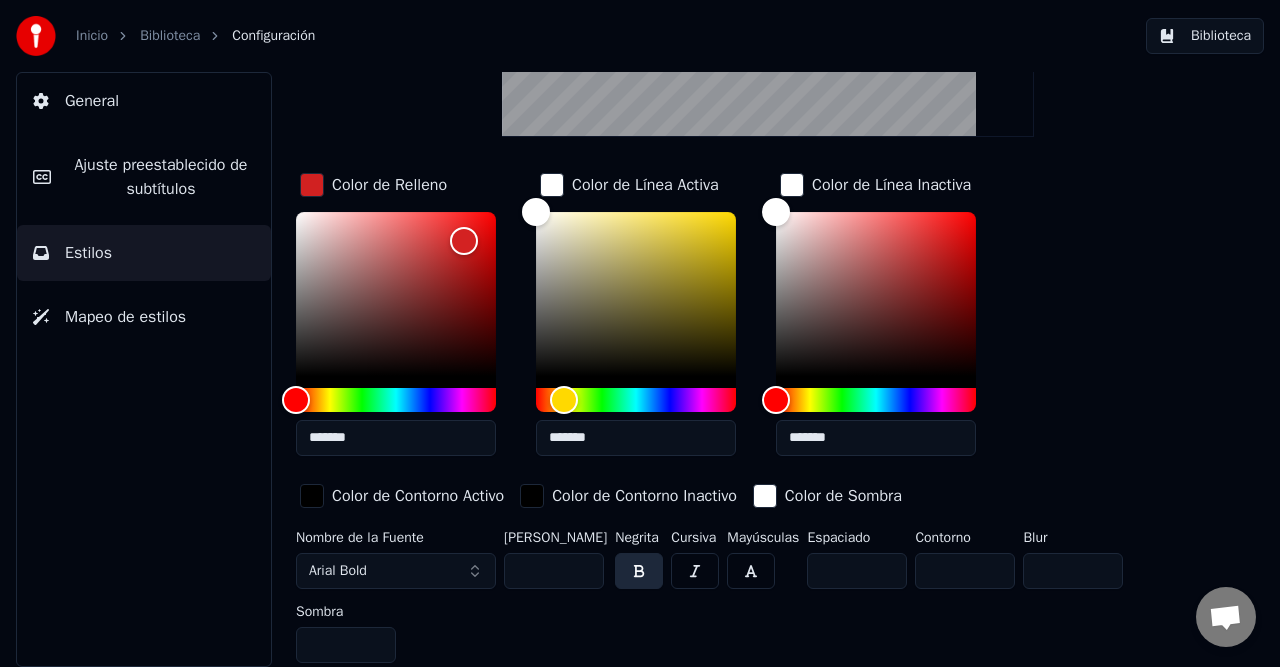 click on "Color de Contorno Activo" at bounding box center [402, 496] 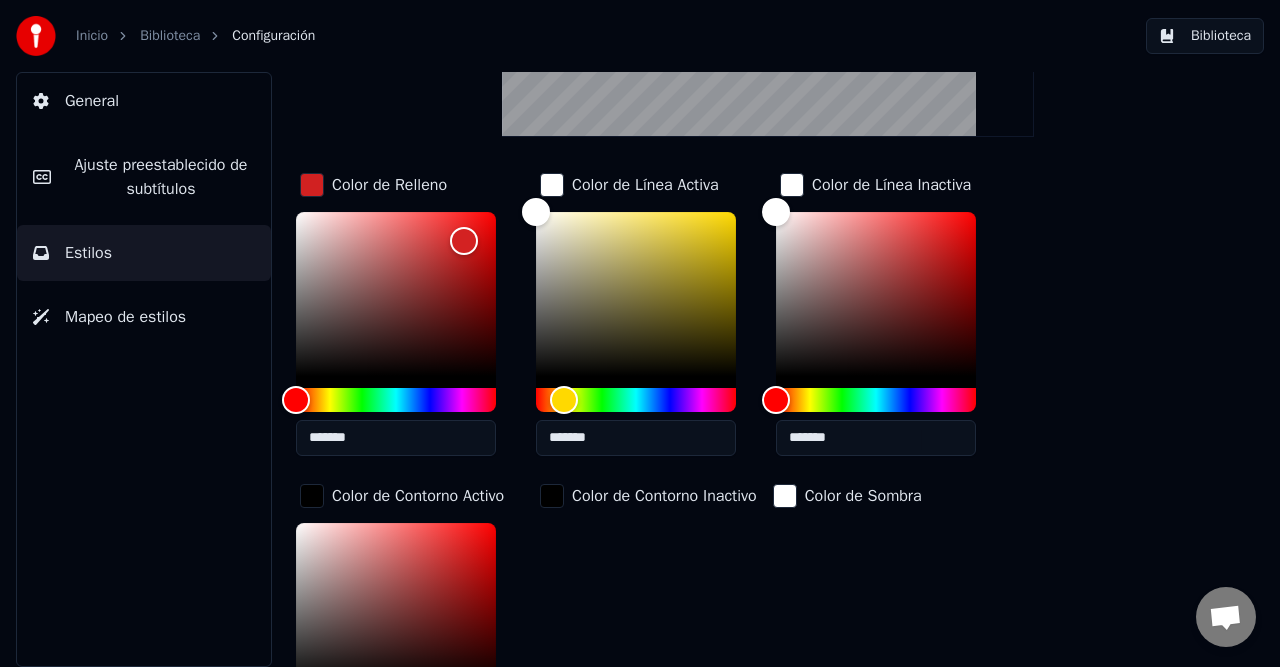 scroll, scrollTop: 492, scrollLeft: 0, axis: vertical 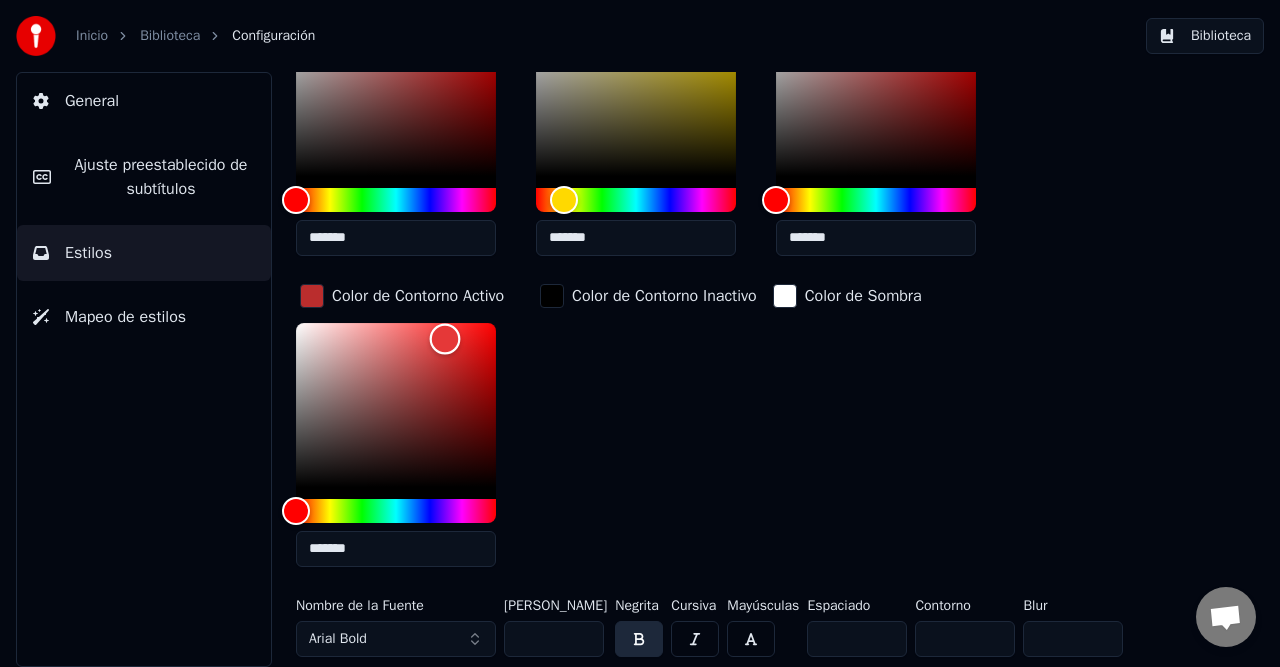 type on "*******" 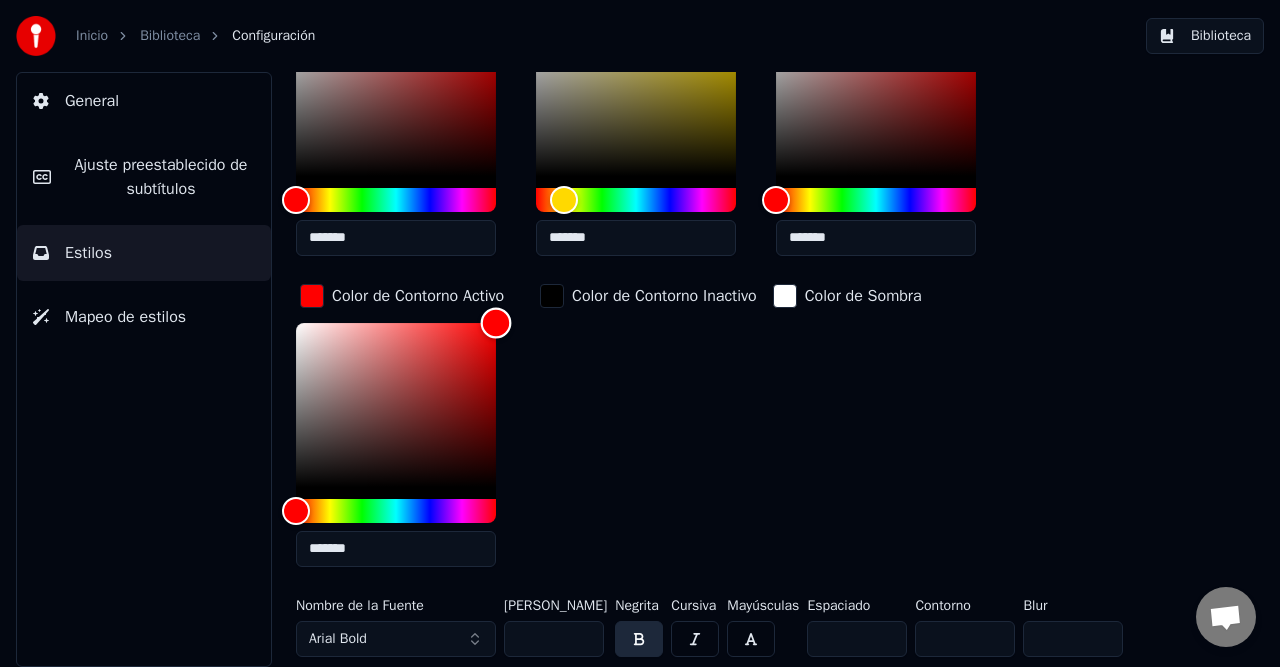 drag, startPoint x: 294, startPoint y: 478, endPoint x: 616, endPoint y: 274, distance: 381.18237 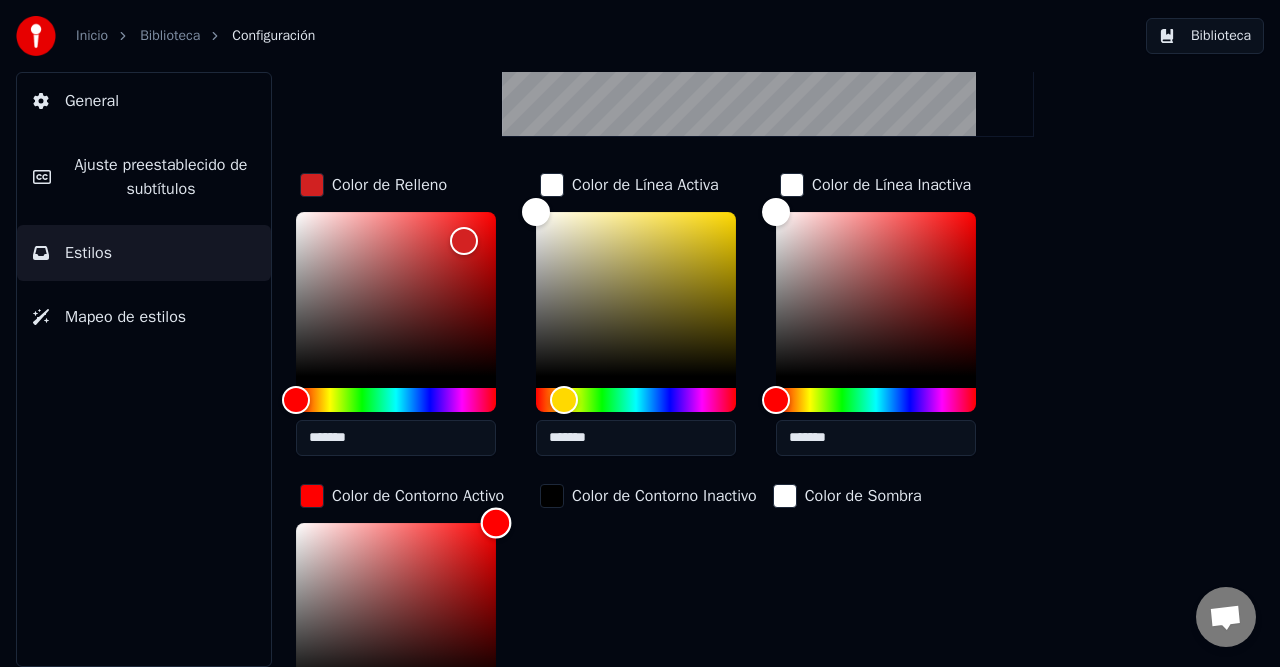 scroll, scrollTop: 92, scrollLeft: 0, axis: vertical 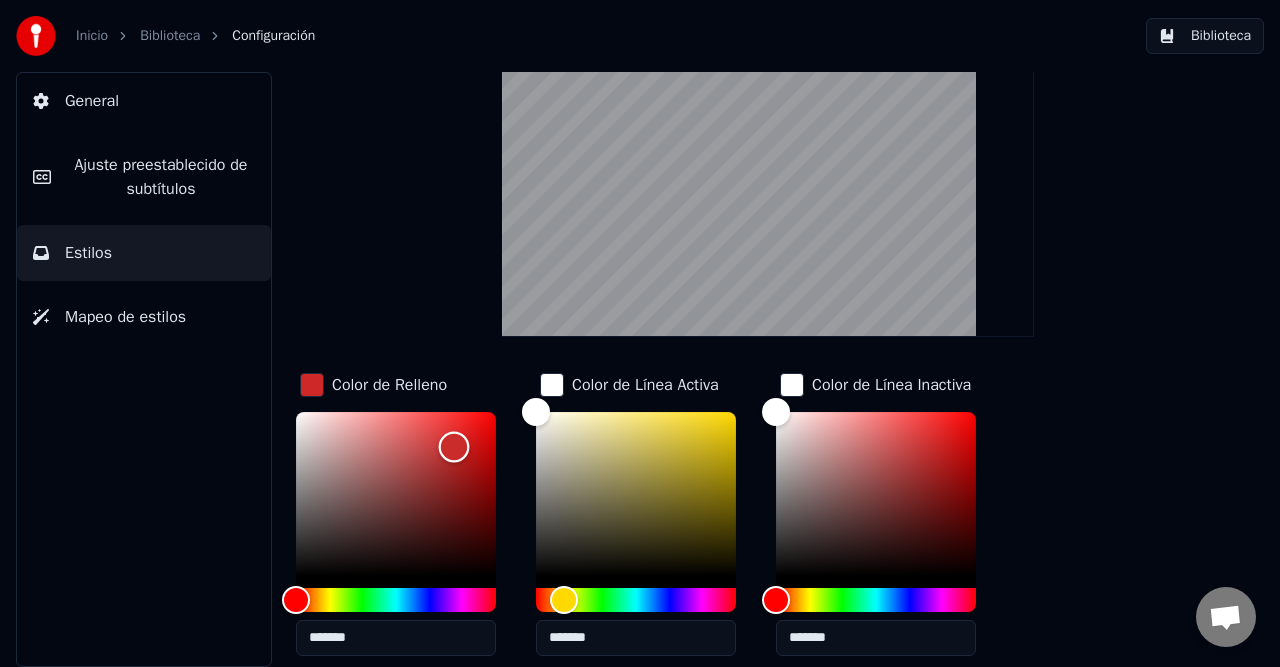 drag, startPoint x: 460, startPoint y: 442, endPoint x: 444, endPoint y: 454, distance: 20 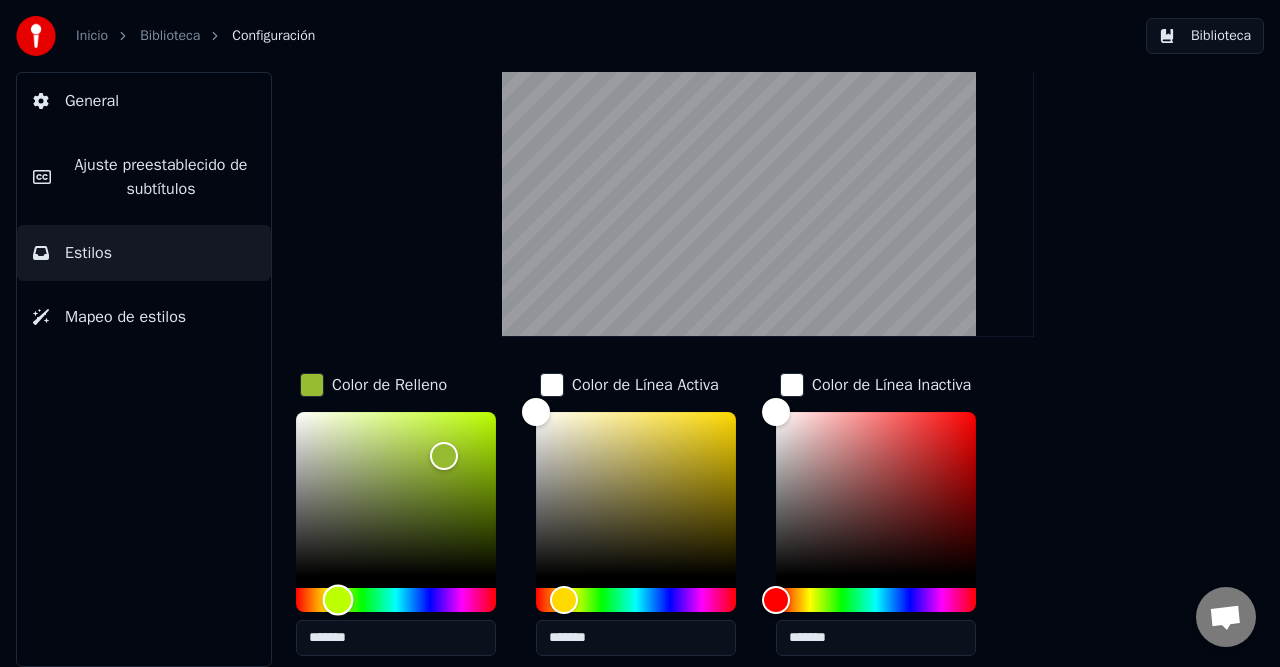 drag, startPoint x: 305, startPoint y: 598, endPoint x: 338, endPoint y: 601, distance: 33.13608 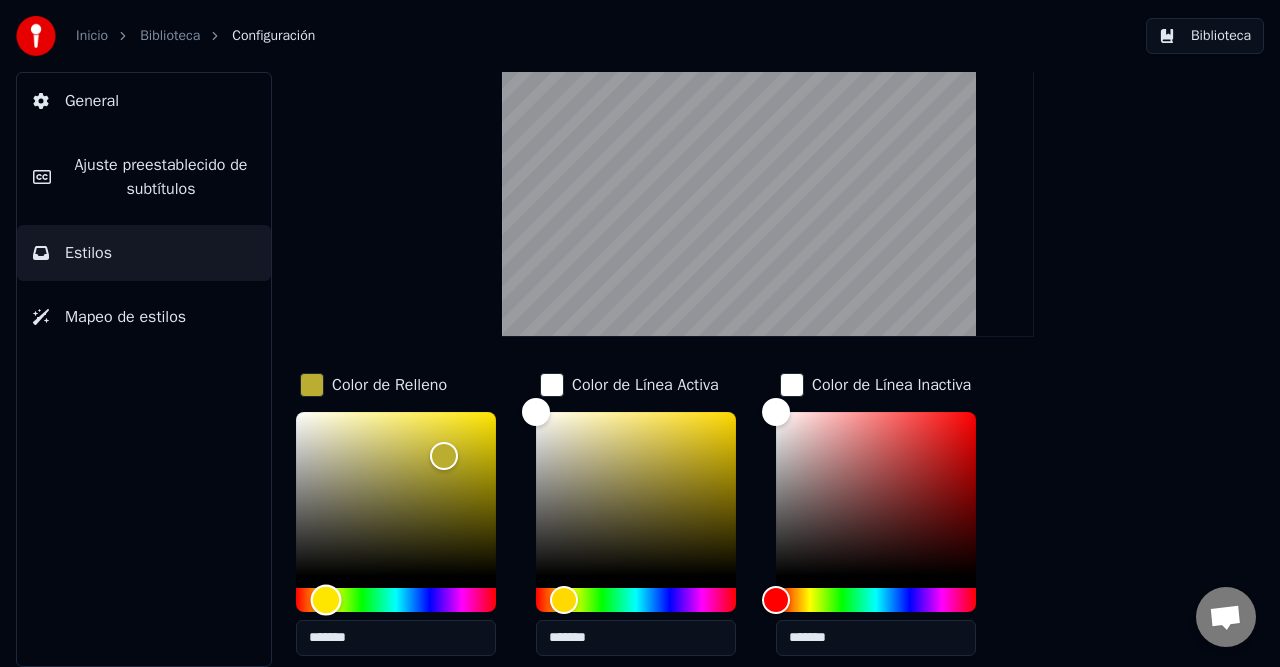 drag, startPoint x: 330, startPoint y: 597, endPoint x: 388, endPoint y: 530, distance: 88.61716 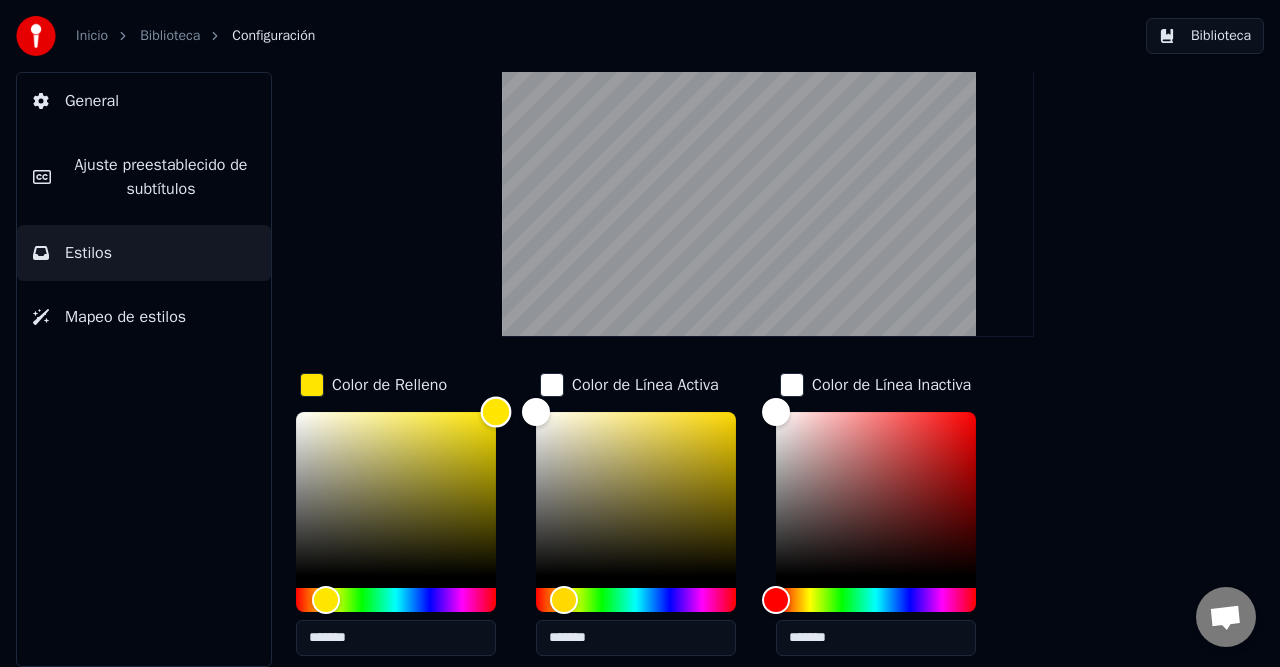 drag, startPoint x: 461, startPoint y: 449, endPoint x: 602, endPoint y: 372, distance: 160.6549 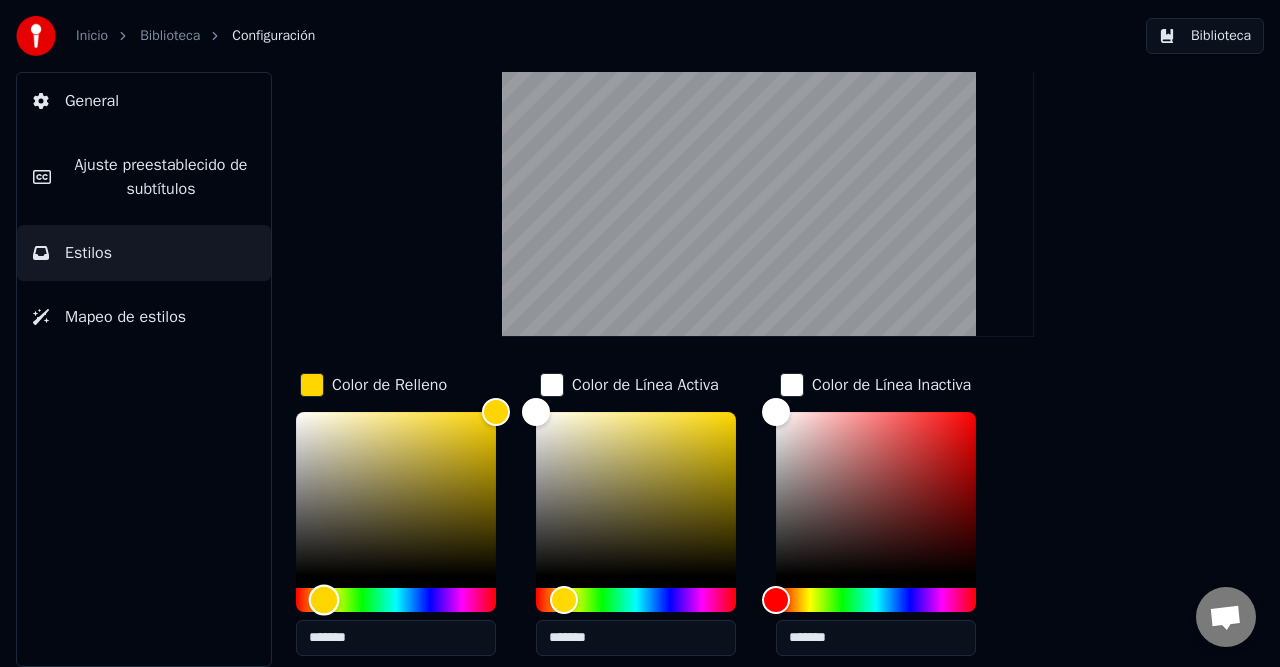 click at bounding box center [324, 599] 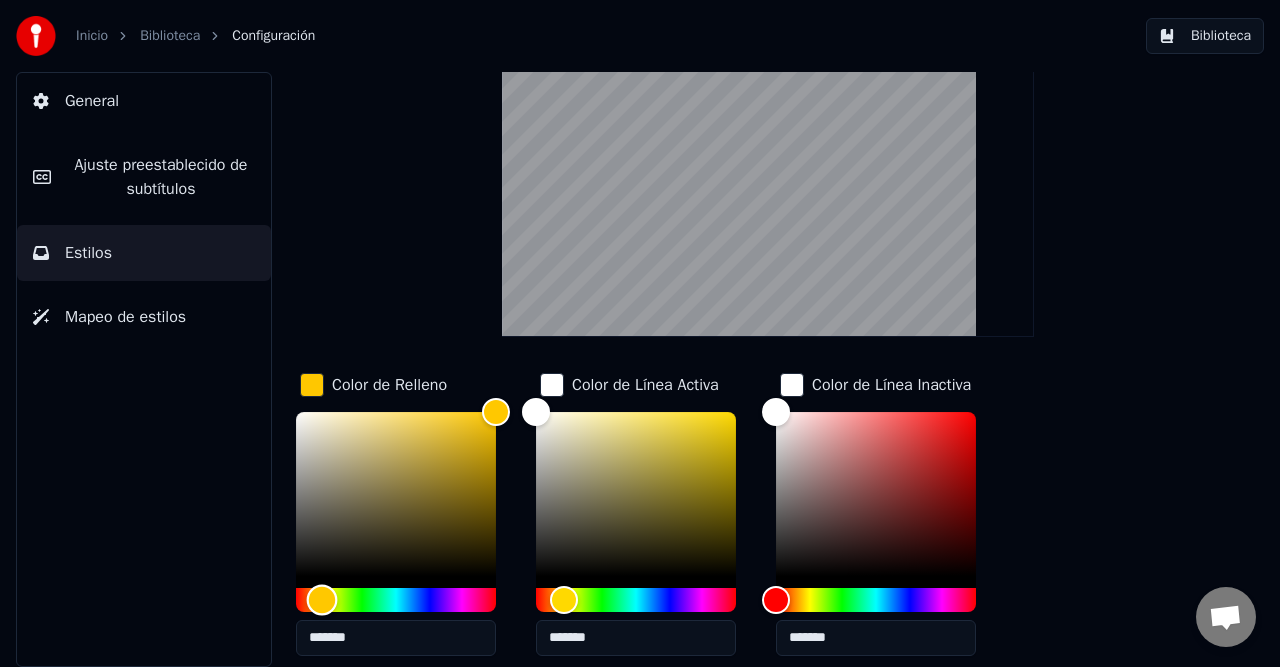 type on "*******" 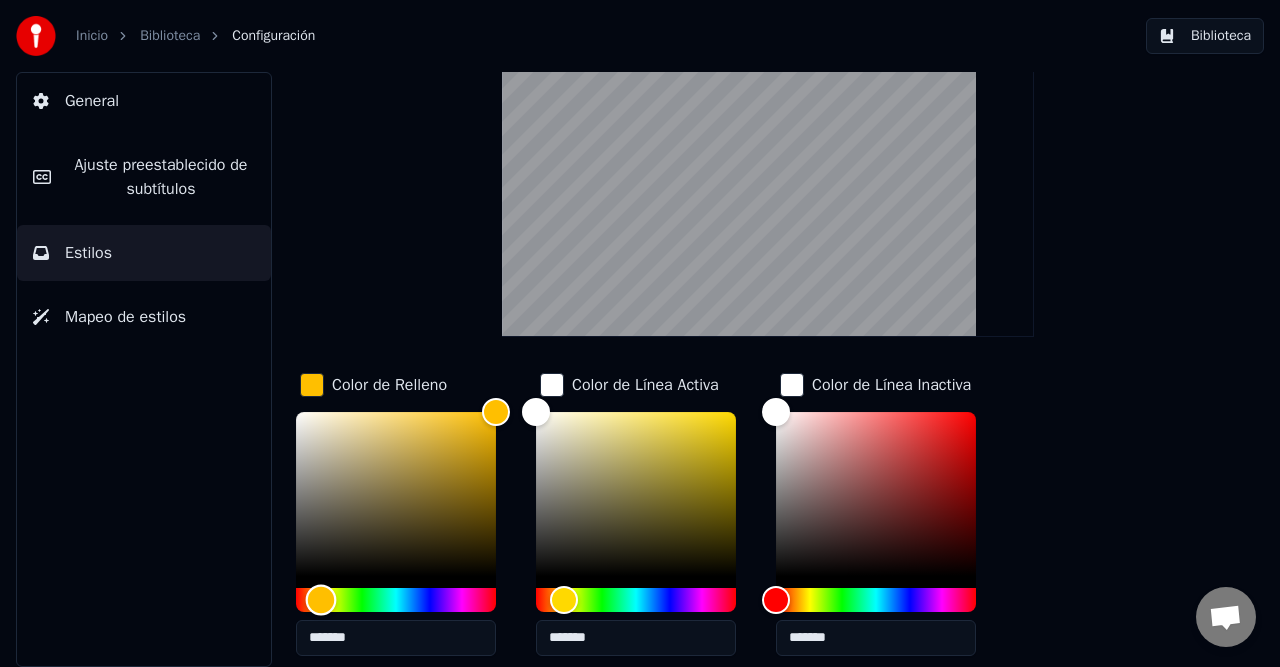click at bounding box center (321, 599) 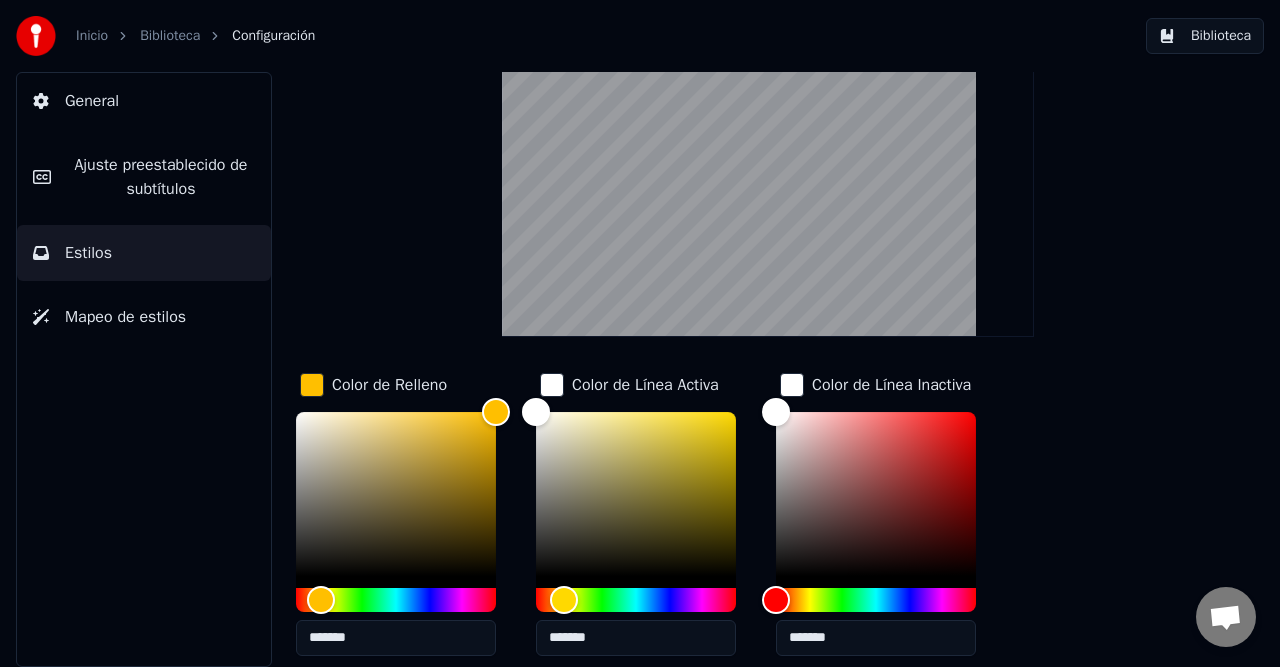 click on "Color de Relleno ******* Color de Línea Activa ******* Color de Línea Inactiva ******* Color de Contorno Activo ******* Color de Contorno Inactivo Color de Sombra" at bounding box center [744, 676] 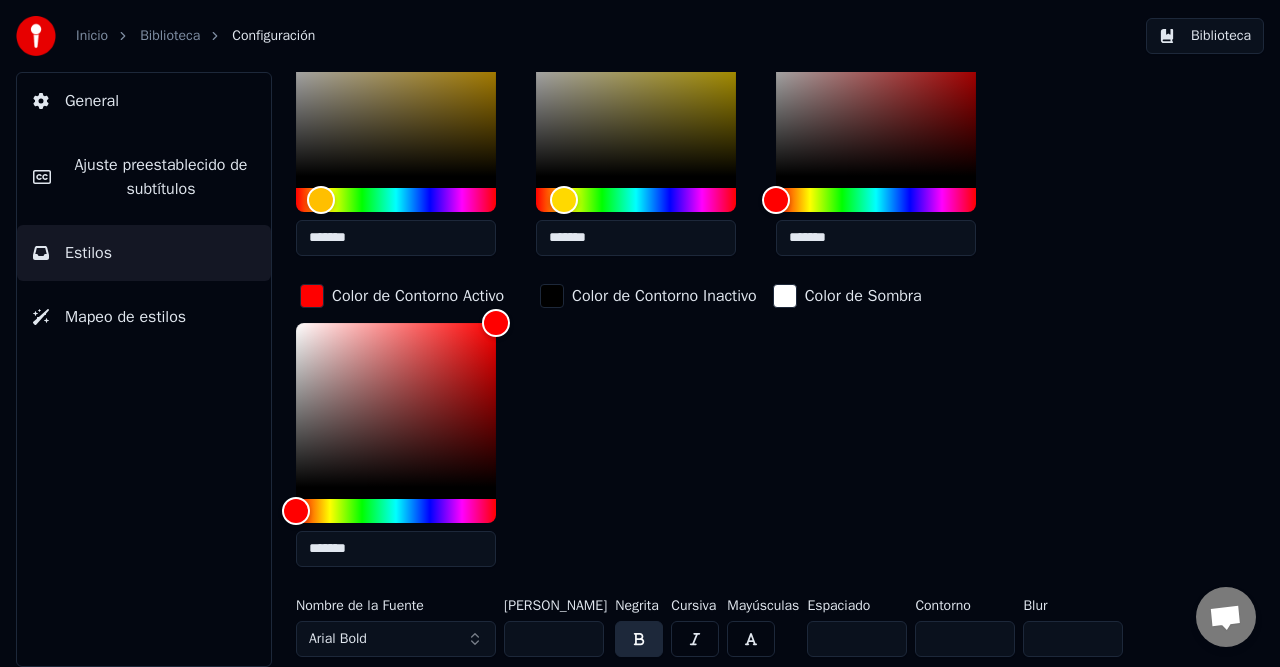 scroll, scrollTop: 560, scrollLeft: 0, axis: vertical 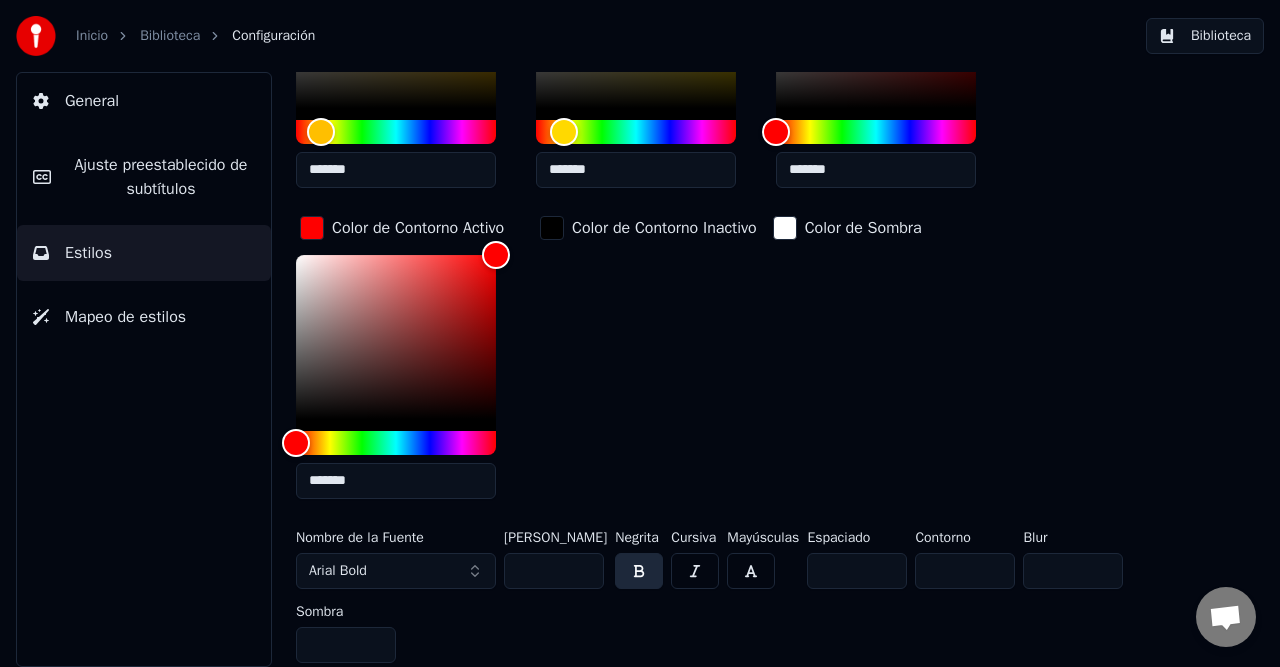click on "Arial Bold" at bounding box center (396, 571) 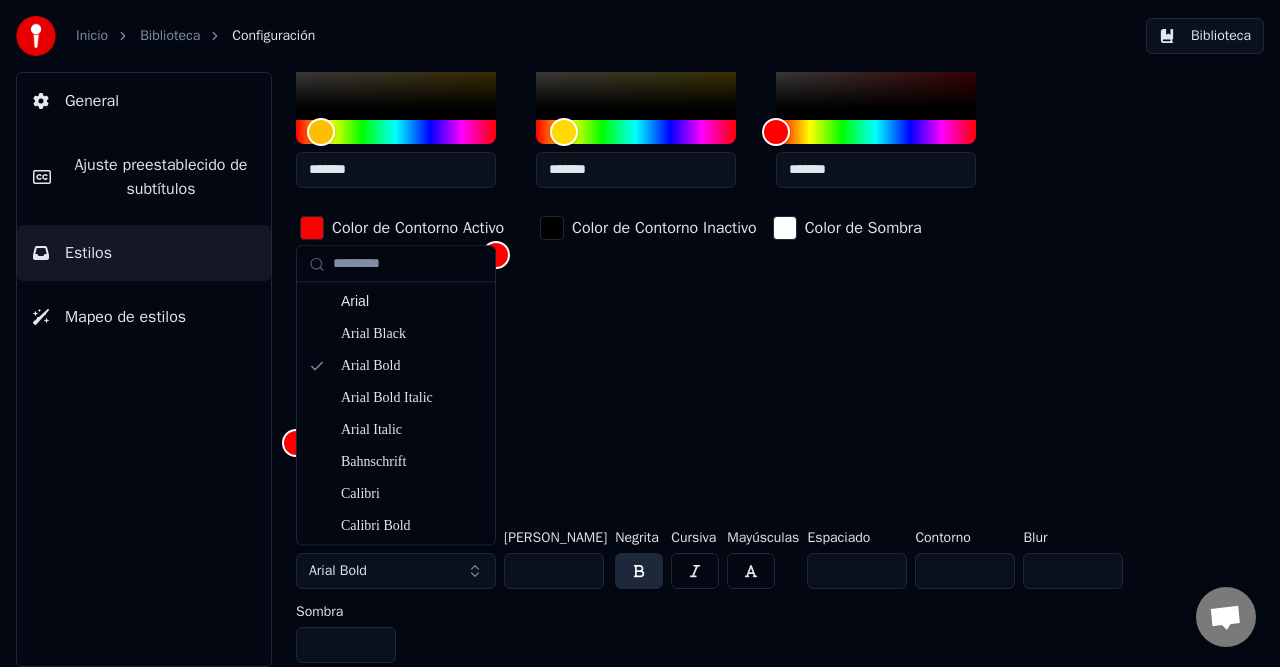 click on "Arial Bold" at bounding box center [396, 571] 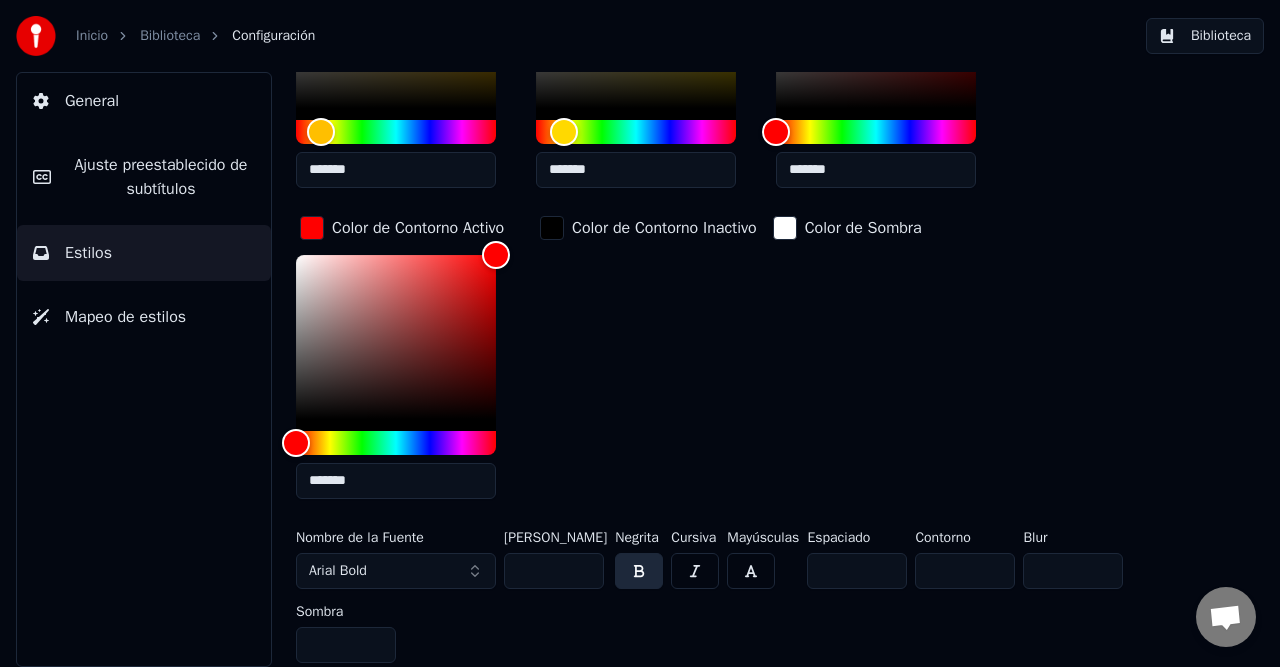 click on "Arial Bold" at bounding box center [396, 571] 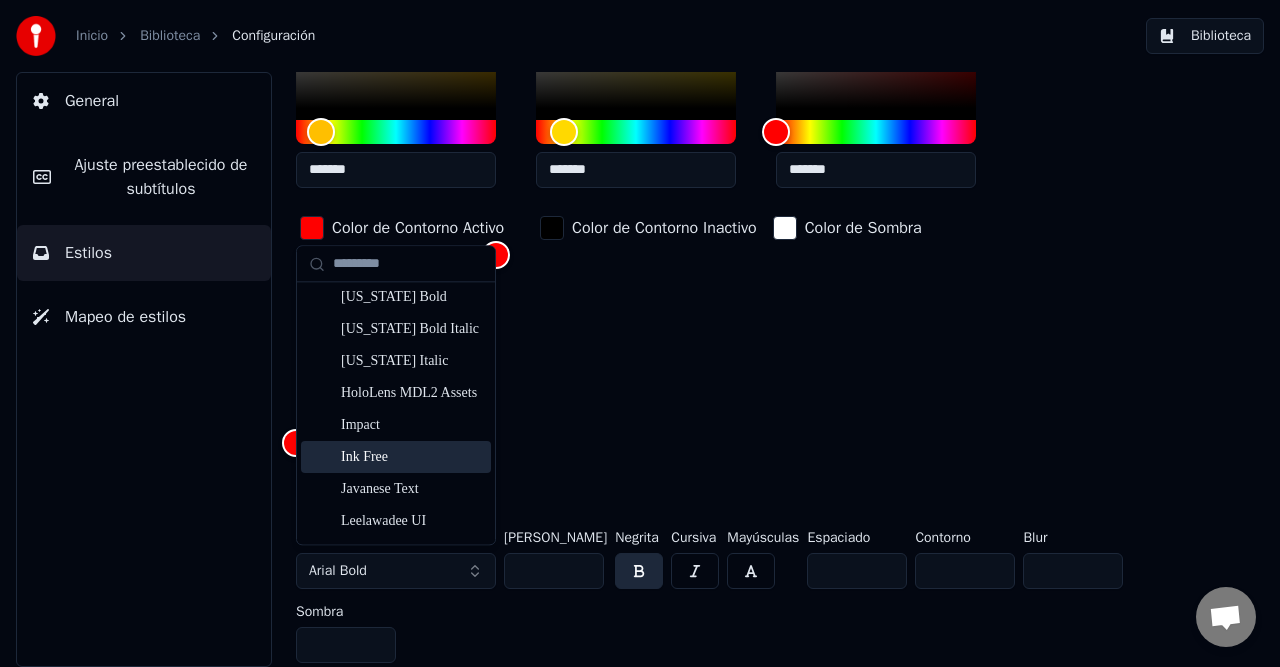 scroll, scrollTop: 1600, scrollLeft: 0, axis: vertical 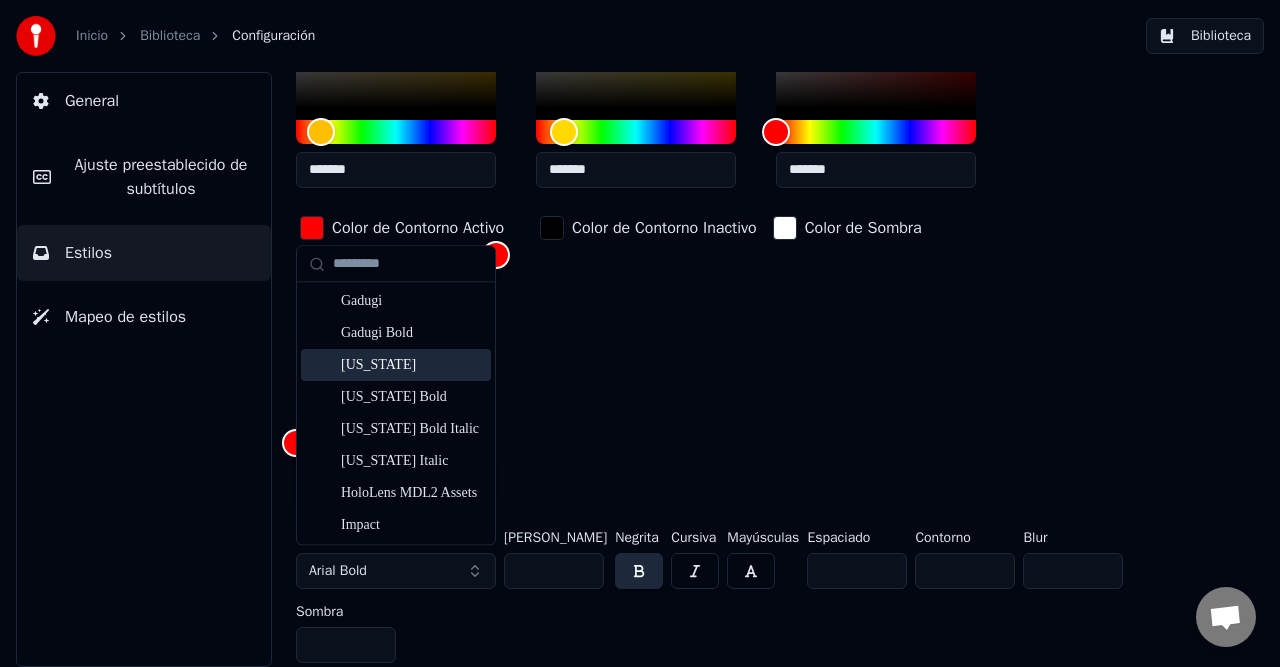 click on "Georgia" at bounding box center [412, 366] 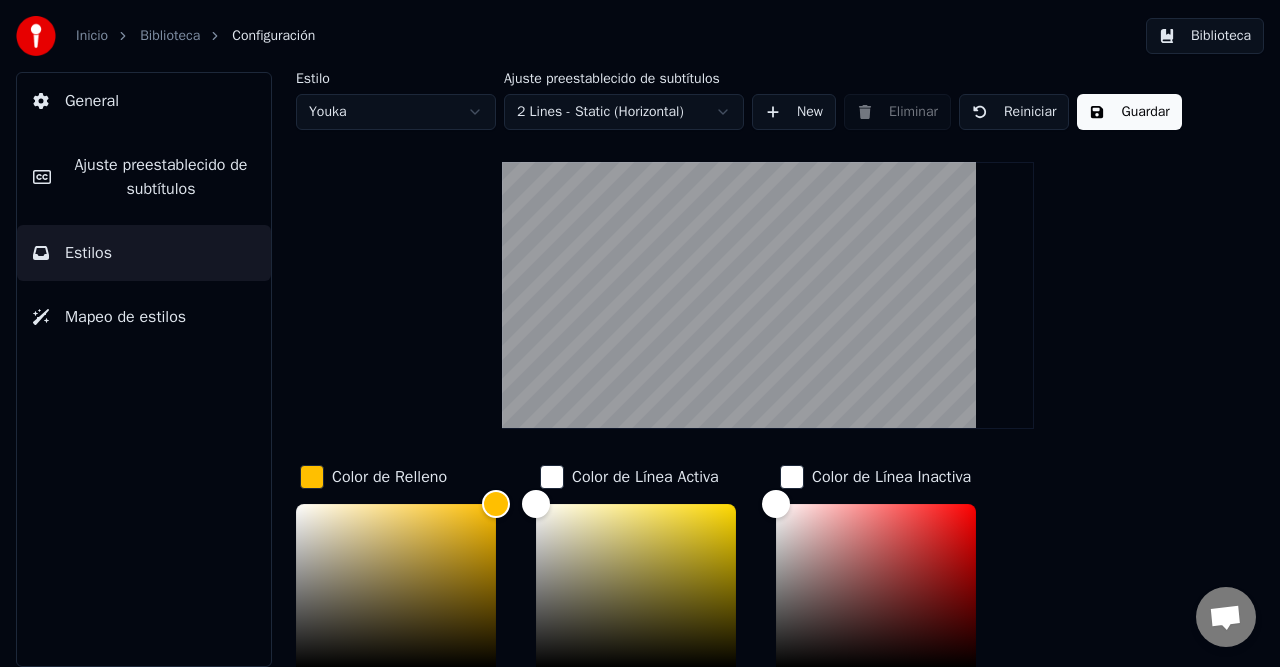scroll, scrollTop: 100, scrollLeft: 0, axis: vertical 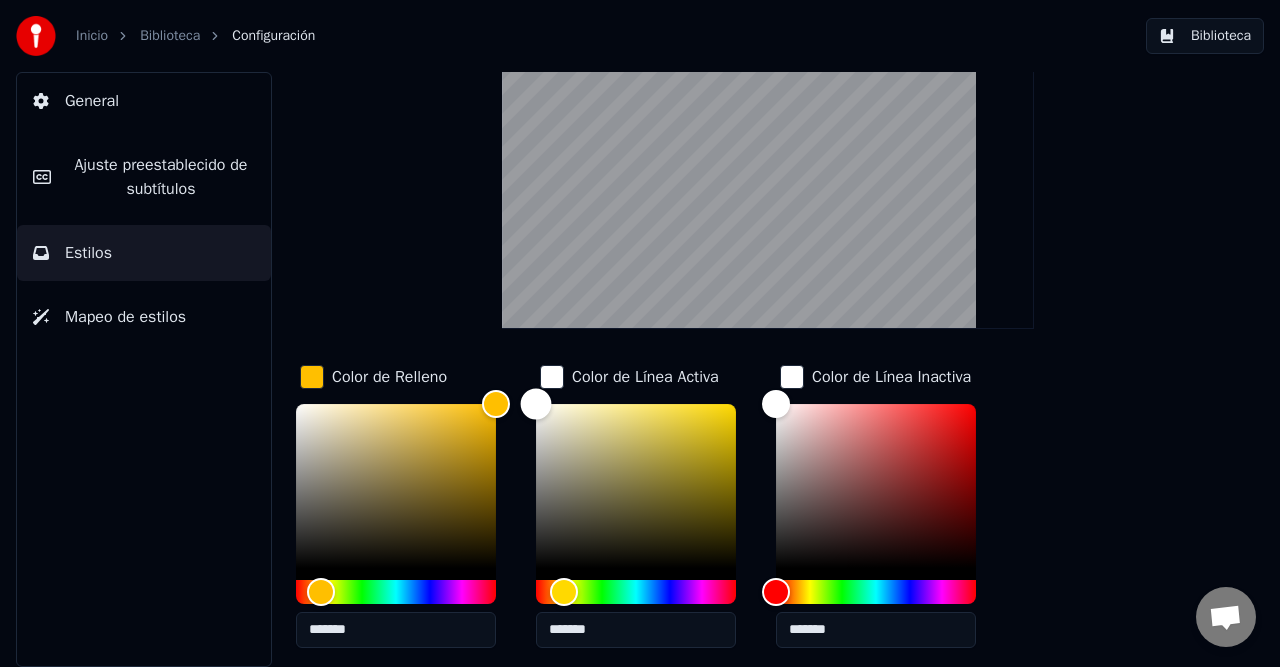 drag, startPoint x: 534, startPoint y: 402, endPoint x: 532, endPoint y: 384, distance: 18.110771 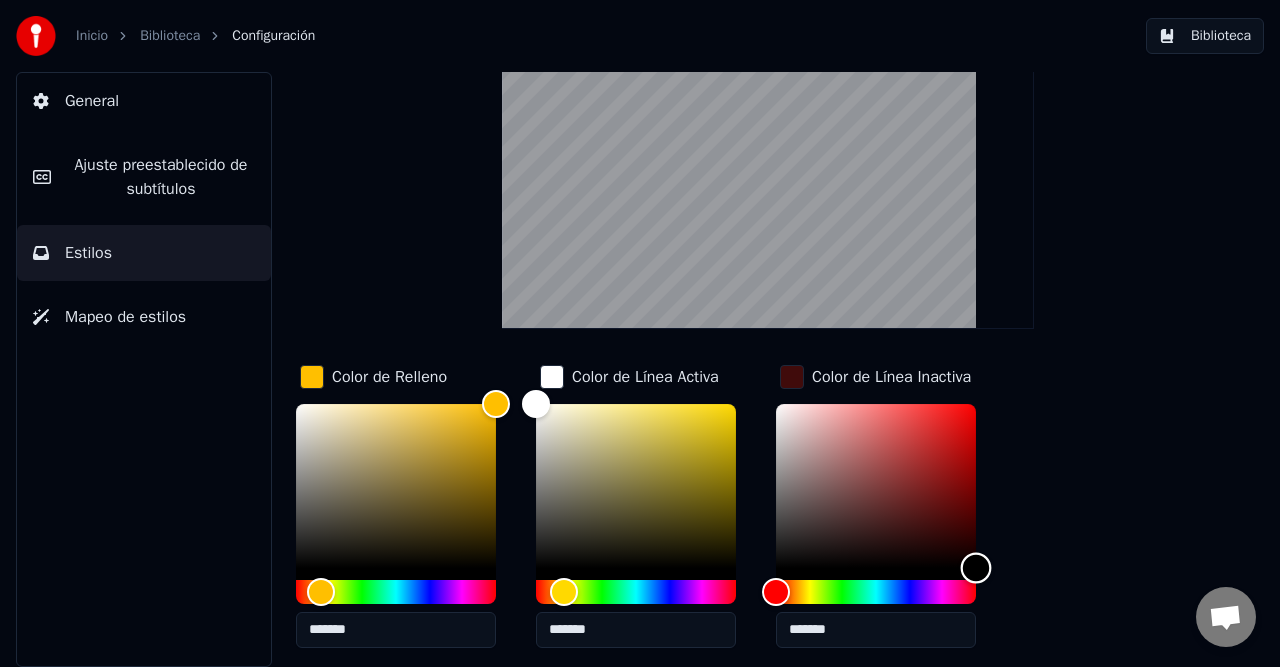 type on "*******" 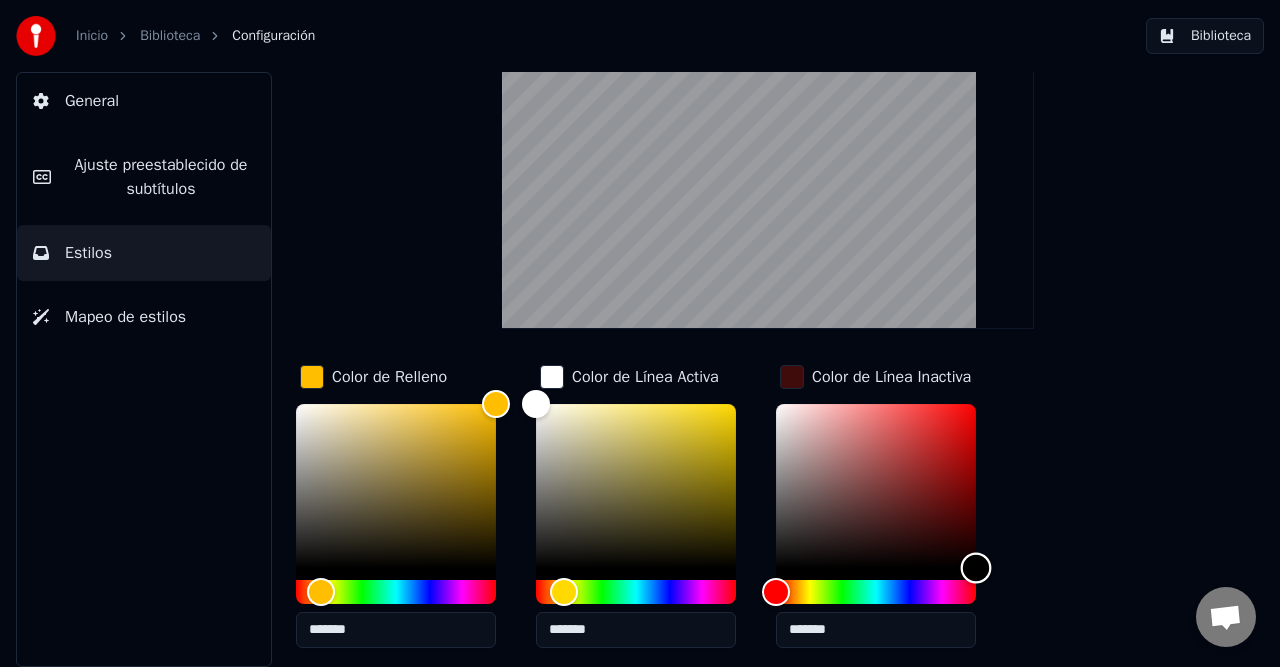 drag, startPoint x: 780, startPoint y: 414, endPoint x: 1183, endPoint y: 618, distance: 451.69125 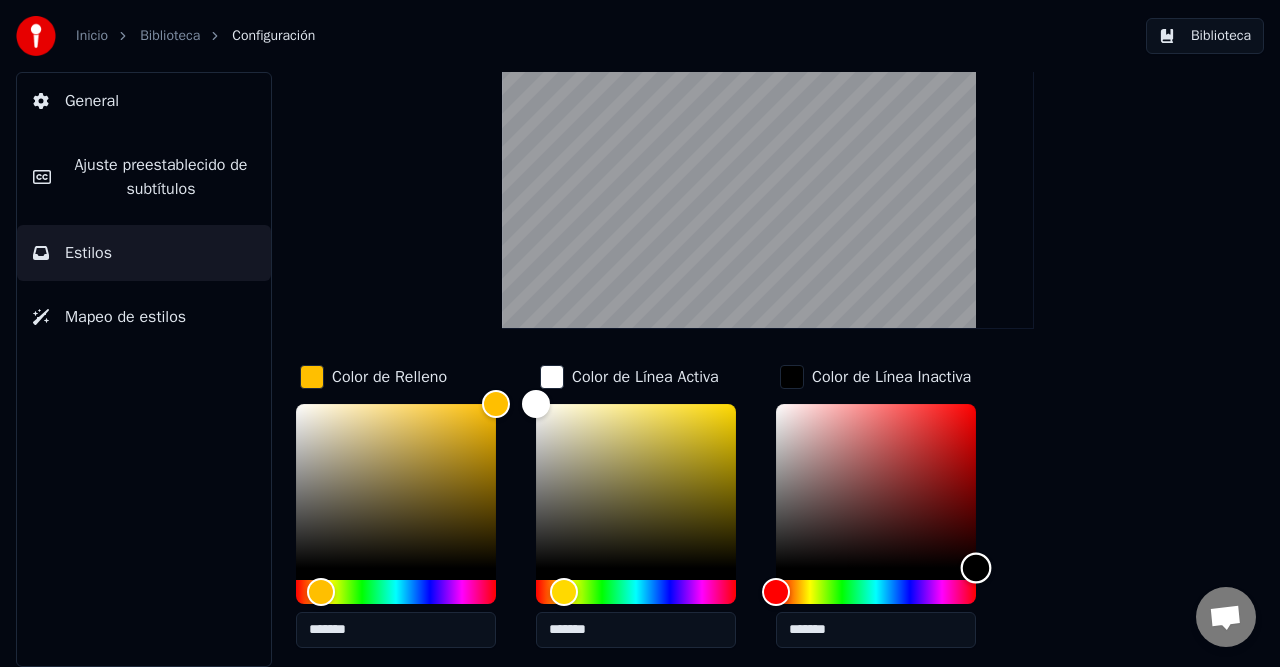 scroll, scrollTop: 300, scrollLeft: 0, axis: vertical 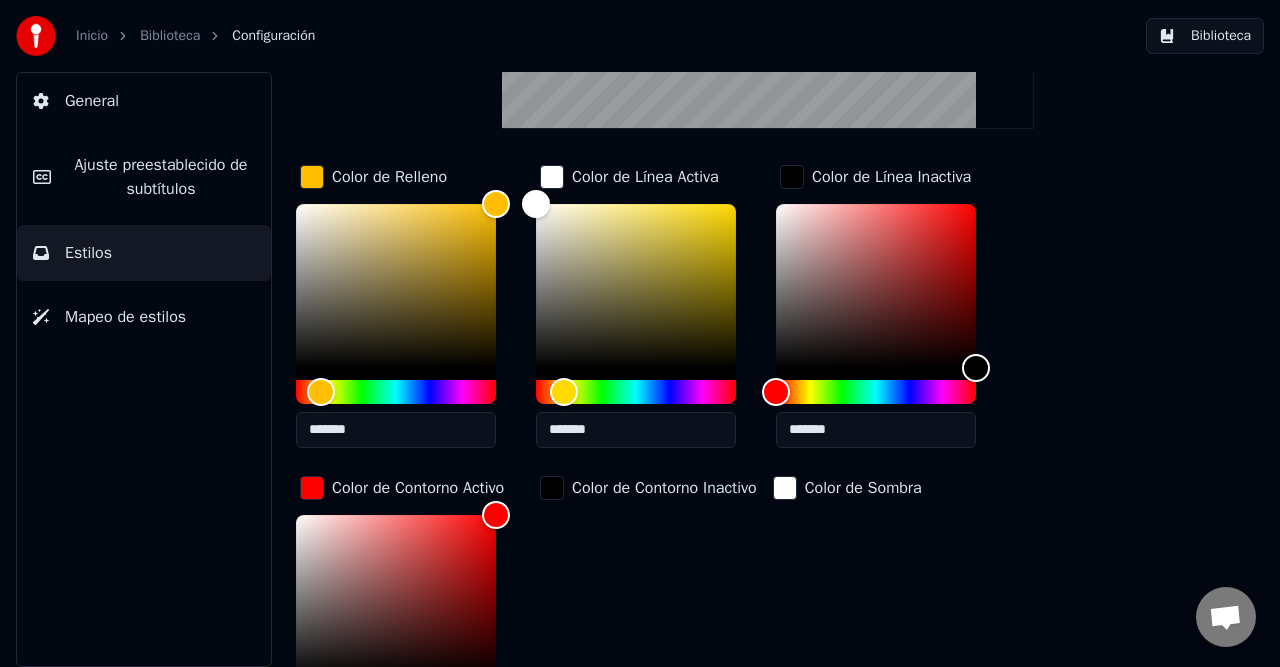 click on "Color de Contorno Inactivo" at bounding box center (648, 488) 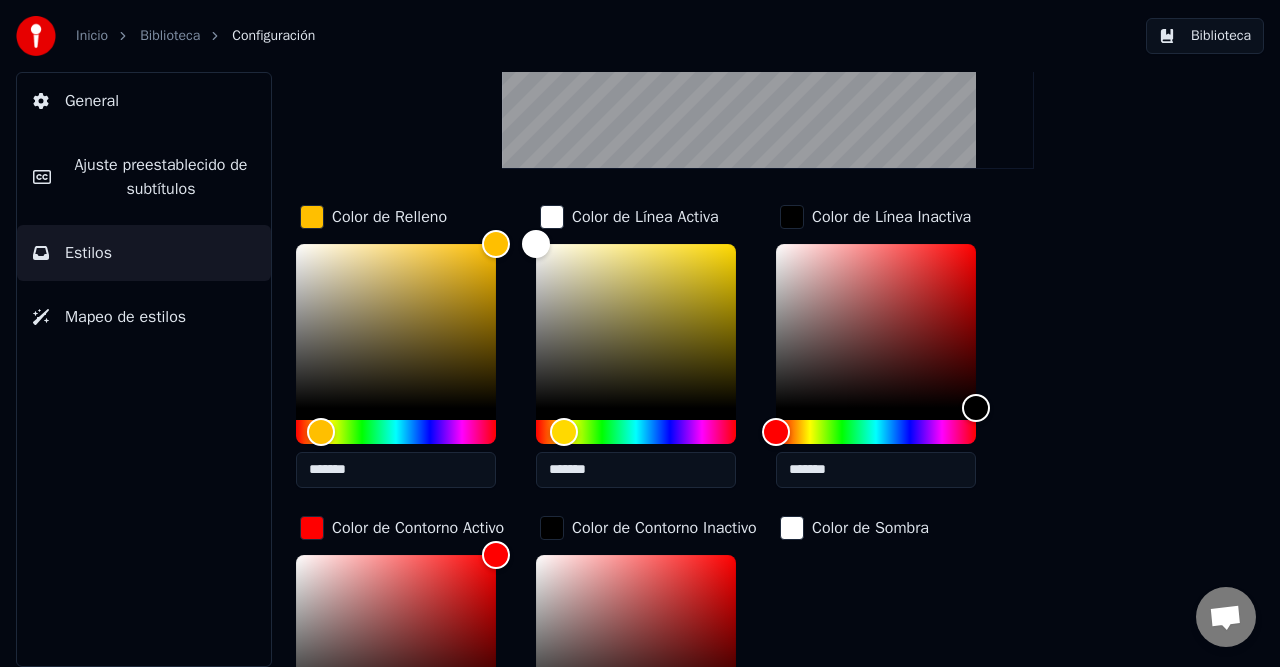 scroll, scrollTop: 460, scrollLeft: 0, axis: vertical 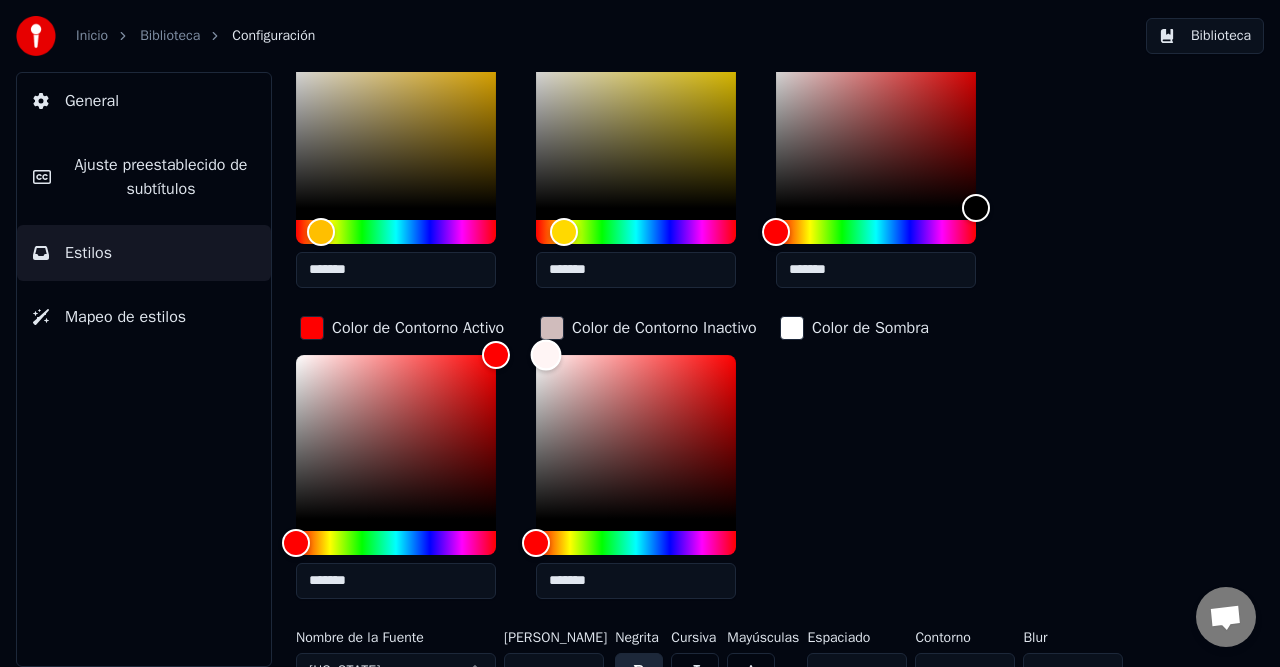 drag, startPoint x: 540, startPoint y: 516, endPoint x: 518, endPoint y: 268, distance: 248.97389 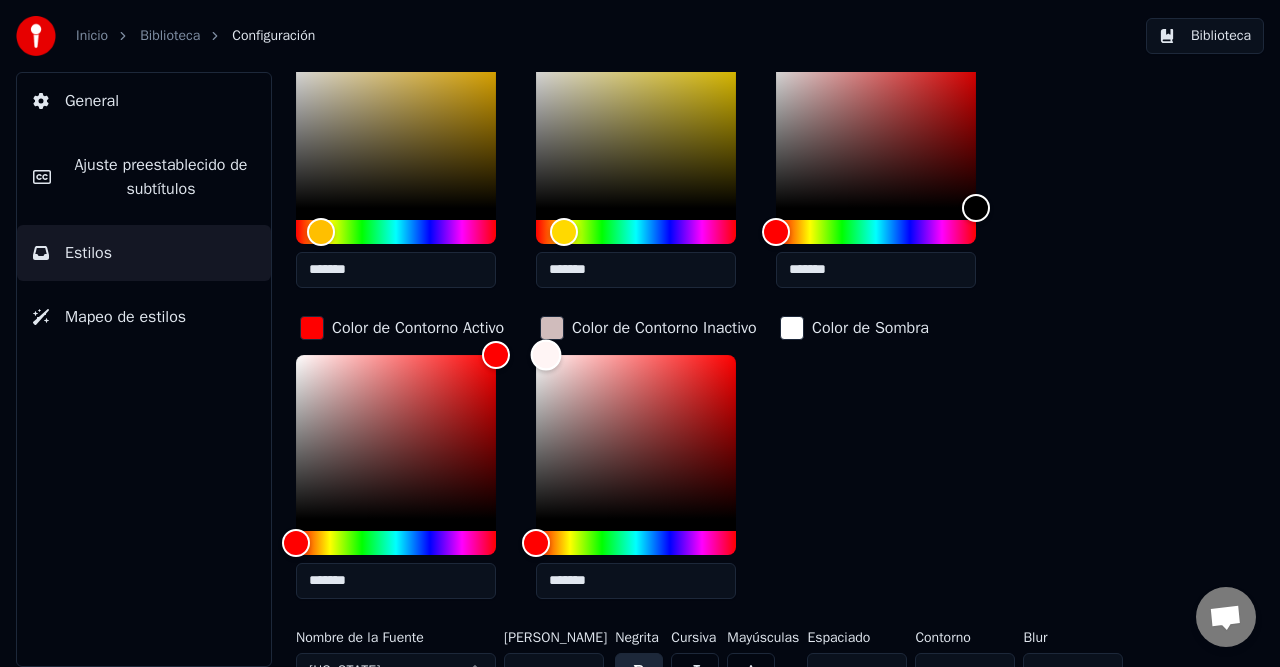 click on "Color de Relleno ******* Color de Línea Activa ******* Color de Línea Inactiva ******* Color de Contorno Activo ******* Color de Contorno Inactivo ******* Color de Sombra" at bounding box center [744, 308] 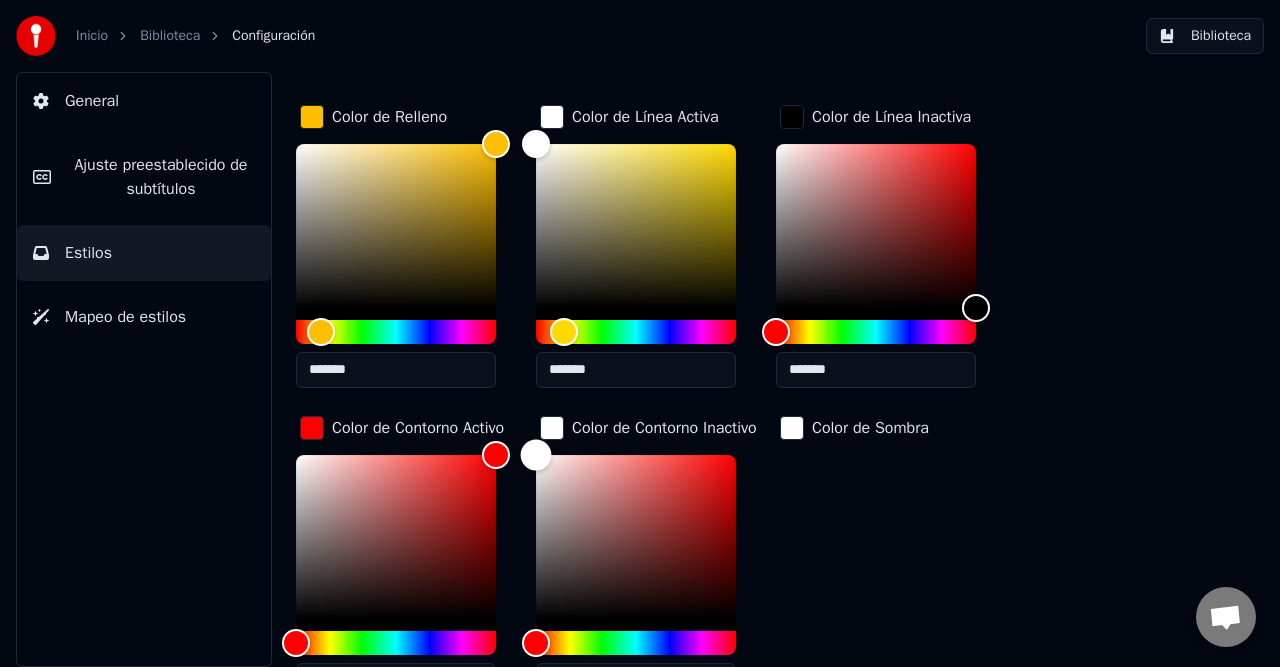 scroll, scrollTop: 560, scrollLeft: 0, axis: vertical 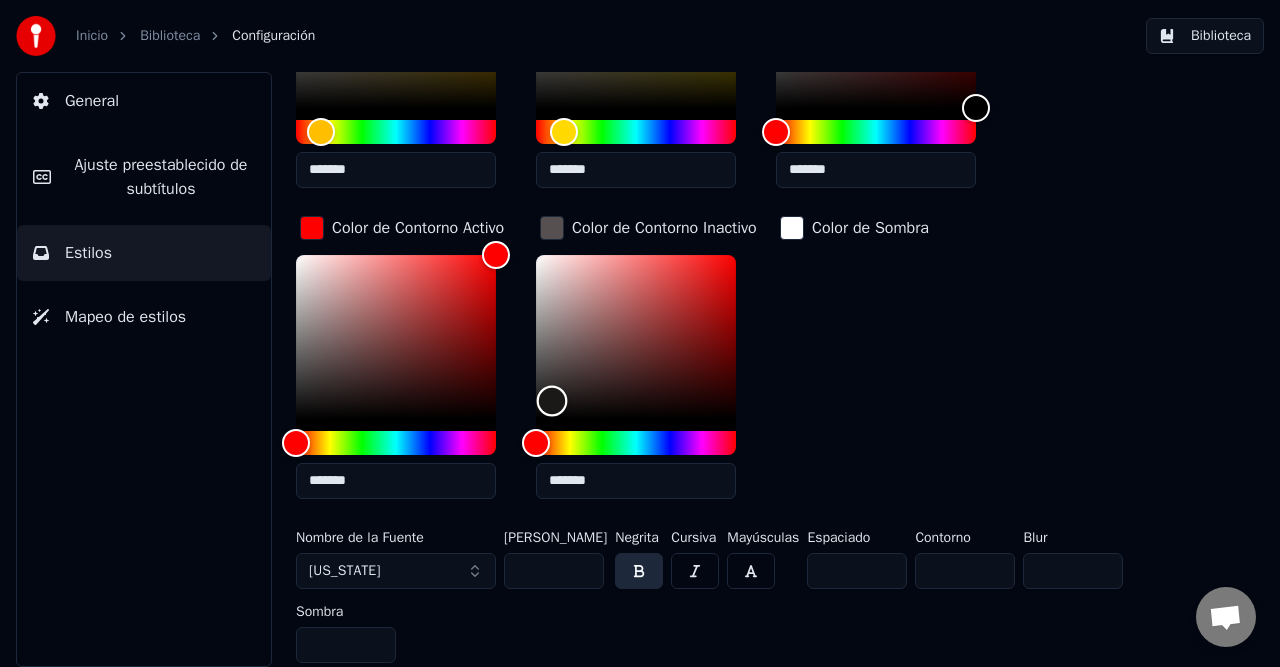 type on "*******" 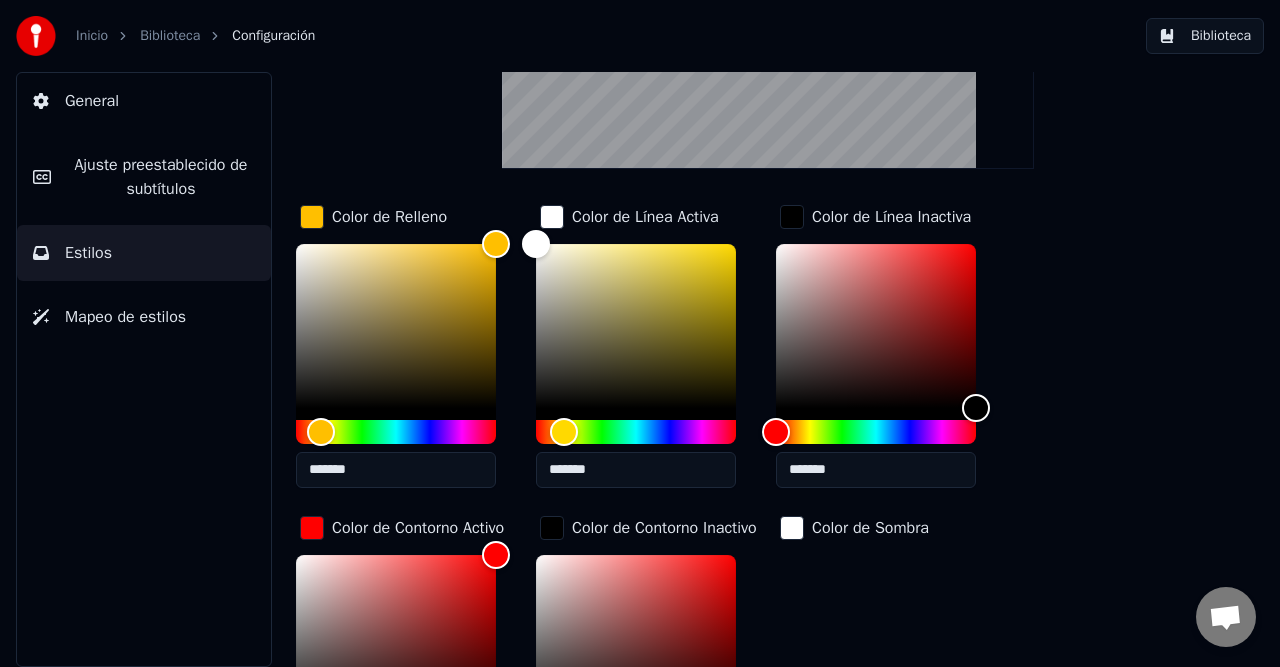 scroll, scrollTop: 460, scrollLeft: 0, axis: vertical 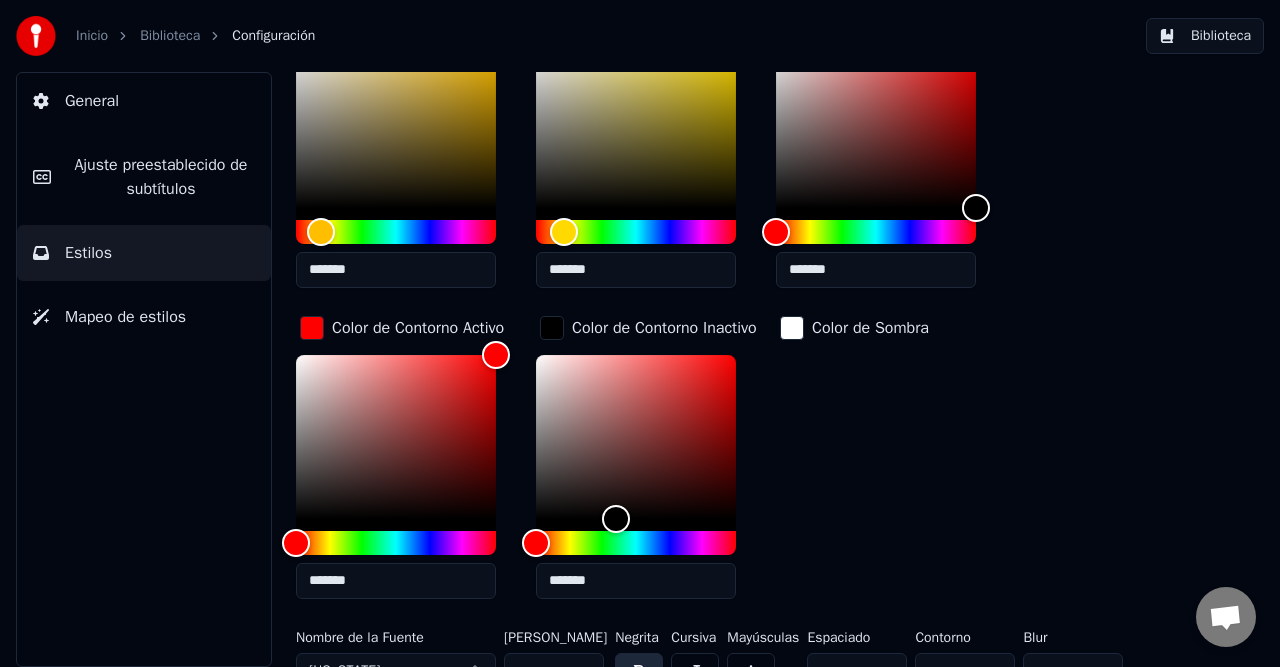 click at bounding box center (792, 328) 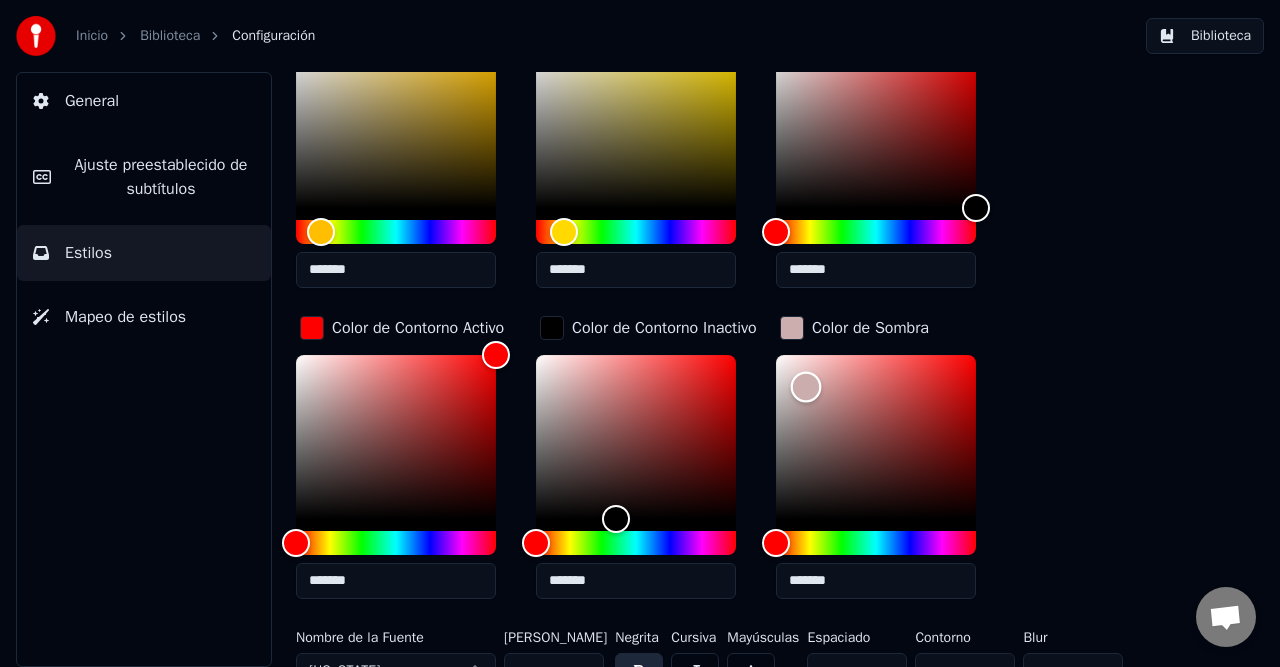 type on "*******" 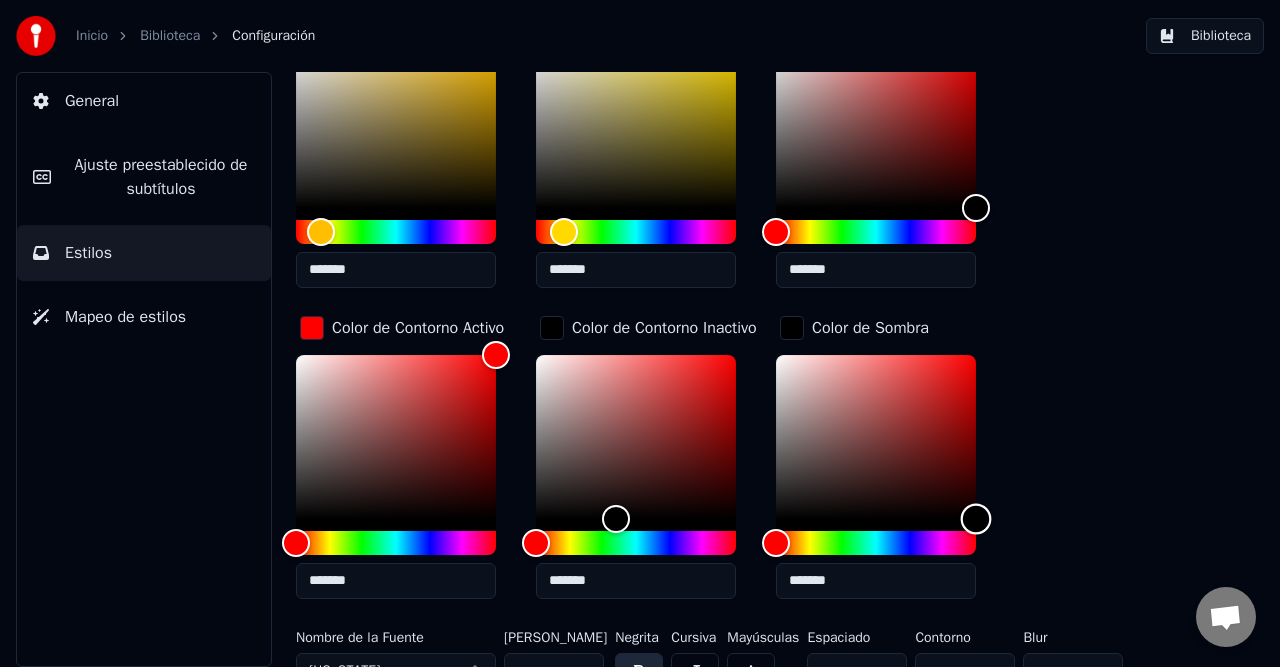 drag, startPoint x: 781, startPoint y: 346, endPoint x: 1096, endPoint y: 601, distance: 405.27768 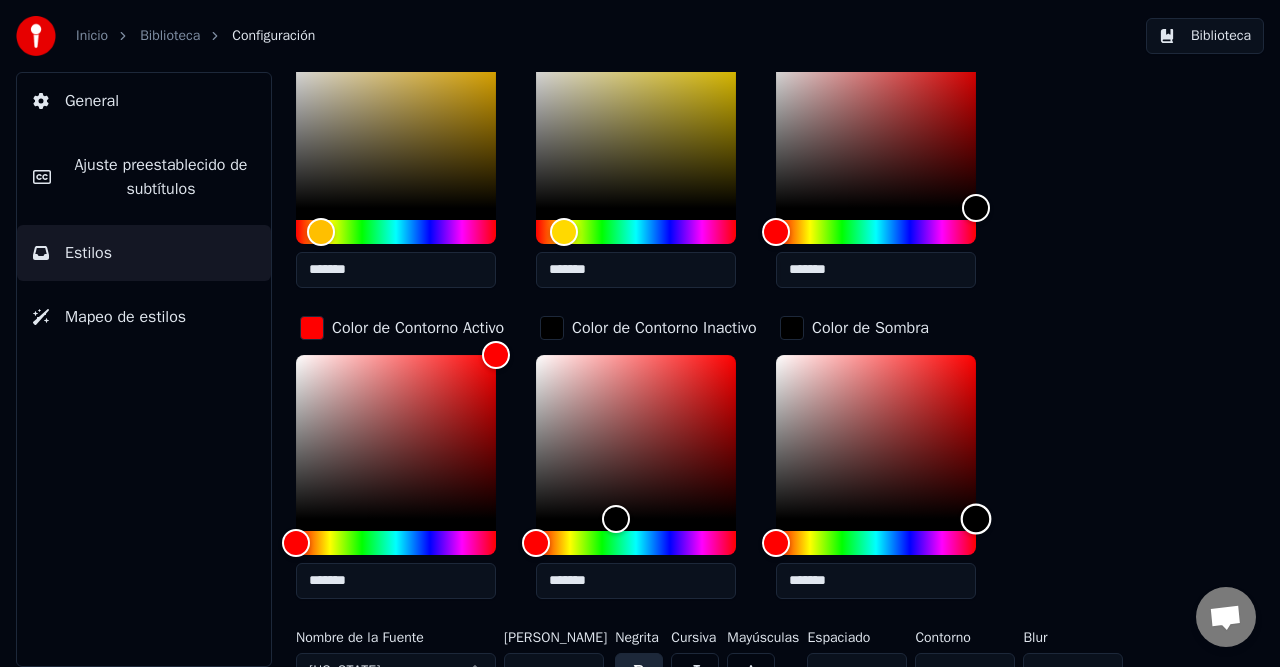 click on "Color de Relleno ******* Color de Línea Activa ******* Color de Línea Inactiva ******* Color de Contorno Activo ******* Color de Contorno Inactivo ******* Color de Sombra *******" at bounding box center (744, 308) 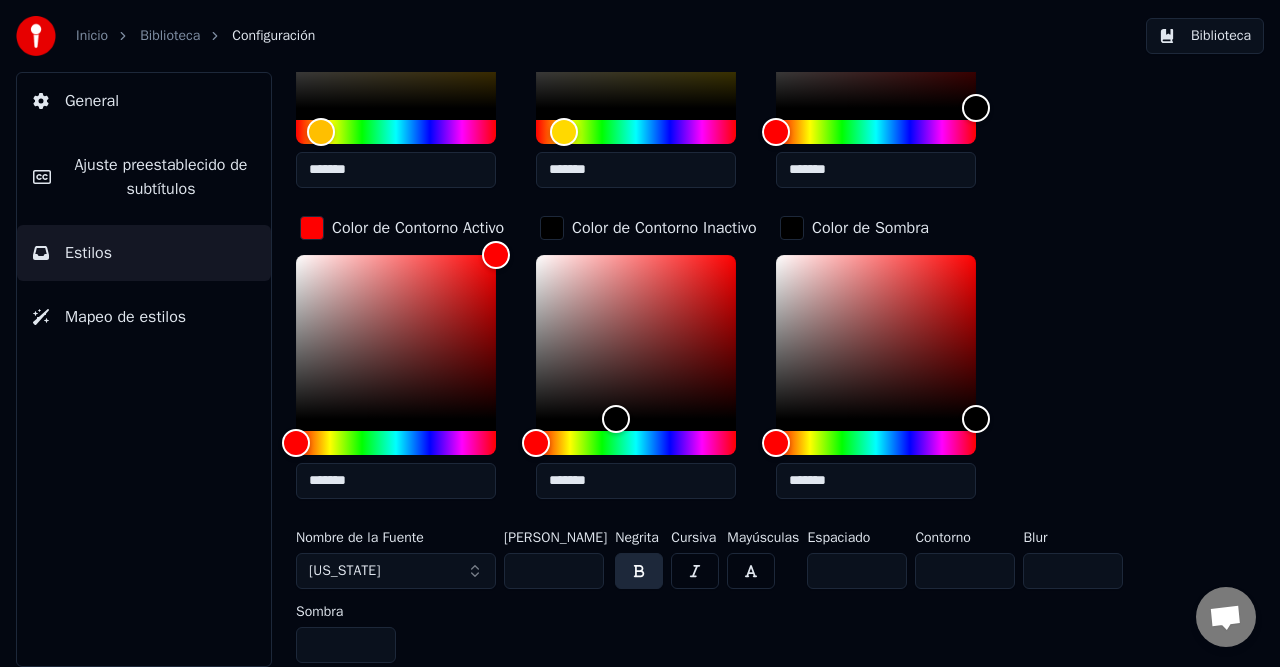 click on "*" at bounding box center [857, 571] 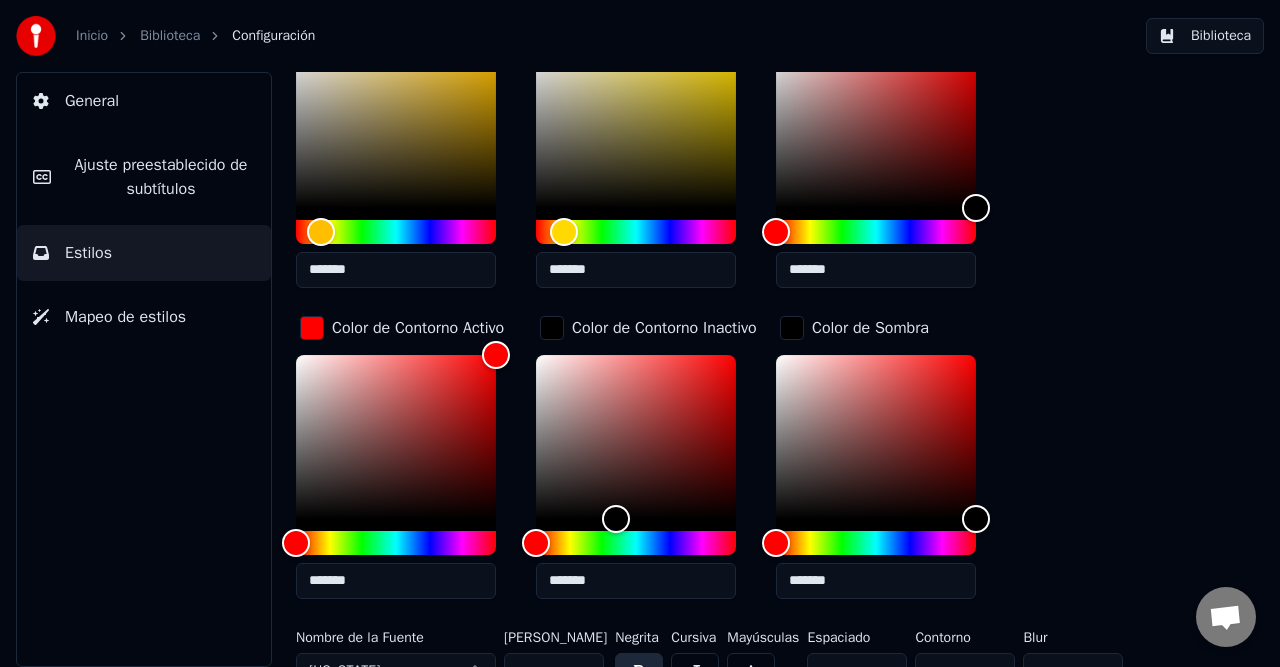 scroll, scrollTop: 560, scrollLeft: 0, axis: vertical 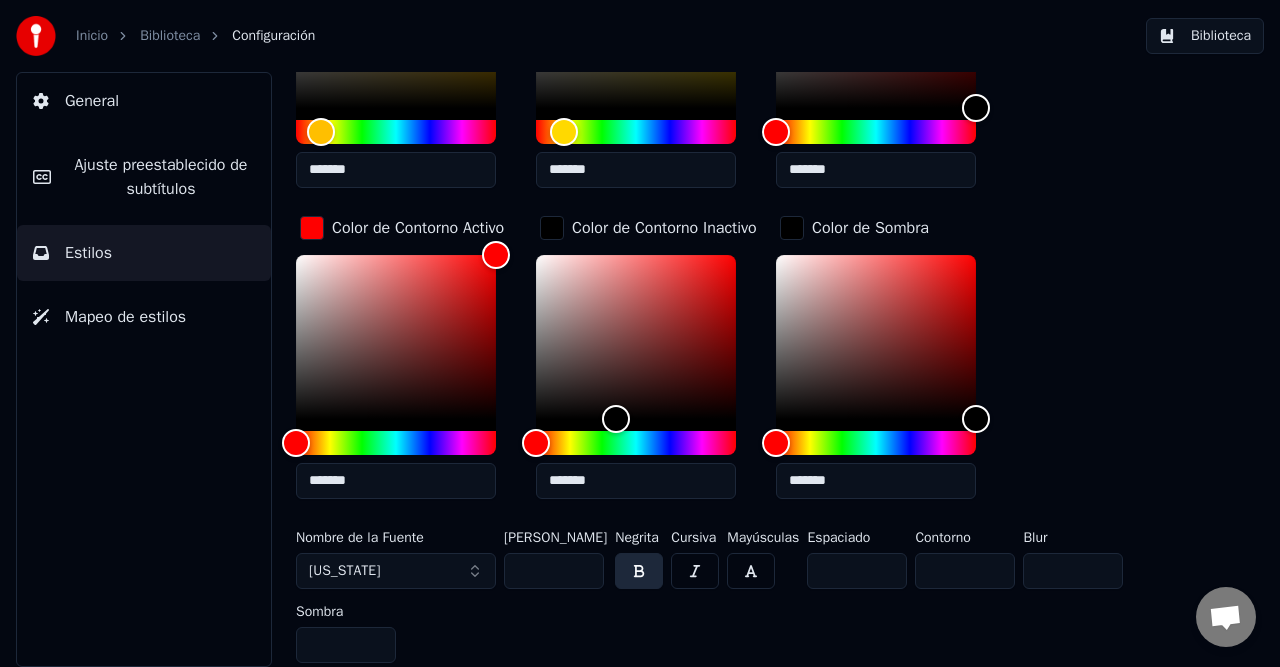 type on "*" 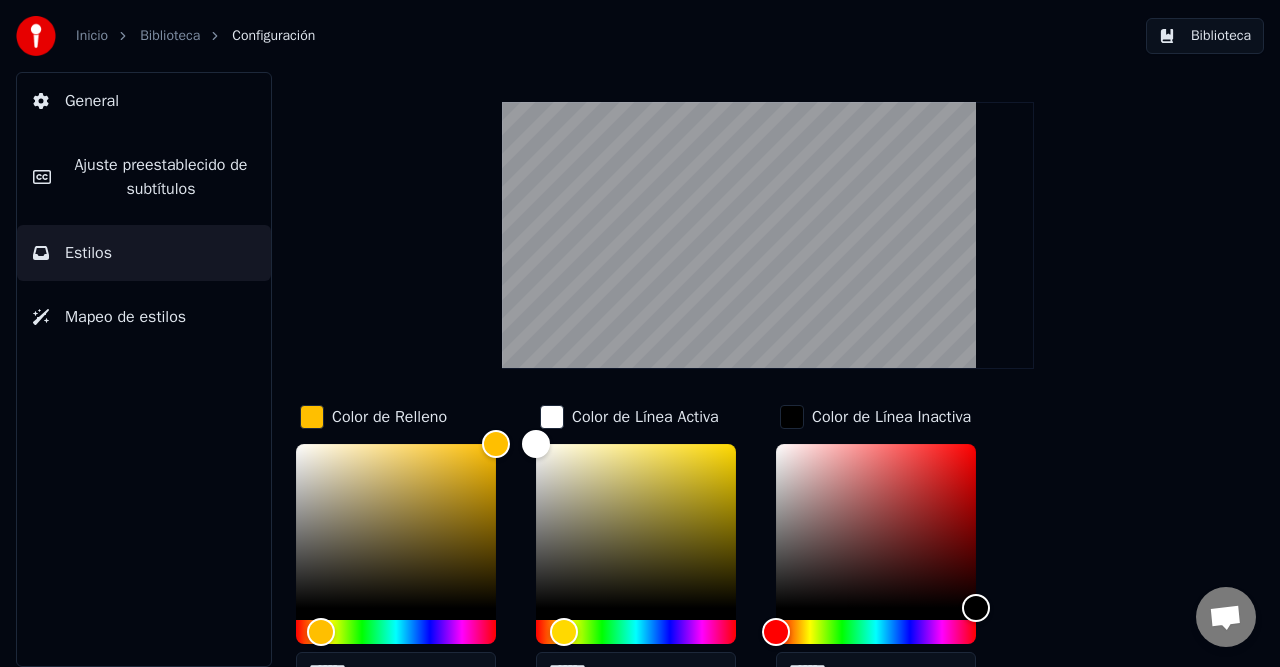 scroll, scrollTop: 0, scrollLeft: 0, axis: both 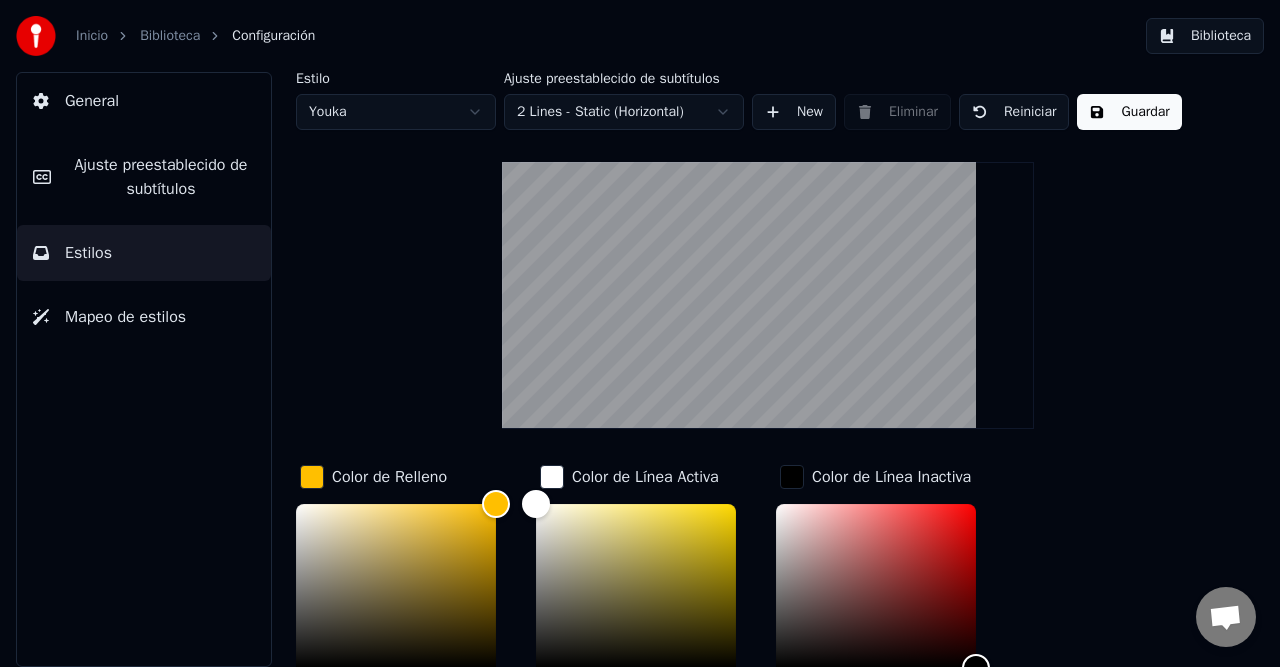 click on "Guardar" at bounding box center [1129, 112] 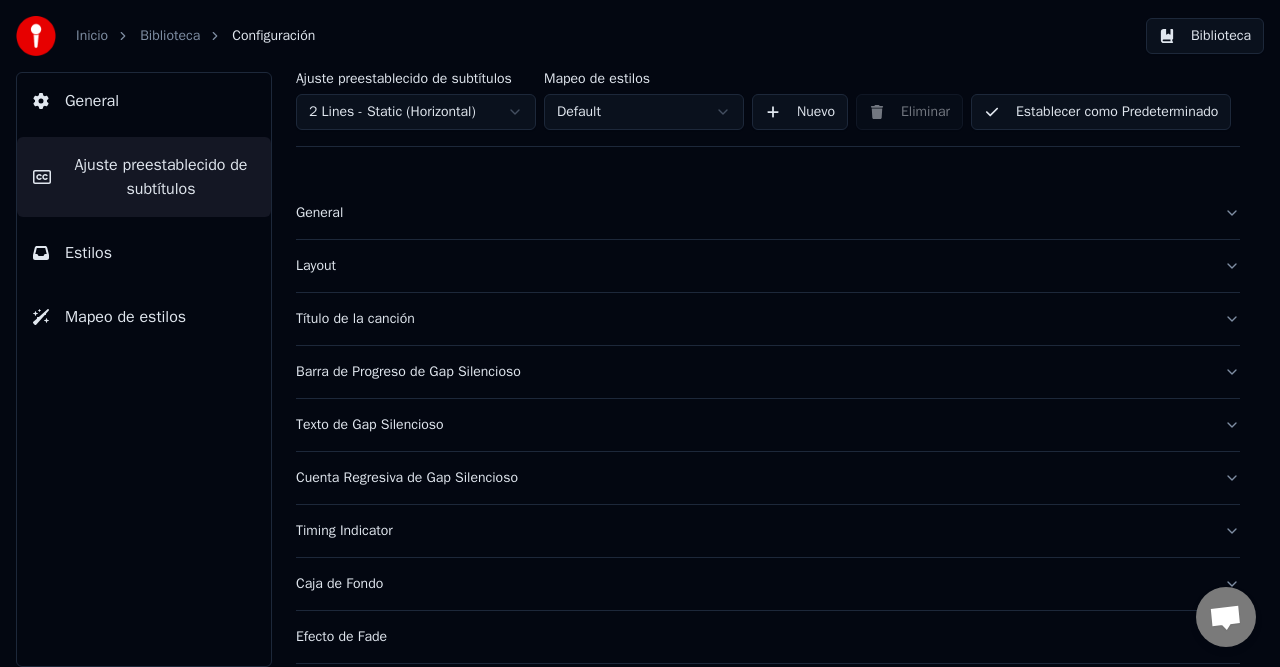 click on "General" at bounding box center (752, 213) 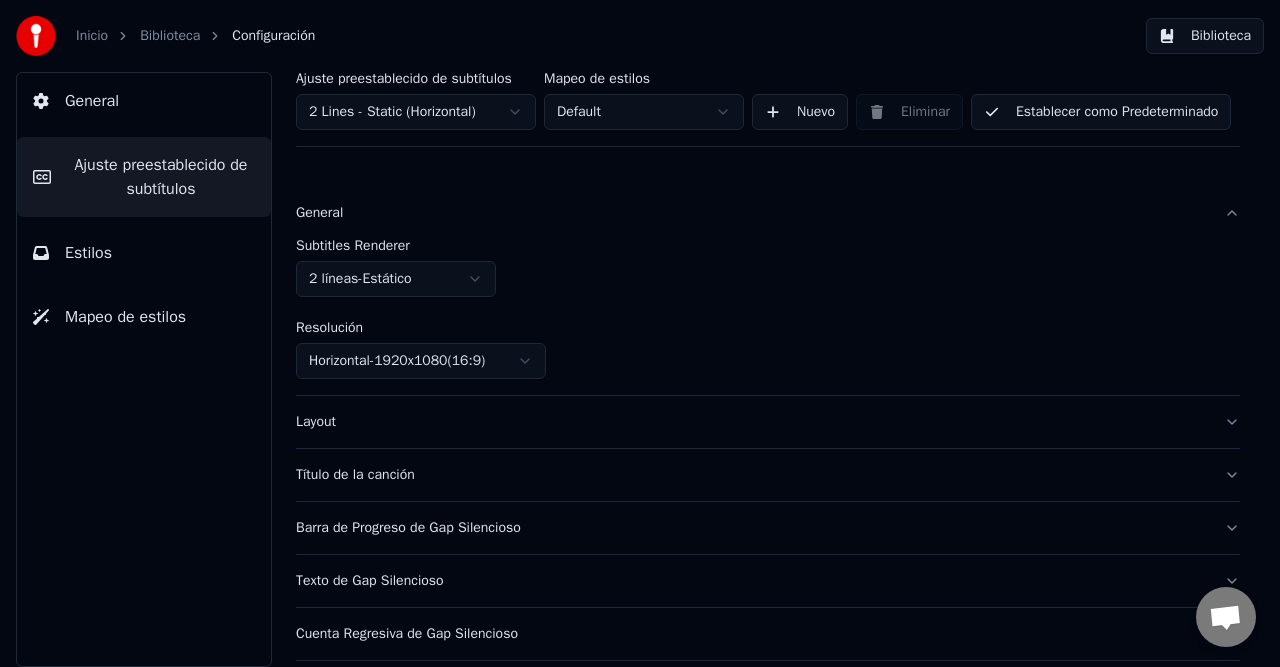 click on "Layout" at bounding box center (752, 422) 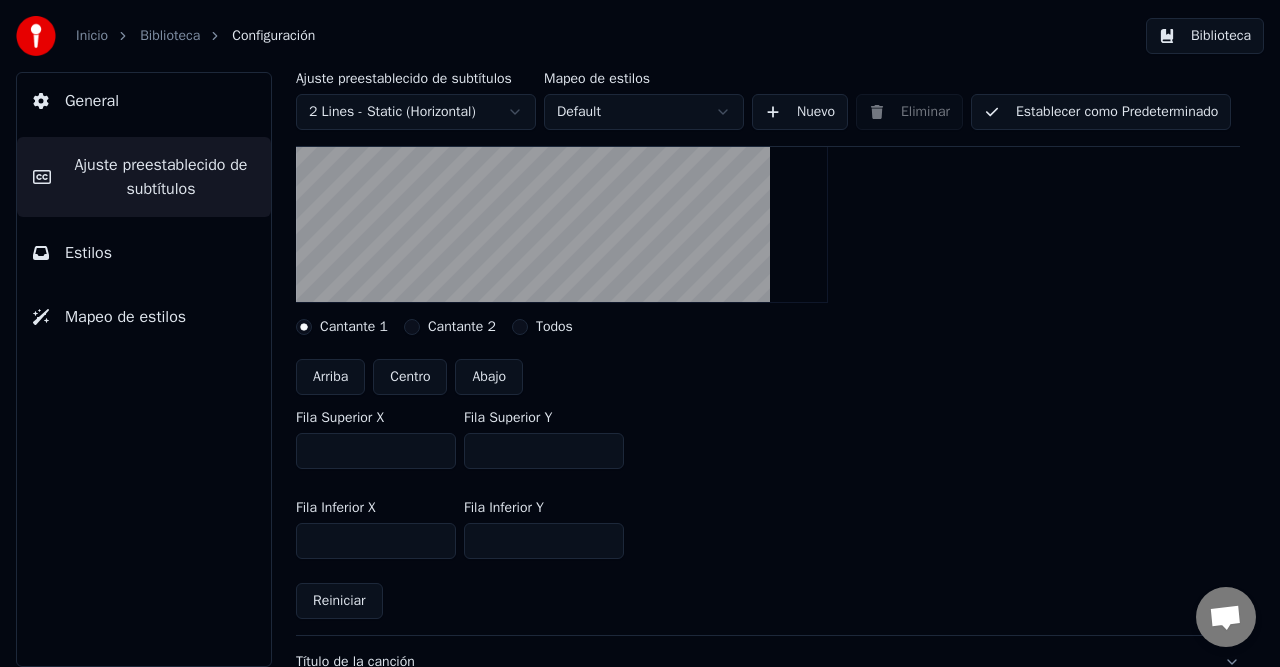 scroll, scrollTop: 500, scrollLeft: 0, axis: vertical 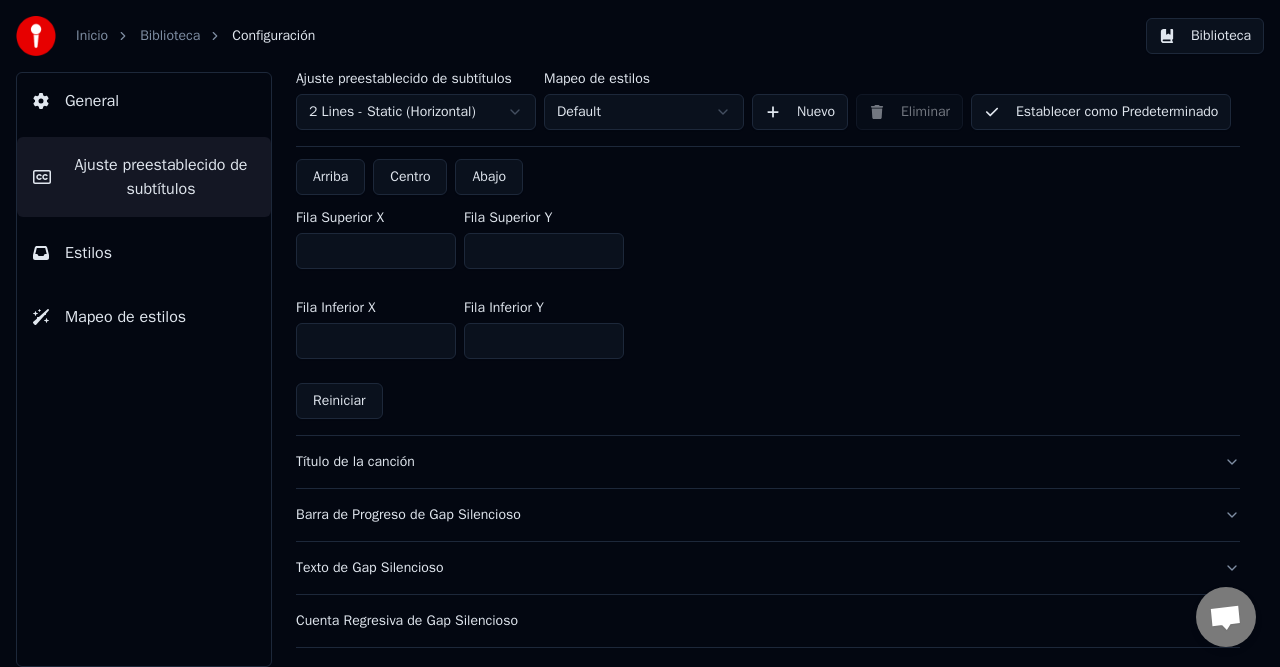 click on "Título de la canción" at bounding box center [752, 462] 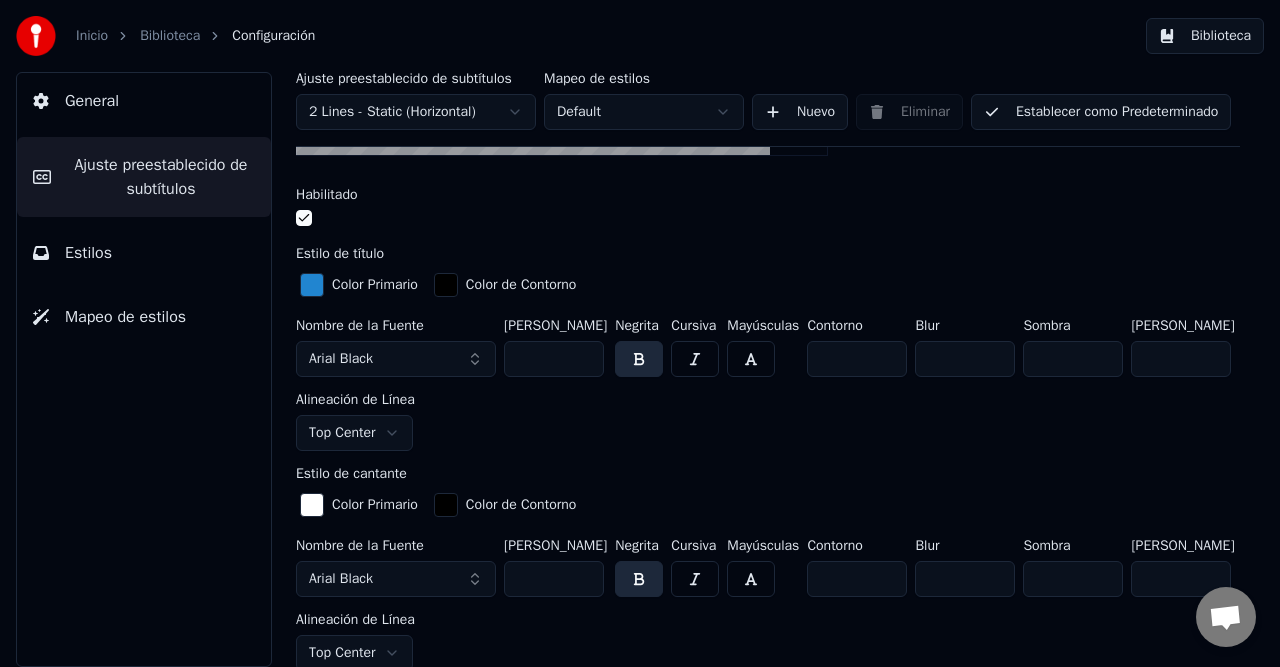 scroll, scrollTop: 300, scrollLeft: 0, axis: vertical 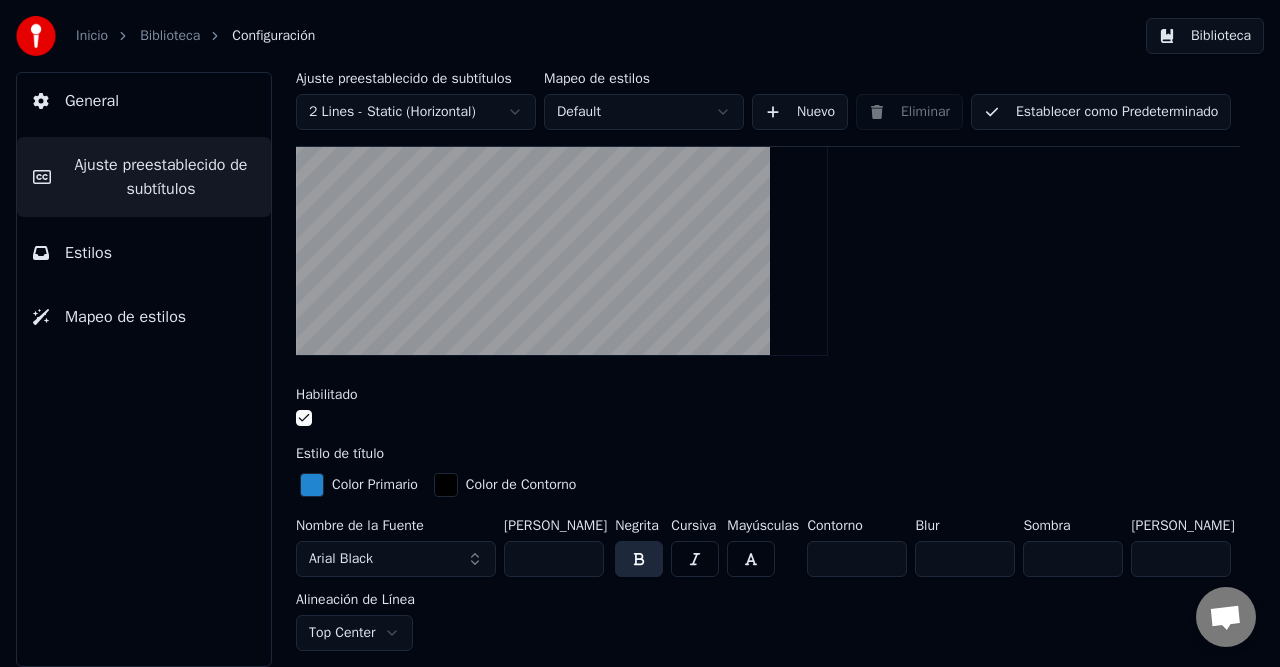 click at bounding box center [304, 418] 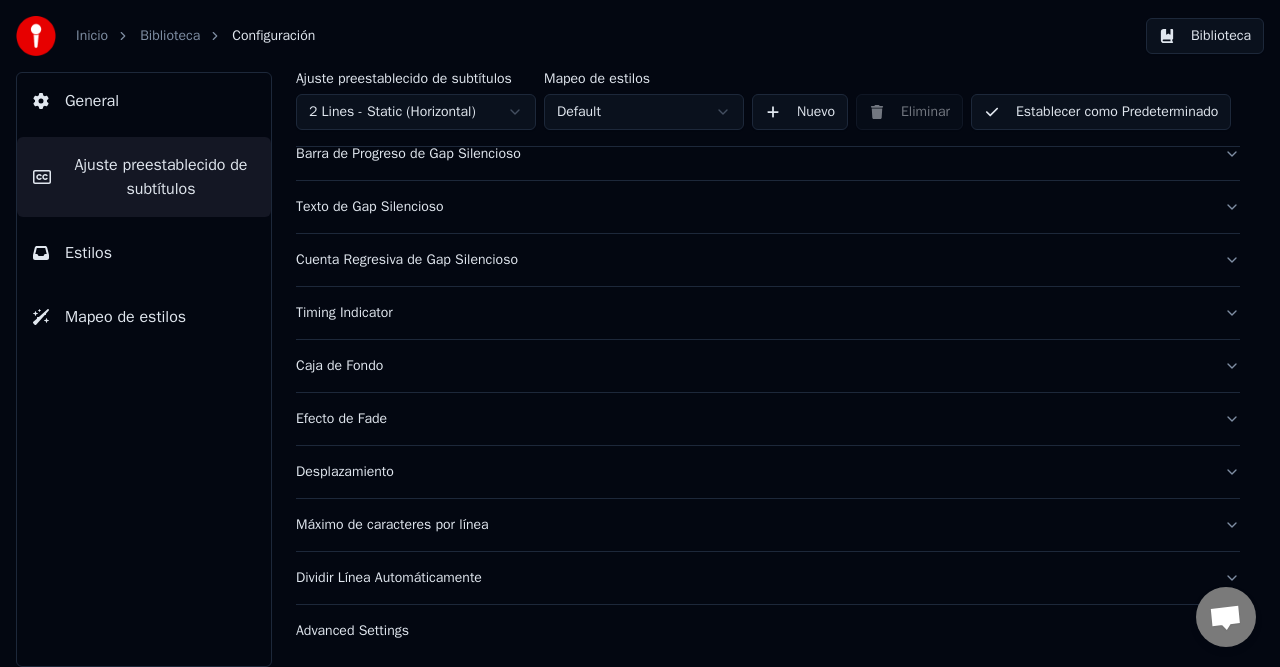 scroll, scrollTop: 1100, scrollLeft: 0, axis: vertical 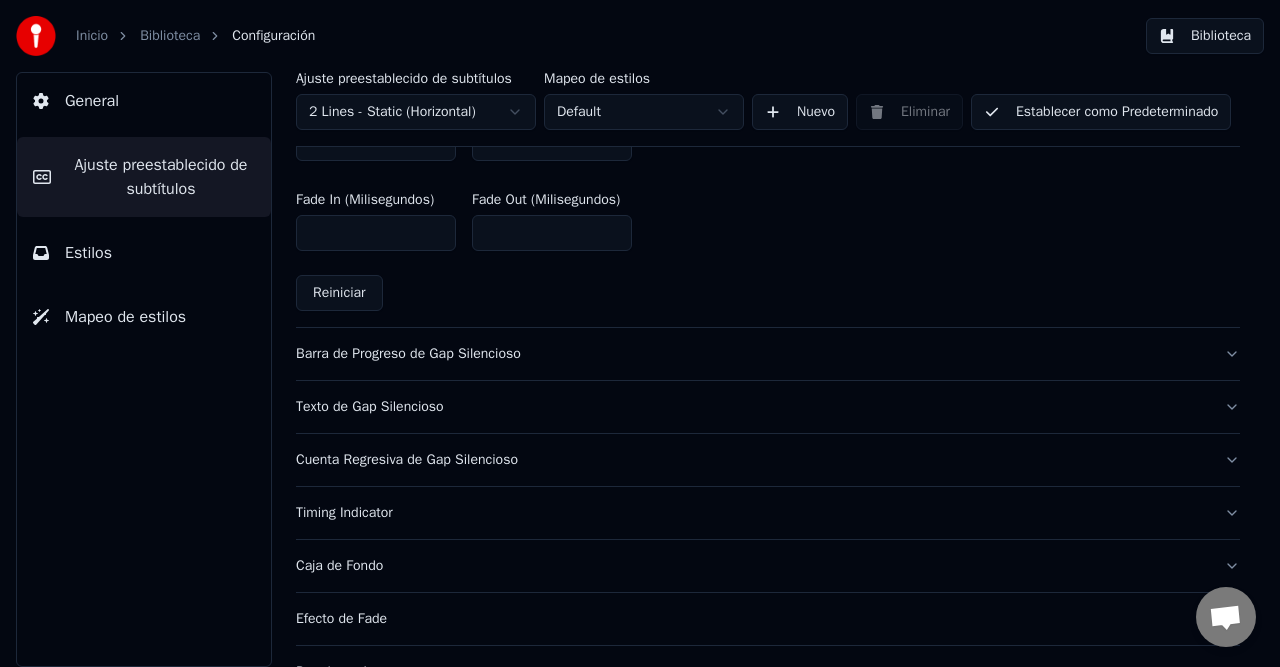 click on "Barra de Progreso de Gap Silencioso" at bounding box center (752, 354) 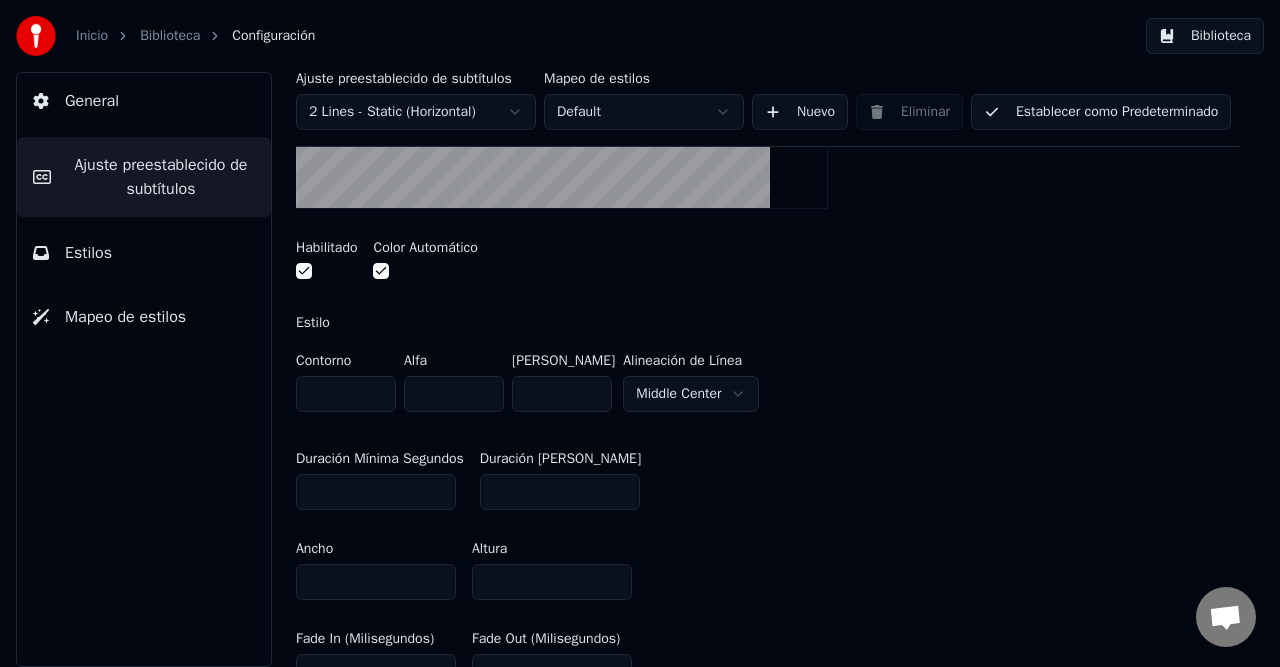 scroll, scrollTop: 400, scrollLeft: 0, axis: vertical 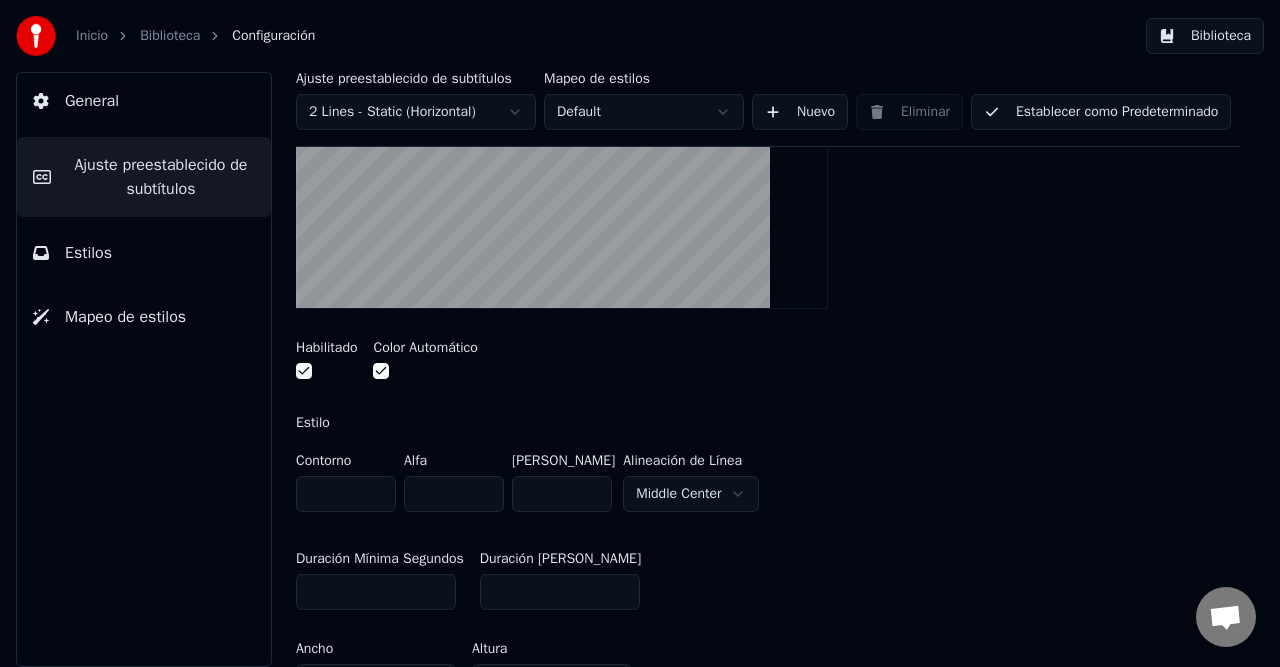 click at bounding box center [304, 371] 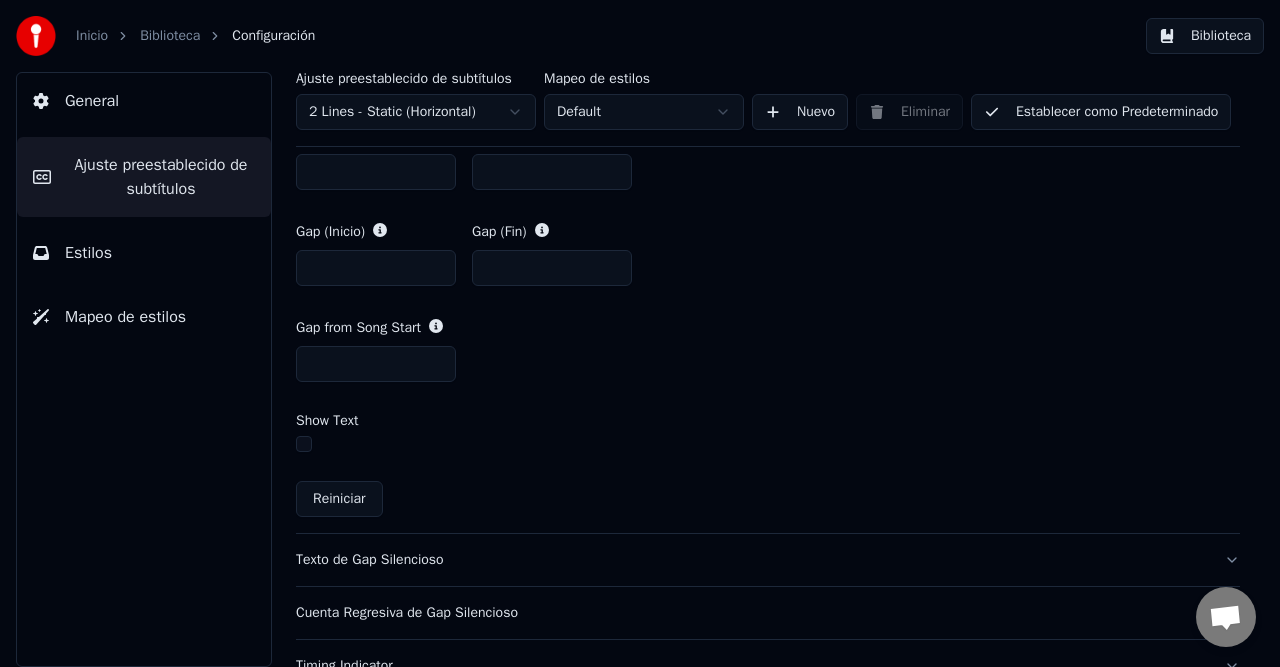 scroll, scrollTop: 1200, scrollLeft: 0, axis: vertical 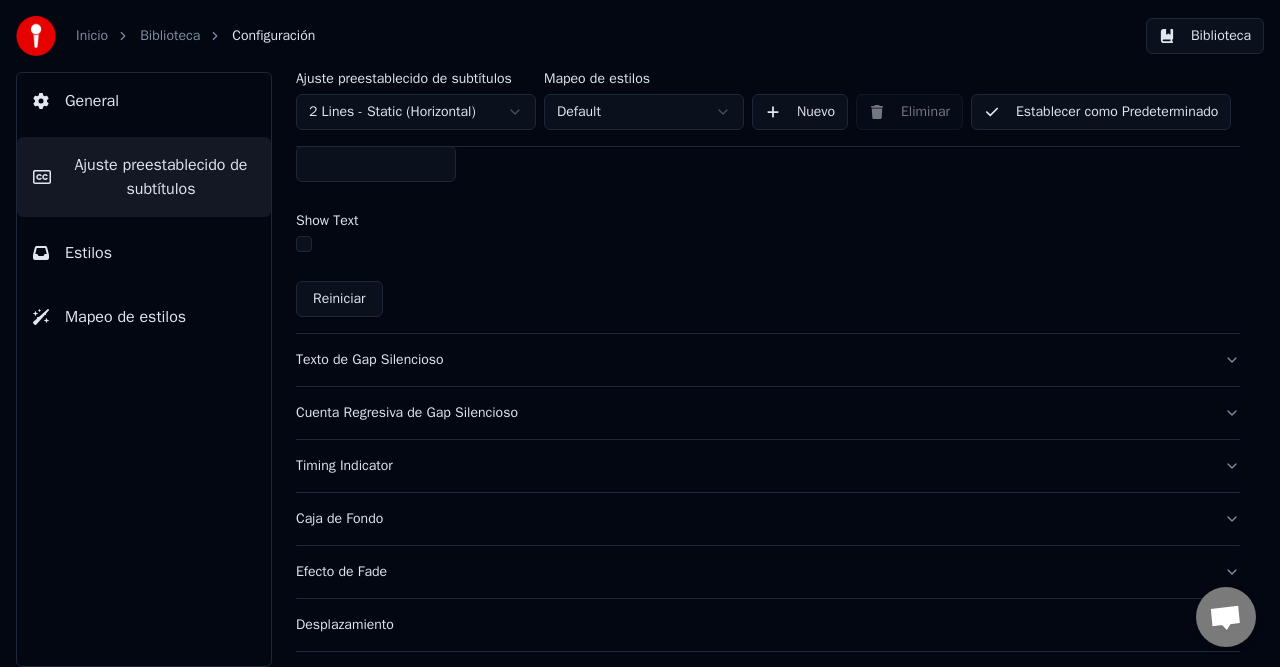 click on "Texto de Gap Silencioso" at bounding box center (752, 360) 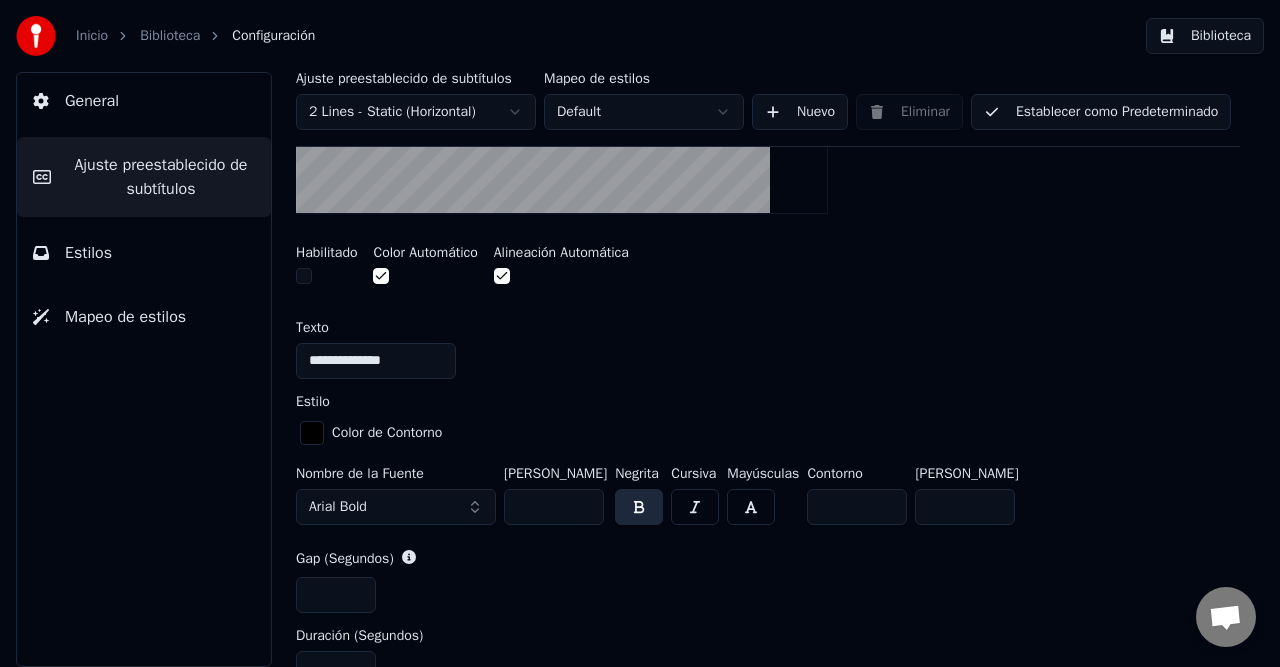 scroll, scrollTop: 448, scrollLeft: 0, axis: vertical 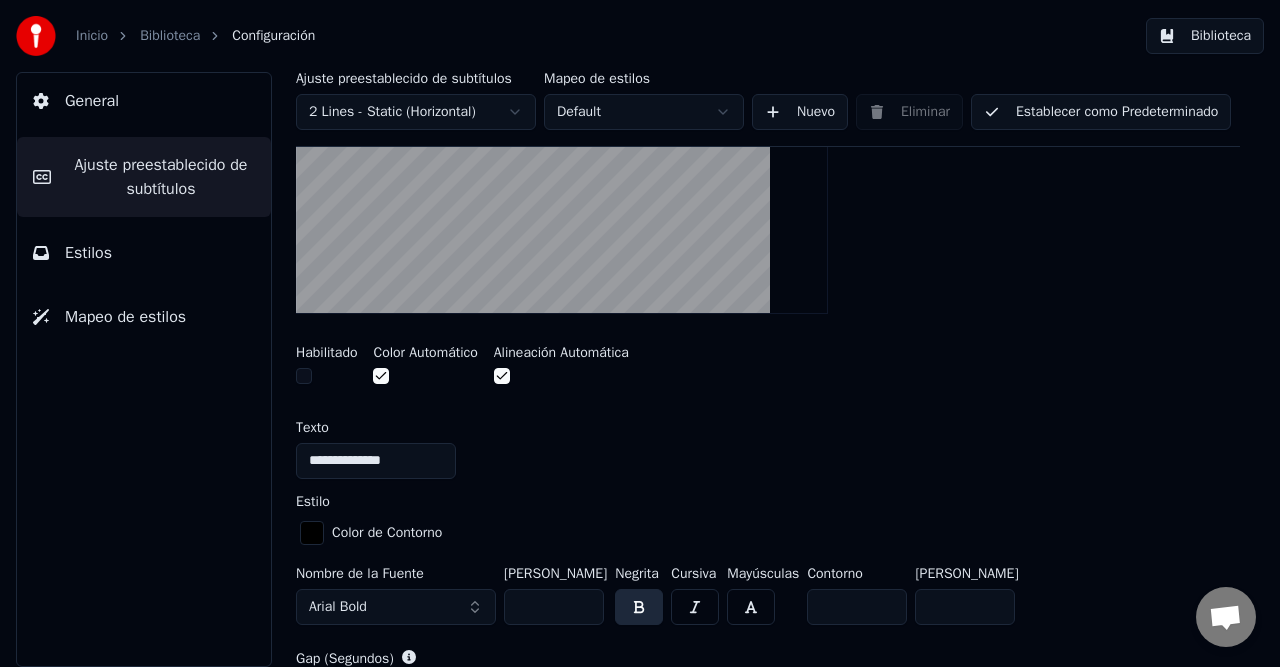 click at bounding box center [304, 376] 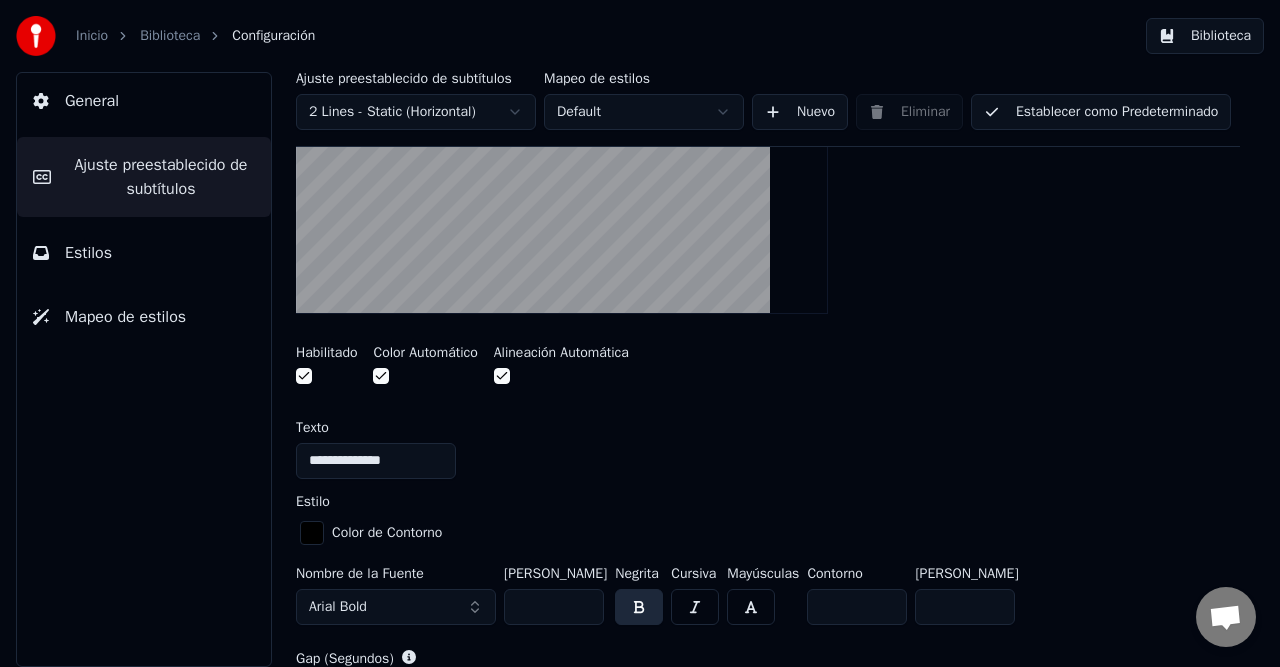 scroll, scrollTop: 248, scrollLeft: 0, axis: vertical 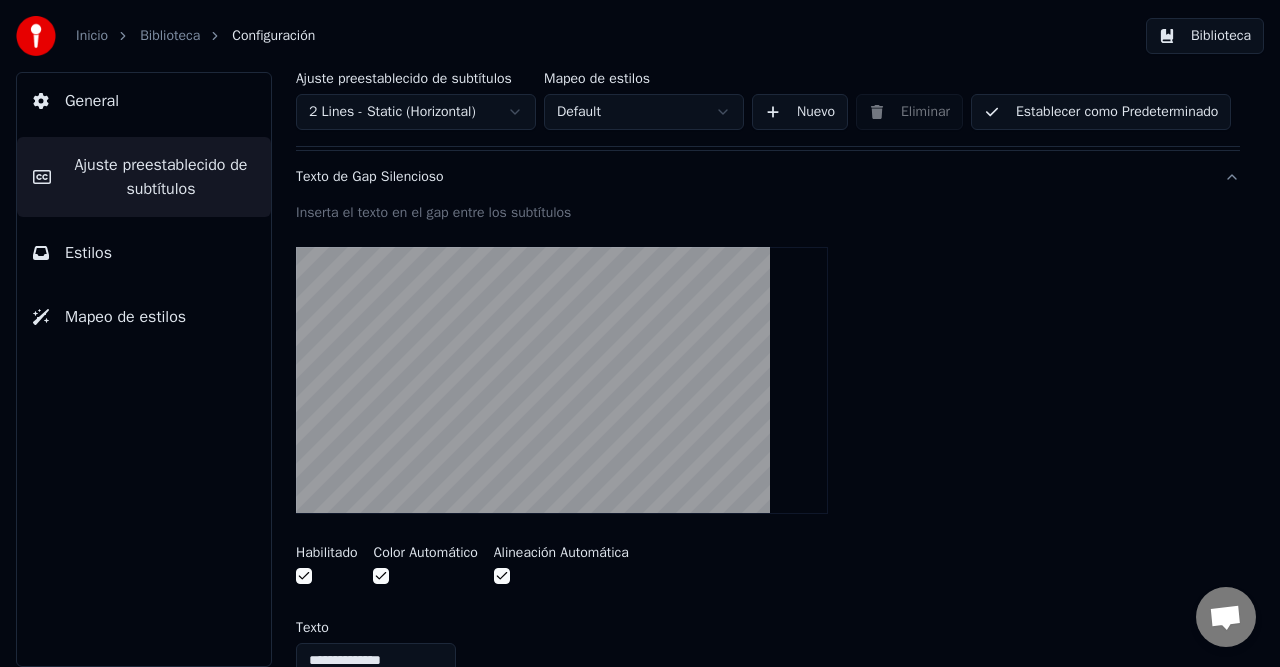 click at bounding box center (304, 576) 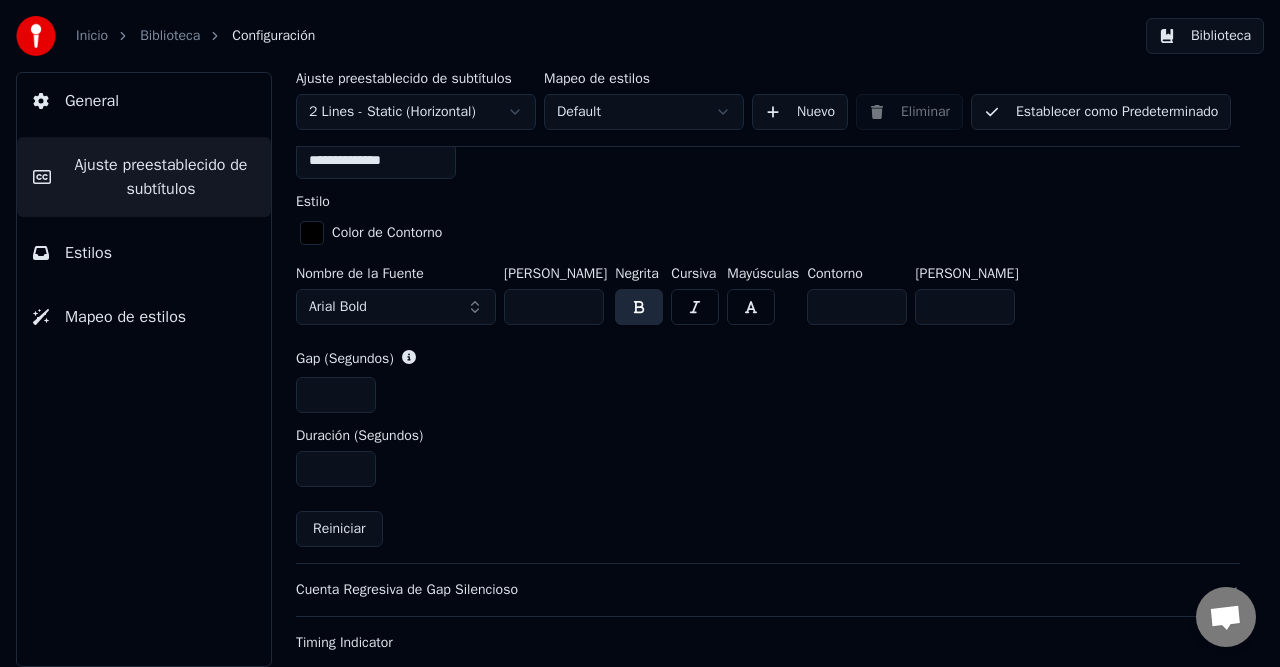 scroll, scrollTop: 948, scrollLeft: 0, axis: vertical 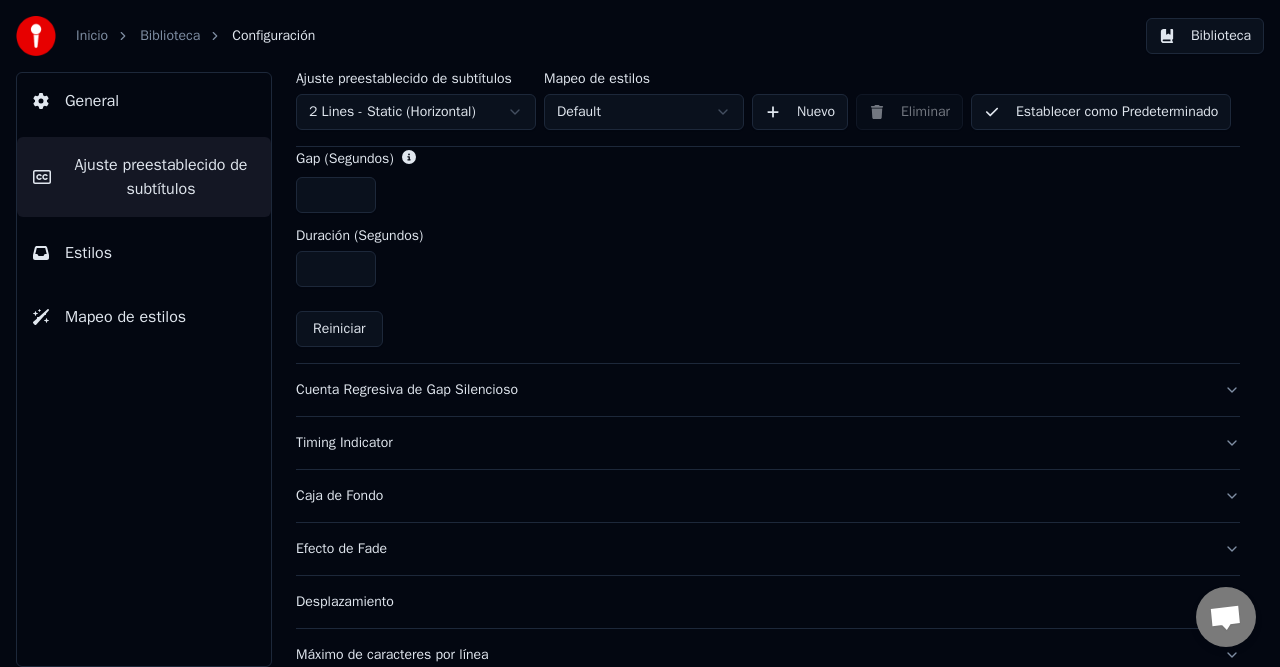 click on "Cuenta Regresiva de Gap Silencioso" at bounding box center (752, 390) 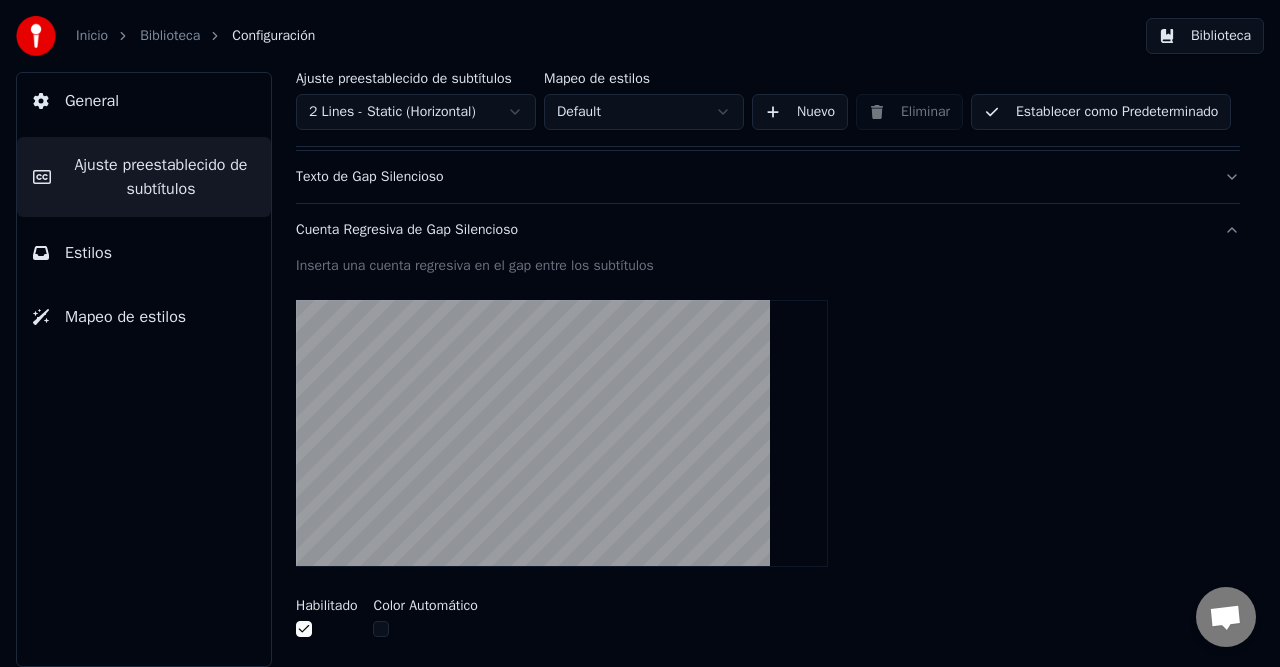 scroll, scrollTop: 448, scrollLeft: 0, axis: vertical 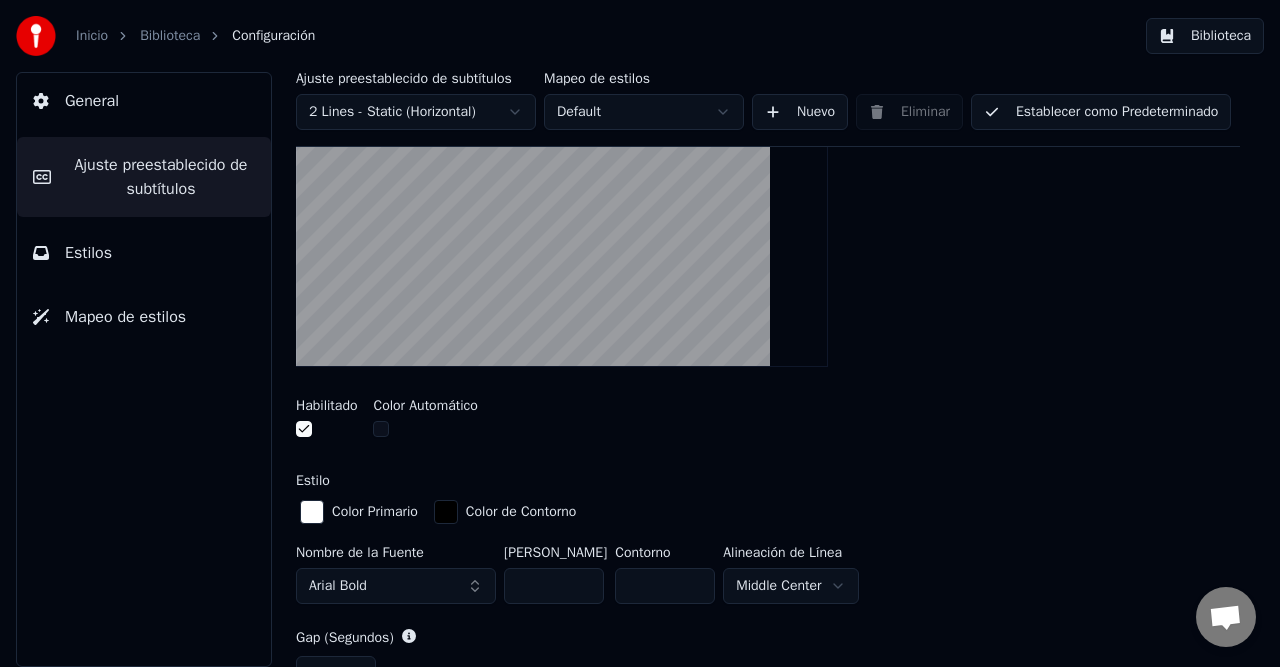 click at bounding box center (304, 429) 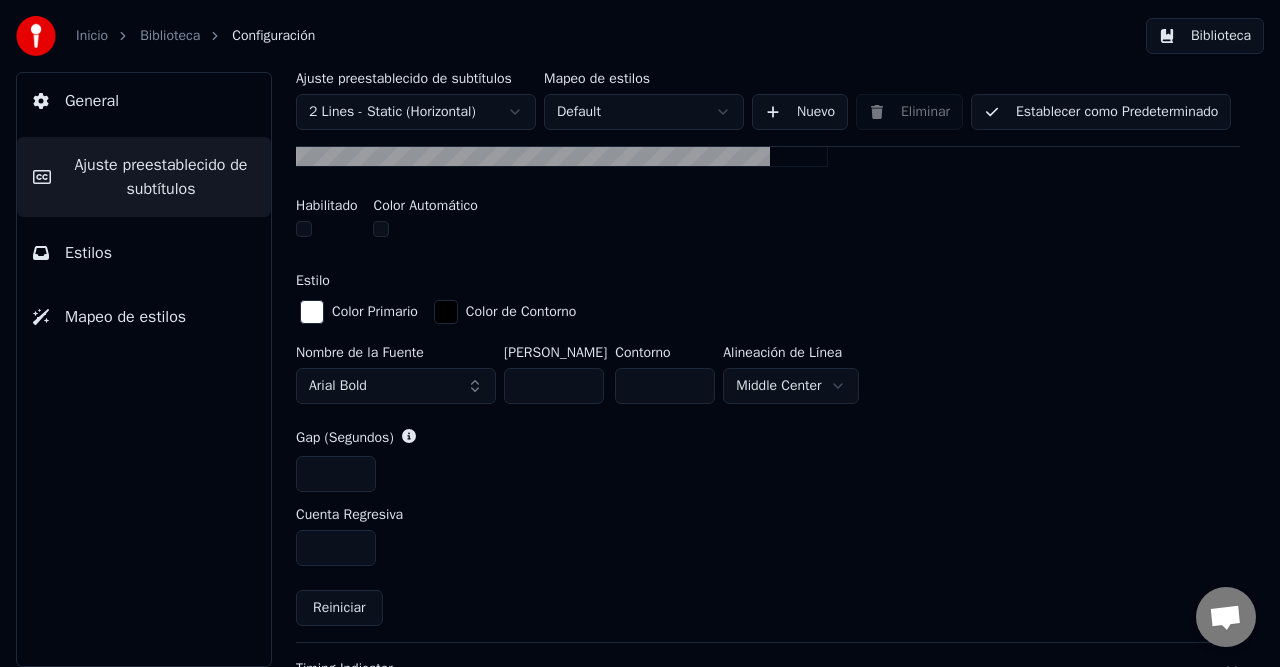 scroll, scrollTop: 848, scrollLeft: 0, axis: vertical 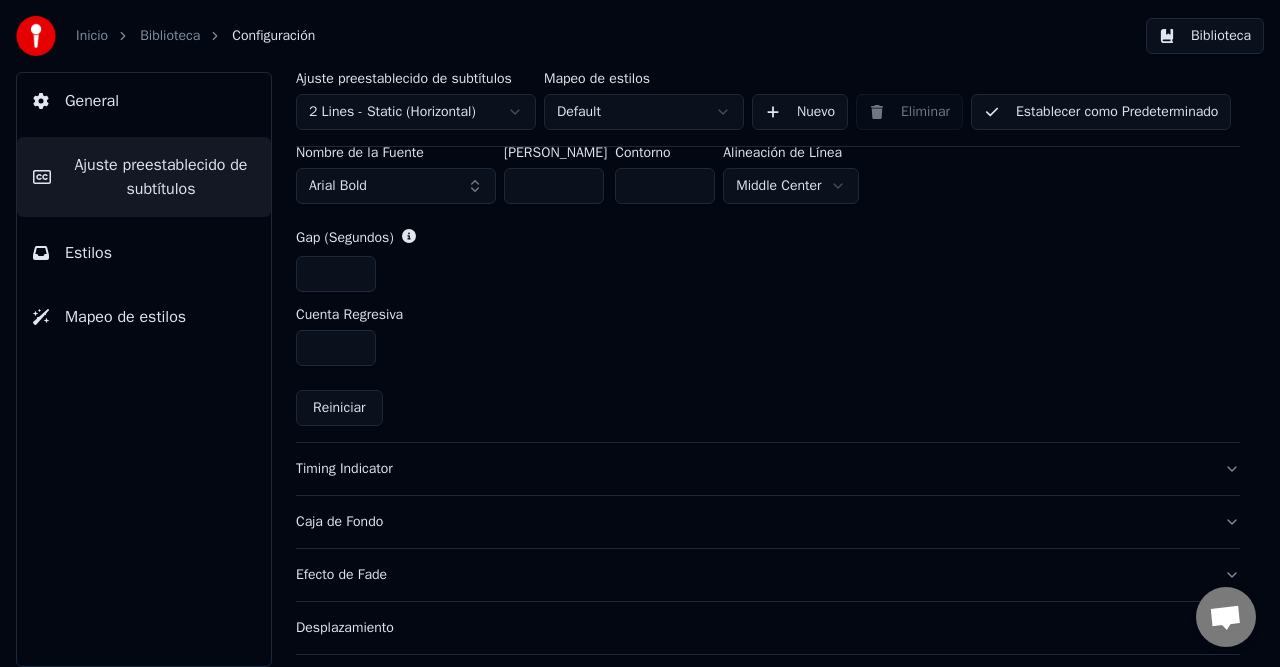 click on "Timing Indicator" at bounding box center [752, 469] 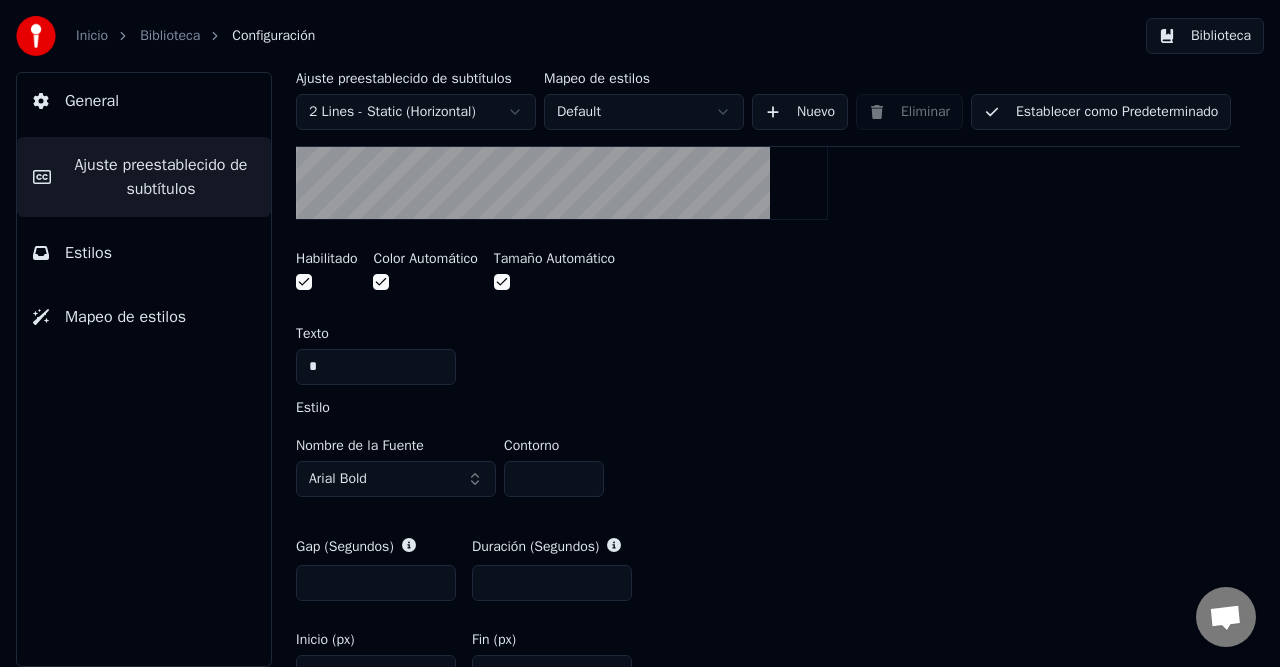 scroll, scrollTop: 548, scrollLeft: 0, axis: vertical 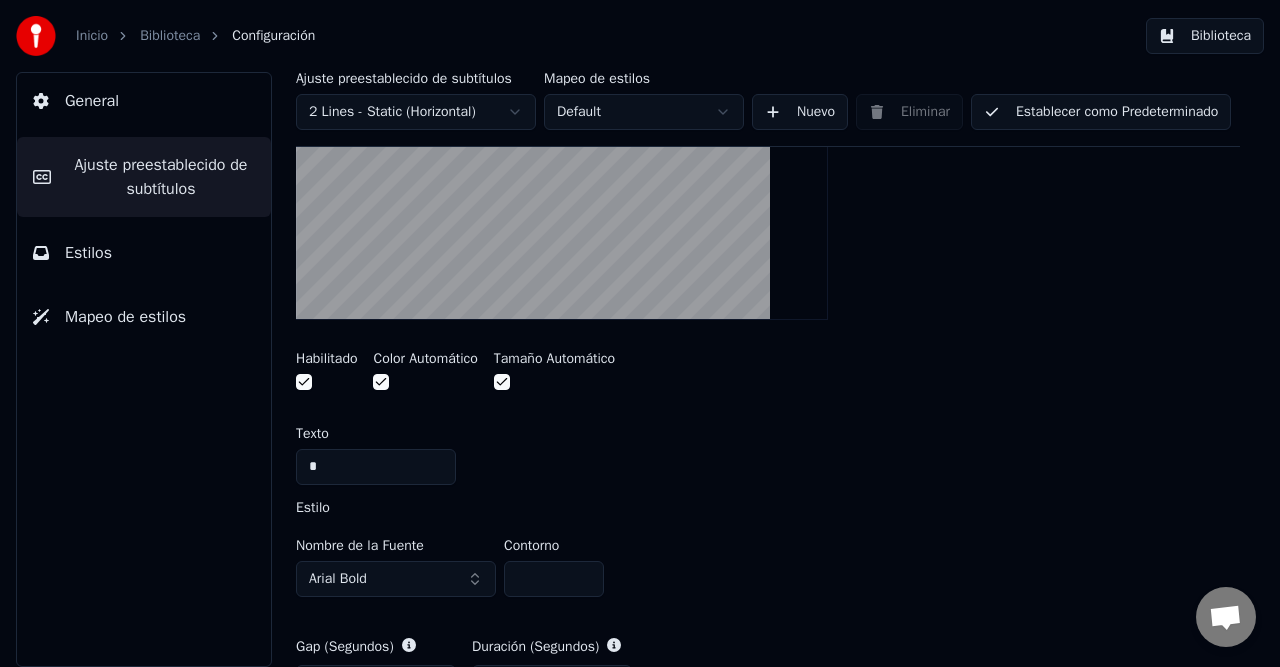 click at bounding box center [304, 382] 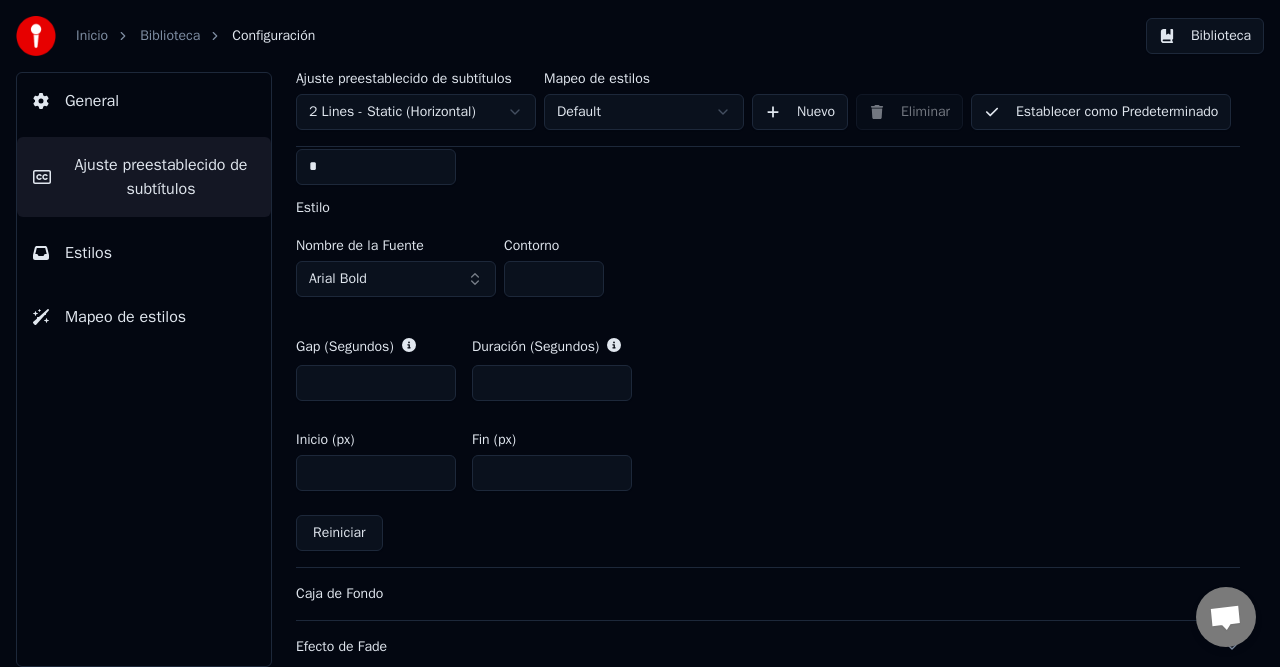 scroll, scrollTop: 948, scrollLeft: 0, axis: vertical 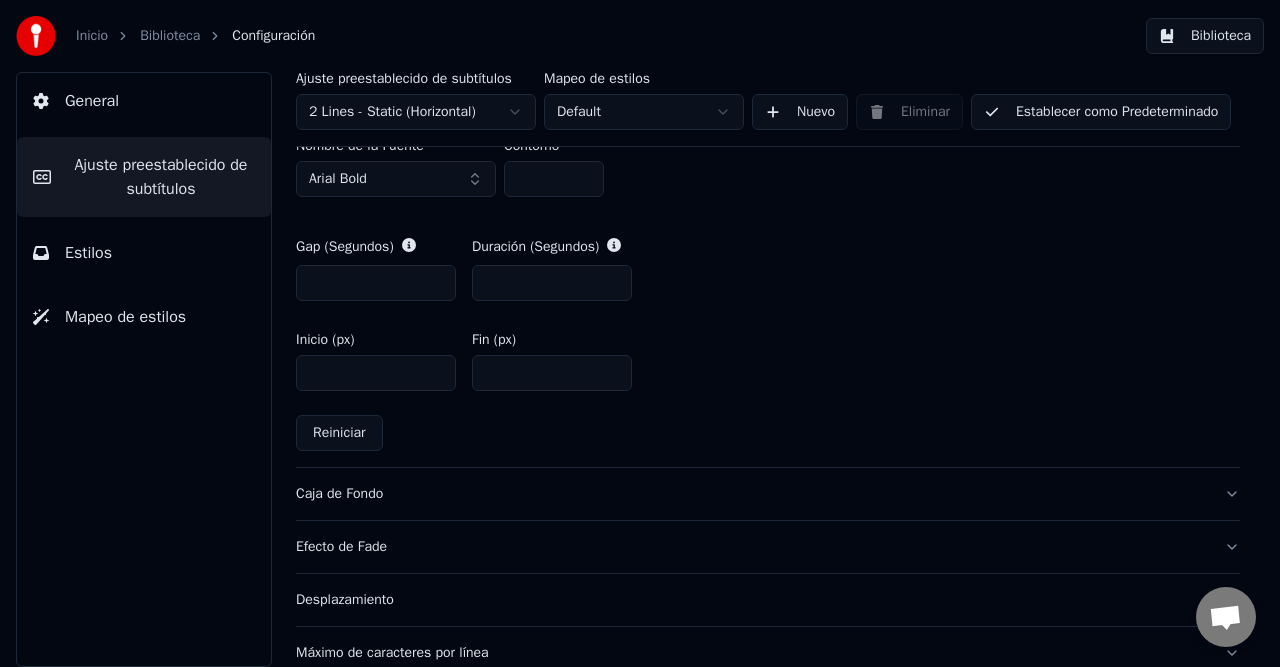 click on "Caja de Fondo" at bounding box center (752, 494) 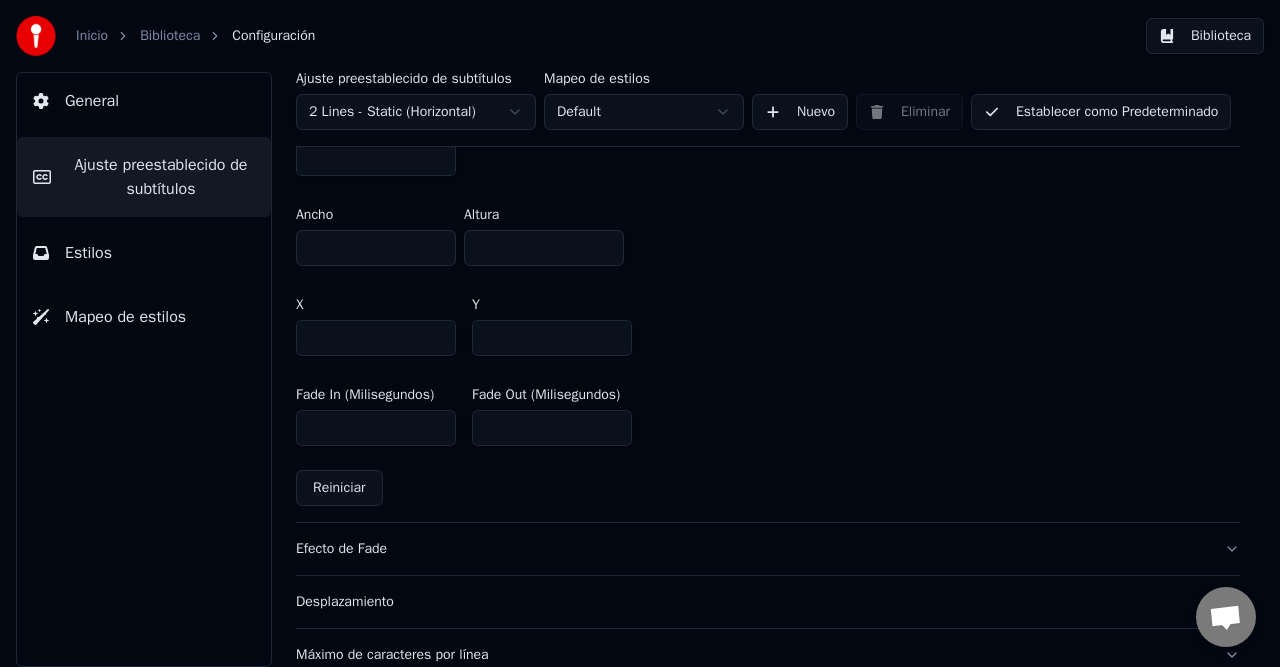scroll, scrollTop: 1276, scrollLeft: 0, axis: vertical 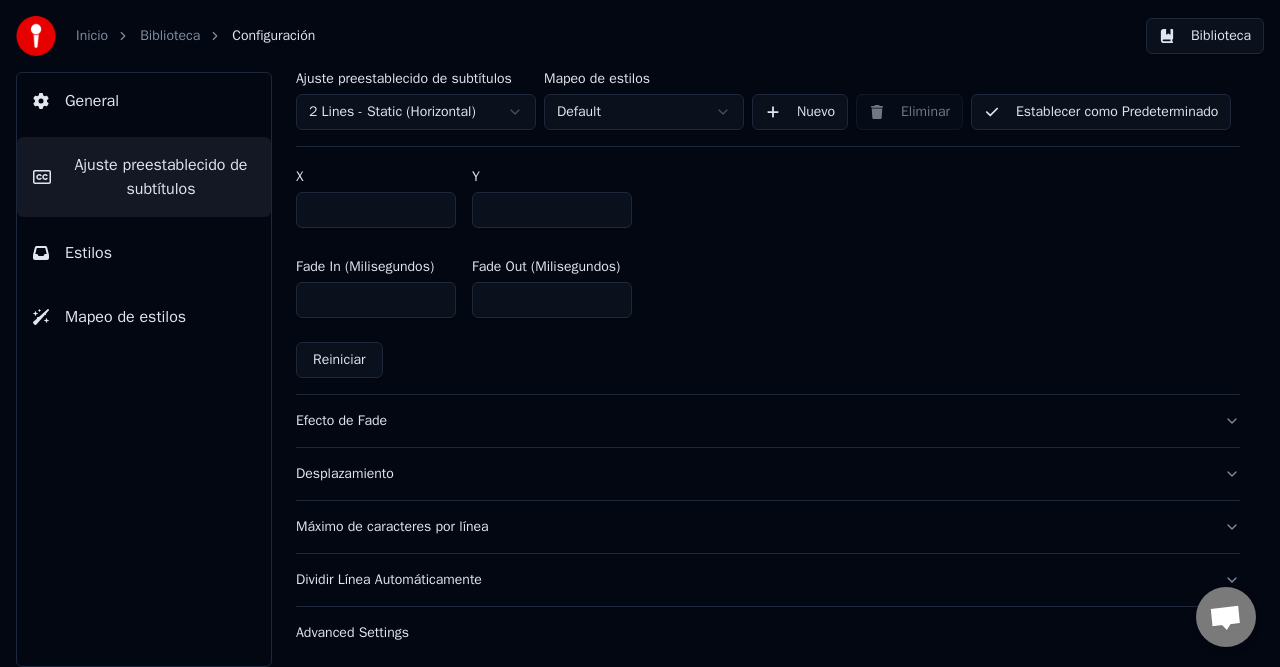 click on "Efecto de Fade" at bounding box center (752, 421) 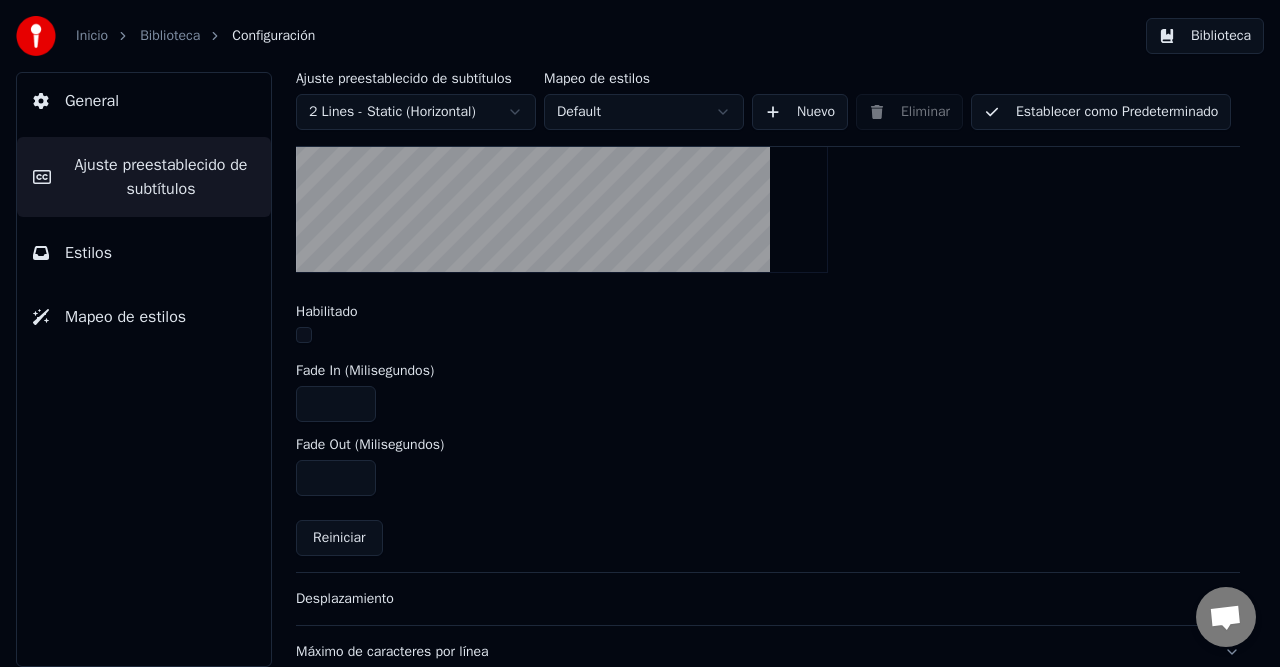 scroll, scrollTop: 801, scrollLeft: 0, axis: vertical 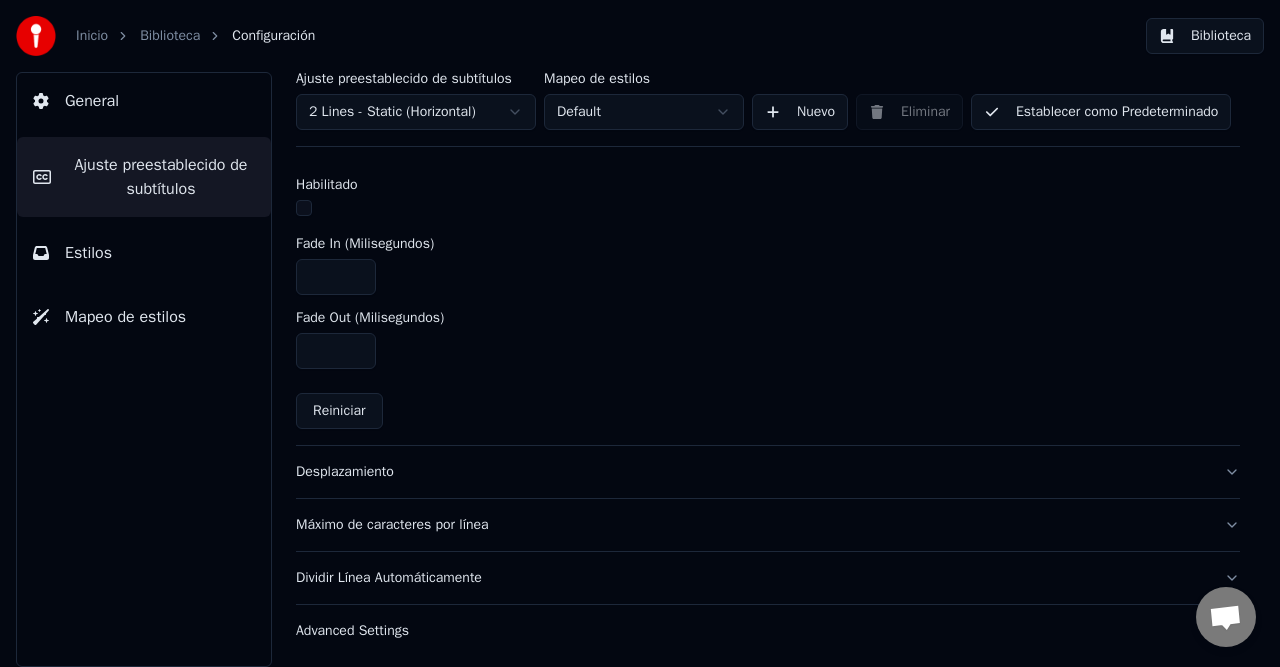 click on "Máximo de caracteres por línea" at bounding box center (752, 525) 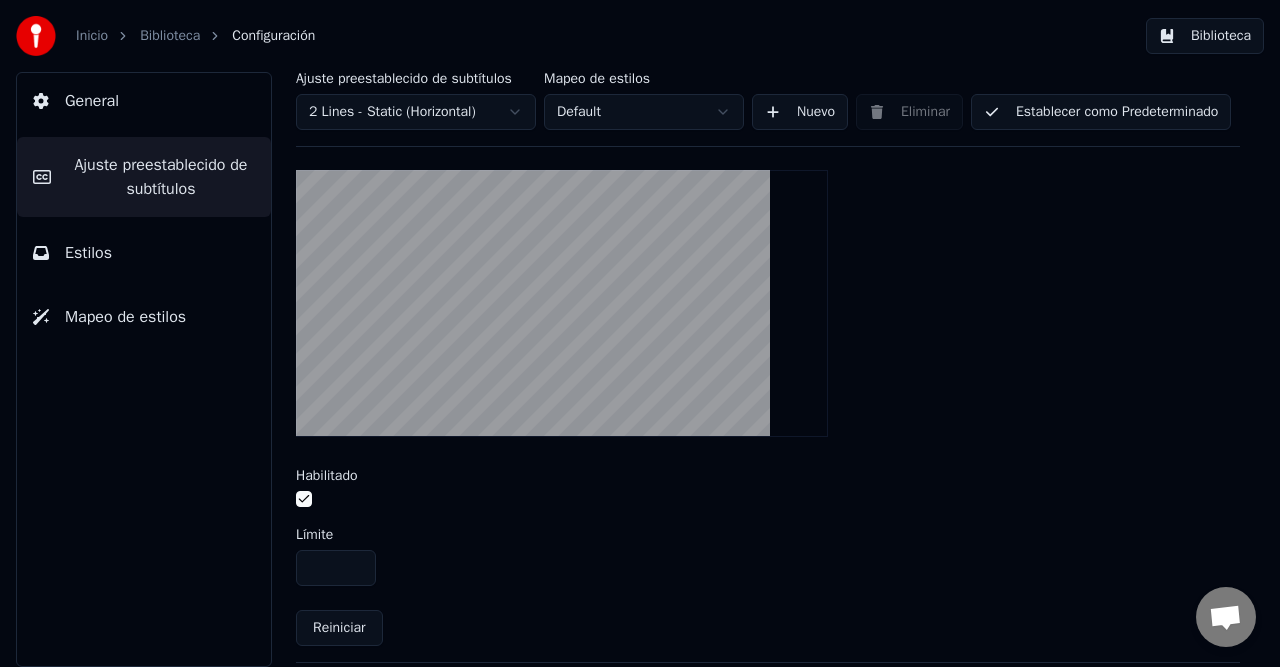 scroll, scrollTop: 743, scrollLeft: 0, axis: vertical 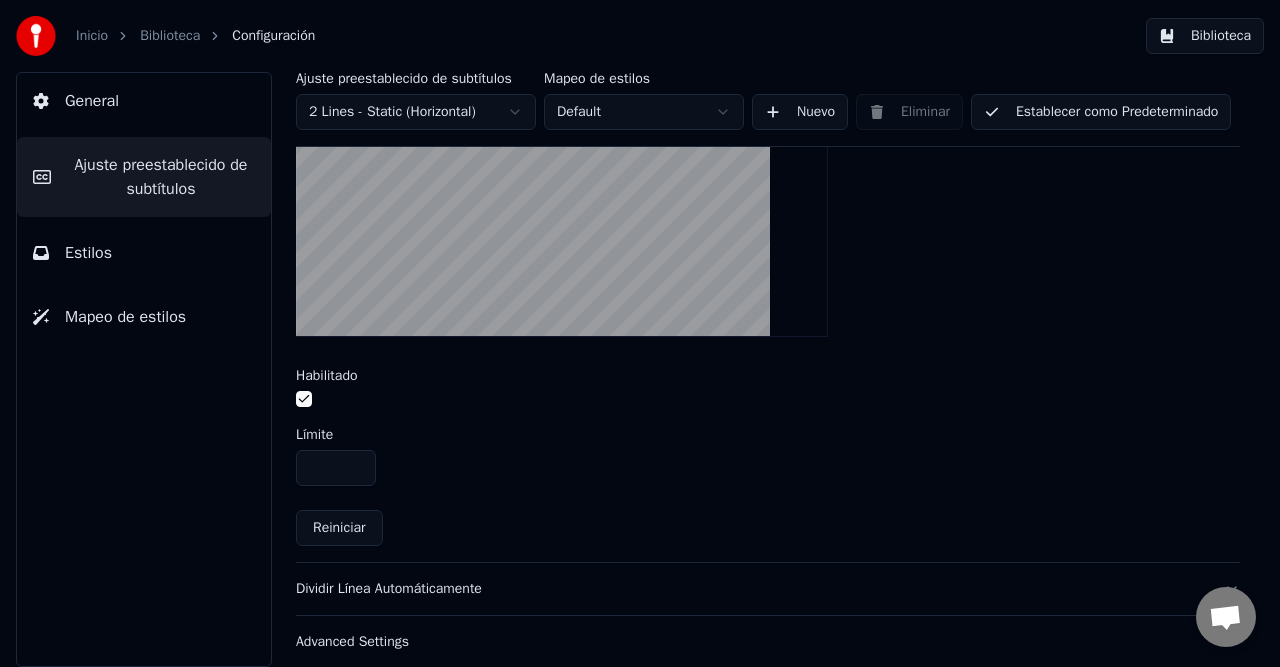 drag, startPoint x: 334, startPoint y: 467, endPoint x: 255, endPoint y: 468, distance: 79.00633 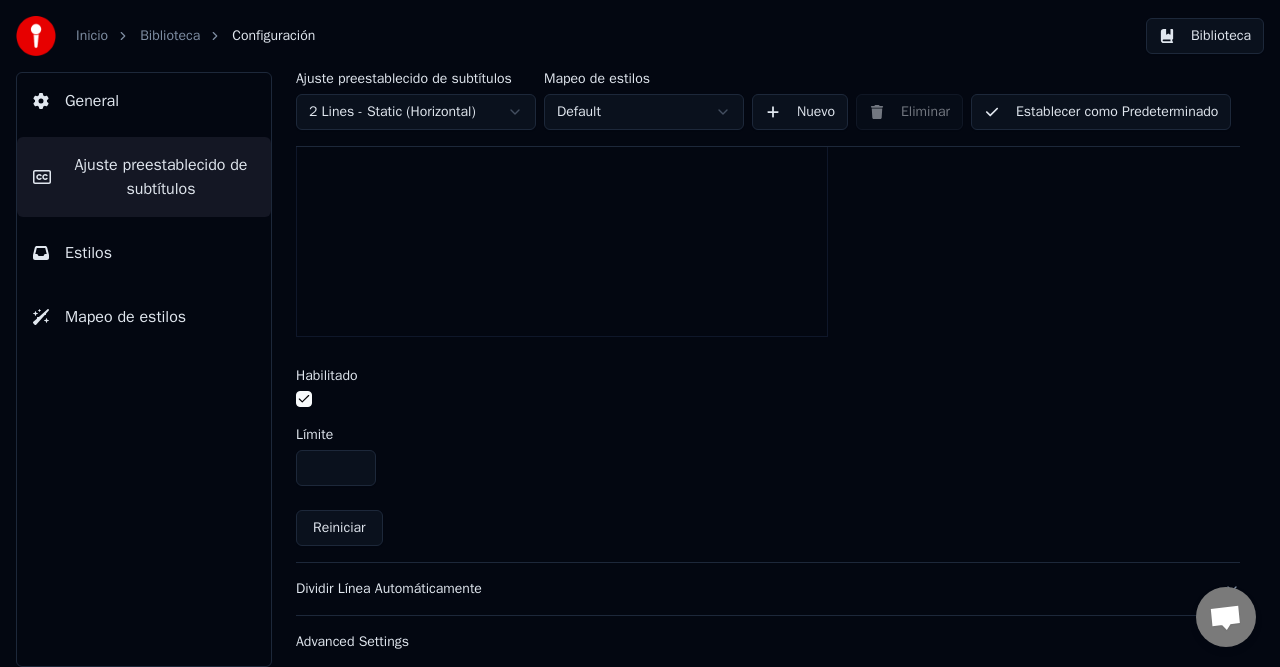 click on "**" at bounding box center (336, 468) 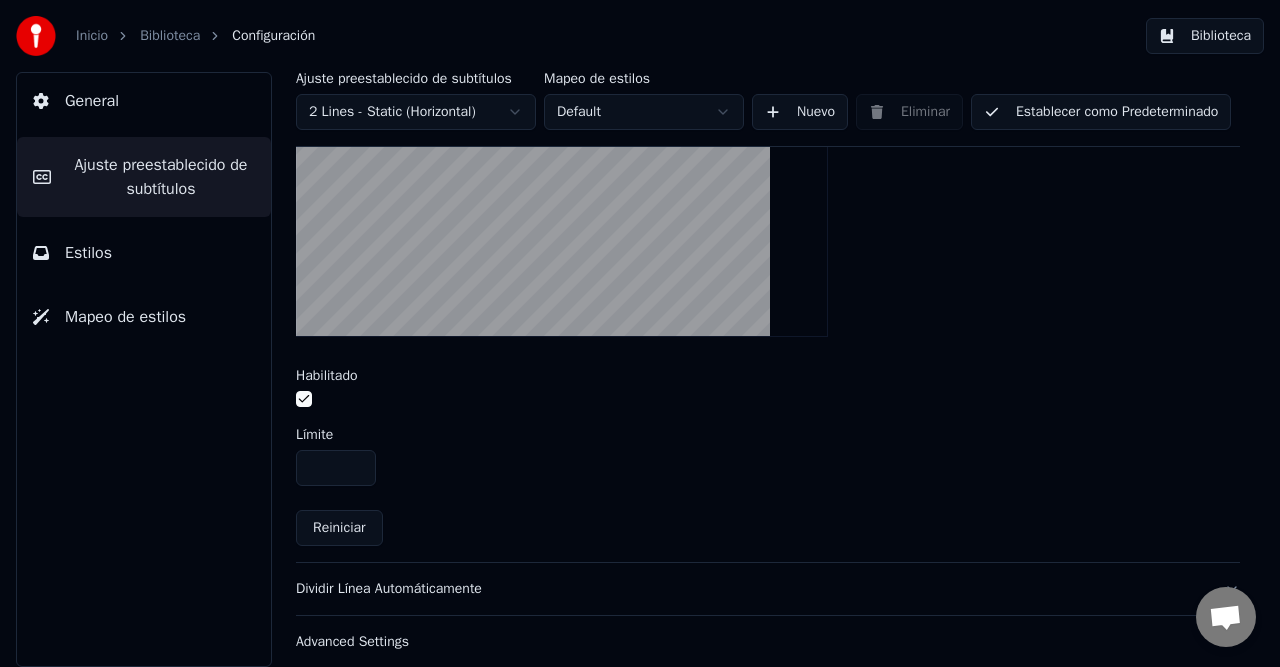 click on "**" at bounding box center [336, 468] 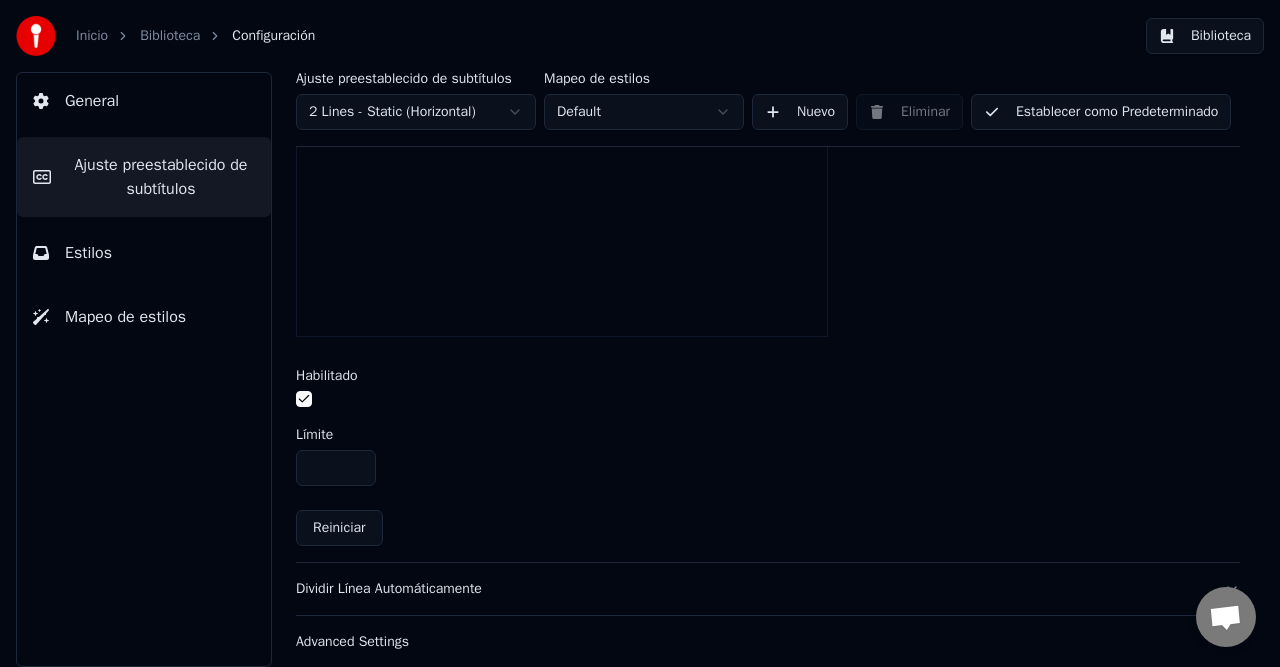 click on "**" at bounding box center [336, 468] 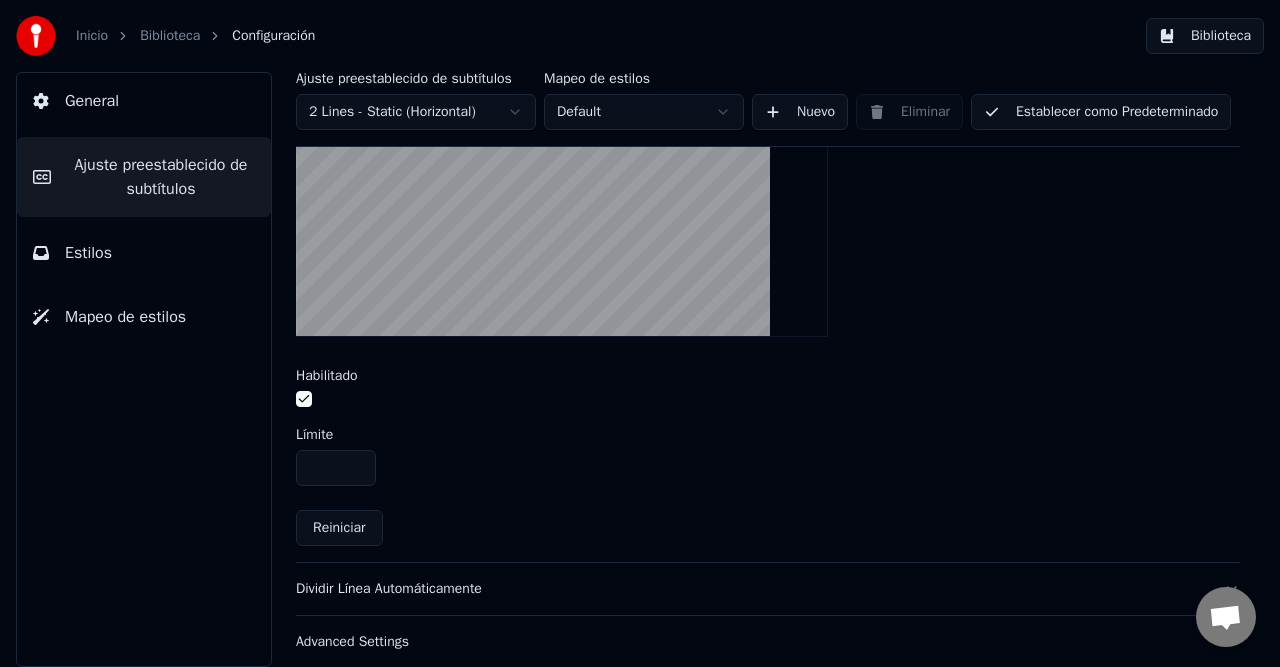 click on "**" at bounding box center (336, 468) 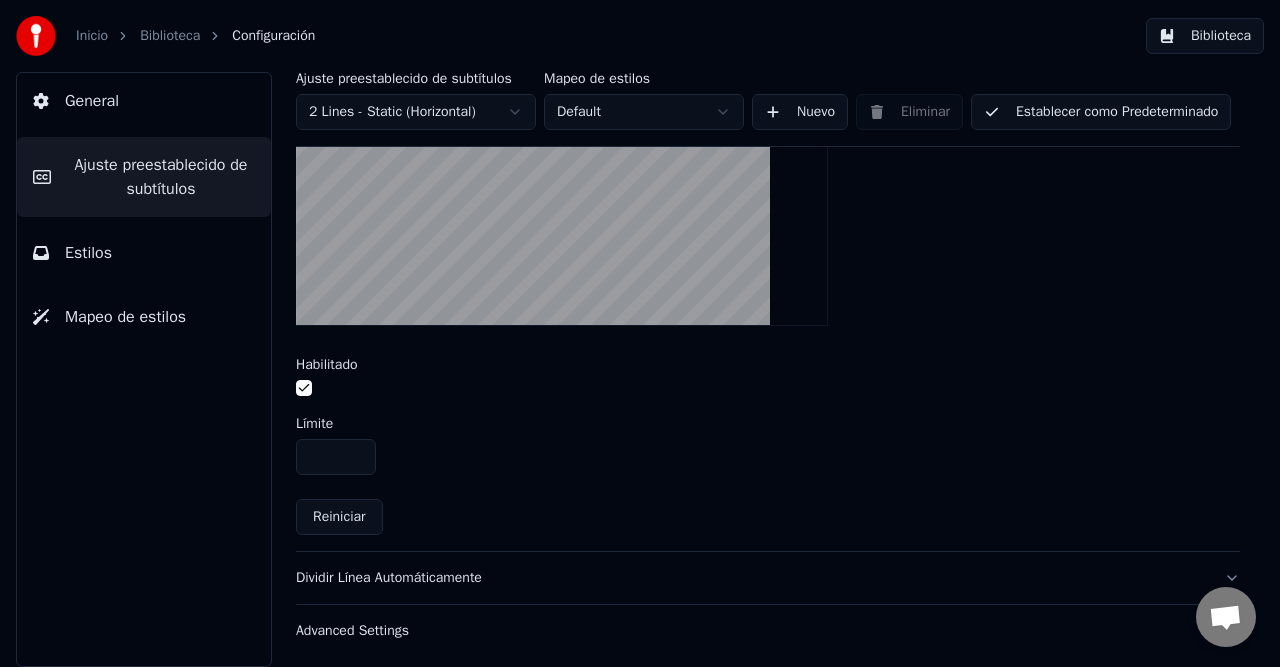 click on "Dividir Línea Automáticamente" at bounding box center (752, 578) 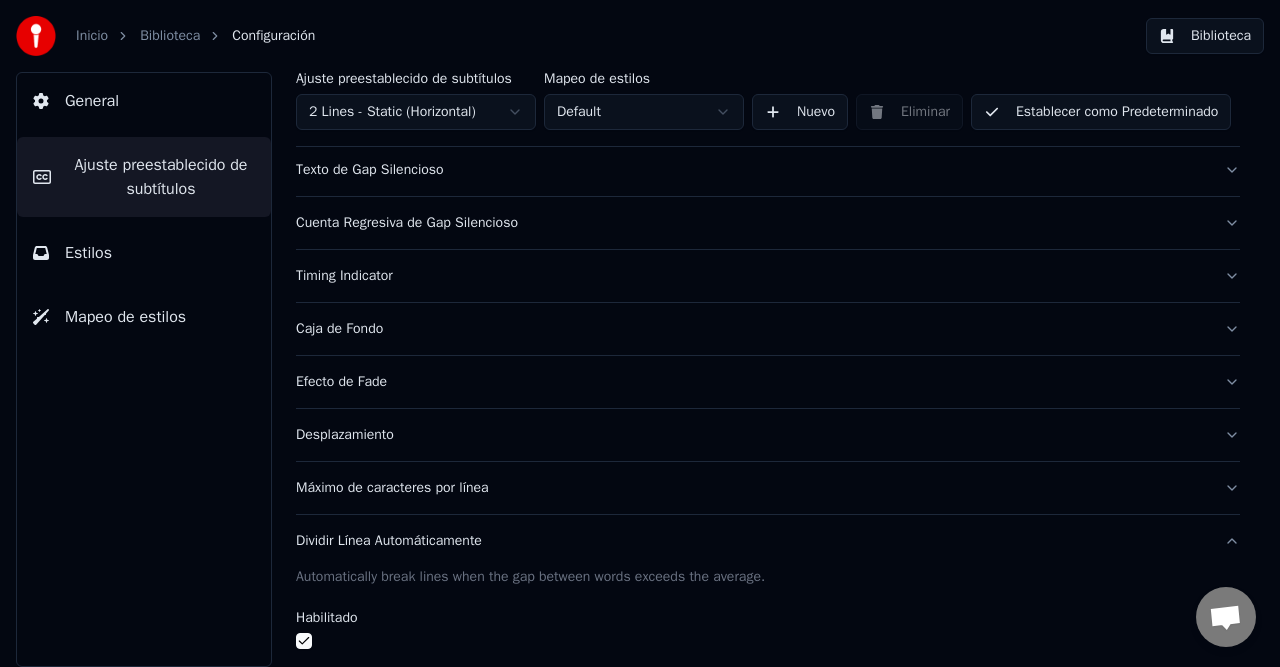 scroll, scrollTop: 355, scrollLeft: 0, axis: vertical 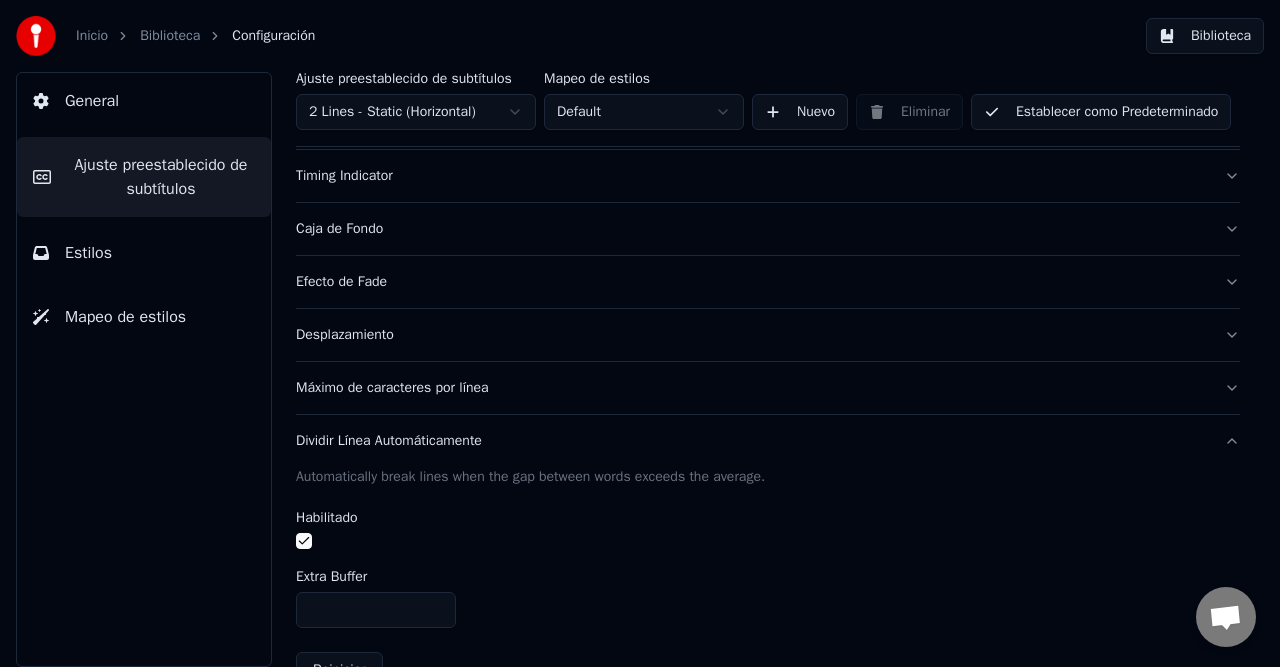 click at bounding box center (304, 541) 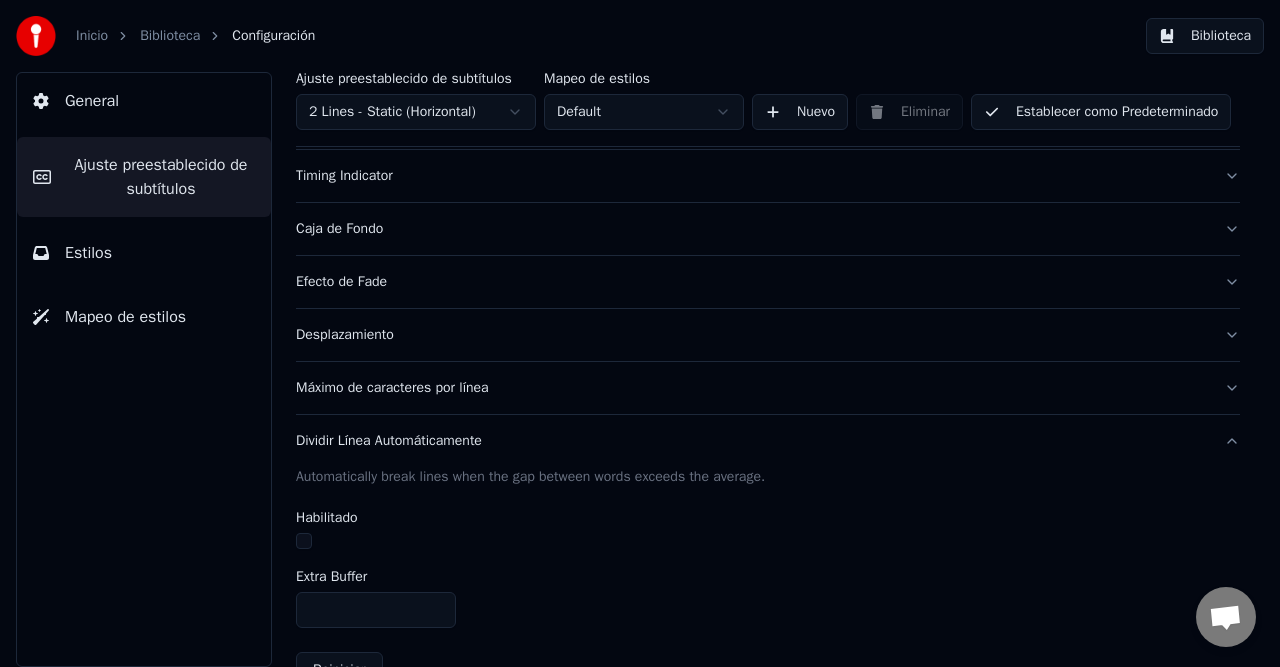scroll, scrollTop: 455, scrollLeft: 0, axis: vertical 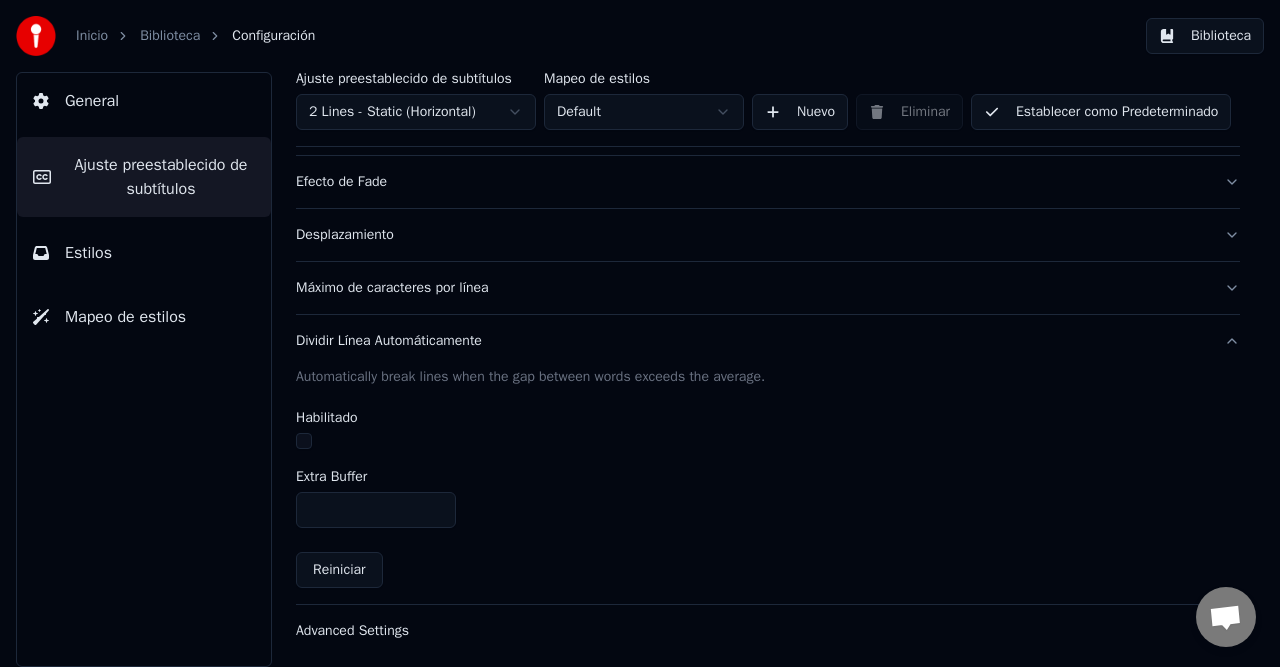 click on "Advanced Settings" at bounding box center [752, 631] 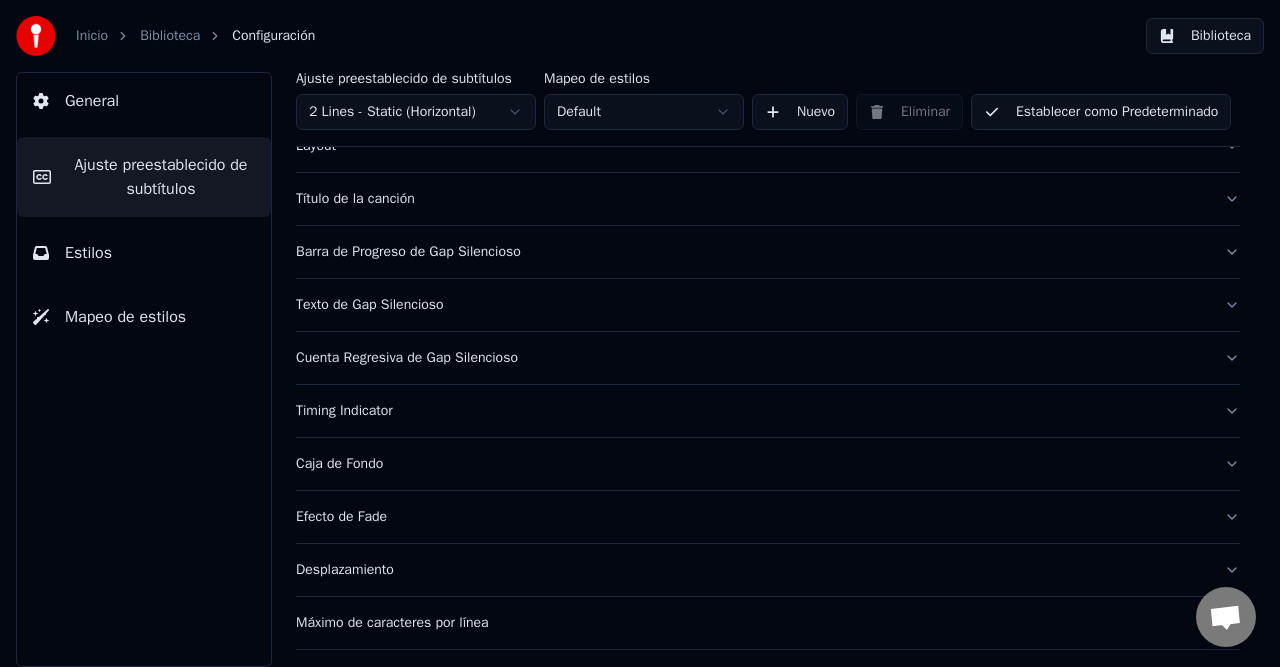 scroll, scrollTop: 0, scrollLeft: 0, axis: both 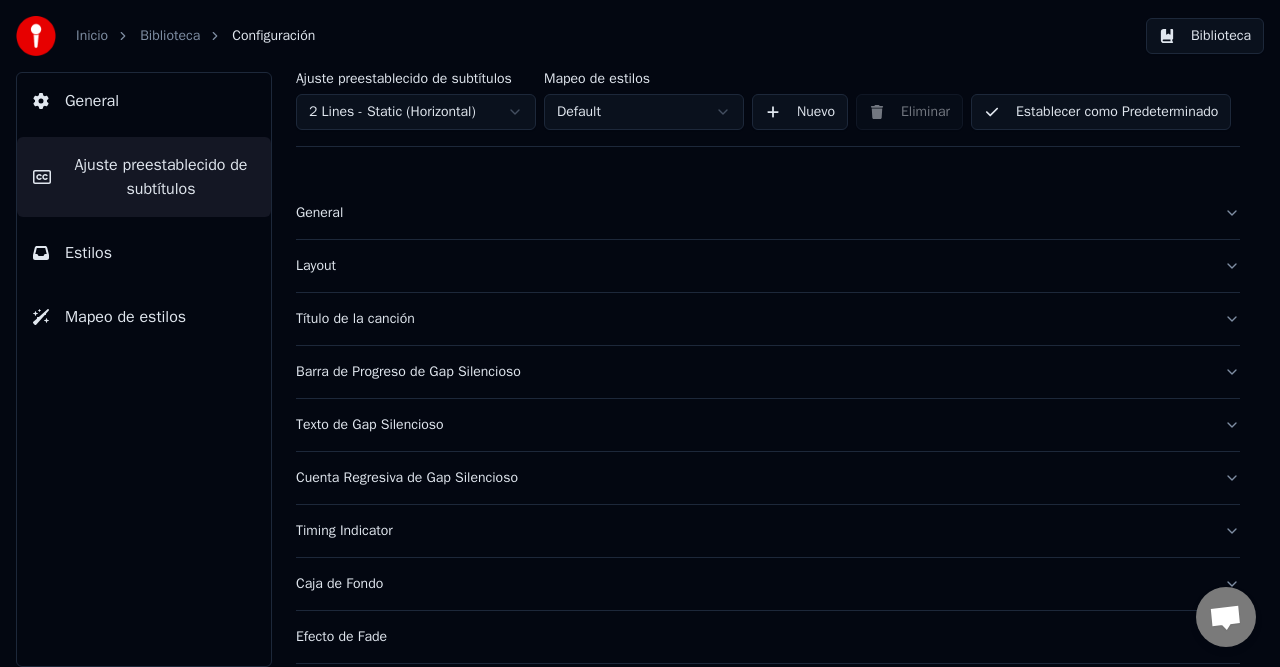 click on "Estilos" at bounding box center (88, 253) 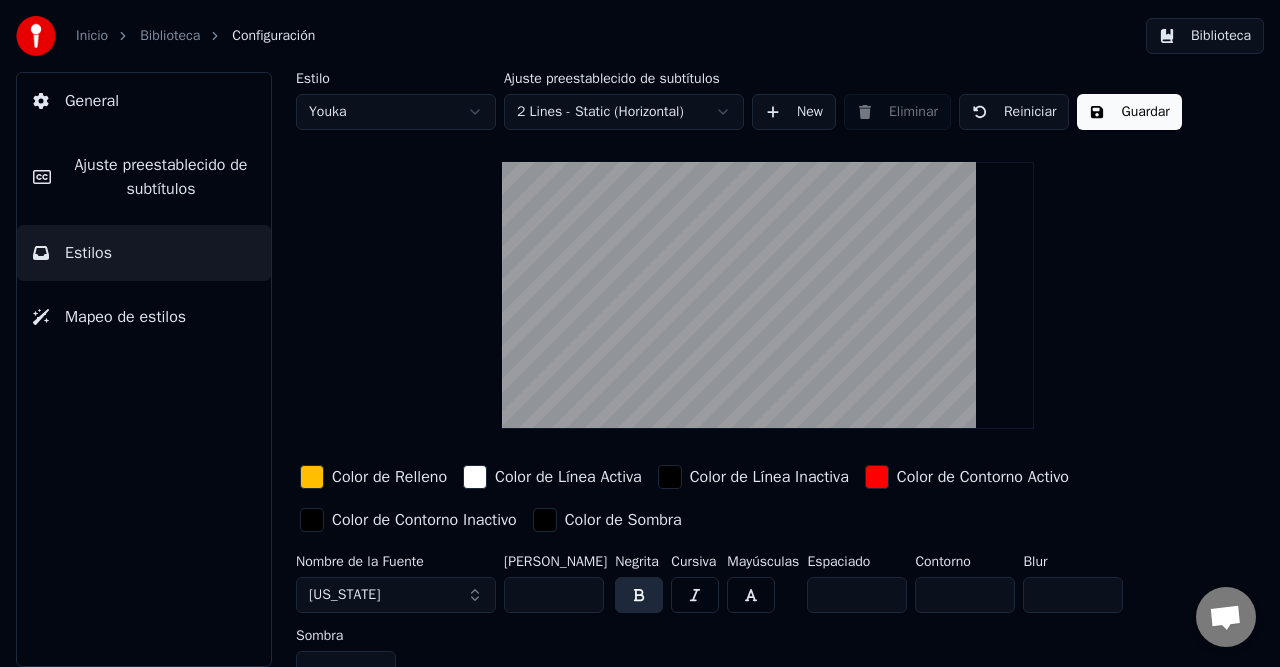 click on "Mapeo de estilos" at bounding box center (125, 317) 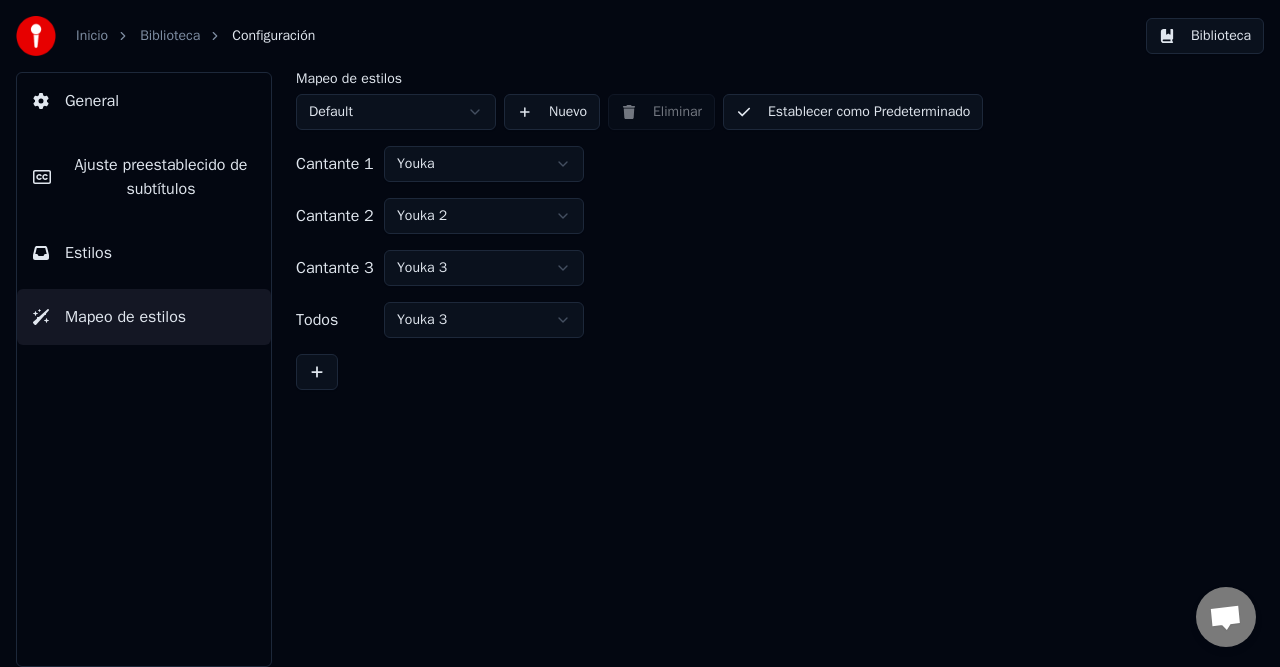 click on "Ajuste preestablecido de subtítulos" at bounding box center (161, 177) 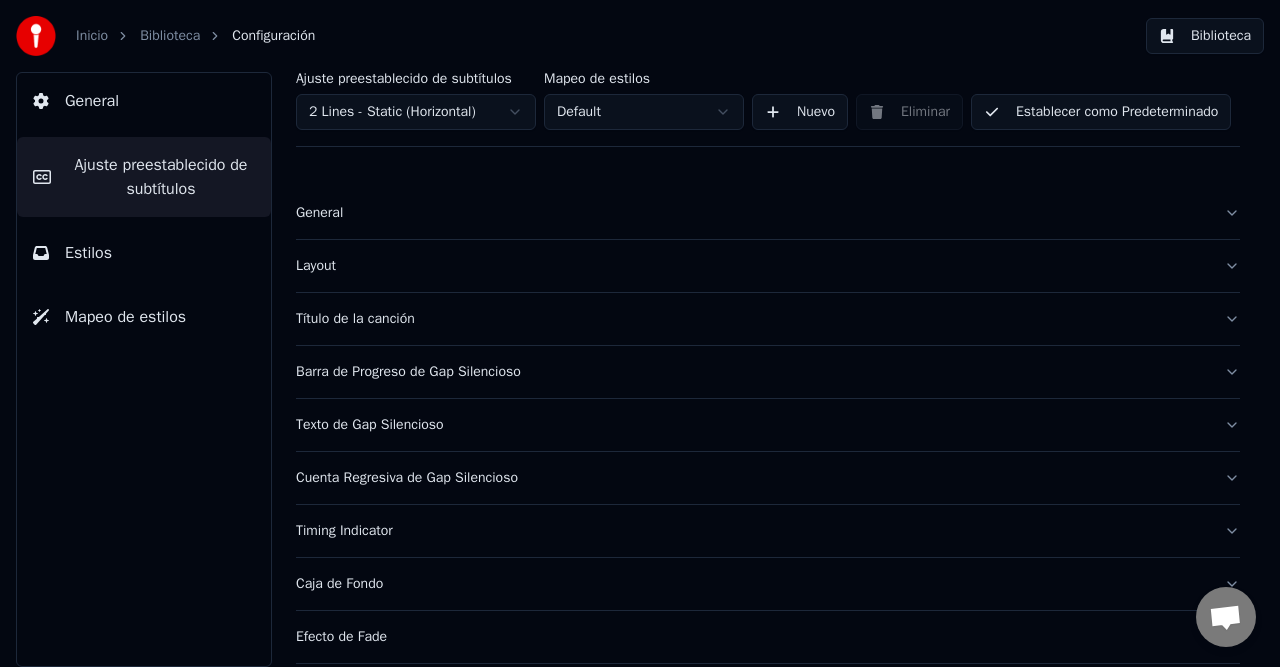 click on "General" at bounding box center [92, 101] 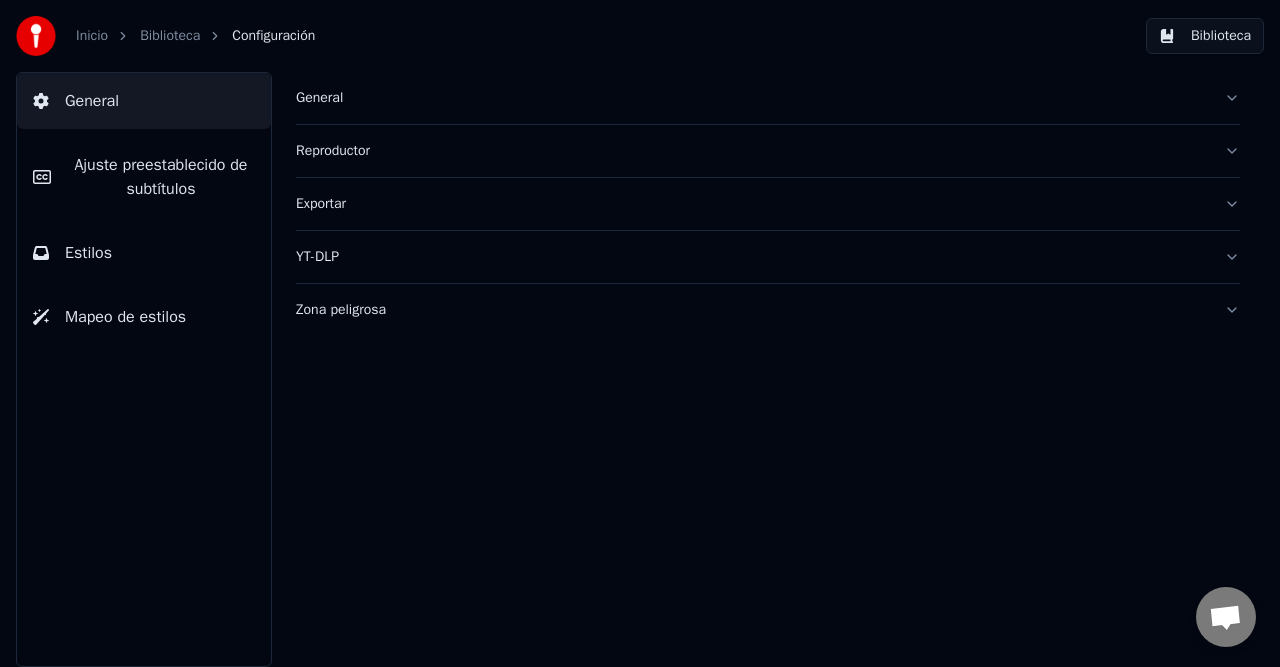 click on "Inicio" at bounding box center [92, 36] 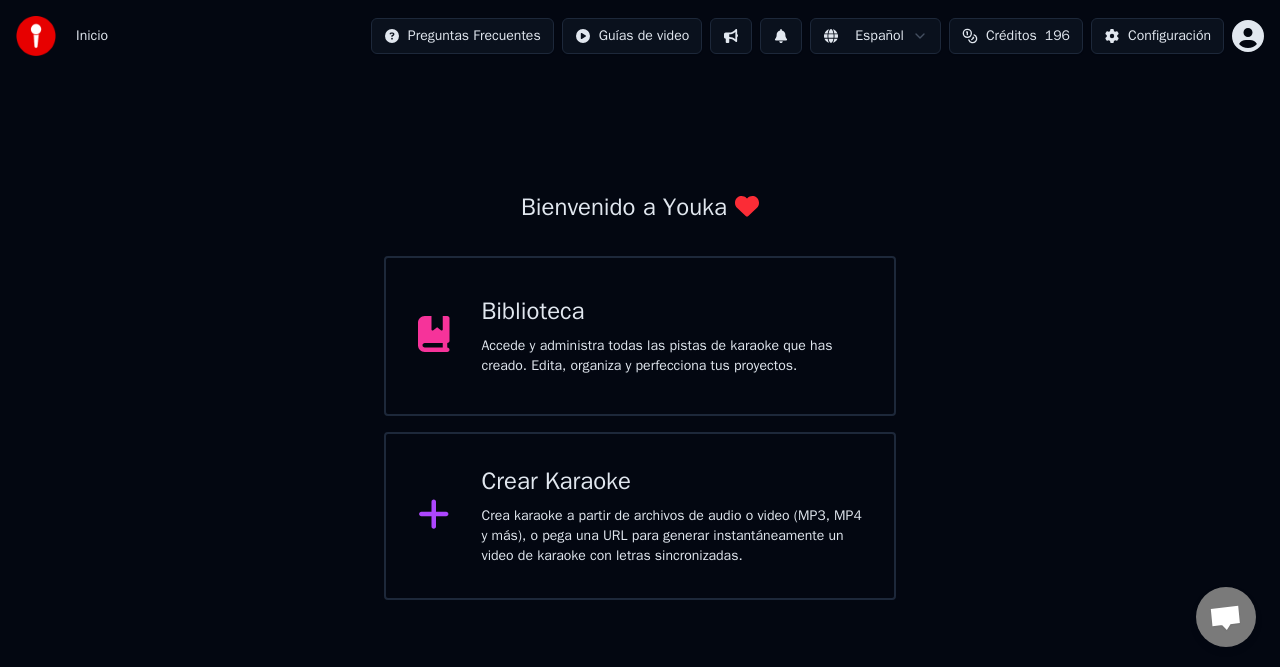 click on "Biblioteca" at bounding box center [672, 312] 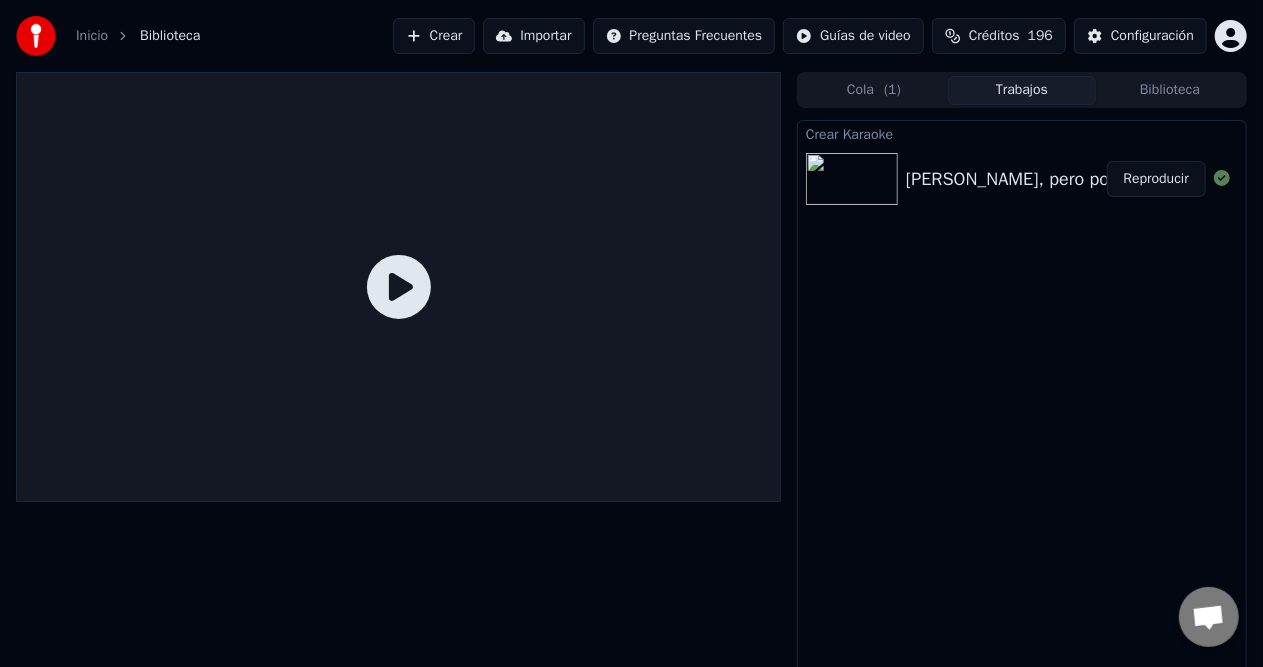 click on "José Arbey Loaiza - Plata, pero poquita (Yo No Quiero Mil Millones) Reproducir" at bounding box center (1022, 179) 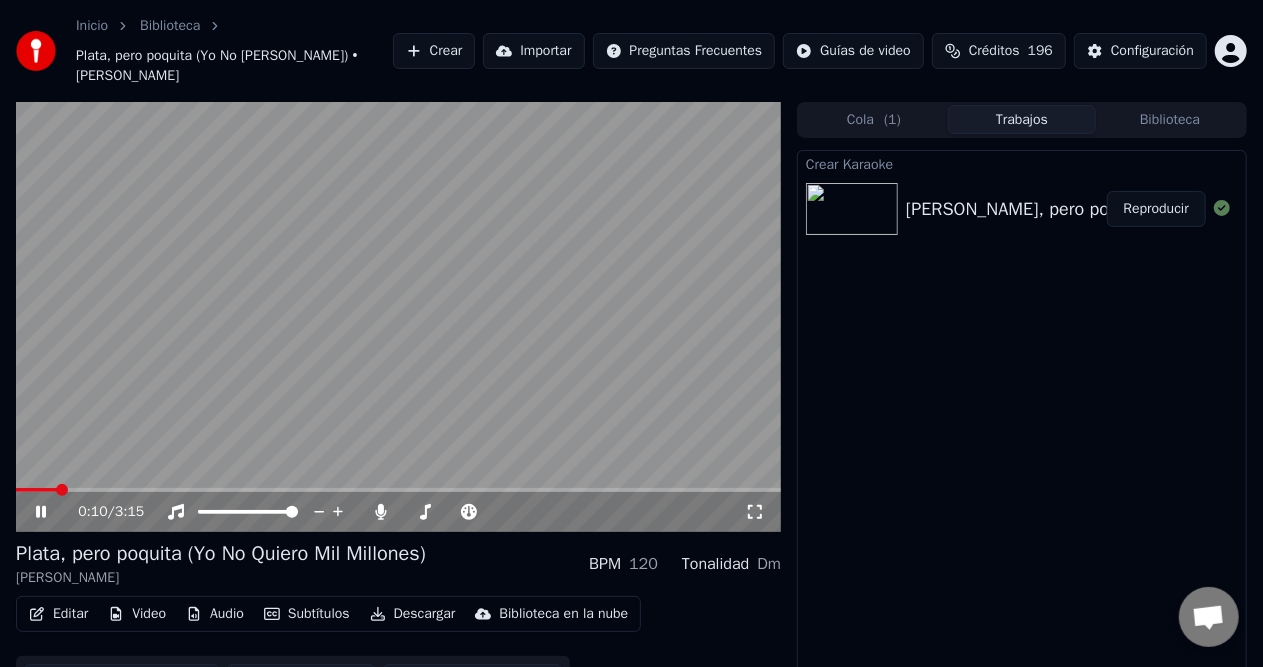 click at bounding box center [62, 490] 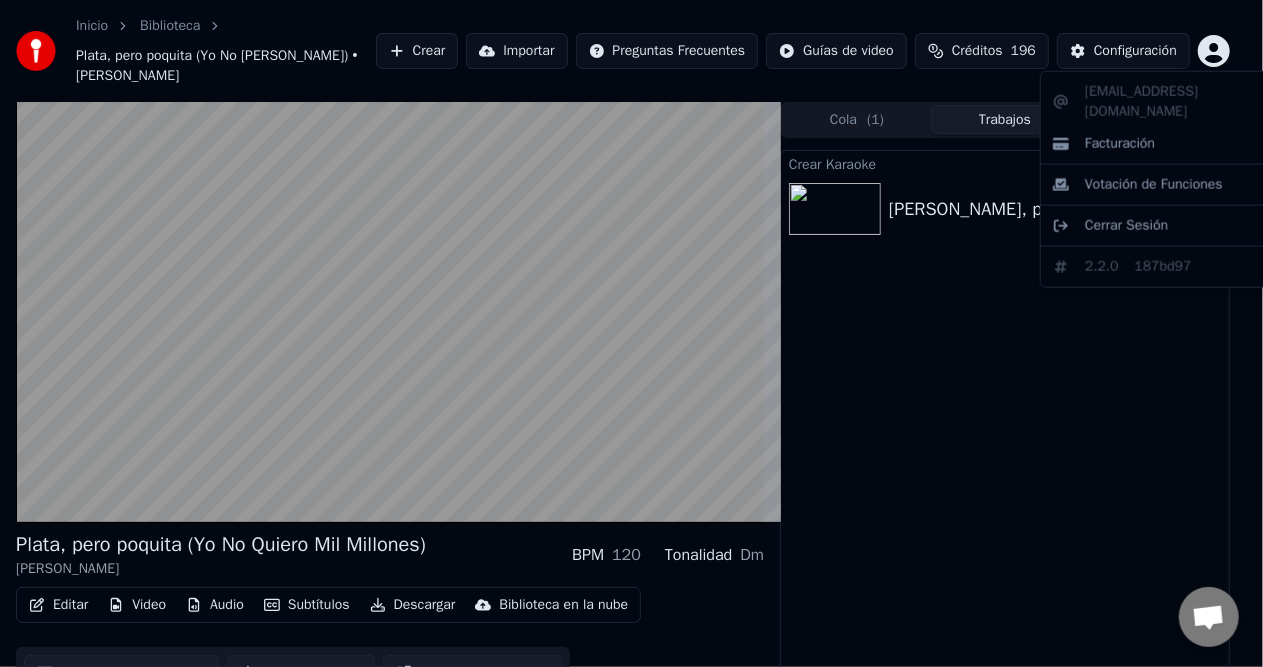 click on "Inicio Biblioteca Plata, pero poquita (Yo No Quiero Mil Millones) • José Arbey Loaiza Crear Importar Preguntas Frecuentes Guías de video Créditos 196 Configuración Plata, pero poquita (Yo No Quiero Mil Millones) José Arbey Loaiza BPM 120 Tonalidad Dm Editar Video Audio Subtítulos Descargar Biblioteca en la nube Sincronización manual Descargar video Abrir Pantalla Doble Cola ( 1 ) Trabajos Biblioteca Crear Karaoke José Arbey Loaiza - Plata, pero poquita (Yo No Quiero Mil Millones) Reproducir Conversación Adam ¿Tienes alguna pregunta? ¡Hablemos! No estamos disponibles en estos momentos Red fuera de línea. Reconectando... Por ahora no se pueden recibir ni enviar mensajes. Youka Desktop ¡Hola! ¿En qué te puedo ayudar?  Enviar un archivo Insertar un emoji Enviar un archivo Grabar mensaje de audio We run on Crisp johandj64@hotmail.com Facturación Votación de Funciones Cerrar Sesión 2.2.0 187bd97" at bounding box center [631, 333] 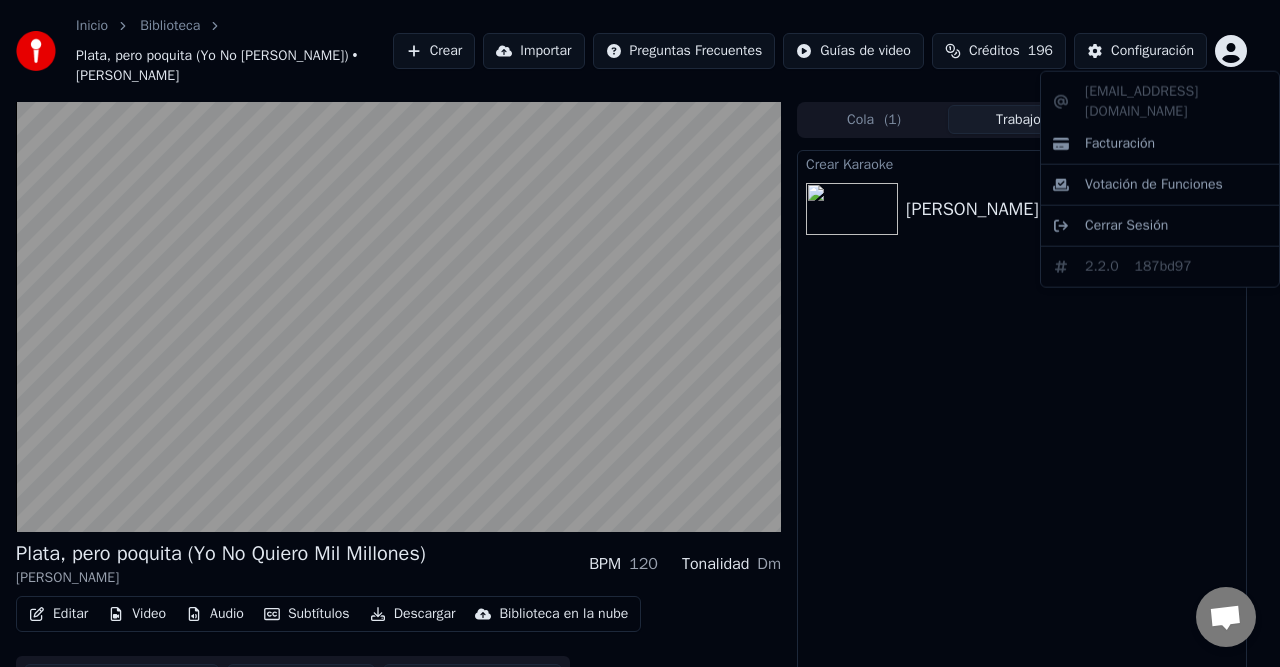 click on "Inicio Biblioteca Plata, pero poquita (Yo No Quiero Mil Millones) • José Arbey Loaiza Crear Importar Preguntas Frecuentes Guías de video Créditos 196 Configuración Plata, pero poquita (Yo No Quiero Mil Millones) José Arbey Loaiza BPM 120 Tonalidad Dm Editar Video Audio Subtítulos Descargar Biblioteca en la nube Sincronización manual Descargar video Abrir Pantalla Doble Cola ( 1 ) Trabajos Biblioteca Crear Karaoke José Arbey Loaiza - Plata, pero poquita (Yo No Quiero Mil Millones) Reproducir Conversación Adam ¿Tienes alguna pregunta? ¡Hablemos! No estamos disponibles en estos momentos Red fuera de línea. Reconectando... Por ahora no se pueden recibir ni enviar mensajes. Youka Desktop ¡Hola! ¿En qué te puedo ayudar?  Enviar un archivo Insertar un emoji Enviar un archivo Grabar mensaje de audio We run on Crisp johandj64@hotmail.com Facturación Votación de Funciones Cerrar Sesión 2.2.0 187bd97" at bounding box center (640, 333) 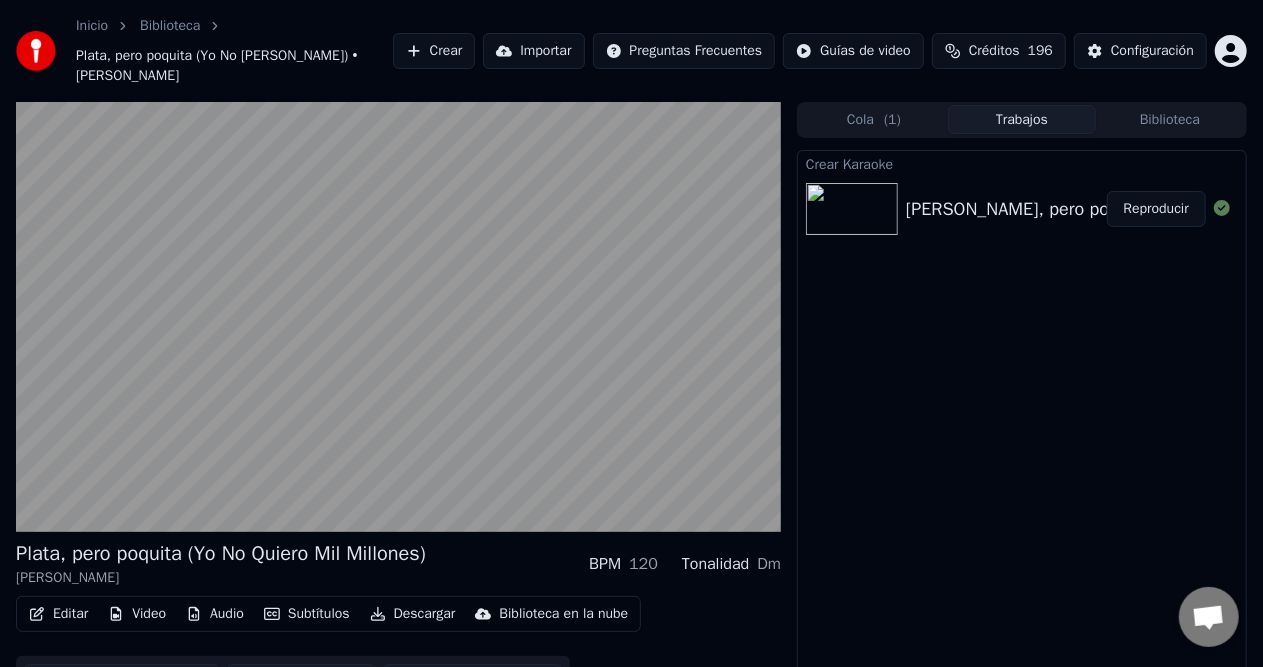 click on "Configuración" at bounding box center (1152, 51) 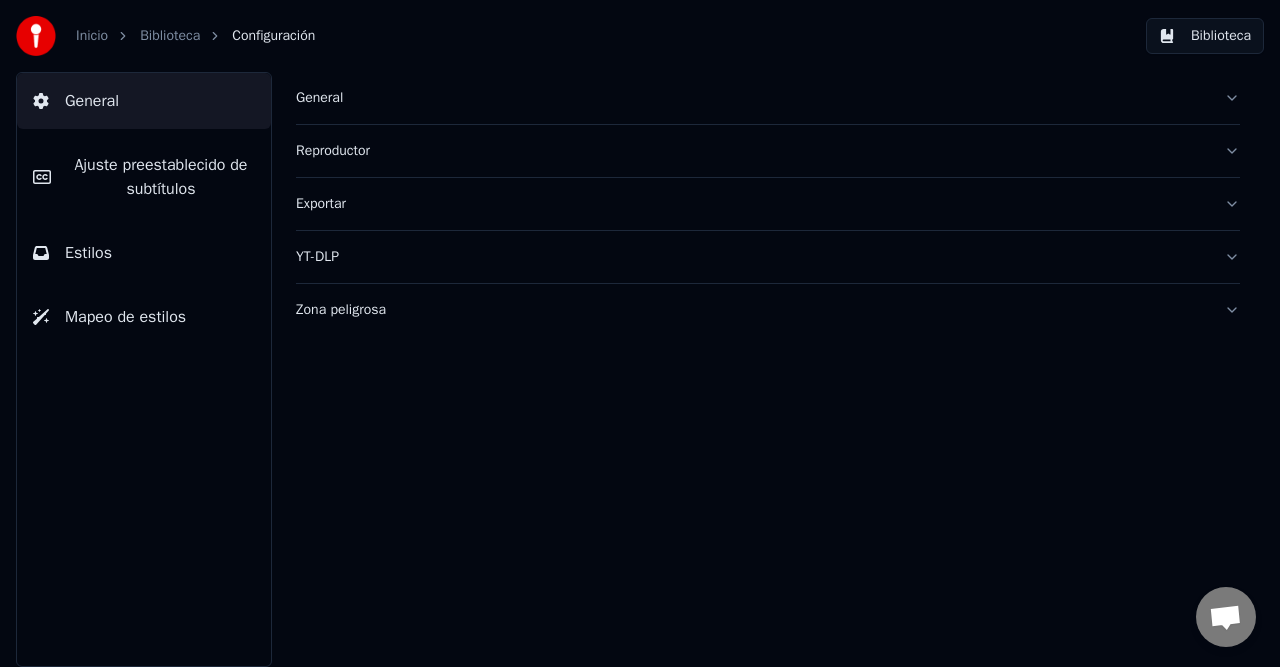 click on "General" at bounding box center (752, 98) 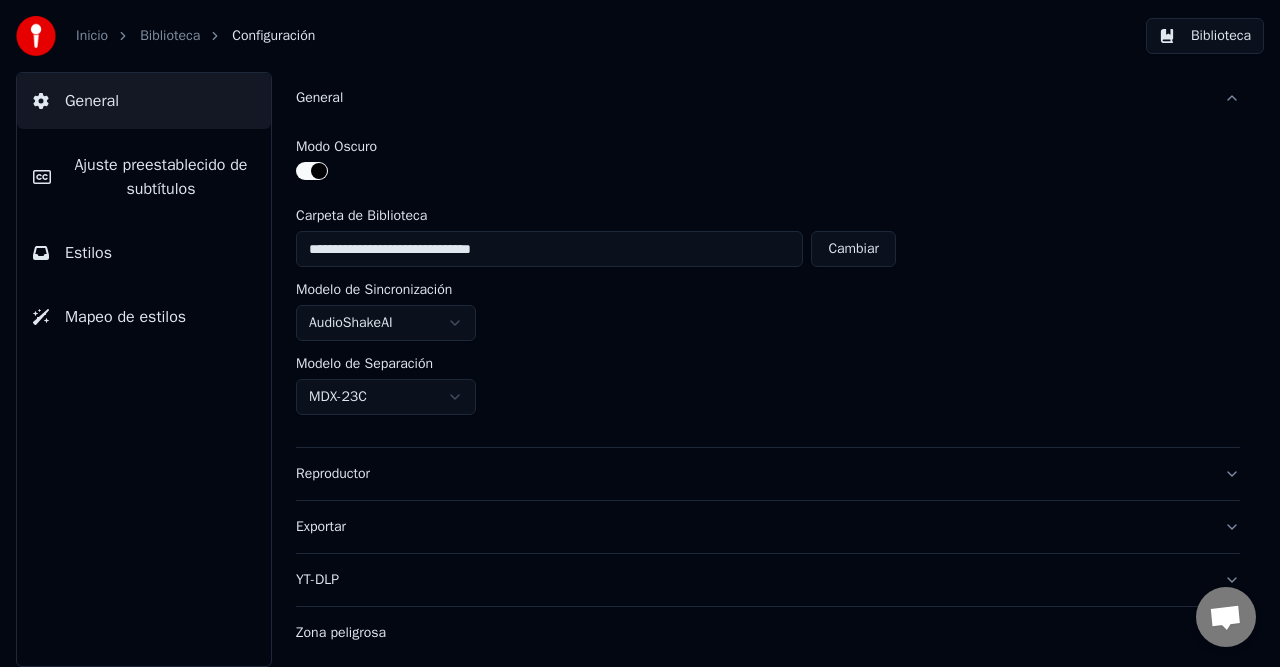 click on "Reproductor" at bounding box center [752, 474] 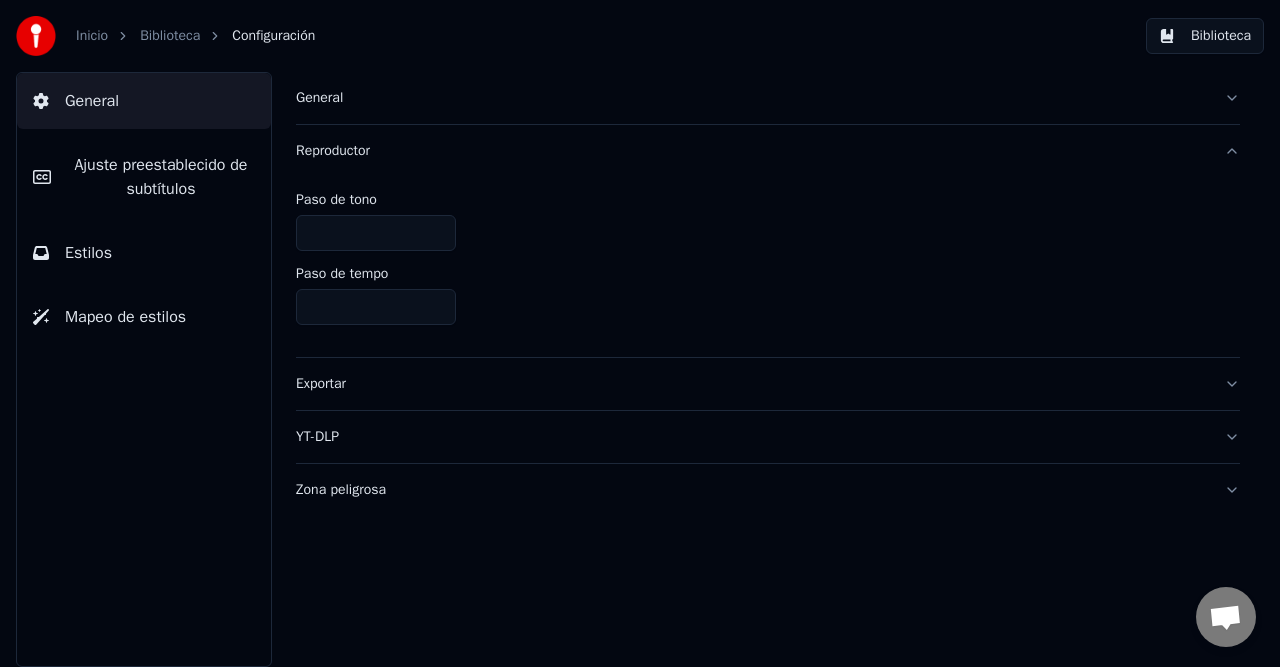click on "Ajuste preestablecido de subtítulos" at bounding box center (161, 177) 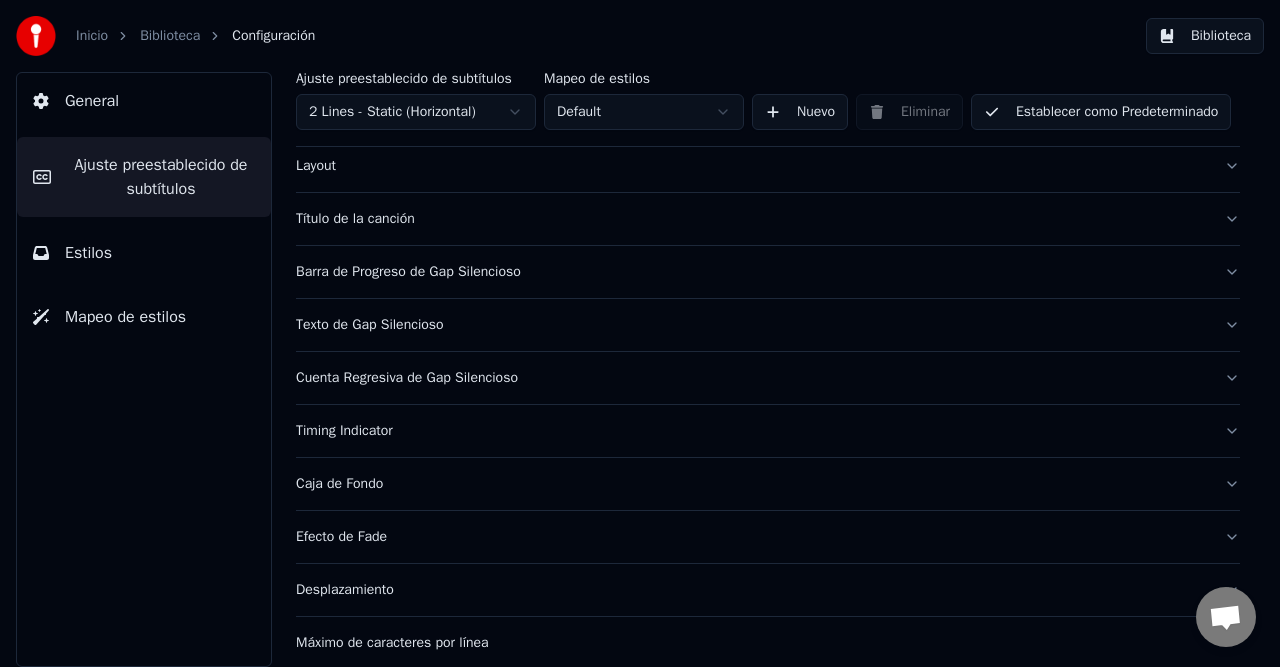 scroll, scrollTop: 0, scrollLeft: 0, axis: both 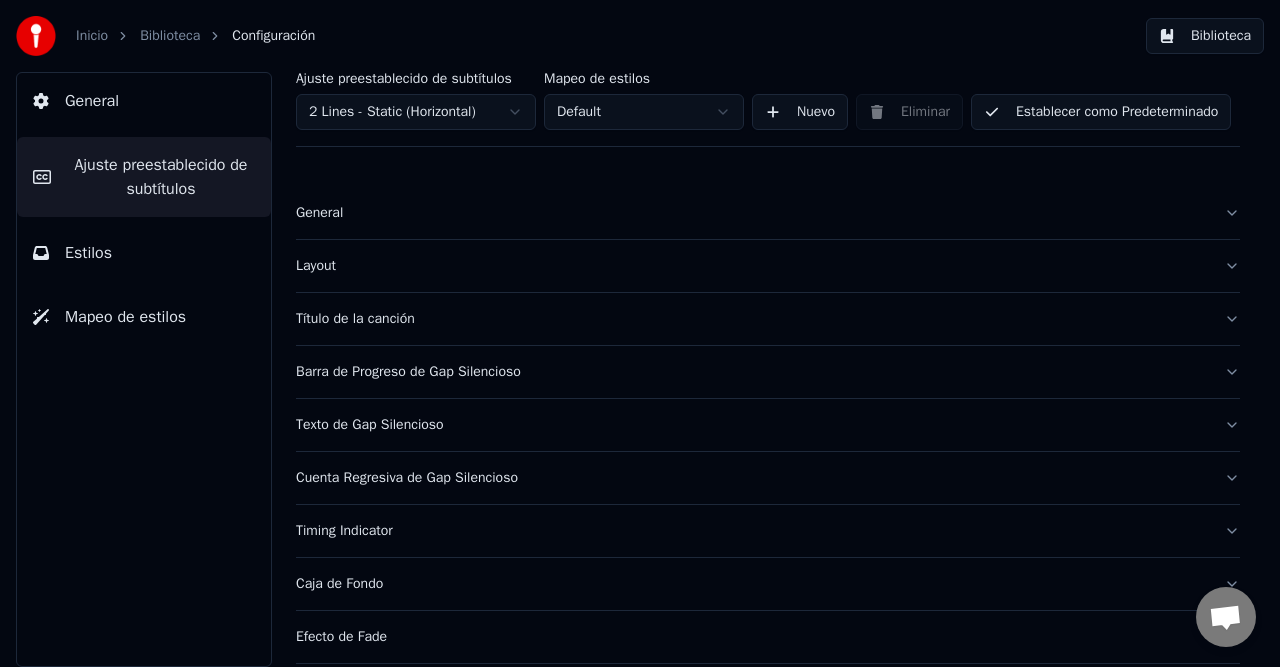 click on "Mapeo de estilos" at bounding box center (144, 317) 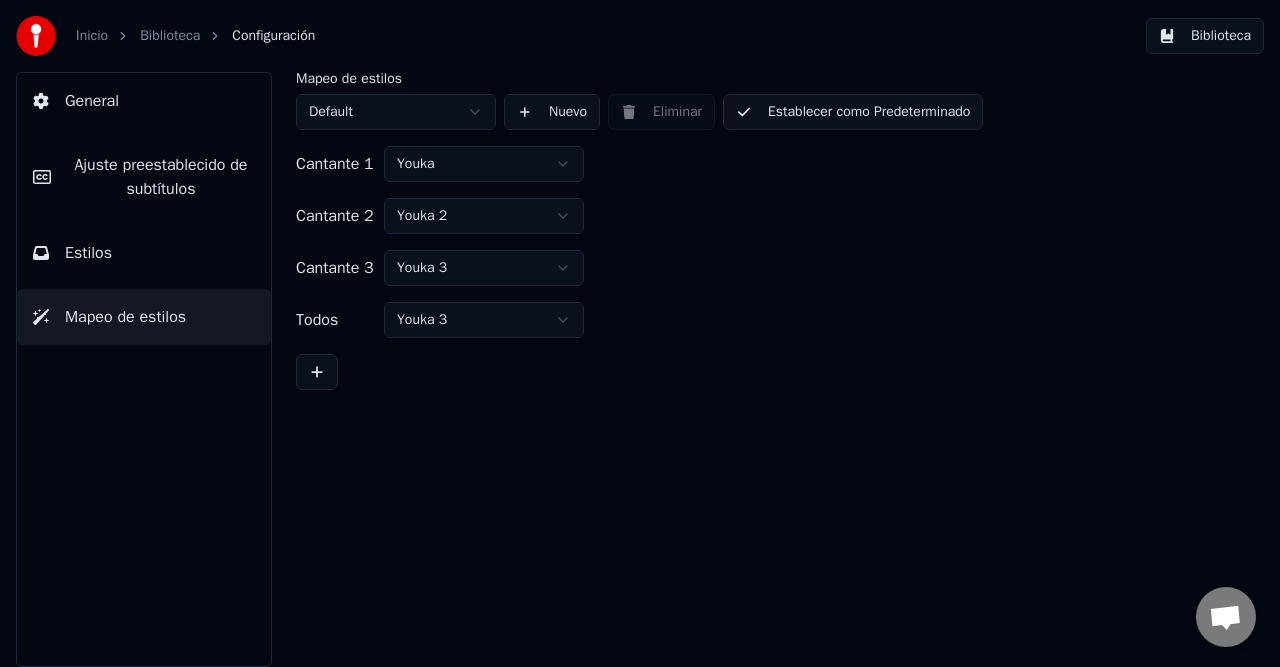 click on "Estilos" at bounding box center [88, 253] 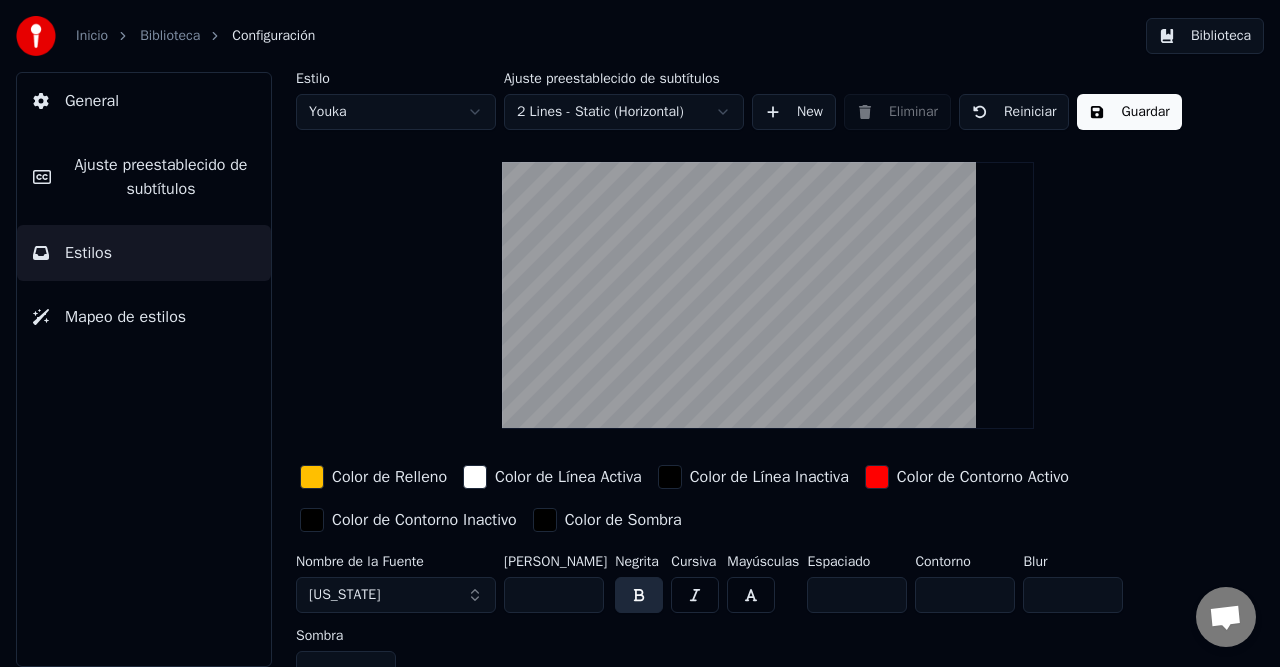 scroll, scrollTop: 24, scrollLeft: 0, axis: vertical 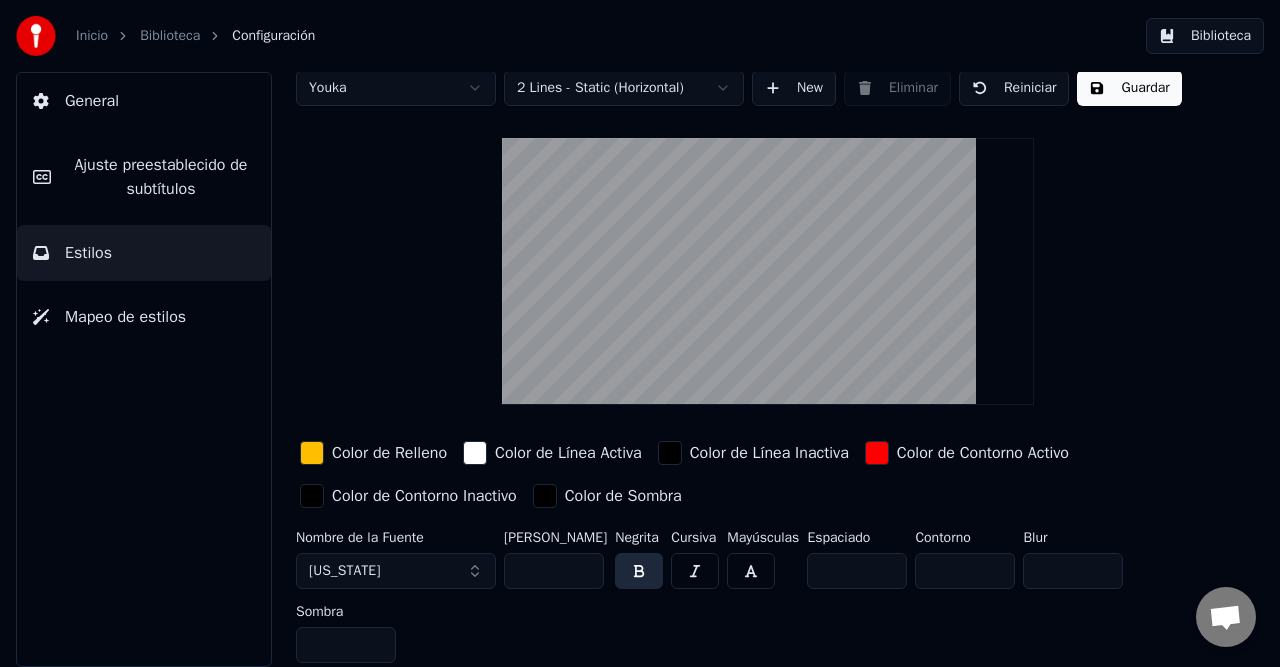 click on "Color de Contorno Inactivo" at bounding box center (424, 496) 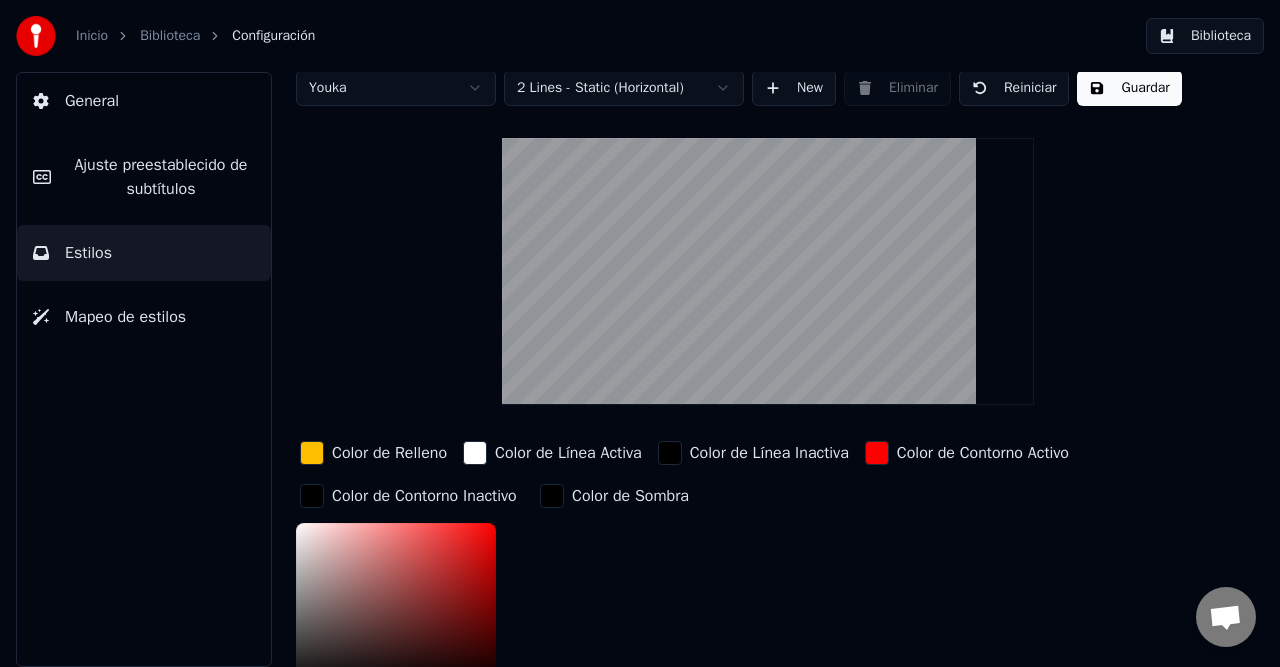 scroll, scrollTop: 40, scrollLeft: 0, axis: vertical 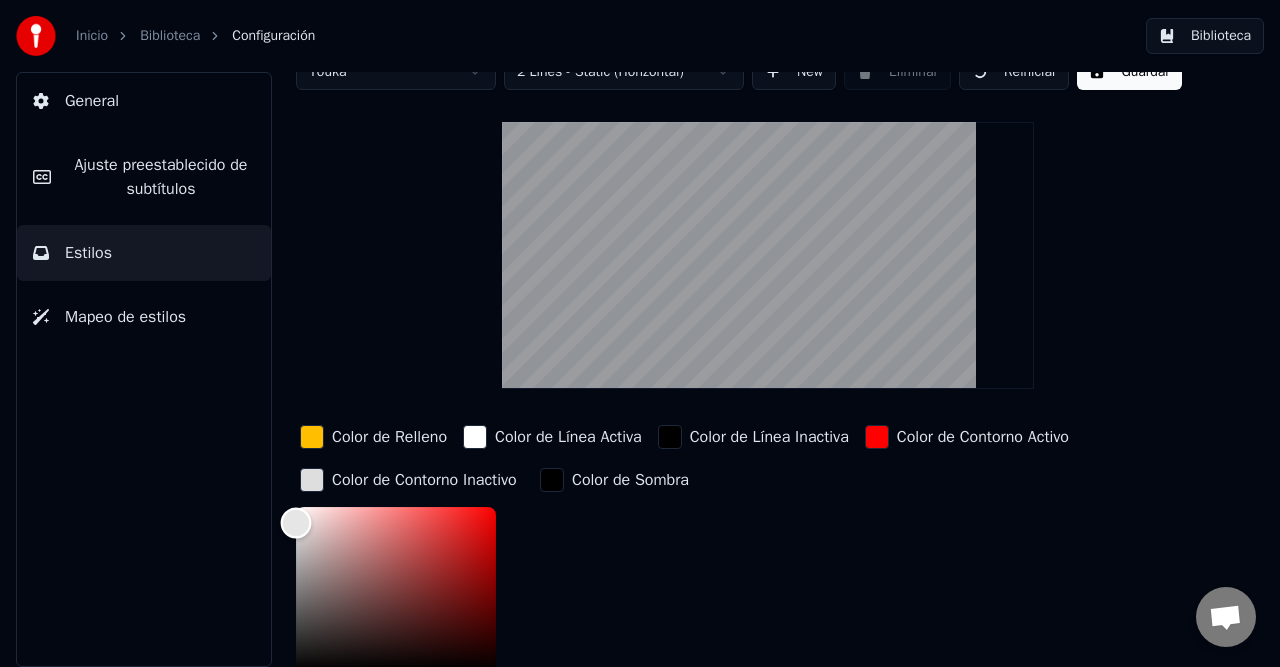 drag, startPoint x: 316, startPoint y: 525, endPoint x: 192, endPoint y: 501, distance: 126.30122 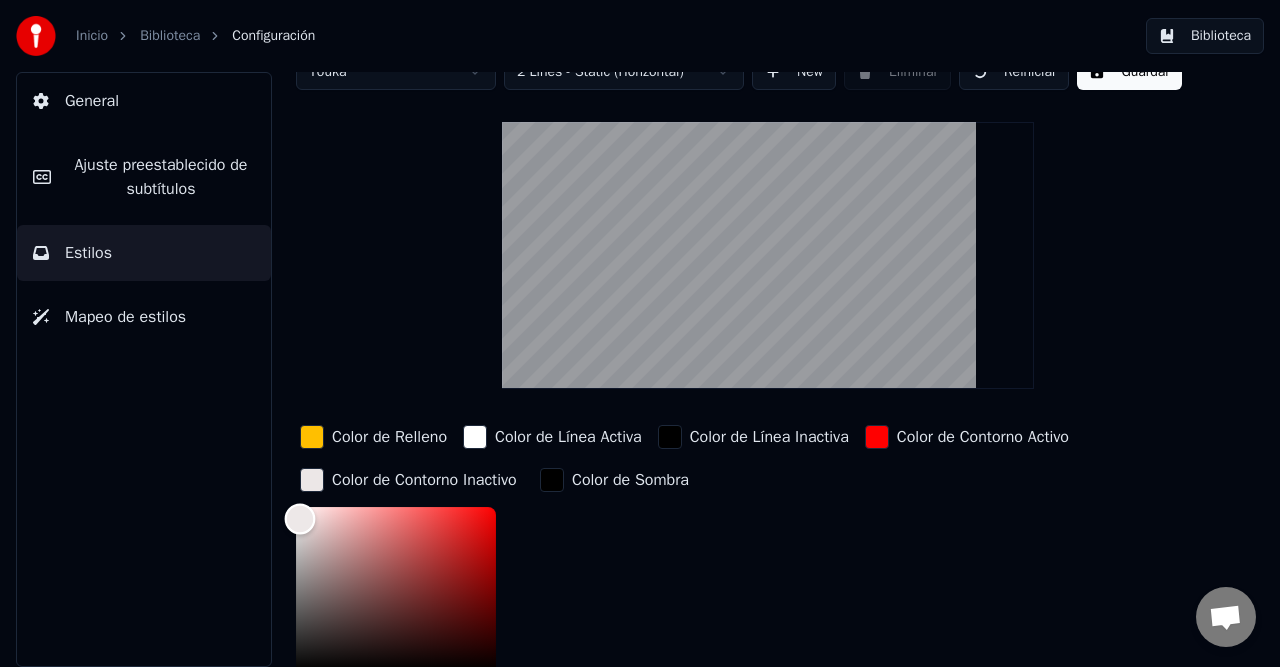 type on "*******" 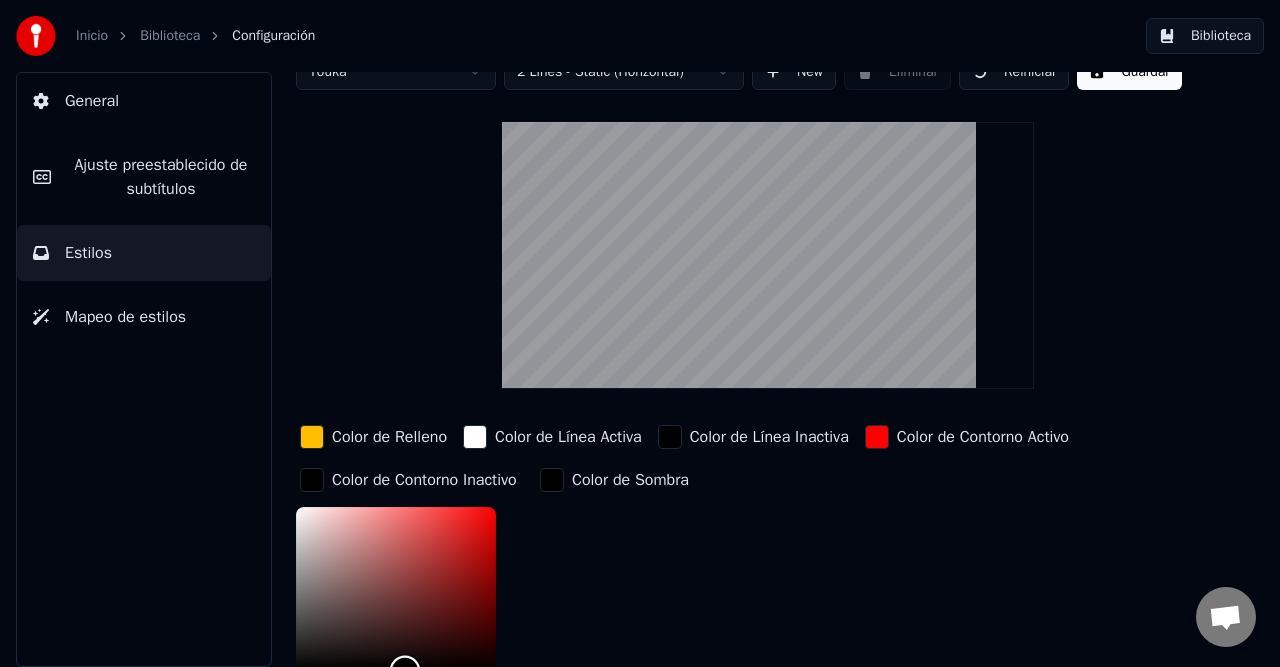 drag, startPoint x: 298, startPoint y: 495, endPoint x: 486, endPoint y: 696, distance: 275.2181 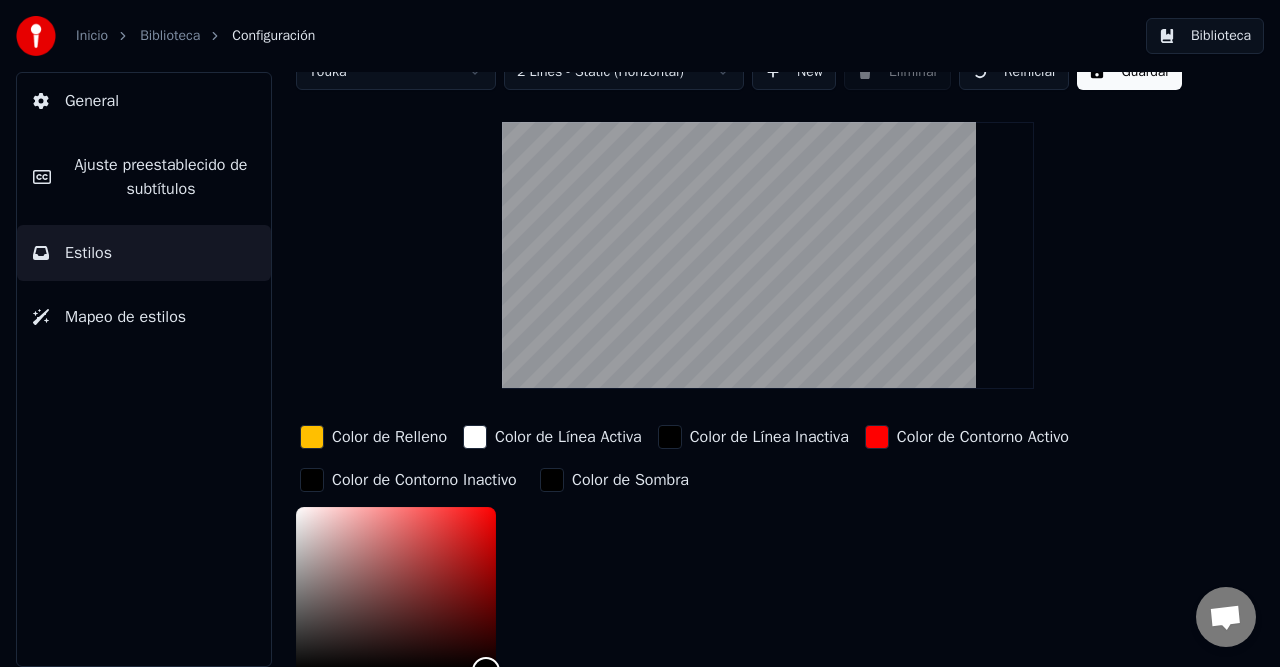 click at bounding box center (670, 437) 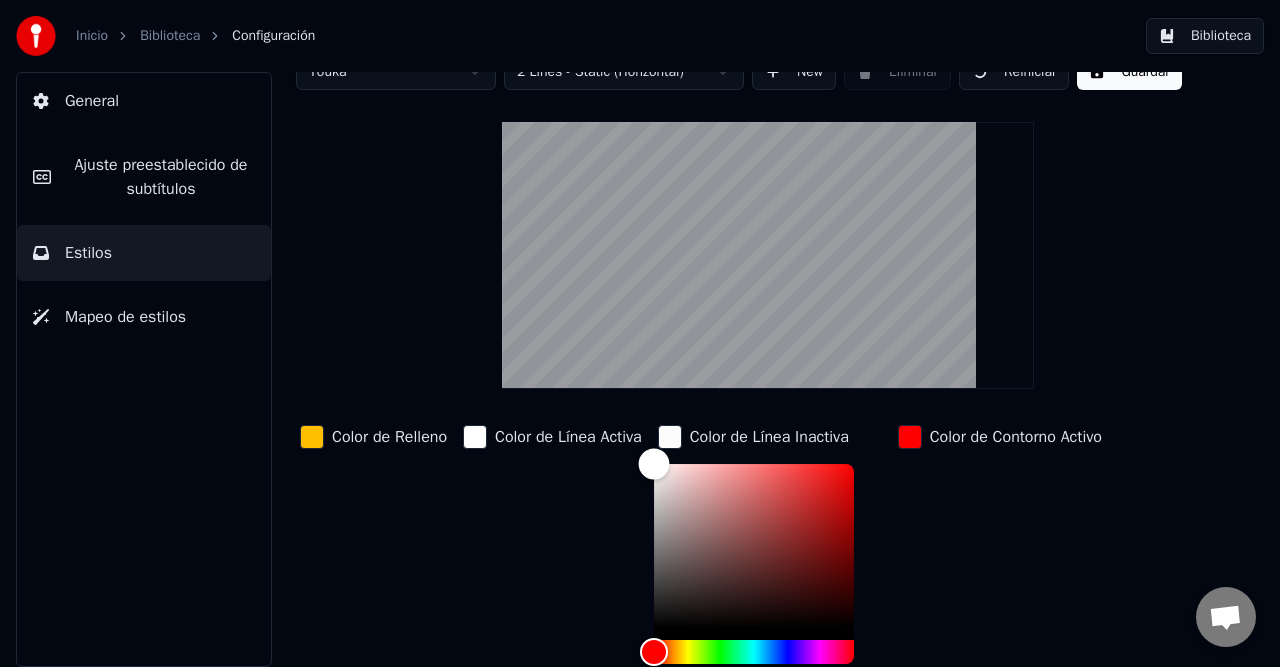 type on "*******" 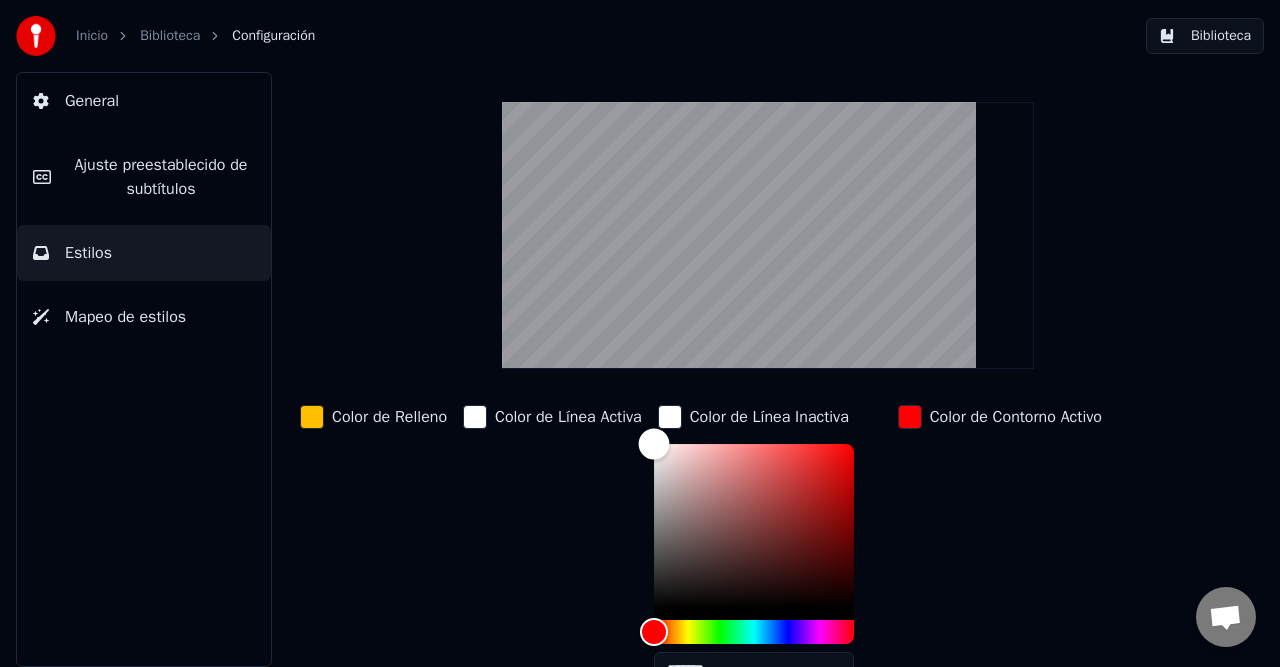 scroll, scrollTop: 0, scrollLeft: 0, axis: both 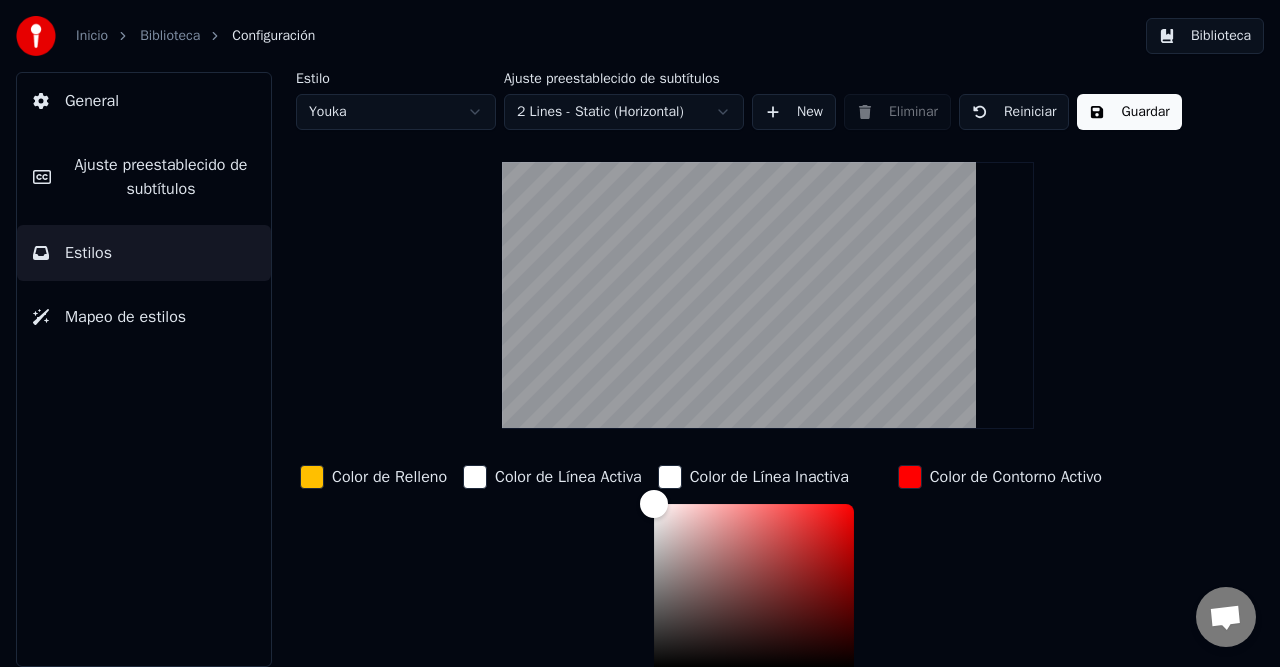 click on "Guardar" at bounding box center [1129, 112] 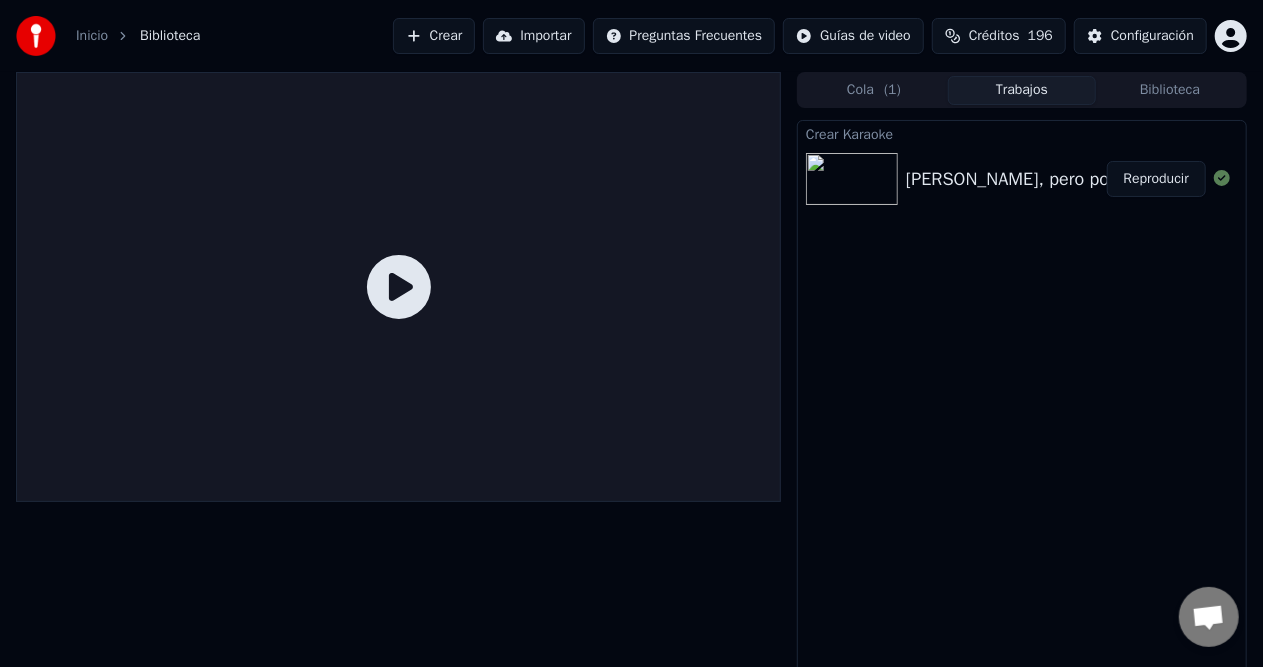 click on "Reproducir" at bounding box center [1156, 179] 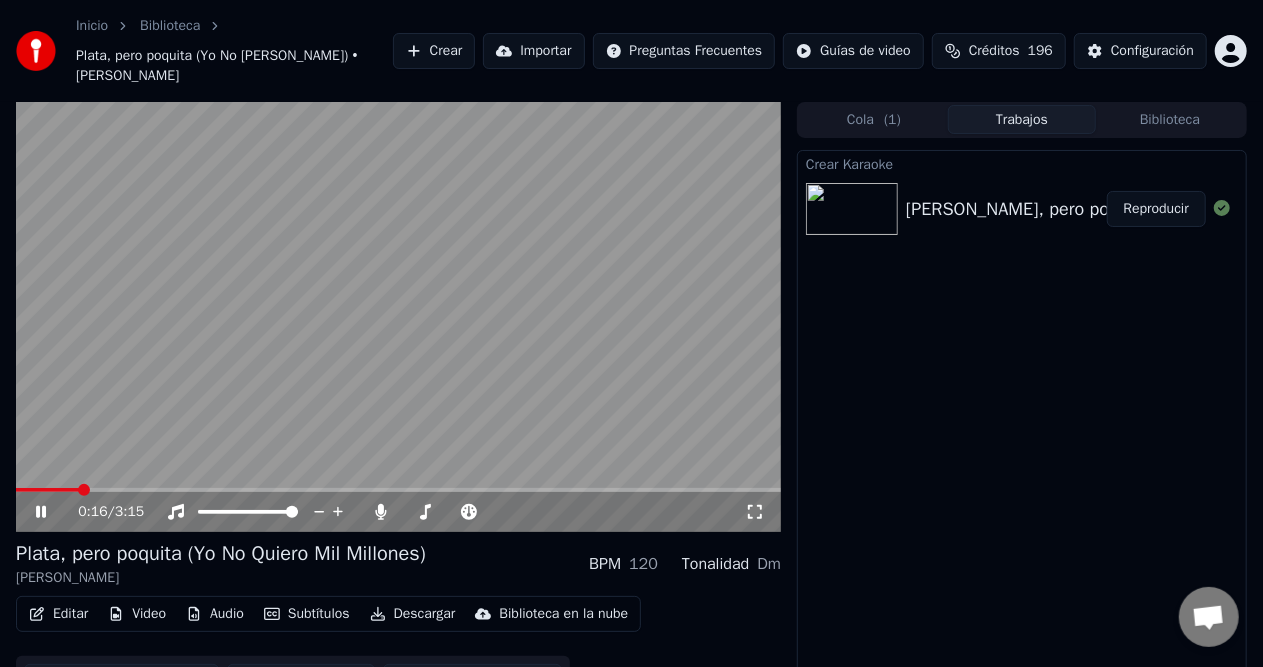 click at bounding box center (84, 490) 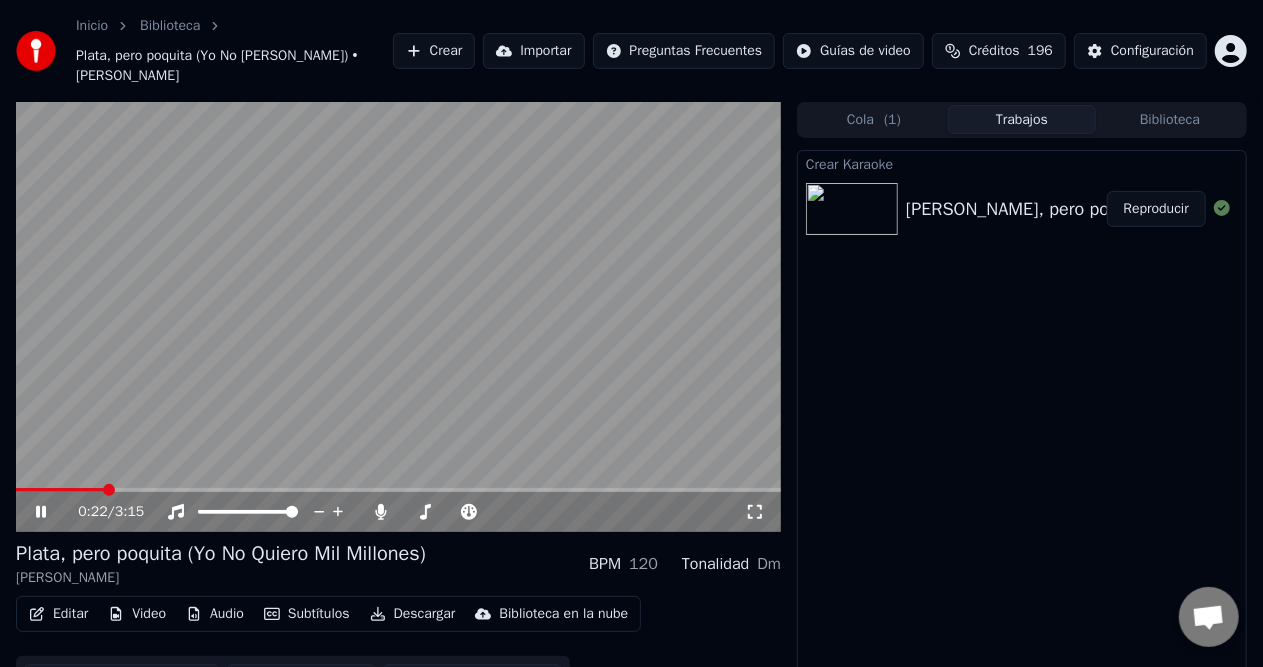click on "Inicio Biblioteca Plata, pero poquita (Yo No Quiero Mil Millones) • José Arbey Loaiza Crear Importar Preguntas Frecuentes Guías de video Créditos 196 Configuración 0:22  /  3:15 Plata, pero poquita (Yo No Quiero Mil Millones) José Arbey Loaiza BPM 120 Tonalidad Dm Editar Video Audio Subtítulos Descargar Biblioteca en la nube Sincronización manual Descargar video Abrir Pantalla Doble Cola ( 1 ) Trabajos Biblioteca Crear Karaoke José Arbey Loaiza - Plata, pero poquita (Yo No Quiero Mil Millones) Reproducir Conversación Adam ¿Tienes alguna pregunta? ¡Hablemos! No estamos disponibles en estos momentos Red fuera de línea. Reconectando... Por ahora no se pueden recibir ni enviar mensajes. Youka Desktop ¡Hola! ¿En qué te puedo ayudar?  Enviar un archivo Insertar un emoji Enviar un archivo Grabar mensaje de audio We run on Crisp" at bounding box center (631, 333) 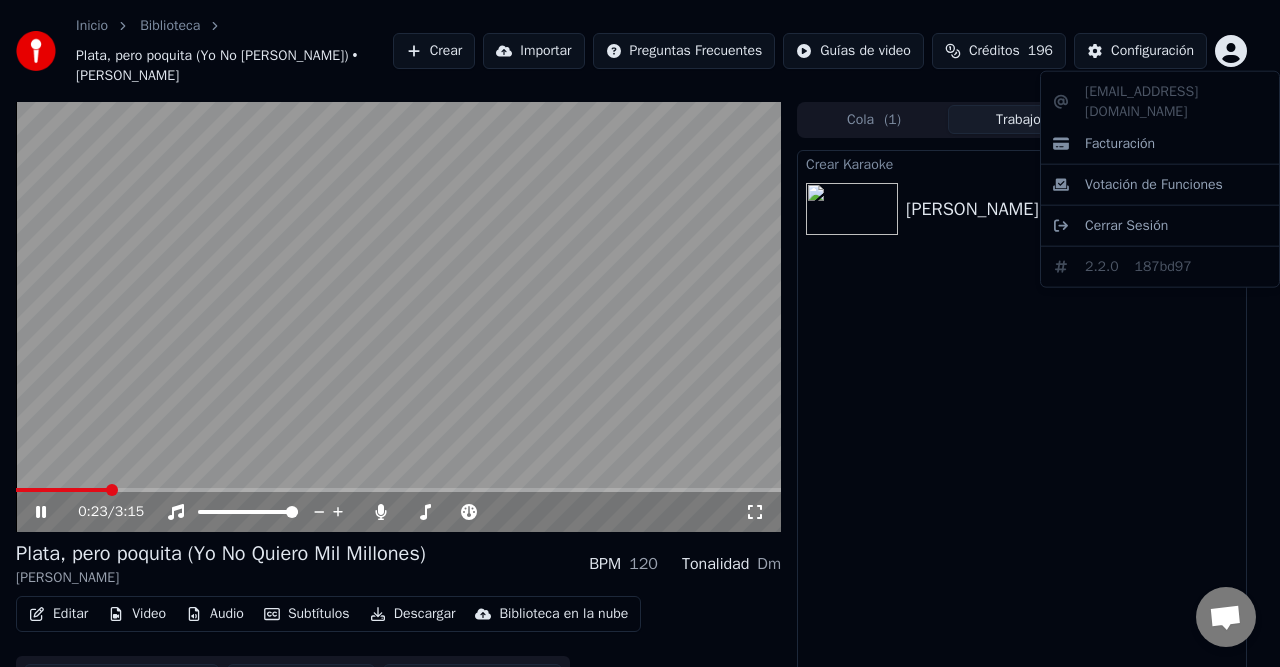 click on "Inicio Biblioteca Plata, pero poquita (Yo No Quiero Mil Millones) • José Arbey Loaiza Crear Importar Preguntas Frecuentes Guías de video Créditos 196 Configuración 0:23  /  3:15 Plata, pero poquita (Yo No Quiero Mil Millones) José Arbey Loaiza BPM 120 Tonalidad Dm Editar Video Audio Subtítulos Descargar Biblioteca en la nube Sincronización manual Descargar video Abrir Pantalla Doble Cola ( 1 ) Trabajos Biblioteca Crear Karaoke José Arbey Loaiza - Plata, pero poquita (Yo No Quiero Mil Millones) Reproducir Conversación Adam ¿Tienes alguna pregunta? ¡Hablemos! No estamos disponibles en estos momentos Red fuera de línea. Reconectando... Por ahora no se pueden recibir ni enviar mensajes. Youka Desktop ¡Hola! ¿En qué te puedo ayudar?  Enviar un archivo Insertar un emoji Enviar un archivo Grabar mensaje de audio We run on Crisp johandj64@hotmail.com Facturación Votación de Funciones Cerrar Sesión 2.2.0 187bd97" at bounding box center [640, 333] 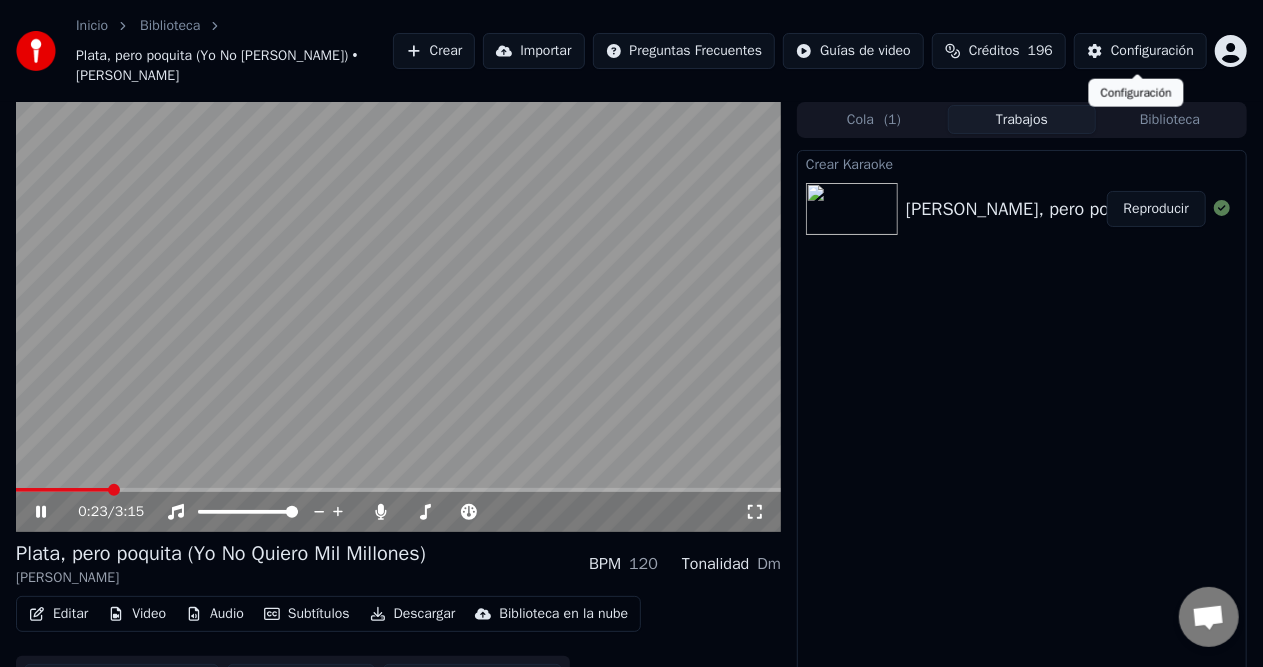 click on "Configuración" at bounding box center (1152, 51) 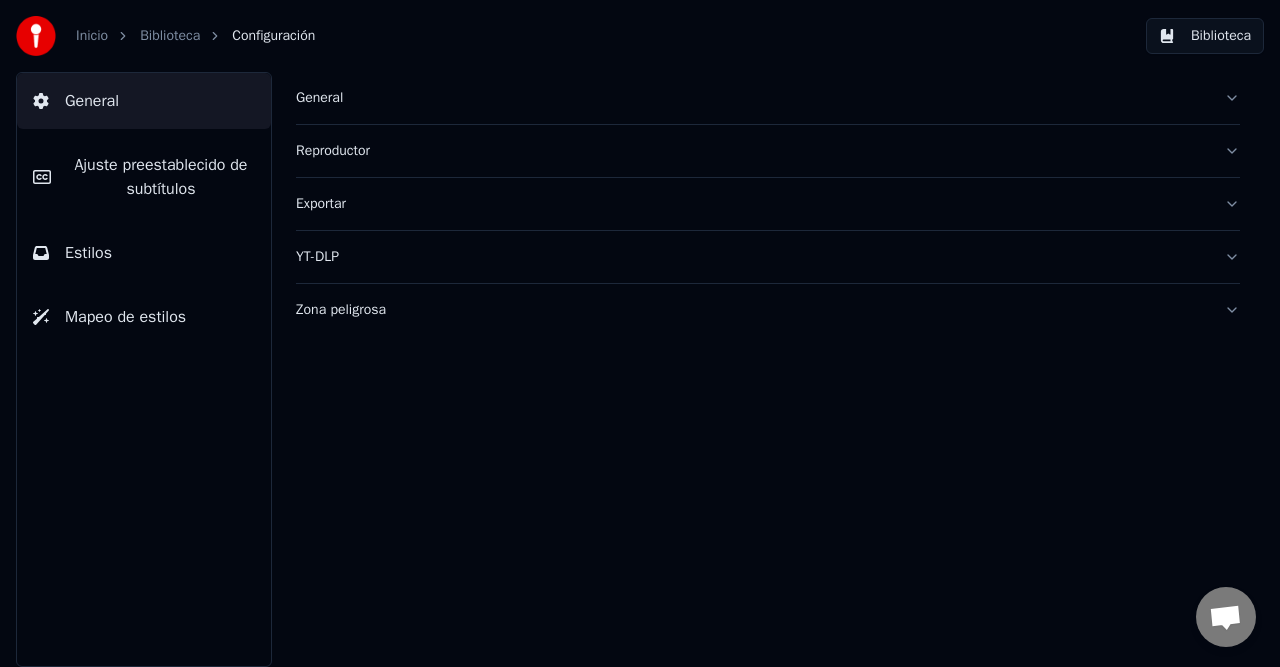click on "General" at bounding box center [752, 98] 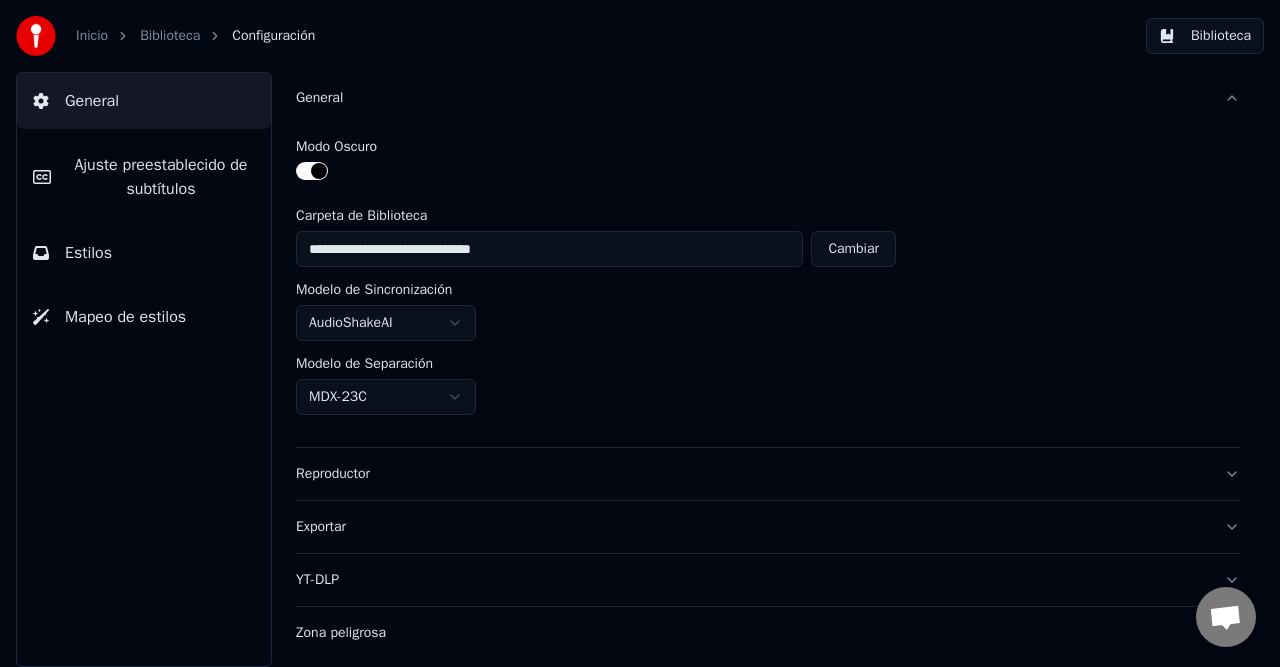 click on "Ajuste preestablecido de subtítulos" at bounding box center (161, 177) 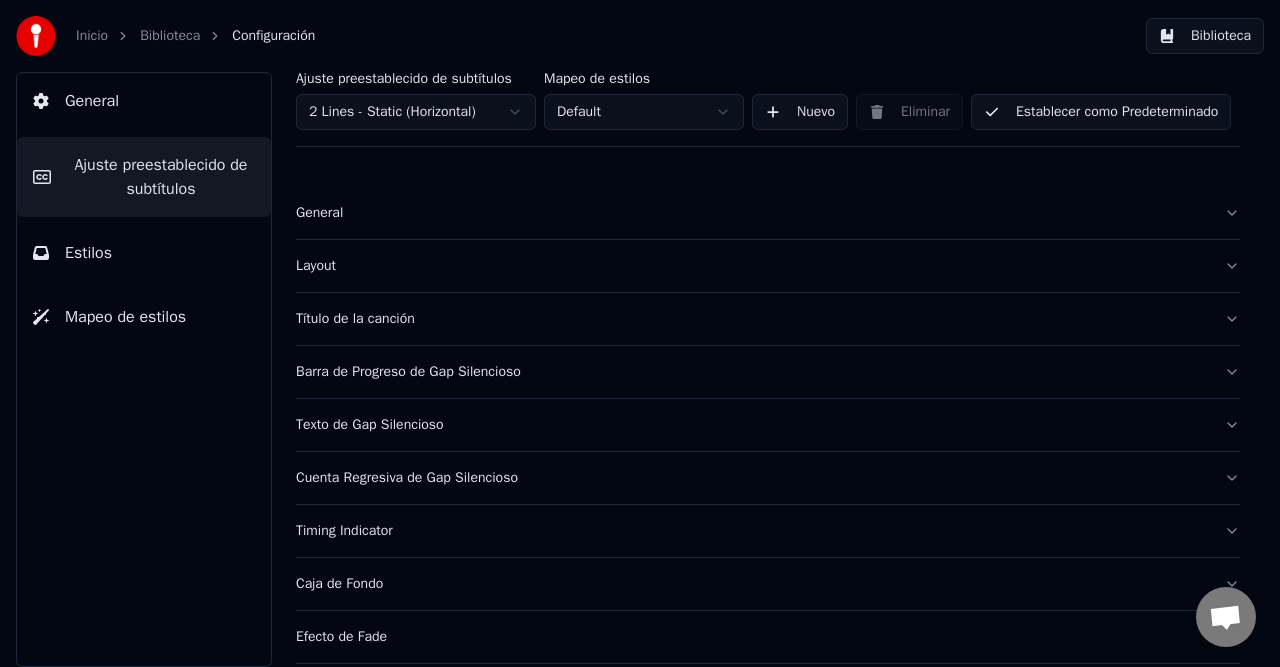 click on "Estilos" at bounding box center [144, 253] 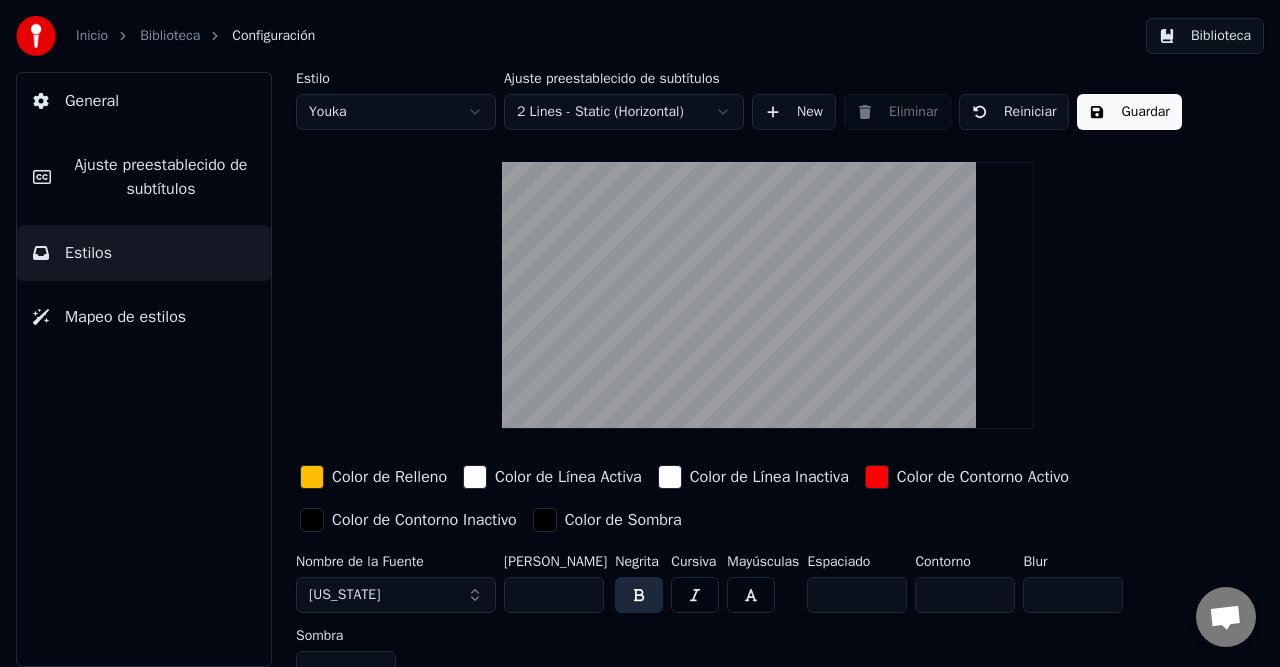 click on "Mapeo de estilos" at bounding box center [125, 317] 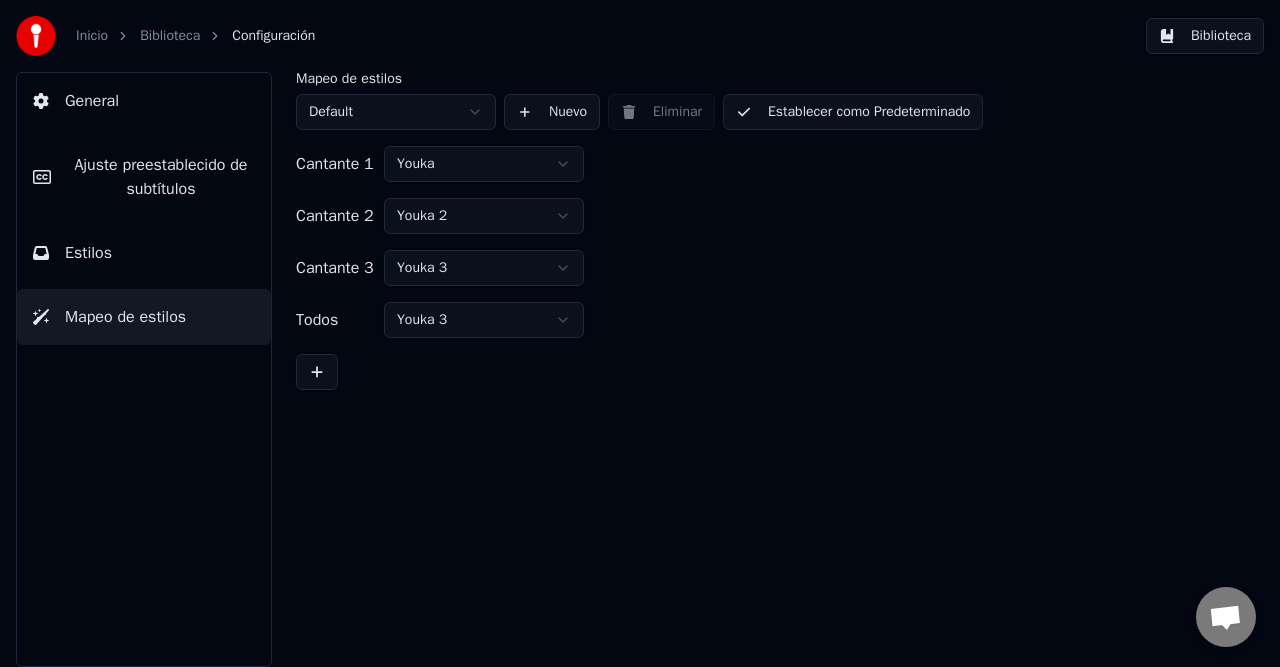 click on "Estilos" at bounding box center [144, 253] 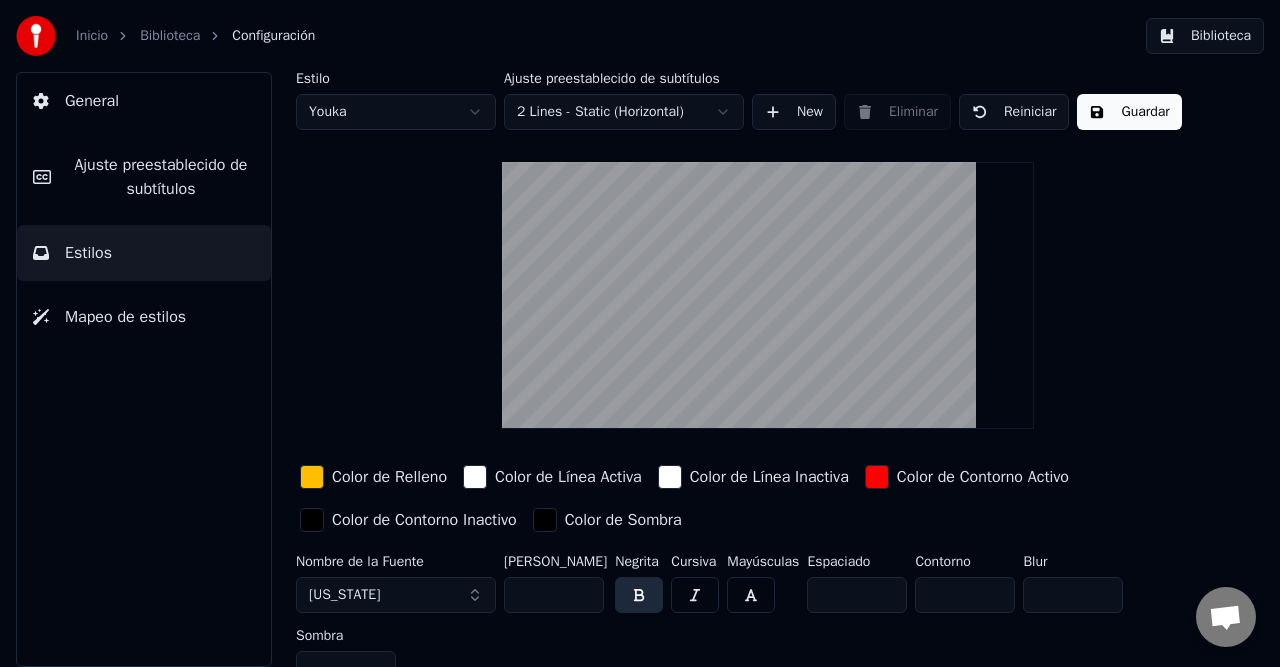scroll, scrollTop: 24, scrollLeft: 0, axis: vertical 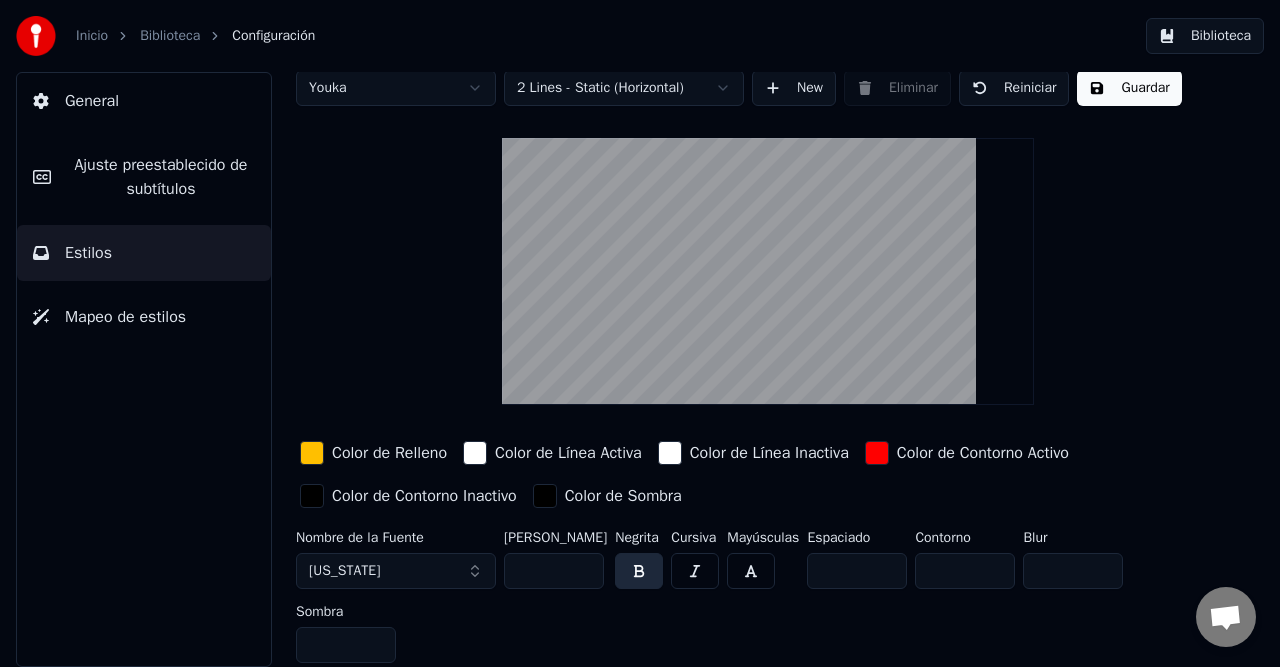 click on "Georgia" at bounding box center [396, 571] 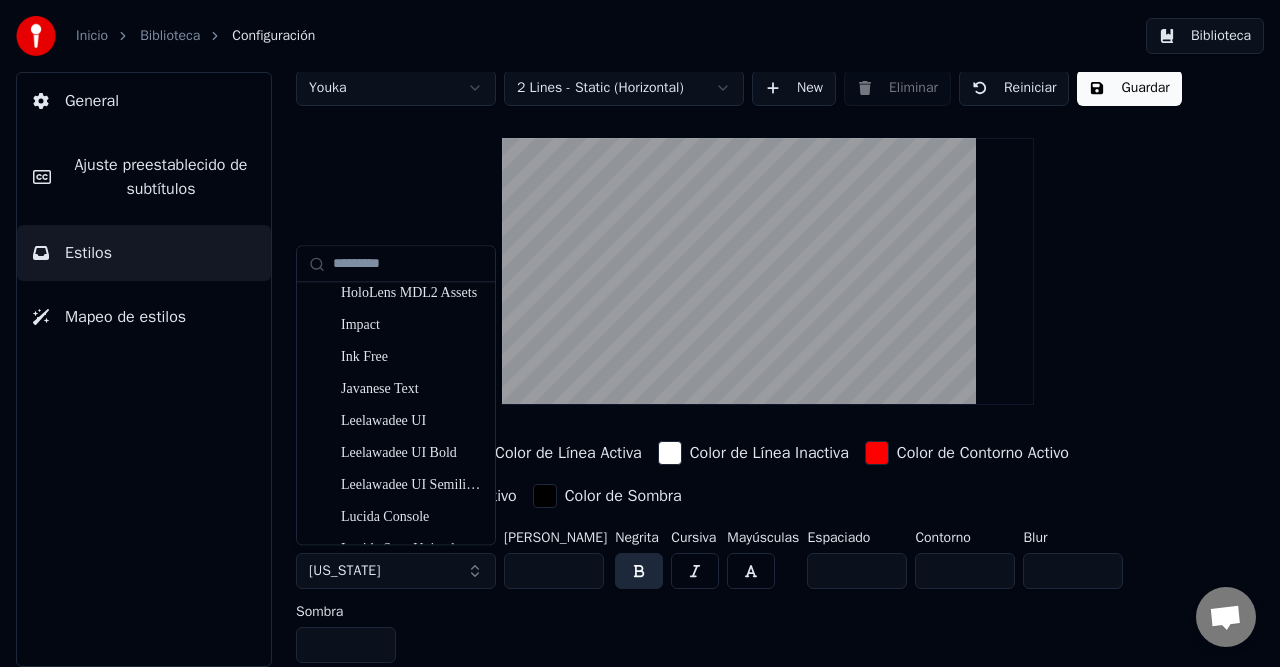 scroll, scrollTop: 1600, scrollLeft: 0, axis: vertical 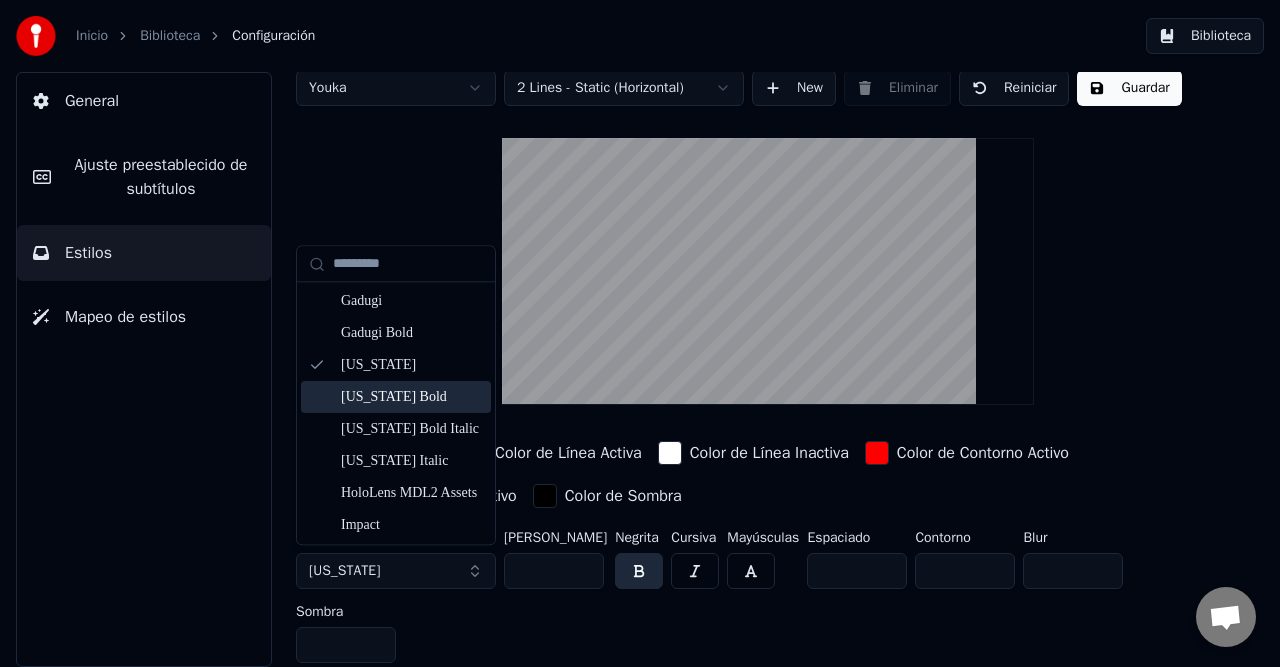 click on "Georgia Bold" at bounding box center (412, 398) 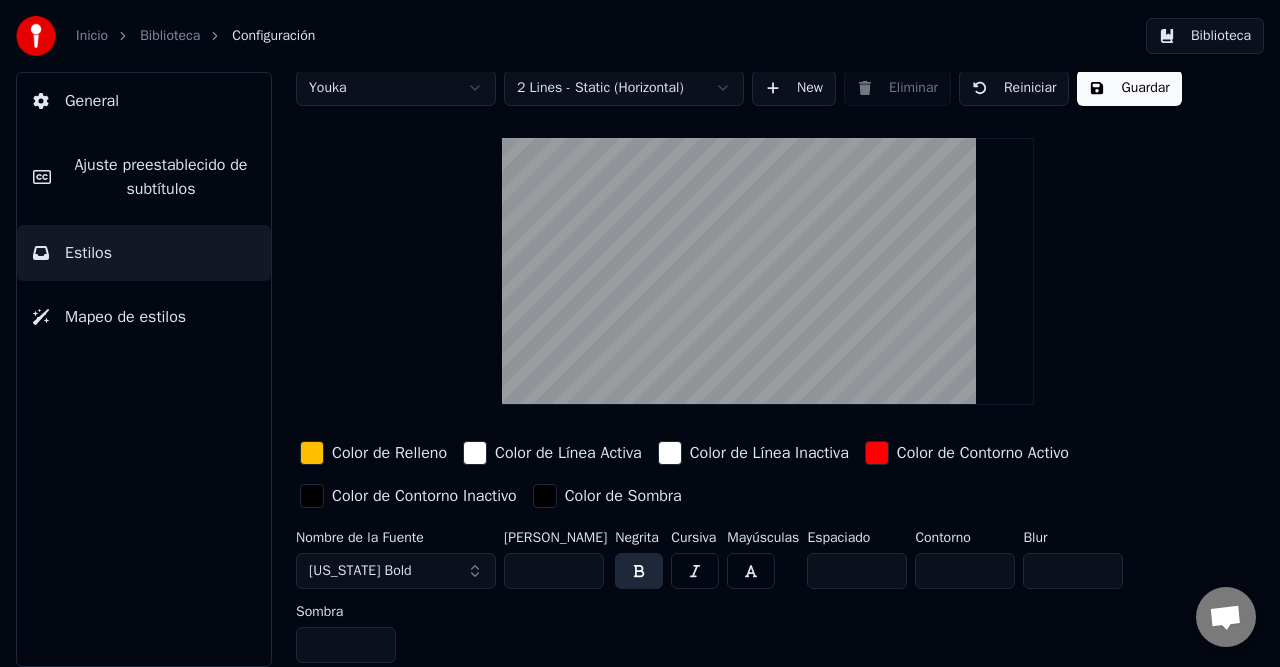click on "Georgia Bold" at bounding box center (396, 571) 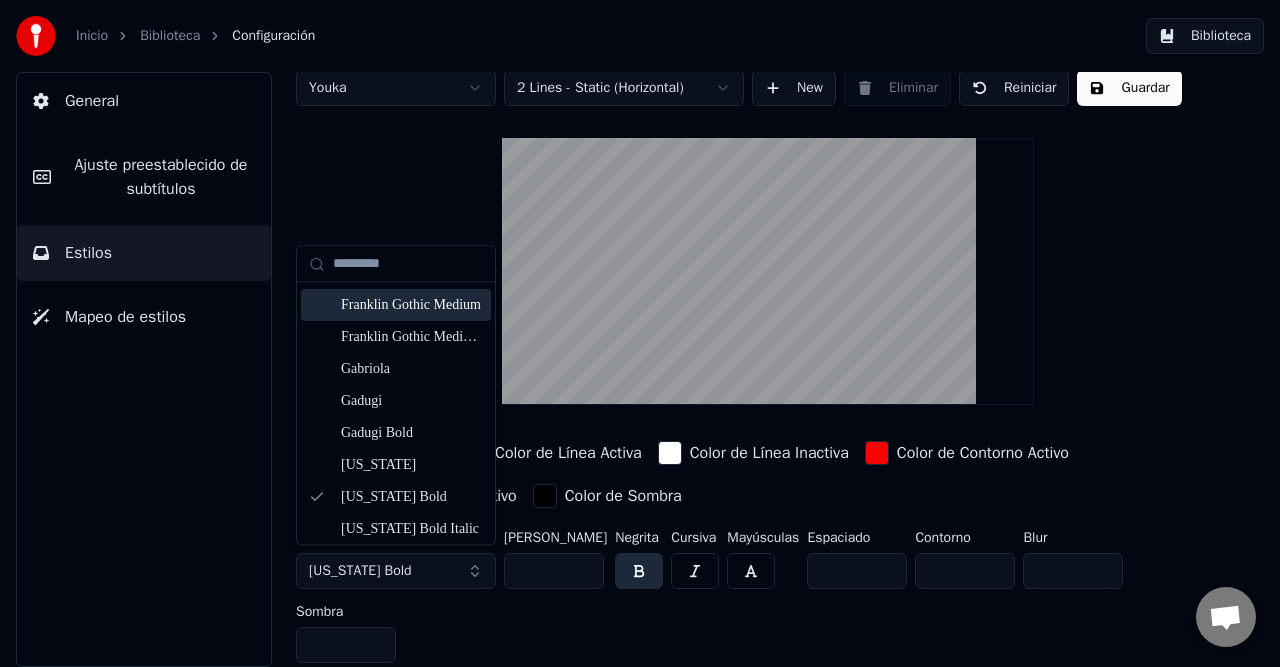 scroll, scrollTop: 1600, scrollLeft: 0, axis: vertical 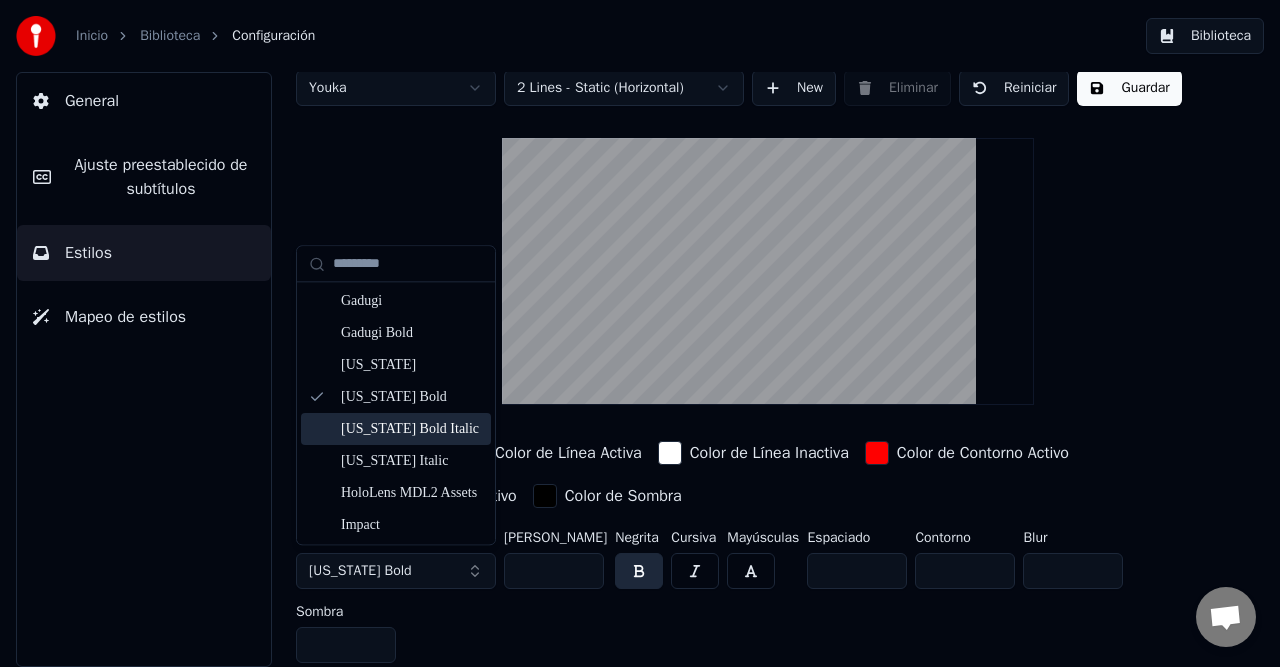 click on "Georgia Bold Italic" at bounding box center [412, 429] 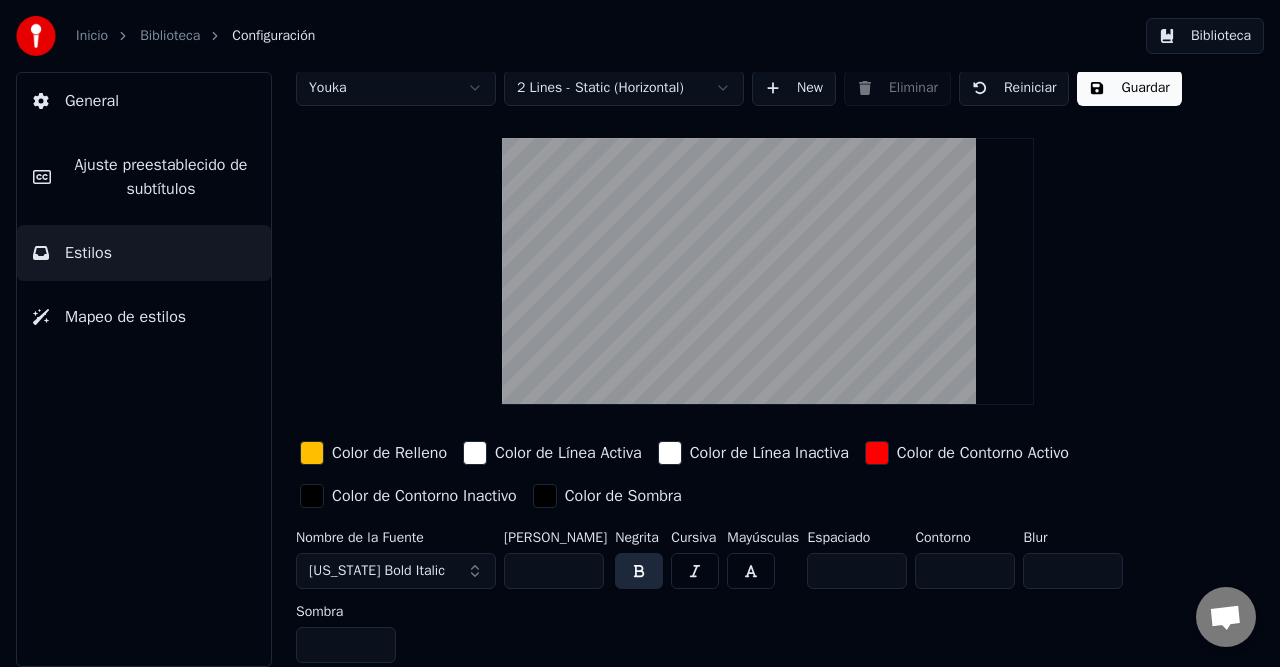 click on "**" at bounding box center (554, 571) 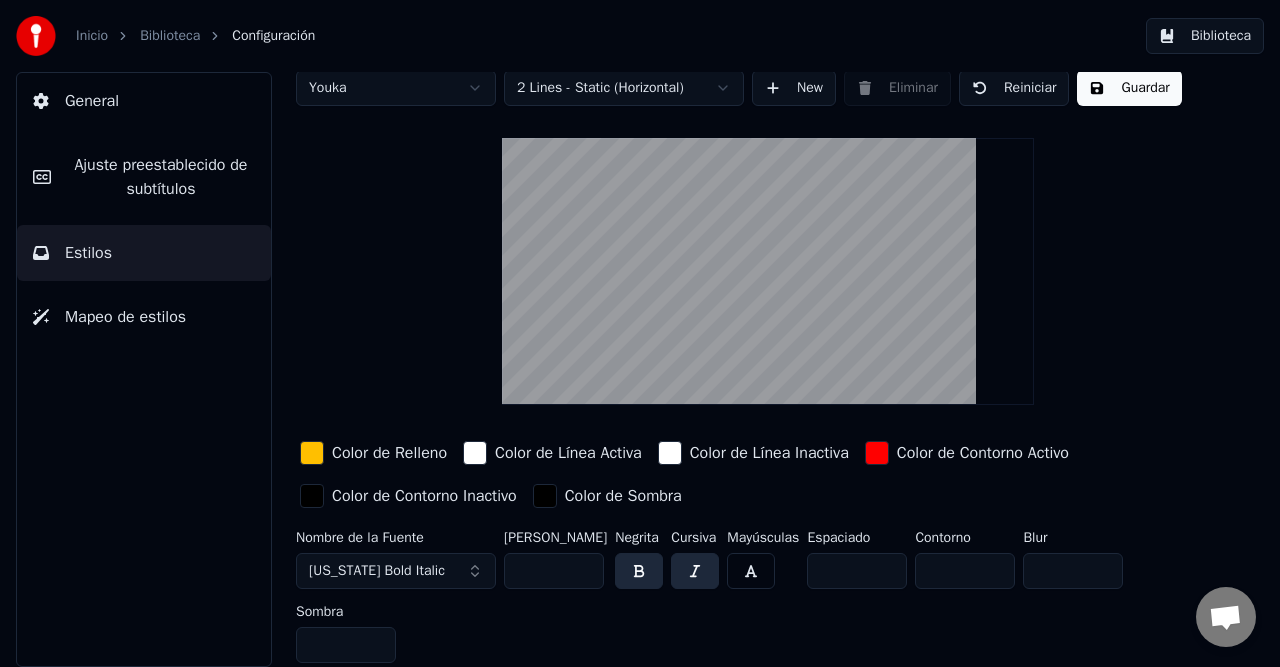 click on "Georgia Bold Italic" at bounding box center (396, 571) 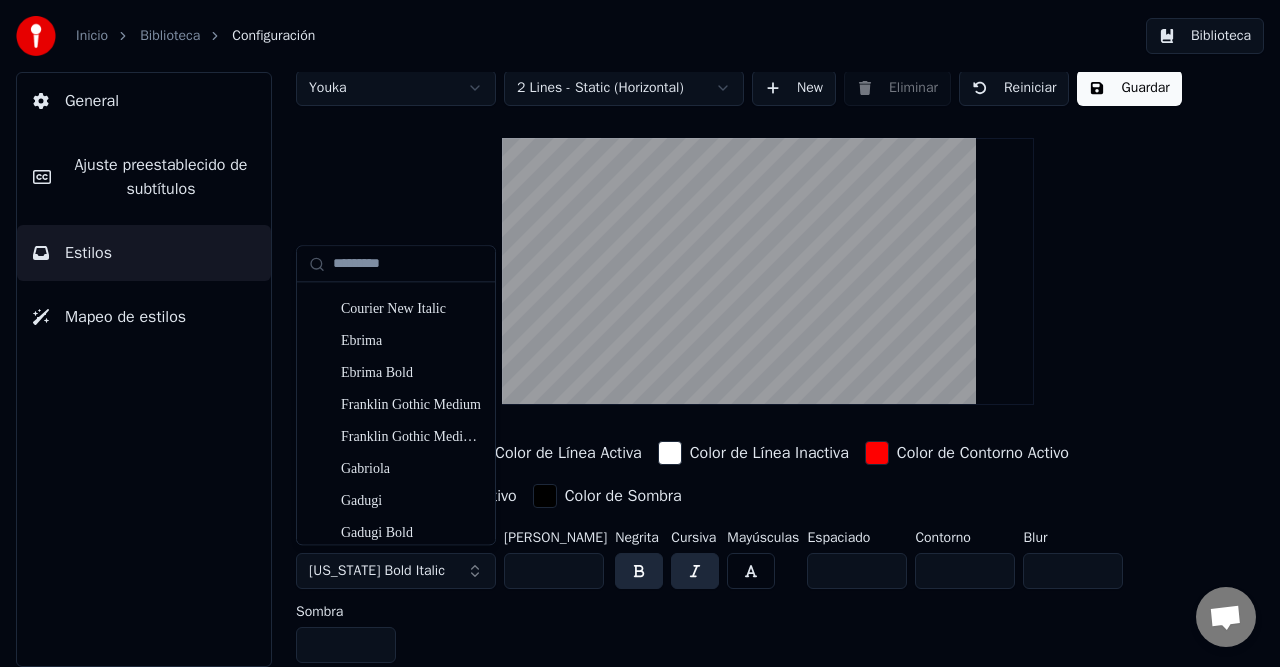 scroll, scrollTop: 1500, scrollLeft: 0, axis: vertical 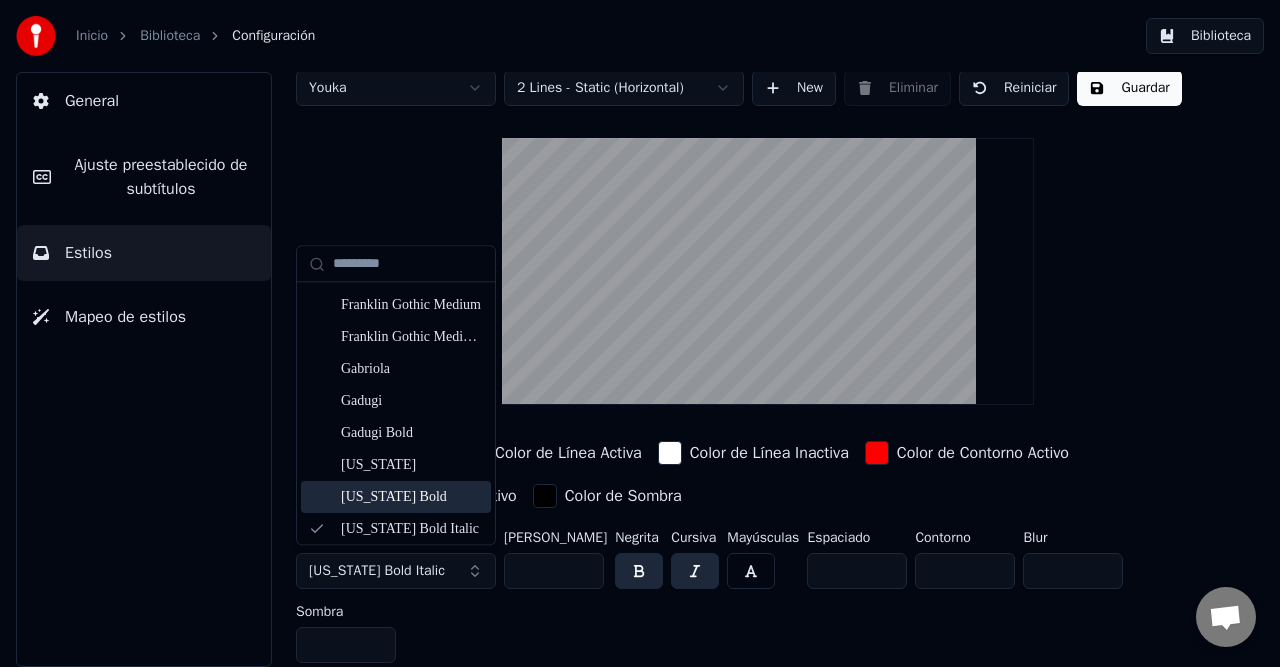click on "Georgia" at bounding box center (412, 466) 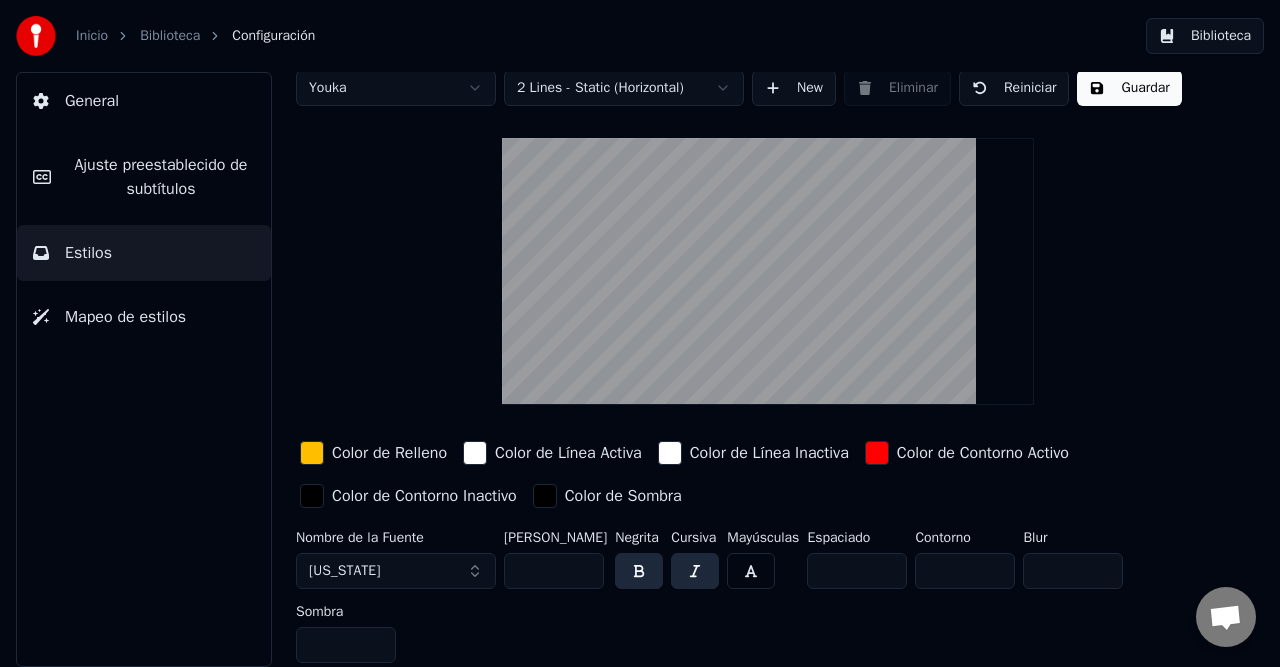 click at bounding box center [695, 571] 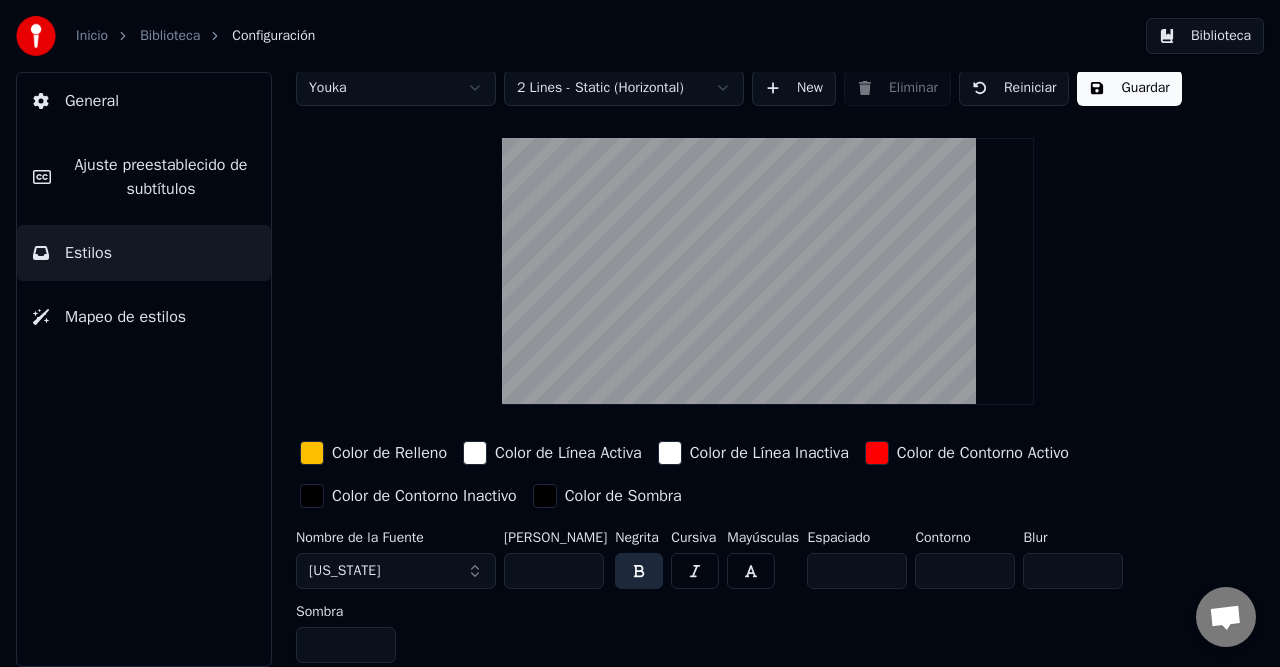 click at bounding box center [695, 571] 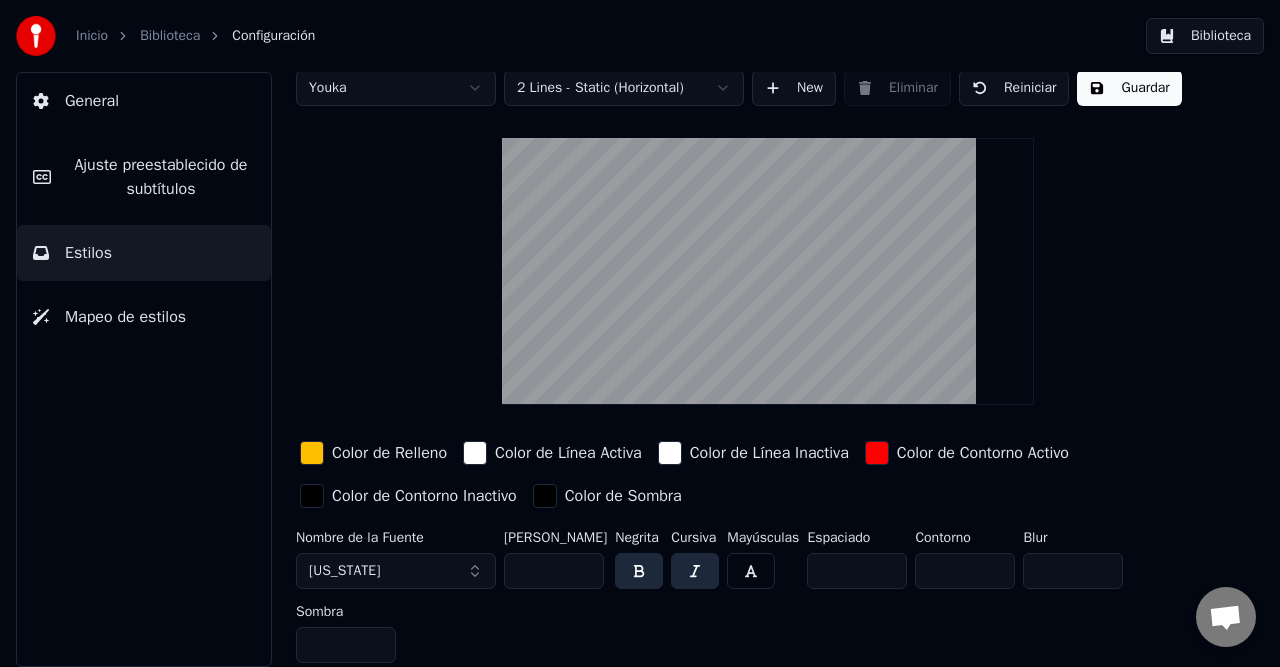 click at bounding box center [695, 571] 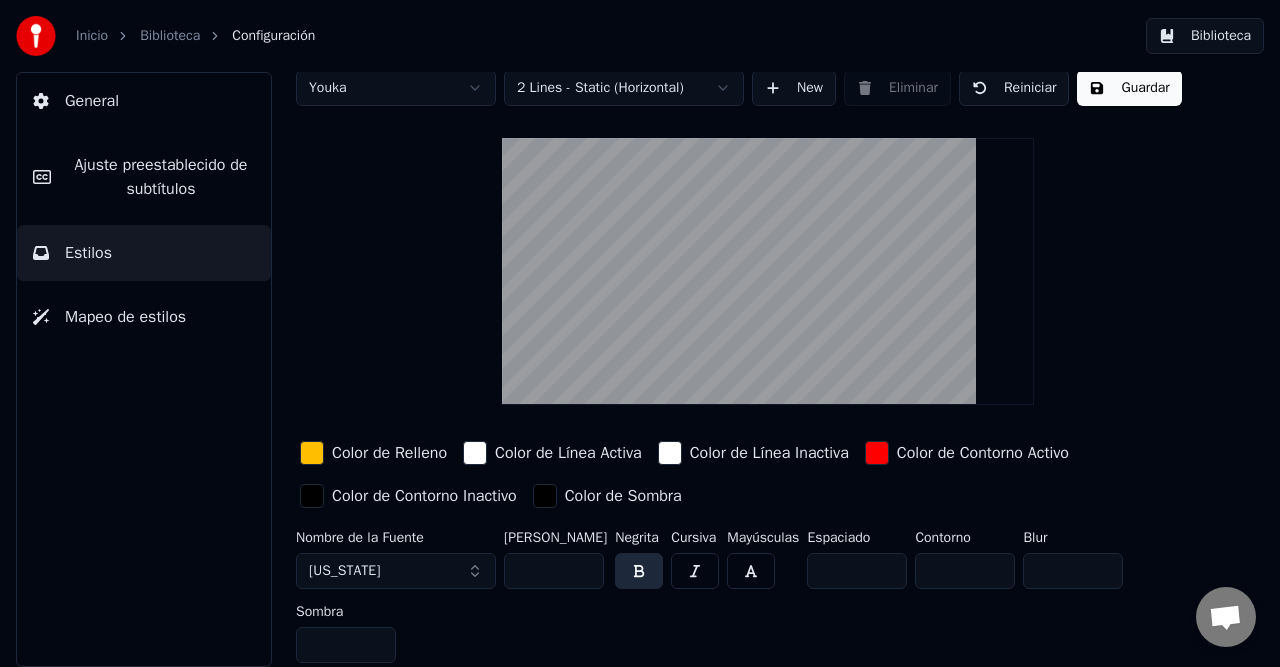click on "Nombre de la Fuente Georgia Tamaño de Fuente ** Negrita Cursiva Mayúsculas Espaciado * Contorno * Blur * Sombra *" at bounding box center (744, 601) 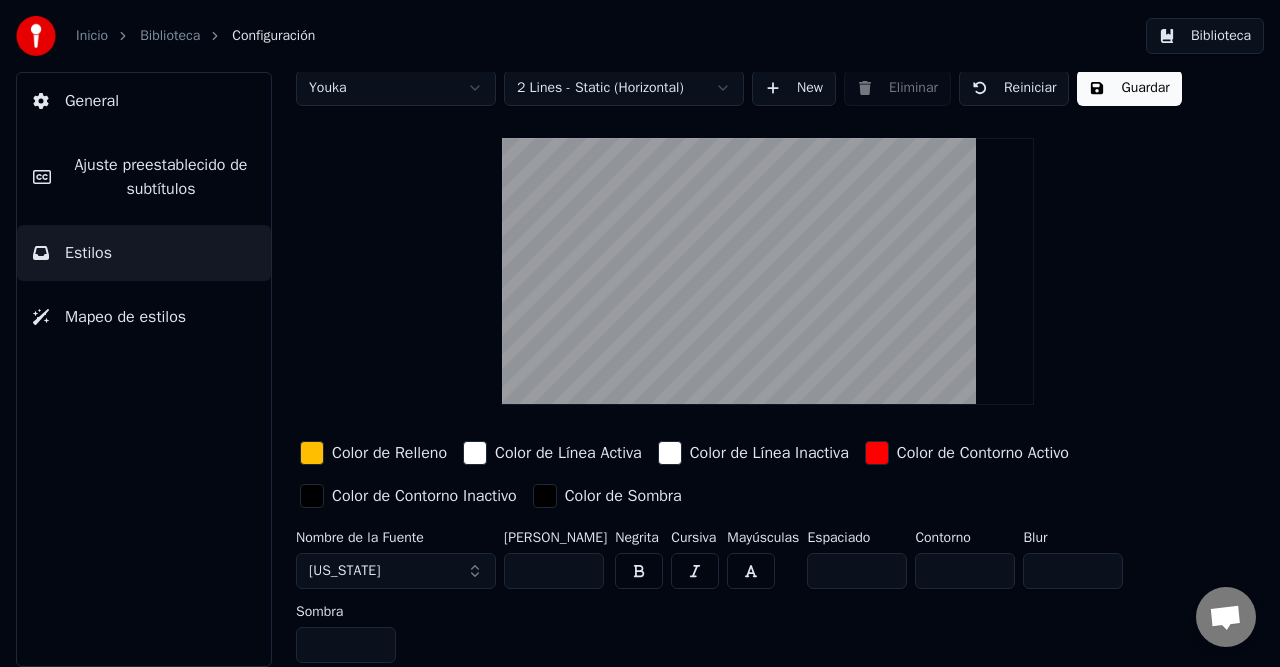 click at bounding box center [639, 571] 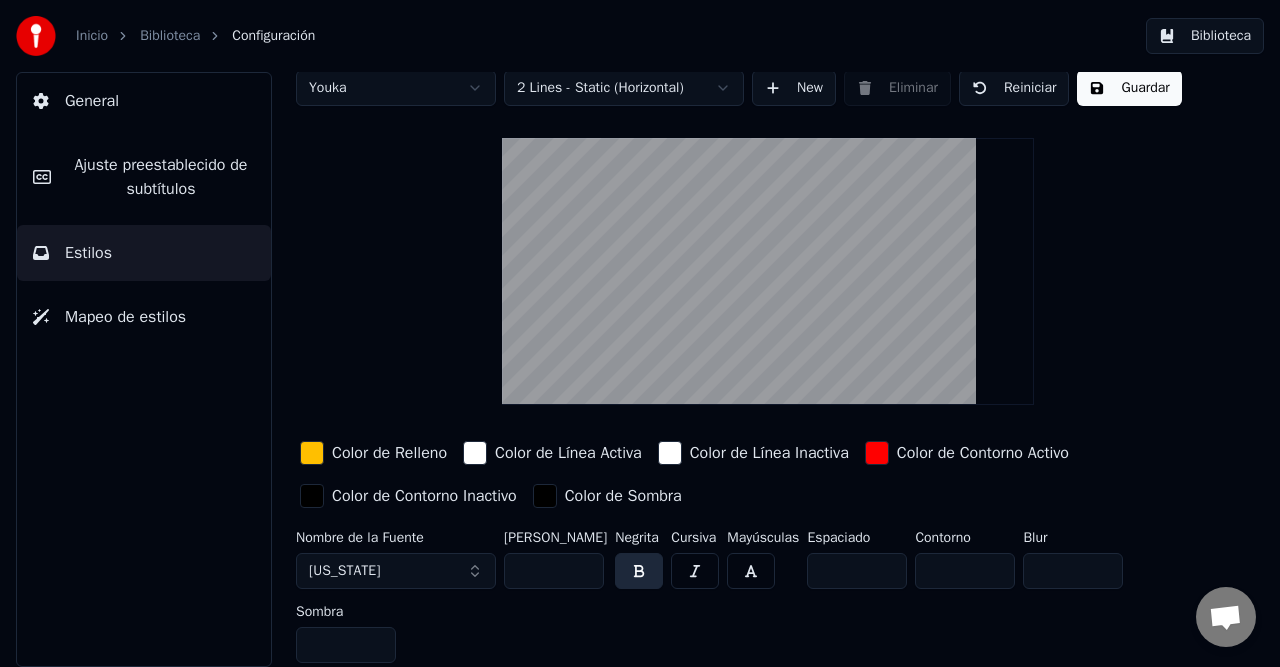 click at bounding box center [751, 571] 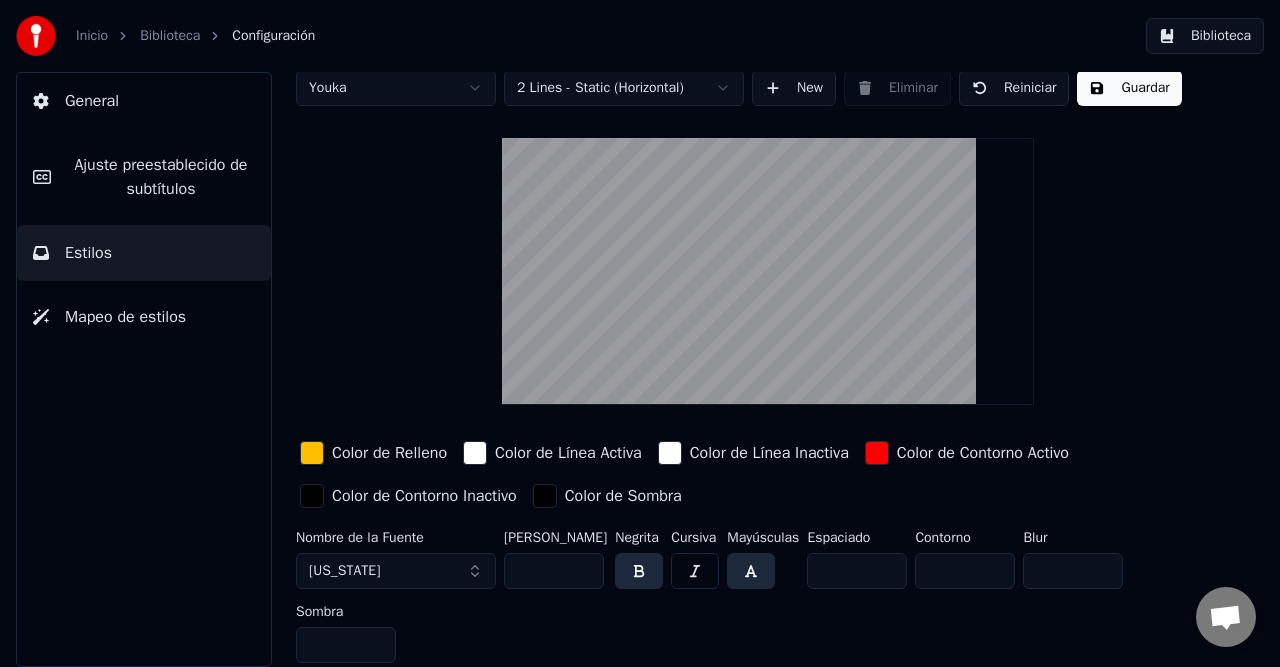 click on "*" at bounding box center (1073, 571) 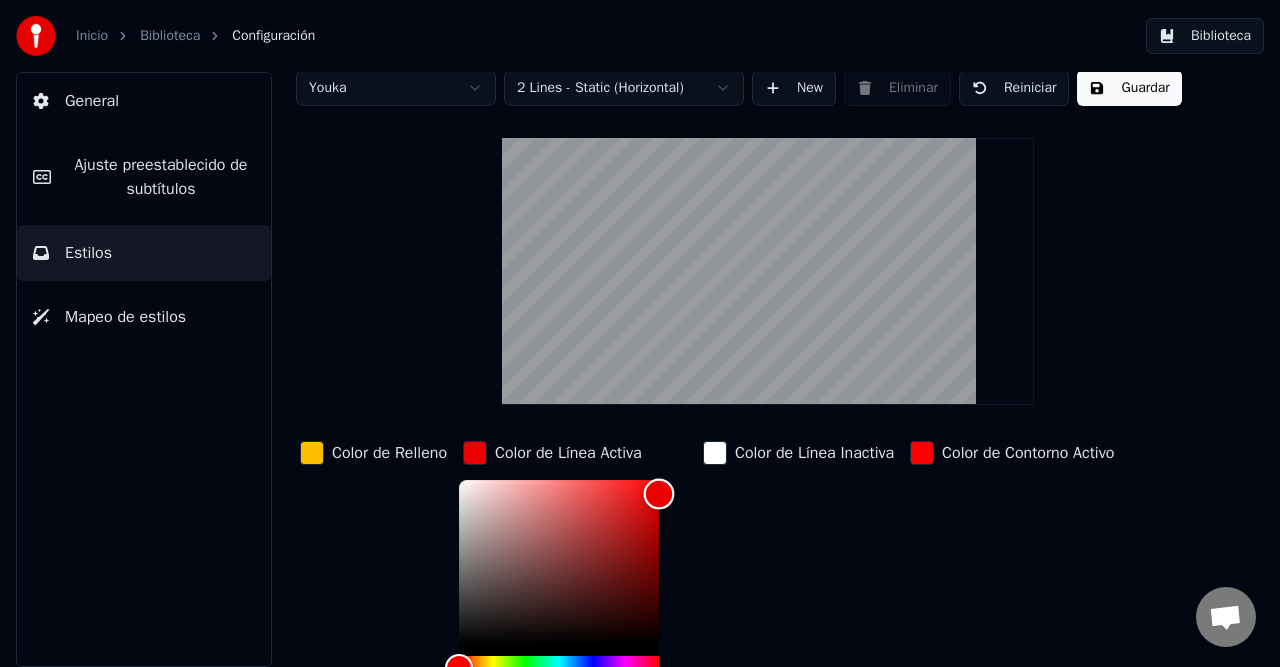 drag, startPoint x: 464, startPoint y: 478, endPoint x: 850, endPoint y: 490, distance: 386.1865 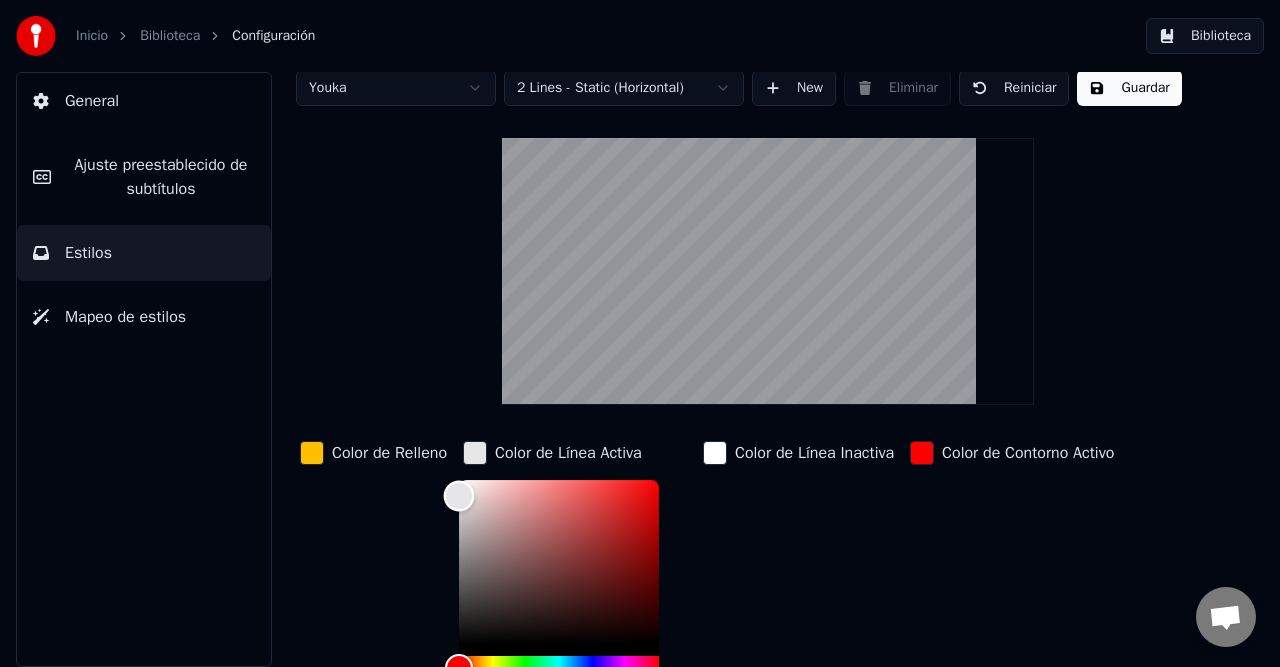 drag, startPoint x: 661, startPoint y: 492, endPoint x: 280, endPoint y: 494, distance: 381.00525 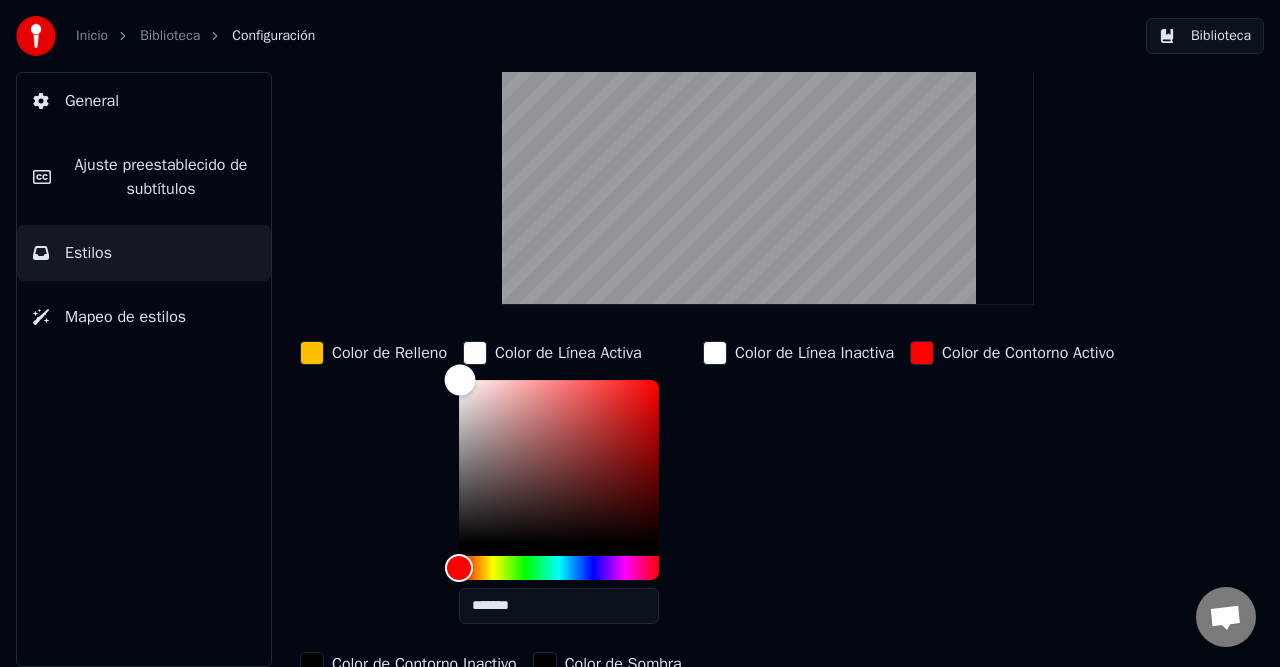 scroll, scrollTop: 224, scrollLeft: 0, axis: vertical 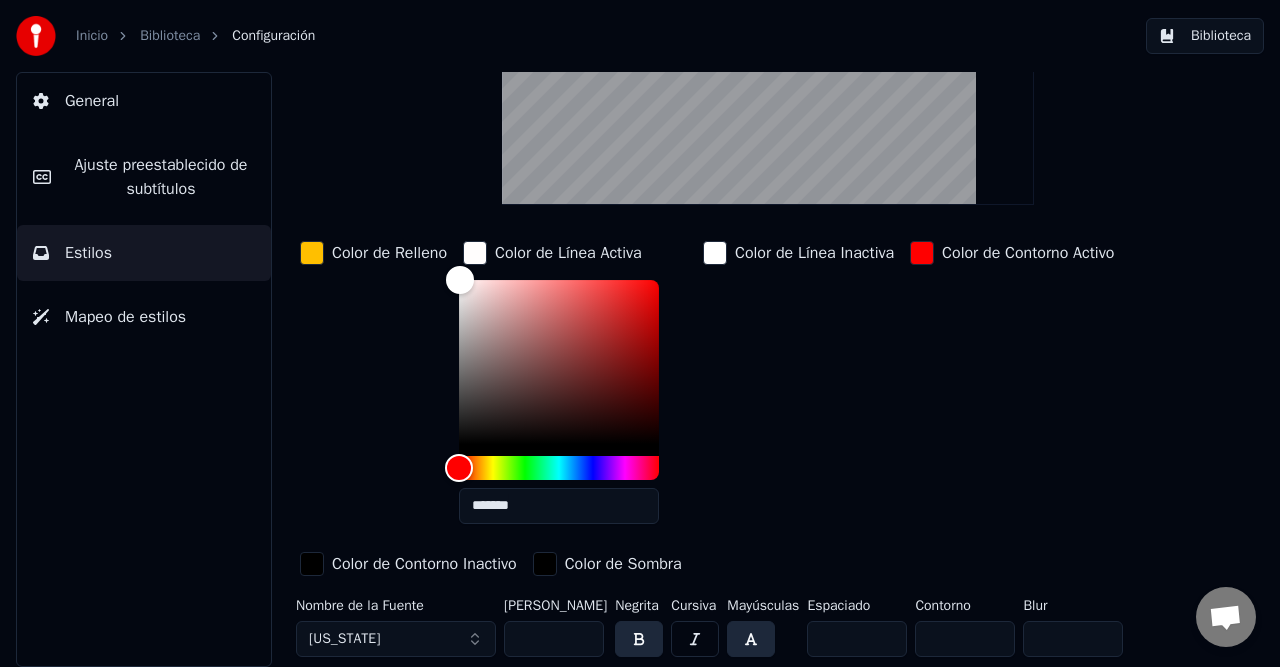 click at bounding box center [312, 564] 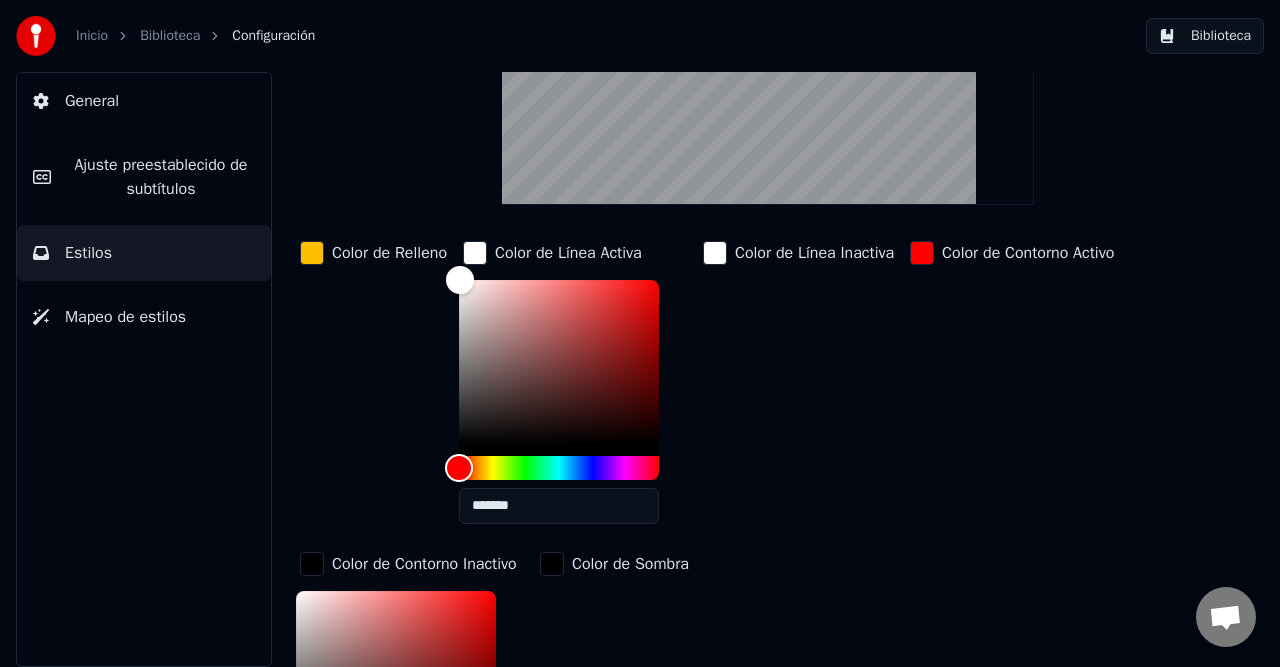 click on "Color de Sombra" at bounding box center [630, 564] 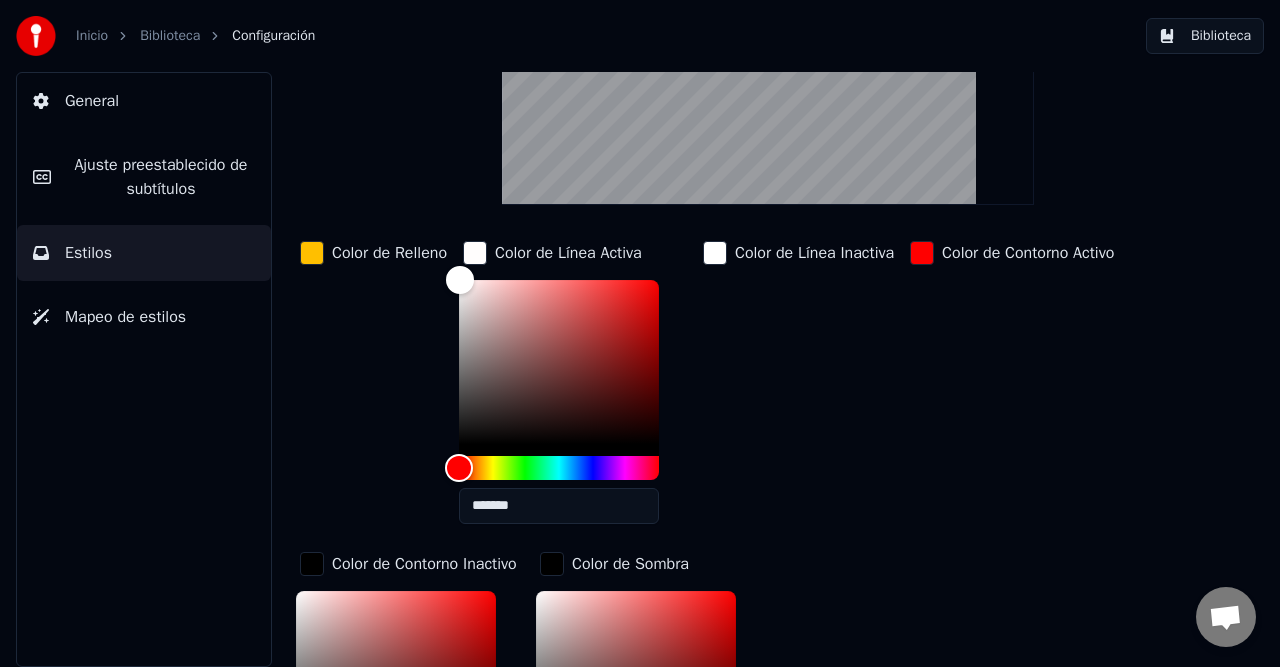 click on "Color de Relleno Color de Línea Activa ******* Color de Línea Inactiva Color de Contorno Activo Color de Contorno Inactivo ******* Color de Sombra *******" at bounding box center [744, 544] 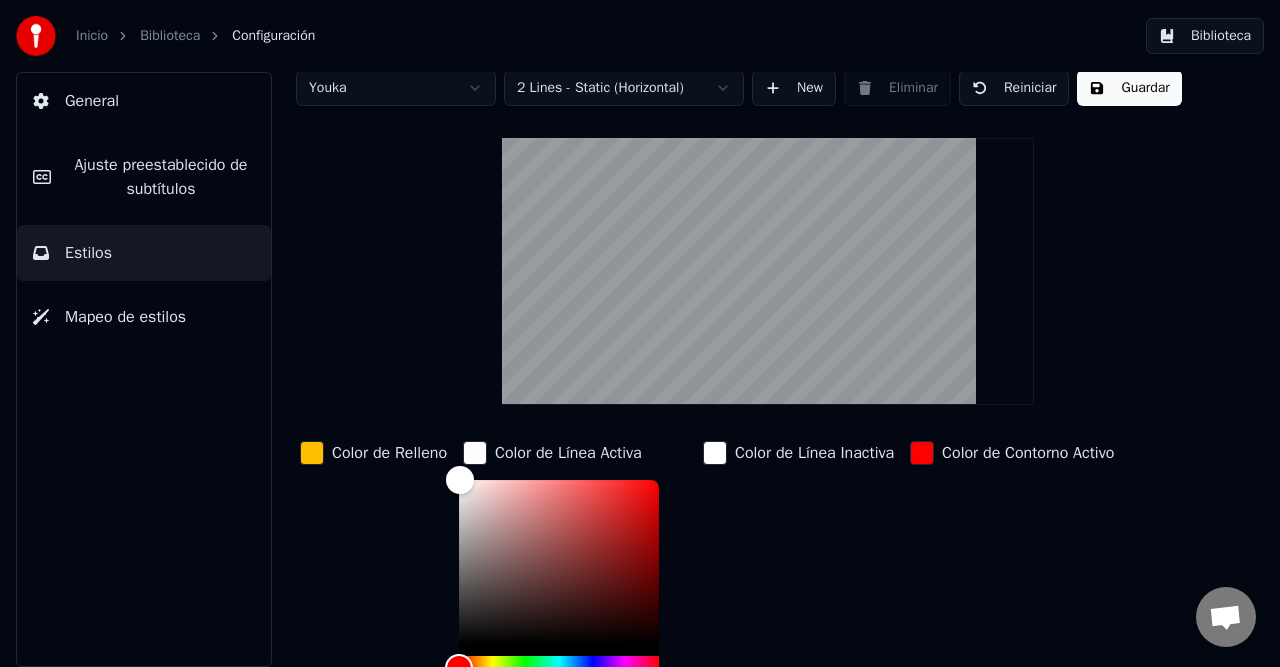 click on "Color de Contorno Activo" at bounding box center [1028, 453] 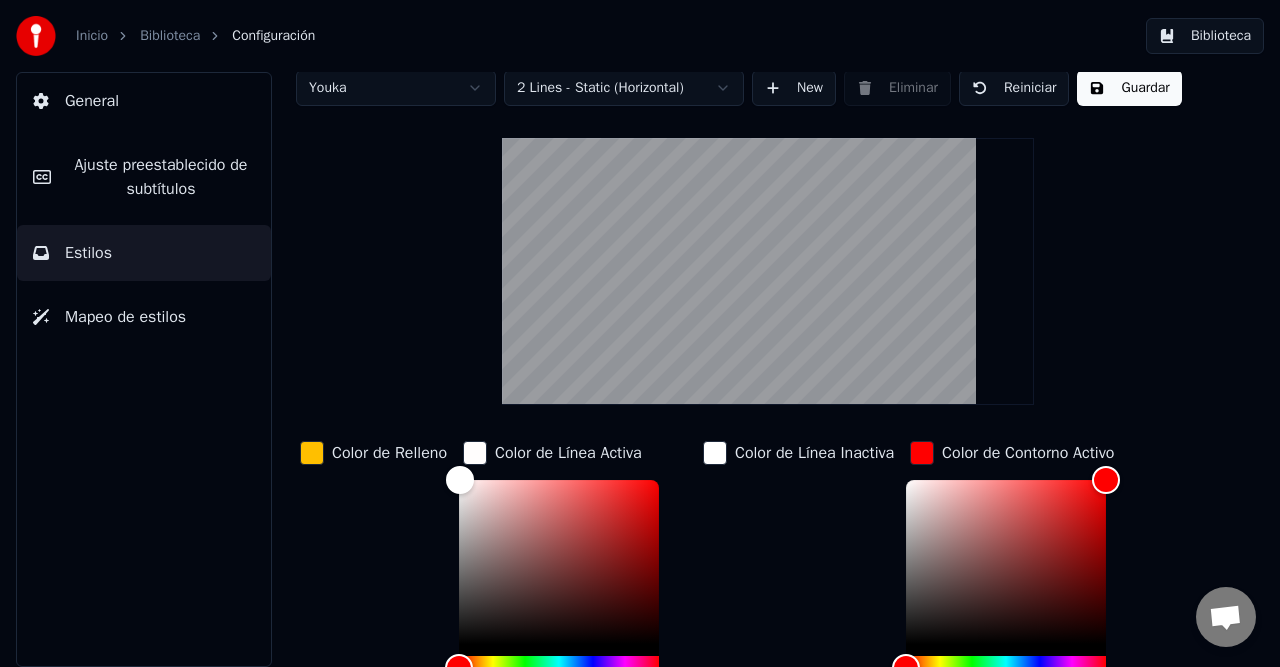click on "Estilo Youka Ajuste preestablecido de subtítulos 2 Lines - Static (Horizontal) New Eliminar Reiniciar Guardar Color de Relleno Color de Línea Activa ******* Color de Línea Inactiva Color de Contorno Activo ******* Color de Contorno Inactivo ******* Color de Sombra ******* Nombre de la Fuente Georgia Tamaño de Fuente ** Negrita Cursiva Mayúsculas Espaciado * Contorno * Blur * Sombra *" at bounding box center [768, 627] 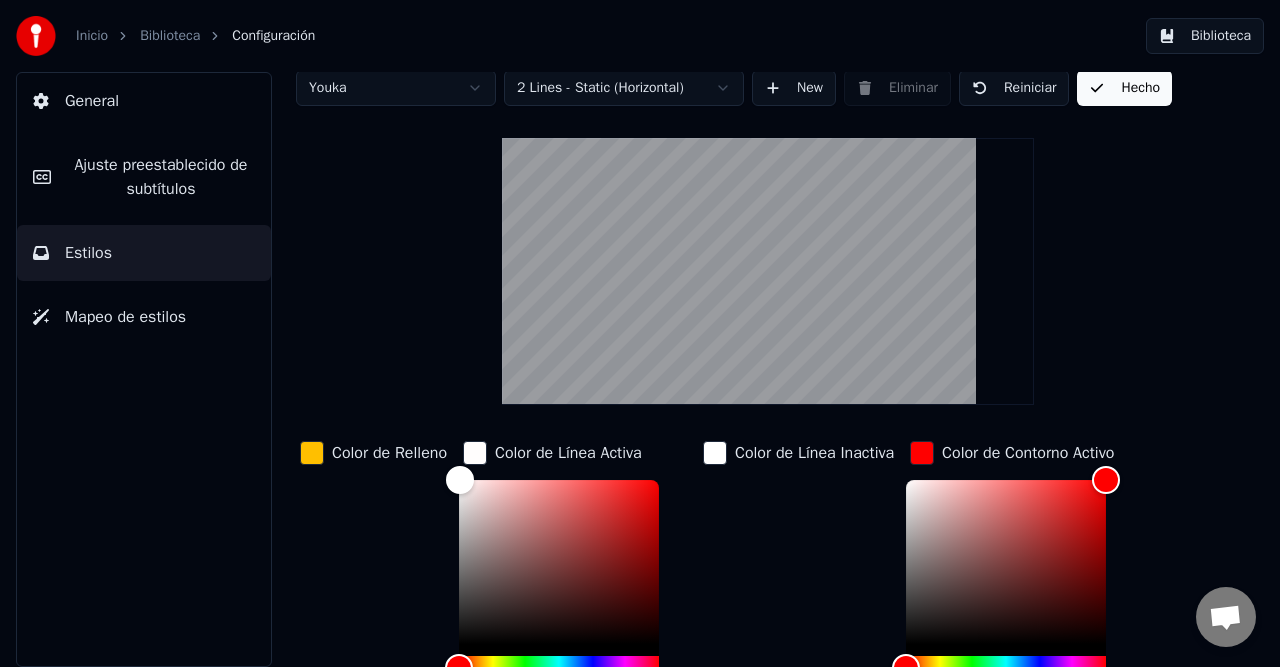 click on "Biblioteca" at bounding box center (170, 36) 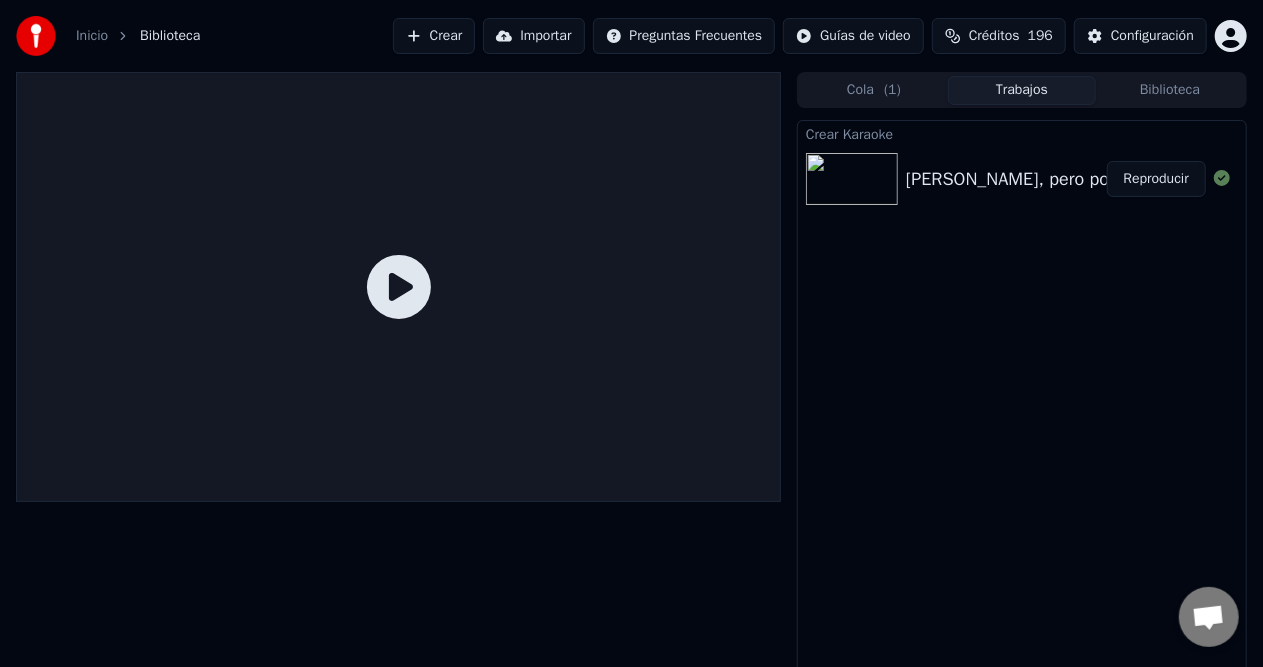 click on "Reproducir" at bounding box center [1156, 179] 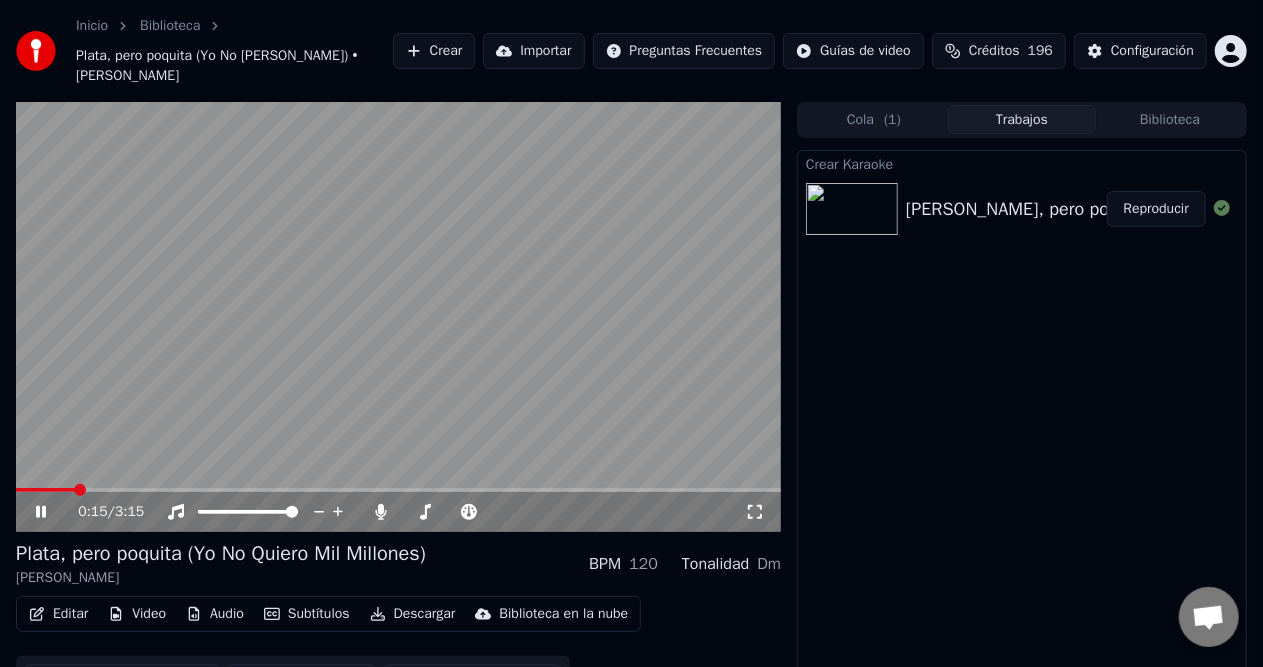 click at bounding box center (398, 490) 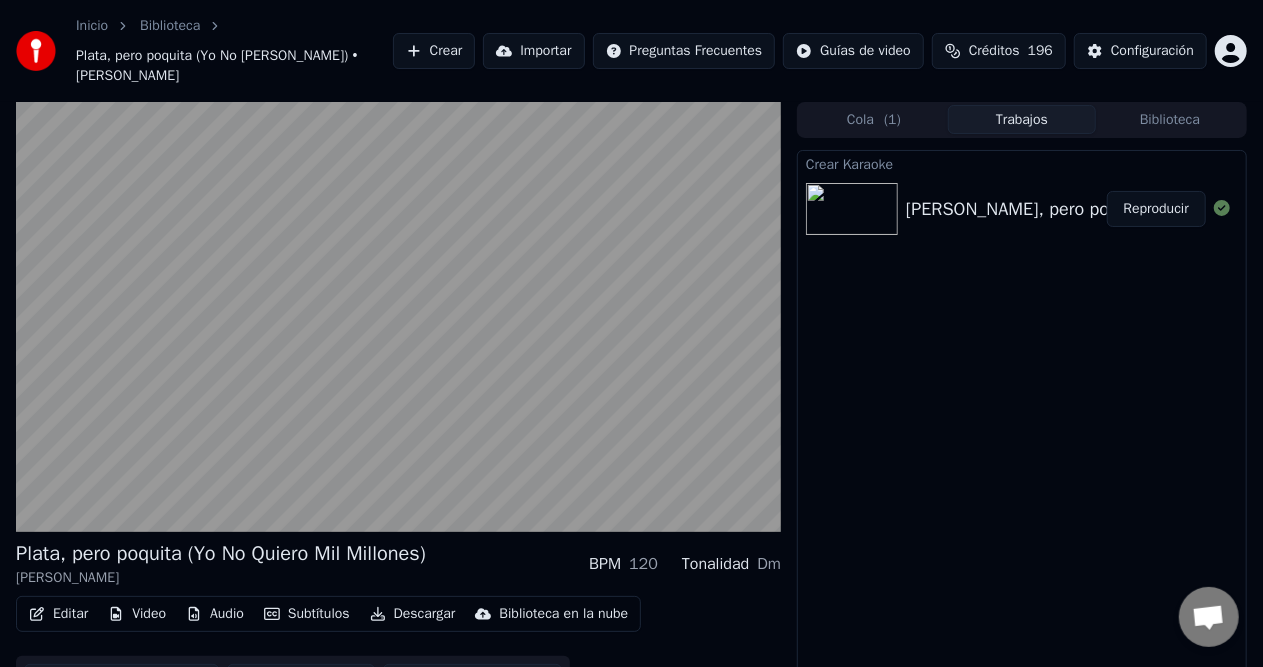 click on "Configuración" at bounding box center (1152, 51) 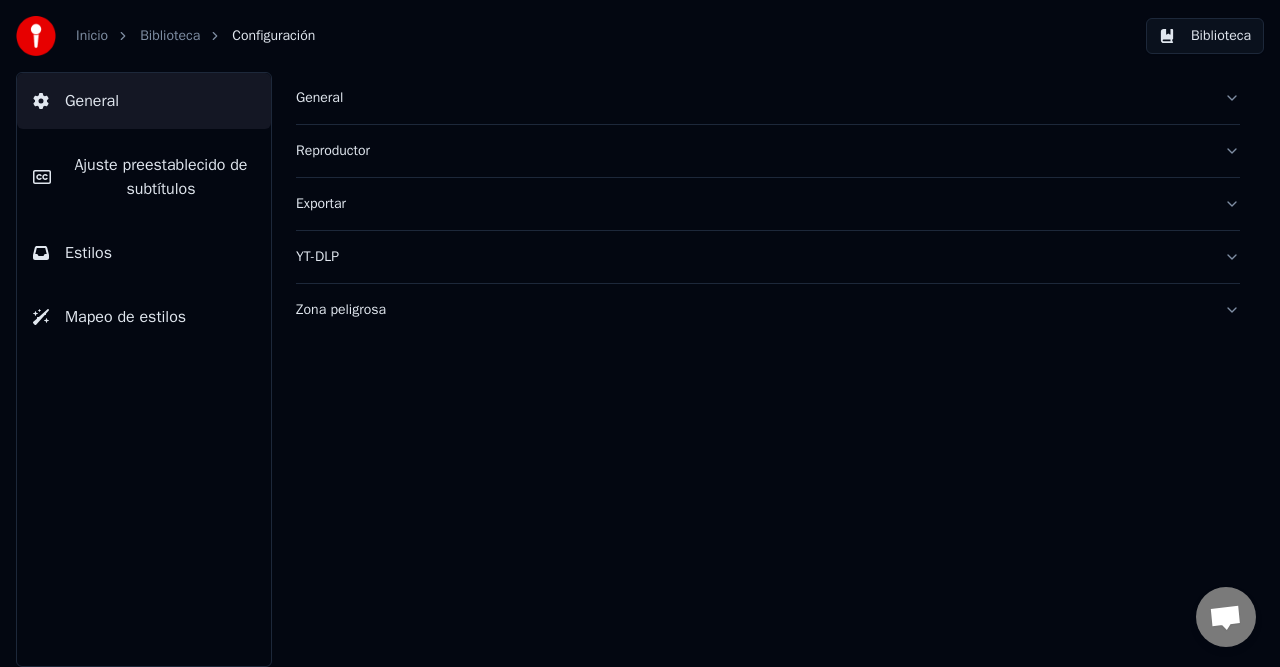 click on "Estilos" at bounding box center [144, 253] 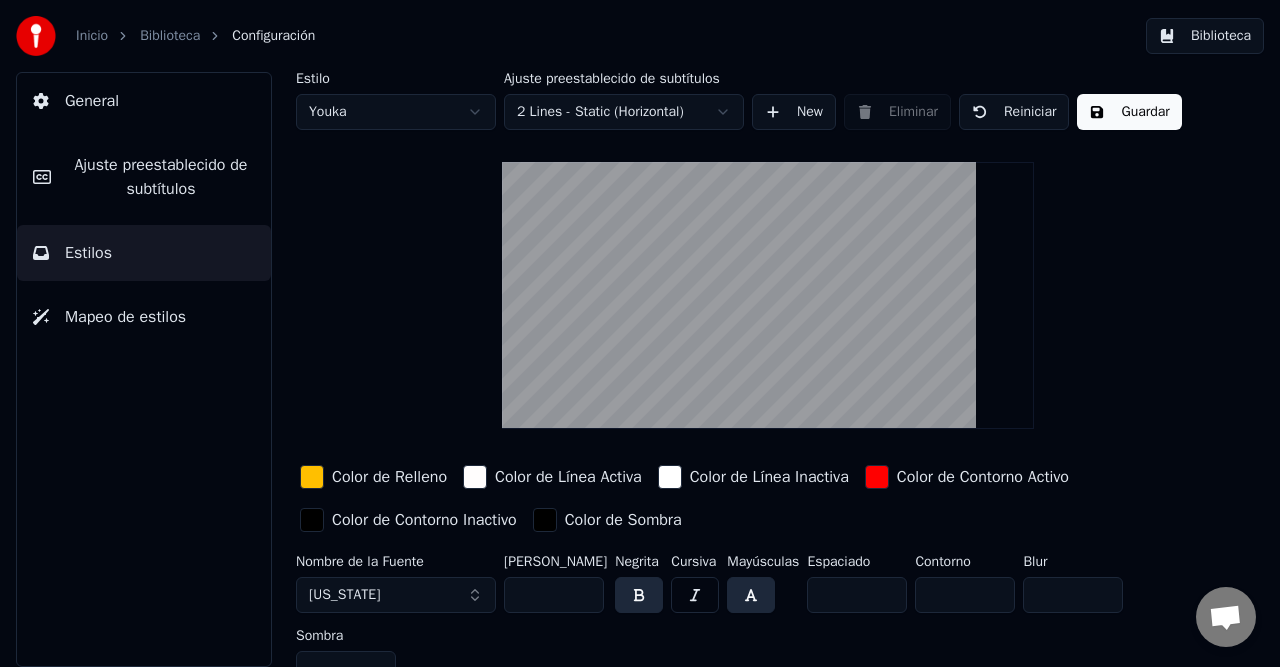 click on "Color de Contorno Inactivo" at bounding box center (424, 520) 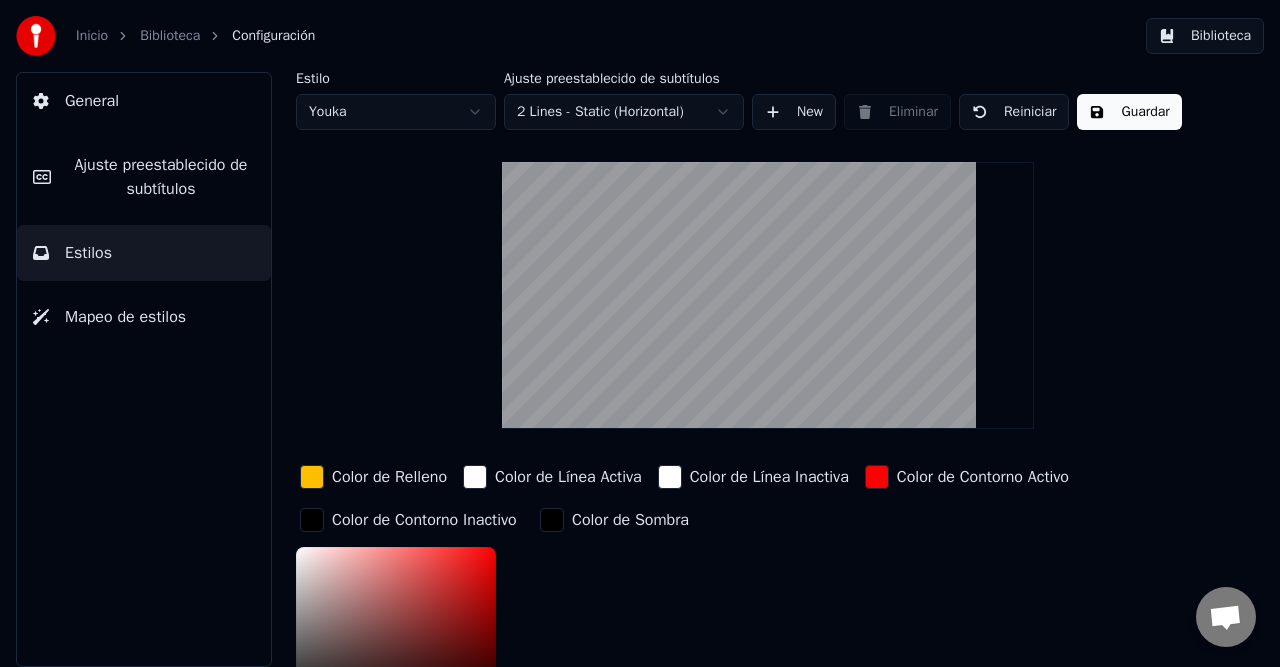scroll, scrollTop: 40, scrollLeft: 0, axis: vertical 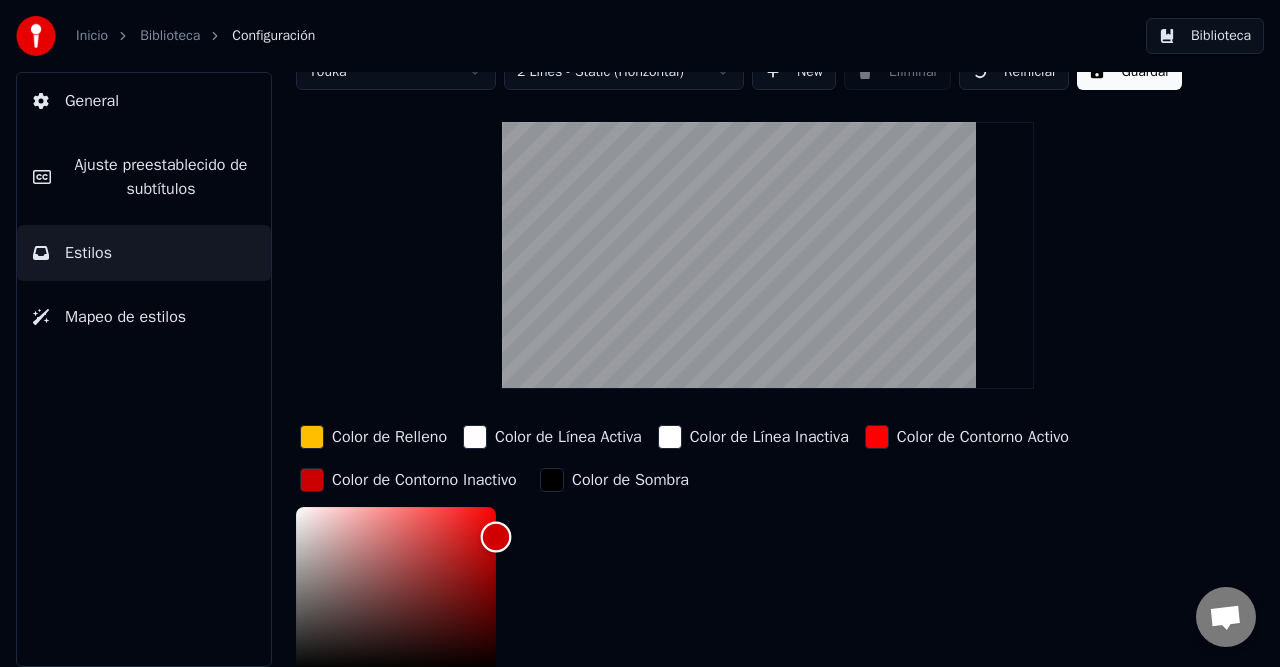 drag, startPoint x: 484, startPoint y: 552, endPoint x: 533, endPoint y: 521, distance: 57.982758 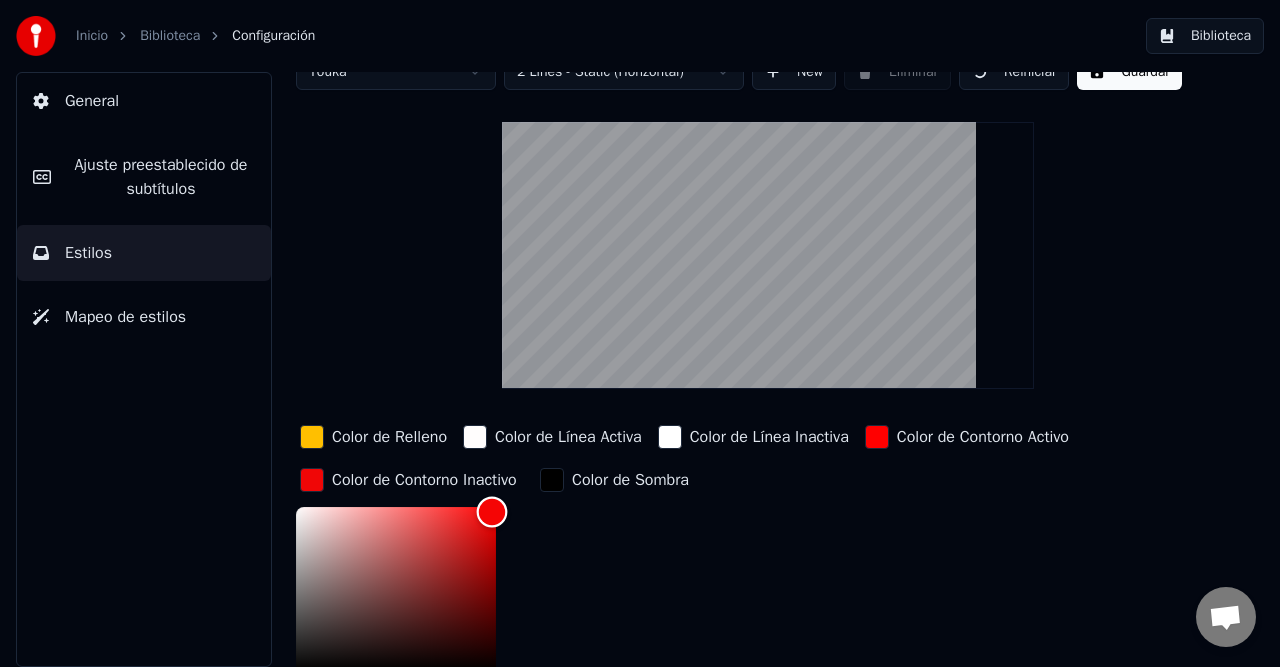 type on "*******" 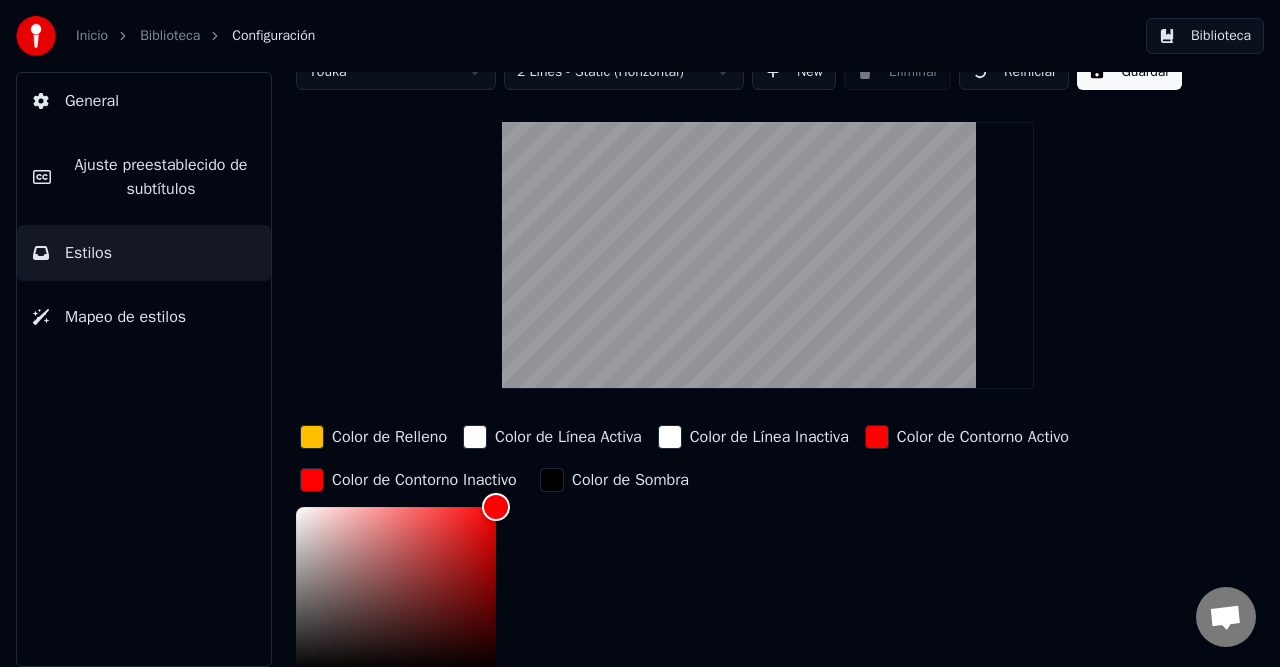 click on "Color de Contorno Activo" at bounding box center (967, 437) 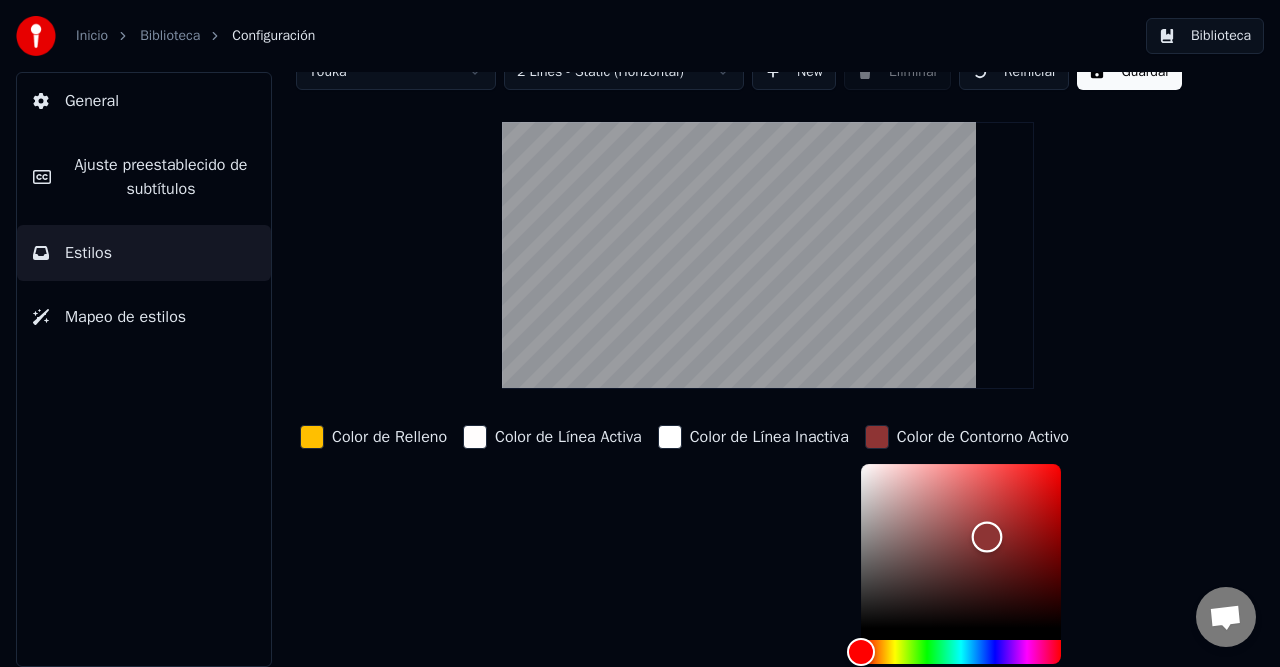 type on "*******" 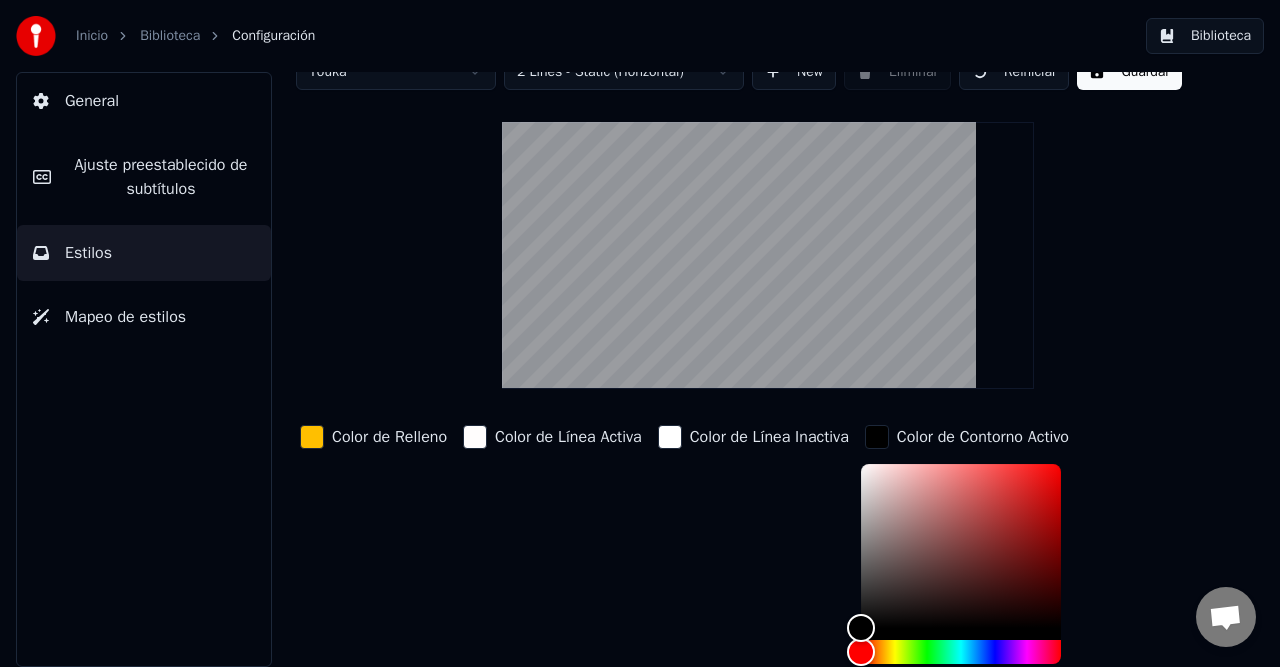 click on "Color de Relleno Color de Línea Activa Color de Línea Inactiva Color de Contorno Activo ******* Color de Contorno Inactivo ******* Color de Sombra" at bounding box center [744, 728] 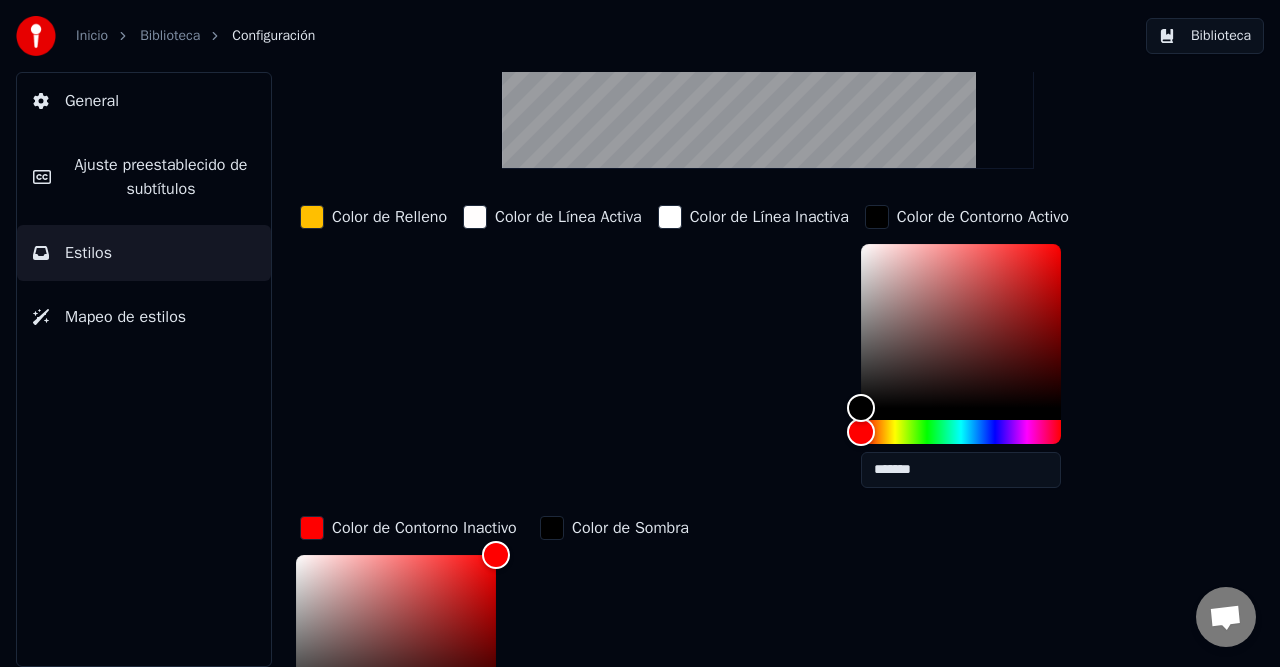scroll, scrollTop: 0, scrollLeft: 0, axis: both 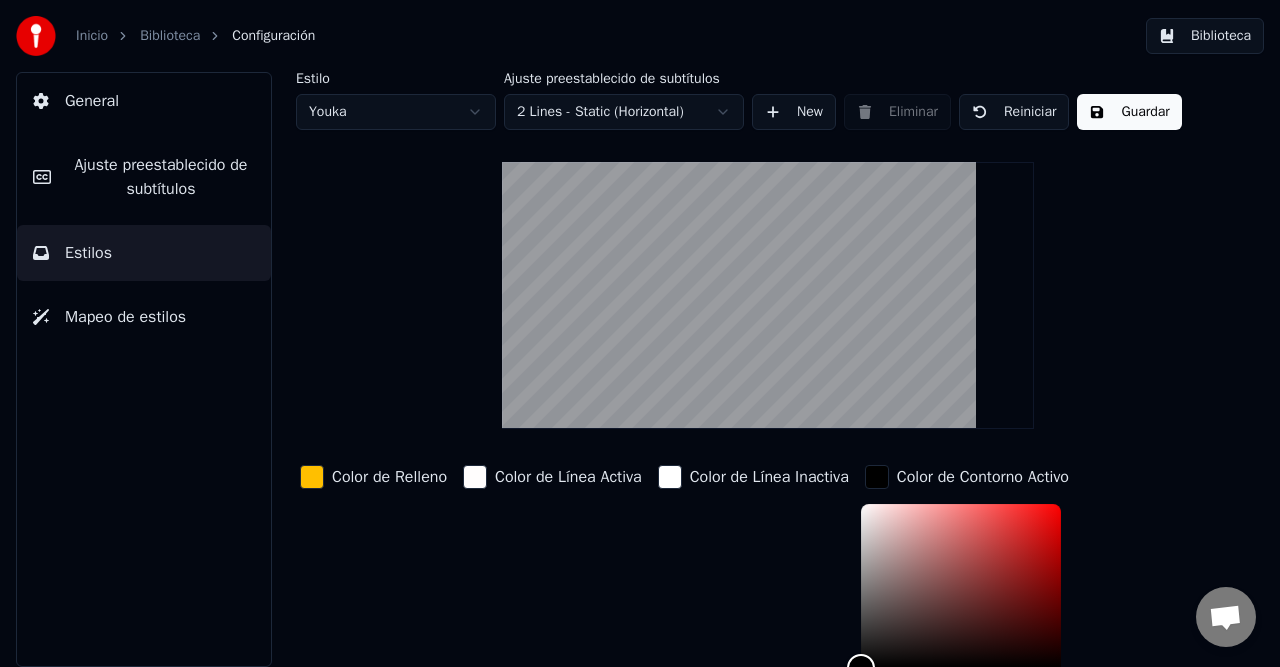 click on "Guardar" at bounding box center [1129, 112] 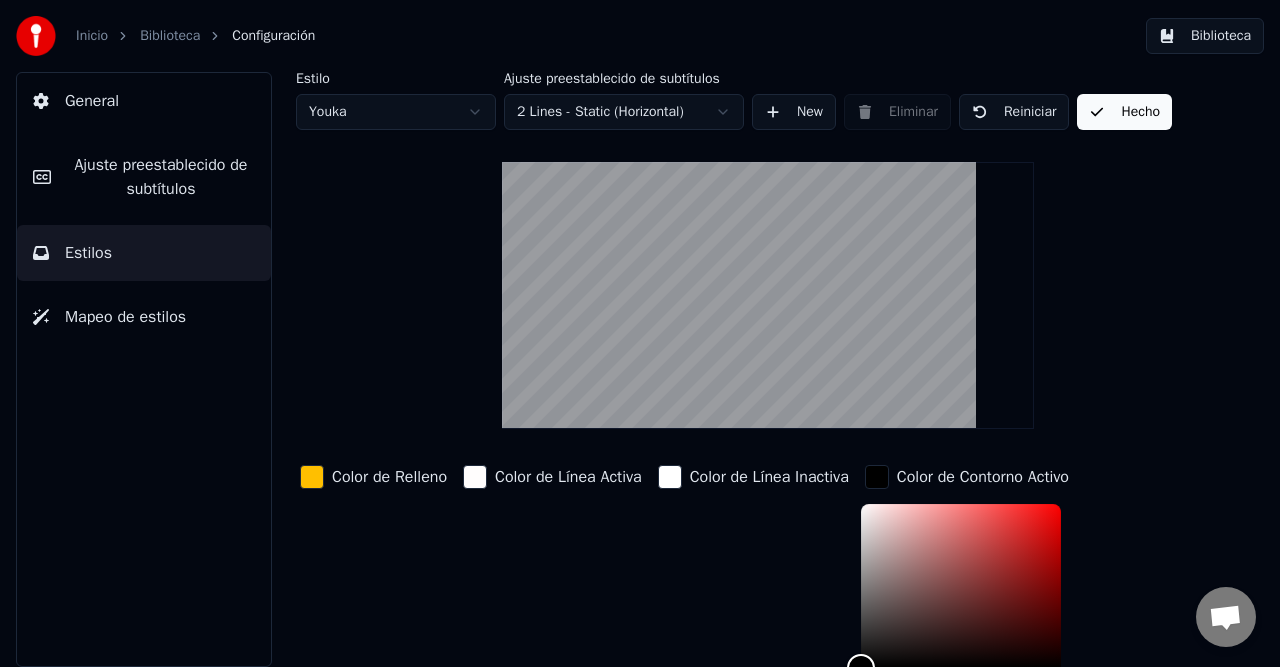 click on "Inicio Biblioteca Configuración" at bounding box center (165, 36) 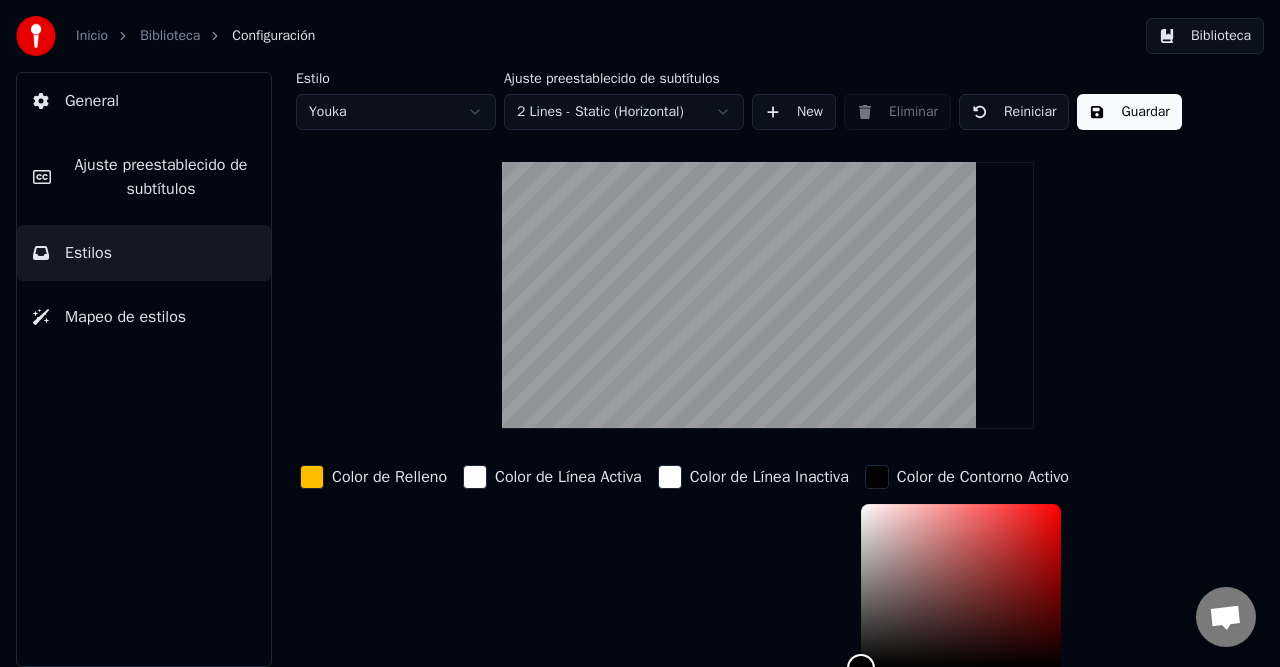 click on "Biblioteca" at bounding box center (170, 36) 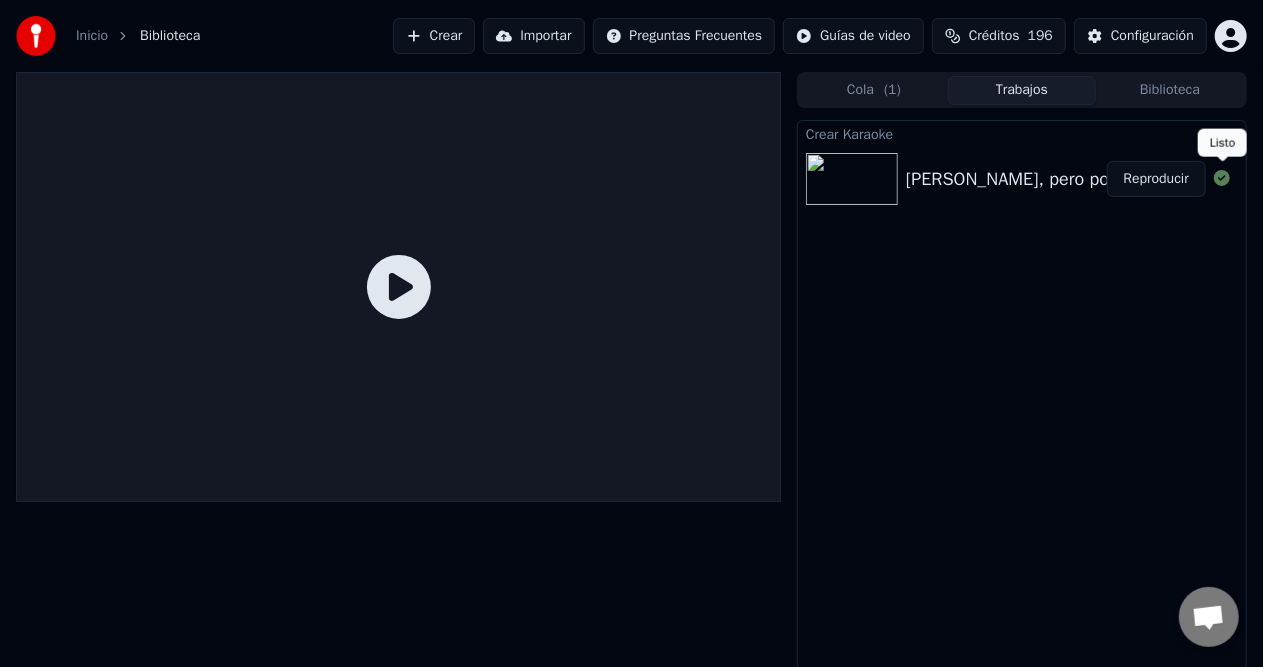 click on "Reproducir" at bounding box center [1156, 179] 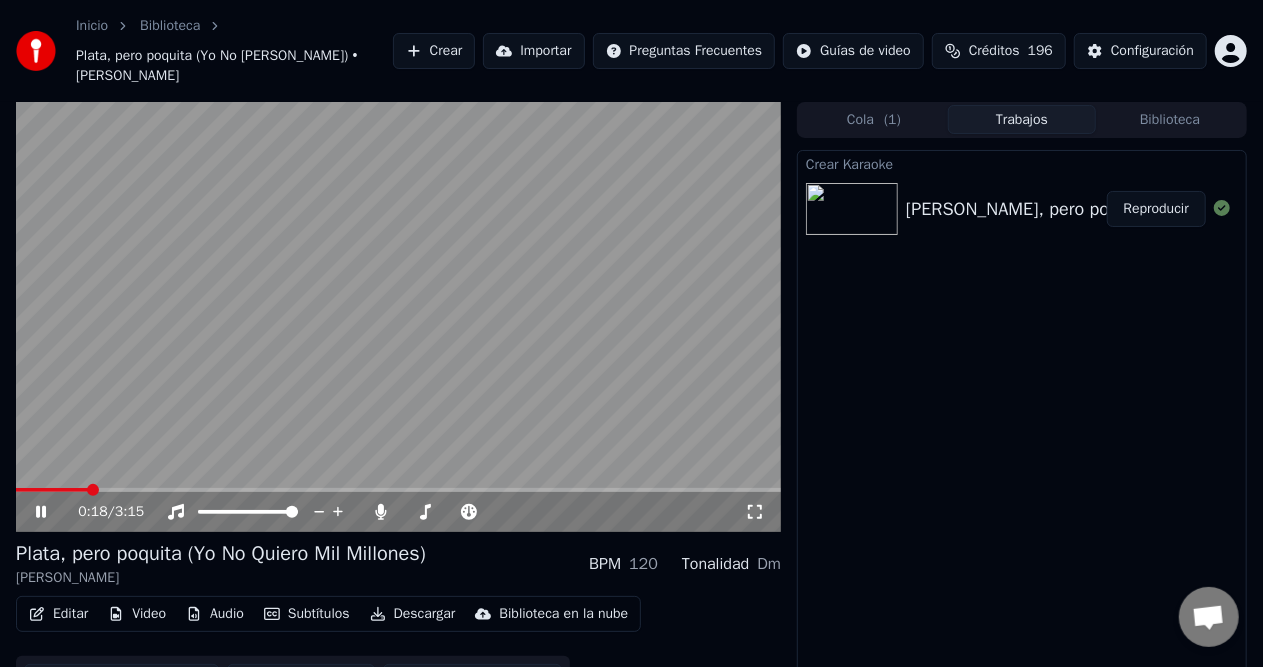 click 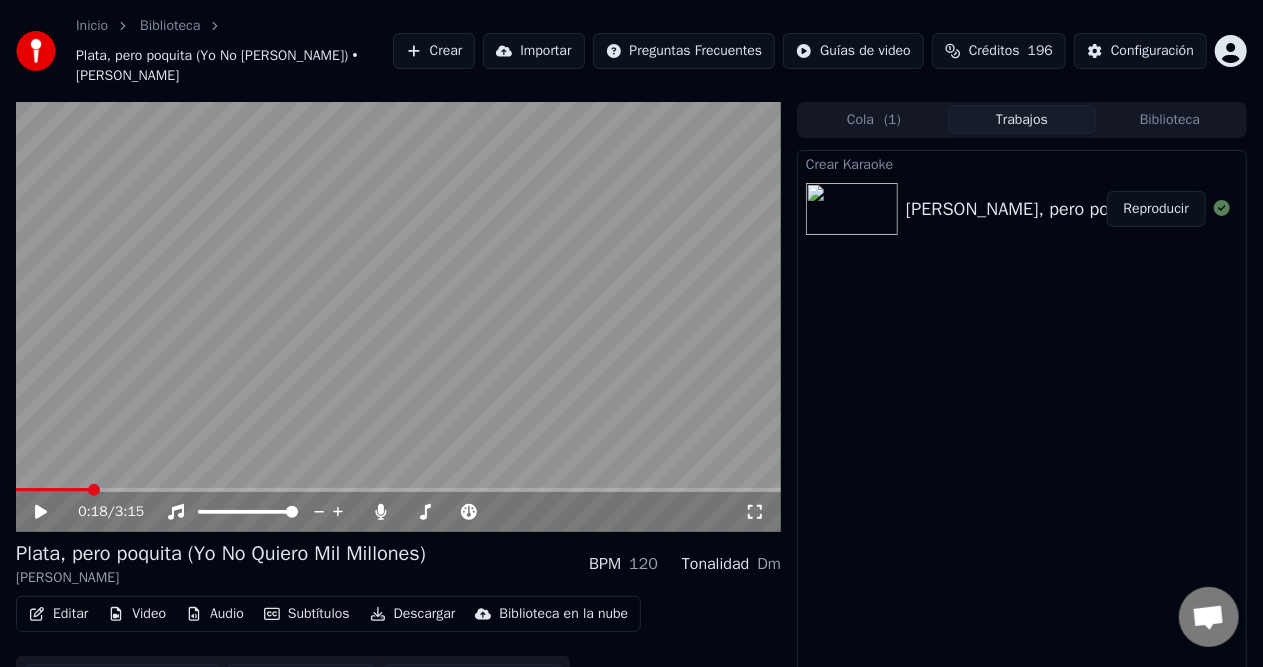click on "Inicio Biblioteca Plata, pero poquita (Yo No Quiero Mil Millones) • José Arbey Loaiza Crear Importar Preguntas Frecuentes Guías de video Créditos 196 Configuración 0:18  /  3:15 Plata, pero poquita (Yo No Quiero Mil Millones) José Arbey Loaiza BPM 120 Tonalidad Dm Editar Video Audio Subtítulos Descargar Biblioteca en la nube Sincronización manual Descargar video Abrir Pantalla Doble Cola ( 1 ) Trabajos Biblioteca Crear Karaoke José Arbey Loaiza - Plata, pero poquita (Yo No Quiero Mil Millones) Reproducir Conversación Adam ¿Tienes alguna pregunta? ¡Hablemos! No estamos disponibles en estos momentos Red fuera de línea. Reconectando... Por ahora no se pueden recibir ni enviar mensajes. Youka Desktop ¡Hola! ¿En qué te puedo ayudar?  Enviar un archivo Insertar un emoji Enviar un archivo Grabar mensaje de audio We run on Crisp" at bounding box center [631, 333] 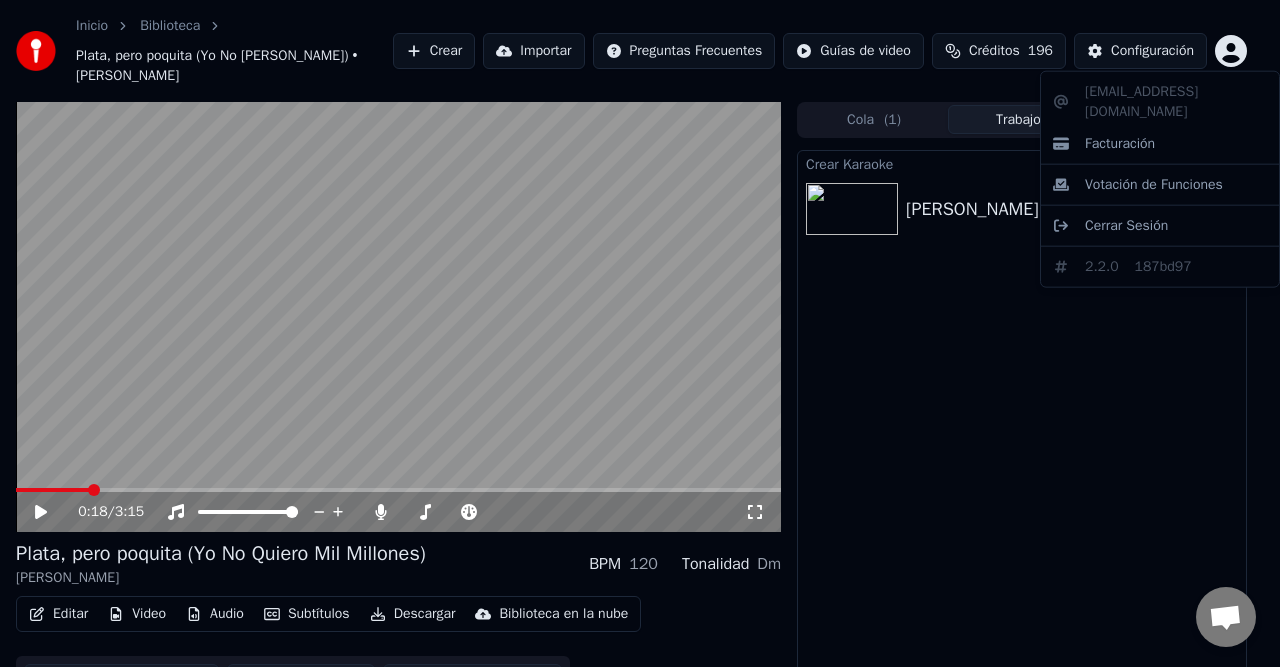 click on "Inicio Biblioteca Plata, pero poquita (Yo No Quiero Mil Millones) • José Arbey Loaiza Crear Importar Preguntas Frecuentes Guías de video Créditos 196 Configuración 0:18  /  3:15 Plata, pero poquita (Yo No Quiero Mil Millones) José Arbey Loaiza BPM 120 Tonalidad Dm Editar Video Audio Subtítulos Descargar Biblioteca en la nube Sincronización manual Descargar video Abrir Pantalla Doble Cola ( 1 ) Trabajos Biblioteca Crear Karaoke José Arbey Loaiza - Plata, pero poquita (Yo No Quiero Mil Millones) Reproducir Conversación Adam ¿Tienes alguna pregunta? ¡Hablemos! No estamos disponibles en estos momentos Red fuera de línea. Reconectando... Por ahora no se pueden recibir ni enviar mensajes. Youka Desktop ¡Hola! ¿En qué te puedo ayudar?  Enviar un archivo Insertar un emoji Enviar un archivo Grabar mensaje de audio We run on Crisp johandj64@hotmail.com Facturación Votación de Funciones Cerrar Sesión 2.2.0 187bd97" at bounding box center [640, 333] 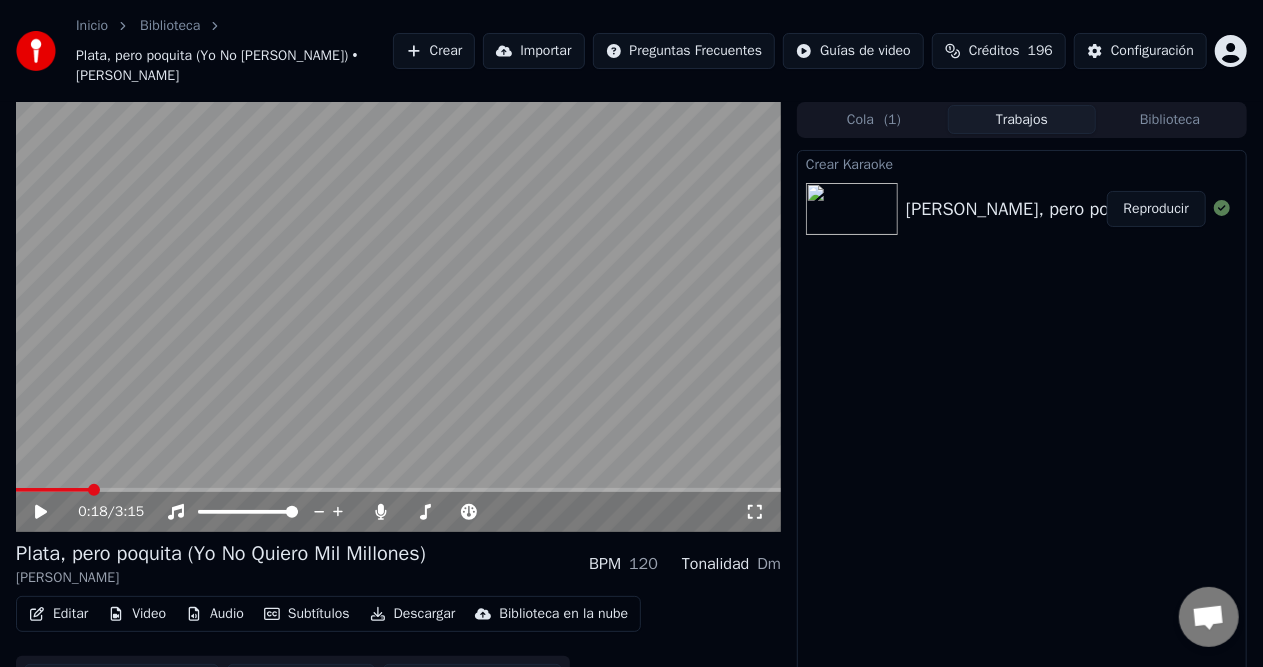 click on "Configuración" at bounding box center (1152, 51) 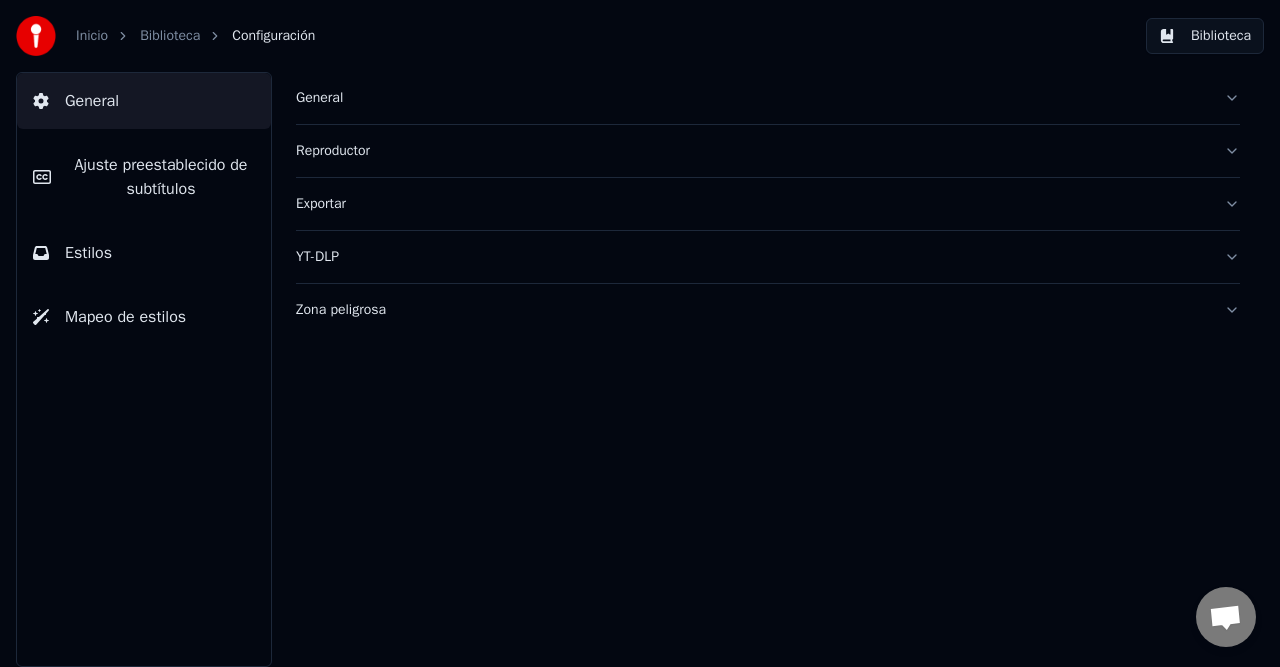 click on "Estilos" at bounding box center [144, 253] 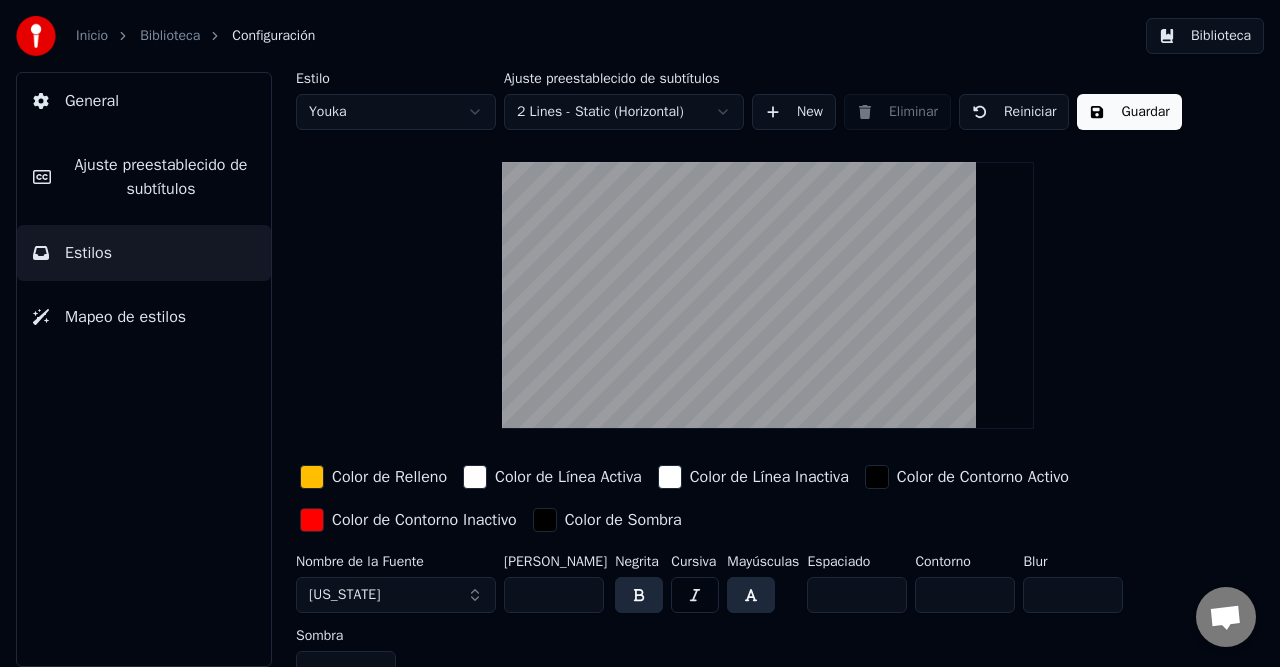 scroll, scrollTop: 24, scrollLeft: 0, axis: vertical 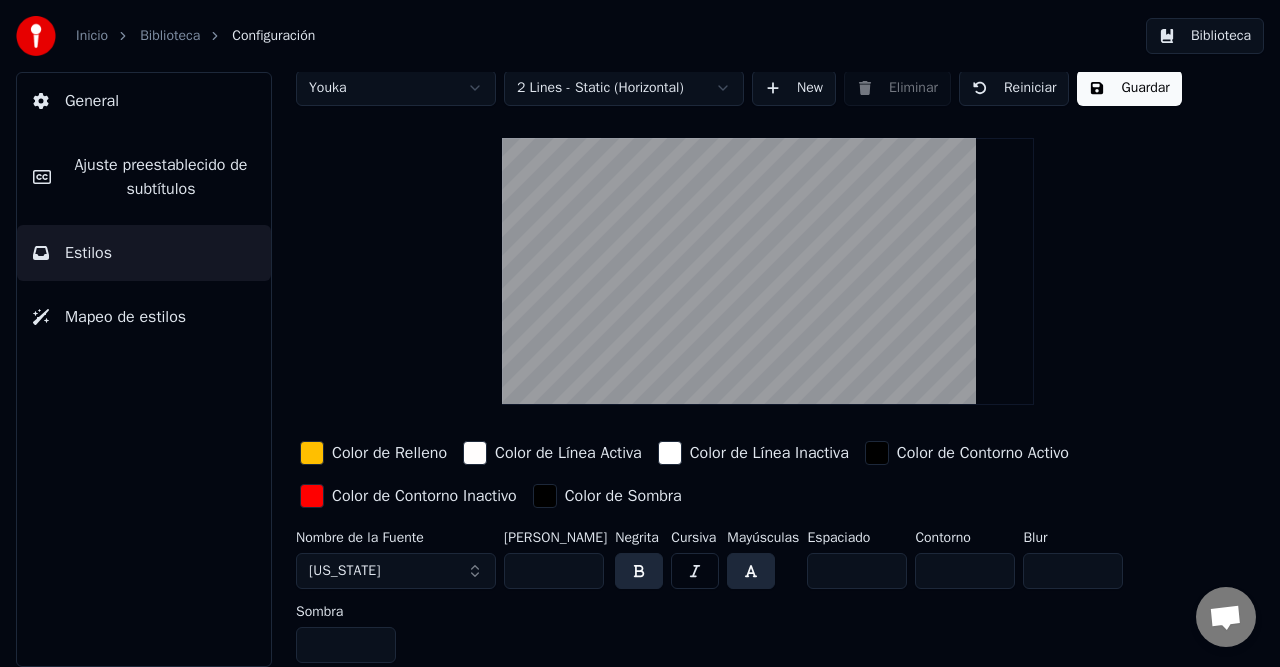 click on "*" at bounding box center (346, 645) 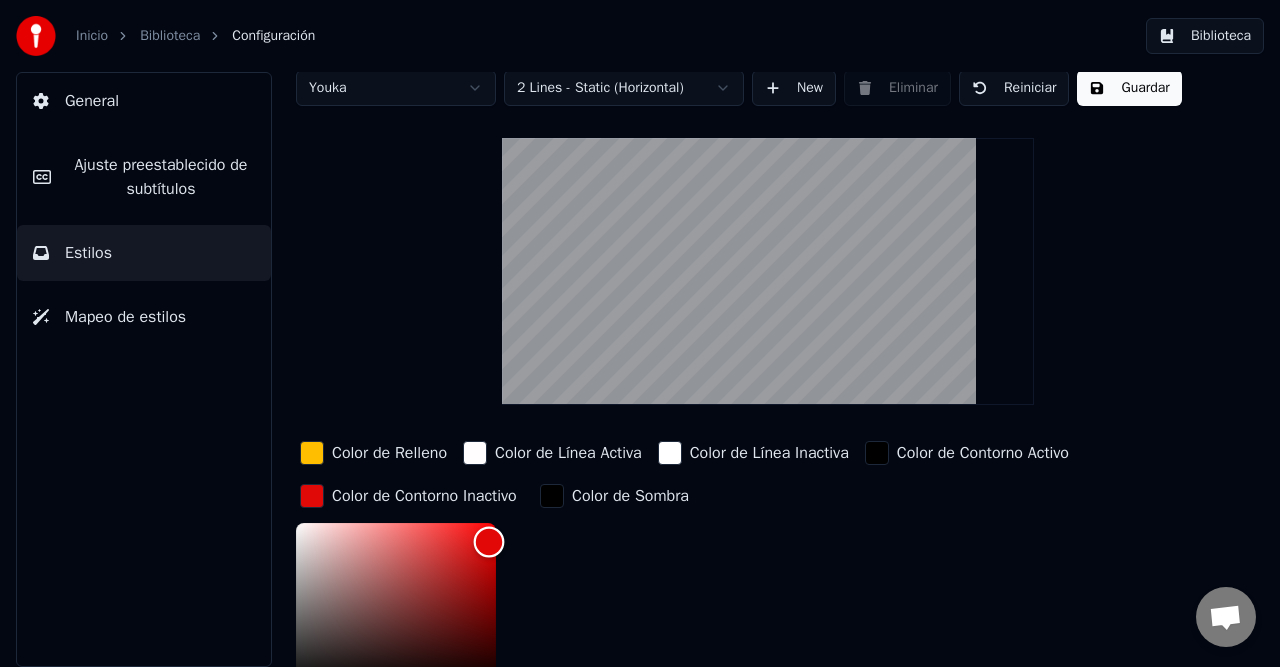 scroll, scrollTop: 40, scrollLeft: 0, axis: vertical 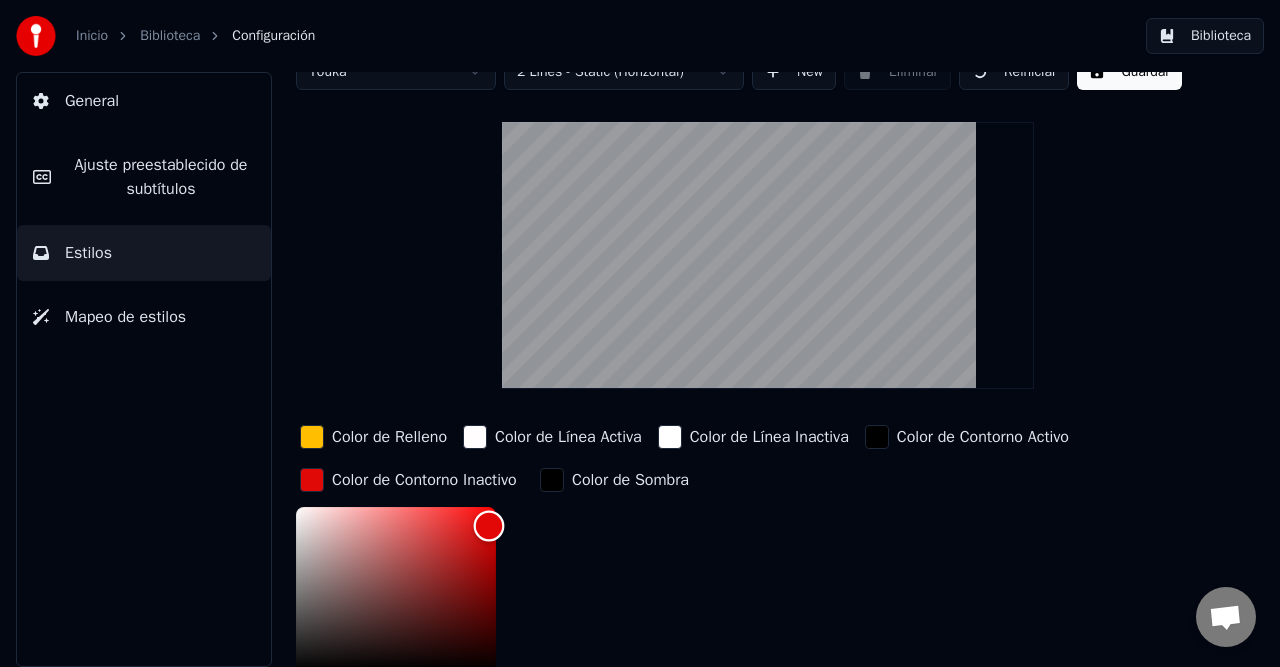 type on "*******" 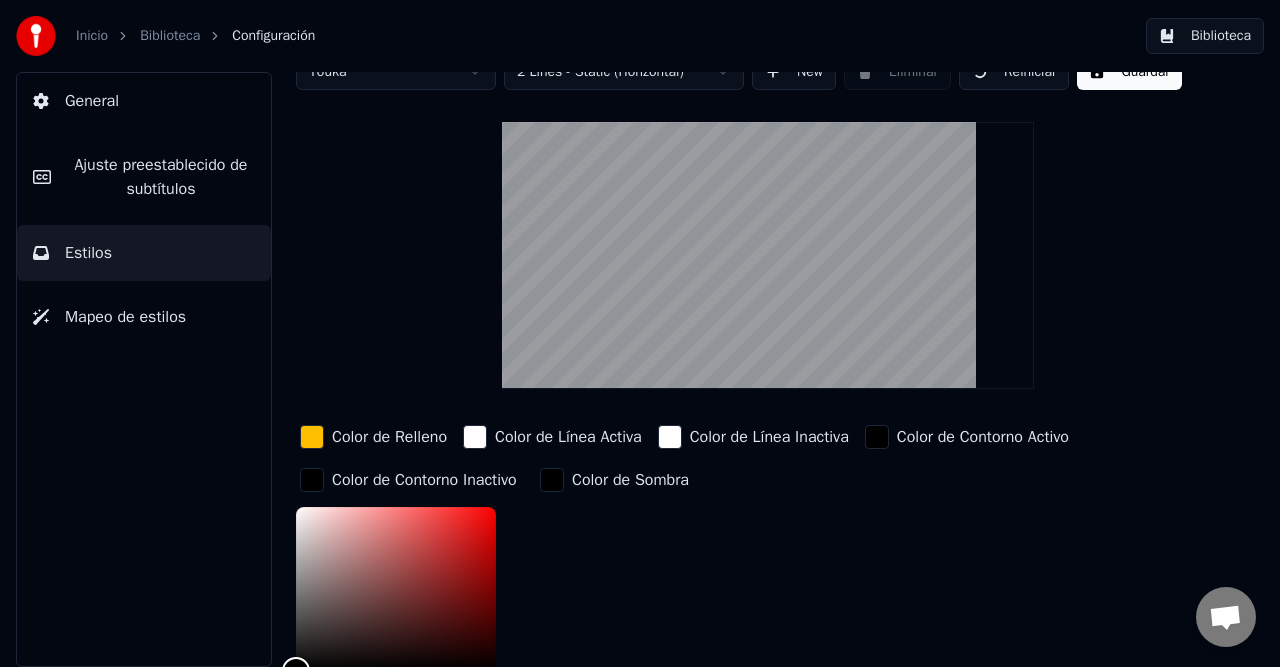 click on "Color de Sombra" at bounding box center (614, 480) 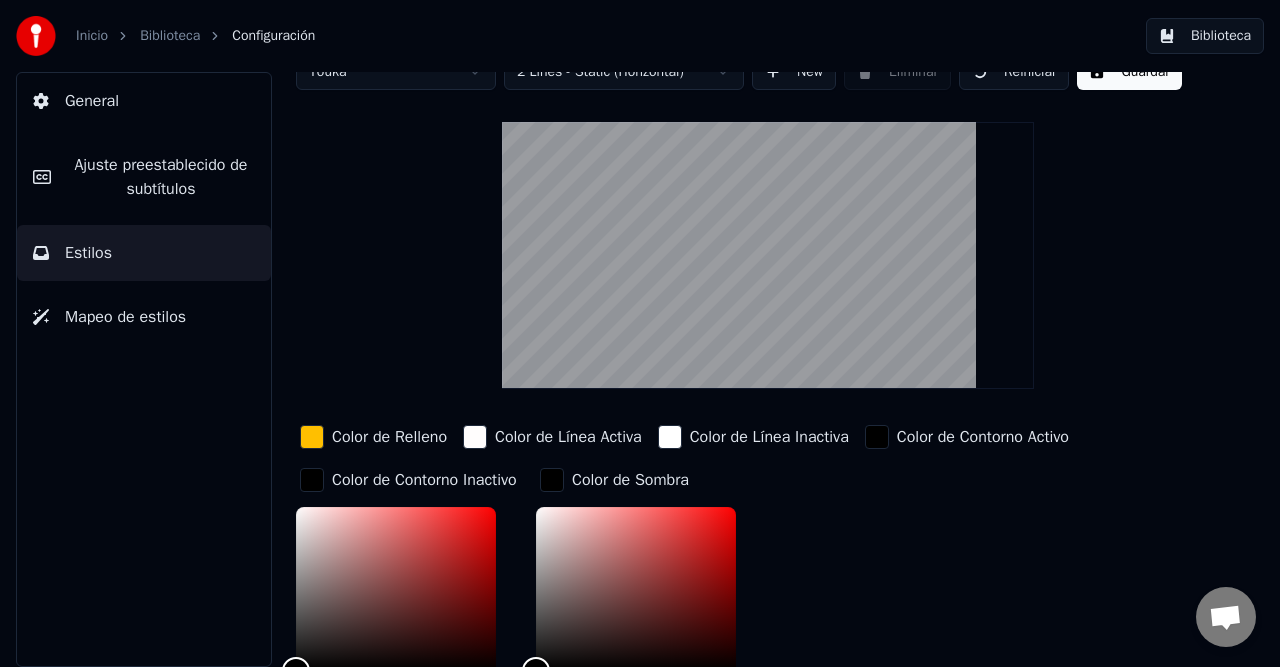 click at bounding box center [552, 480] 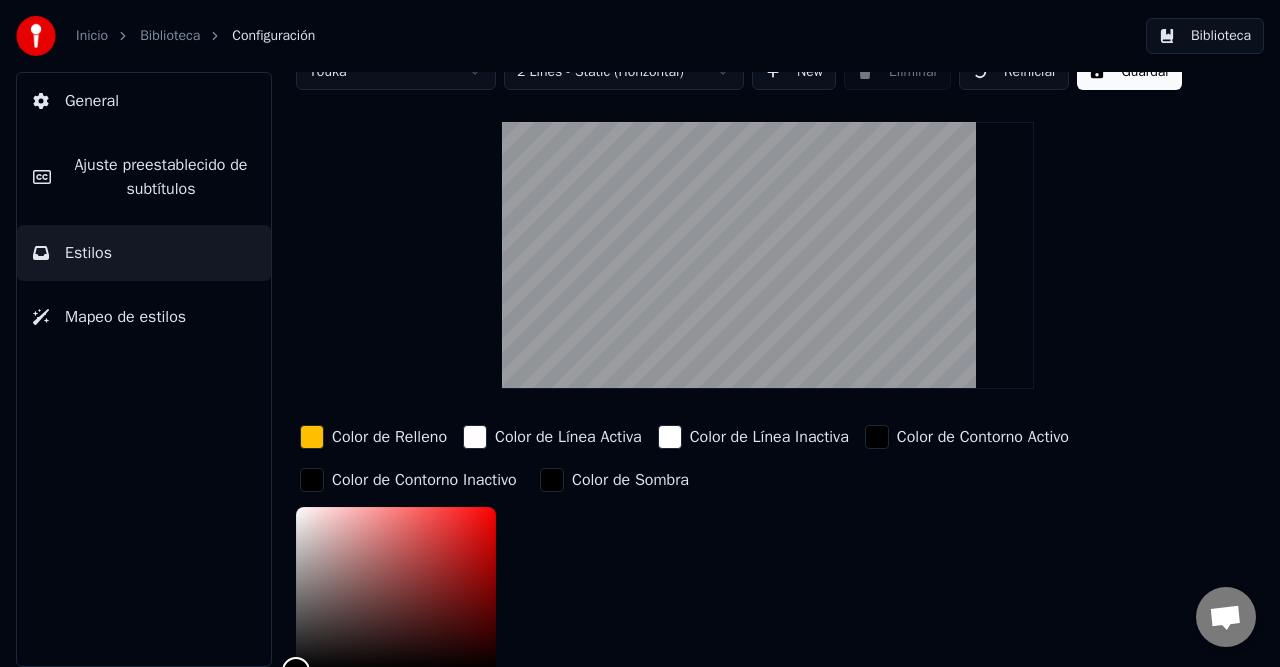 click at bounding box center [552, 480] 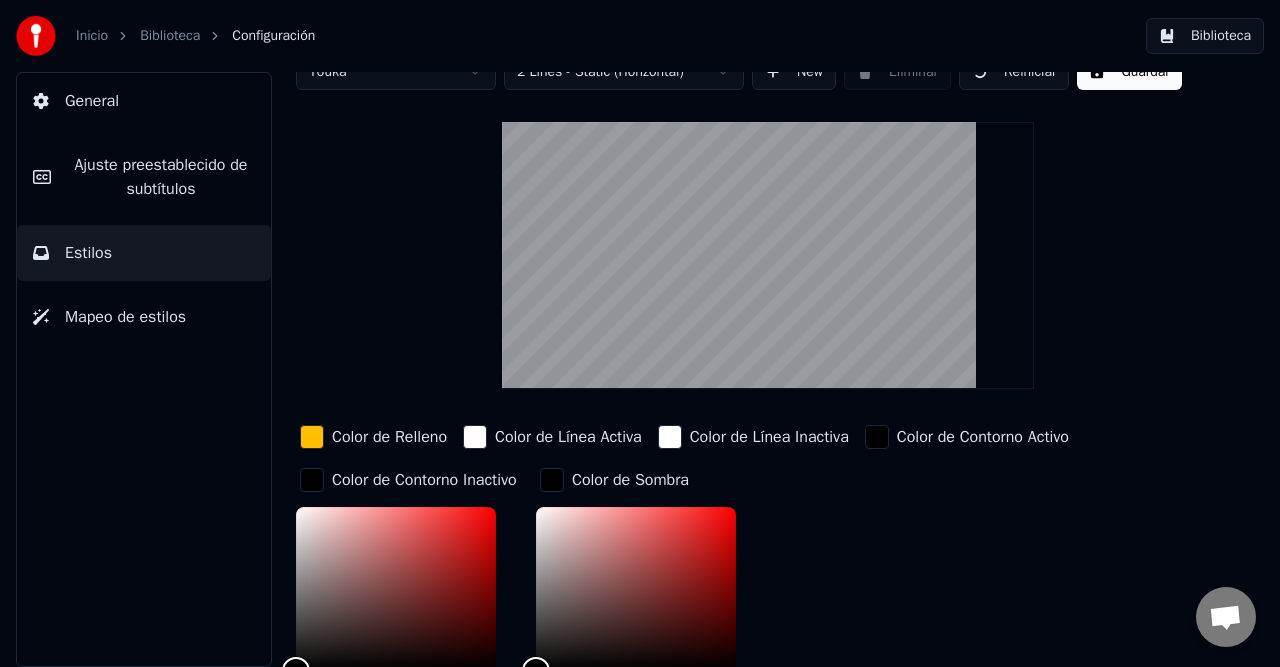 scroll, scrollTop: 240, scrollLeft: 0, axis: vertical 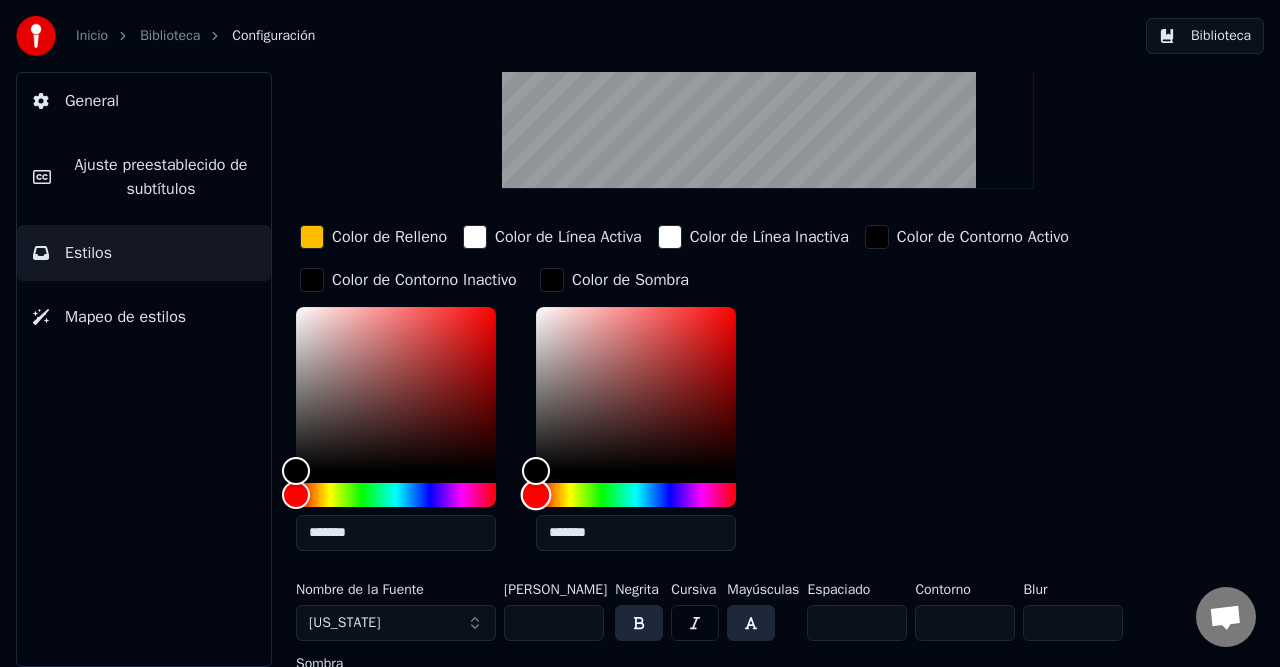 drag, startPoint x: 548, startPoint y: 491, endPoint x: 448, endPoint y: 492, distance: 100.005 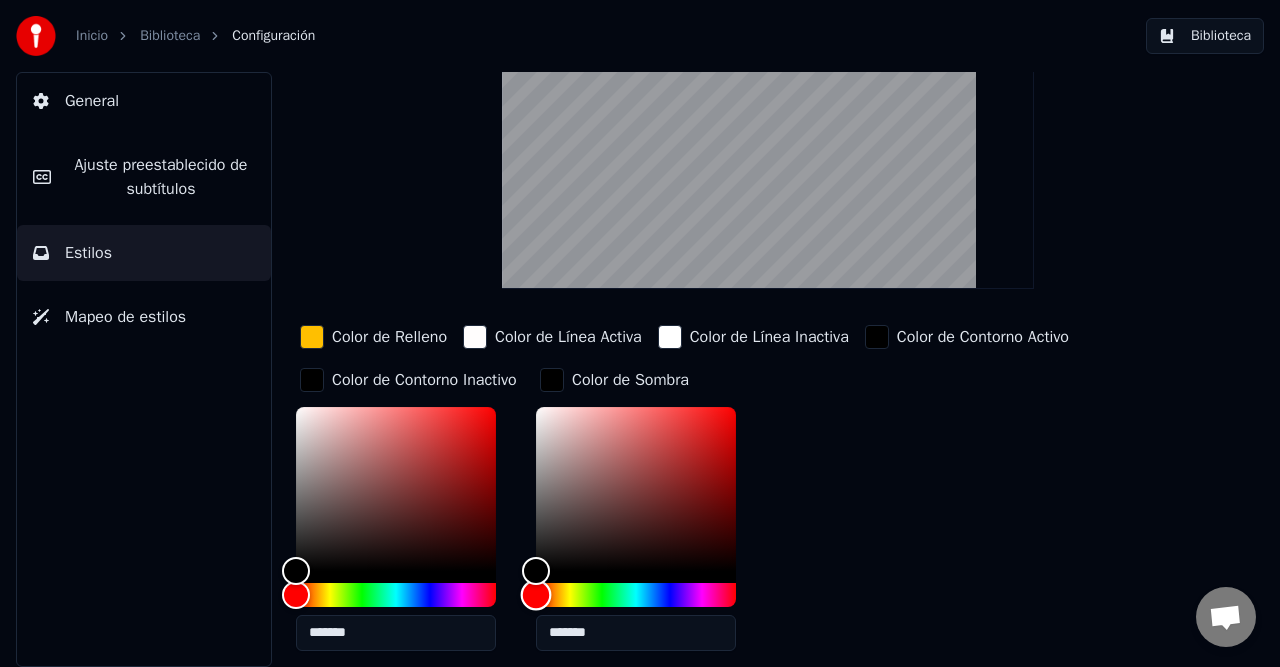 scroll, scrollTop: 40, scrollLeft: 0, axis: vertical 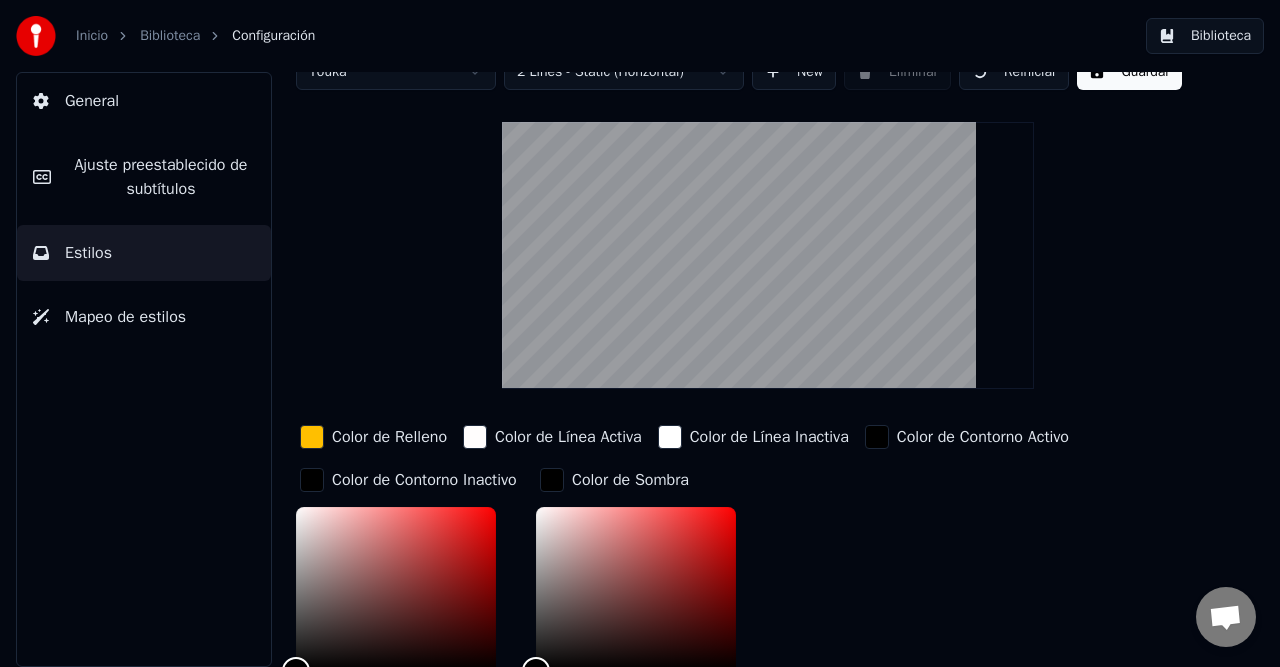 click at bounding box center [670, 437] 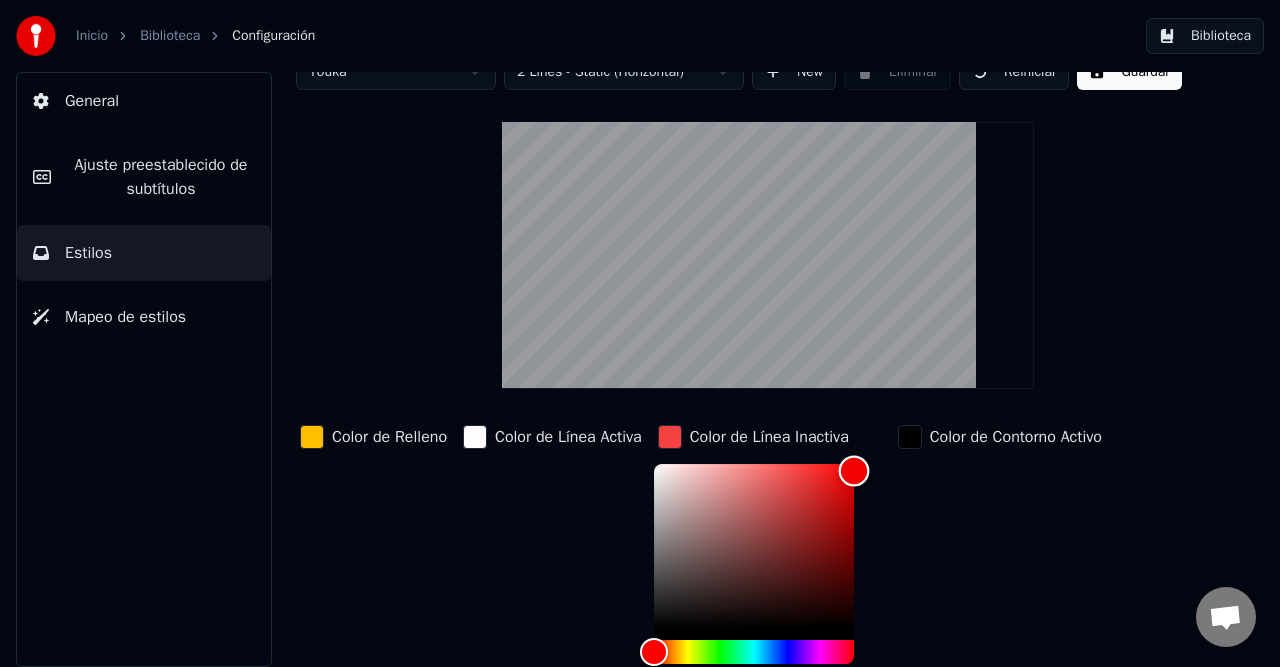 drag, startPoint x: 661, startPoint y: 460, endPoint x: 1013, endPoint y: 466, distance: 352.05115 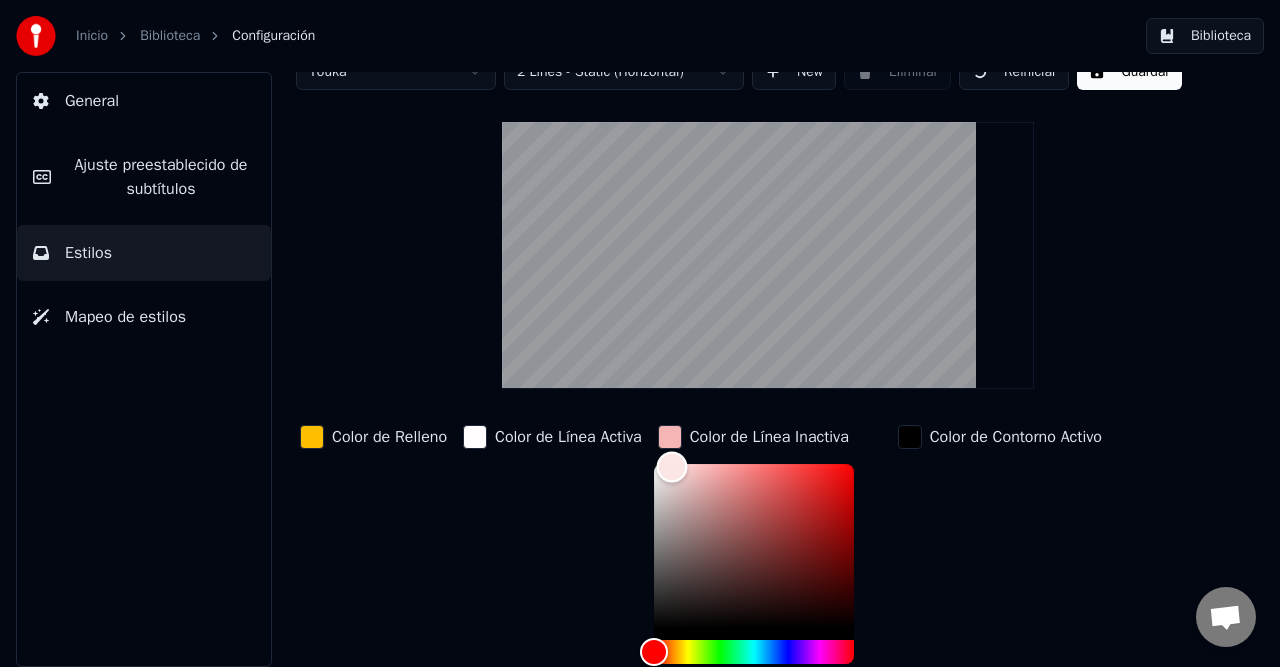 type on "*******" 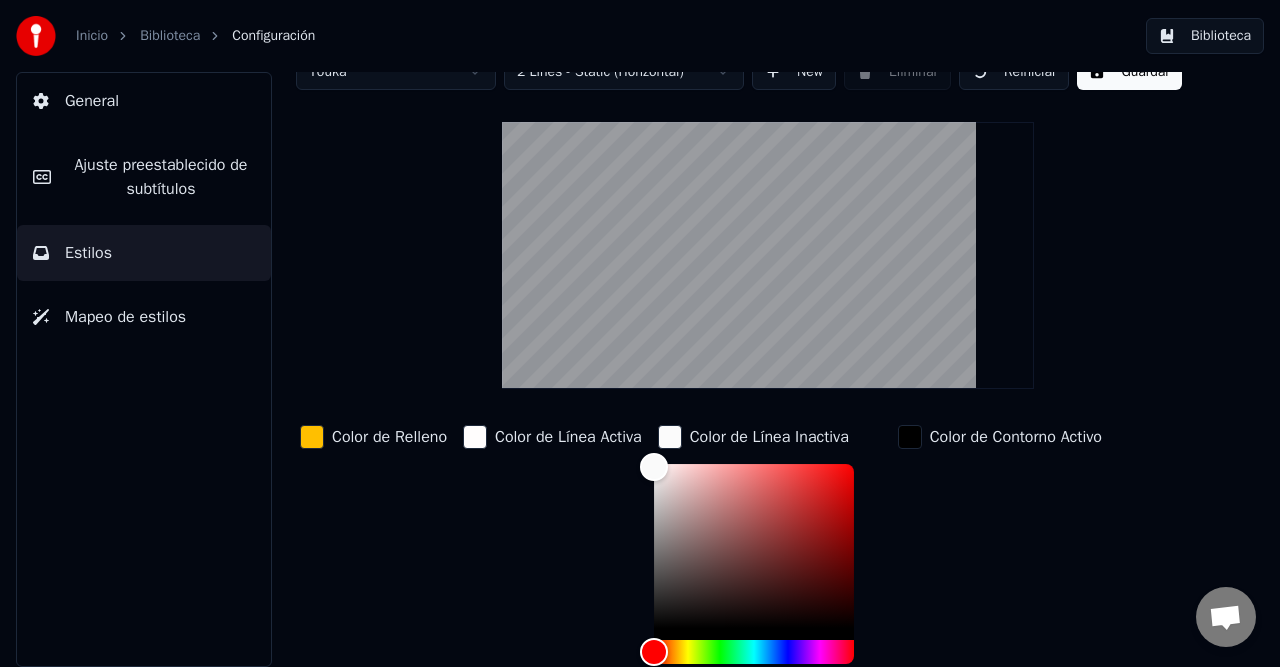 click at bounding box center [475, 437] 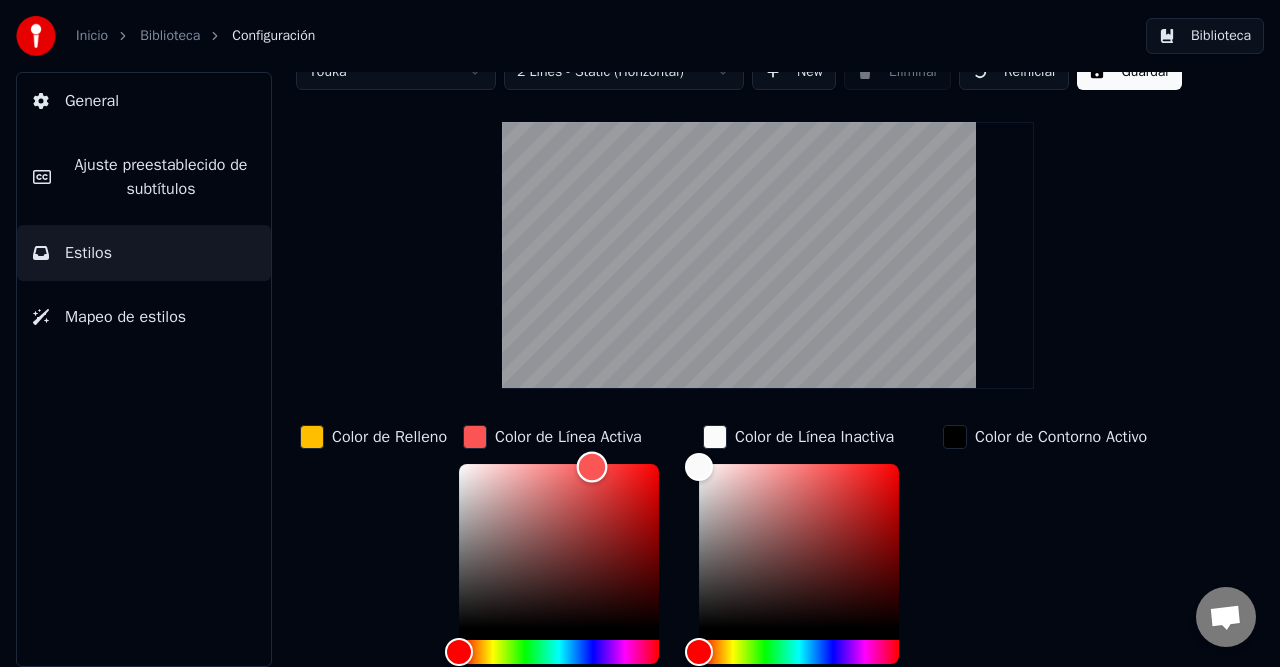 type on "*******" 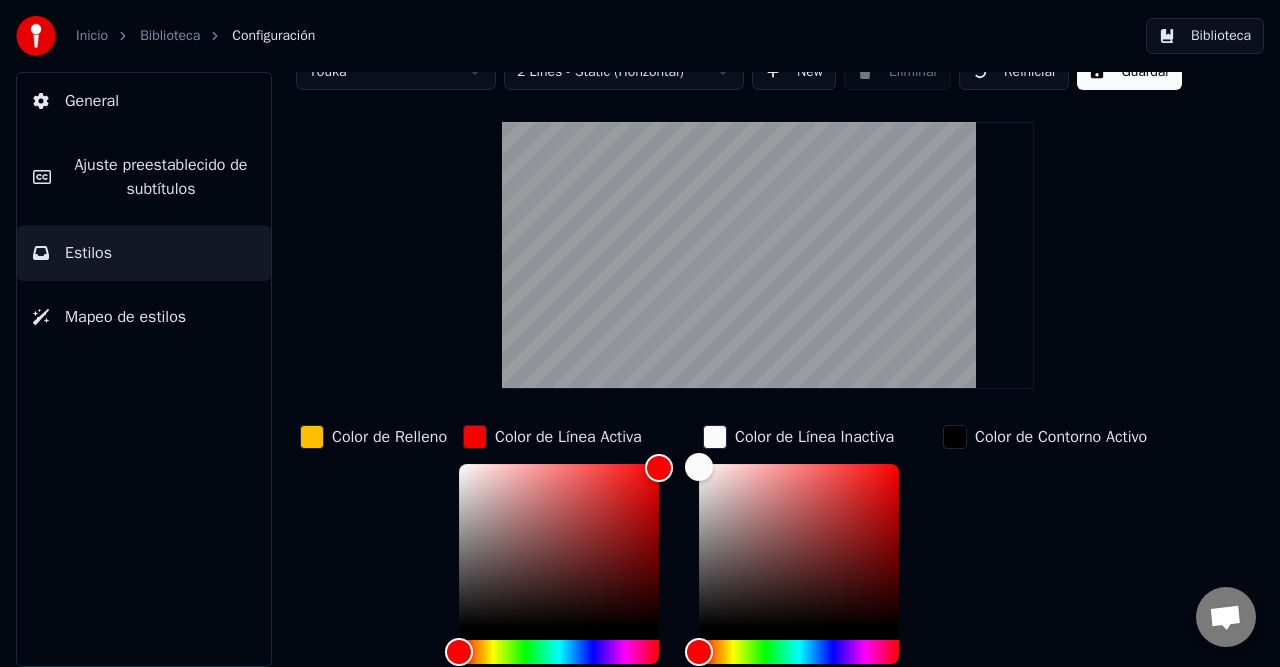 click at bounding box center (312, 437) 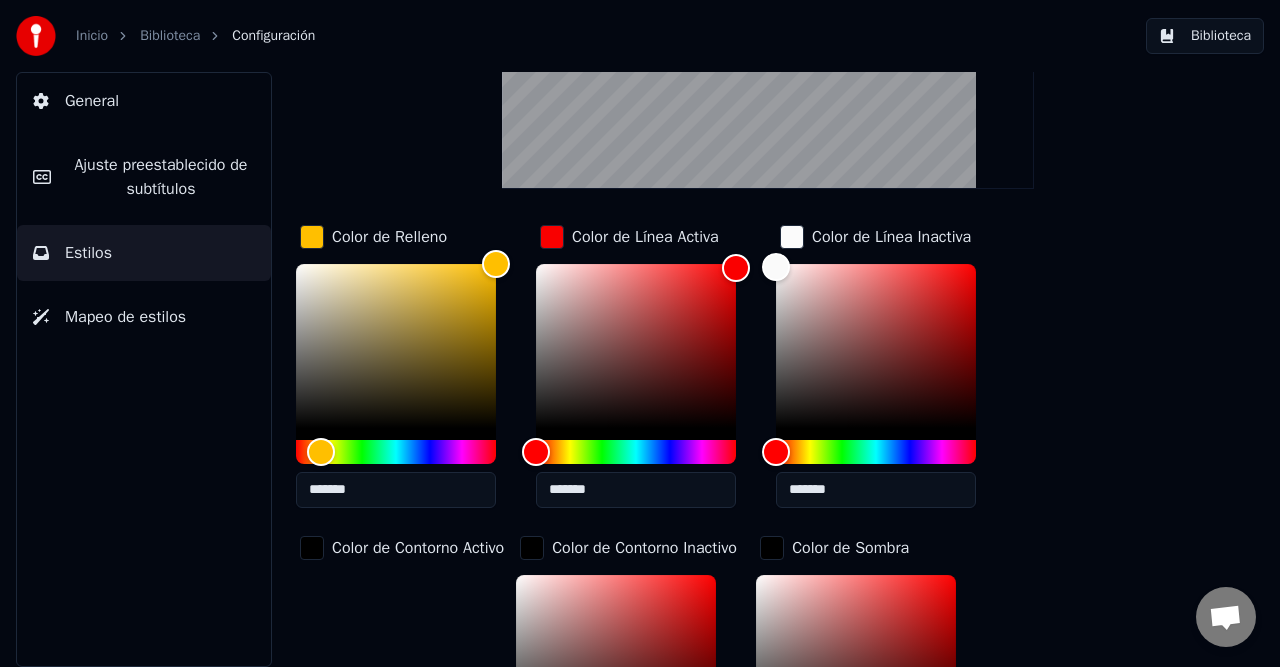 scroll, scrollTop: 340, scrollLeft: 0, axis: vertical 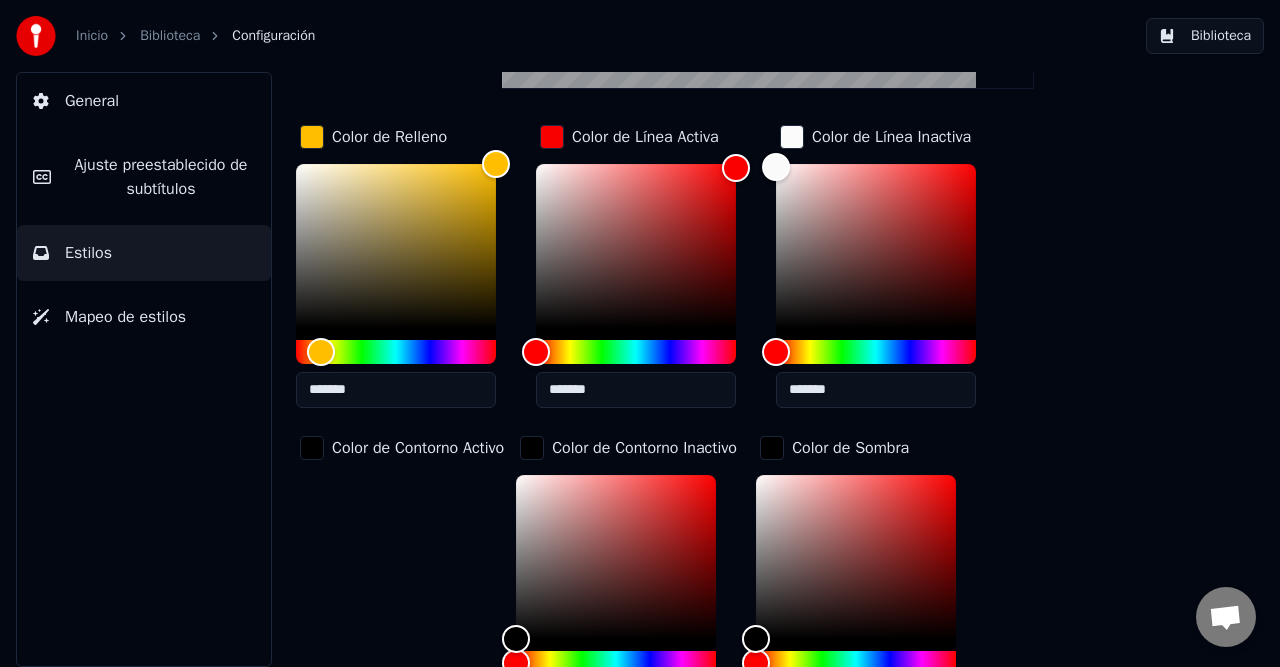 click at bounding box center (312, 448) 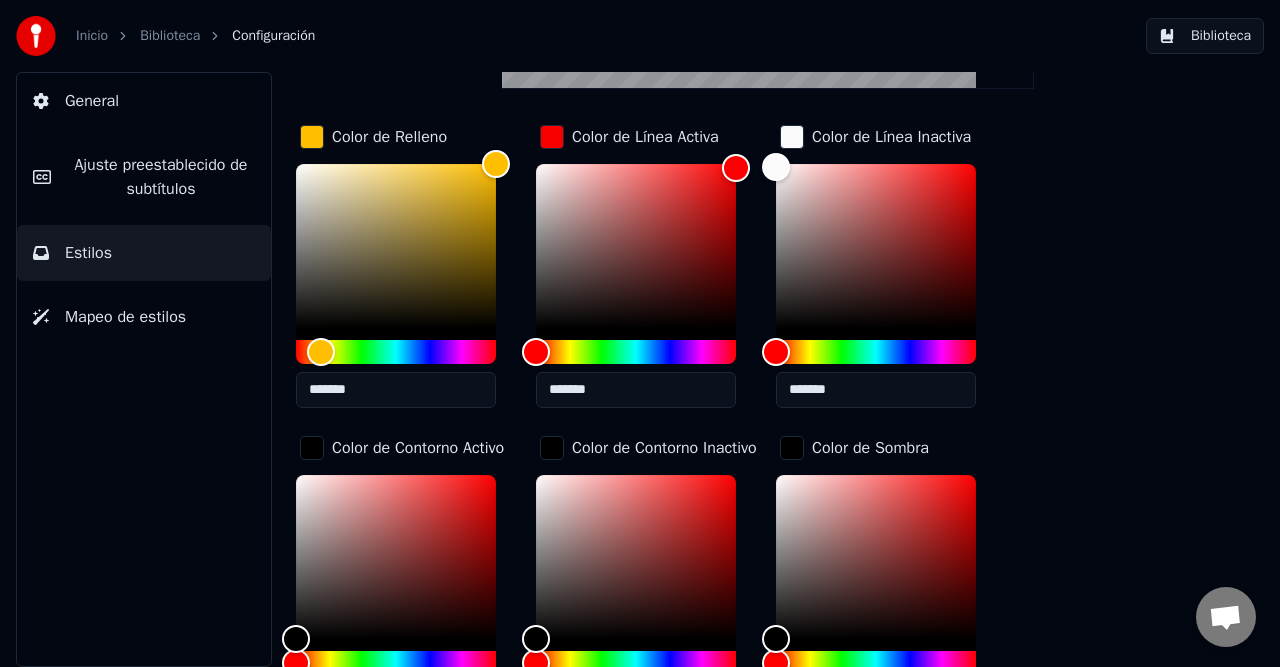 scroll, scrollTop: 440, scrollLeft: 0, axis: vertical 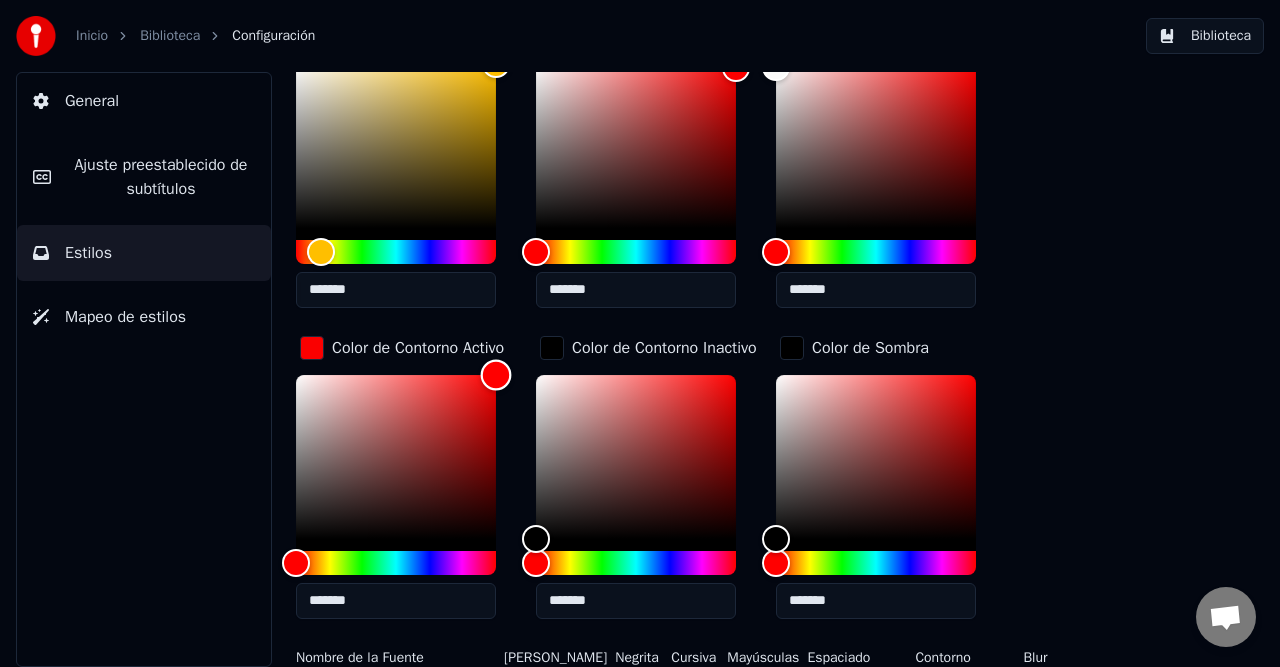 type on "*******" 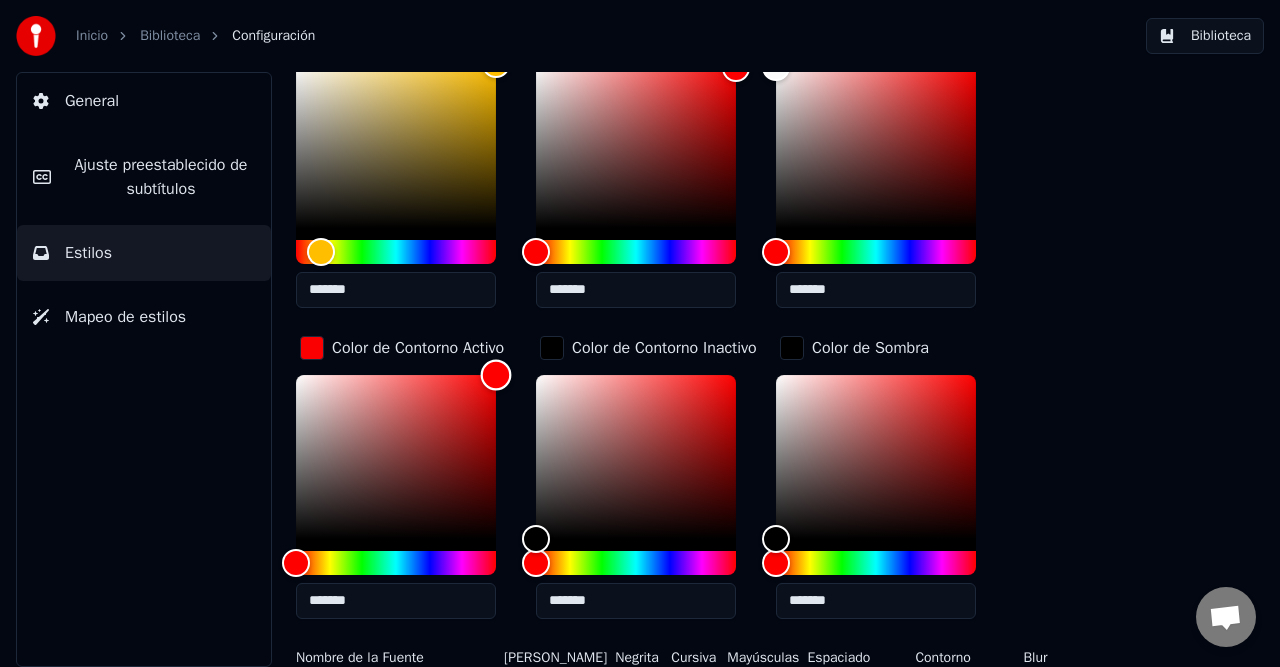 drag, startPoint x: 292, startPoint y: 533, endPoint x: 624, endPoint y: 318, distance: 395.53635 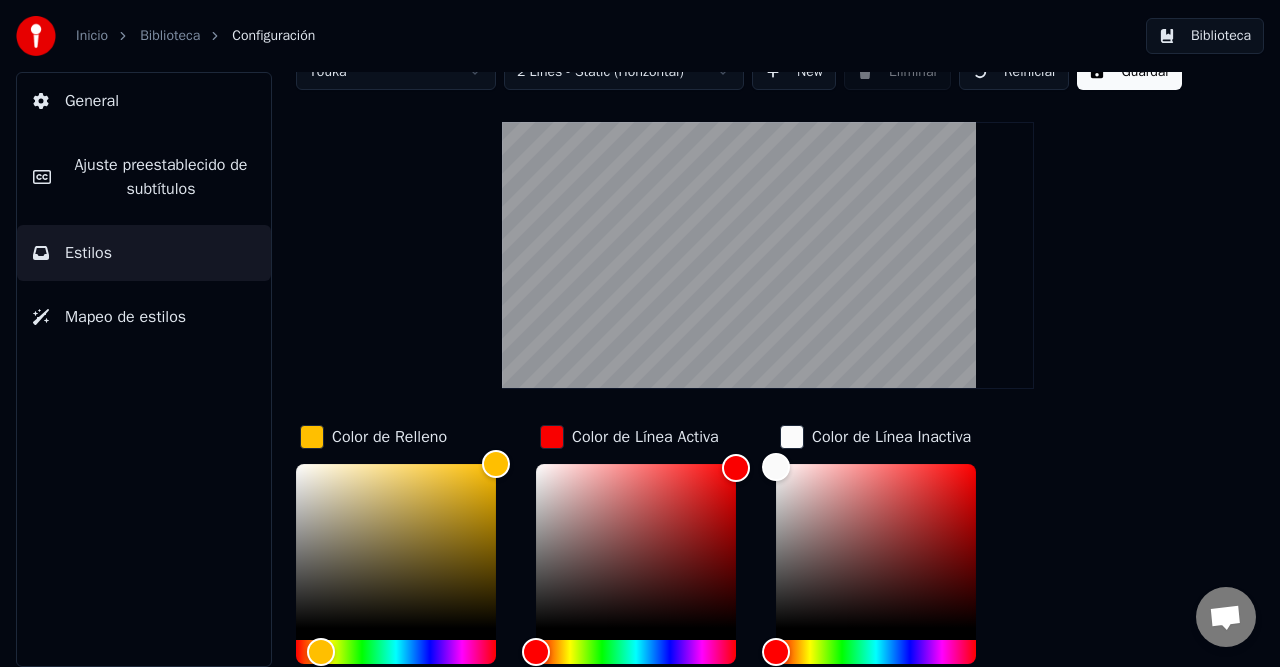 scroll, scrollTop: 0, scrollLeft: 0, axis: both 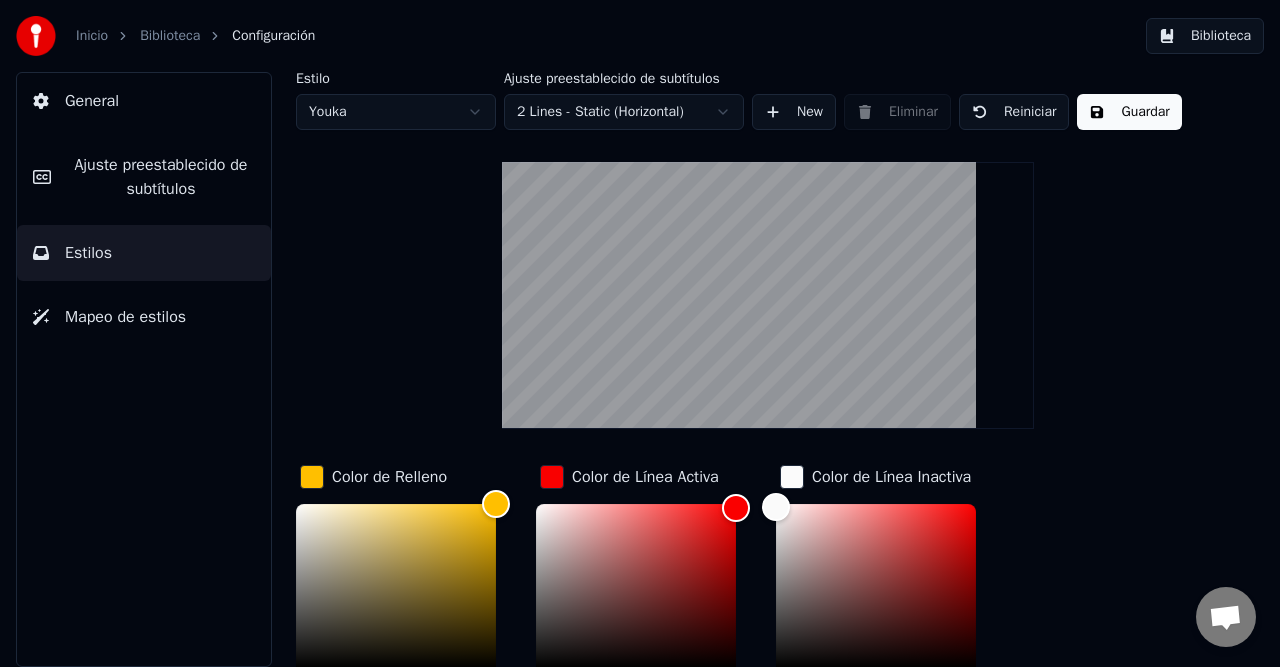 click on "Guardar" at bounding box center (1129, 112) 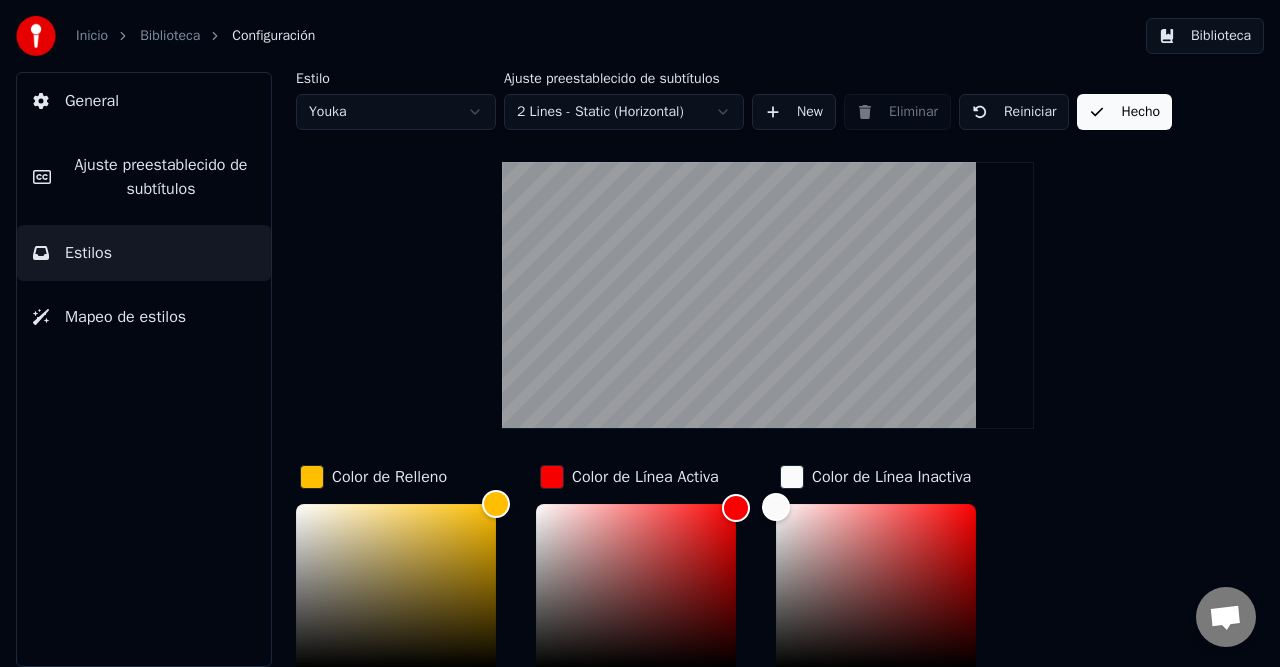 click on "Inicio Biblioteca Configuración" at bounding box center (165, 36) 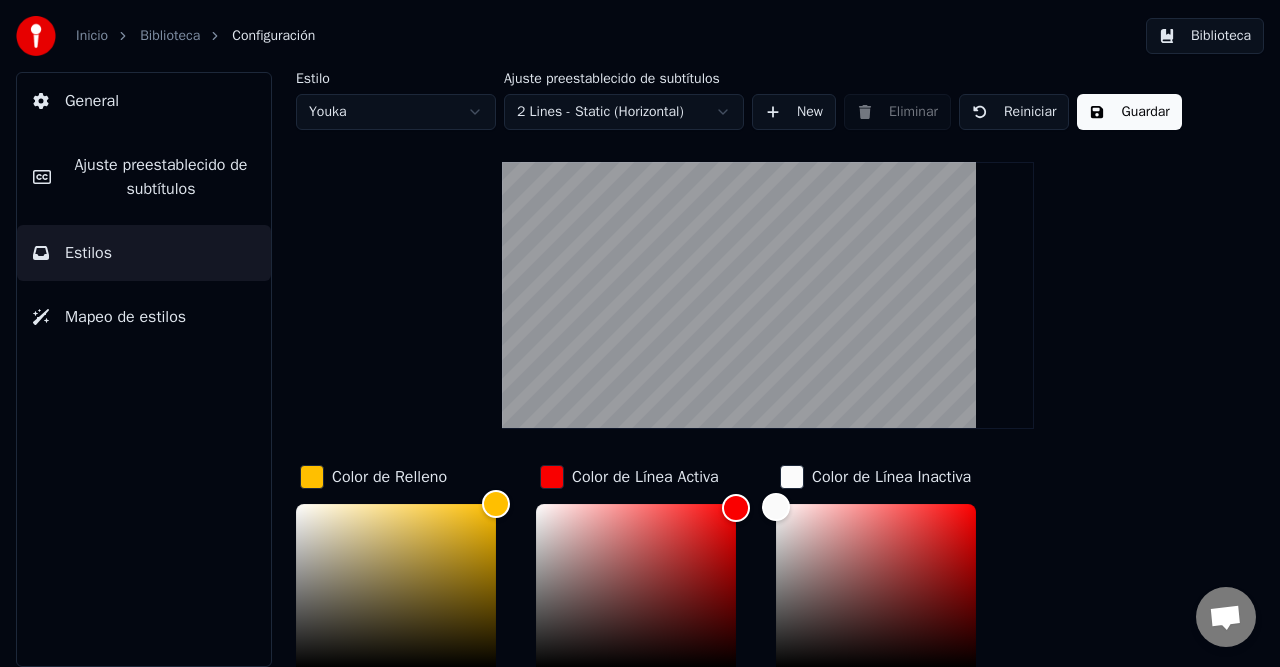 click on "Biblioteca" at bounding box center (170, 36) 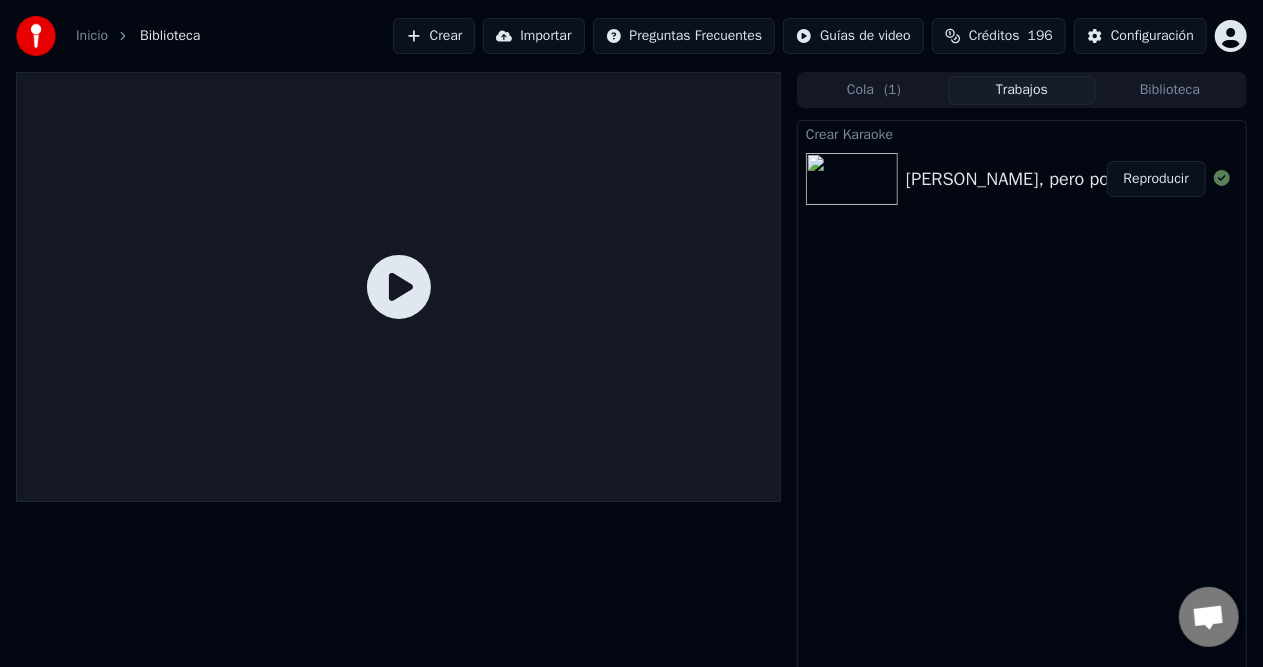 click on "Reproducir" at bounding box center (1156, 179) 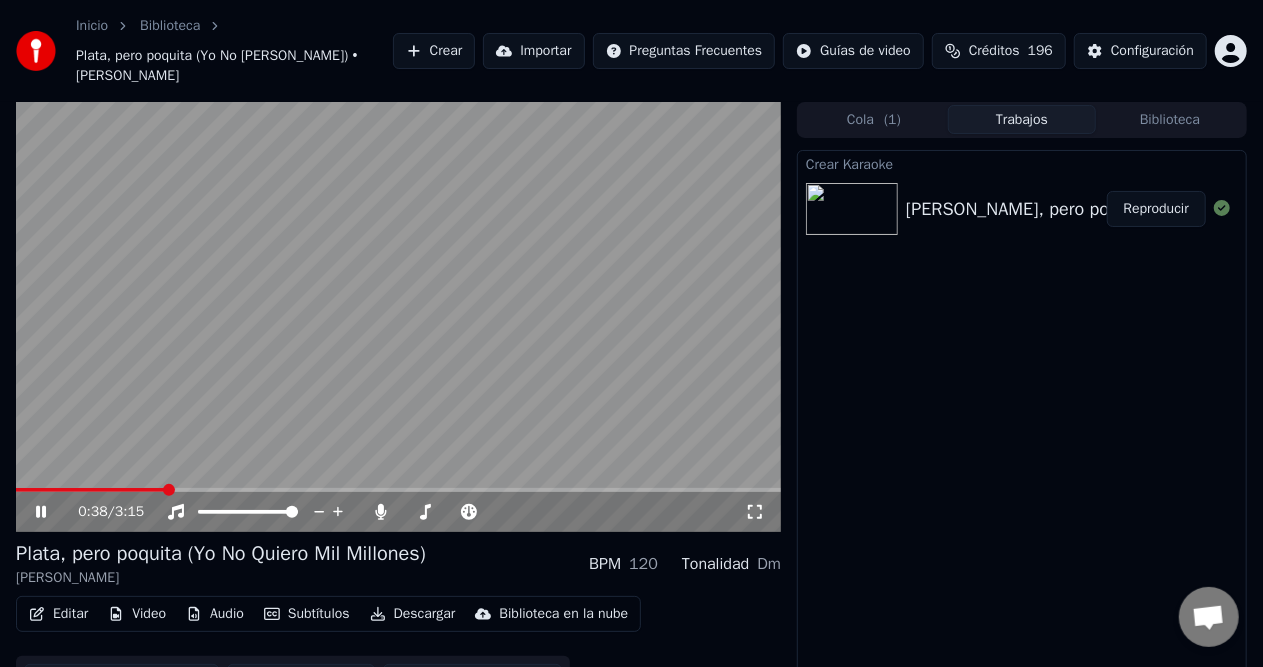 click 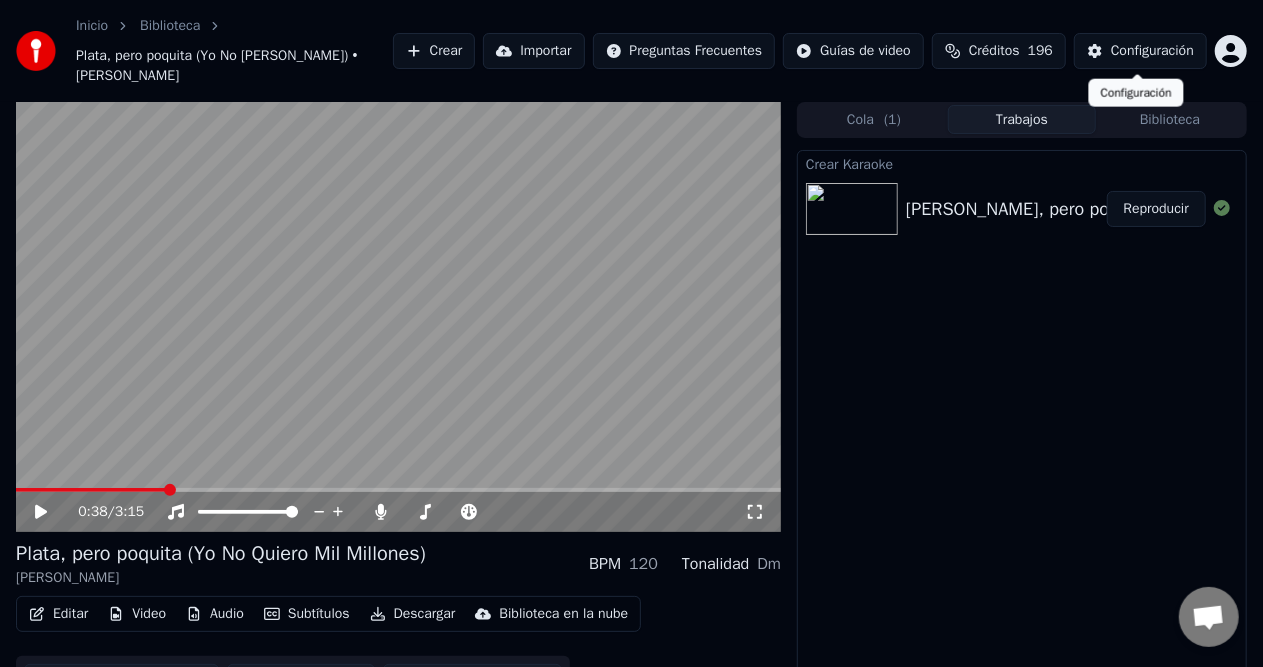 click on "Configuración" at bounding box center [1152, 51] 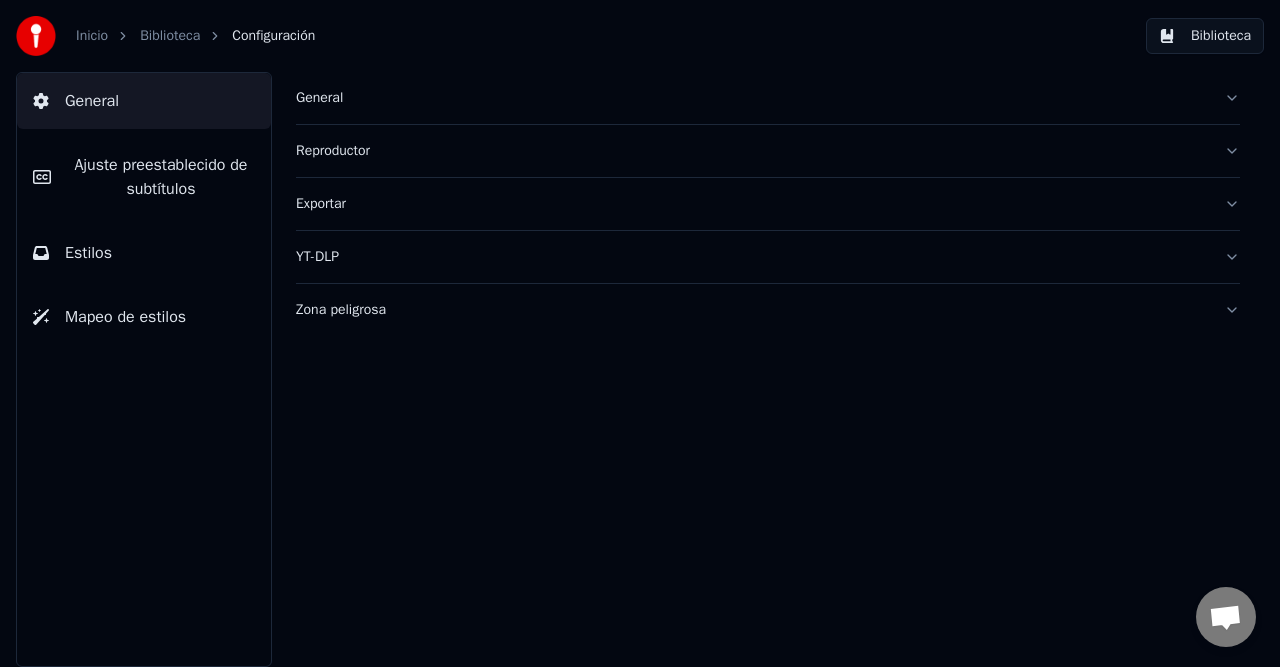 click on "Estilos" at bounding box center (144, 253) 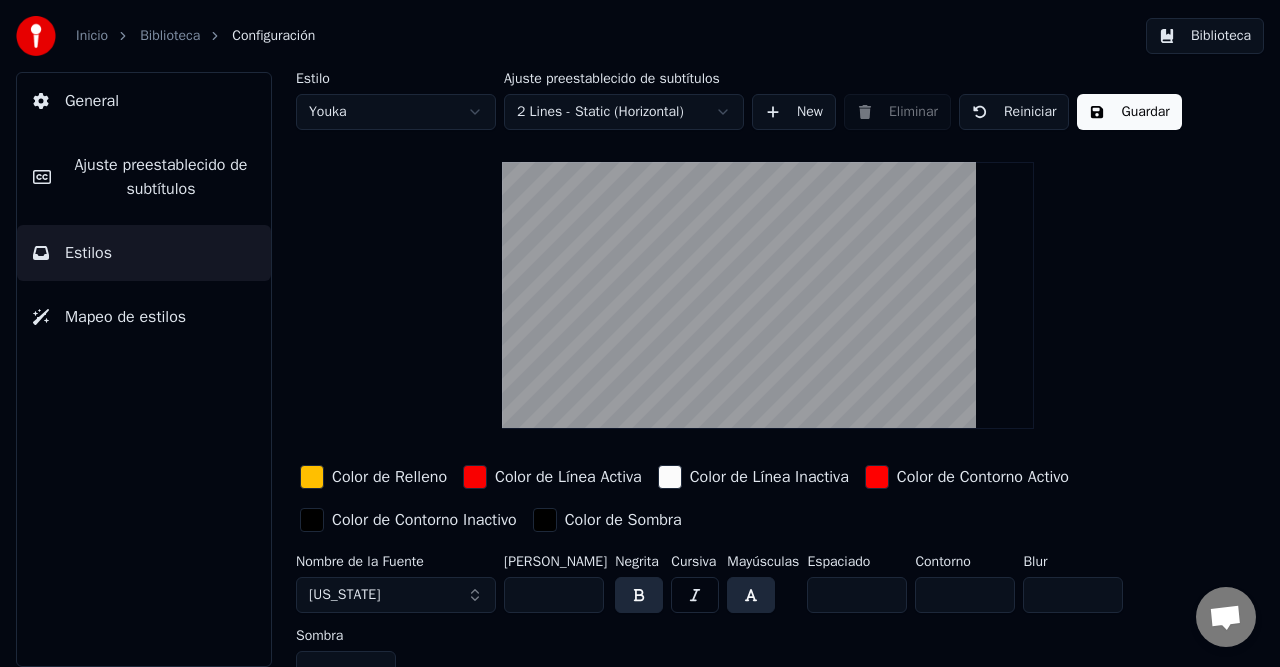 scroll, scrollTop: 24, scrollLeft: 0, axis: vertical 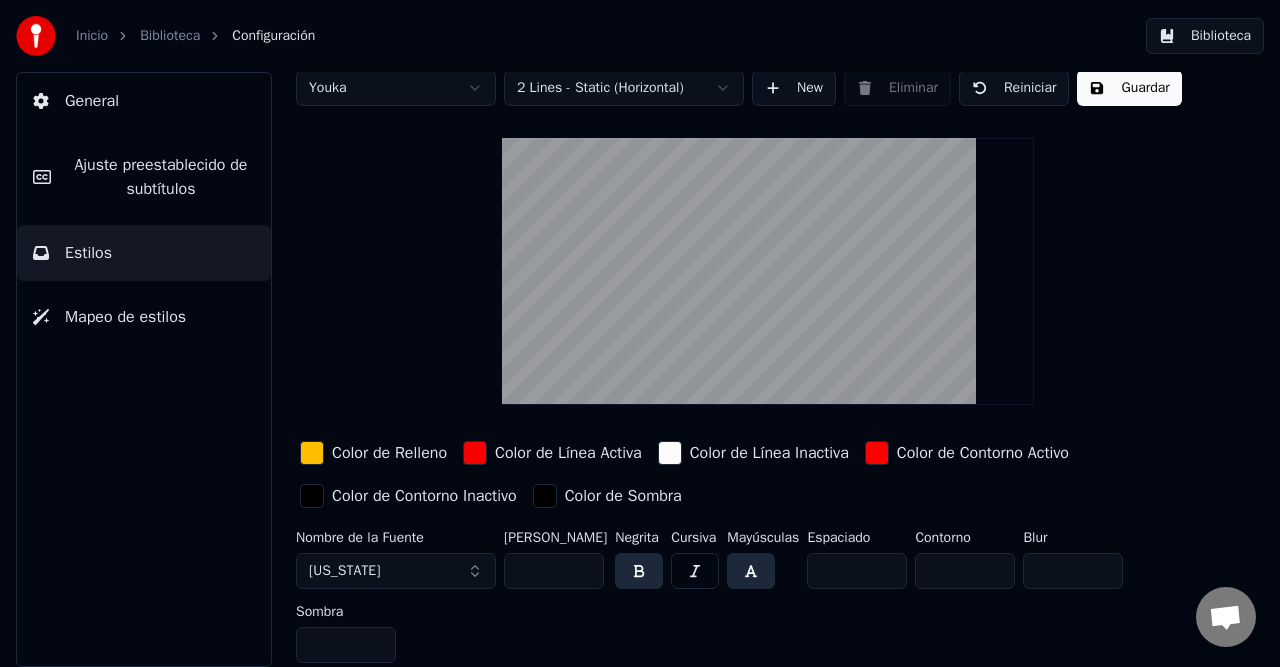 click on "Color de Línea Activa" at bounding box center (568, 453) 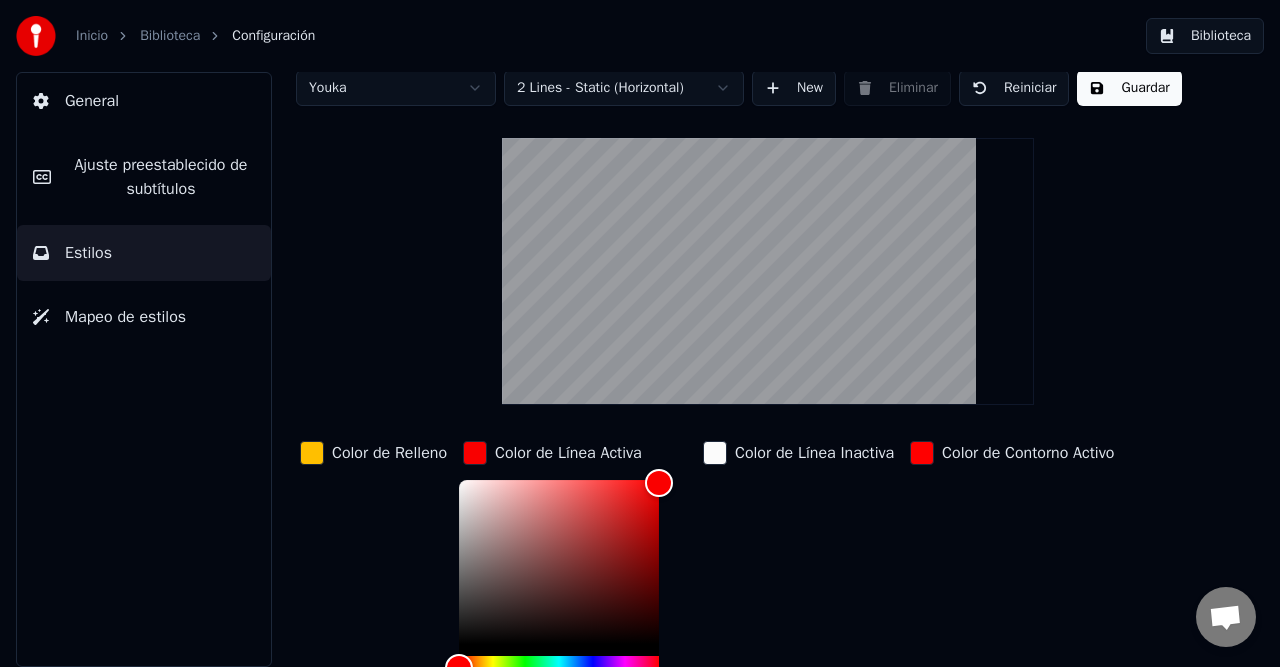 scroll, scrollTop: 292, scrollLeft: 0, axis: vertical 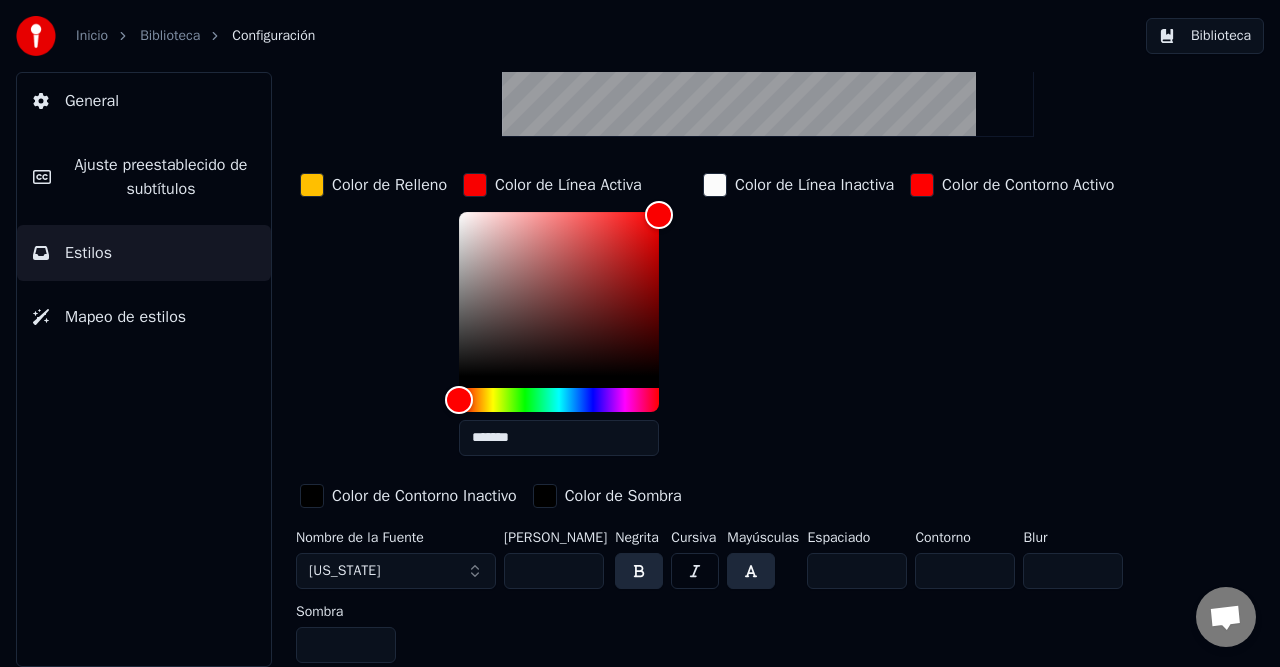 click on "Color de Contorno Inactivo" at bounding box center [424, 496] 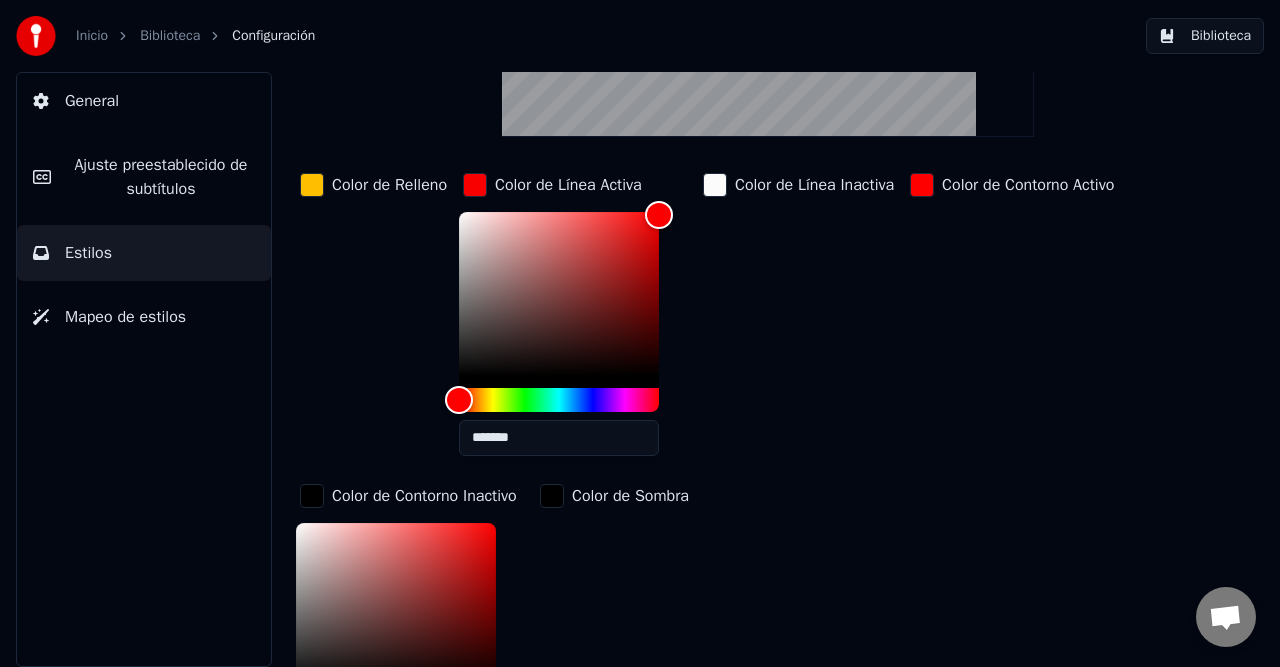 click on "Color de Sombra" at bounding box center [630, 496] 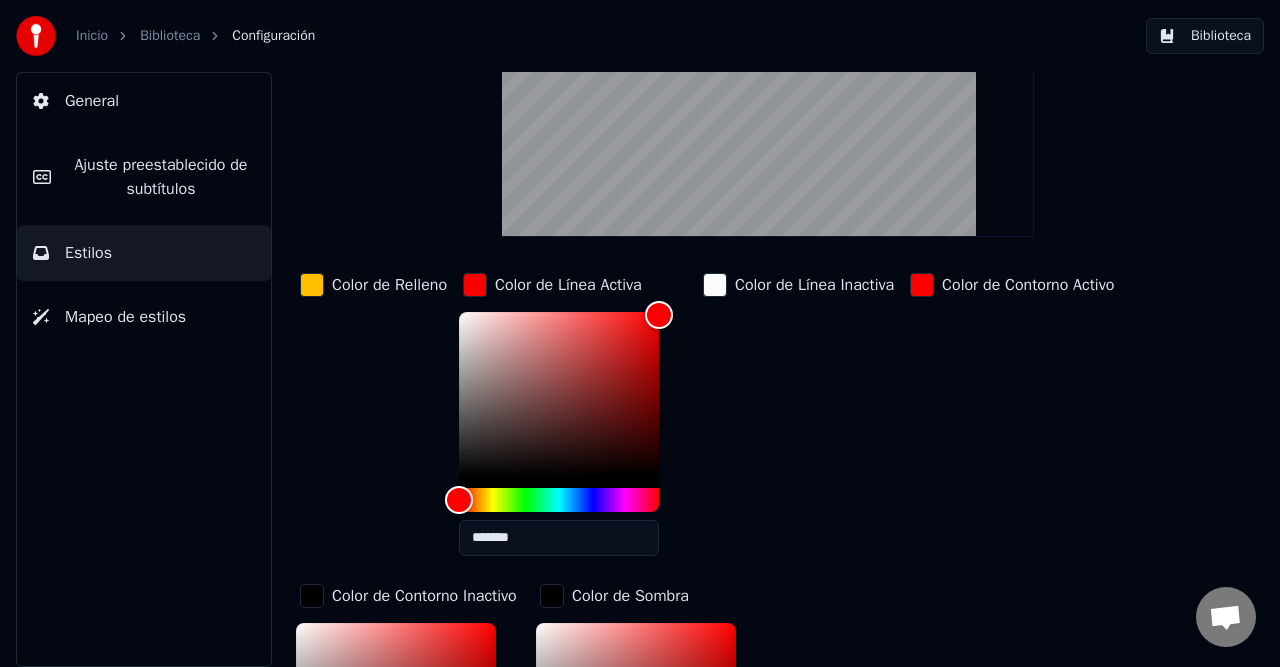 scroll, scrollTop: 0, scrollLeft: 0, axis: both 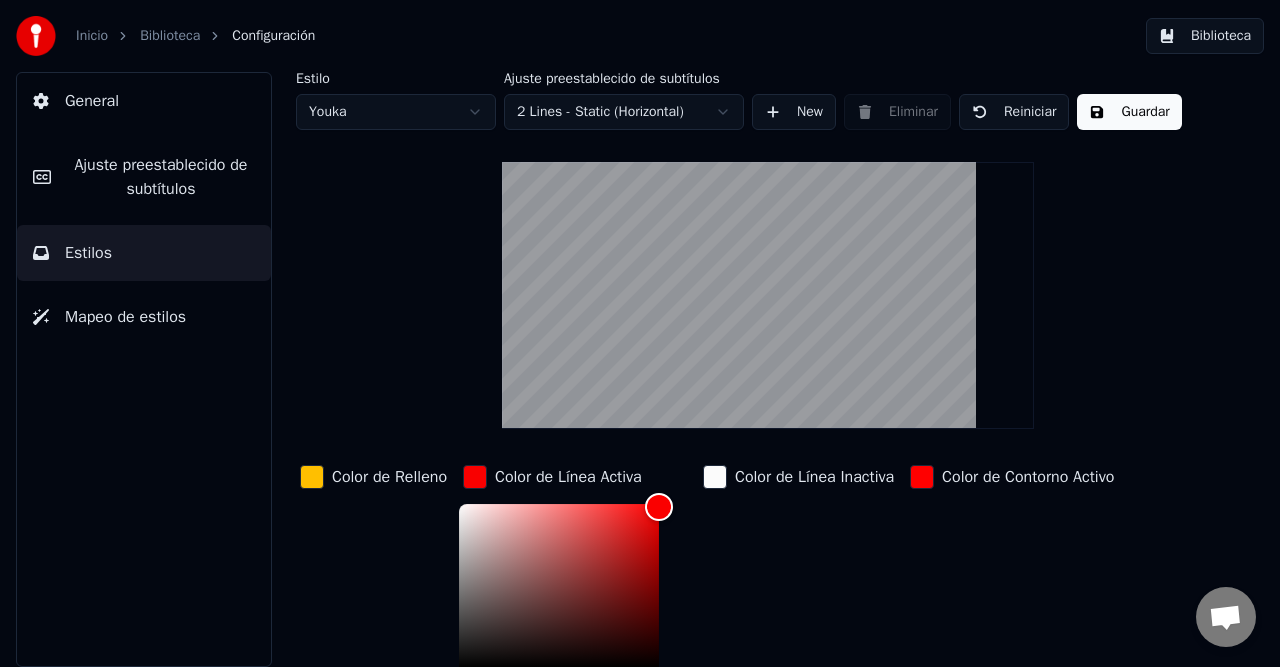 click on "Color de Relleno" at bounding box center (389, 477) 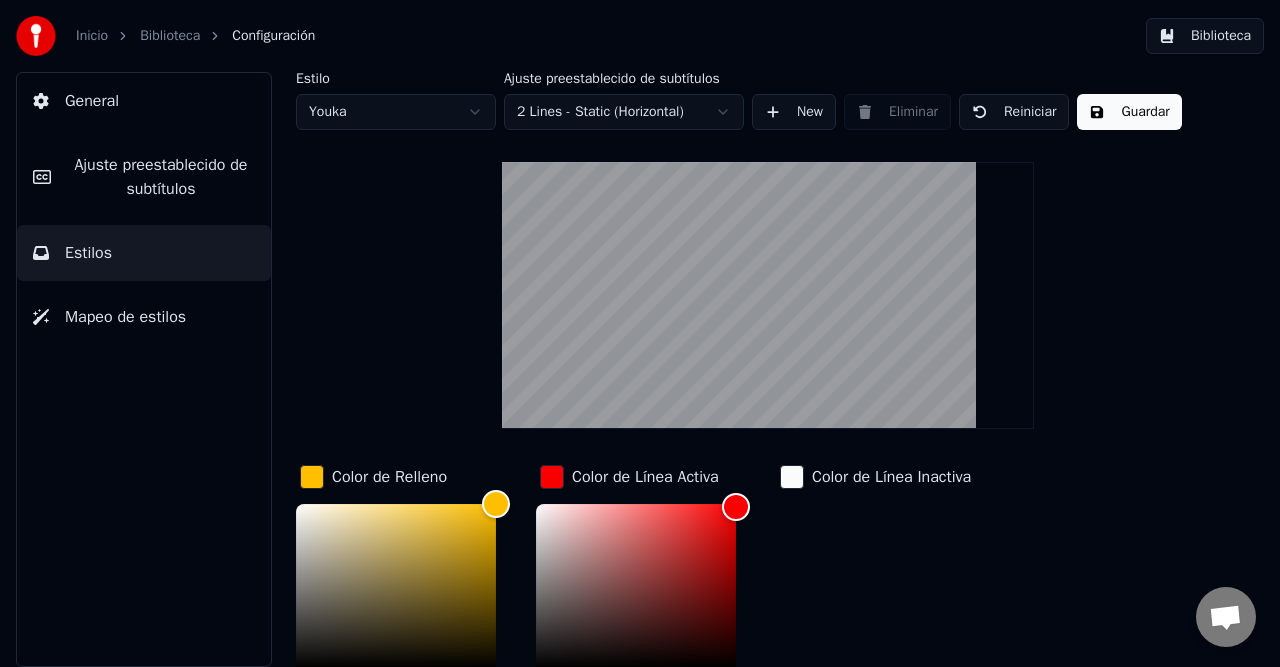 click on "Color de Línea Inactiva" at bounding box center [891, 477] 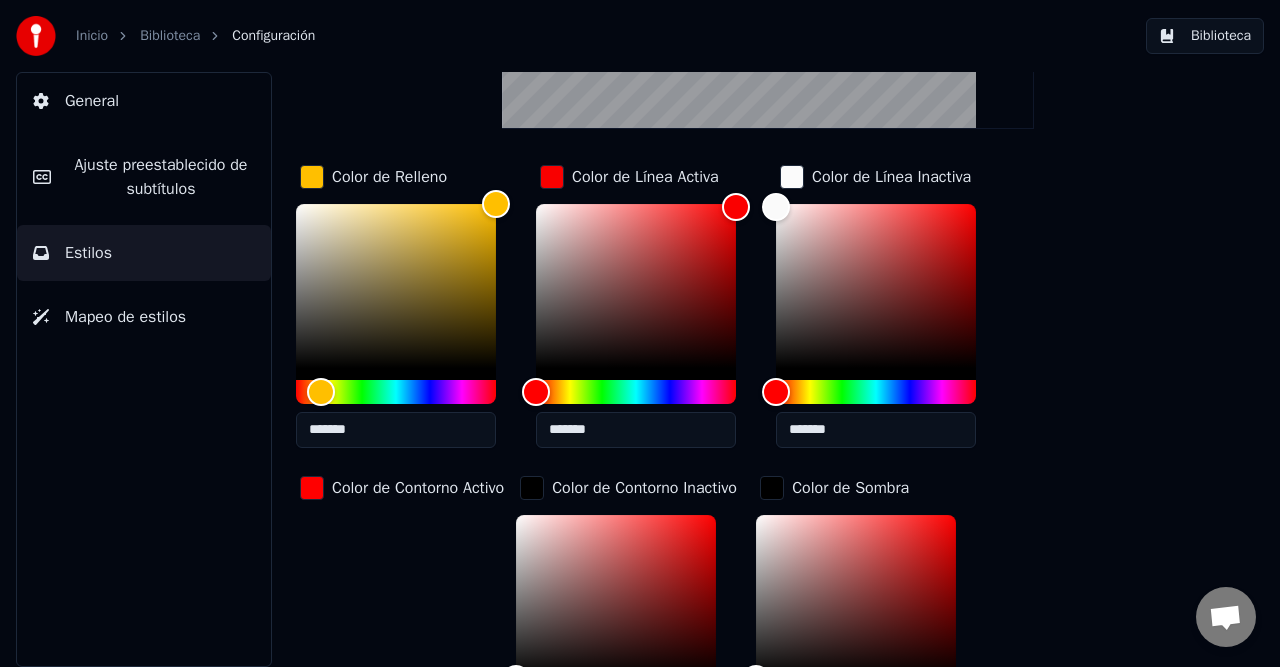 scroll, scrollTop: 200, scrollLeft: 0, axis: vertical 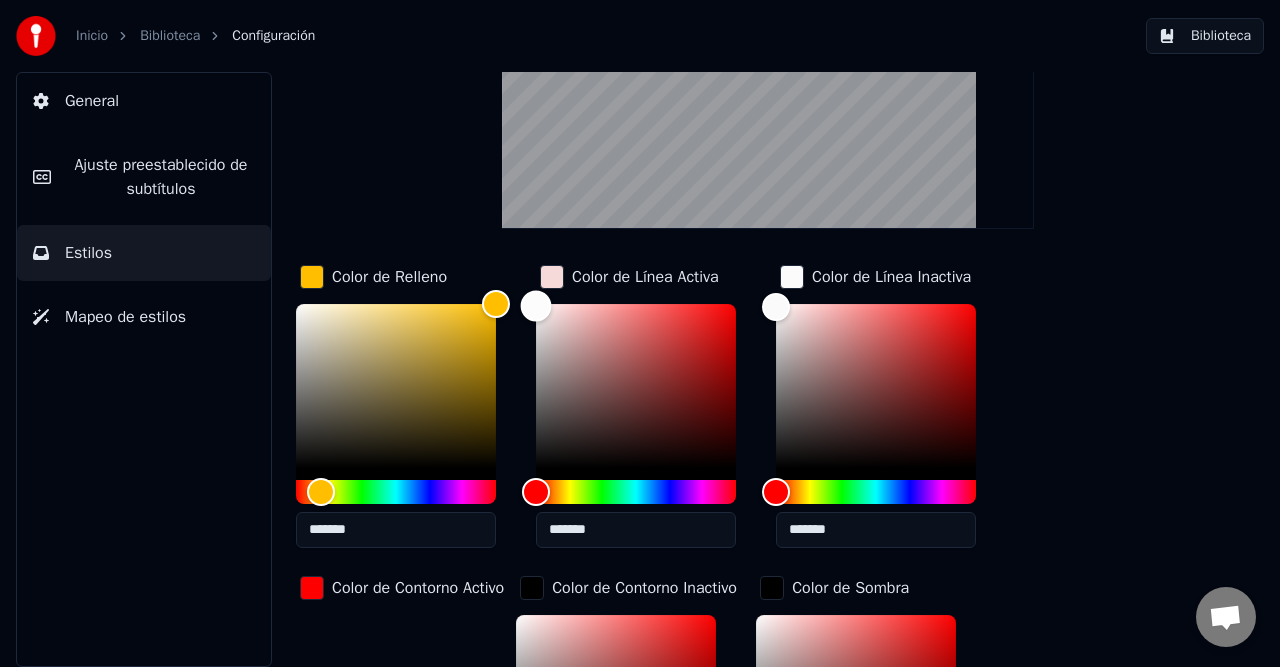 type on "*******" 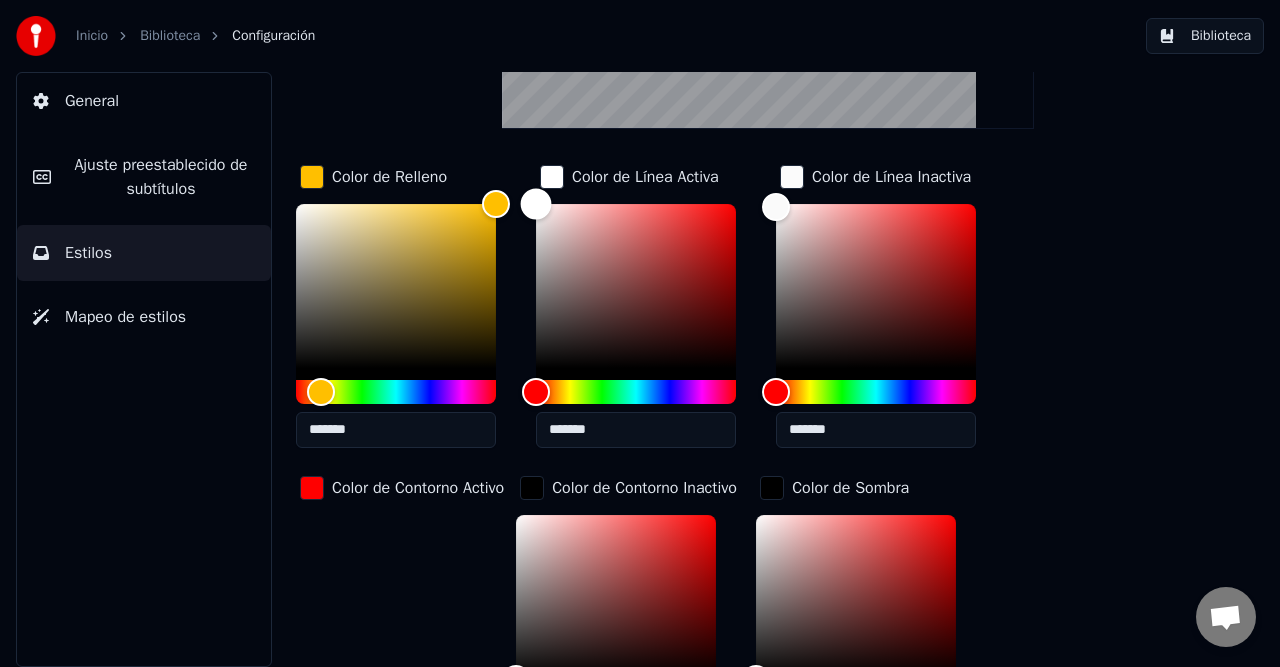 scroll, scrollTop: 400, scrollLeft: 0, axis: vertical 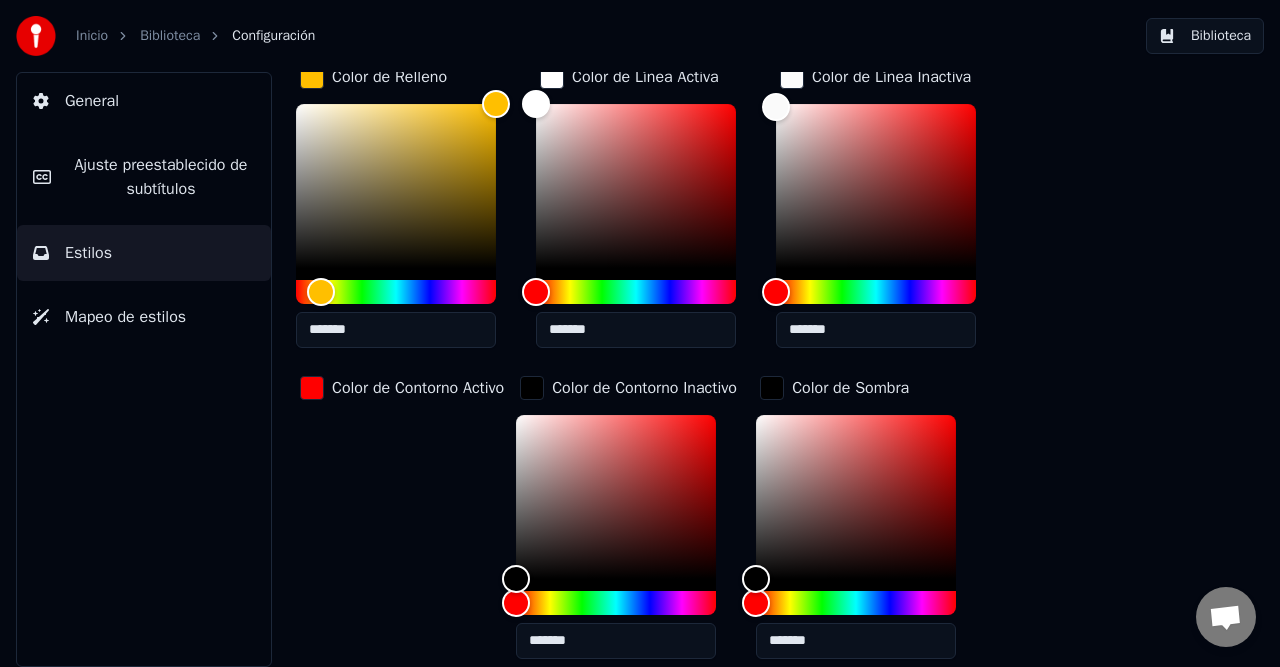 click at bounding box center (532, 388) 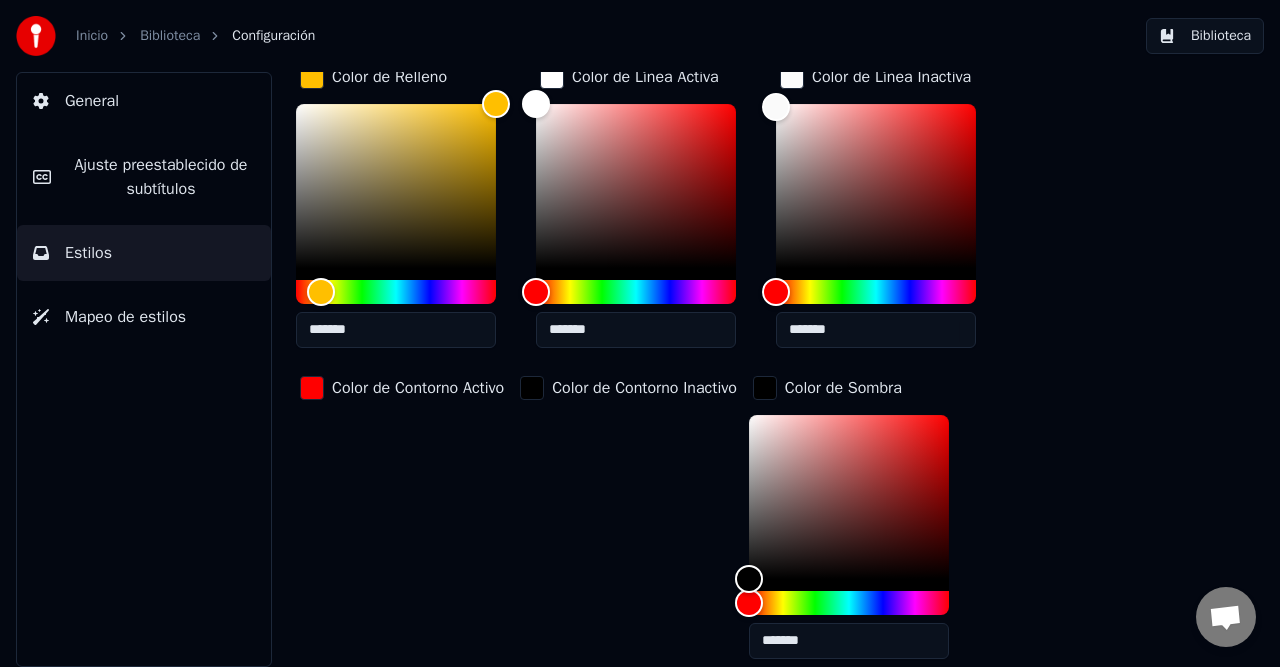click at bounding box center [532, 388] 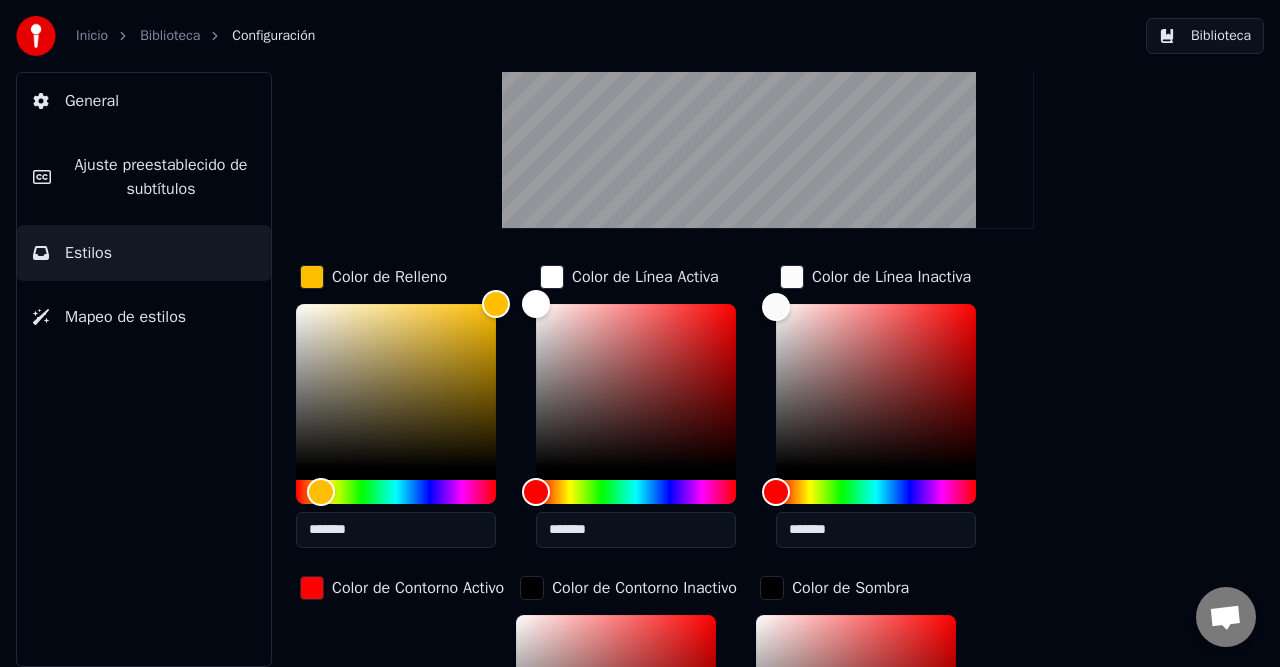 scroll, scrollTop: 0, scrollLeft: 0, axis: both 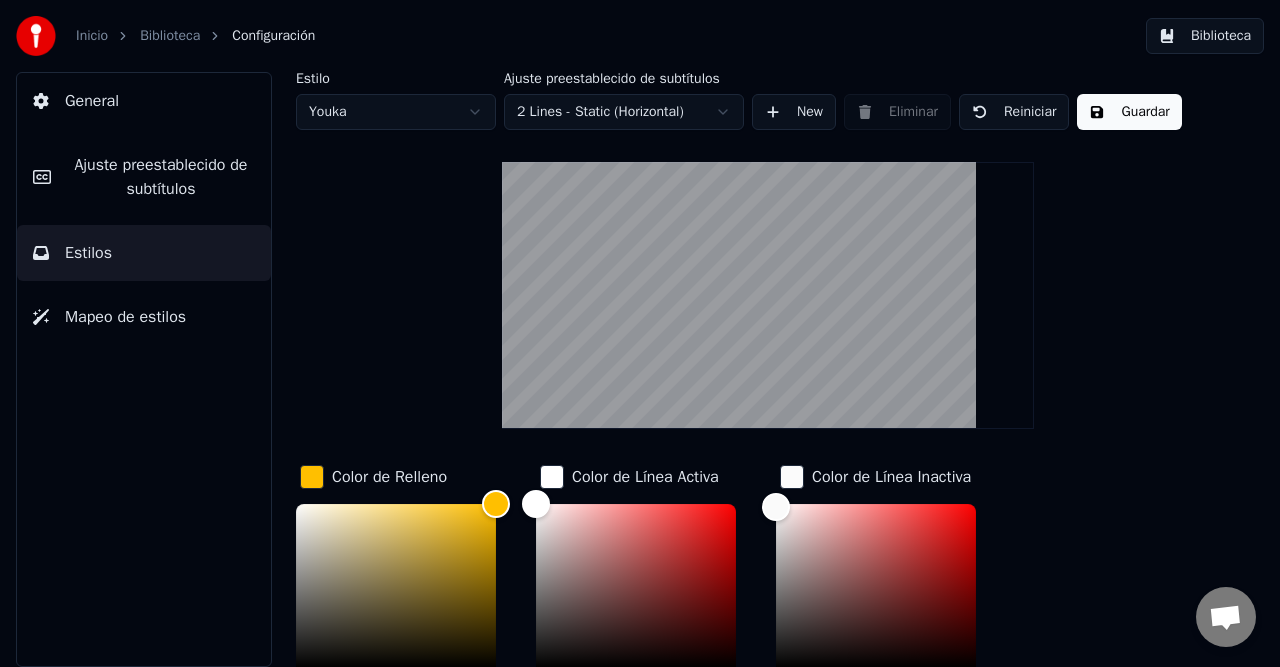 click on "Guardar" at bounding box center (1129, 112) 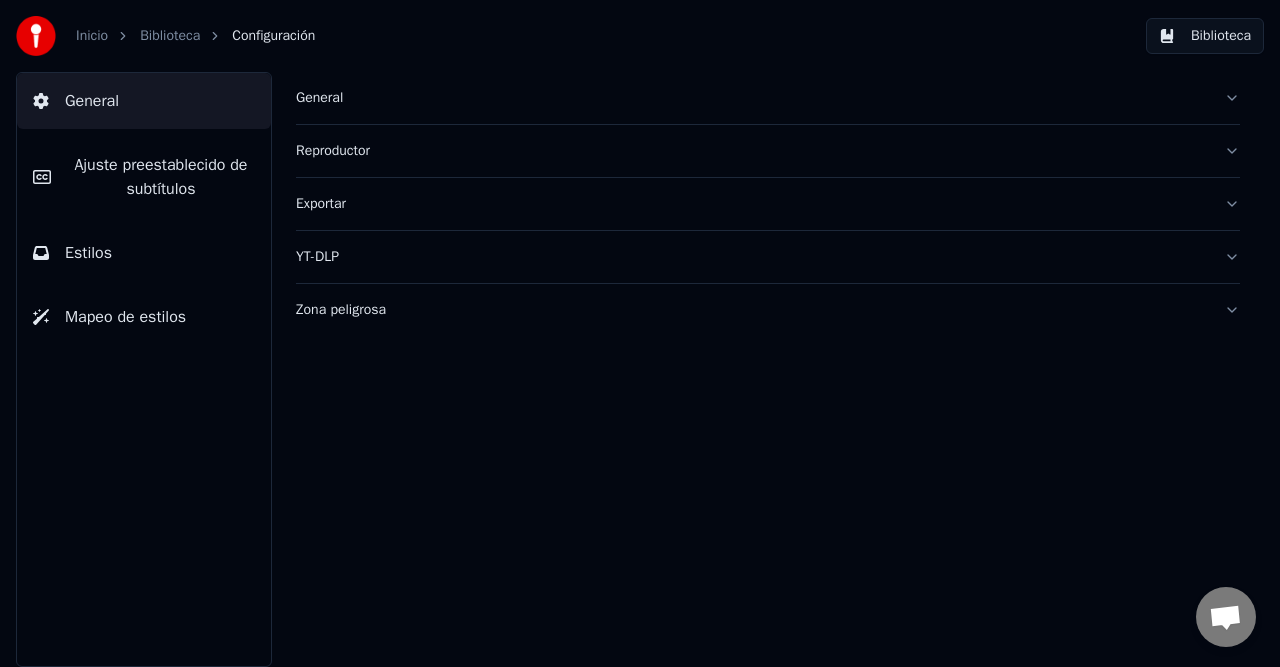 click on "Biblioteca" at bounding box center (170, 36) 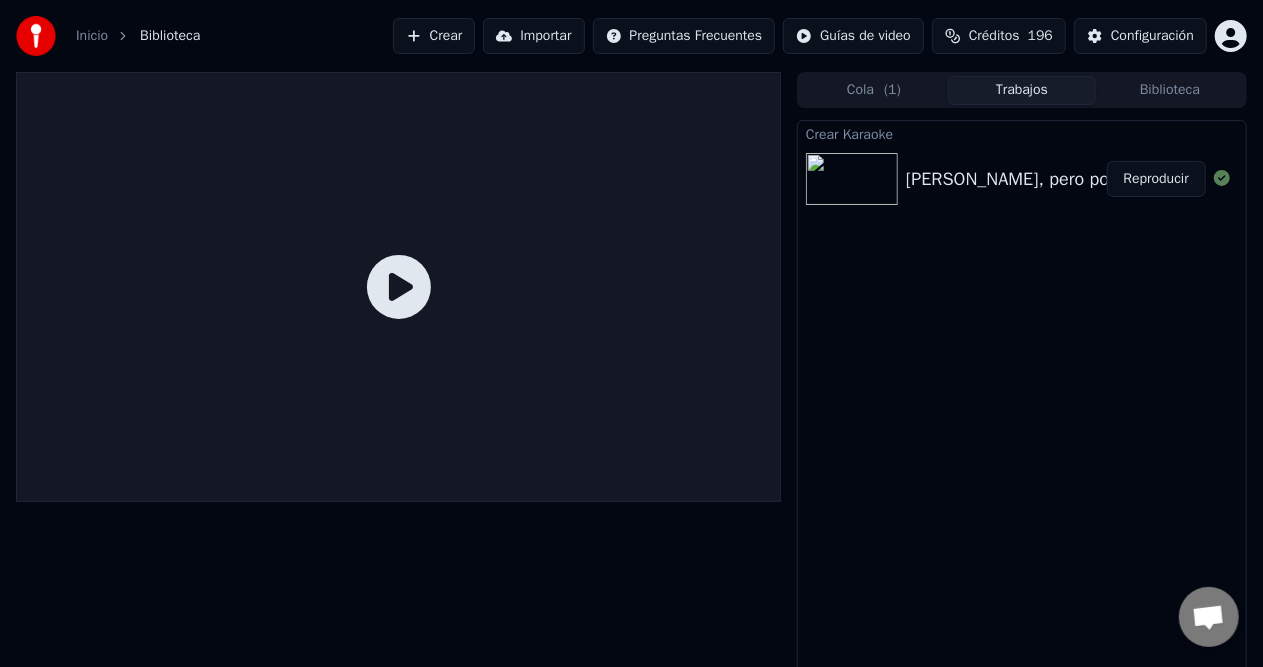 click on "Reproducir" at bounding box center (1156, 179) 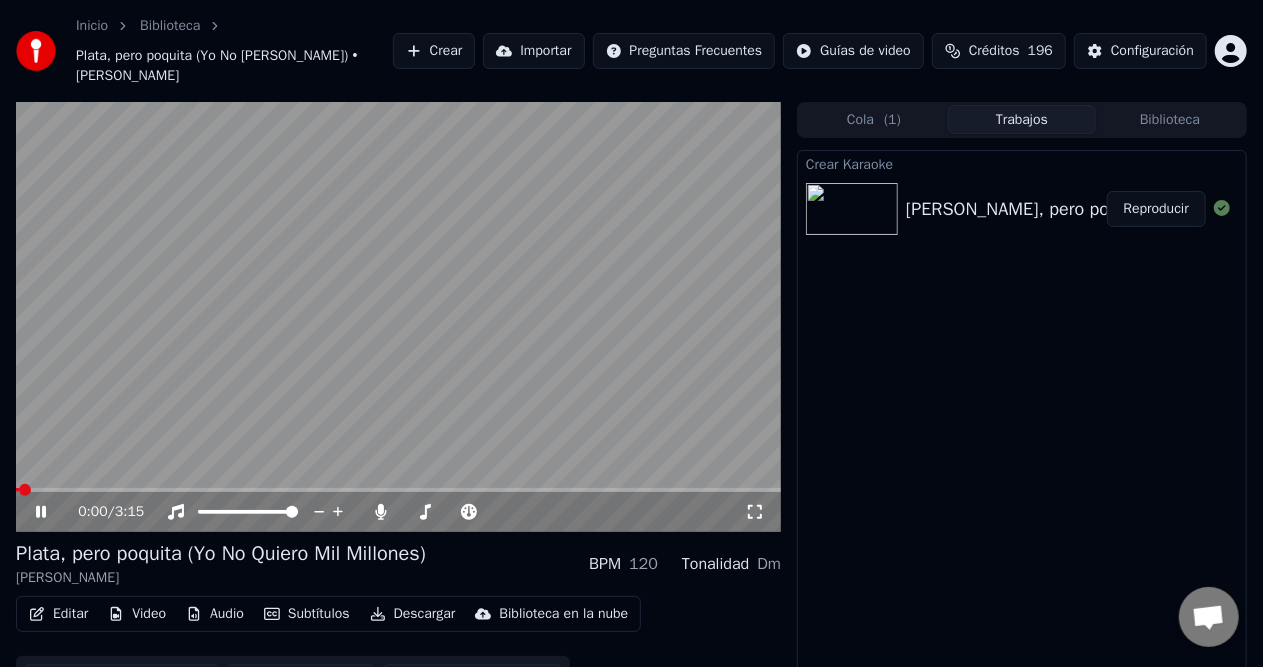 click on "0:00  /  3:15" at bounding box center [398, 512] 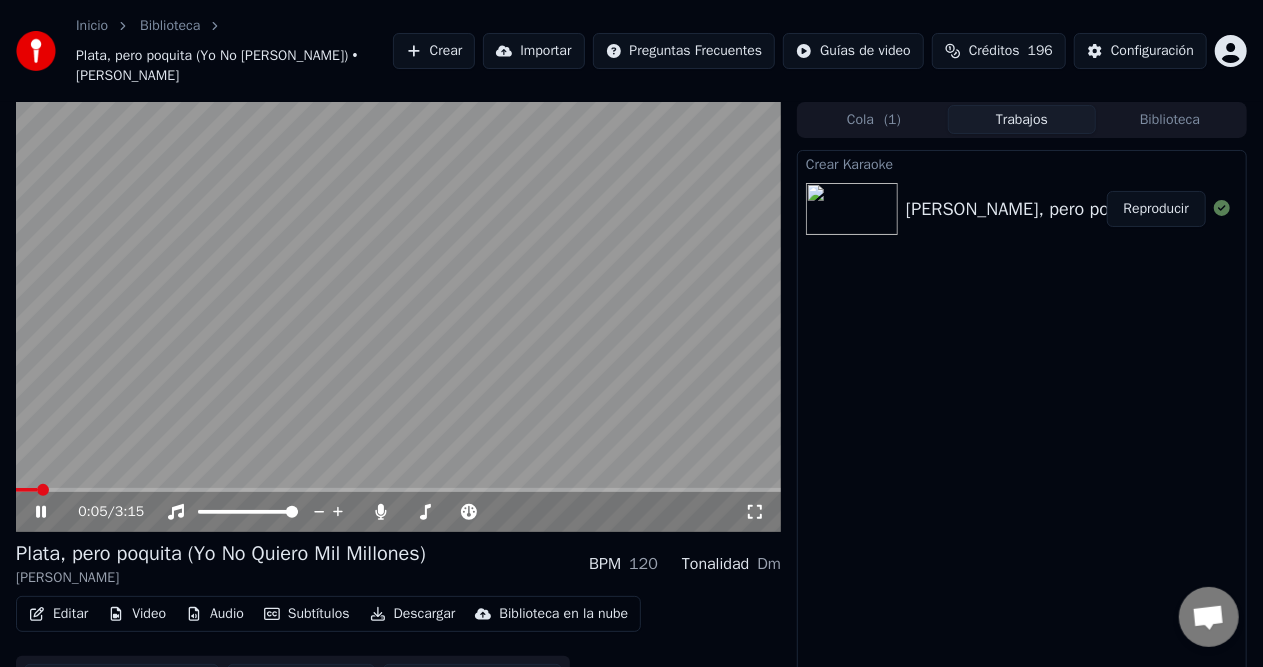 click 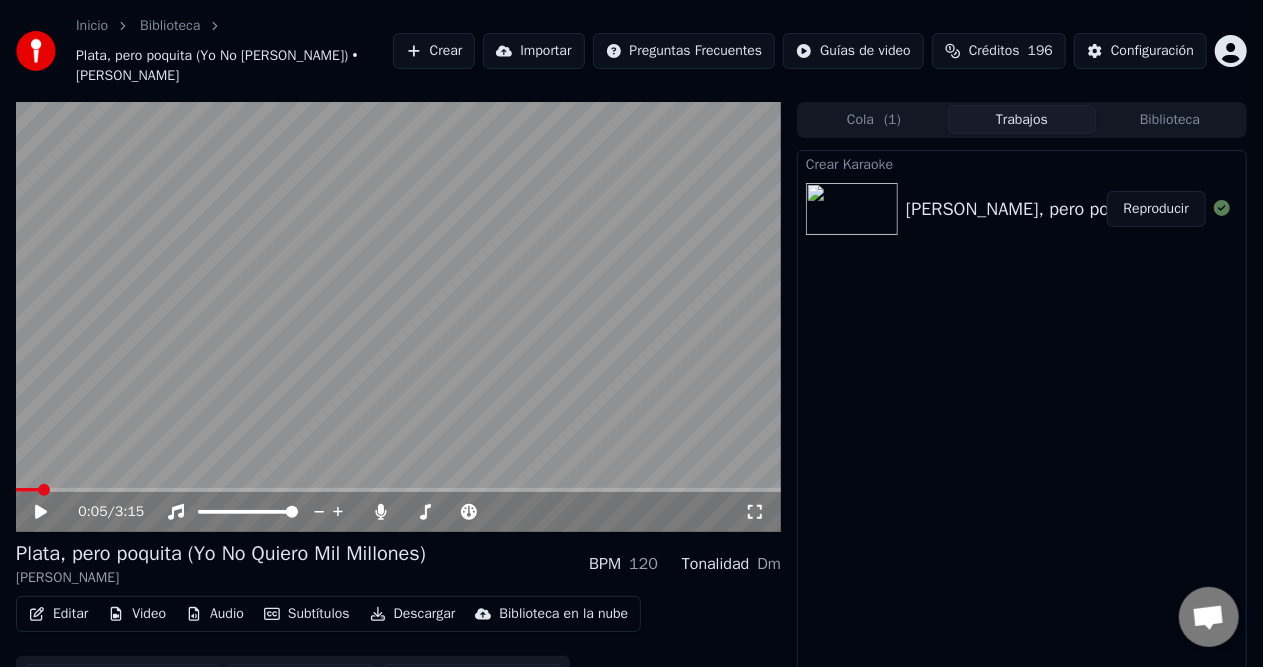 click on "Inicio Biblioteca Plata, pero poquita (Yo No Quiero Mil Millones) • José Arbey Loaiza Crear Importar Preguntas Frecuentes Guías de video Créditos 196 Configuración 0:05  /  3:15 Plata, pero poquita (Yo No Quiero Mil Millones) José Arbey Loaiza BPM 120 Tonalidad Dm Editar Video Audio Subtítulos Descargar Biblioteca en la nube Sincronización manual Descargar video Abrir Pantalla Doble Cola ( 1 ) Trabajos Biblioteca Crear Karaoke José Arbey Loaiza - Plata, pero poquita (Yo No Quiero Mil Millones) Reproducir Conversación Adam ¿Tienes alguna pregunta? ¡Hablemos! No estamos disponibles en estos momentos Red fuera de línea. Reconectando... Por ahora no se pueden recibir ni enviar mensajes. Youka Desktop ¡Hola! ¿En qué te puedo ayudar?  Enviar un archivo Insertar un emoji Enviar un archivo Grabar mensaje de audio We run on Crisp" at bounding box center (631, 333) 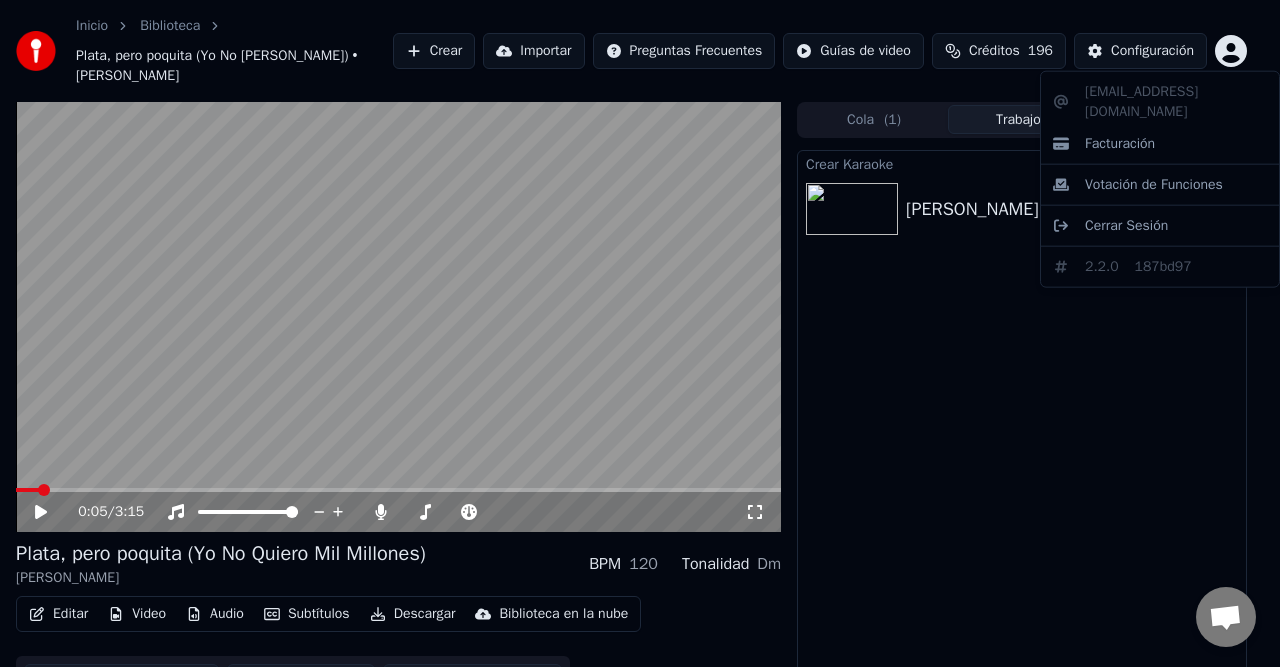 click on "Inicio Biblioteca Plata, pero poquita (Yo No Quiero Mil Millones) • José Arbey Loaiza Crear Importar Preguntas Frecuentes Guías de video Créditos 196 Configuración 0:05  /  3:15 Plata, pero poquita (Yo No Quiero Mil Millones) José Arbey Loaiza BPM 120 Tonalidad Dm Editar Video Audio Subtítulos Descargar Biblioteca en la nube Sincronización manual Descargar video Abrir Pantalla Doble Cola ( 1 ) Trabajos Biblioteca Crear Karaoke José Arbey Loaiza - Plata, pero poquita (Yo No Quiero Mil Millones) Reproducir Conversación Adam ¿Tienes alguna pregunta? ¡Hablemos! No estamos disponibles en estos momentos Red fuera de línea. Reconectando... Por ahora no se pueden recibir ni enviar mensajes. Youka Desktop ¡Hola! ¿En qué te puedo ayudar?  Enviar un archivo Insertar un emoji Enviar un archivo Grabar mensaje de audio We run on Crisp johandj64@hotmail.com Facturación Votación de Funciones Cerrar Sesión 2.2.0 187bd97" at bounding box center (640, 333) 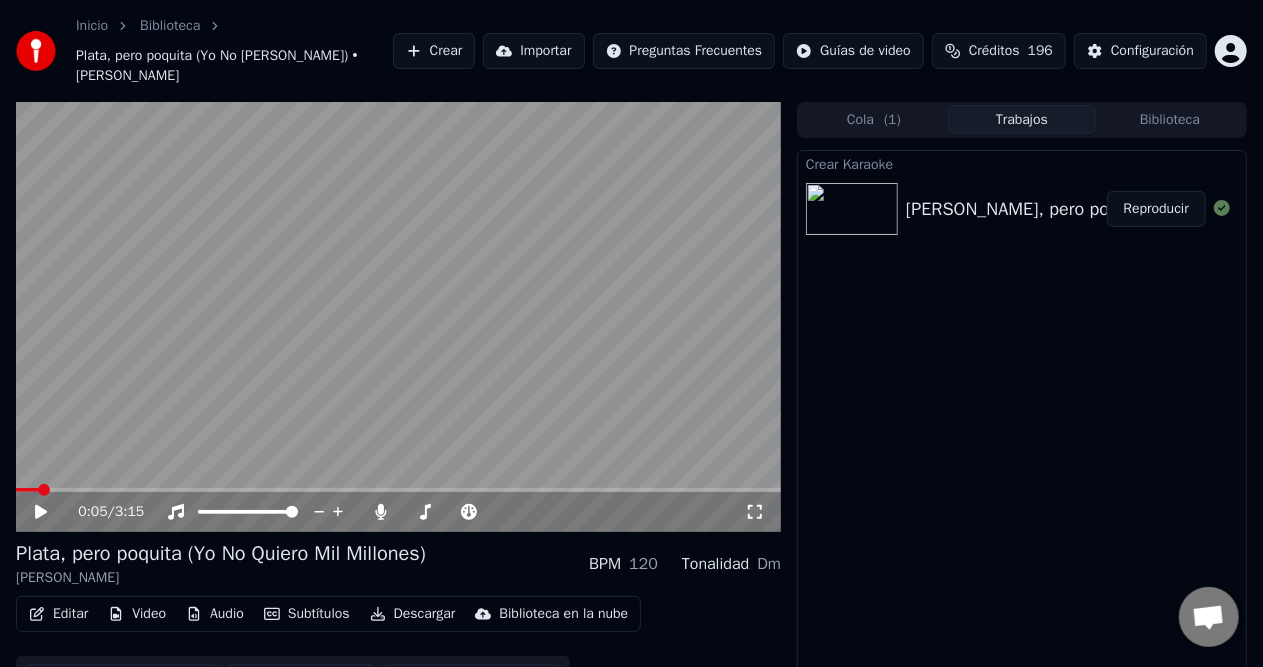 click 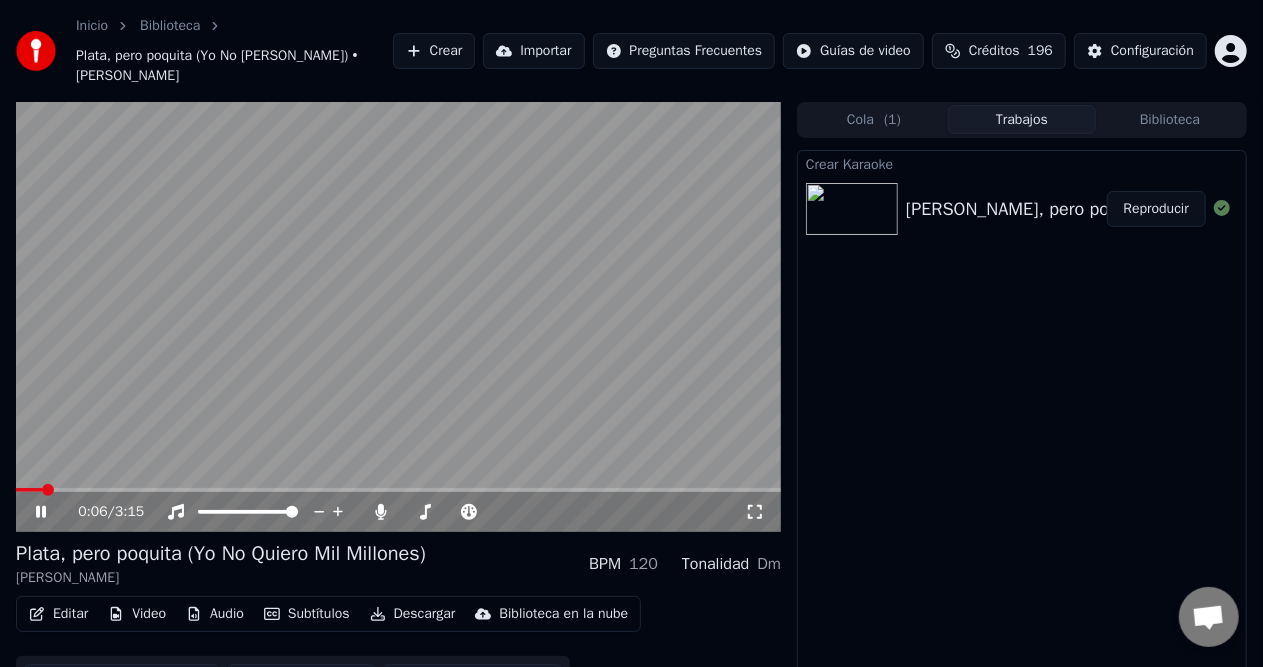 click 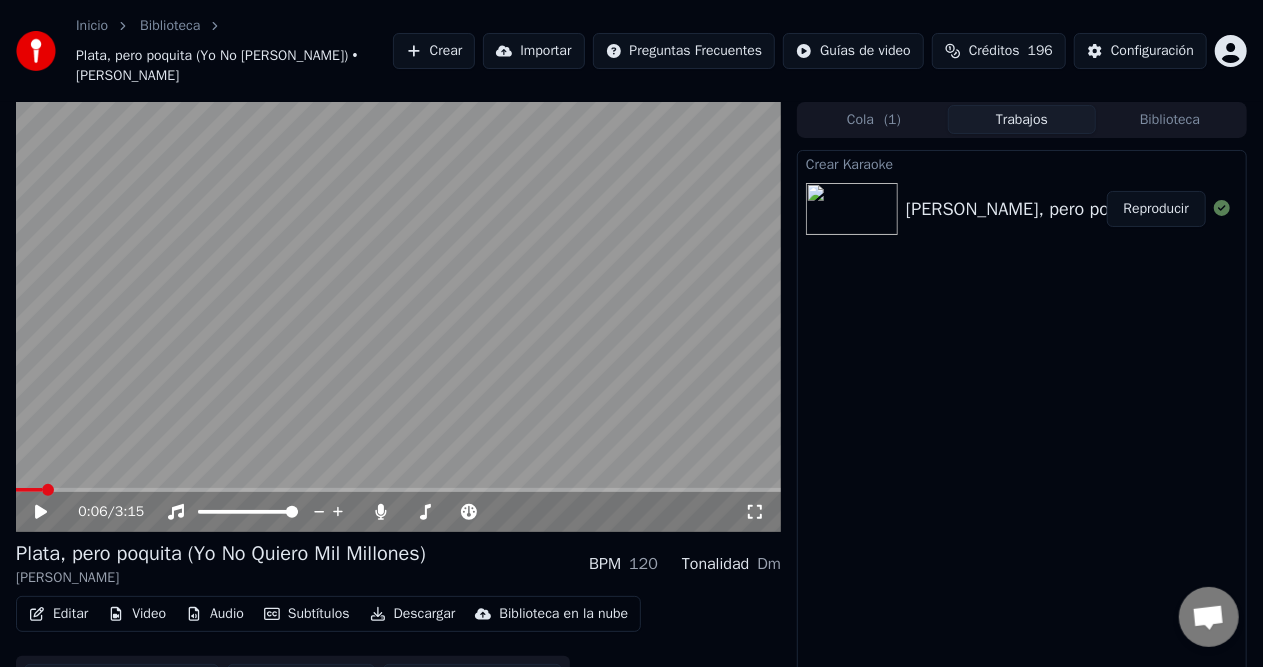 click on "Inicio Biblioteca Plata, pero poquita (Yo No Quiero Mil Millones) • José Arbey Loaiza Crear Importar Preguntas Frecuentes Guías de video Créditos 196 Configuración 0:06  /  3:15 Plata, pero poquita (Yo No Quiero Mil Millones) José Arbey Loaiza BPM 120 Tonalidad Dm Editar Video Audio Subtítulos Descargar Biblioteca en la nube Sincronización manual Descargar video Abrir Pantalla Doble Cola ( 1 ) Trabajos Biblioteca Crear Karaoke José Arbey Loaiza - Plata, pero poquita (Yo No Quiero Mil Millones) Reproducir Conversación Adam ¿Tienes alguna pregunta? ¡Hablemos! No estamos disponibles en estos momentos Red fuera de línea. Reconectando... Por ahora no se pueden recibir ni enviar mensajes. Youka Desktop ¡Hola! ¿En qué te puedo ayudar?  Enviar un archivo Insertar un emoji Enviar un archivo Grabar mensaje de audio We run on Crisp" at bounding box center (631, 333) 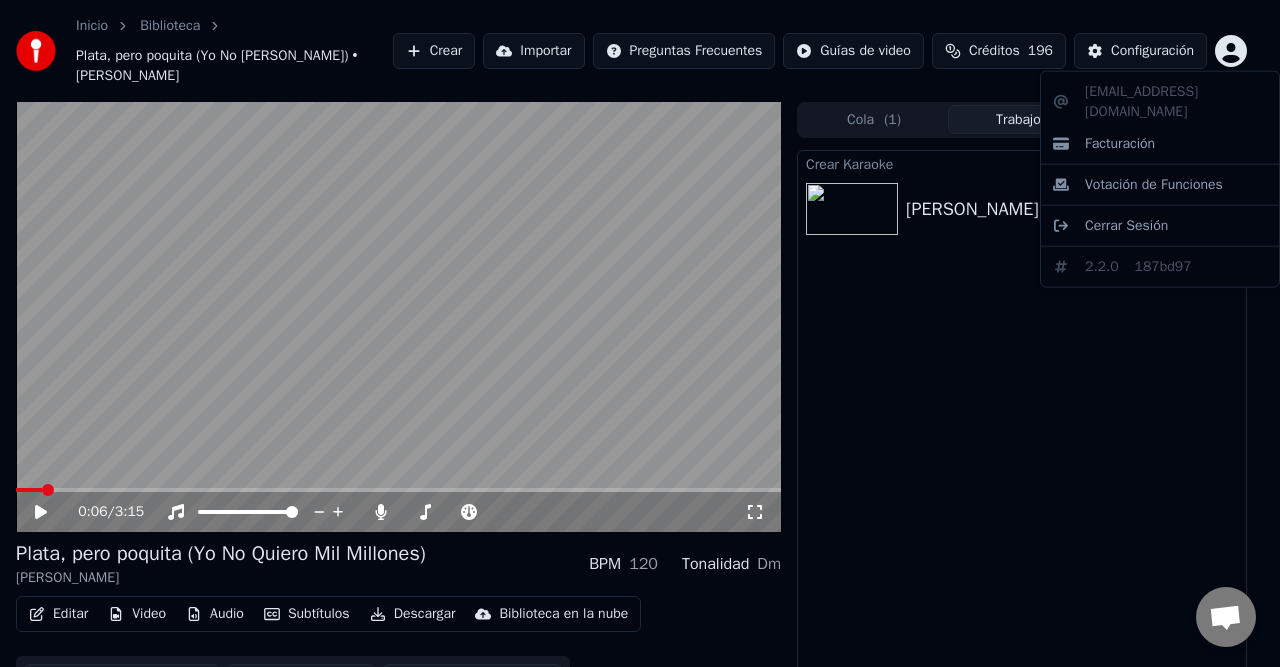 drag, startPoint x: 1094, startPoint y: 397, endPoint x: 1014, endPoint y: 160, distance: 250.13795 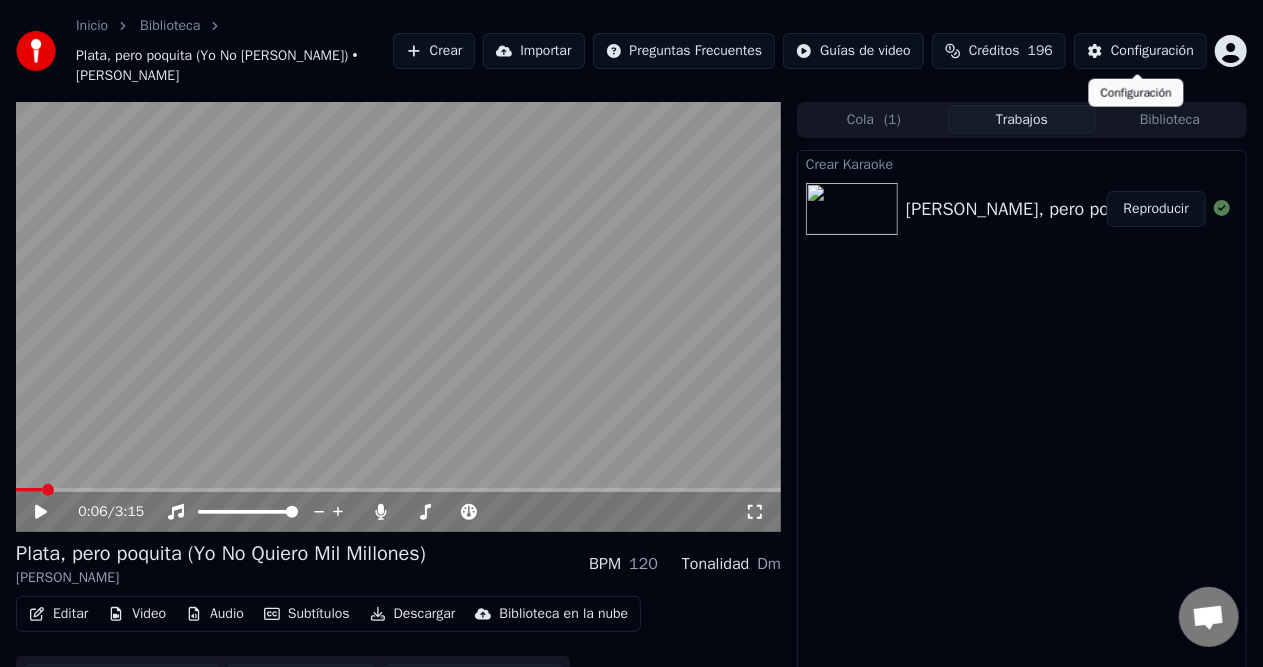click on "Configuración" at bounding box center (1152, 51) 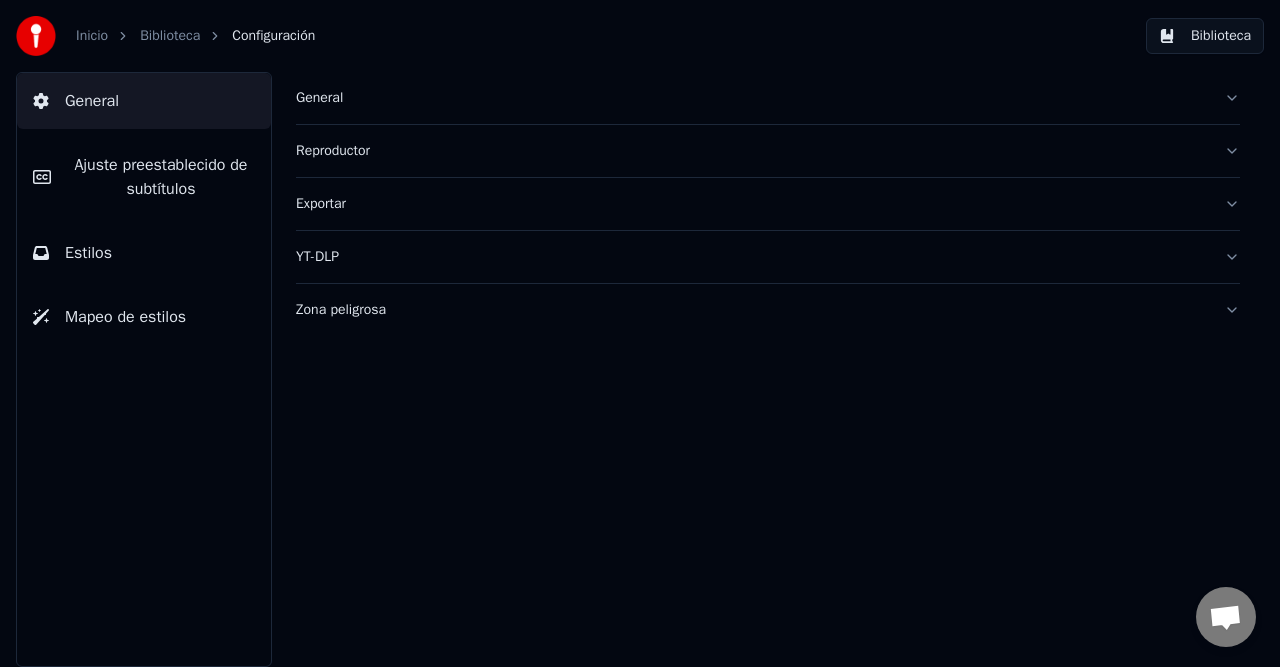 click on "Estilos" at bounding box center [144, 253] 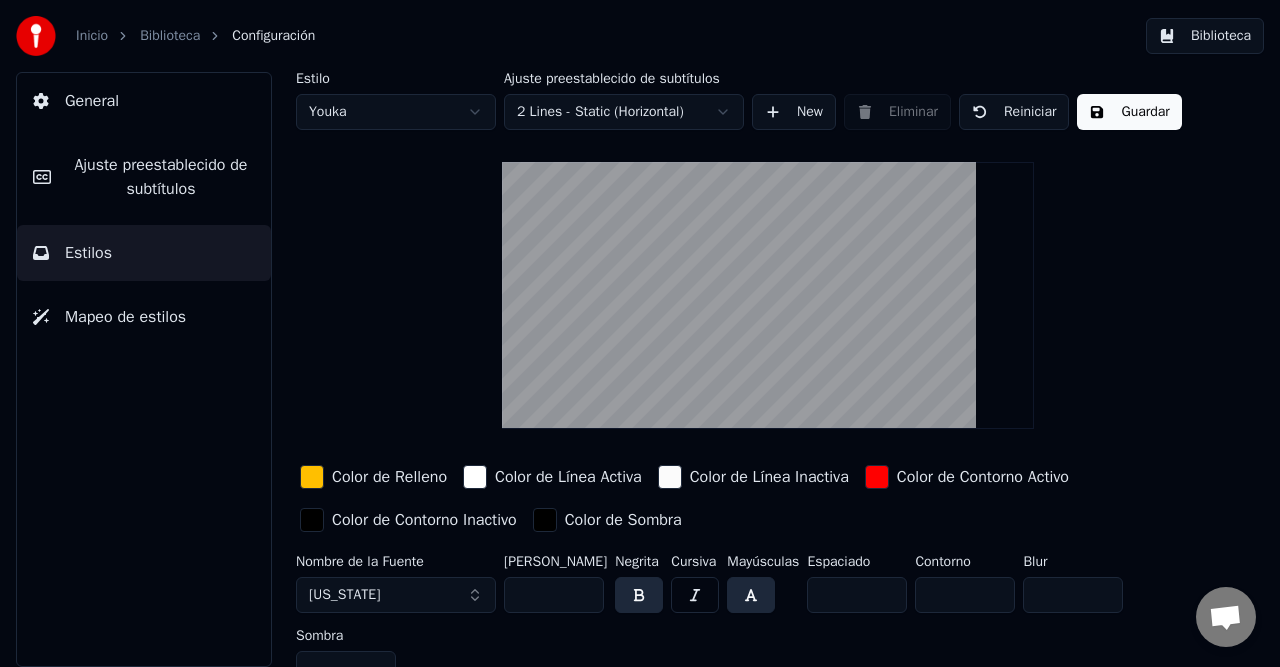scroll, scrollTop: 24, scrollLeft: 0, axis: vertical 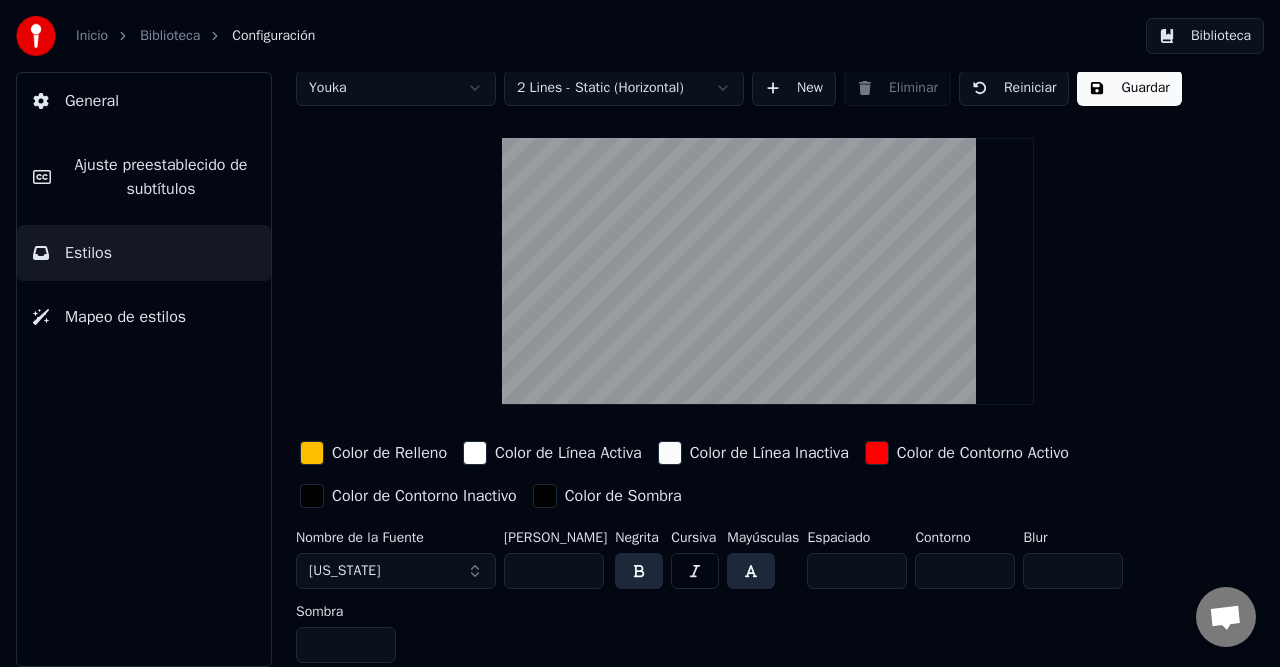 click on "Color de Contorno Inactivo" at bounding box center [424, 496] 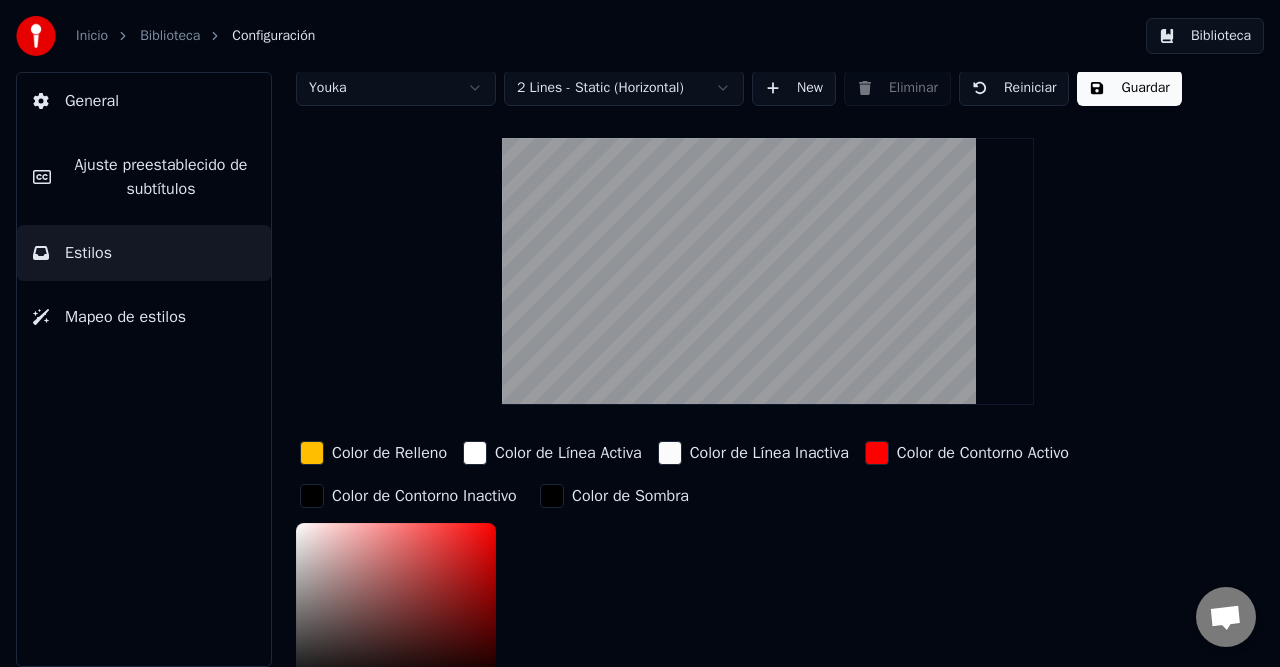 scroll, scrollTop: 224, scrollLeft: 0, axis: vertical 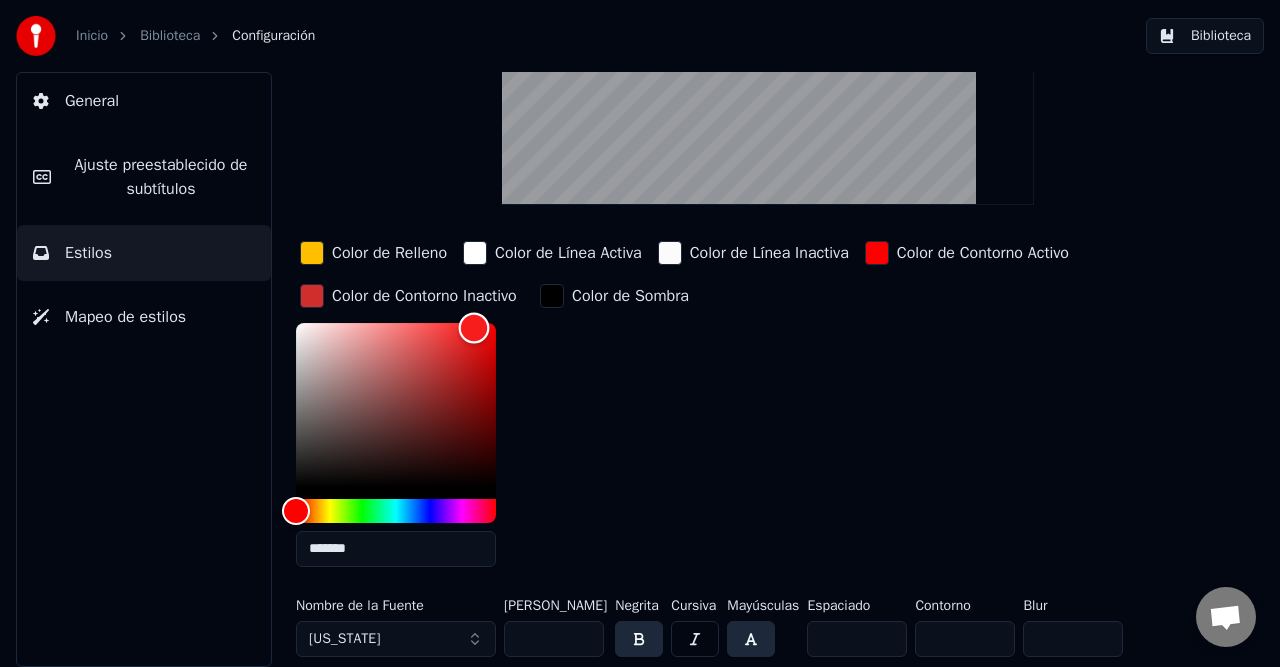 drag, startPoint x: 290, startPoint y: 484, endPoint x: 619, endPoint y: 246, distance: 406.06033 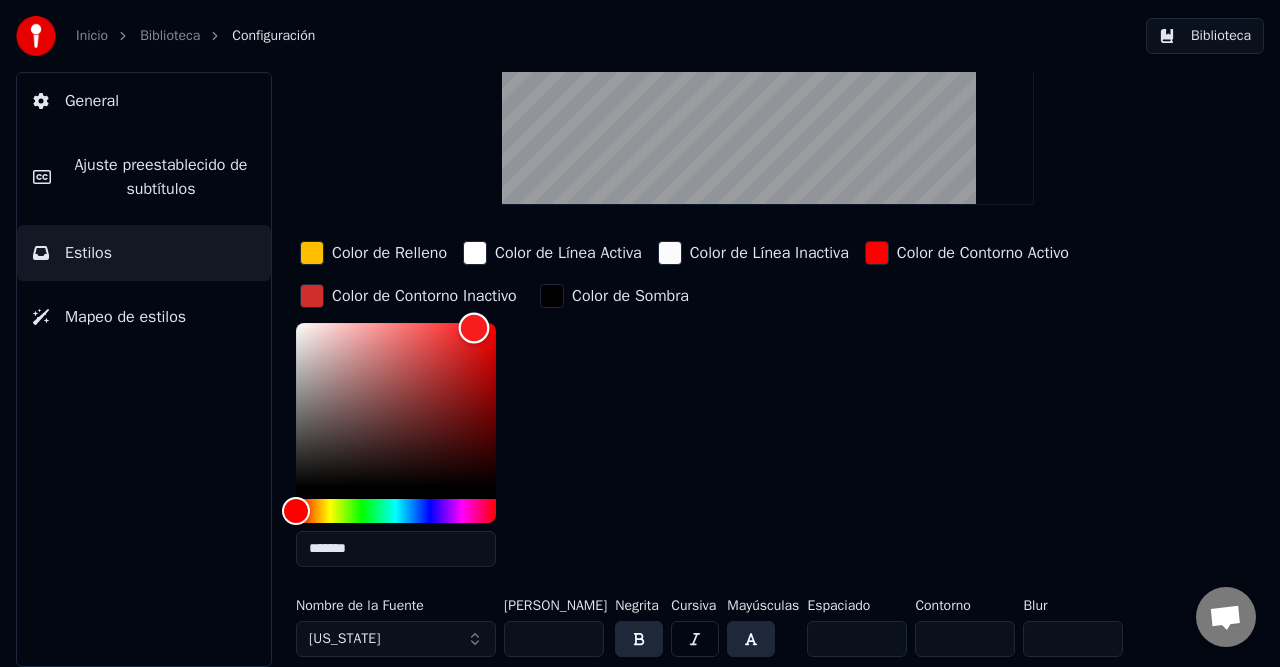 click on "Color de Relleno Color de Línea Activa Color de Línea Inactiva Color de Contorno Activo Color de Contorno Inactivo ******* Color de Sombra" at bounding box center (744, 410) 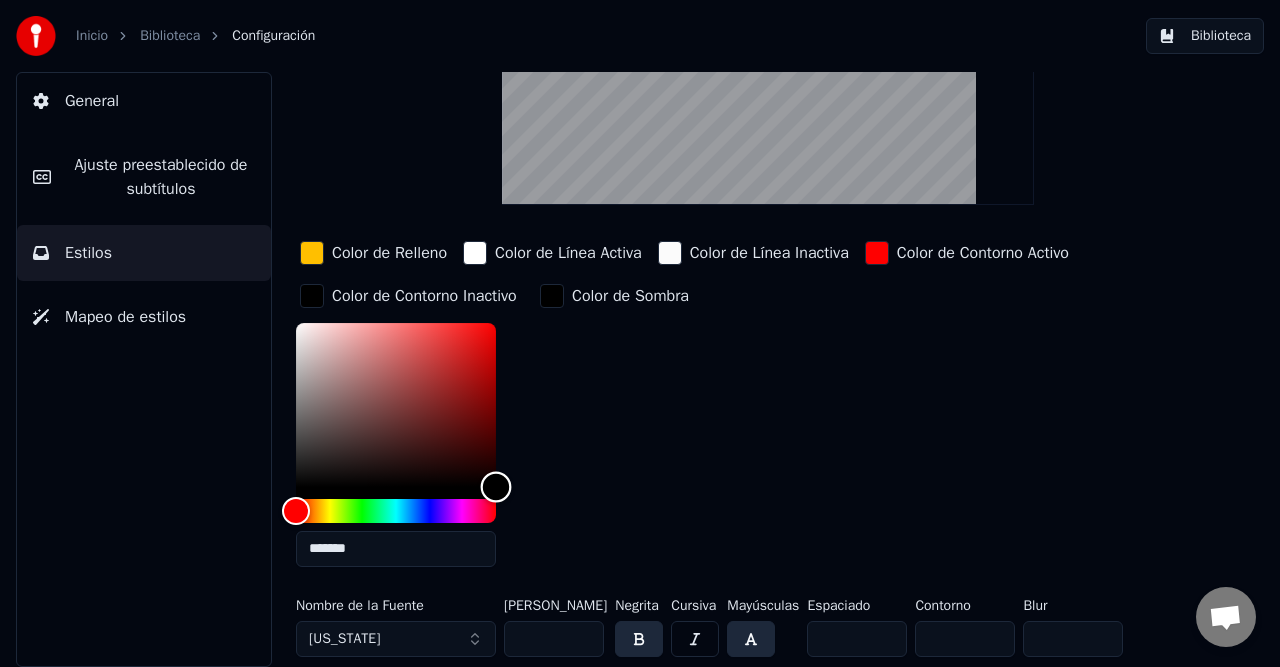 drag, startPoint x: 487, startPoint y: 313, endPoint x: 514, endPoint y: 484, distance: 173.11845 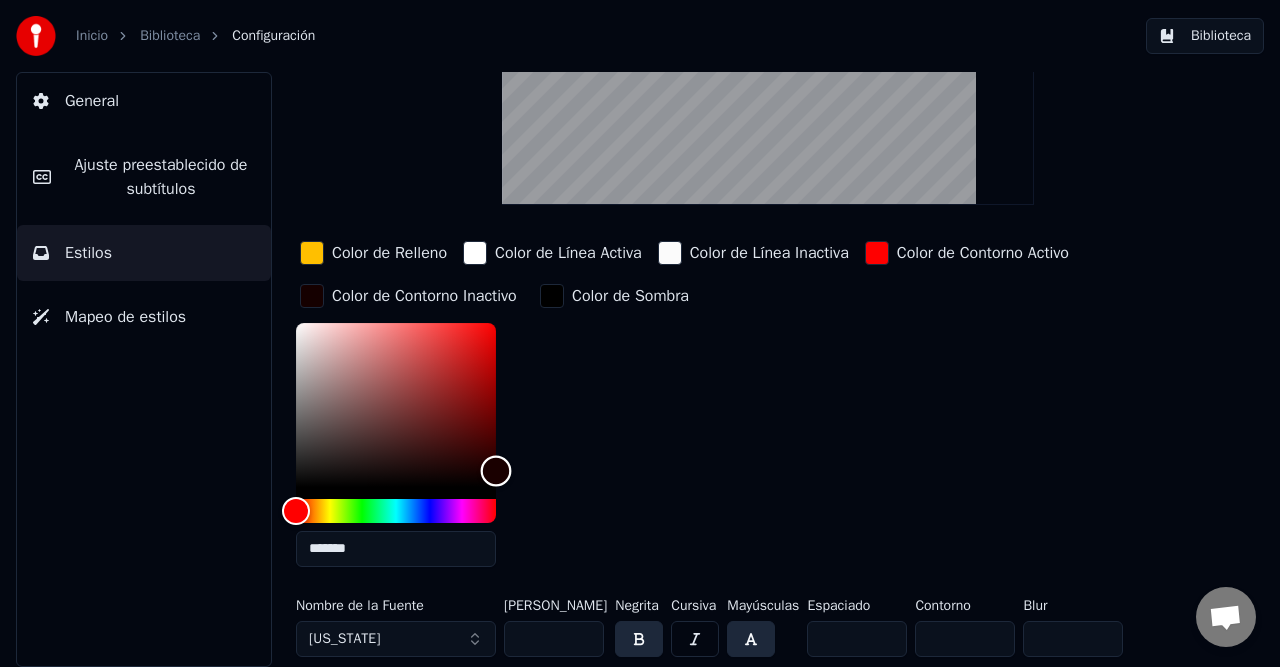 click at bounding box center [496, 471] 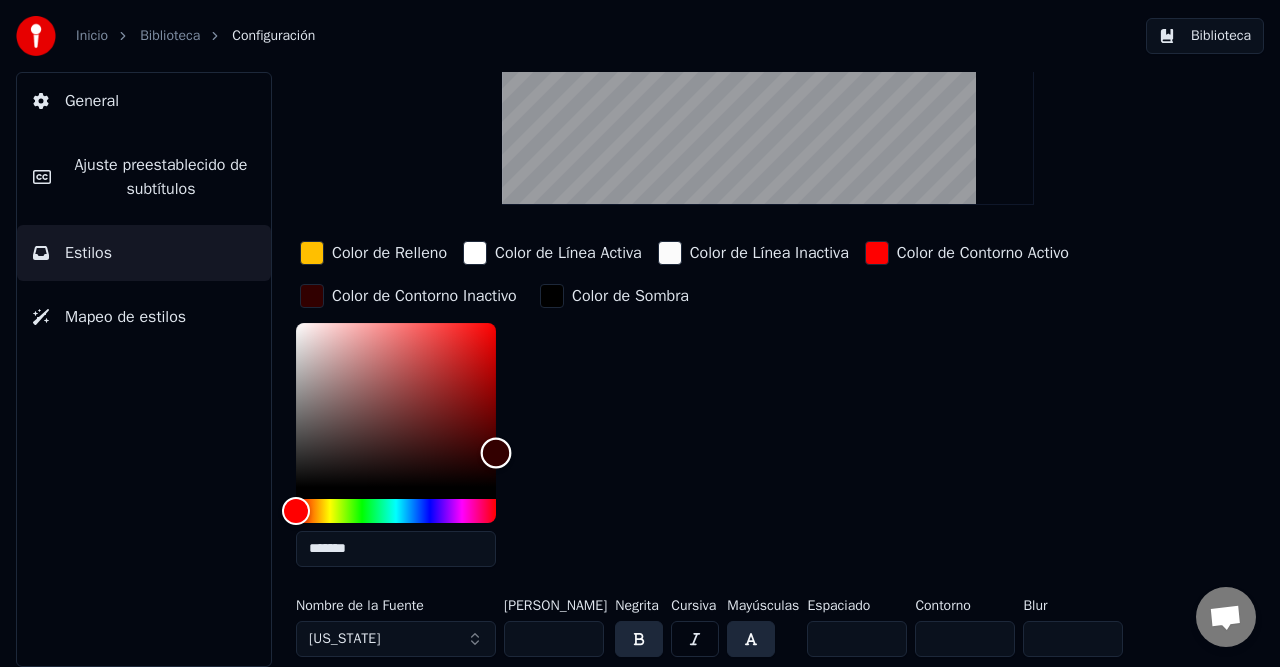 drag, startPoint x: 504, startPoint y: 467, endPoint x: 512, endPoint y: 450, distance: 18.788294 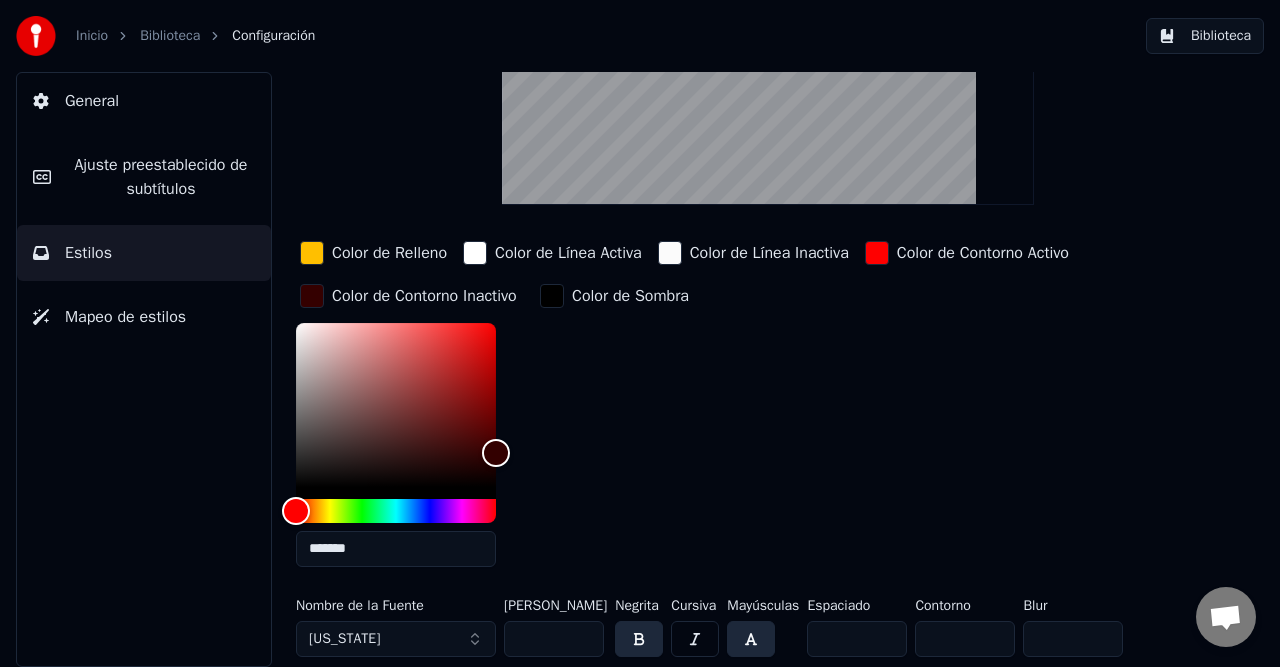 drag, startPoint x: 509, startPoint y: 460, endPoint x: 514, endPoint y: 451, distance: 10.29563 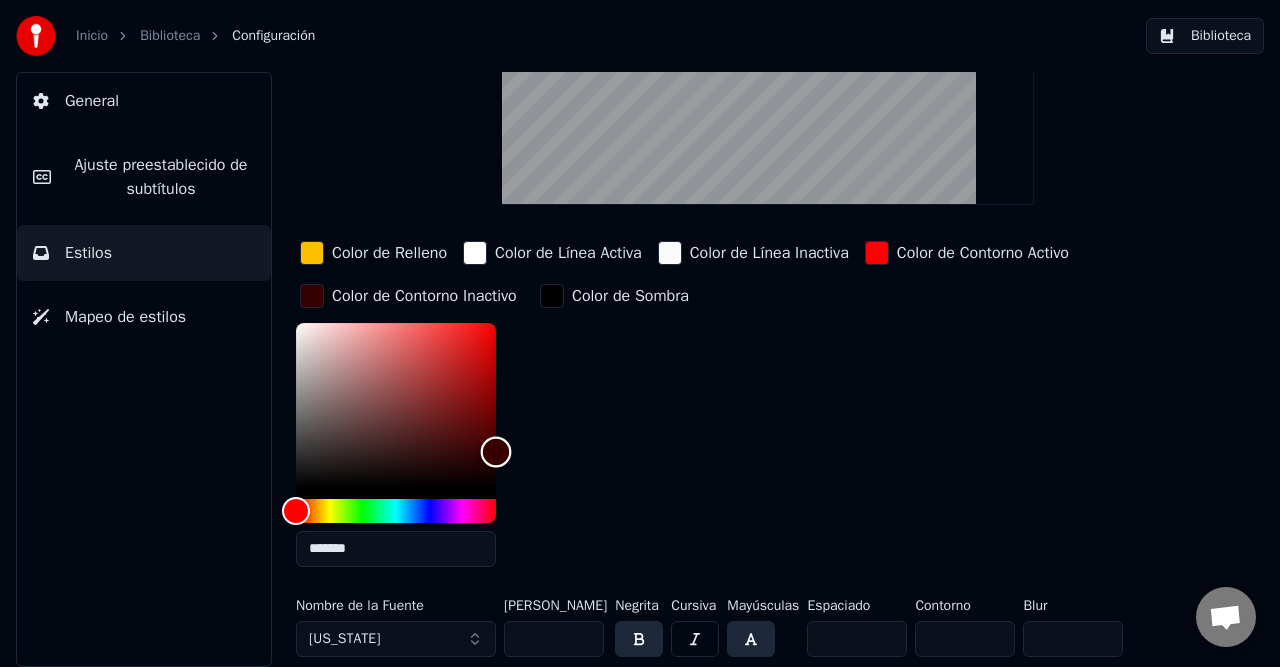 type on "*******" 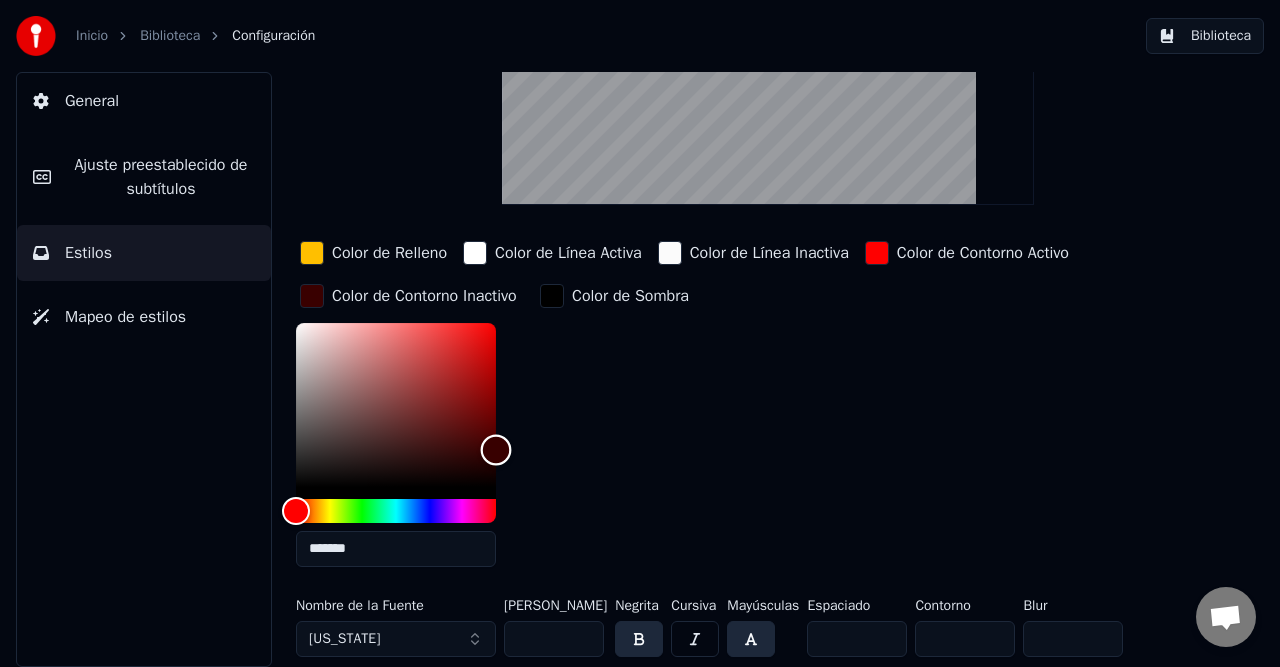 scroll, scrollTop: 0, scrollLeft: 0, axis: both 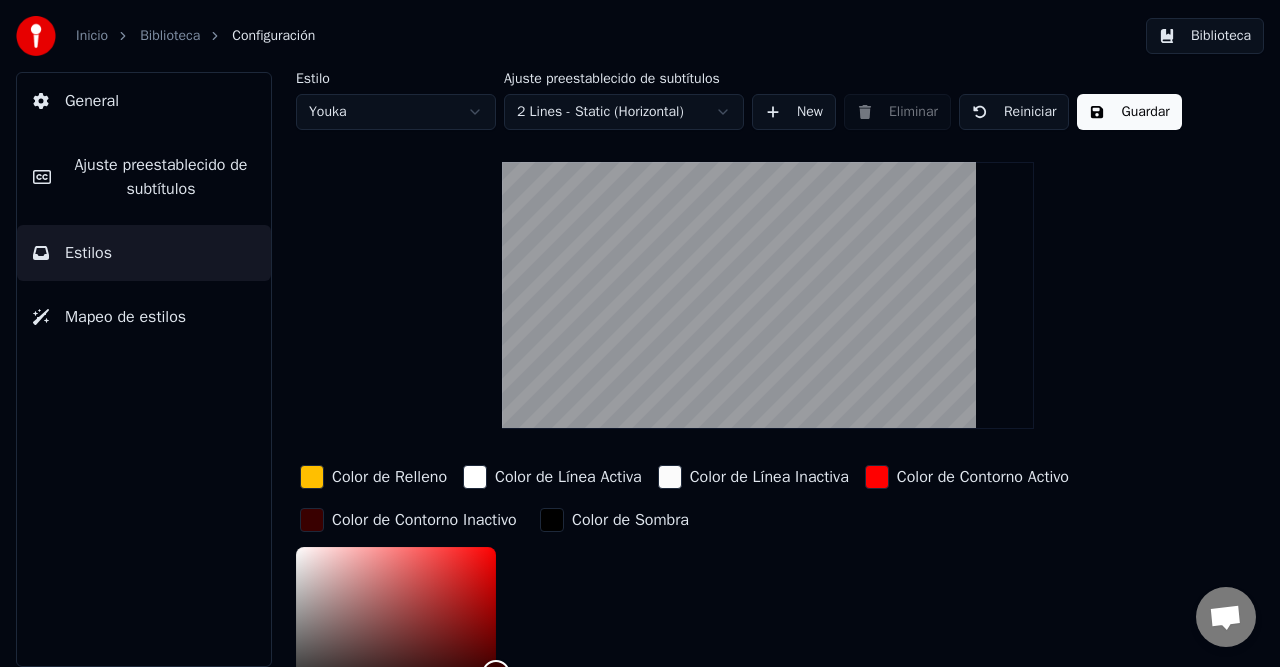 click on "Guardar" at bounding box center (1129, 112) 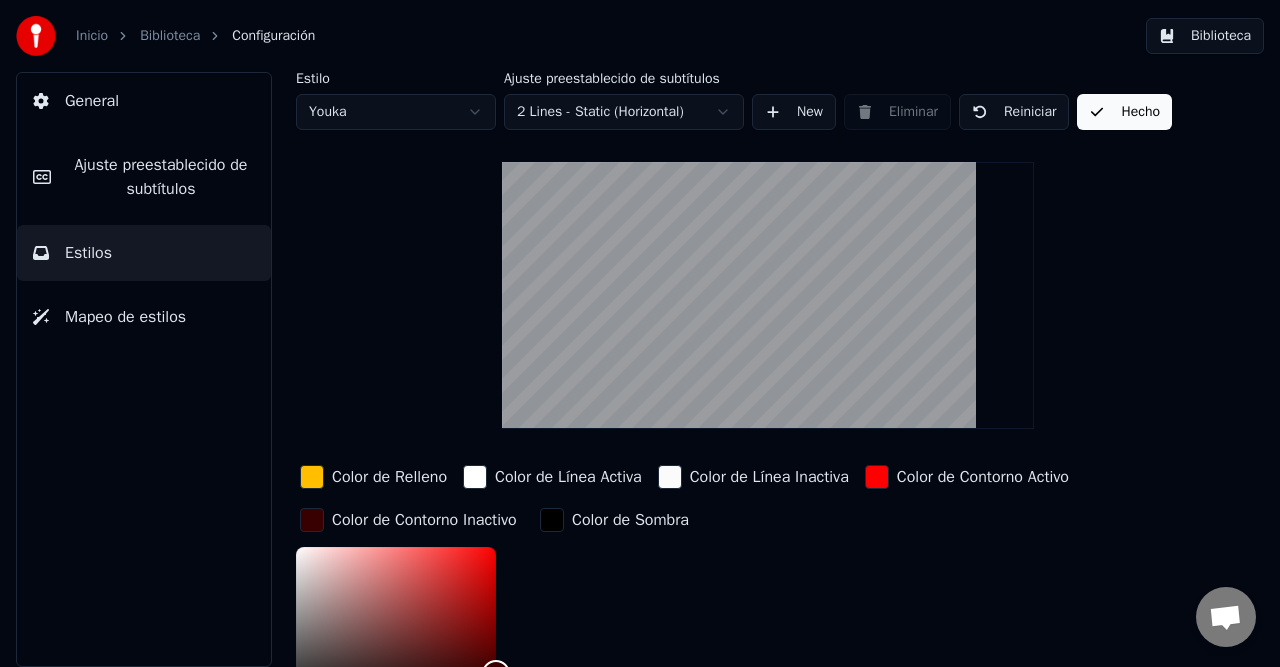 click on "General" at bounding box center (144, 101) 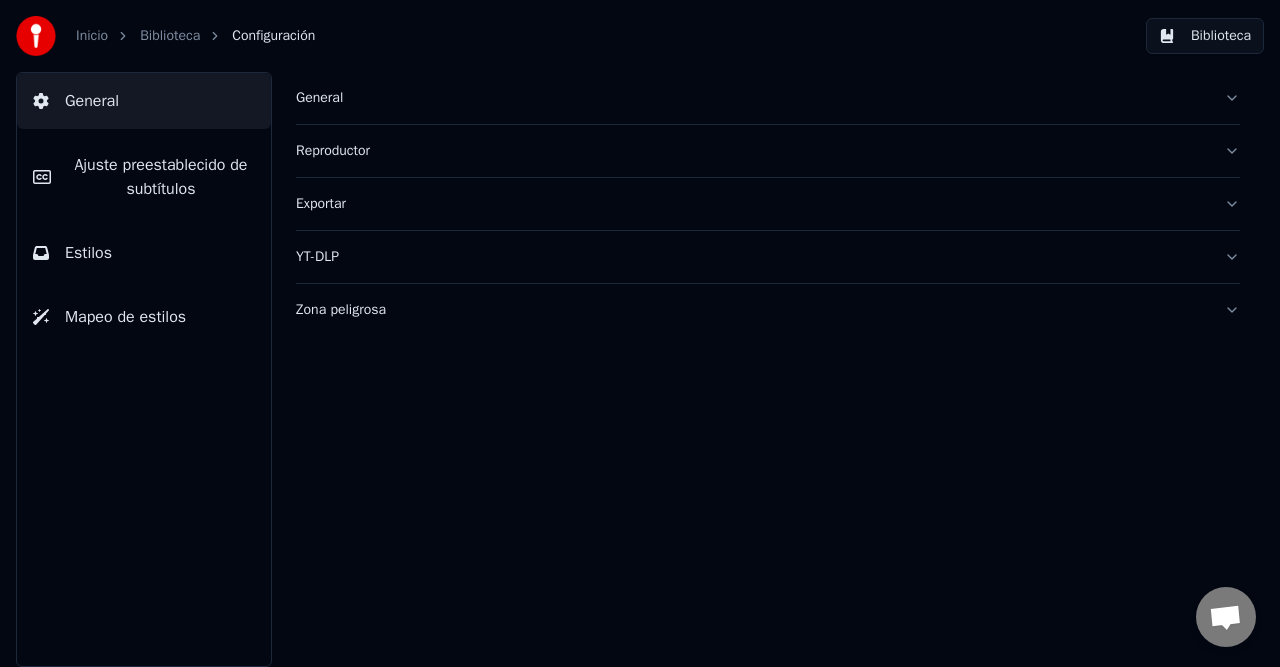 click on "Biblioteca" at bounding box center [170, 36] 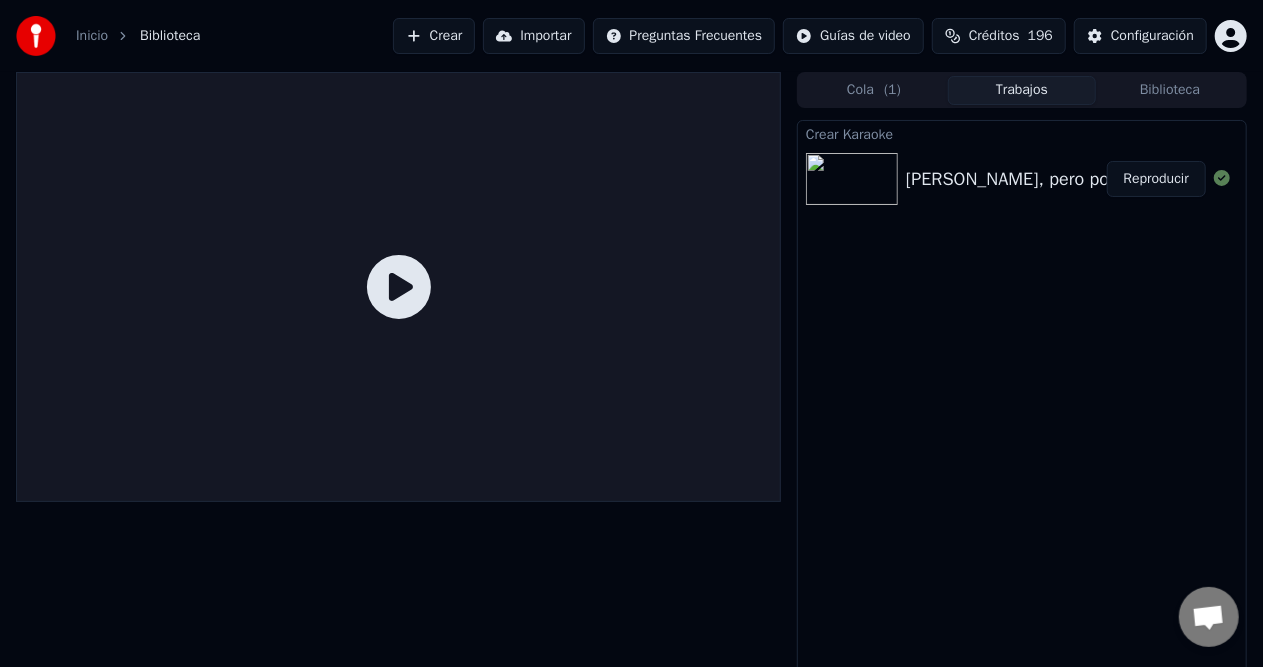 click on "Reproducir" at bounding box center (1156, 179) 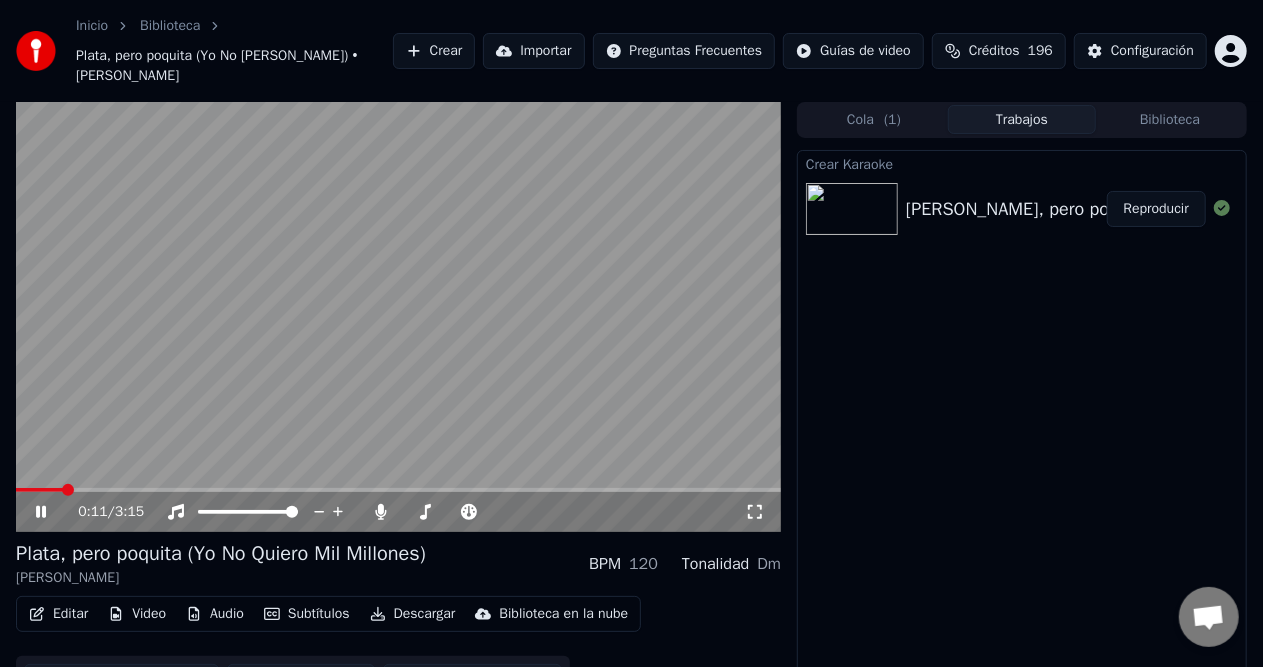 click at bounding box center (398, 490) 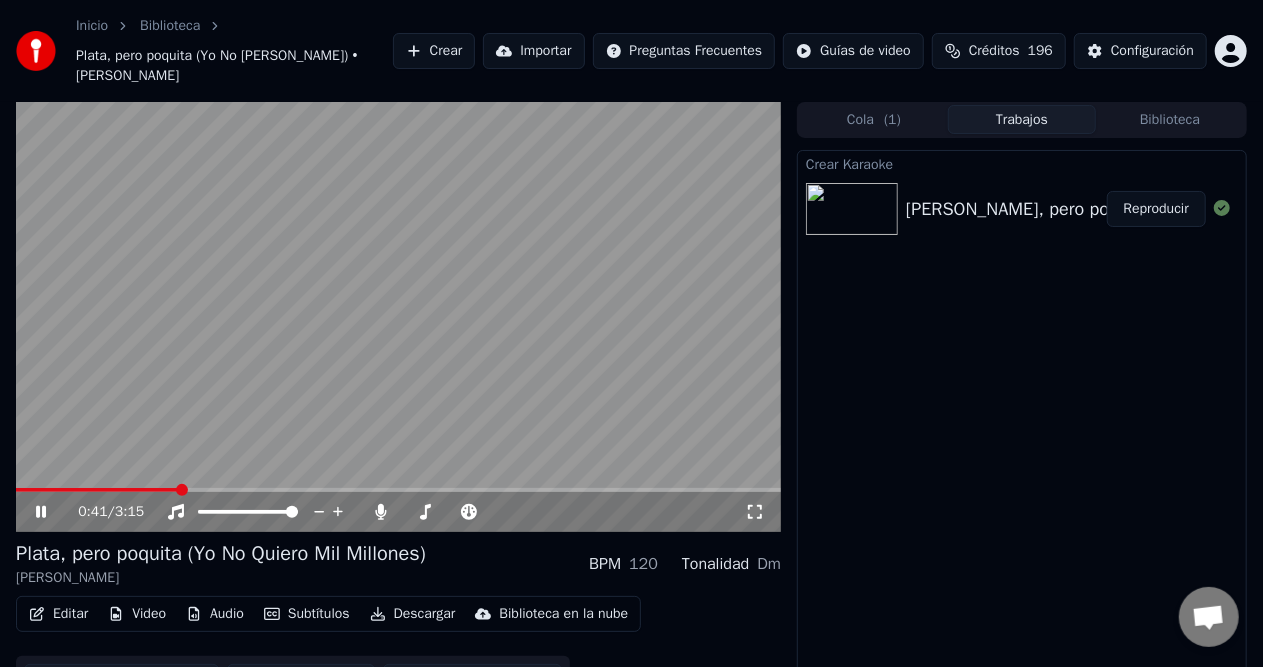 click 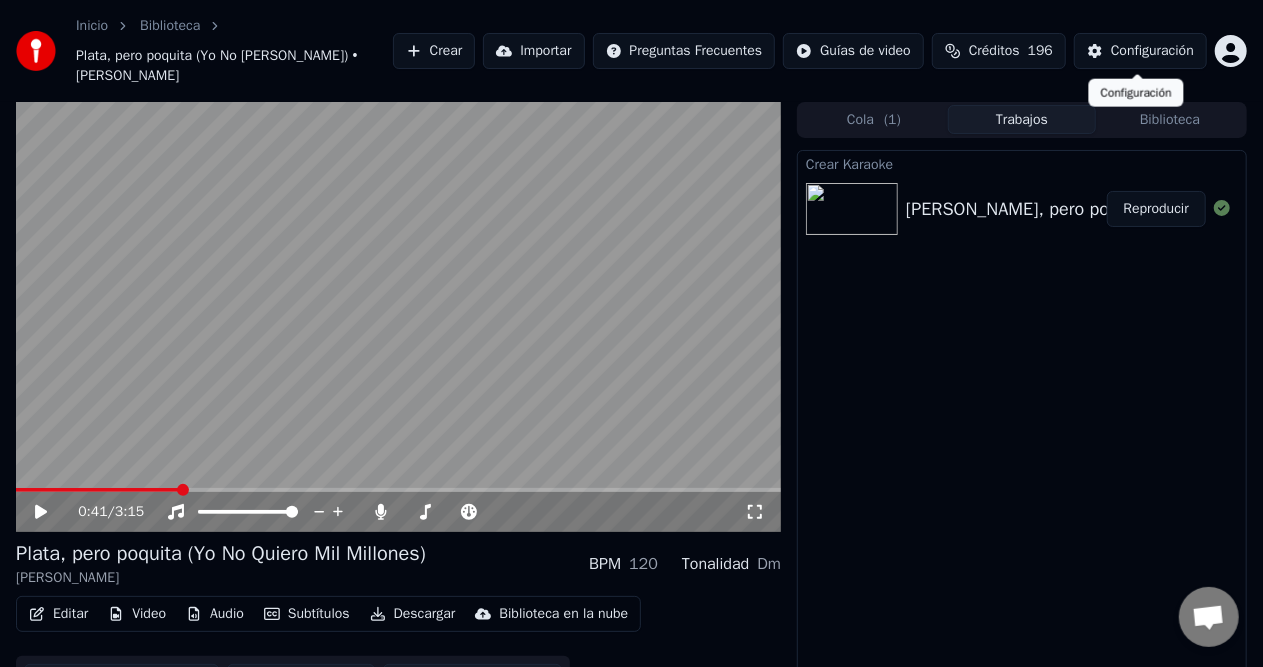 click on "Configuración" at bounding box center [1152, 51] 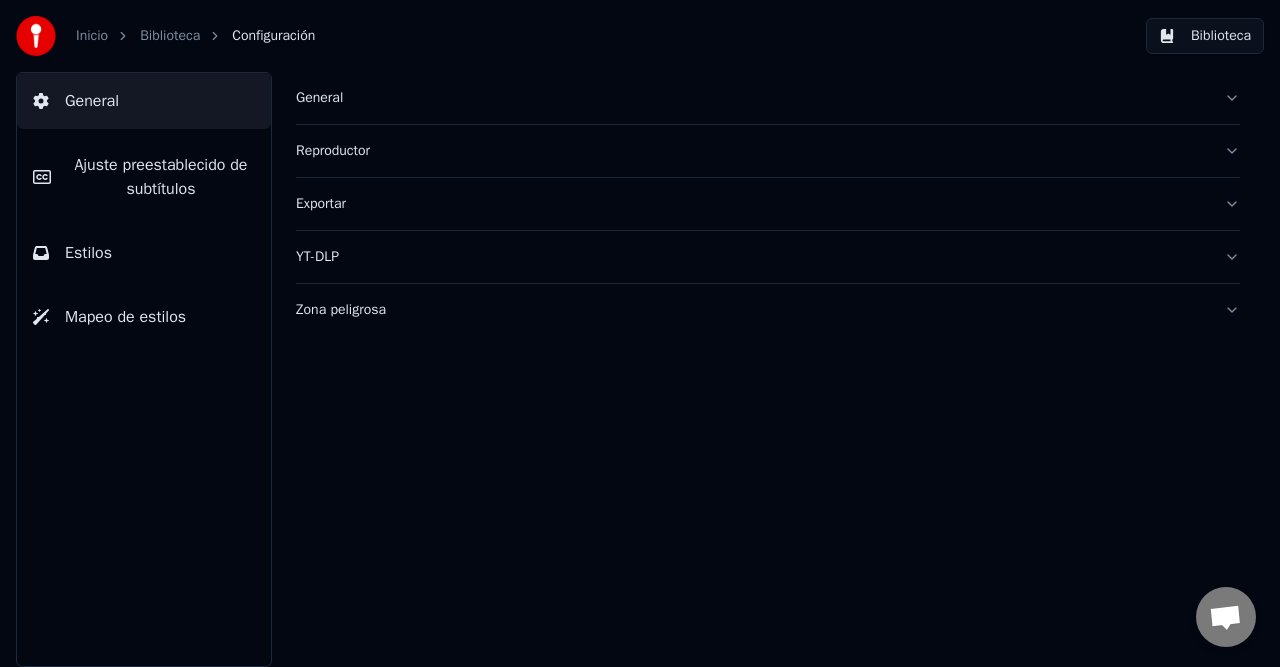 click on "General" at bounding box center [752, 98] 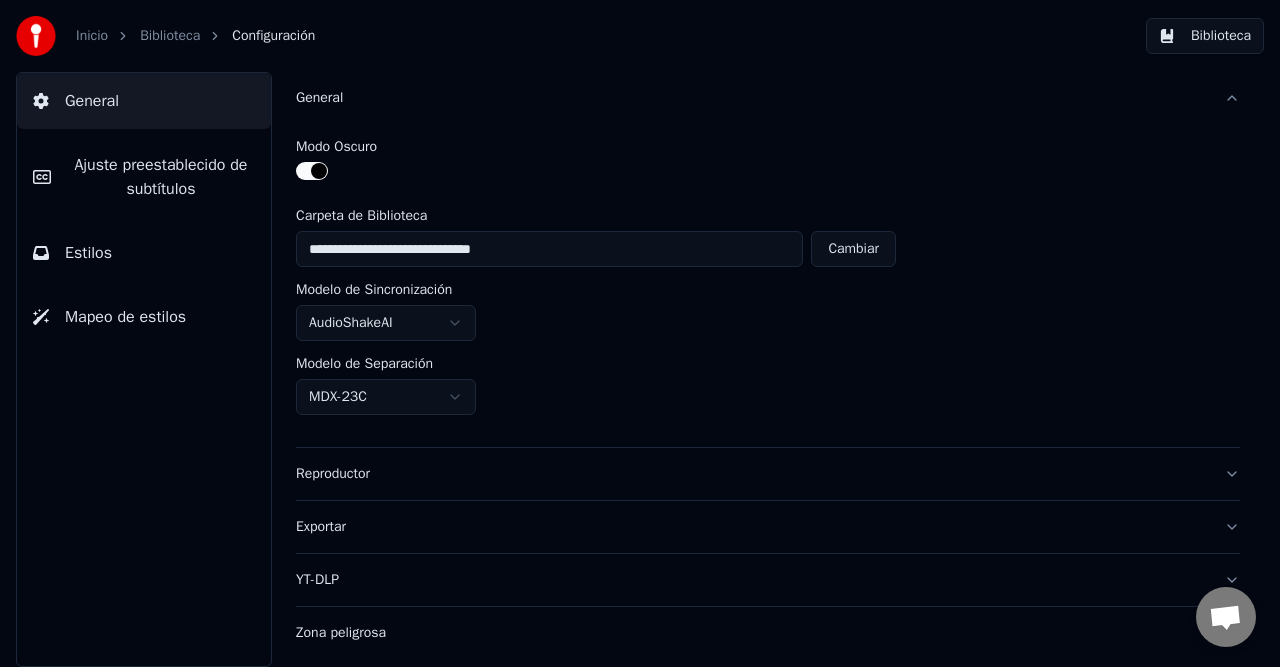 click on "Estilos" at bounding box center (144, 253) 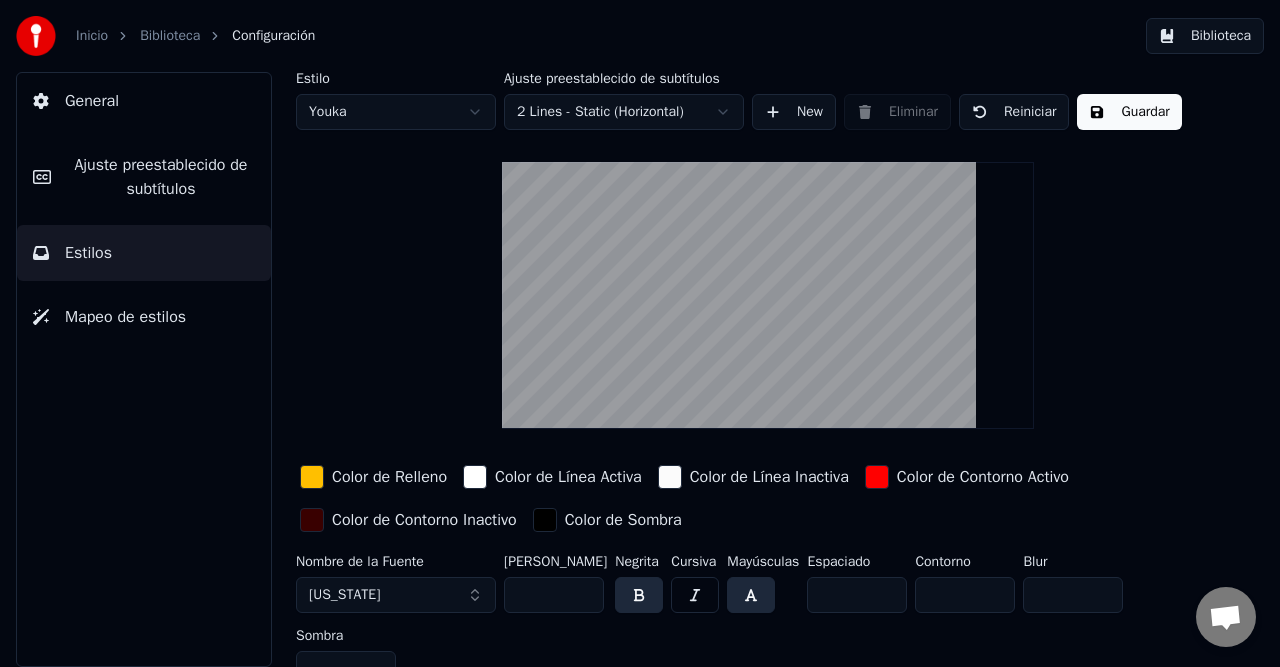 scroll, scrollTop: 24, scrollLeft: 0, axis: vertical 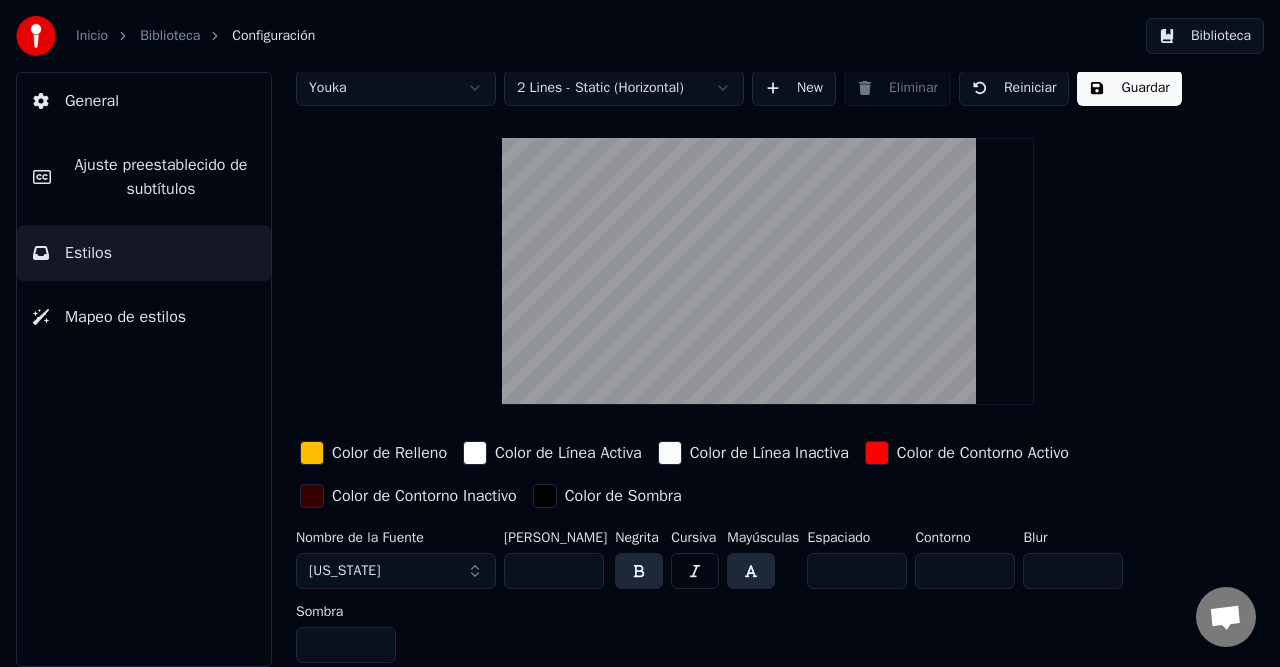 click at bounding box center [312, 496] 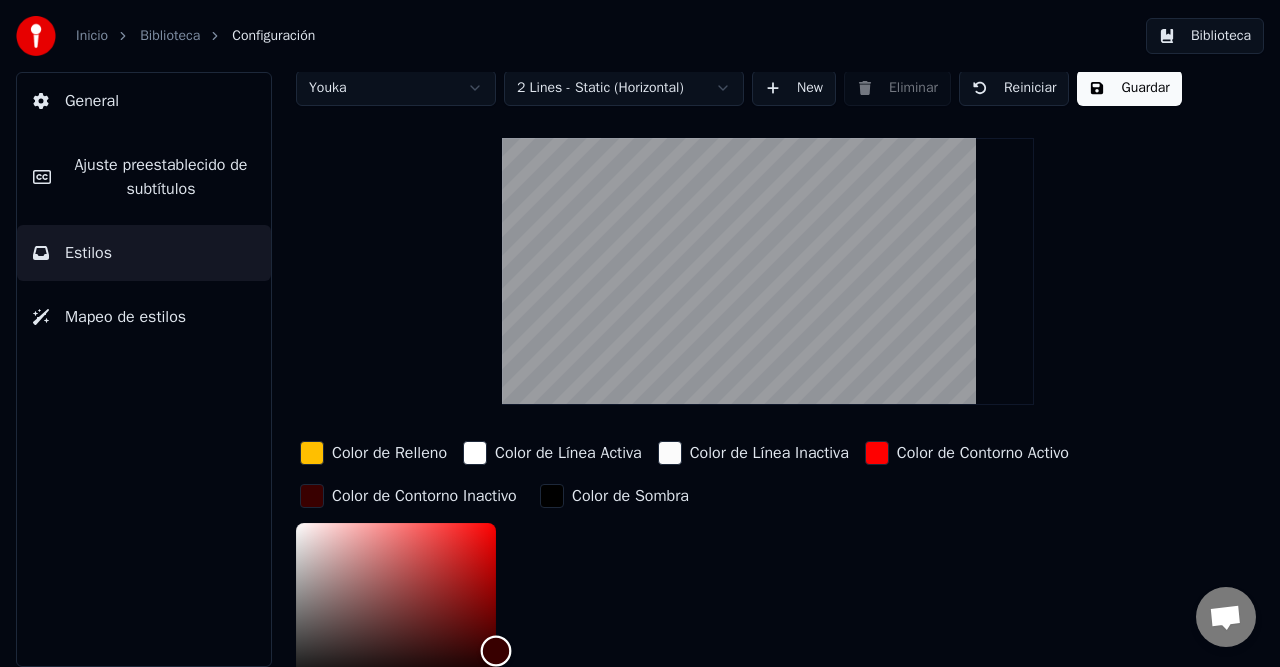 scroll, scrollTop: 40, scrollLeft: 0, axis: vertical 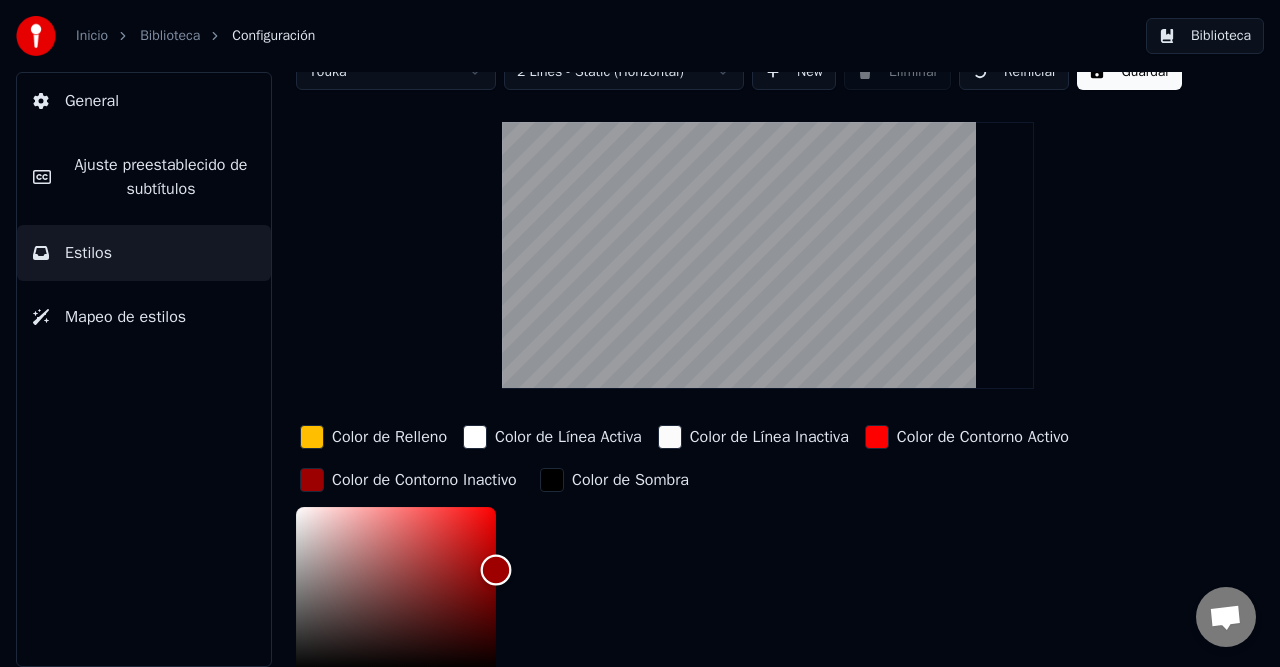 drag, startPoint x: 500, startPoint y: 642, endPoint x: 555, endPoint y: 504, distance: 148.55638 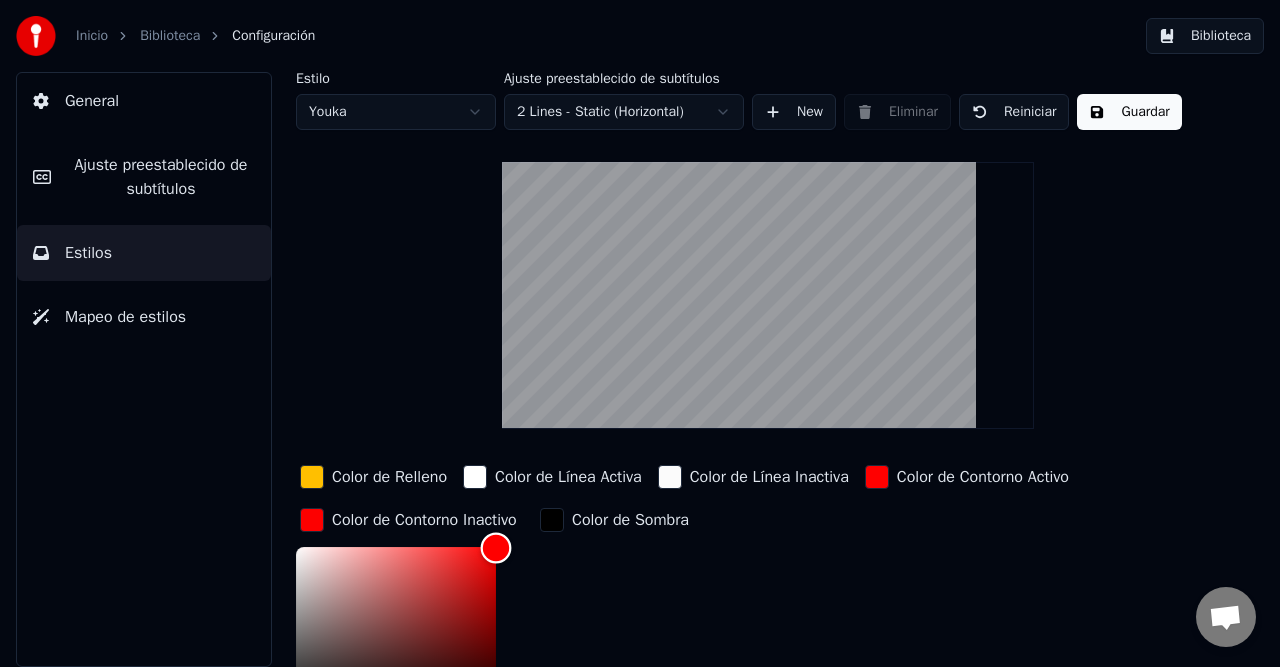 scroll, scrollTop: 100, scrollLeft: 0, axis: vertical 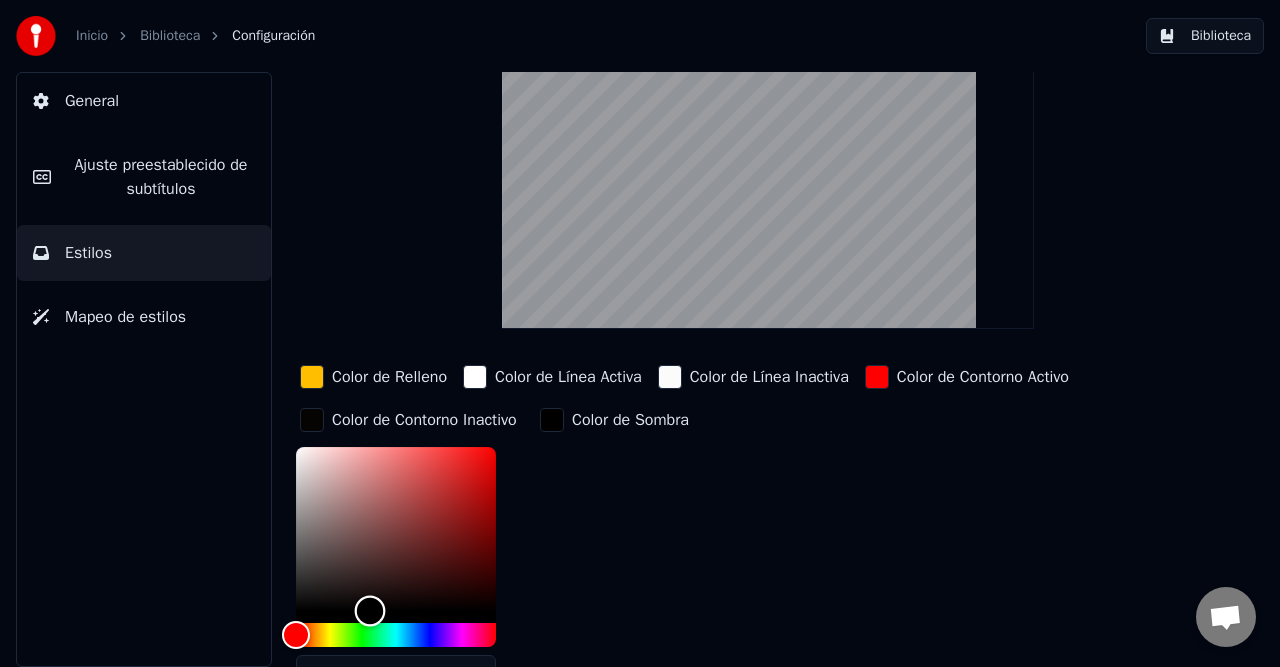 type on "*******" 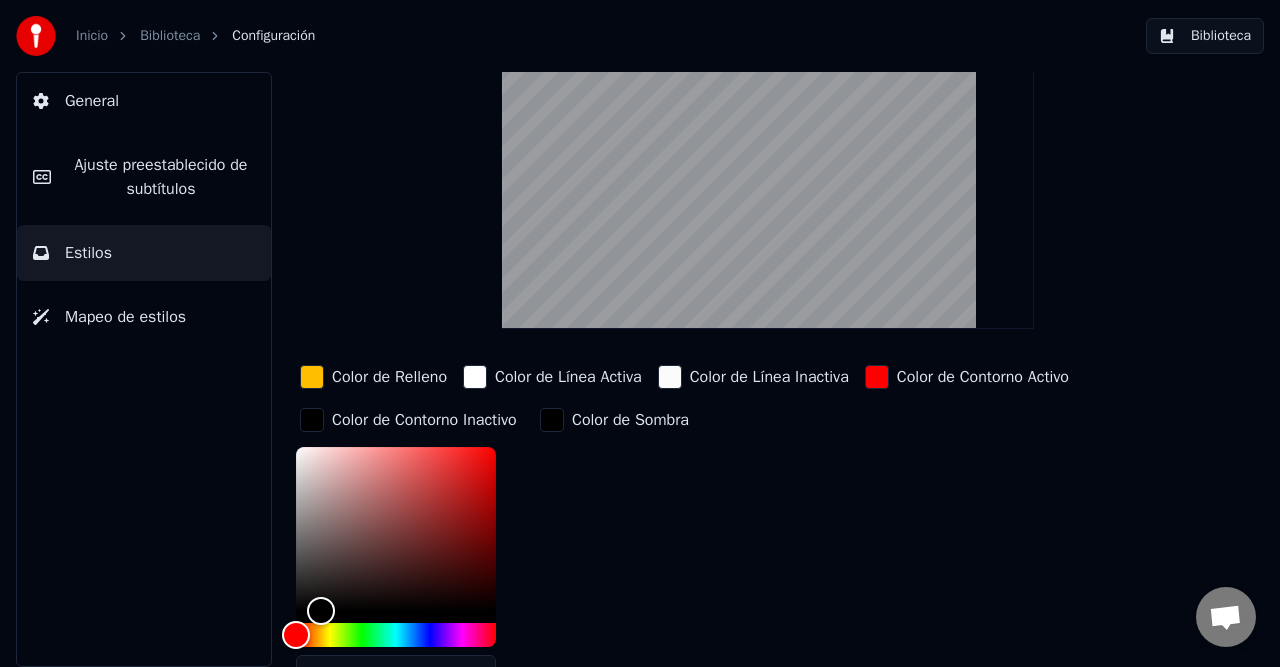click on "Color de Contorno Activo" at bounding box center (983, 377) 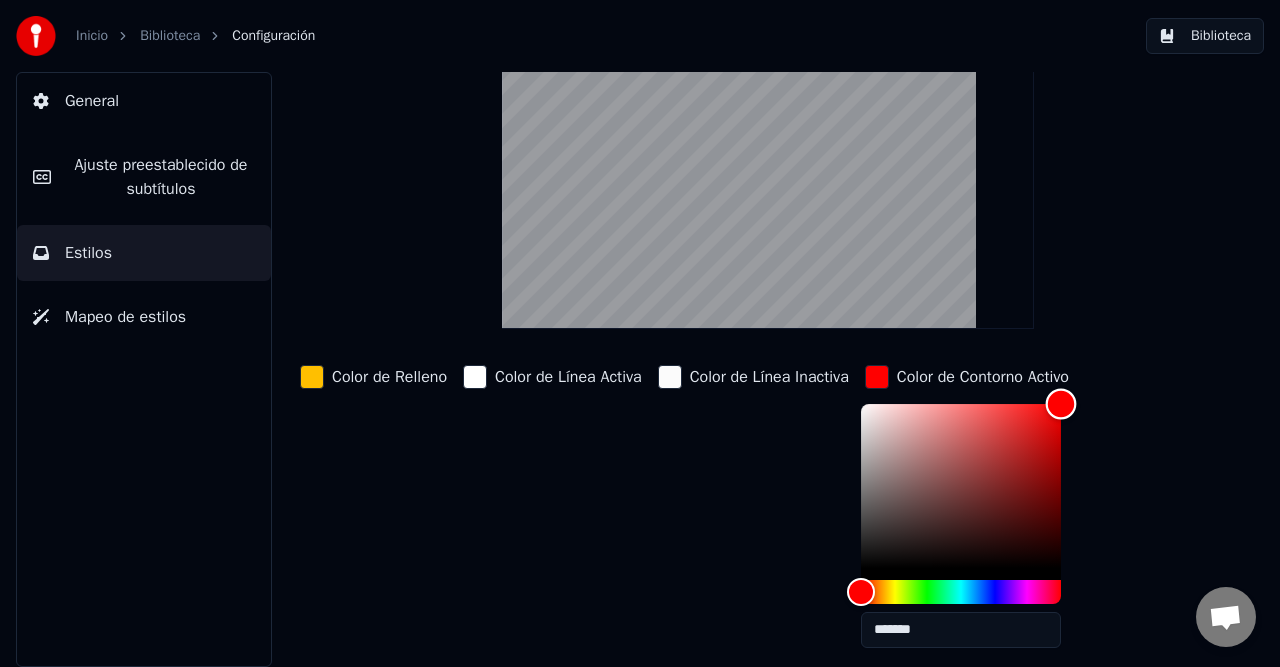 click at bounding box center [1060, 403] 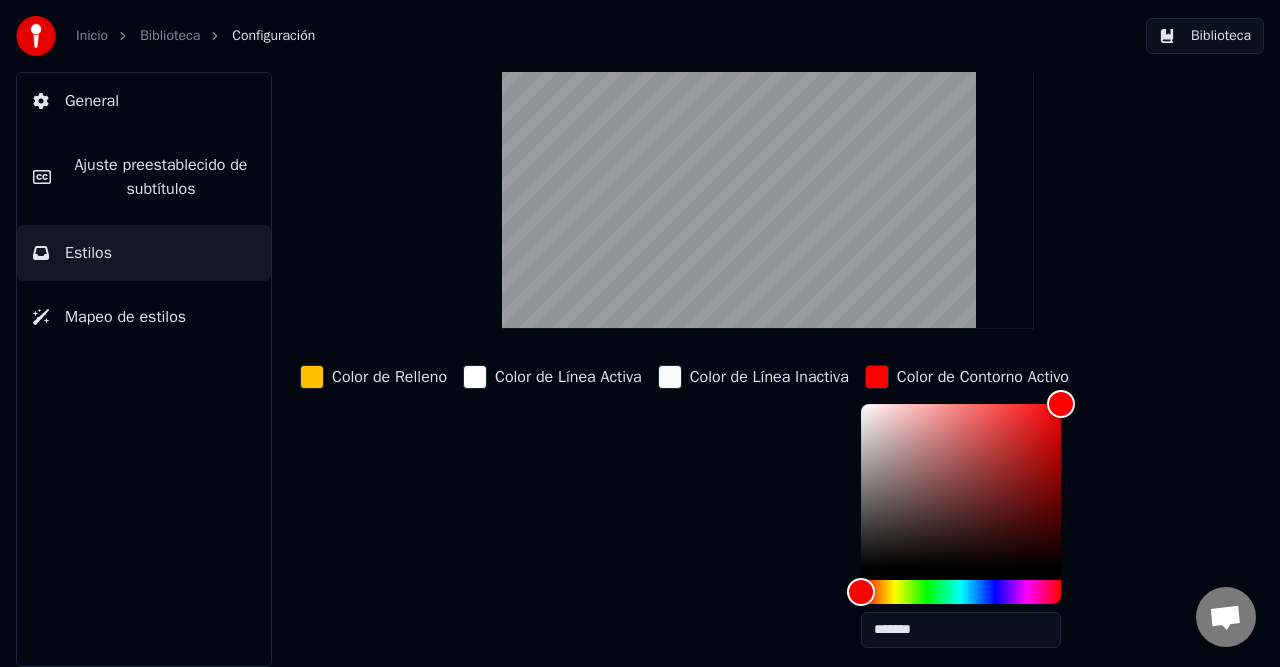 click on "Biblioteca" at bounding box center [1205, 36] 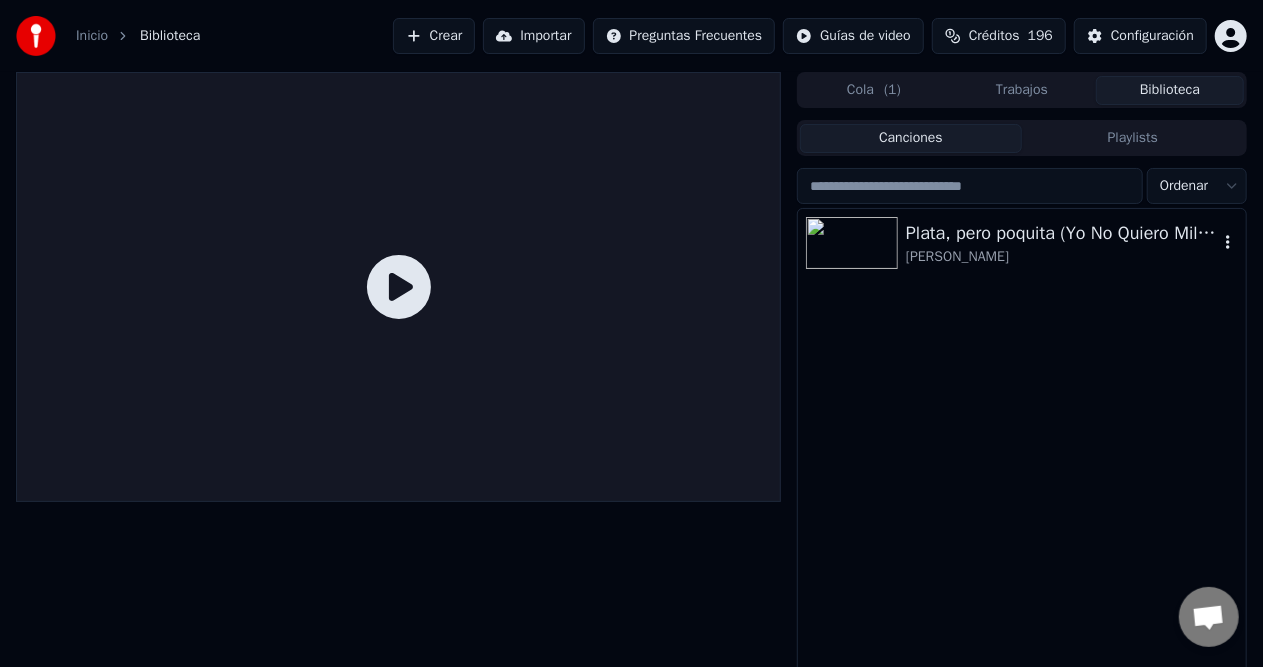click on "[PERSON_NAME]" at bounding box center [1062, 257] 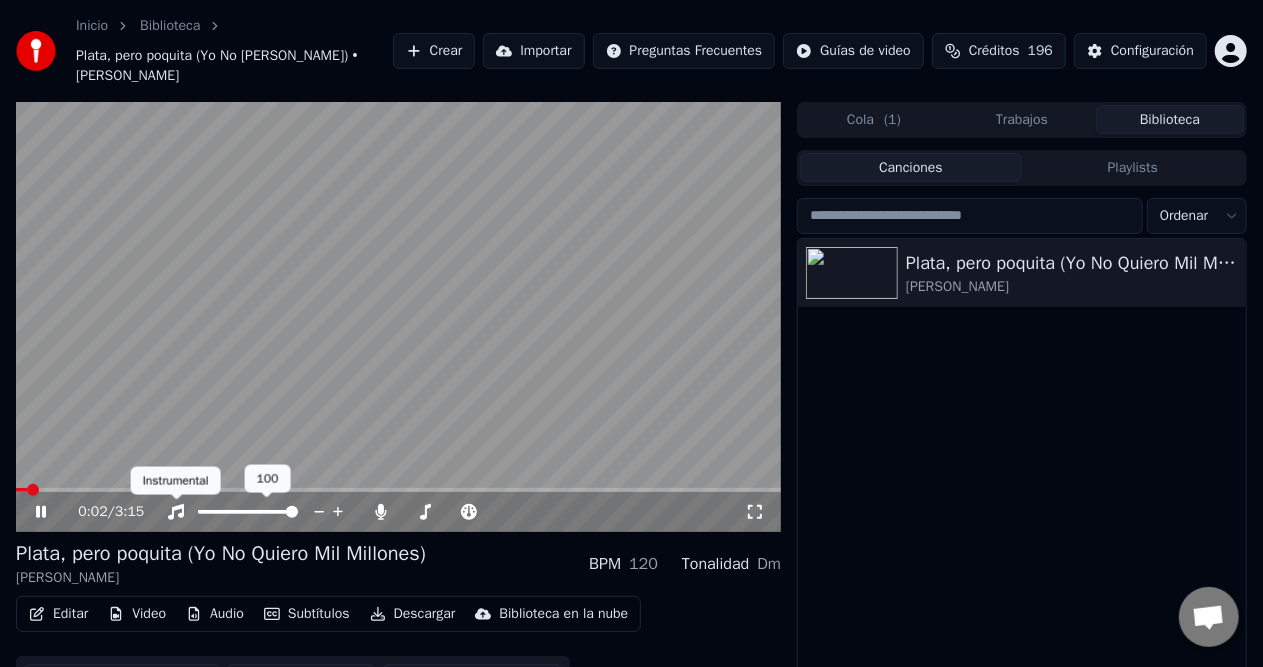 click on "Instrumental Instrumental" at bounding box center (176, 481) 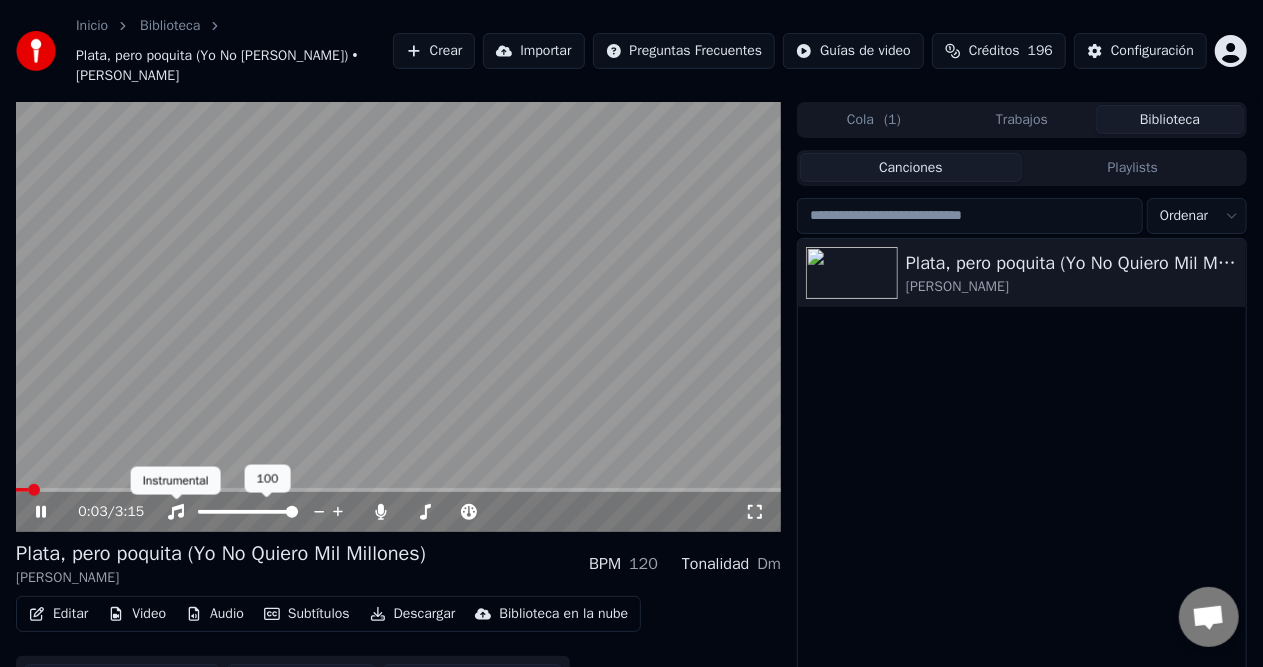 click on "Instrumental Instrumental" at bounding box center (176, 481) 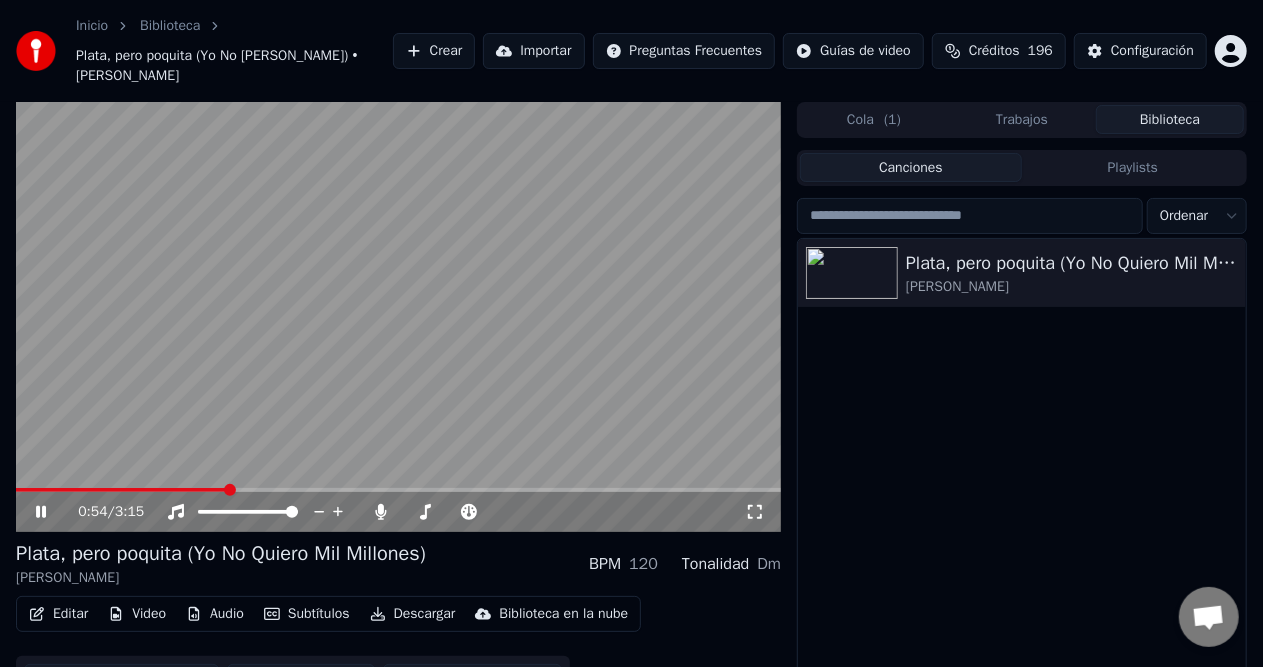 click at bounding box center [398, 490] 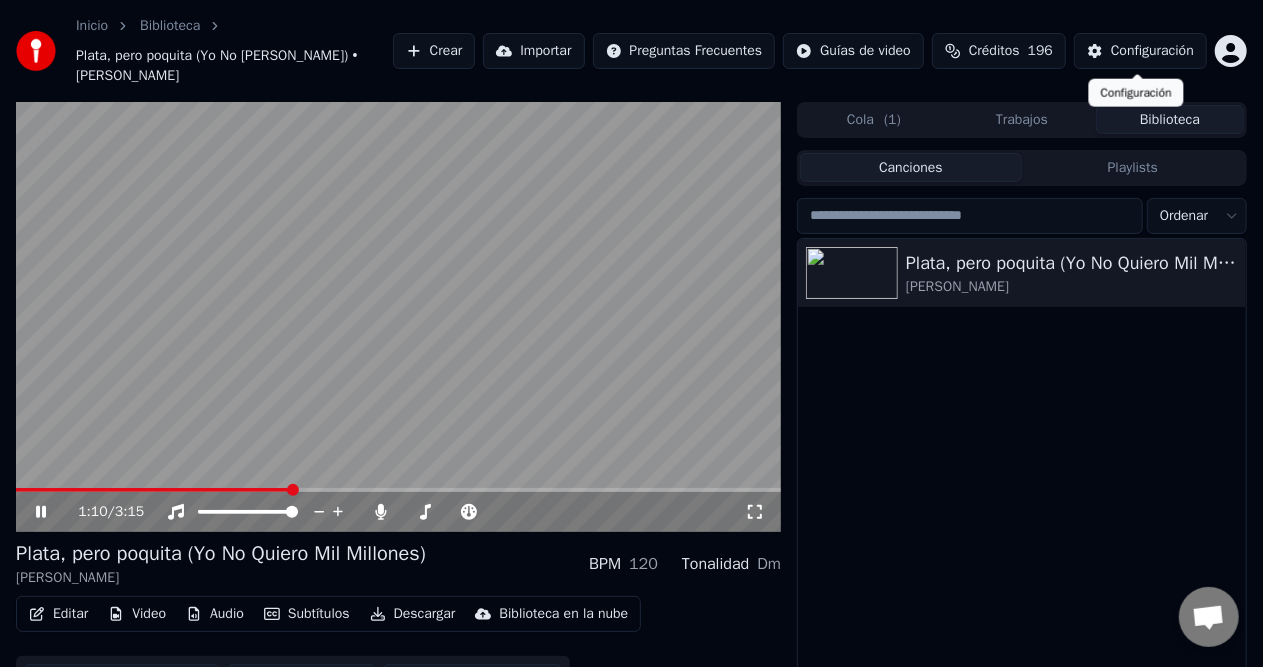 click on "Configuración" at bounding box center (1152, 51) 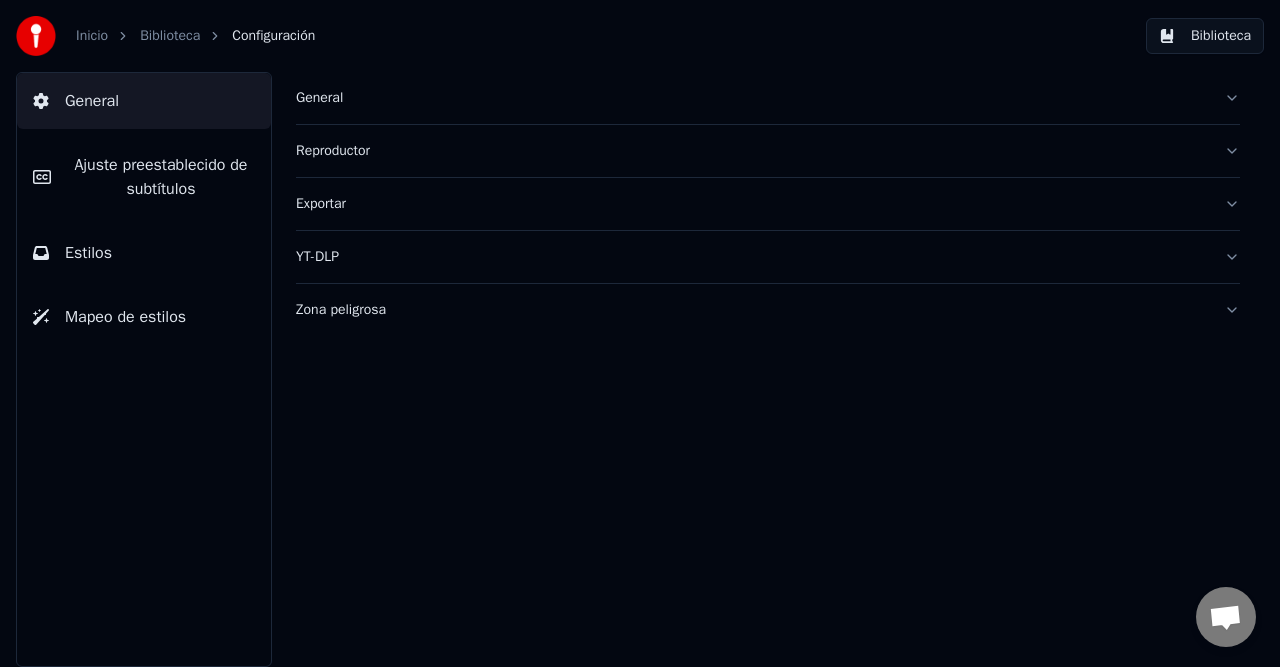 click on "Estilos" at bounding box center [144, 253] 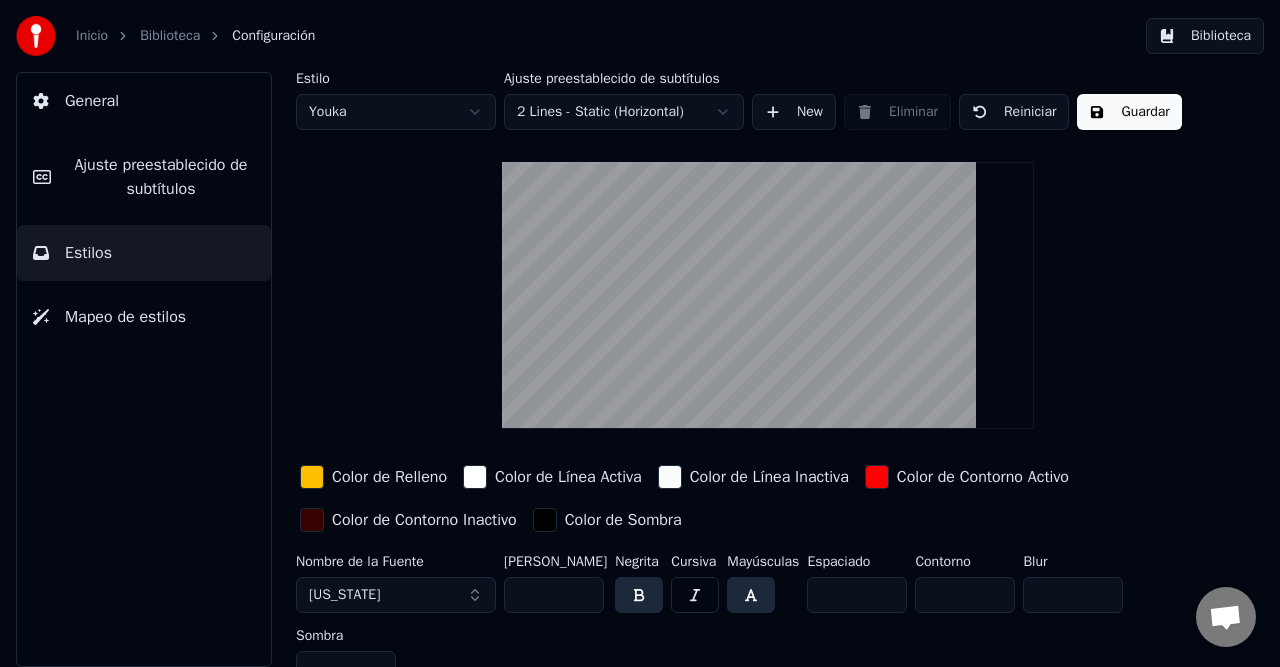 scroll, scrollTop: 24, scrollLeft: 0, axis: vertical 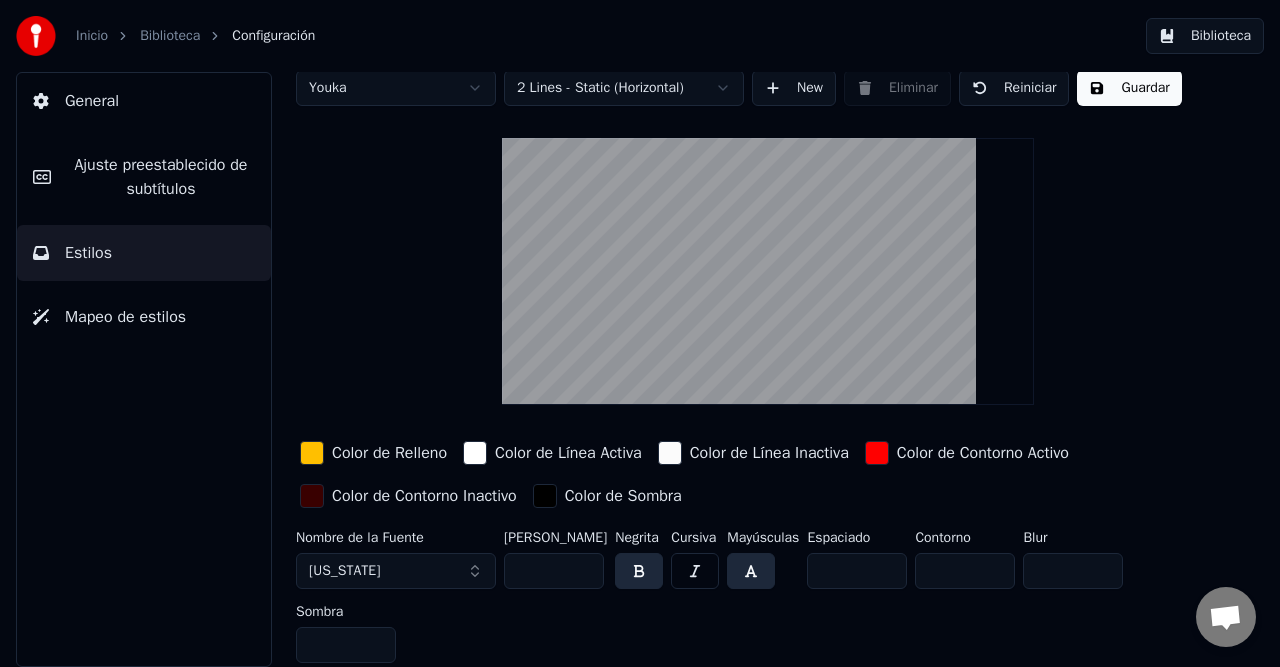 click on "Color de Contorno Inactivo" at bounding box center [424, 496] 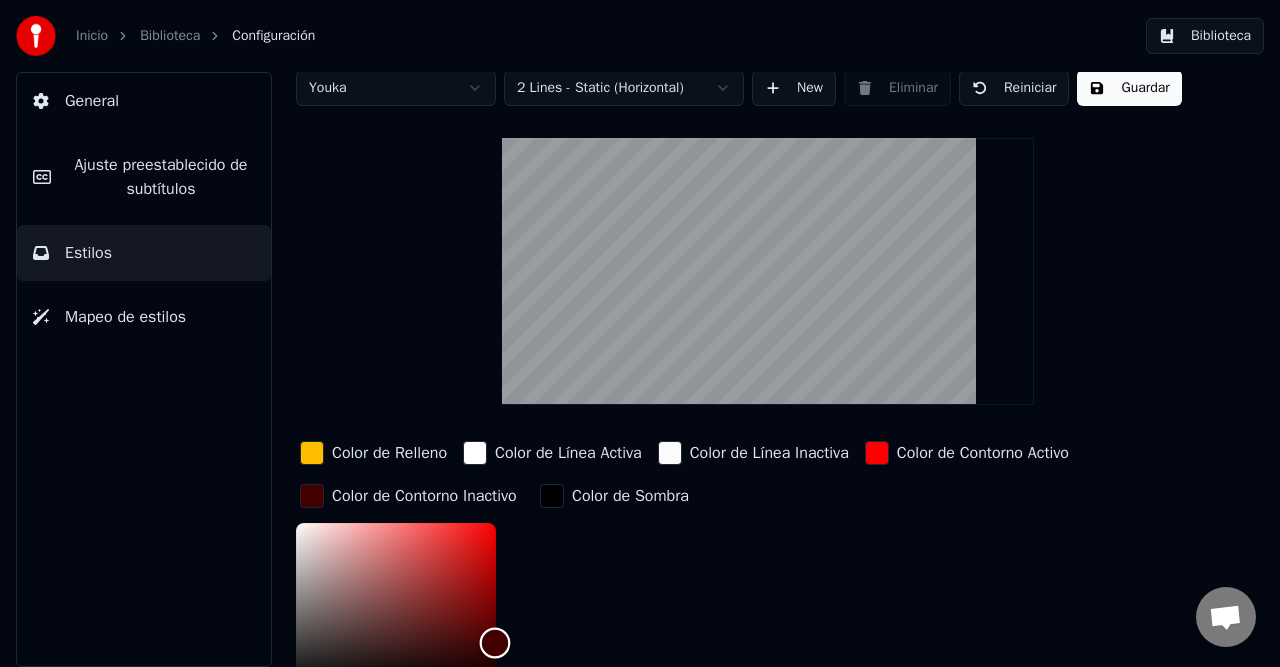 scroll, scrollTop: 40, scrollLeft: 0, axis: vertical 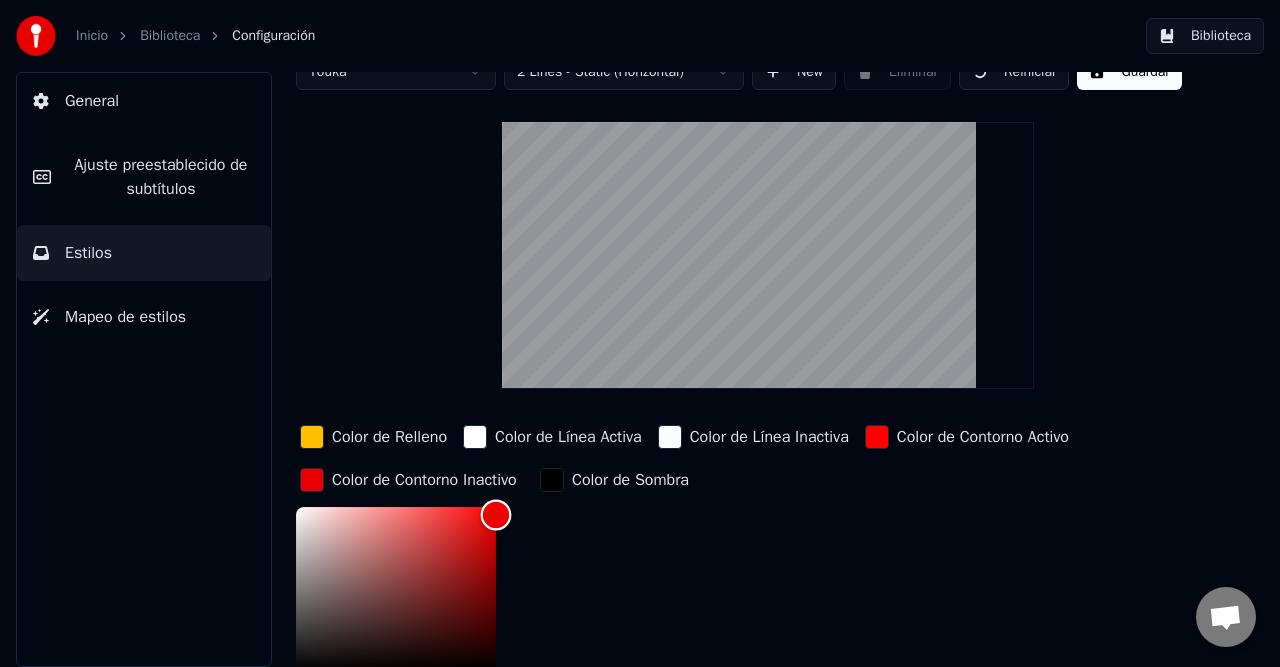 type on "*******" 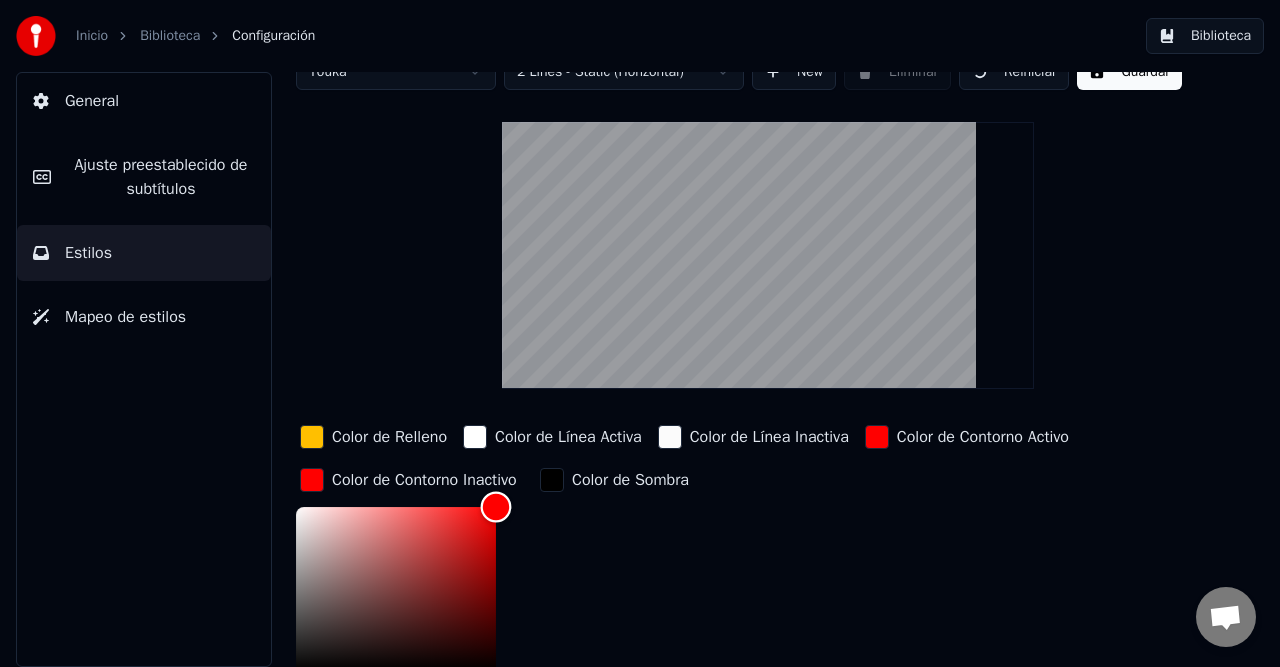 drag, startPoint x: 494, startPoint y: 631, endPoint x: 515, endPoint y: 415, distance: 217.01843 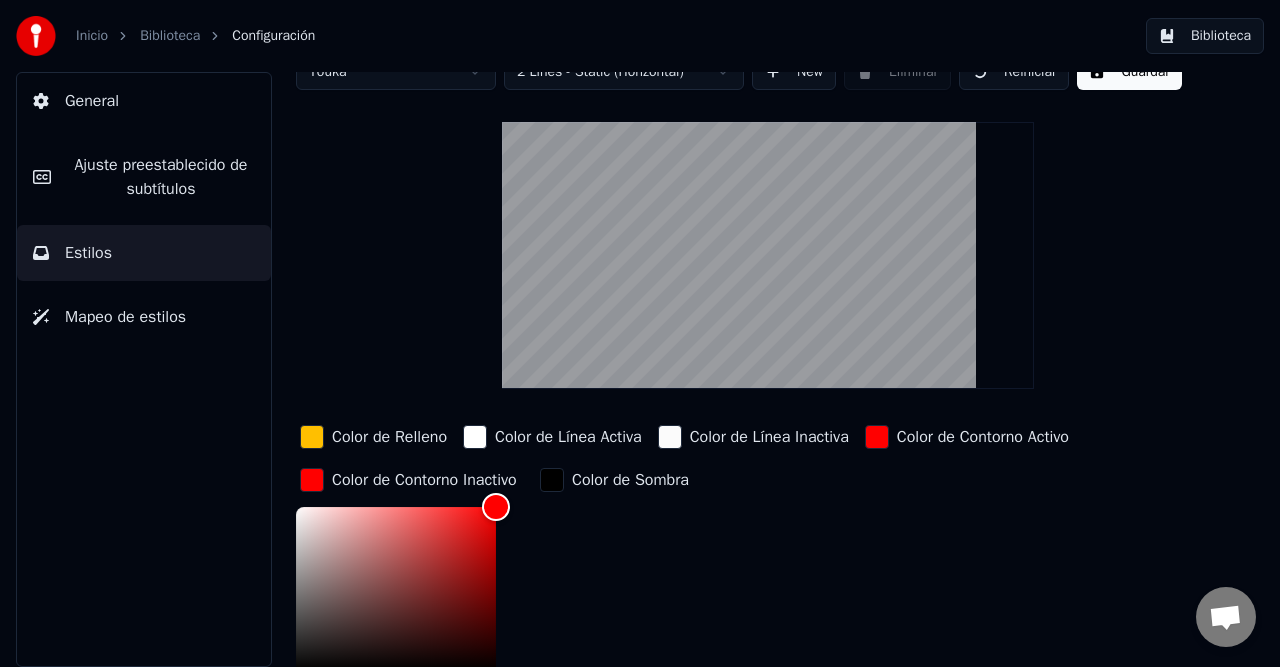 click on "Color de Contorno Activo" at bounding box center [983, 437] 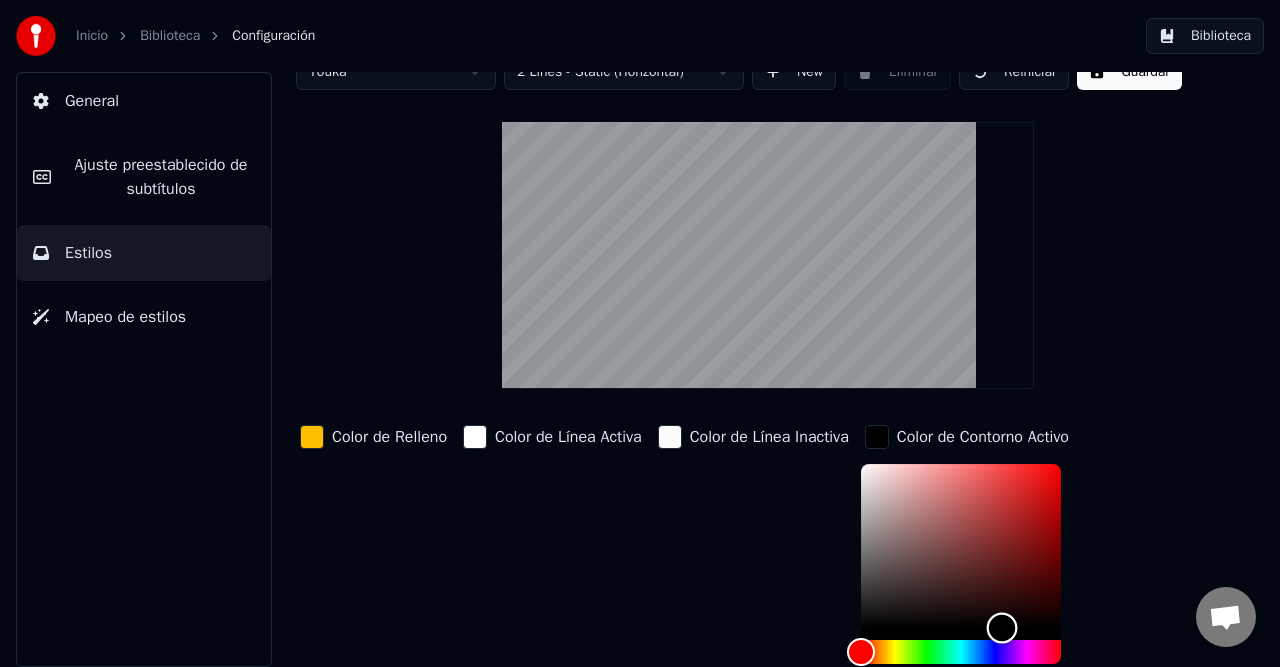 type on "*******" 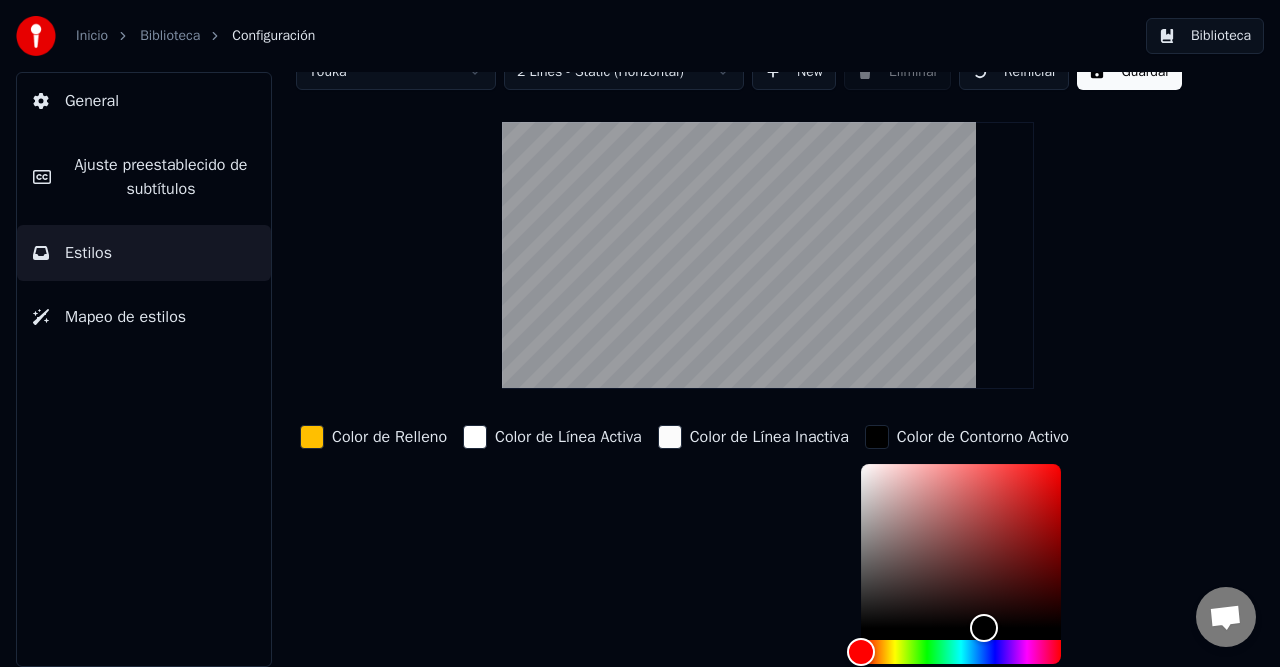 click on "Guardar" at bounding box center [1129, 72] 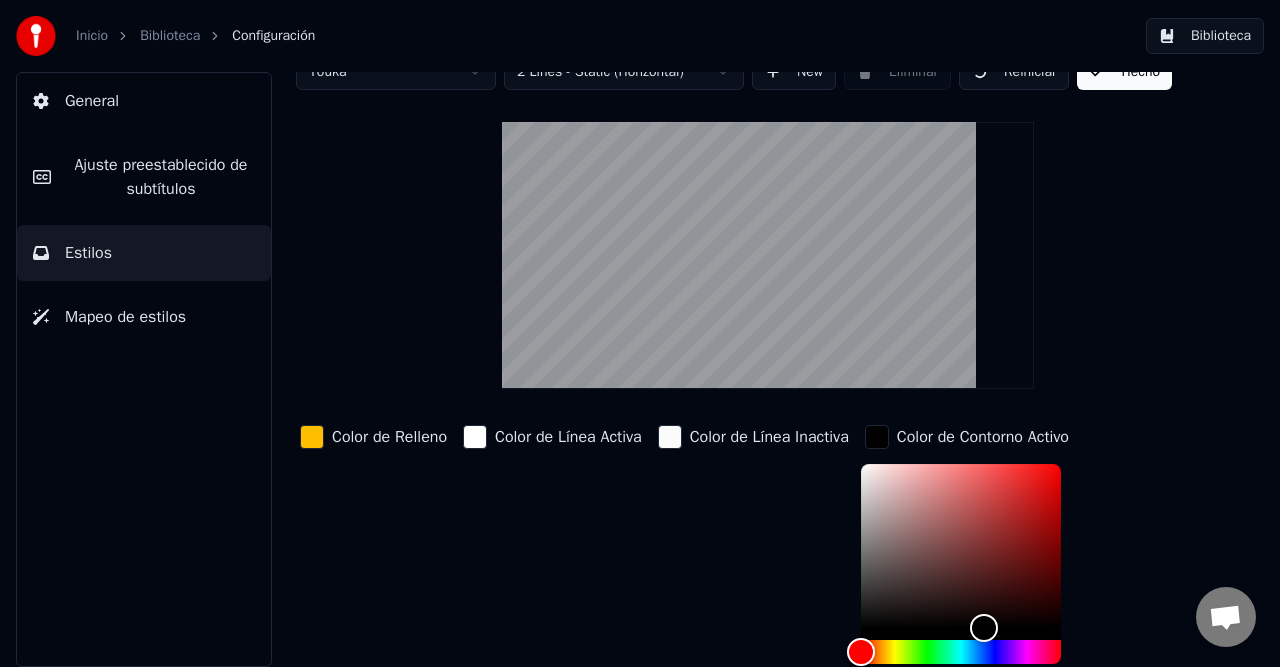 scroll, scrollTop: 0, scrollLeft: 0, axis: both 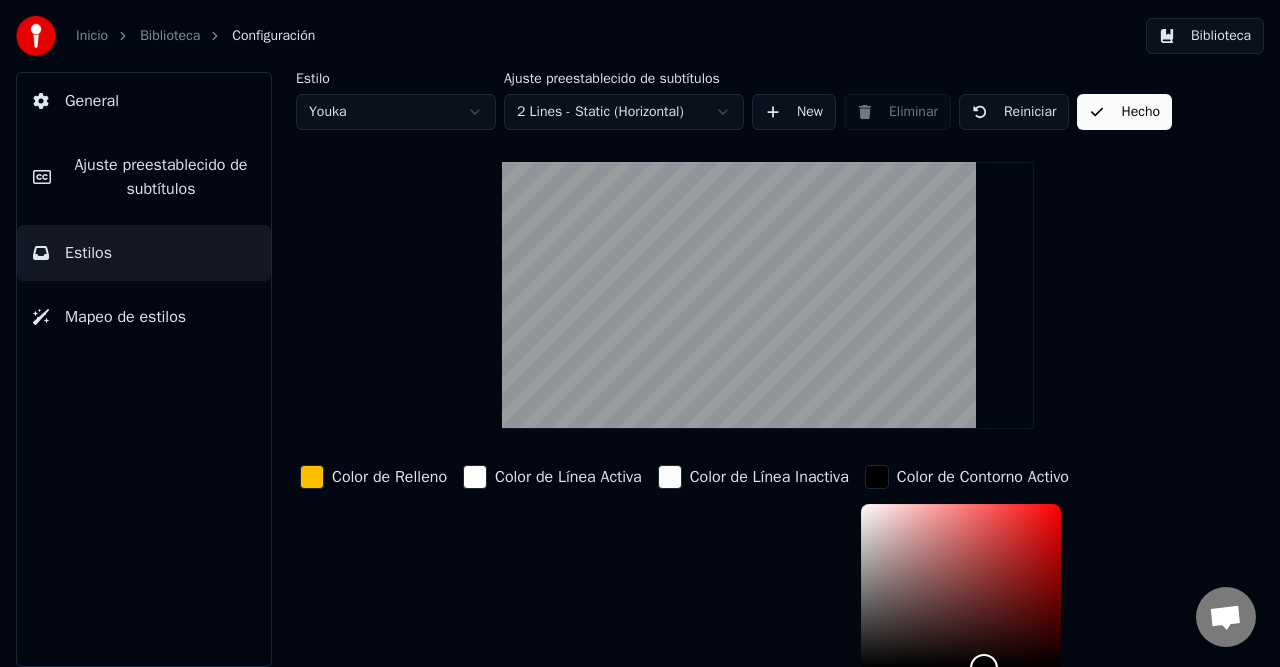 click on "General" at bounding box center [92, 101] 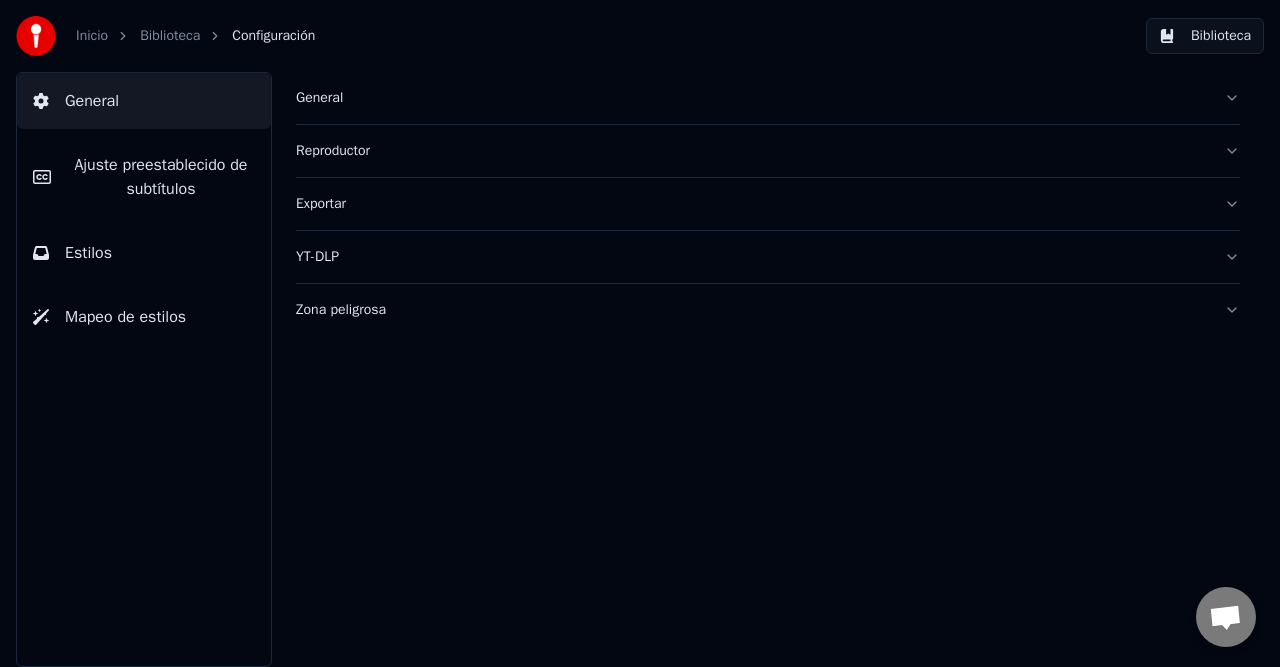 click on "Biblioteca" at bounding box center [170, 36] 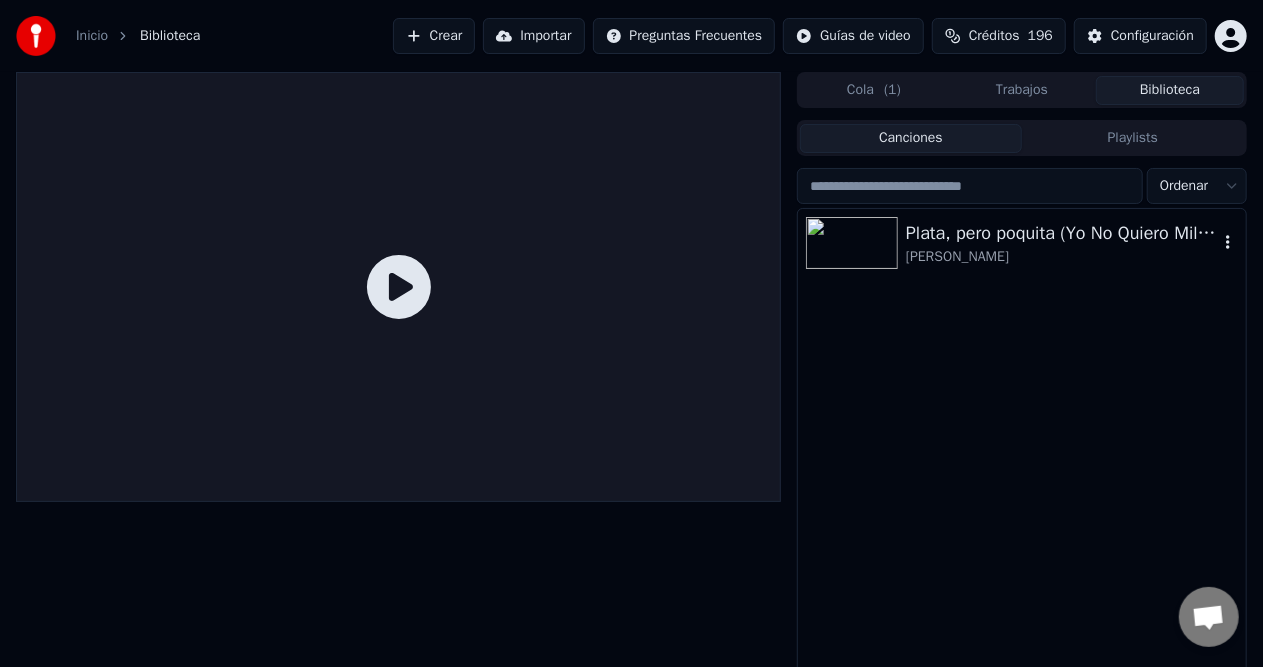 click on "Plata, pero poquita (Yo No Quiero Mil Millones)" at bounding box center [1062, 233] 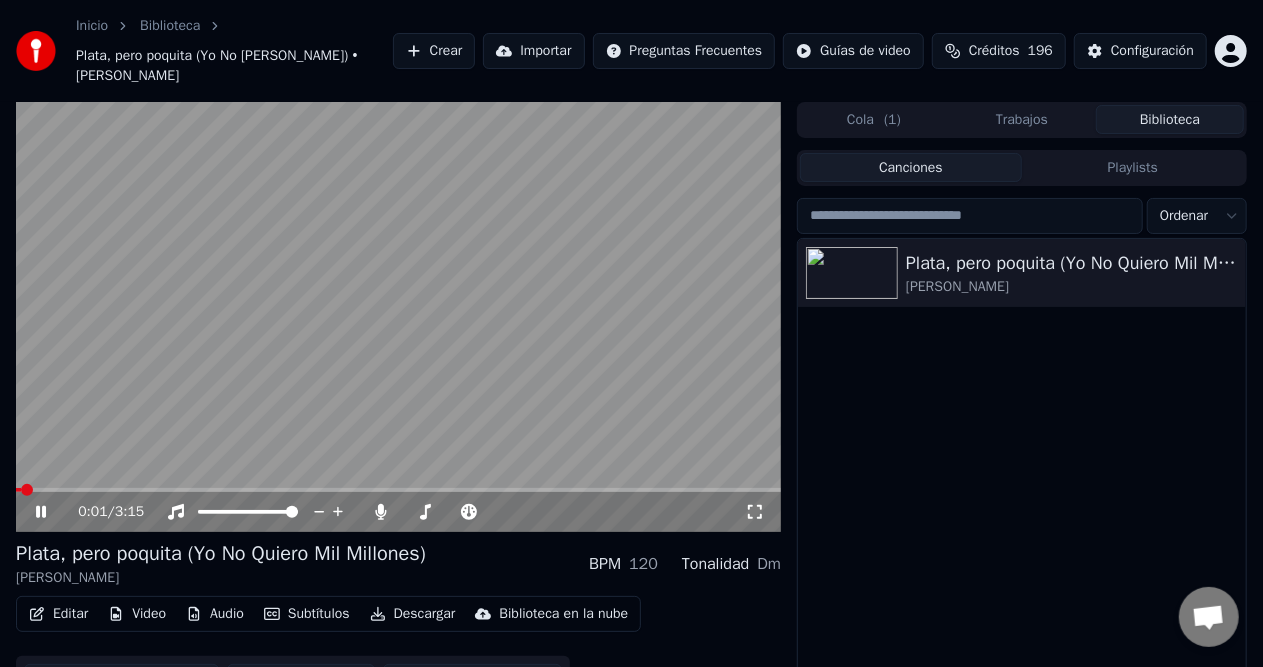 click on "Cola ( 1 )" at bounding box center (874, 119) 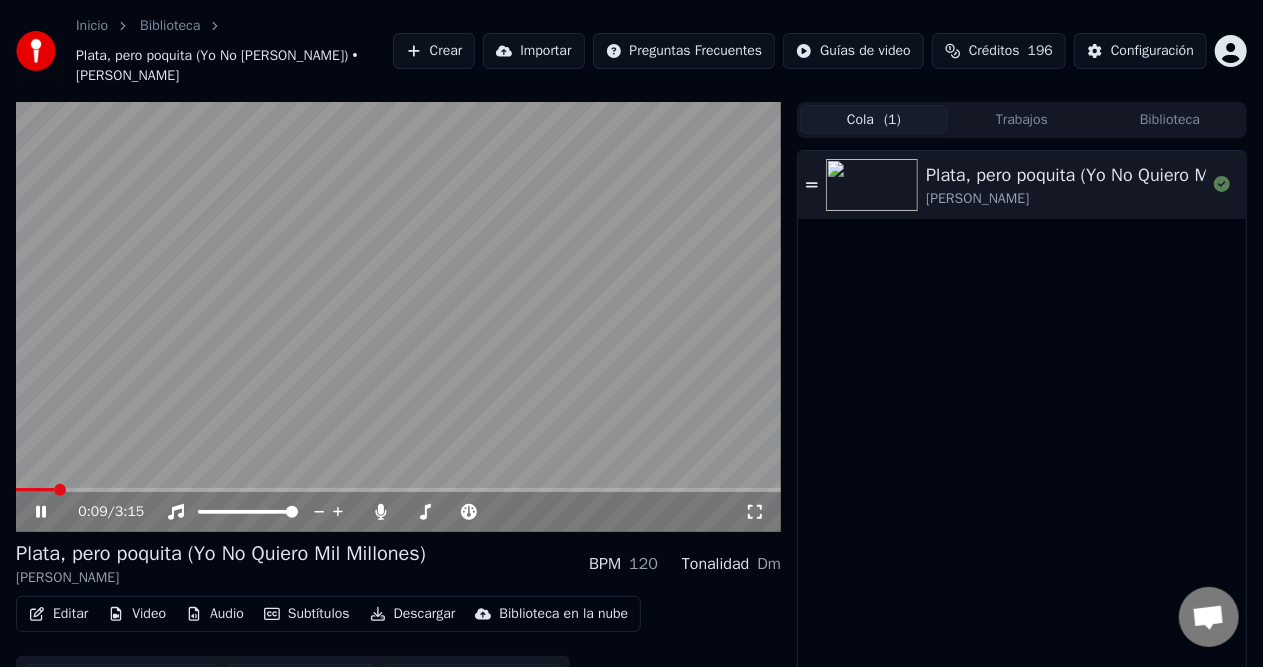 click on "Inicio Biblioteca Plata, pero poquita (Yo No Quiero Mil Millones) • José Arbey Loaiza Crear Importar Preguntas Frecuentes Guías de video Créditos 196 Configuración 0:09  /  3:15 Plata, pero poquita (Yo No Quiero Mil Millones) José Arbey Loaiza BPM 120 Tonalidad Dm Editar Video Audio Subtítulos Descargar Biblioteca en la nube Sincronización manual Descargar video Abrir Pantalla Doble Cola ( 1 ) Trabajos Biblioteca Plata, pero poquita (Yo No Quiero Mil Millones) José Arbey Loaiza Conversación Adam ¿Tienes alguna pregunta? ¡Hablemos! No estamos disponibles en estos momentos Red fuera de línea. Reconectando... Por ahora no se pueden recibir ni enviar mensajes. Youka Desktop ¡Hola! ¿En qué te puedo ayudar?  Enviar un archivo Insertar un emoji Enviar un archivo Grabar mensaje de audio We run on Crisp" at bounding box center [631, 333] 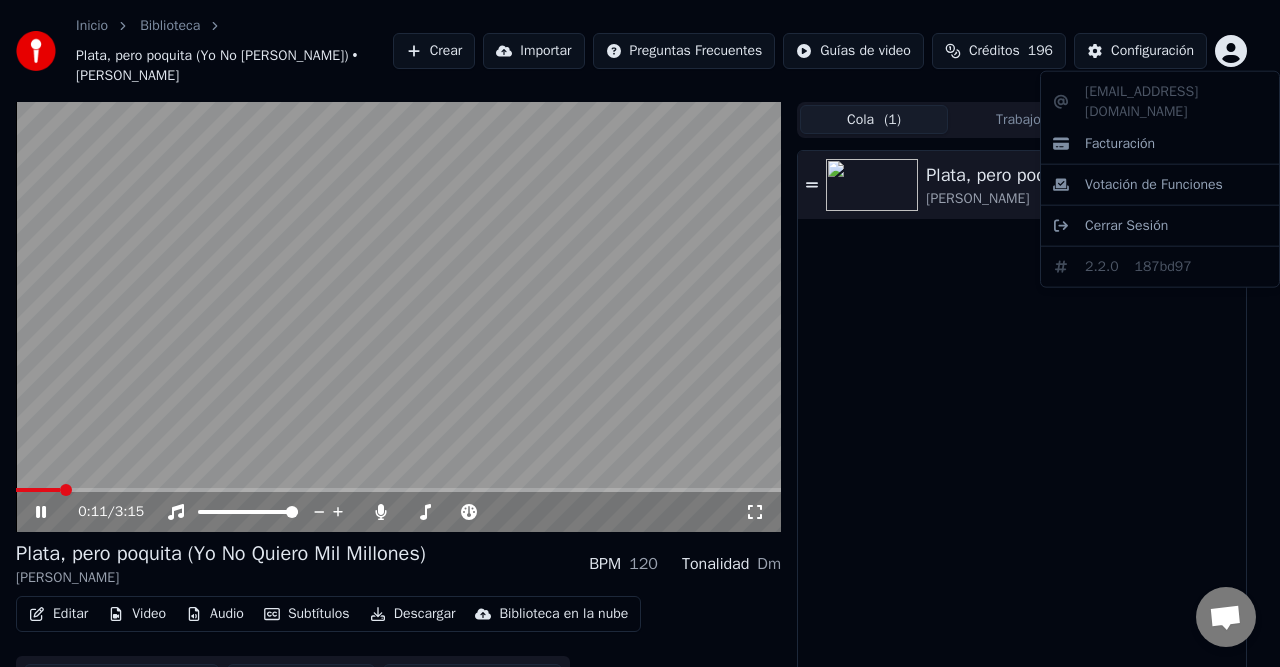 click on "Inicio Biblioteca Plata, pero poquita (Yo No Quiero Mil Millones) • José Arbey Loaiza Crear Importar Preguntas Frecuentes Guías de video Créditos 196 Configuración 0:11  /  3:15 Plata, pero poquita (Yo No Quiero Mil Millones) José Arbey Loaiza BPM 120 Tonalidad Dm Editar Video Audio Subtítulos Descargar Biblioteca en la nube Sincronización manual Descargar video Abrir Pantalla Doble Cola ( 1 ) Trabajos Biblioteca Plata, pero poquita (Yo No Quiero Mil Millones) José Arbey Loaiza Conversación Adam ¿Tienes alguna pregunta? ¡Hablemos! No estamos disponibles en estos momentos Red fuera de línea. Reconectando... Por ahora no se pueden recibir ni enviar mensajes. Youka Desktop ¡Hola! ¿En qué te puedo ayudar?  Enviar un archivo Insertar un emoji Enviar un archivo Grabar mensaje de audio We run on Crisp johandj64@hotmail.com Facturación Votación de Funciones Cerrar Sesión 2.2.0 187bd97" at bounding box center [640, 333] 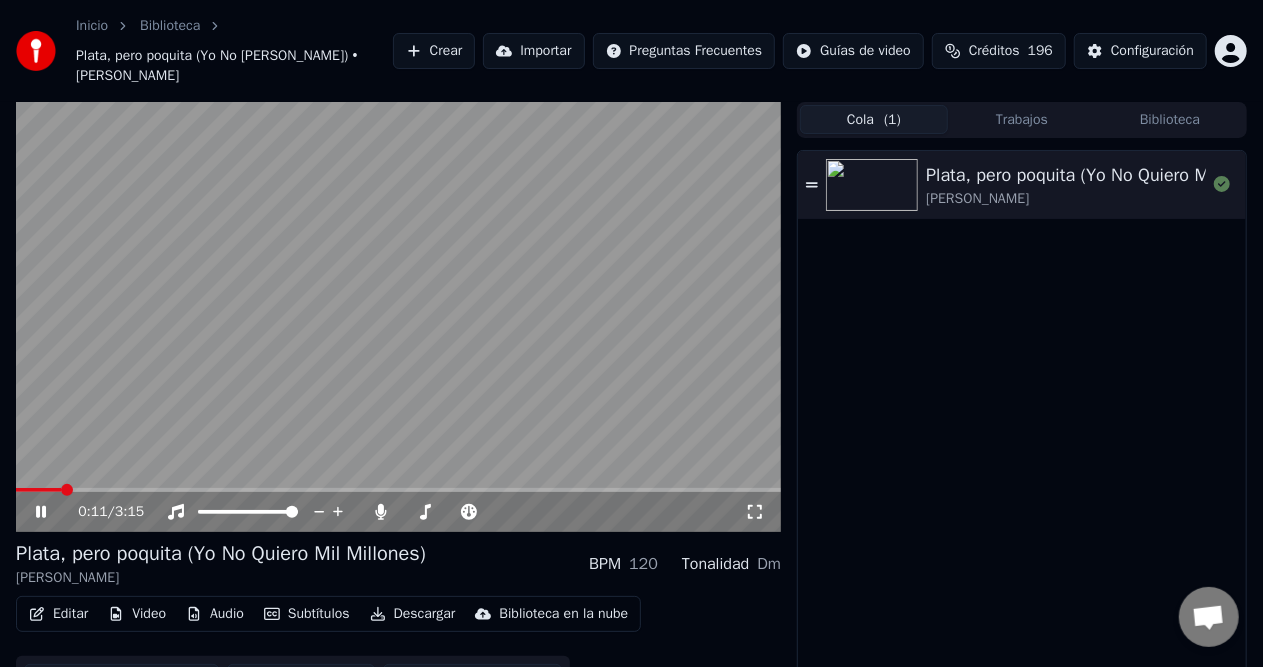 click on "Configuración" at bounding box center [1140, 51] 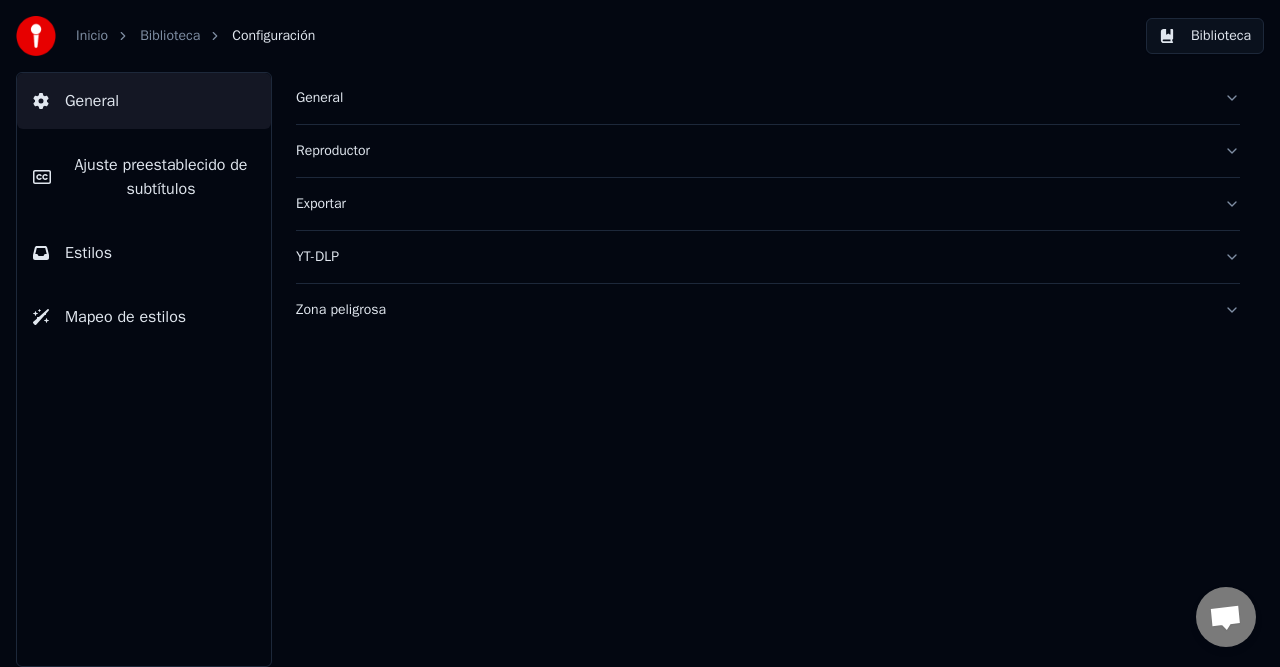 click on "Estilos" at bounding box center [88, 253] 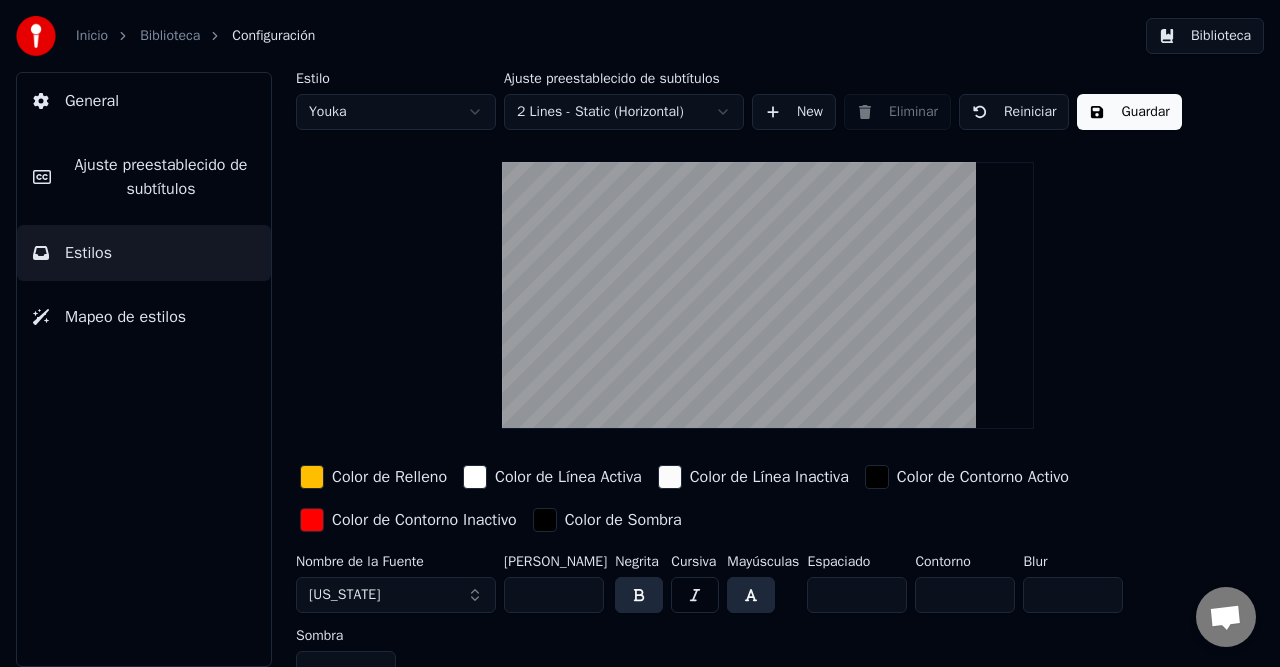 scroll, scrollTop: 24, scrollLeft: 0, axis: vertical 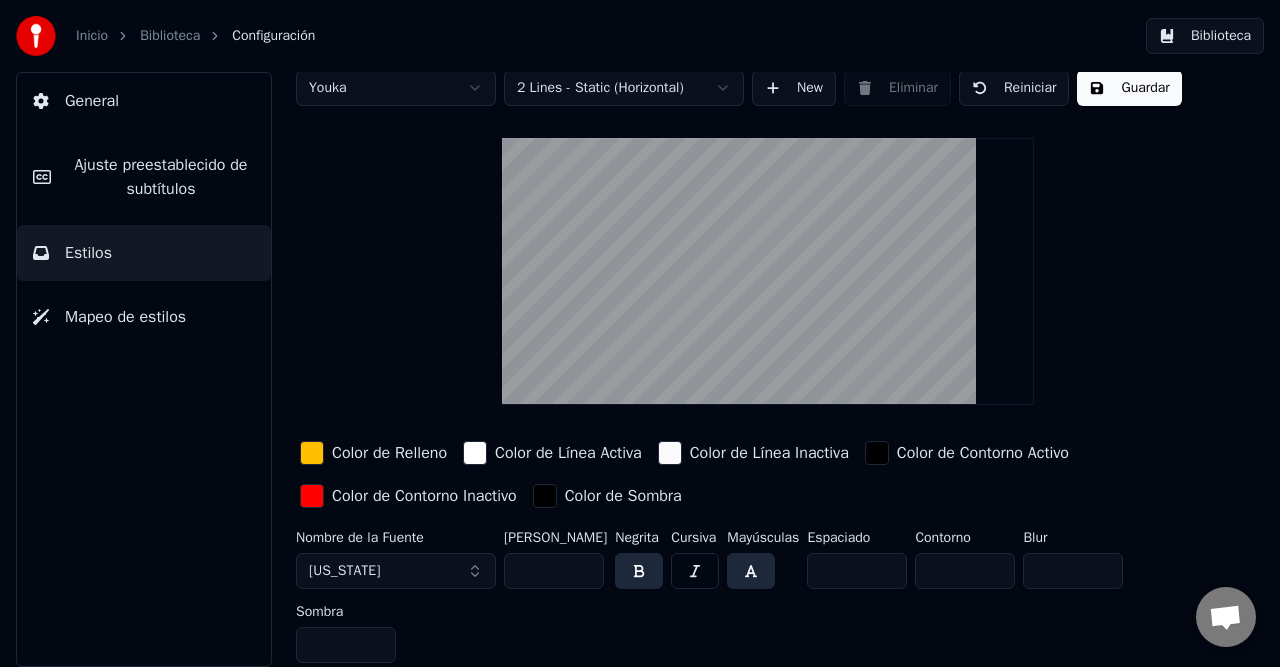 click on "*" at bounding box center [346, 645] 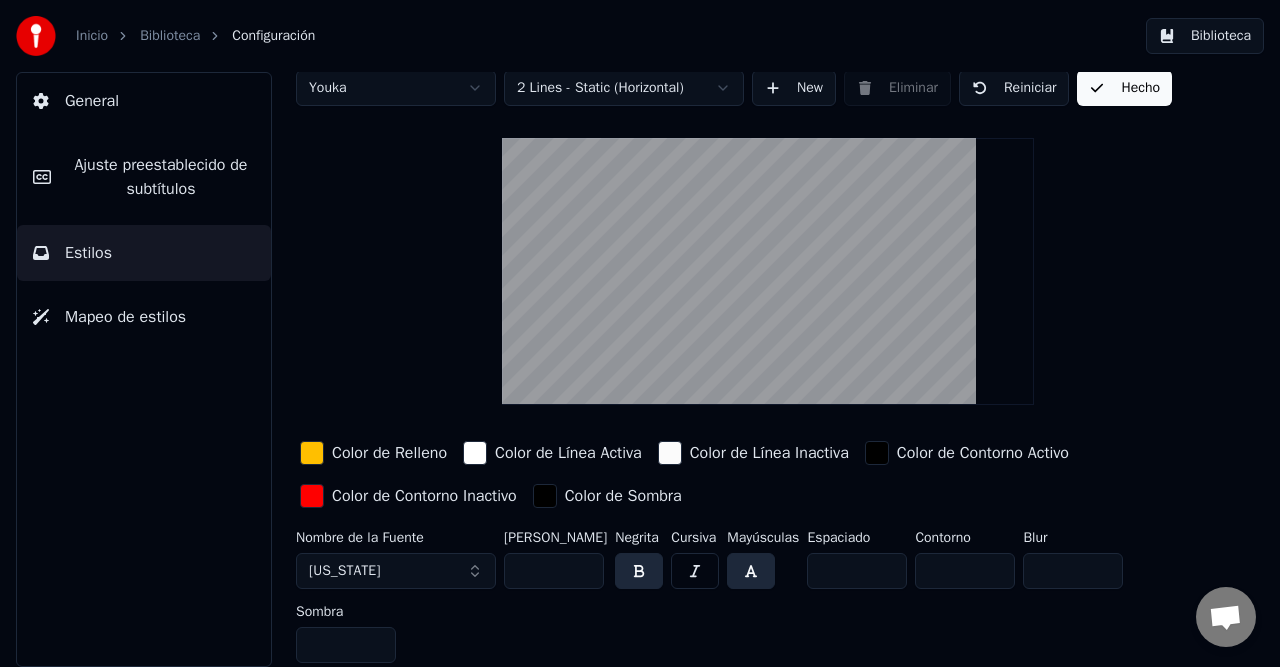 click on "Biblioteca" at bounding box center [170, 36] 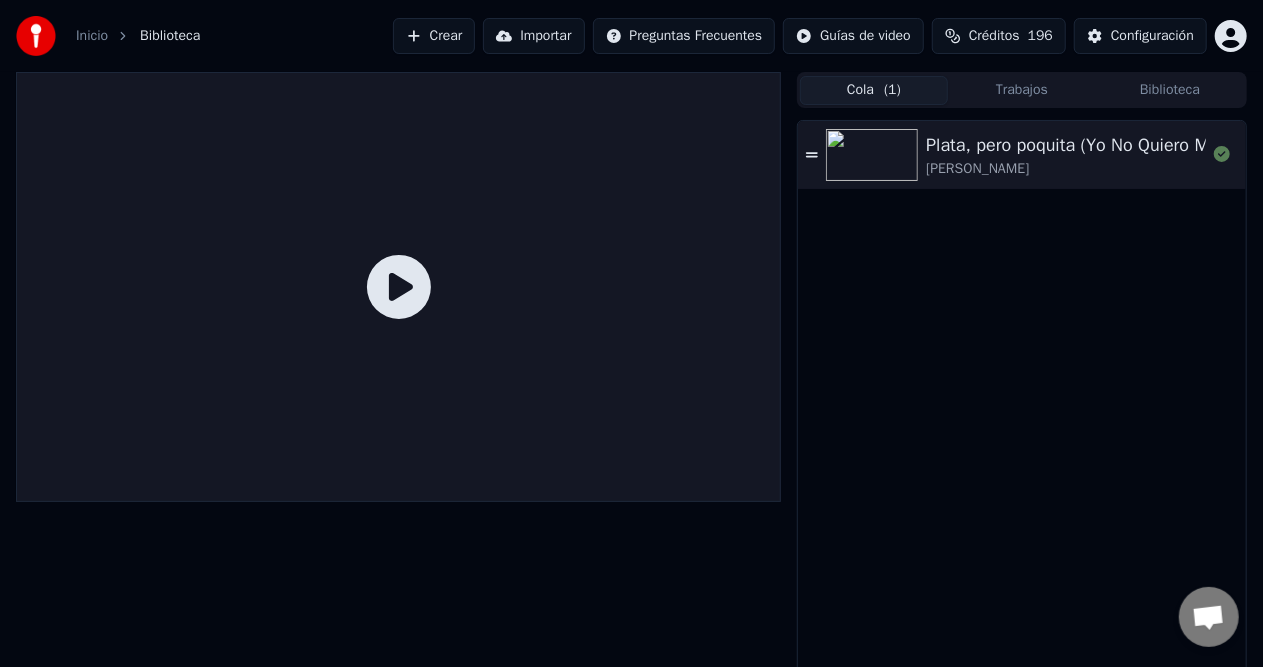 click at bounding box center (872, 155) 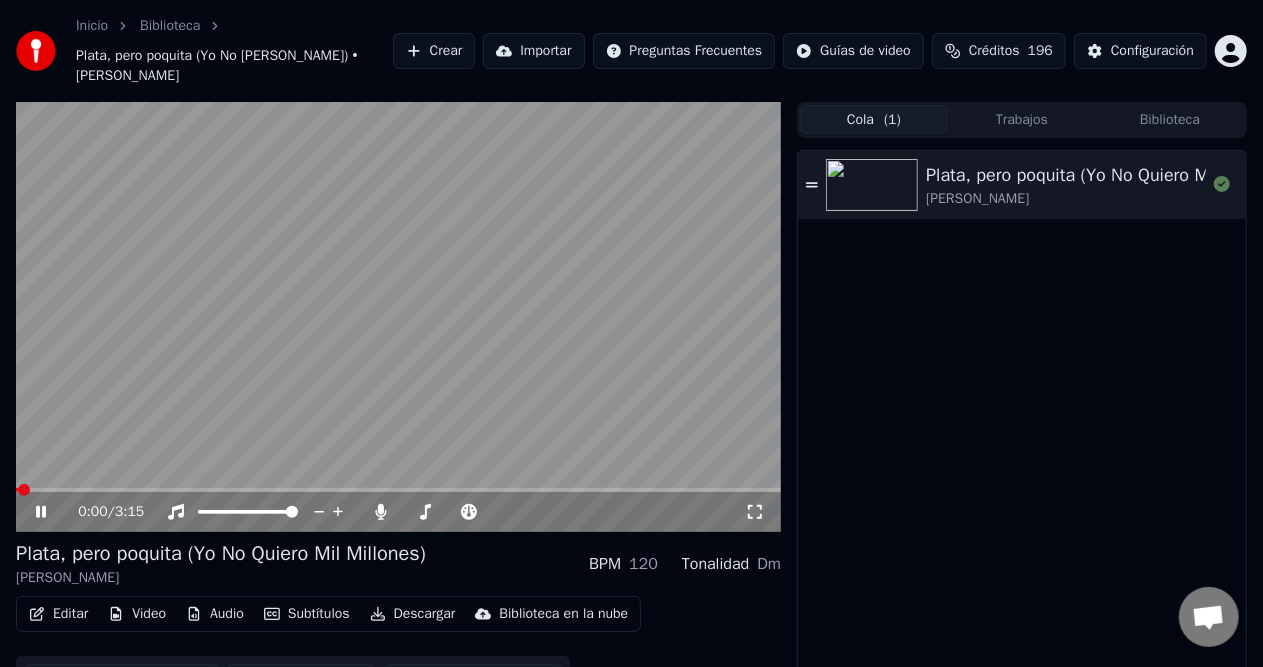 click at bounding box center (398, 490) 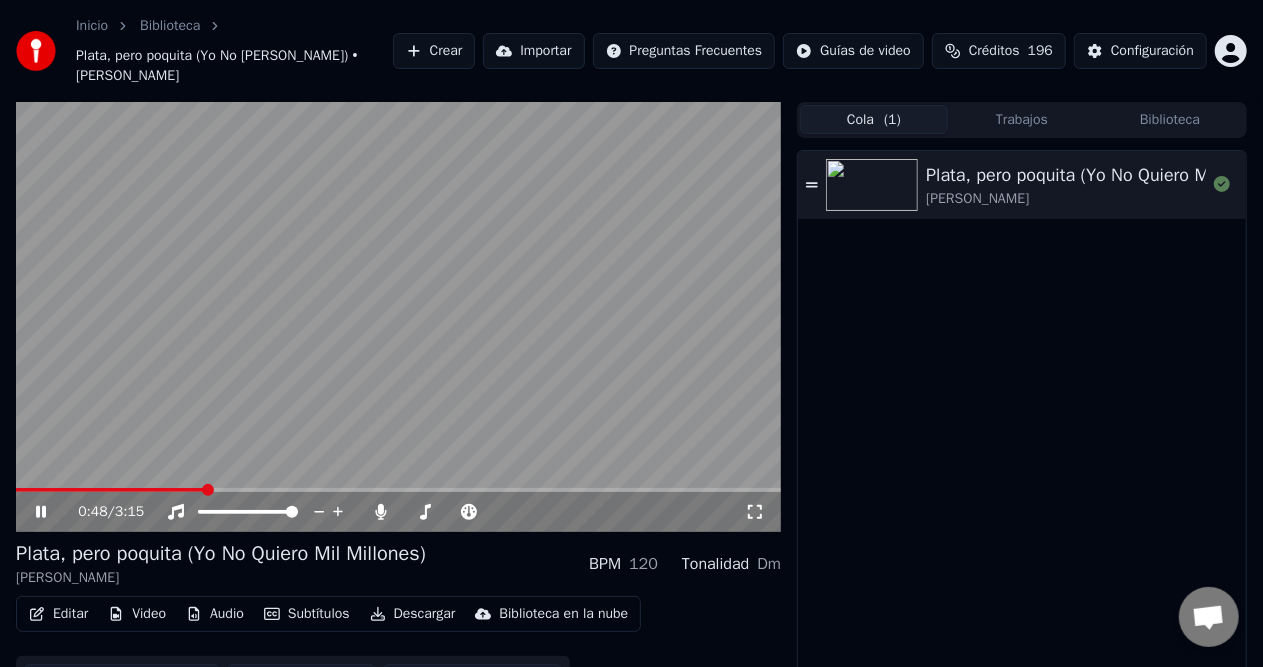 click on "Biblioteca" at bounding box center [1170, 119] 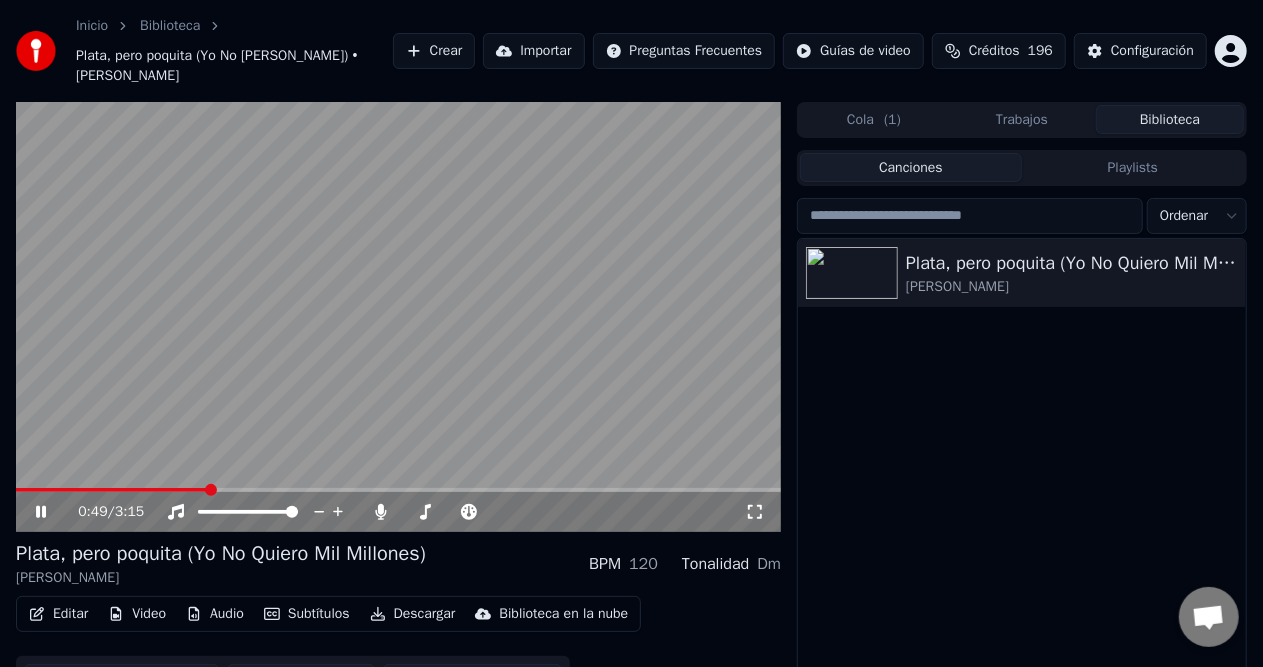 click on "Cola ( 1 )" at bounding box center (874, 119) 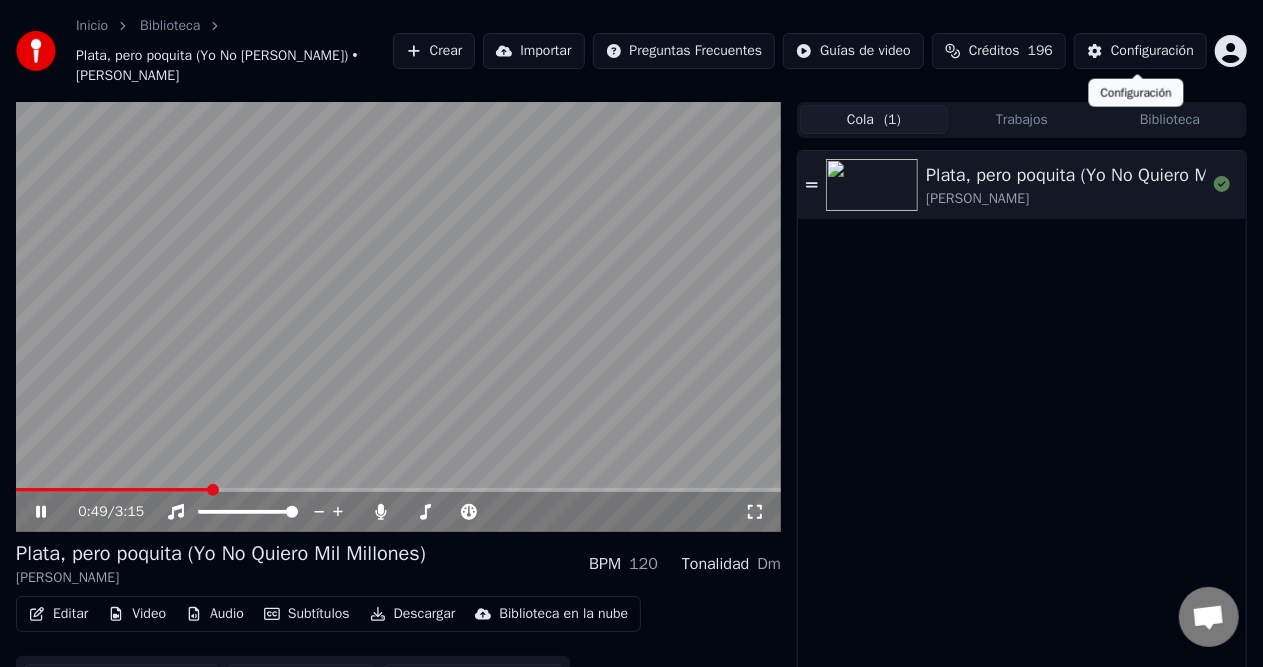 click on "Configuración" at bounding box center [1152, 51] 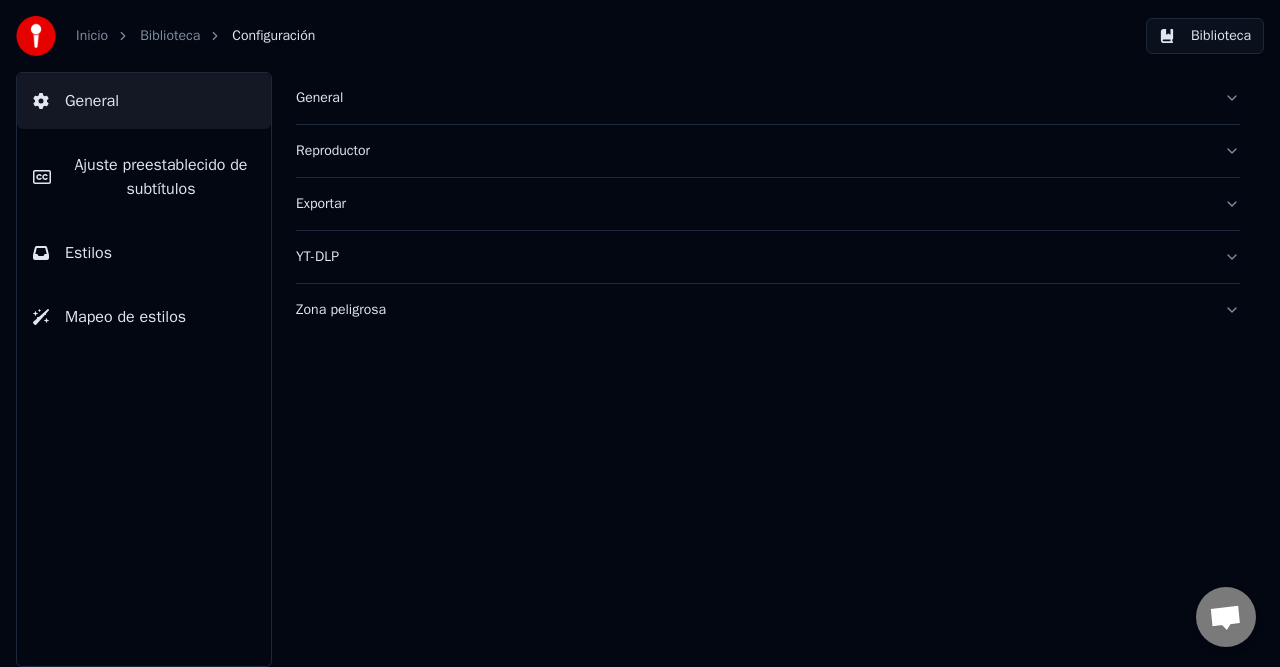 click on "General Ajuste preestablecido de subtítulos Estilos Mapeo de estilos" at bounding box center [144, 369] 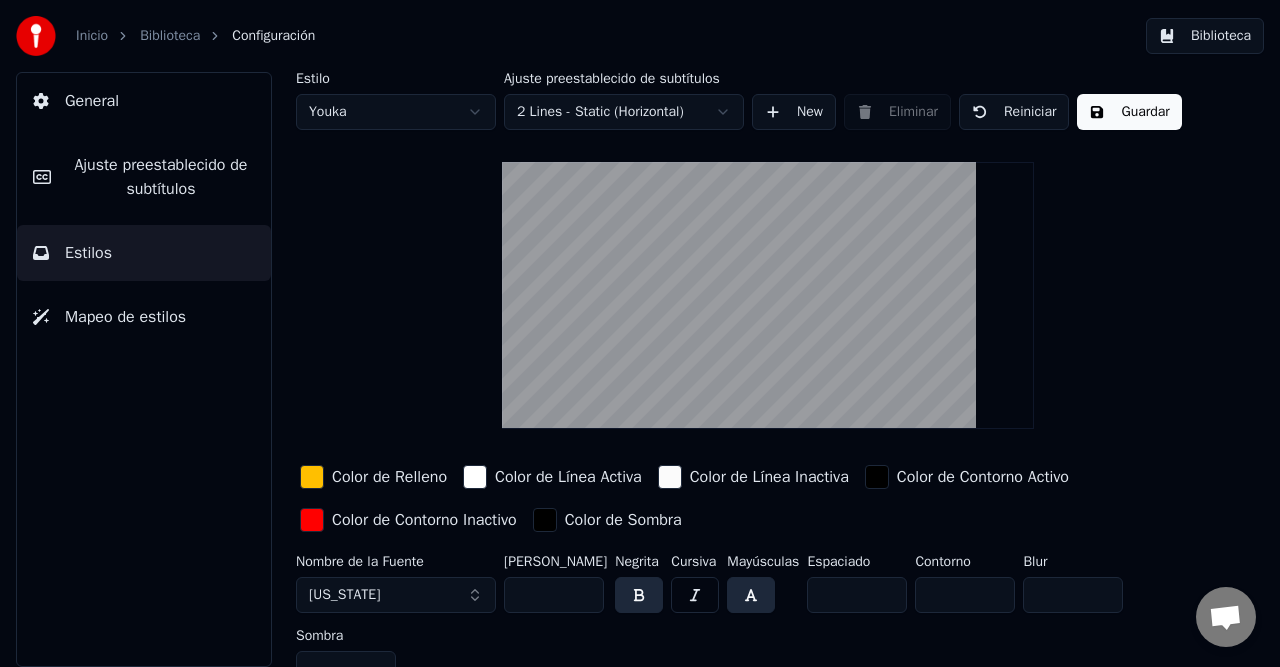 scroll, scrollTop: 24, scrollLeft: 0, axis: vertical 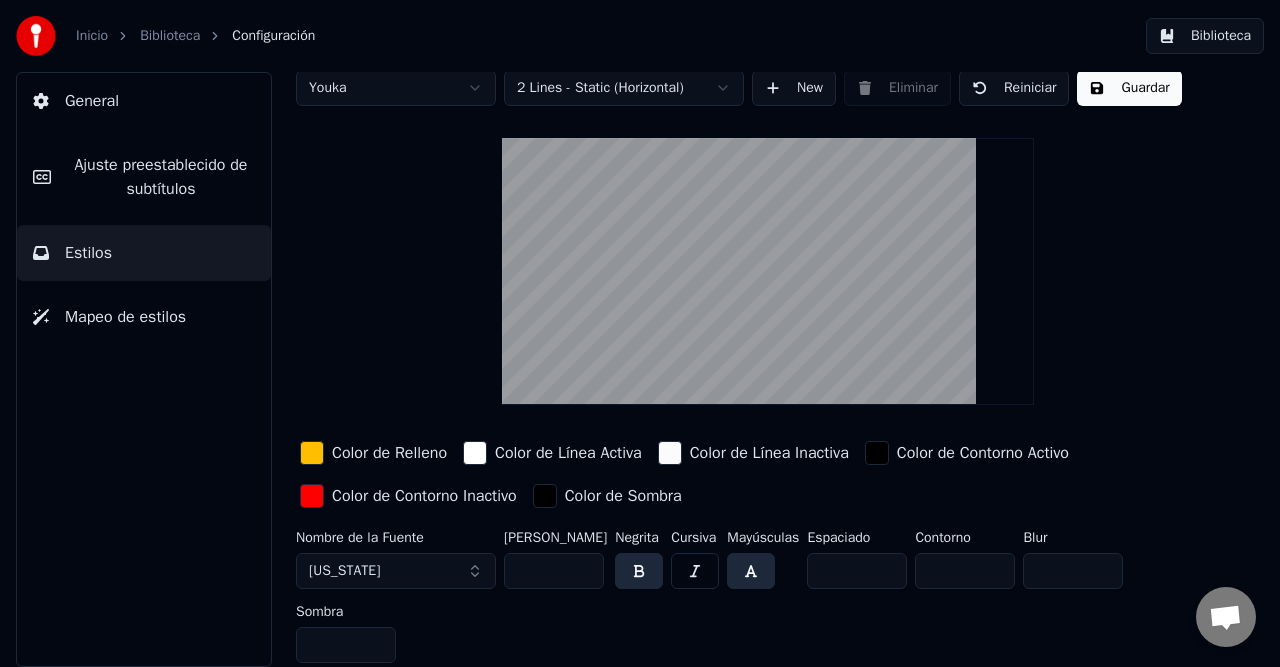 click on "*" at bounding box center [1073, 571] 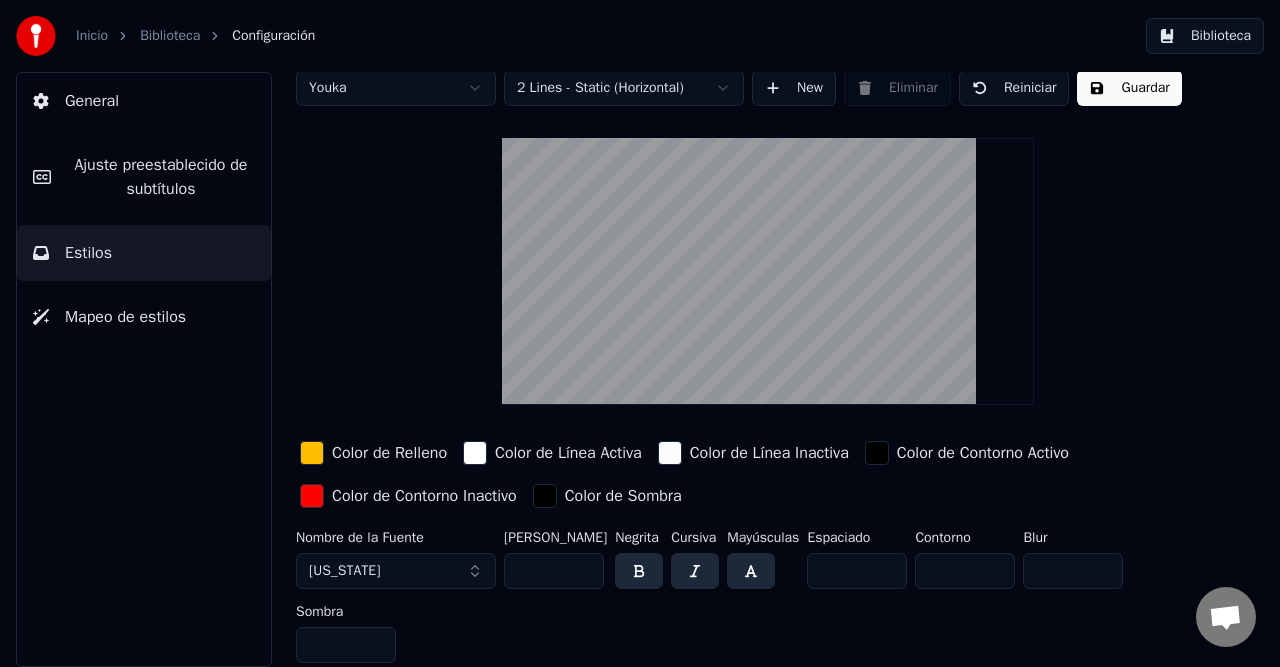 click at bounding box center (695, 571) 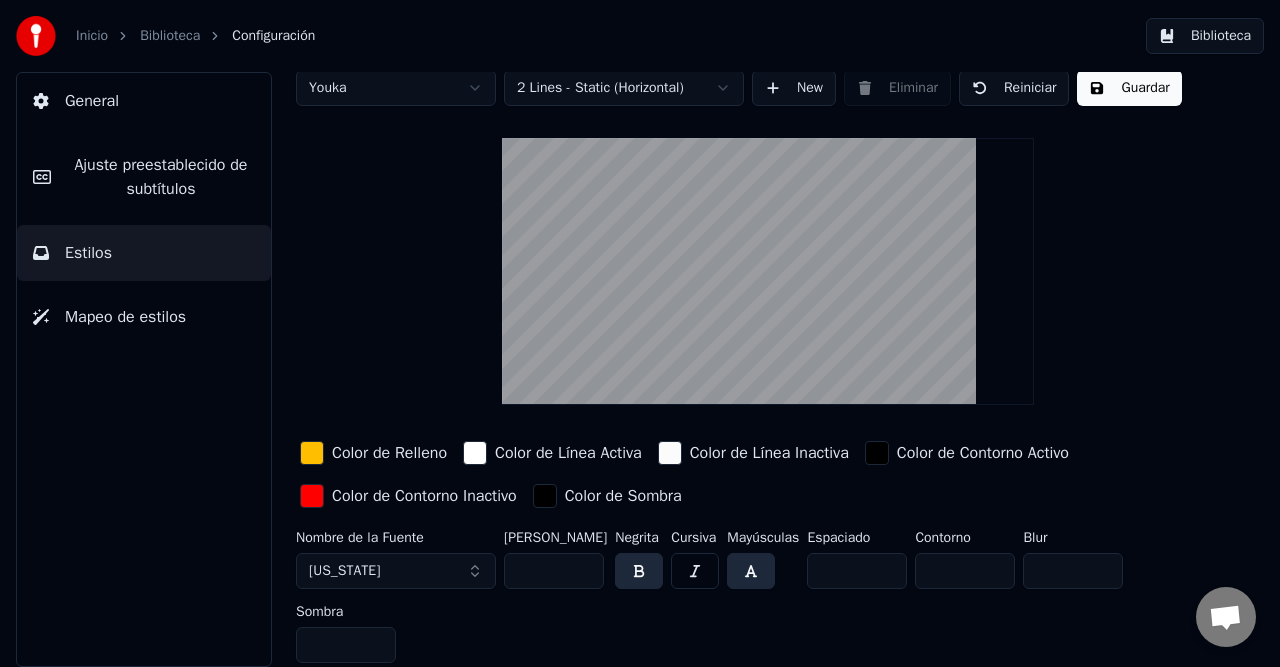 click on "Georgia" at bounding box center (396, 571) 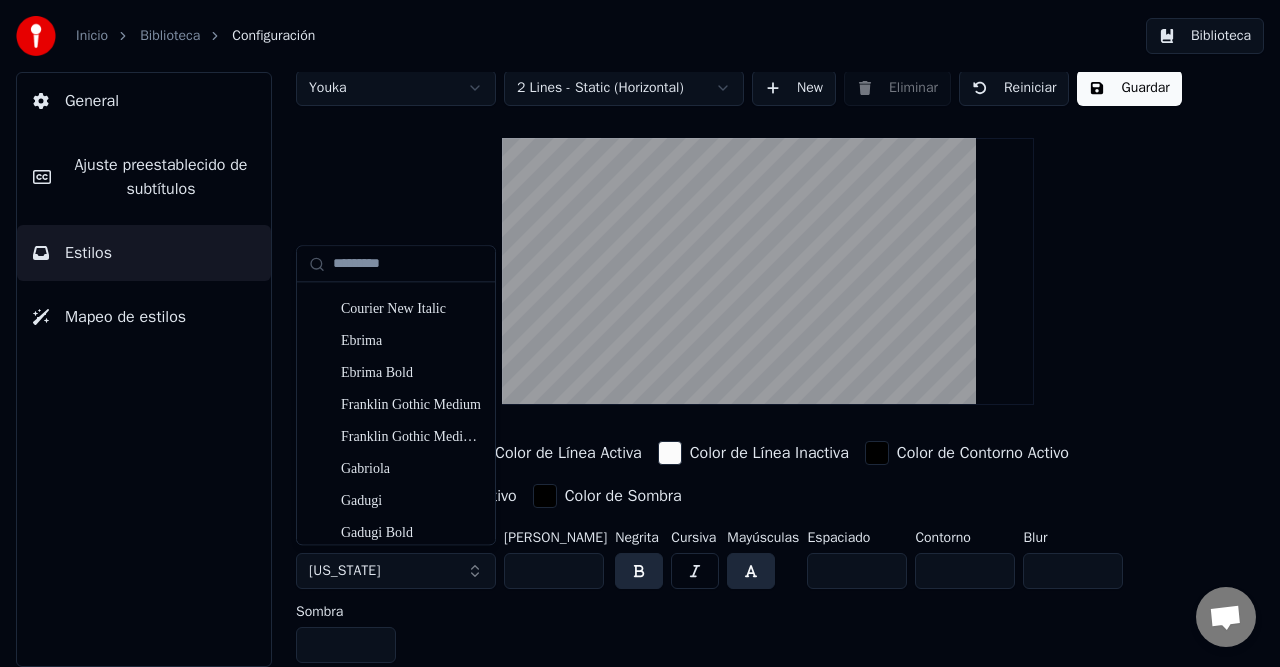 scroll, scrollTop: 1600, scrollLeft: 0, axis: vertical 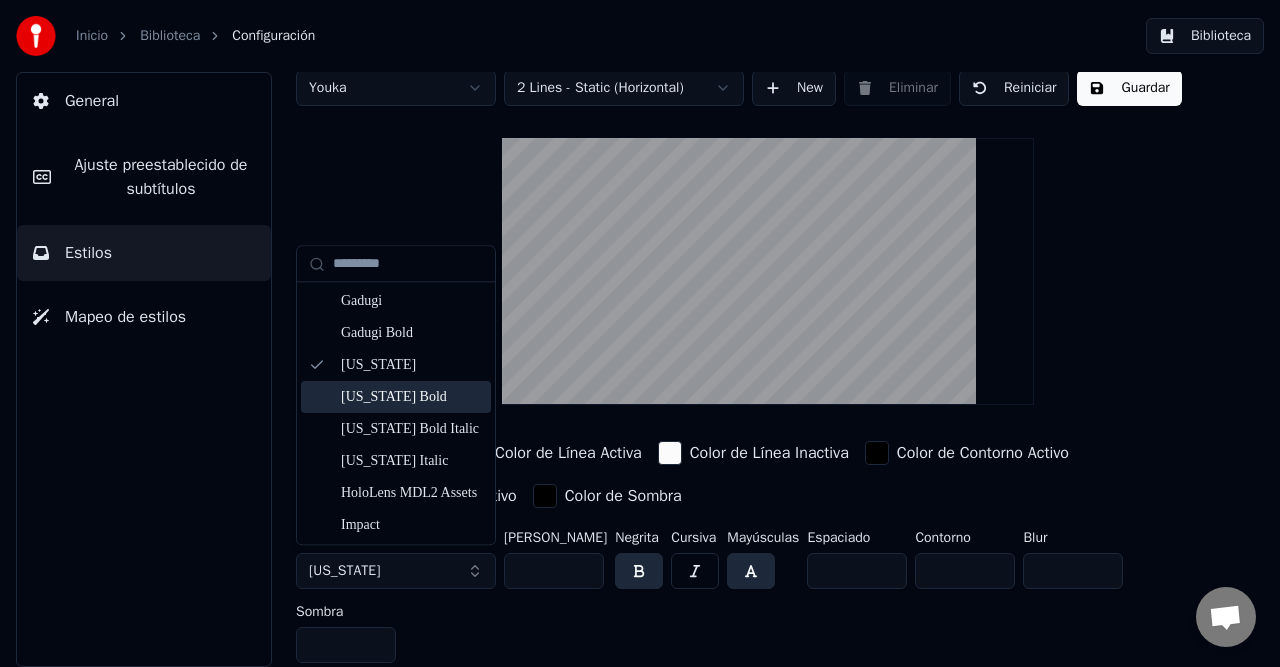 click on "Georgia Bold" at bounding box center [412, 398] 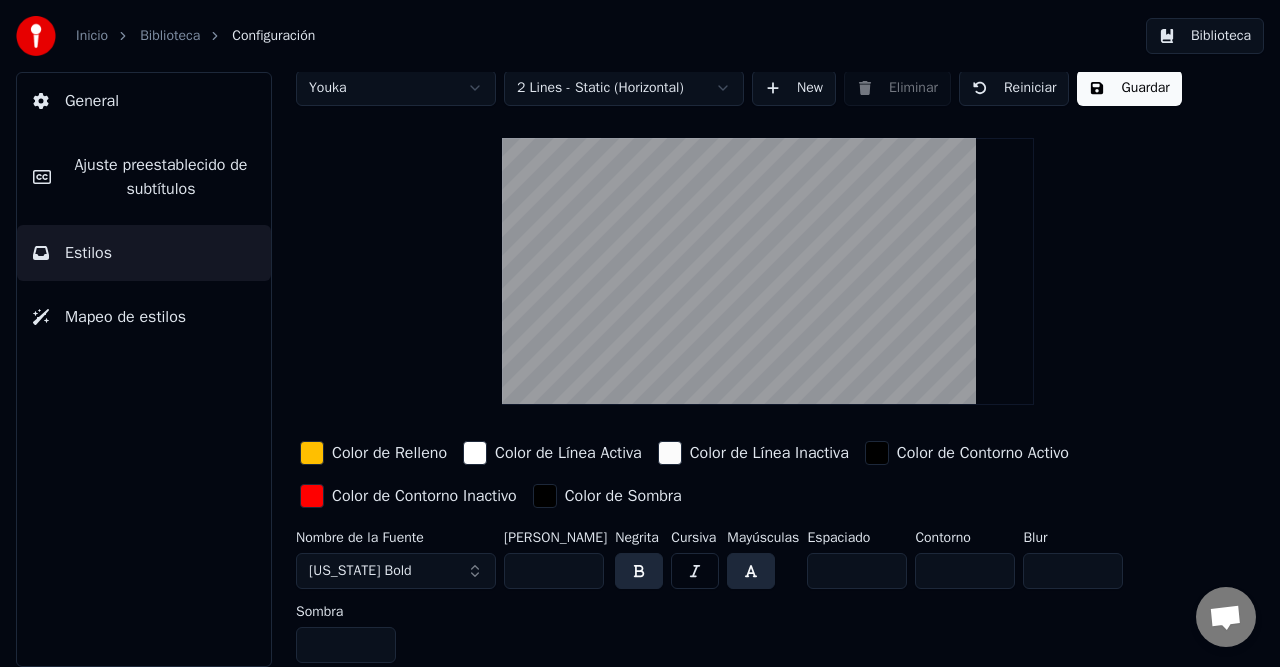 click on "Guardar" at bounding box center (1129, 88) 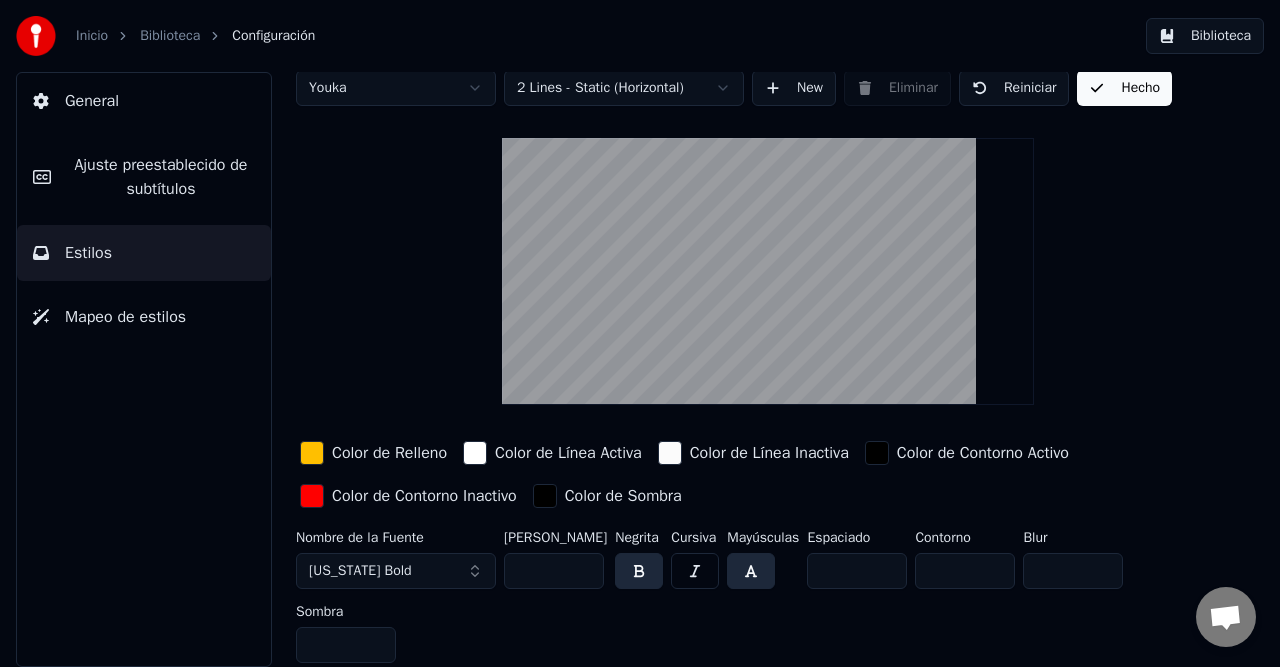 click on "Biblioteca" at bounding box center (170, 36) 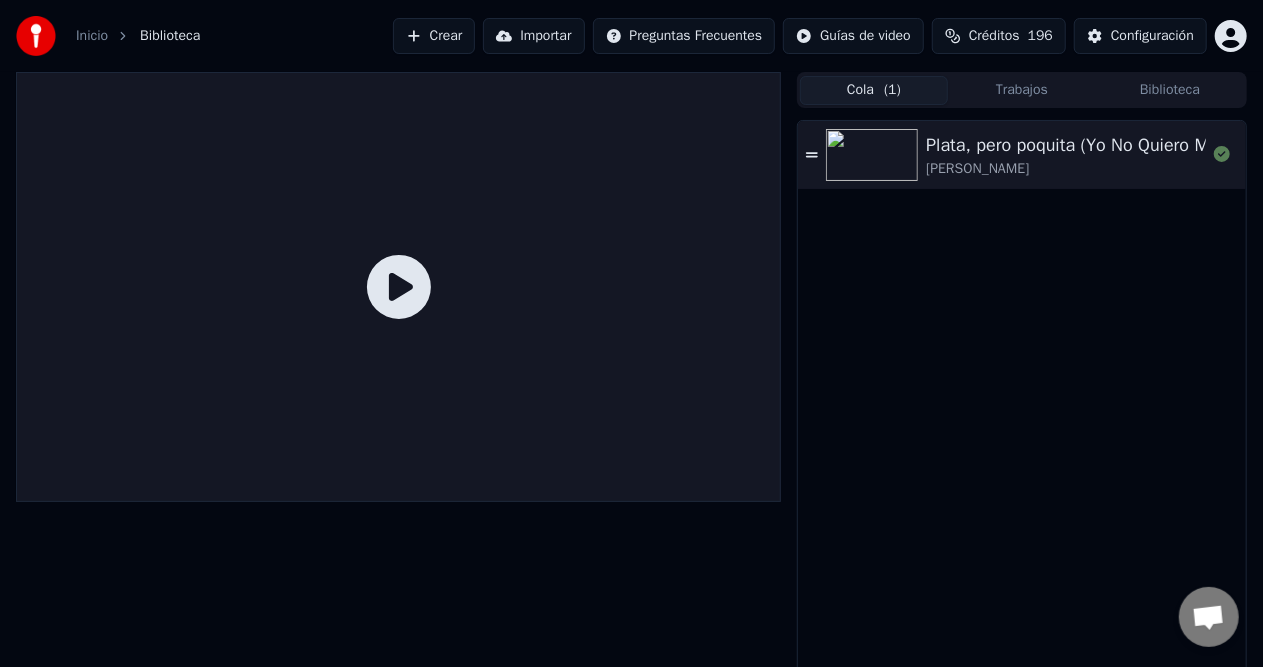 click on "Plata, pero poquita (Yo No Quiero Mil Millones)" at bounding box center [1110, 145] 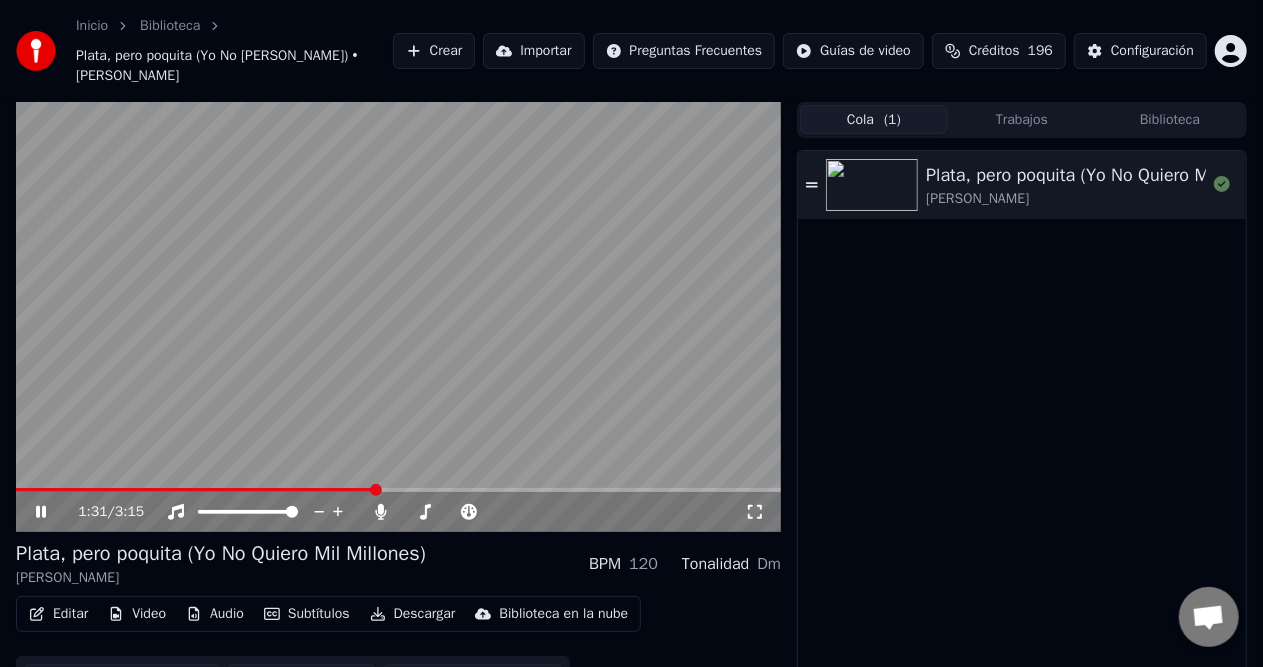 click at bounding box center [398, 490] 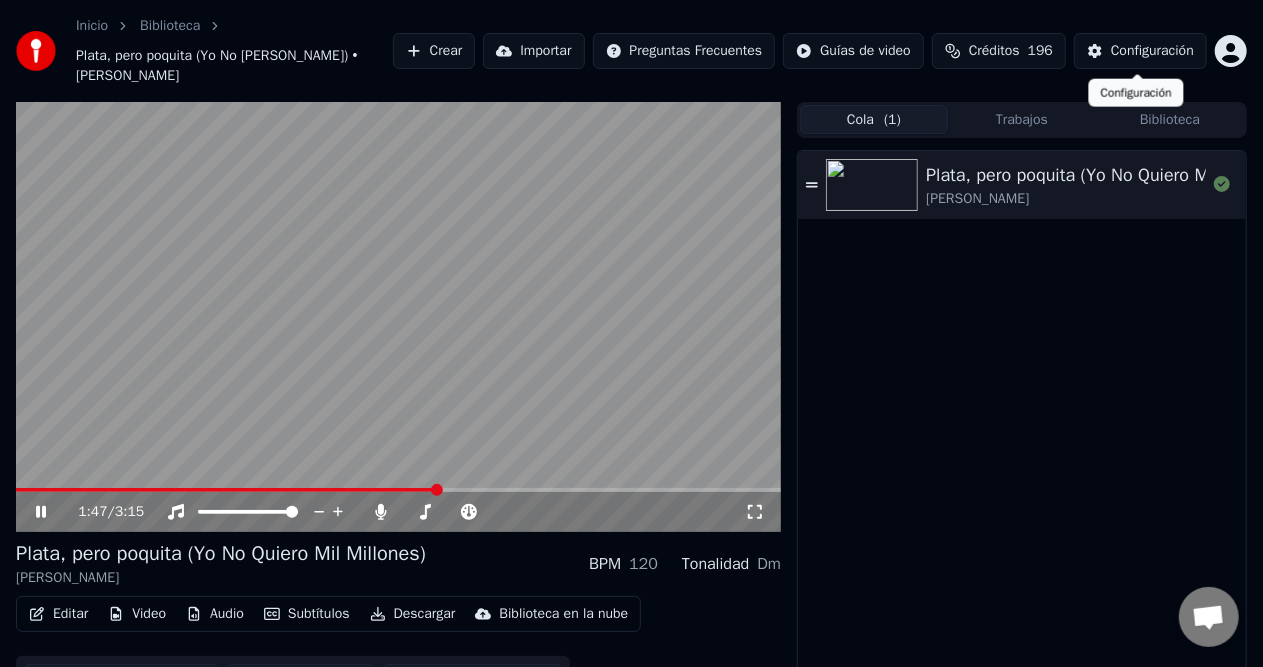 click on "Configuración" at bounding box center [1140, 51] 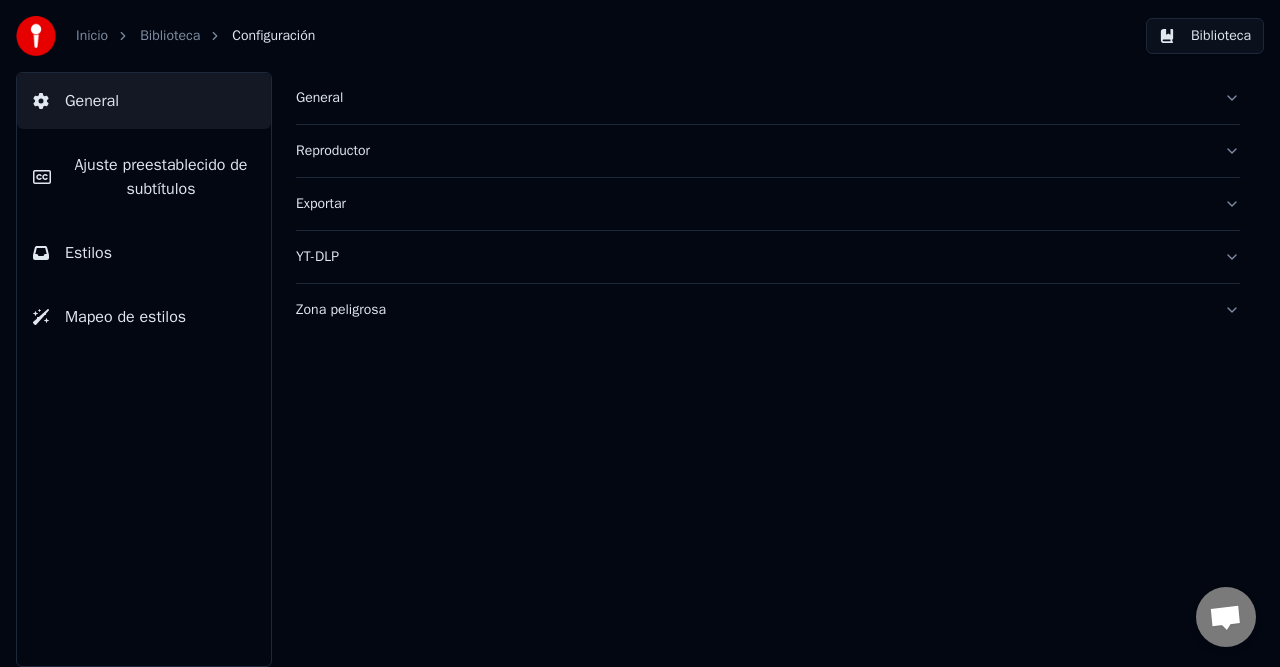 click on "Estilos" at bounding box center (144, 253) 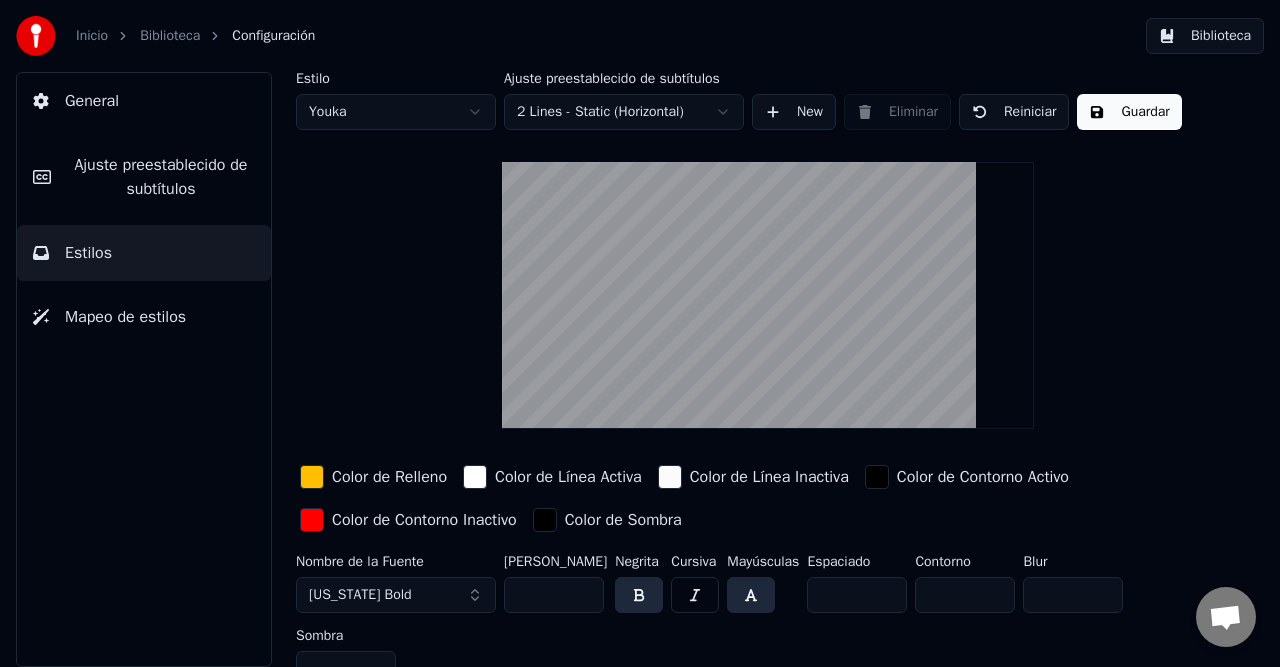 click on "***" at bounding box center [554, 595] 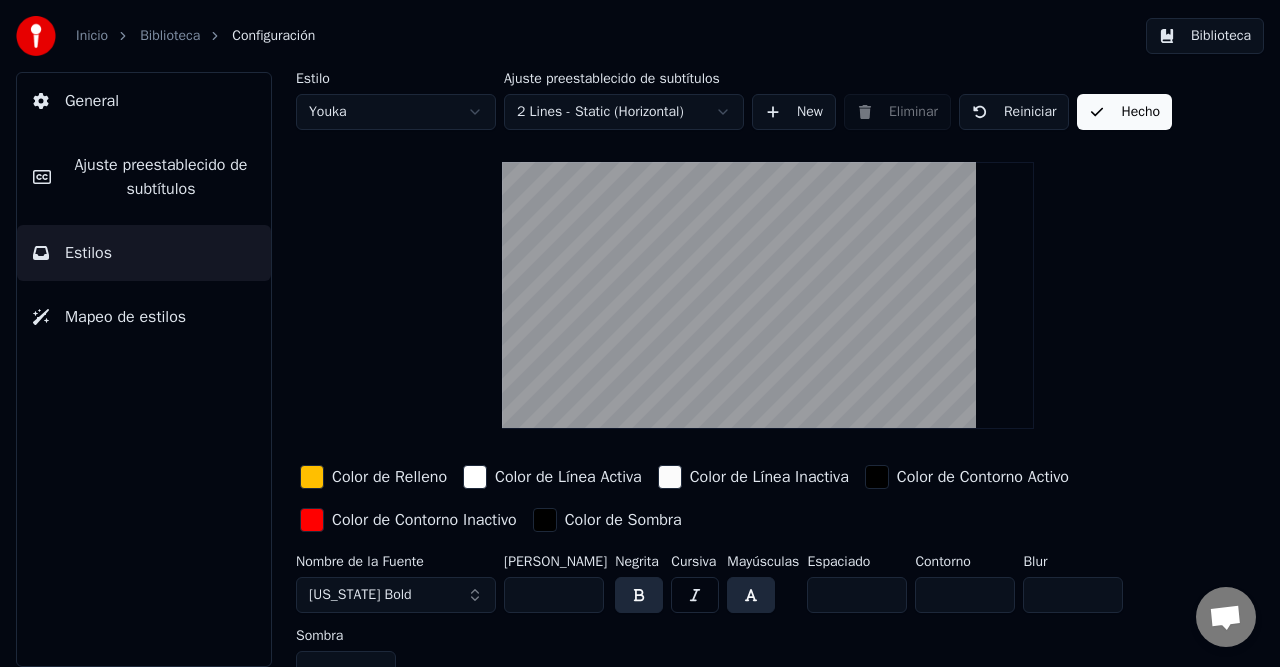 click on "Biblioteca" at bounding box center (170, 36) 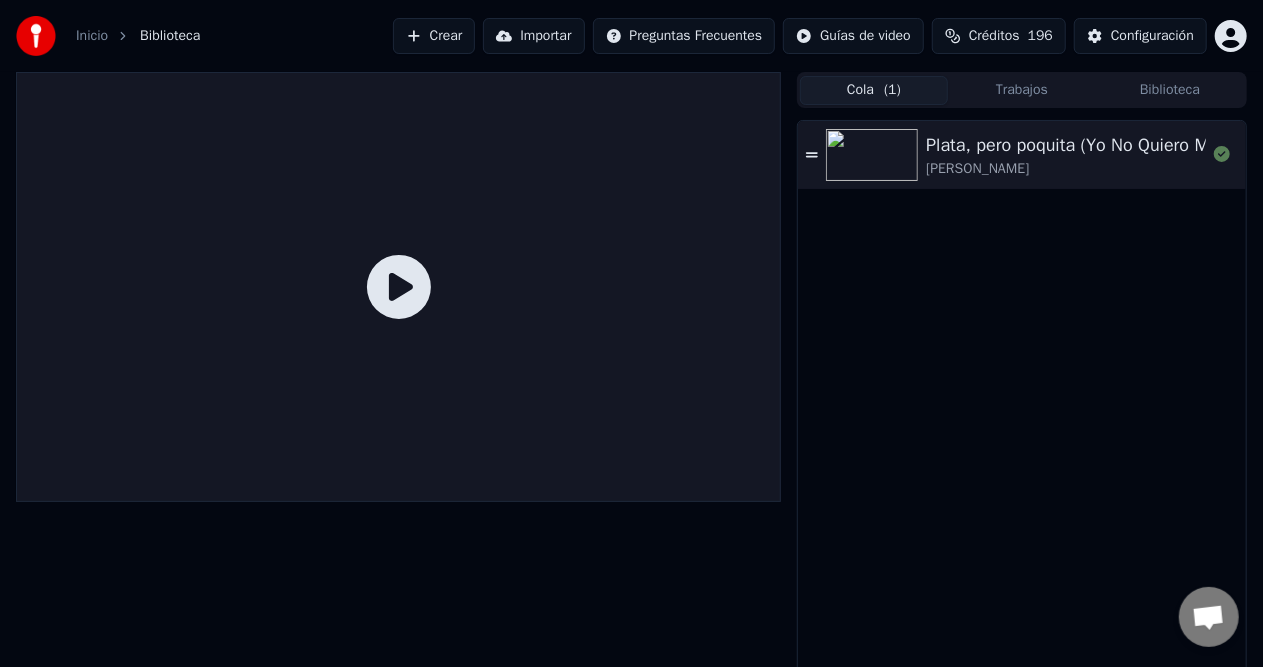 click on "Plata, pero poquita (Yo No Quiero Mil Millones)" at bounding box center [1110, 145] 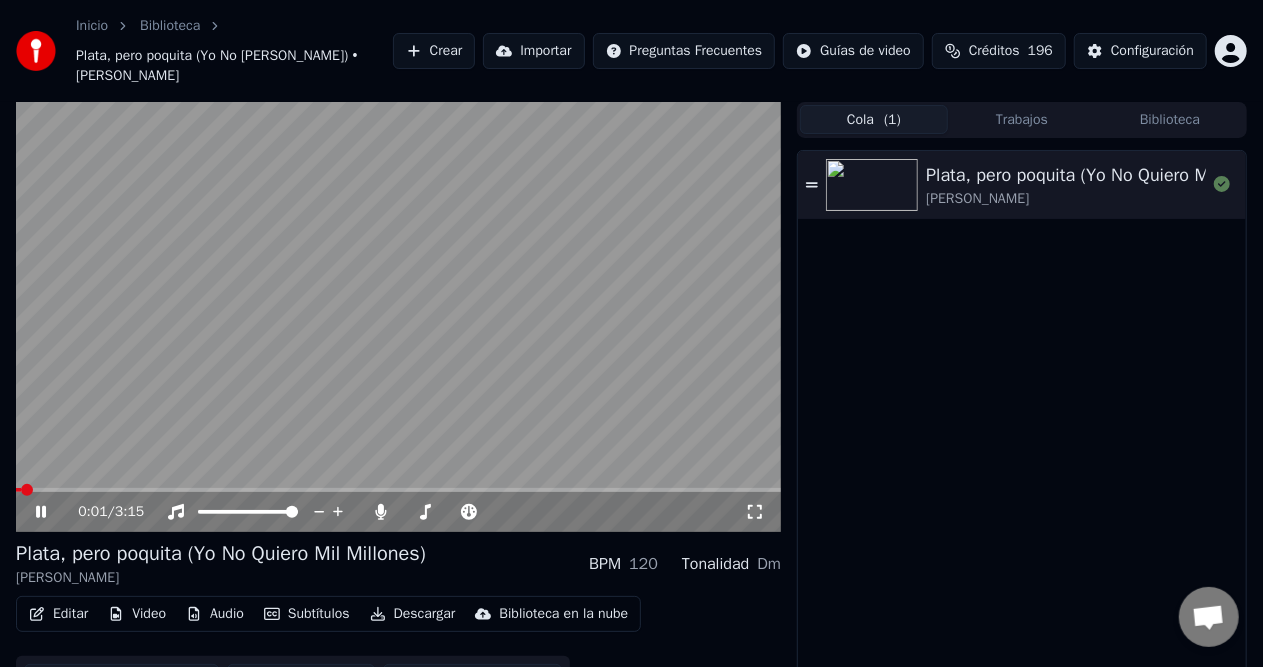 click on "0:01  /  3:15" at bounding box center [398, 512] 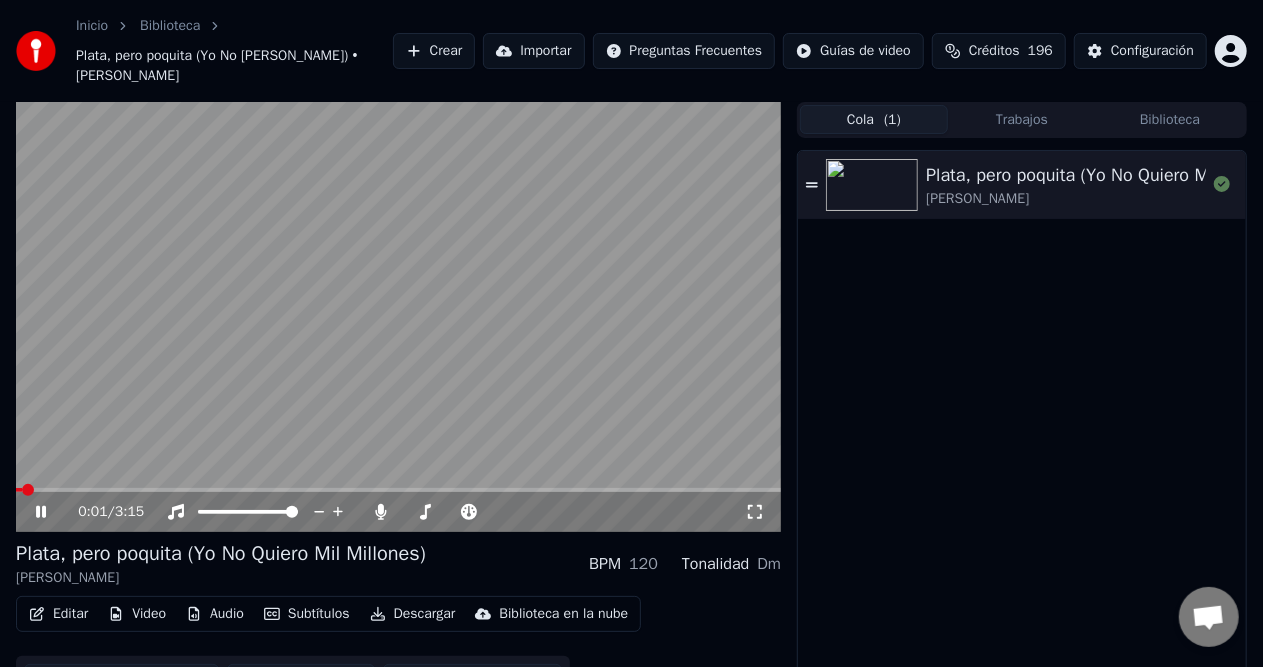 click at bounding box center (398, 490) 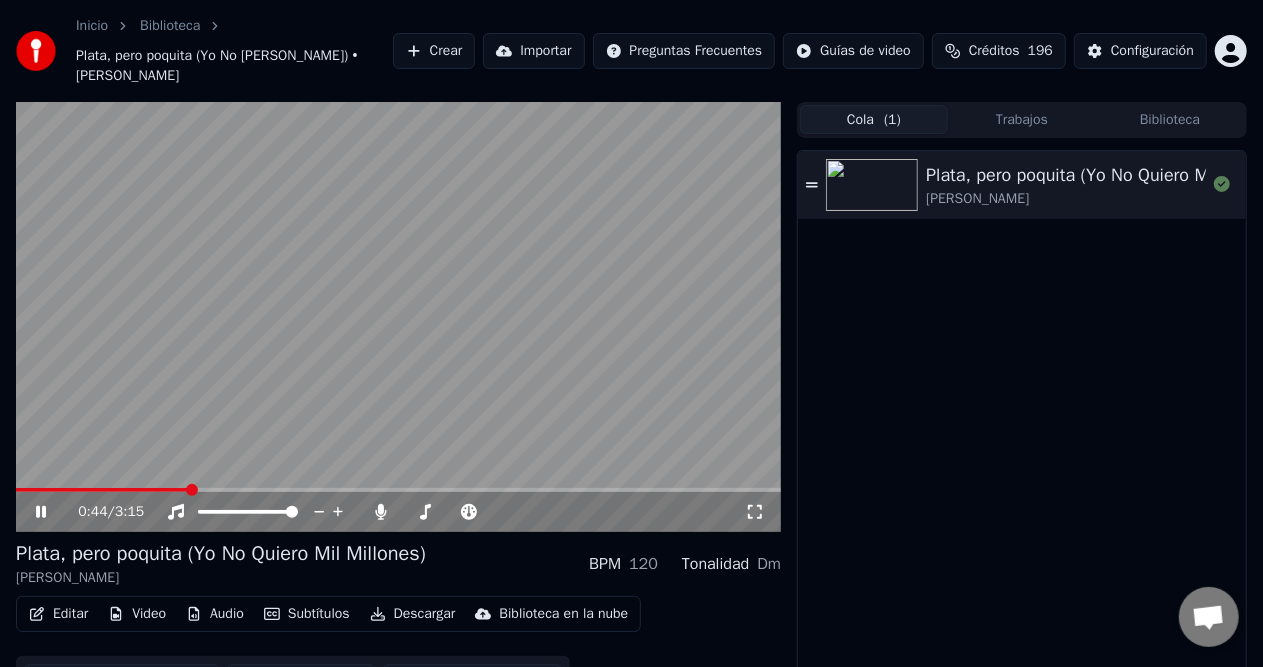 click at bounding box center (398, 317) 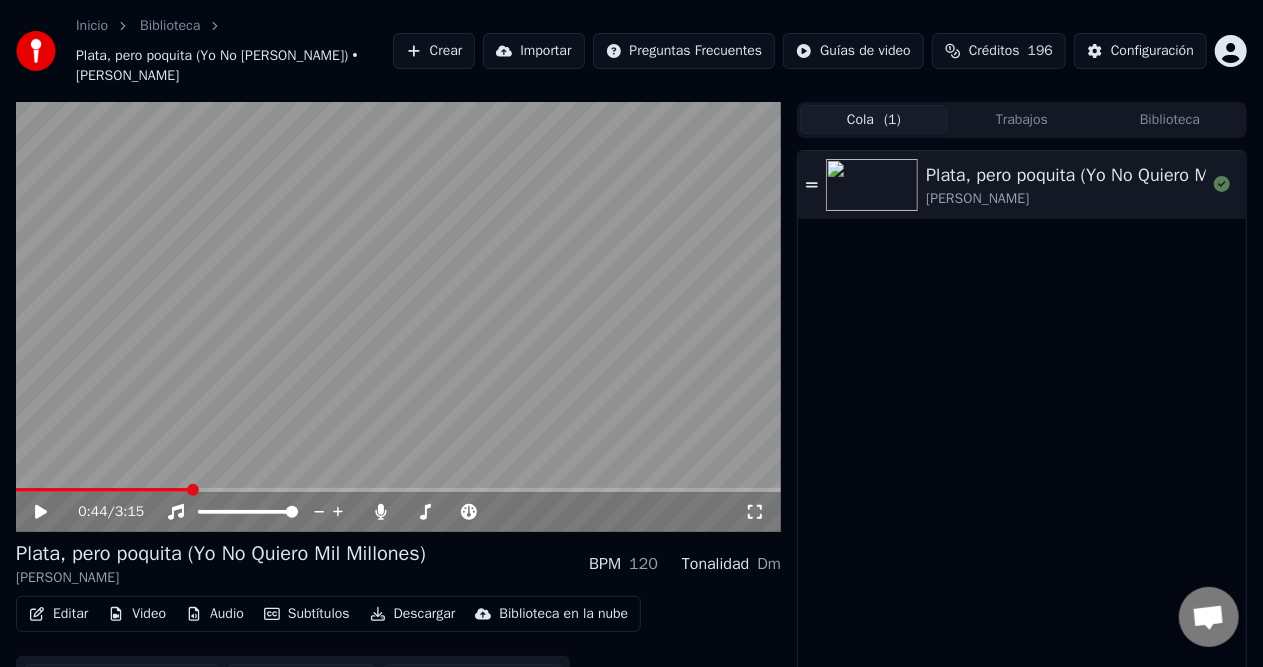 click at bounding box center [398, 490] 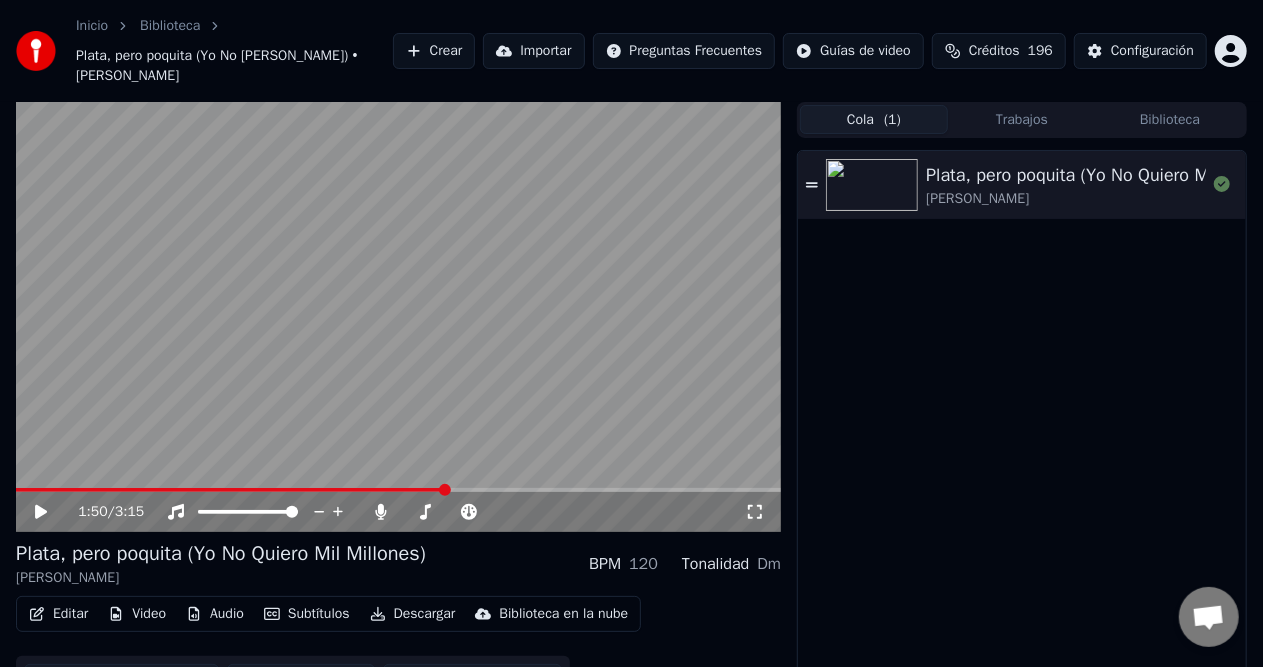 click 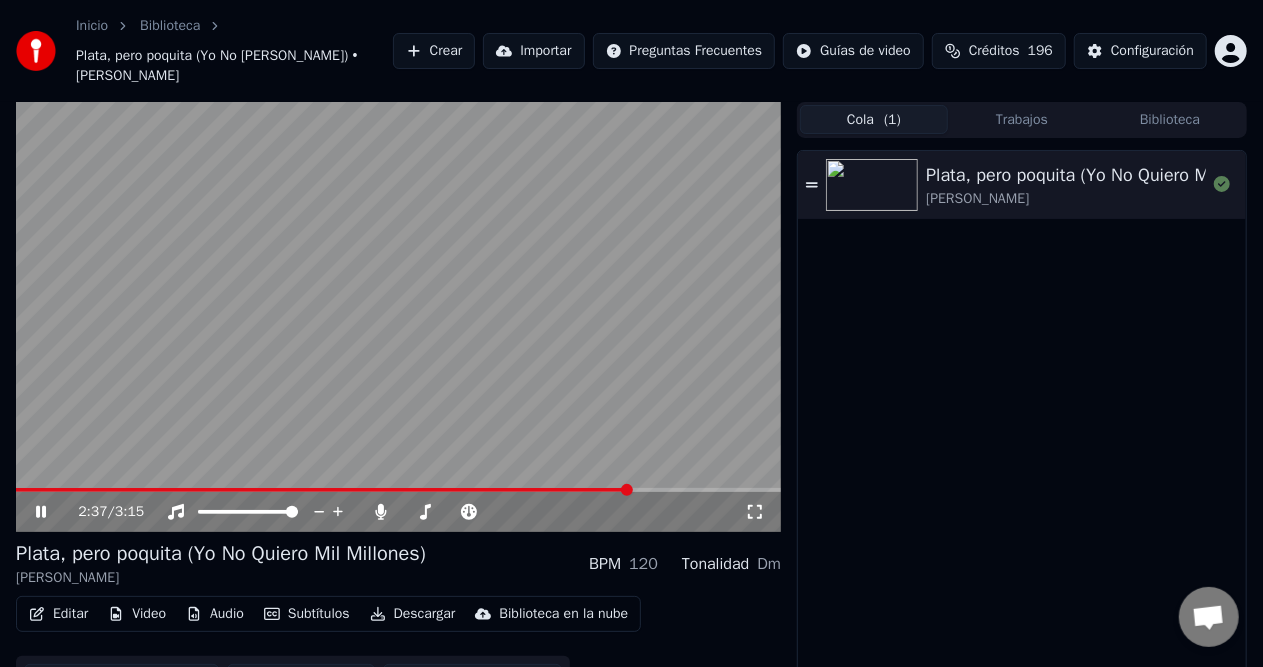 click on "Editar" at bounding box center (58, 614) 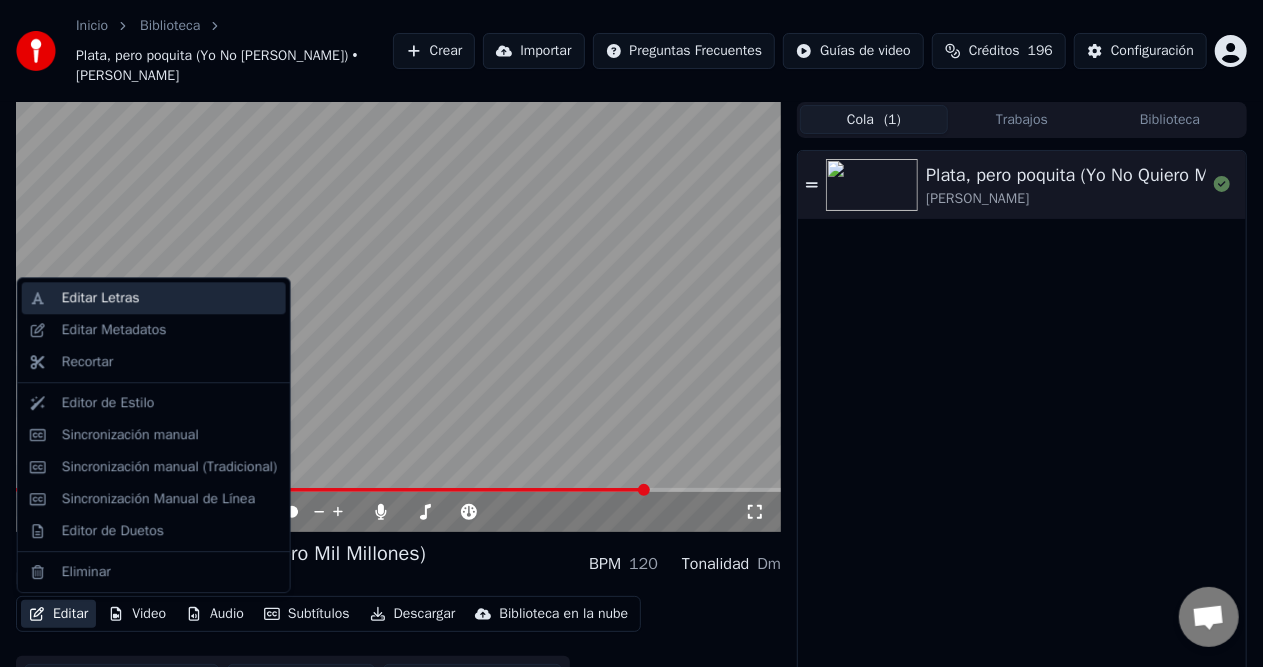 click on "Editar Letras" at bounding box center [101, 298] 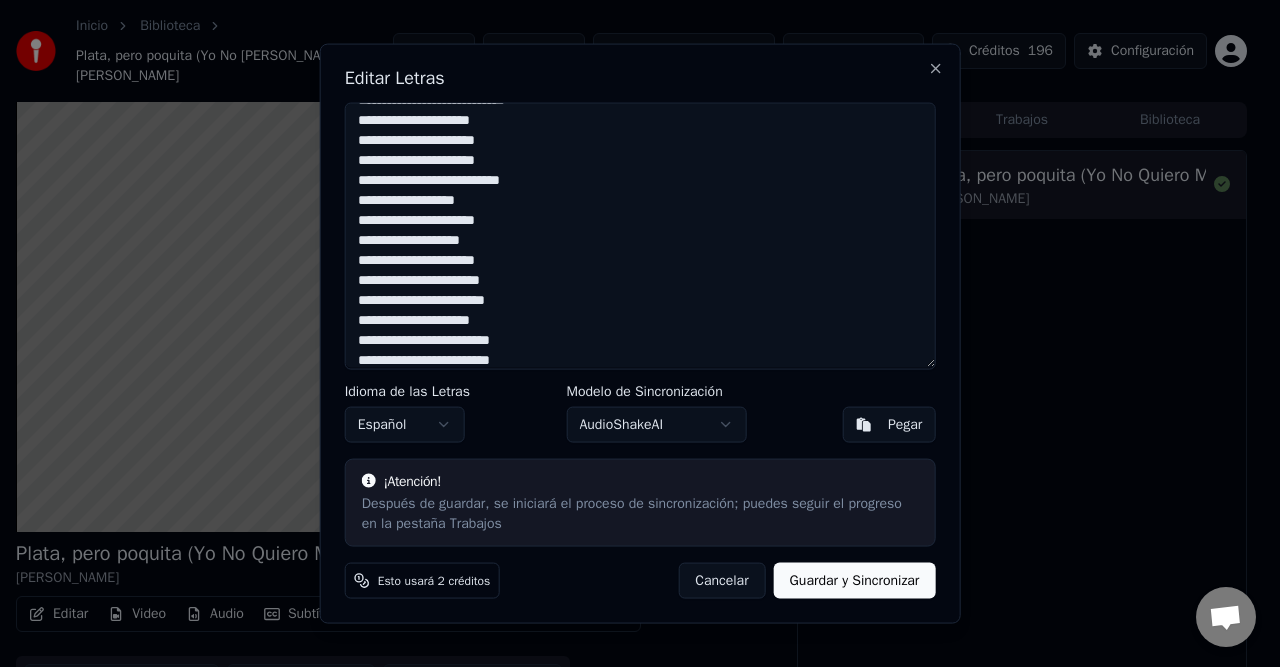 scroll, scrollTop: 0, scrollLeft: 0, axis: both 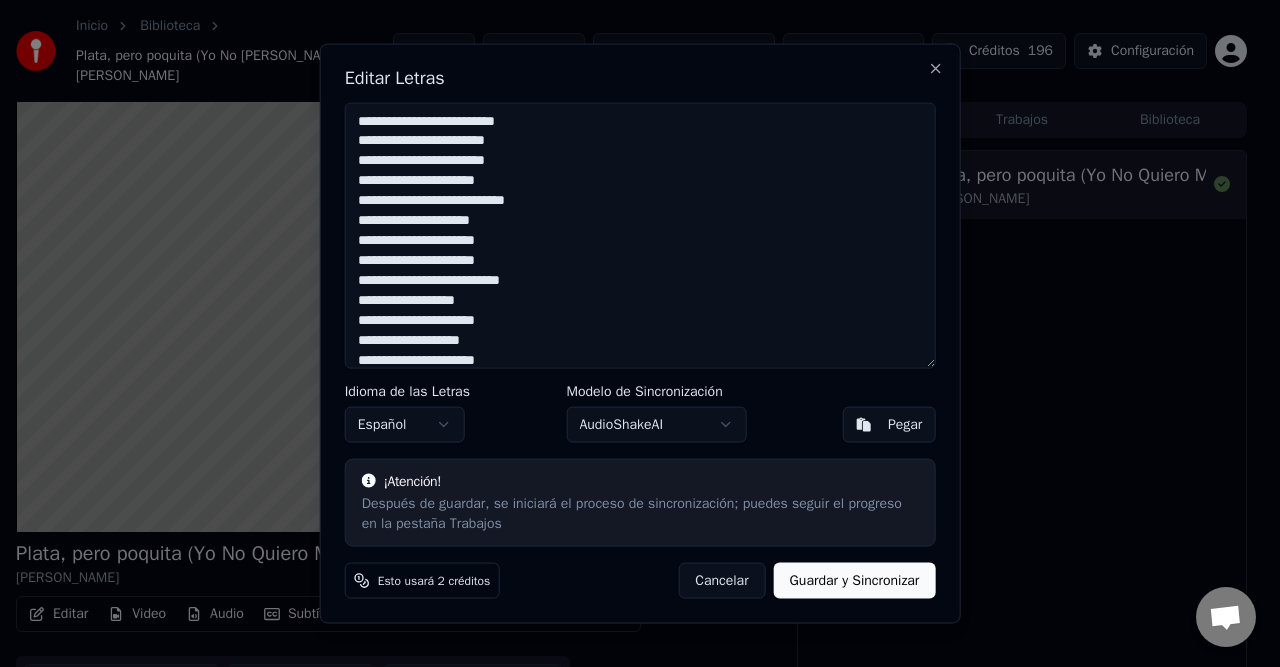 click at bounding box center (640, 235) 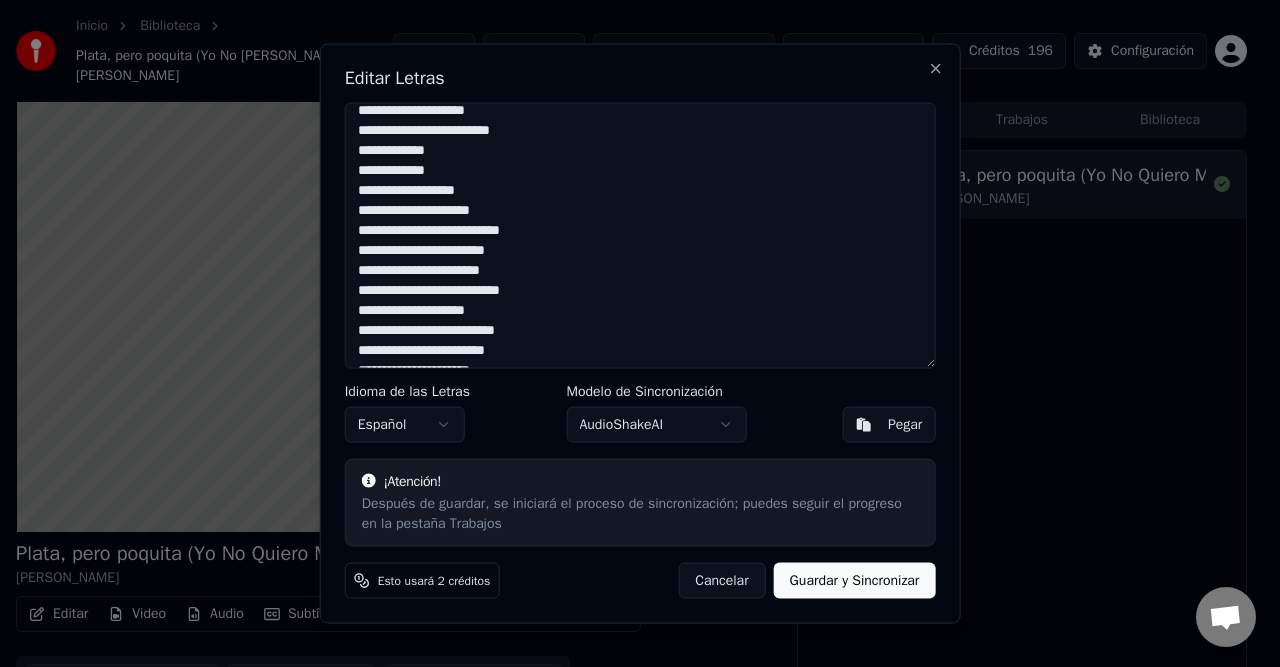 scroll, scrollTop: 510, scrollLeft: 0, axis: vertical 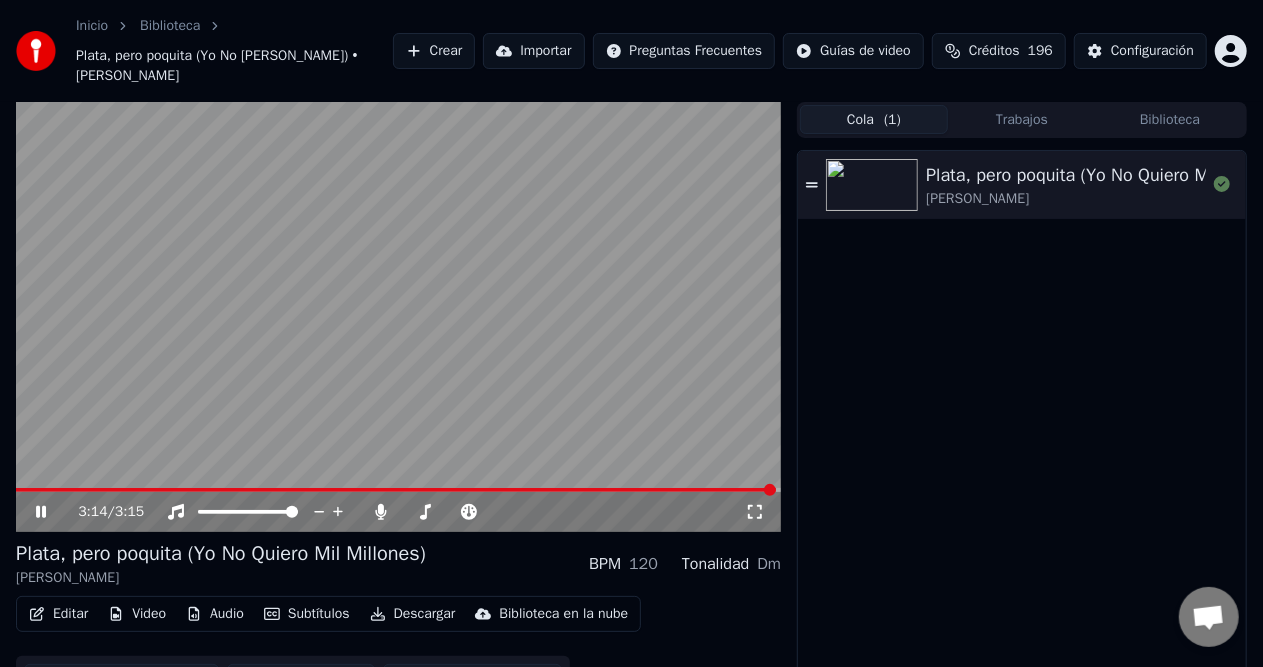 click on "Editar" at bounding box center [58, 614] 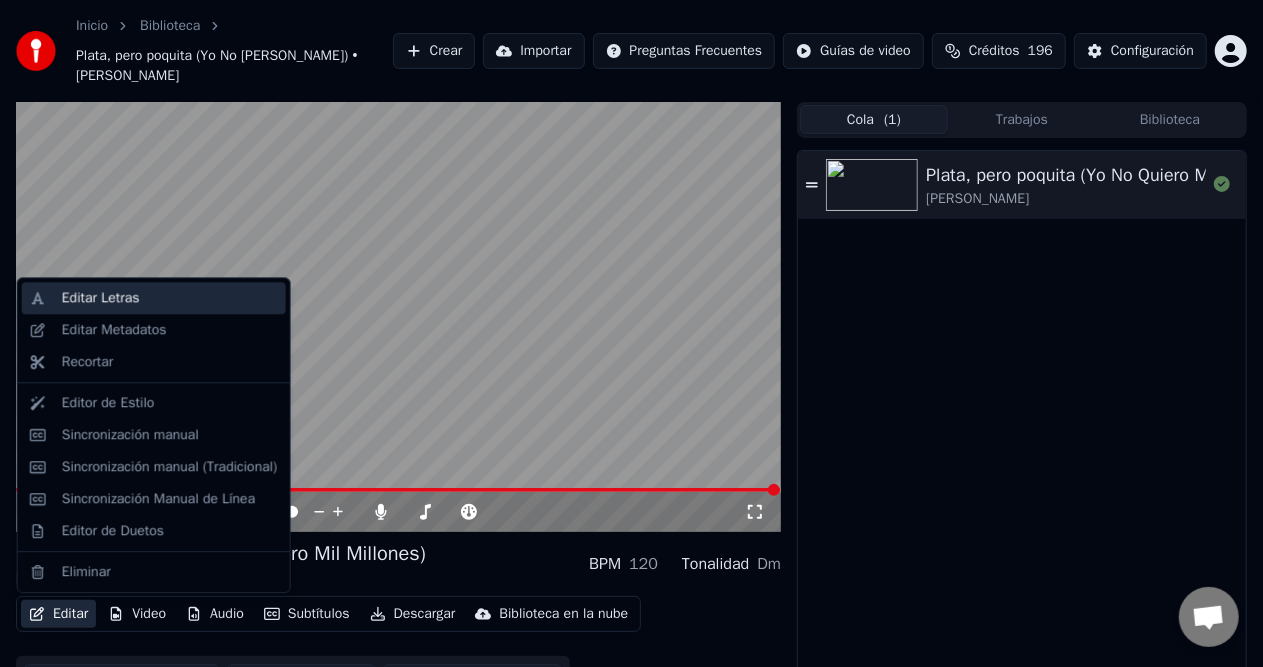 click on "Editar Letras" at bounding box center (170, 298) 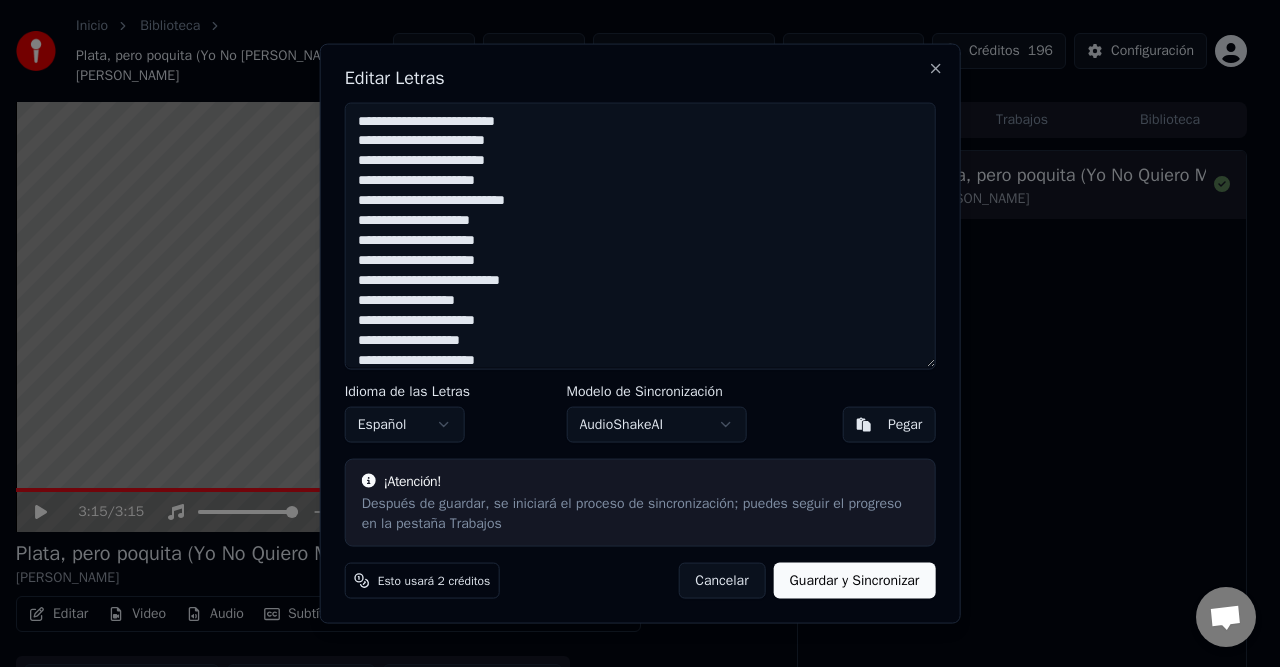 drag, startPoint x: 453, startPoint y: 214, endPoint x: 490, endPoint y: 214, distance: 37 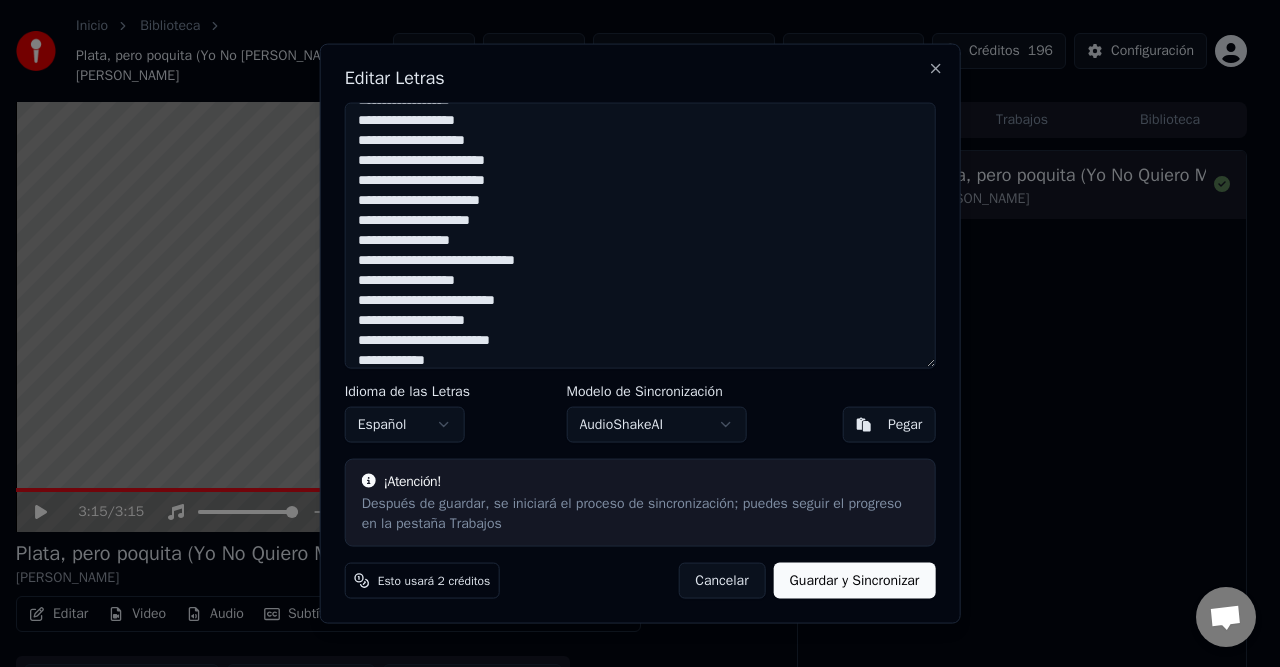 scroll, scrollTop: 500, scrollLeft: 0, axis: vertical 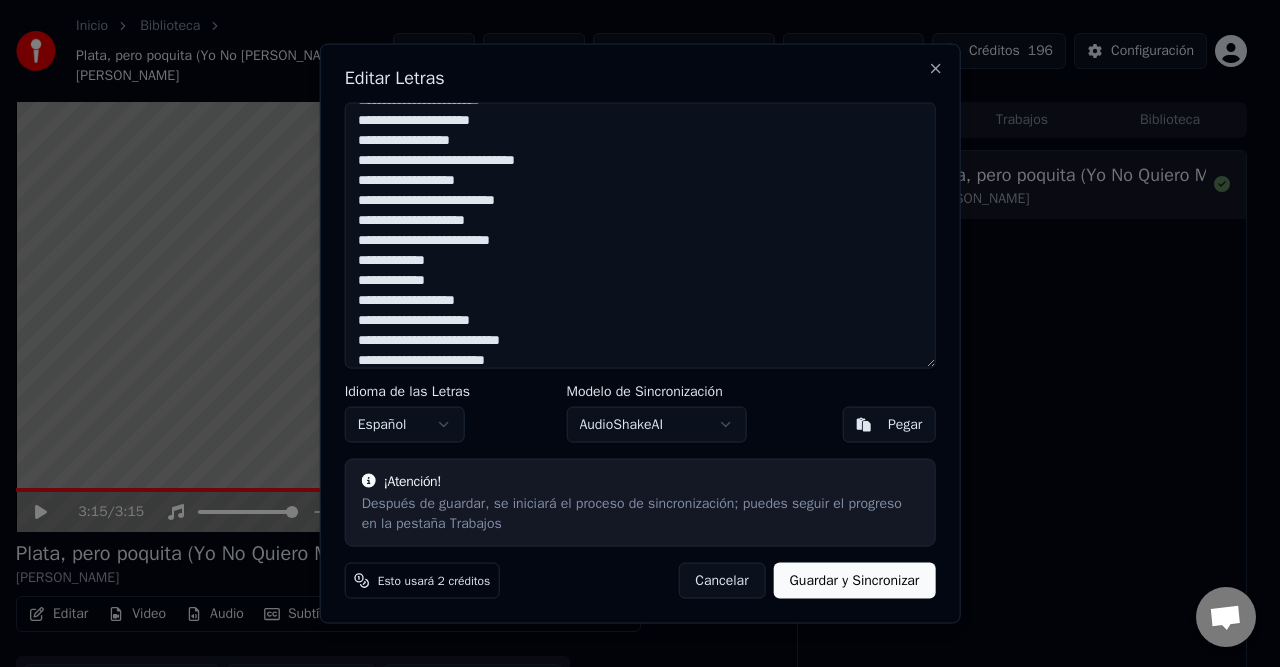 click at bounding box center (640, 235) 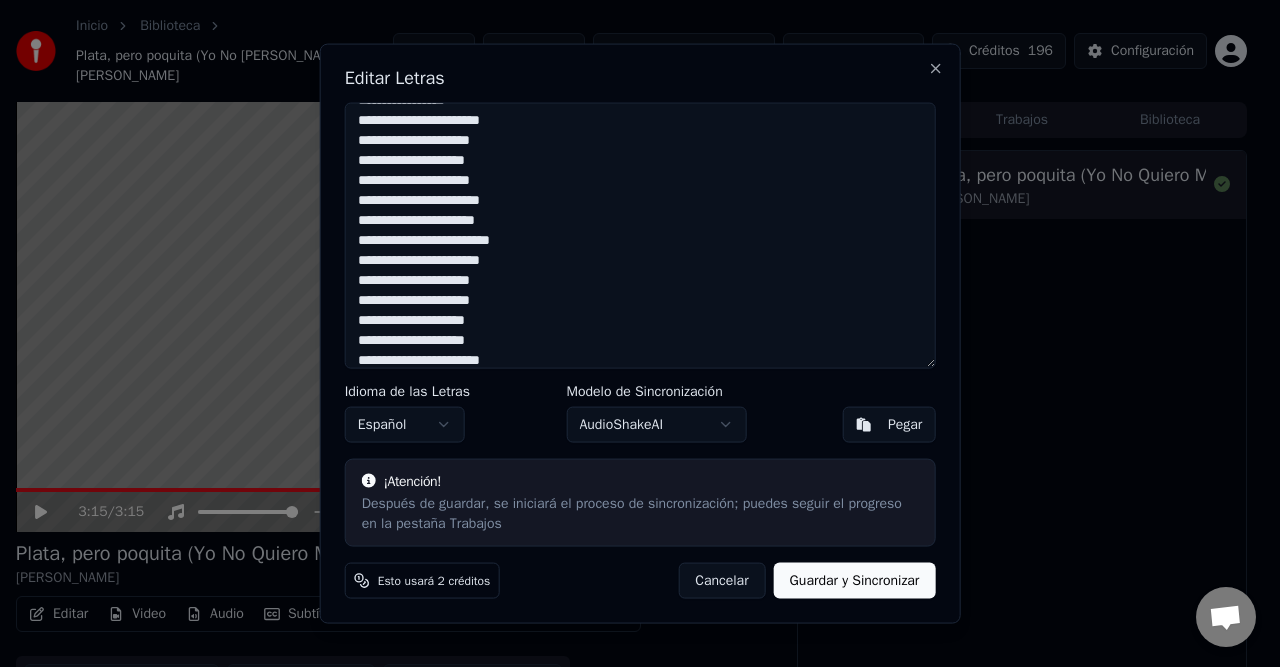 scroll, scrollTop: 1000, scrollLeft: 0, axis: vertical 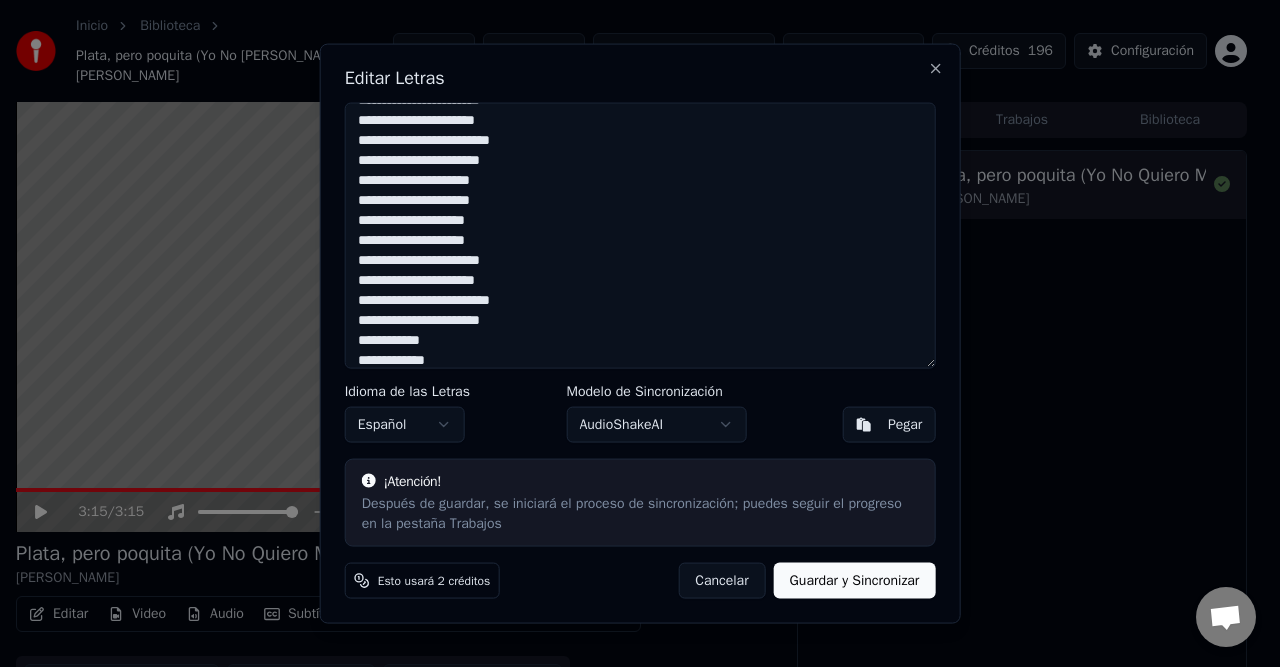 click at bounding box center (640, 235) 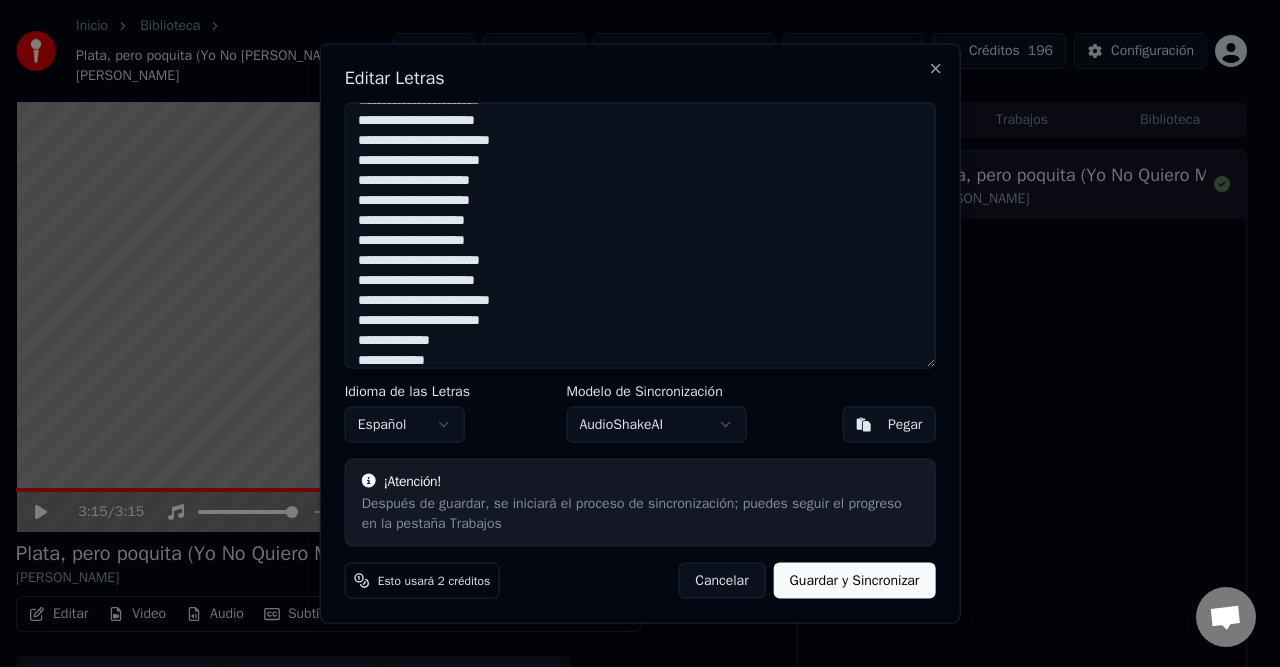 scroll, scrollTop: 1010, scrollLeft: 0, axis: vertical 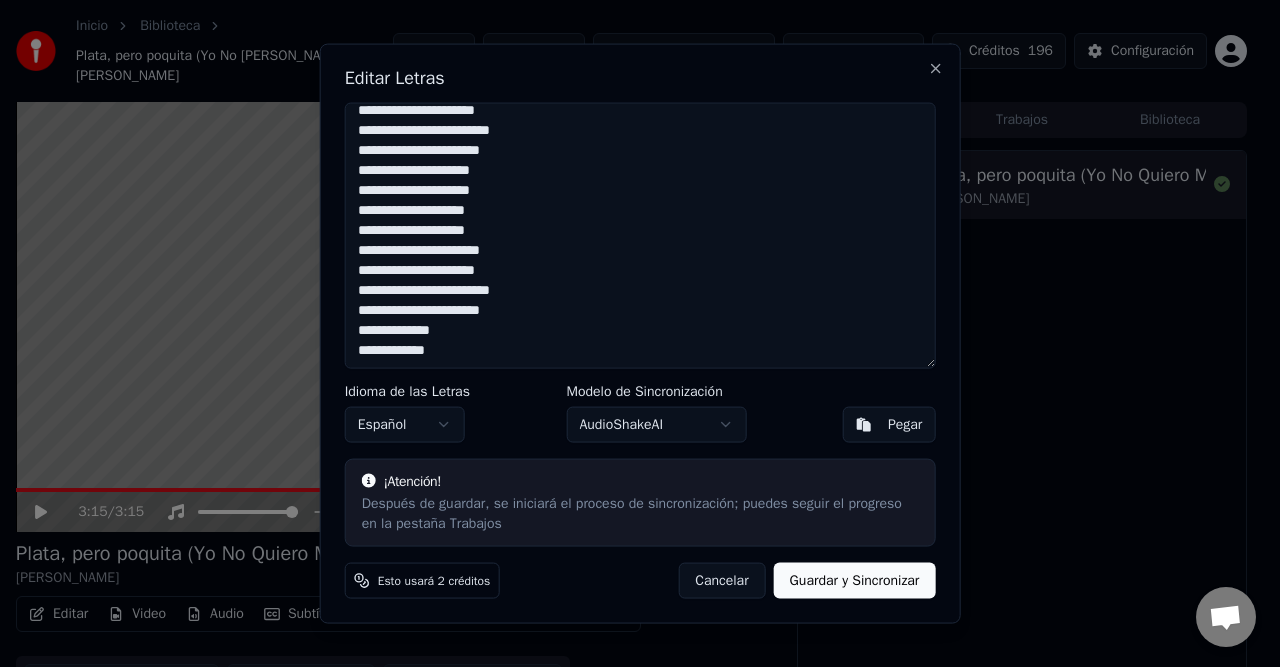 click on "Cancelar" at bounding box center (721, 581) 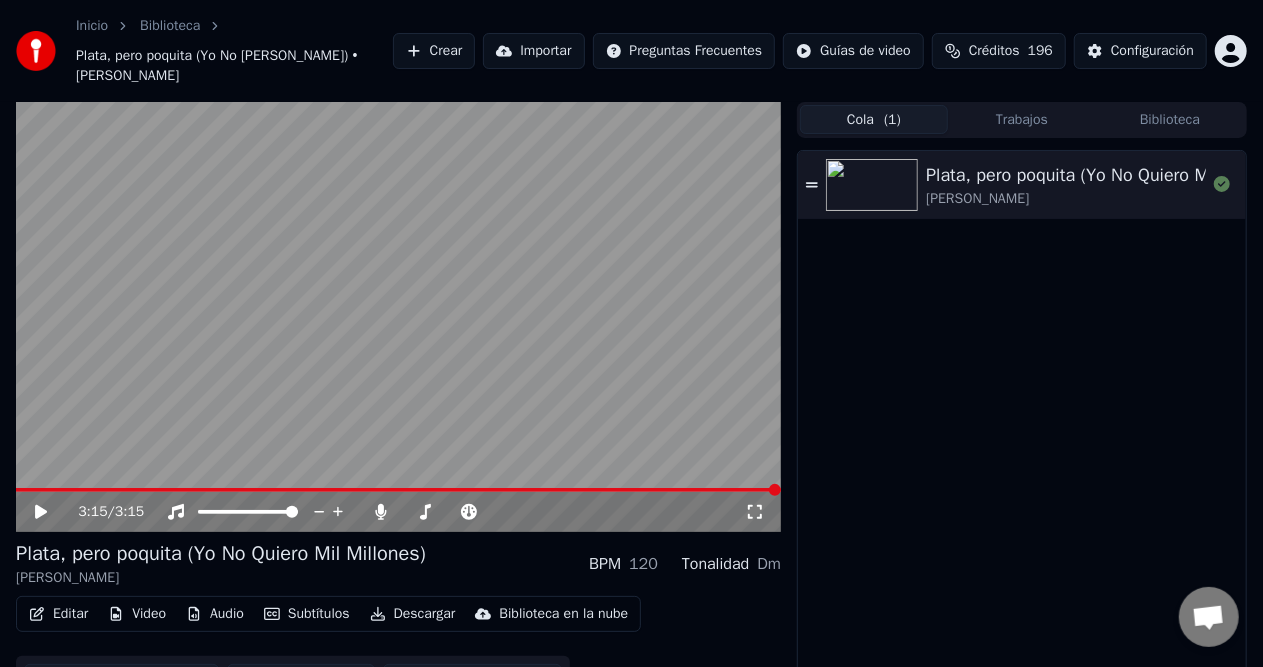 click 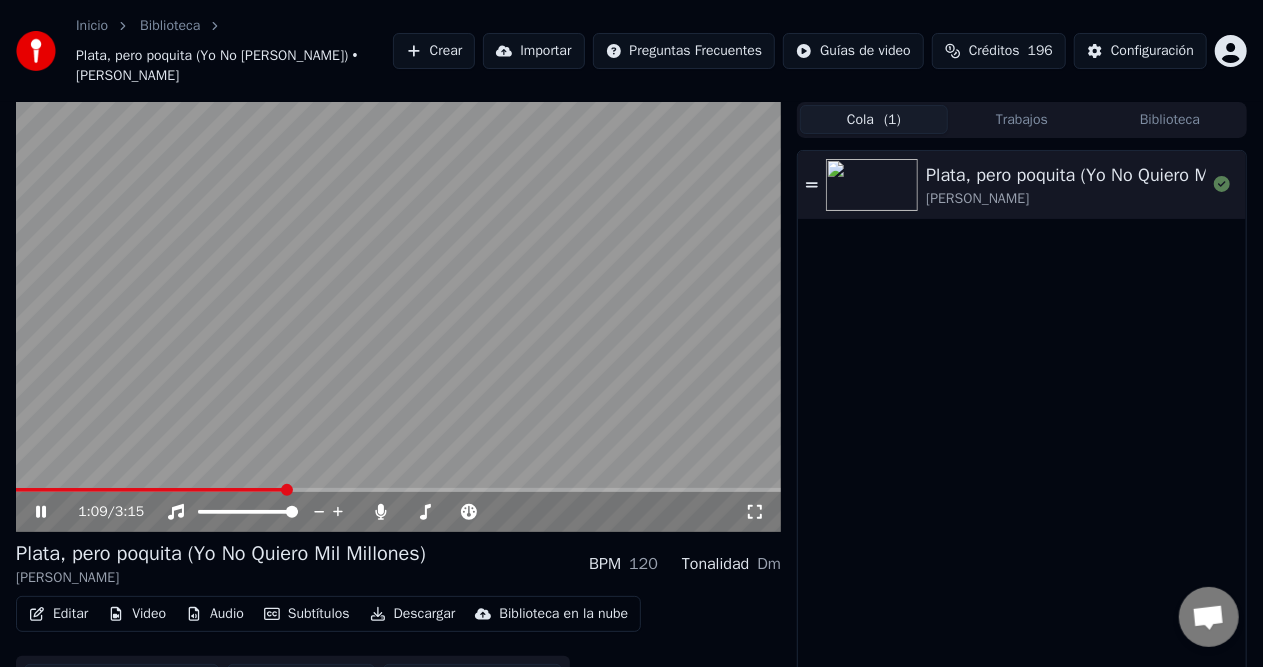 click at bounding box center (398, 490) 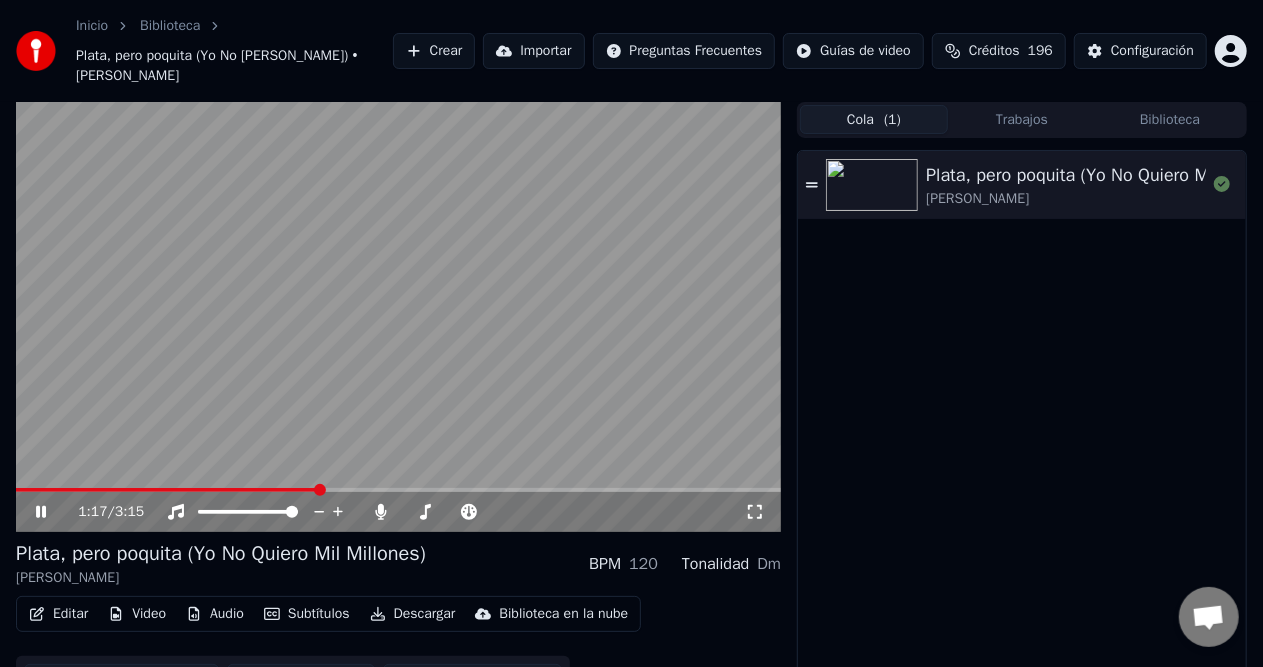 click at bounding box center [398, 490] 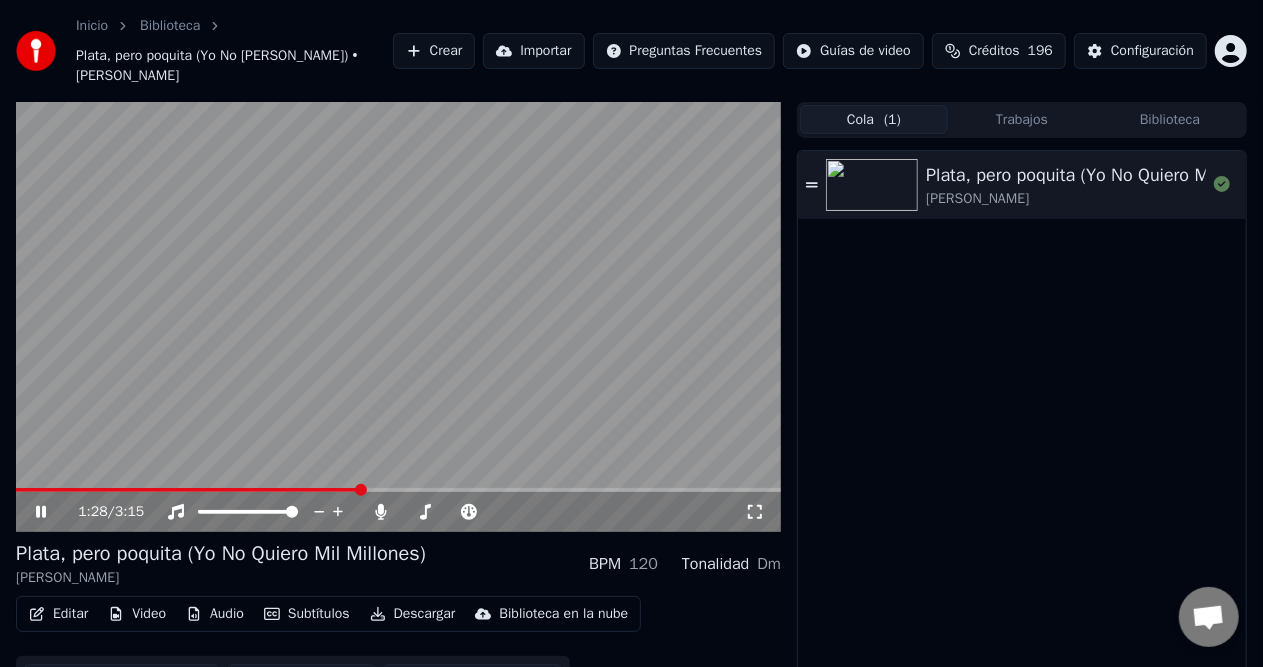 click at bounding box center [361, 490] 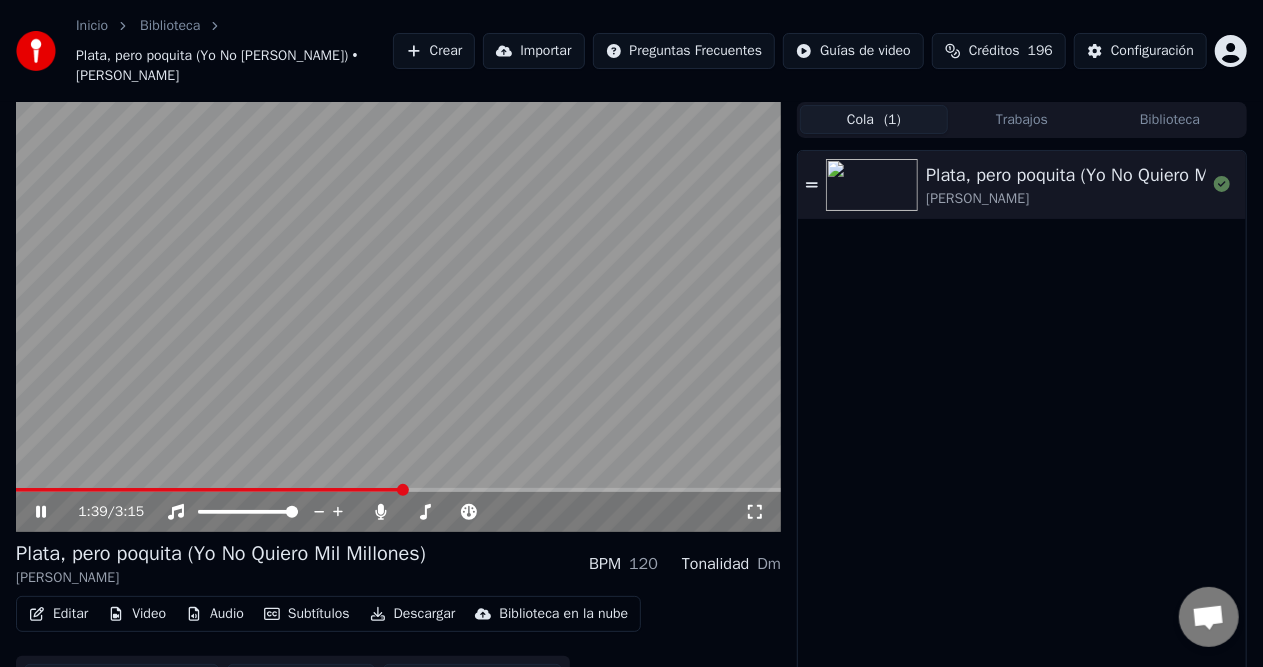 click at bounding box center [403, 490] 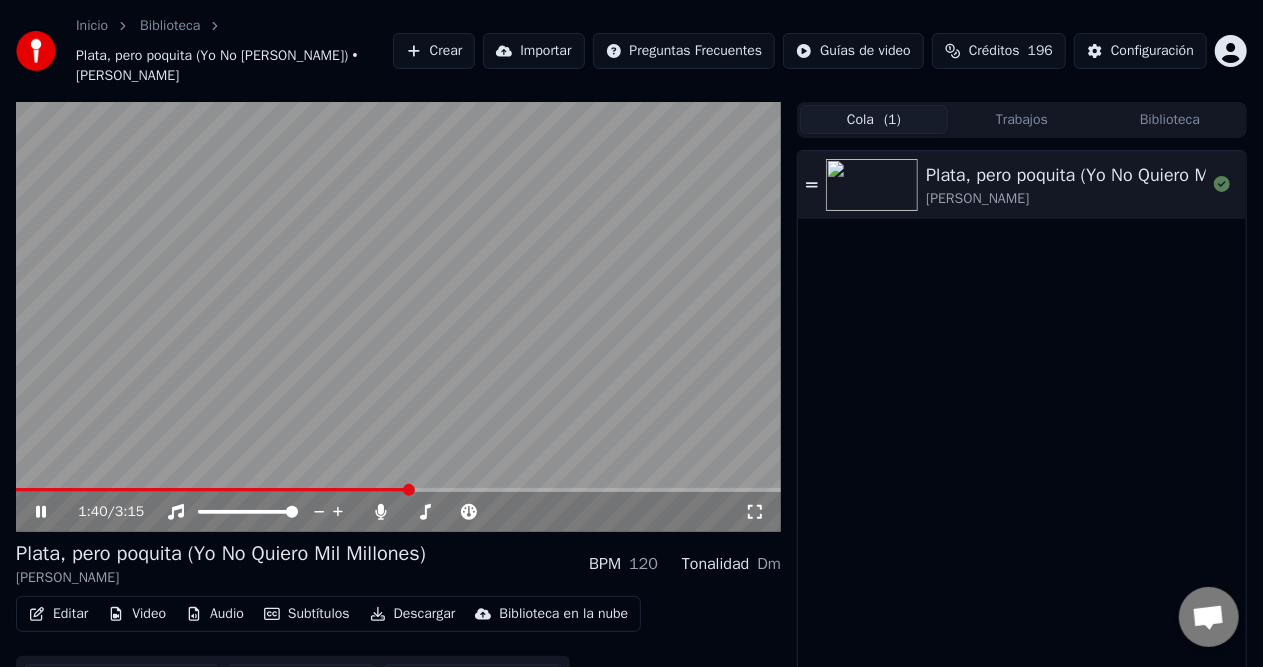 click at bounding box center (409, 490) 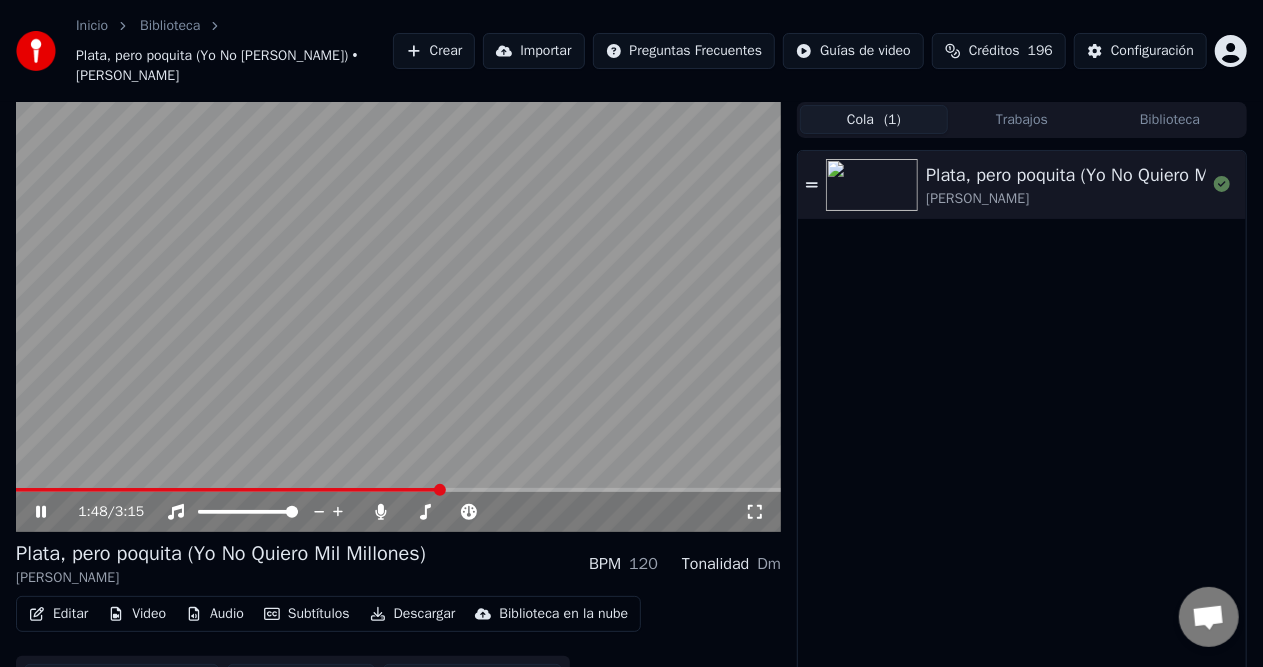 click at bounding box center [440, 490] 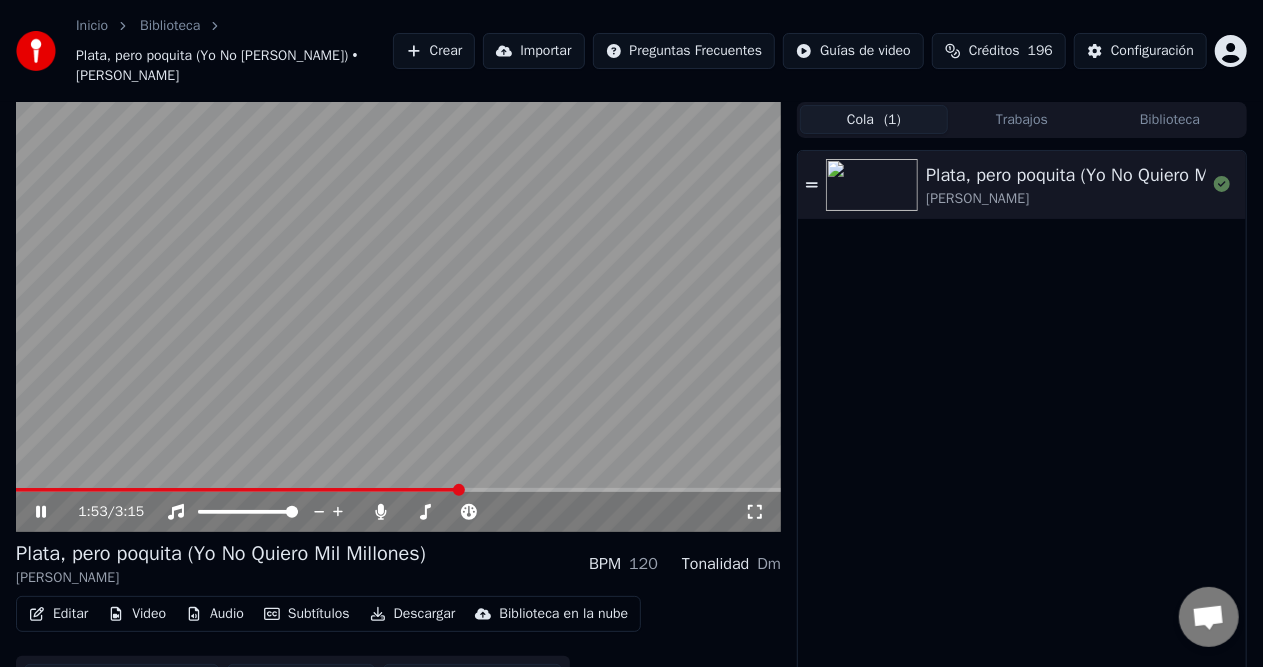 click at bounding box center (459, 490) 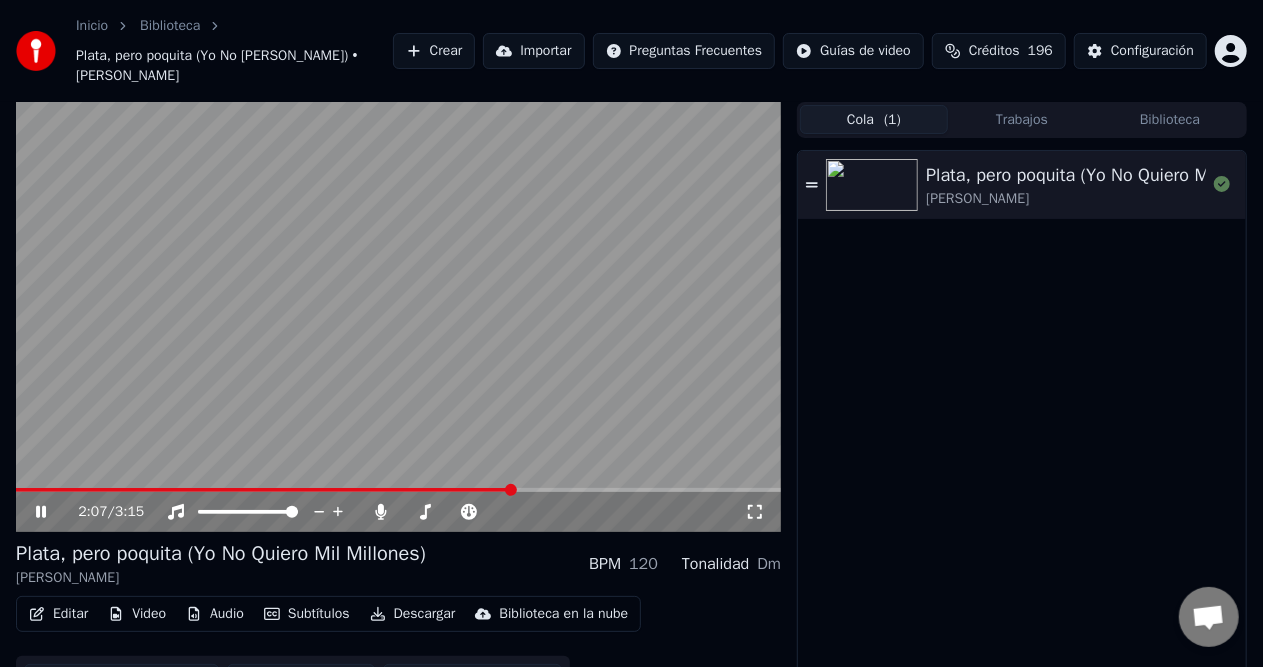 click at bounding box center [511, 490] 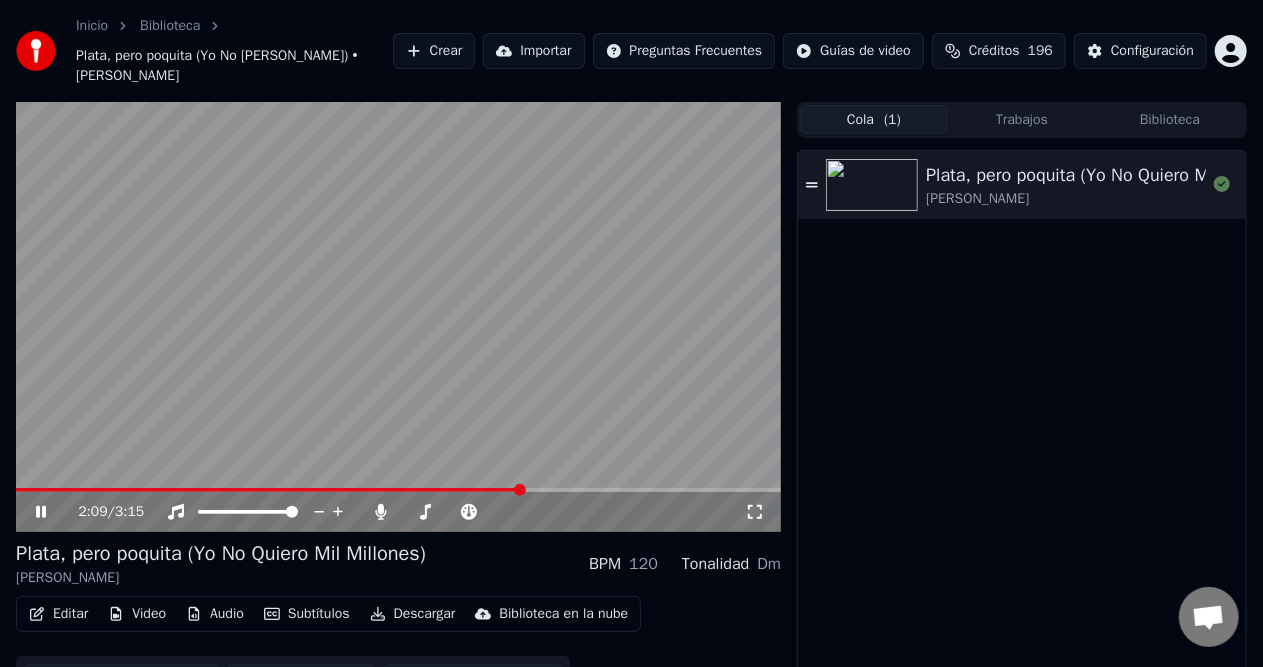 click at bounding box center (520, 490) 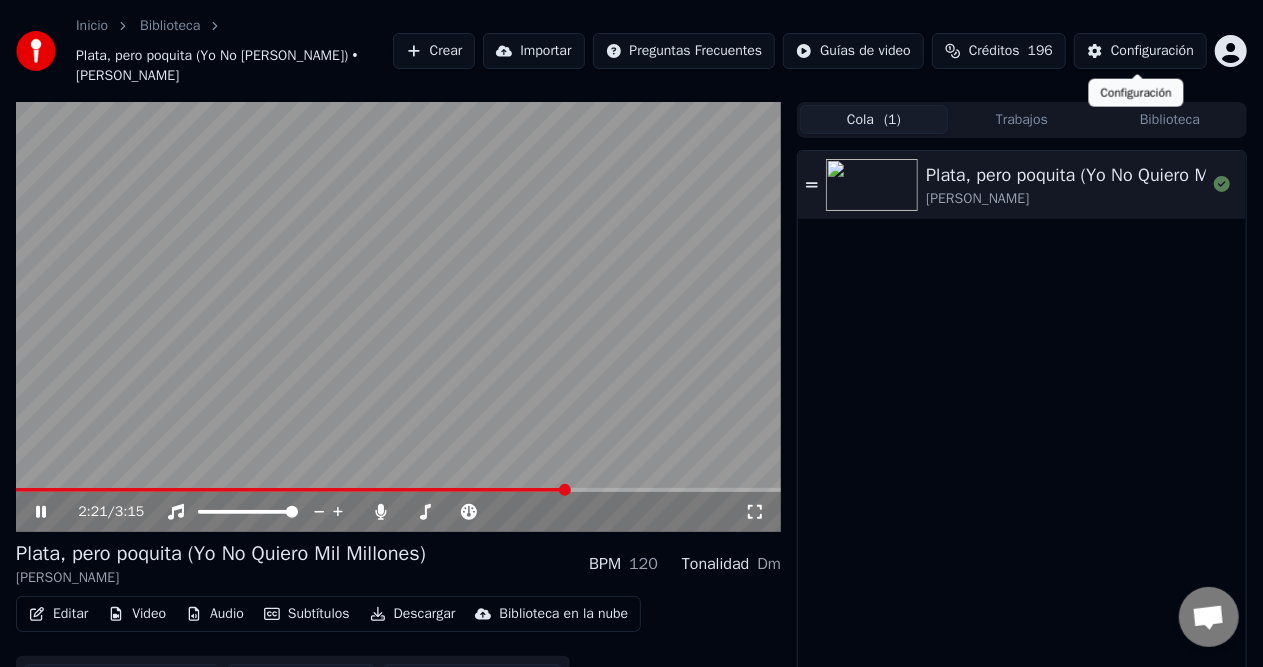 click on "Configuración" at bounding box center [1152, 51] 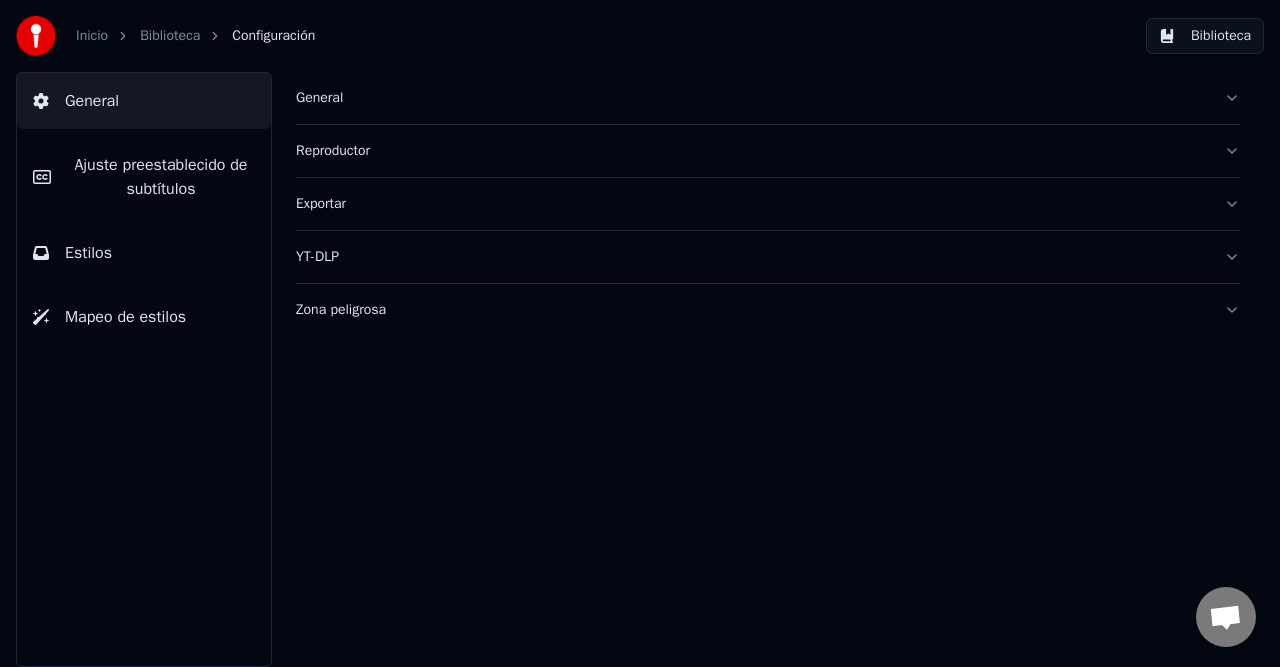 click on "General" at bounding box center (752, 98) 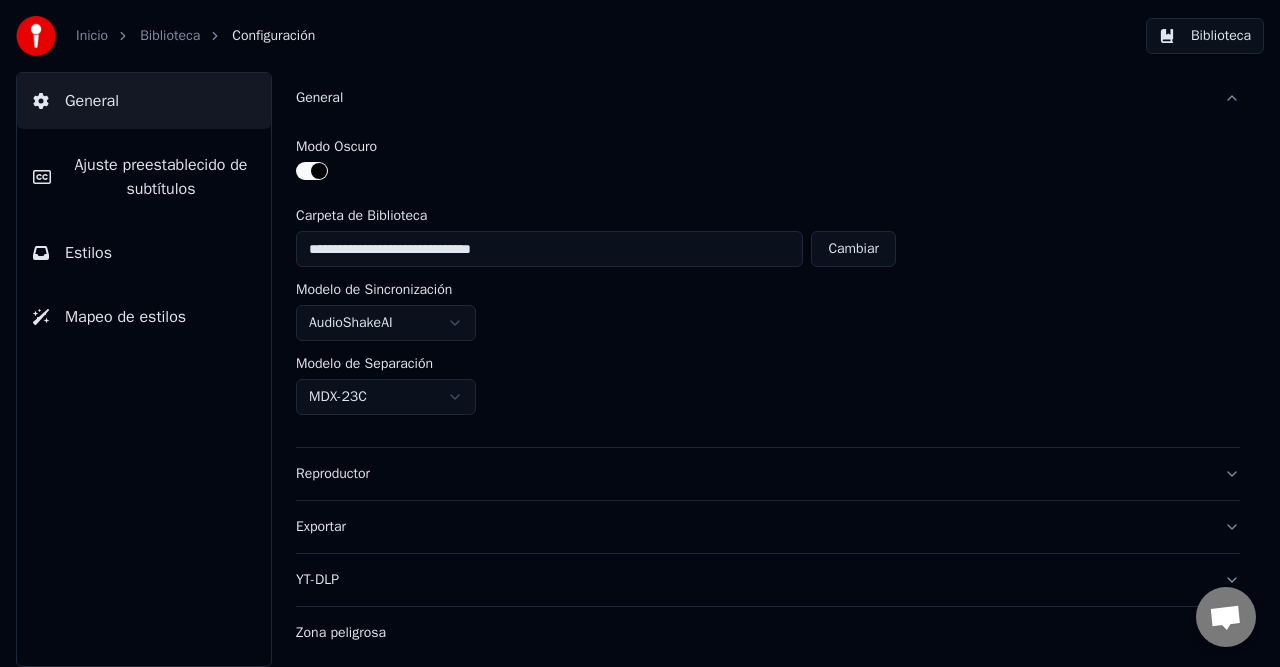click on "Ajuste preestablecido de subtítulos" at bounding box center (161, 177) 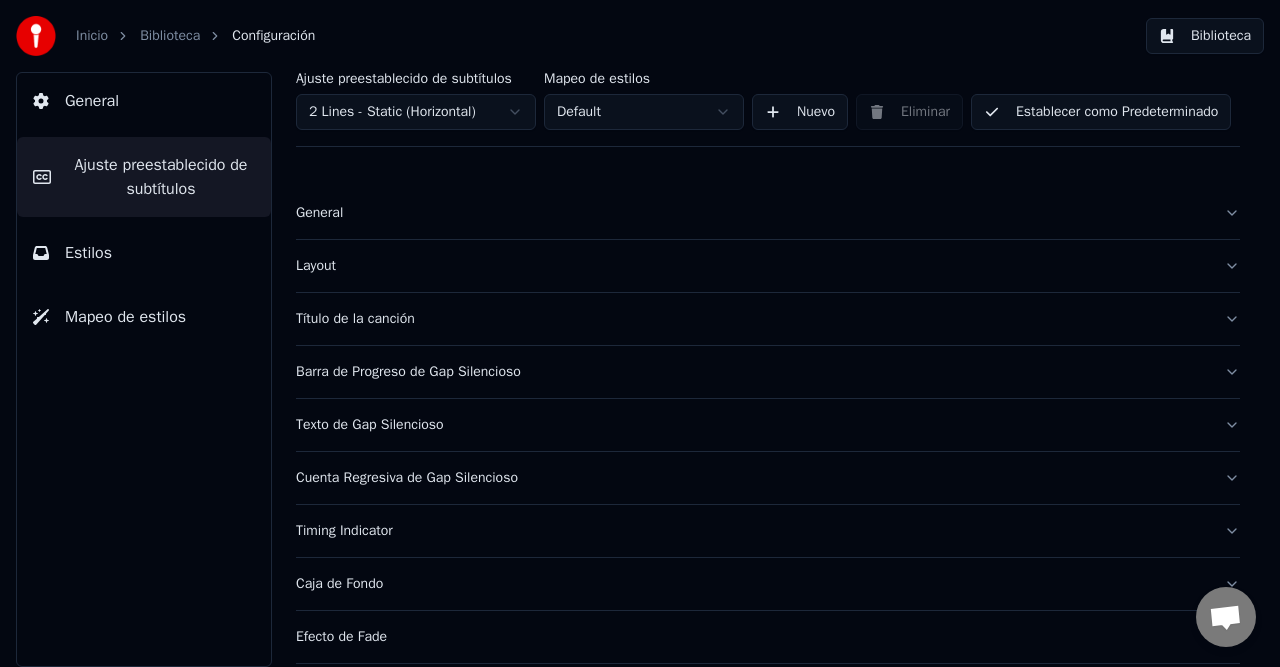 scroll, scrollTop: 219, scrollLeft: 0, axis: vertical 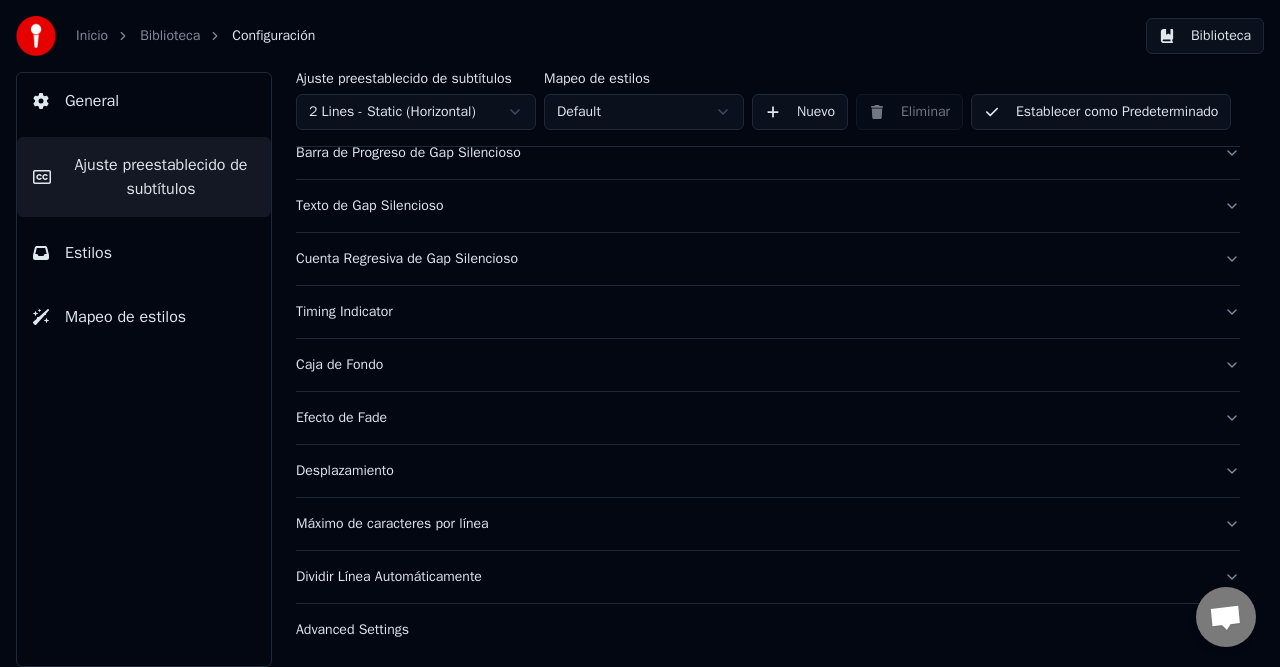click on "Máximo de caracteres por línea" at bounding box center (752, 524) 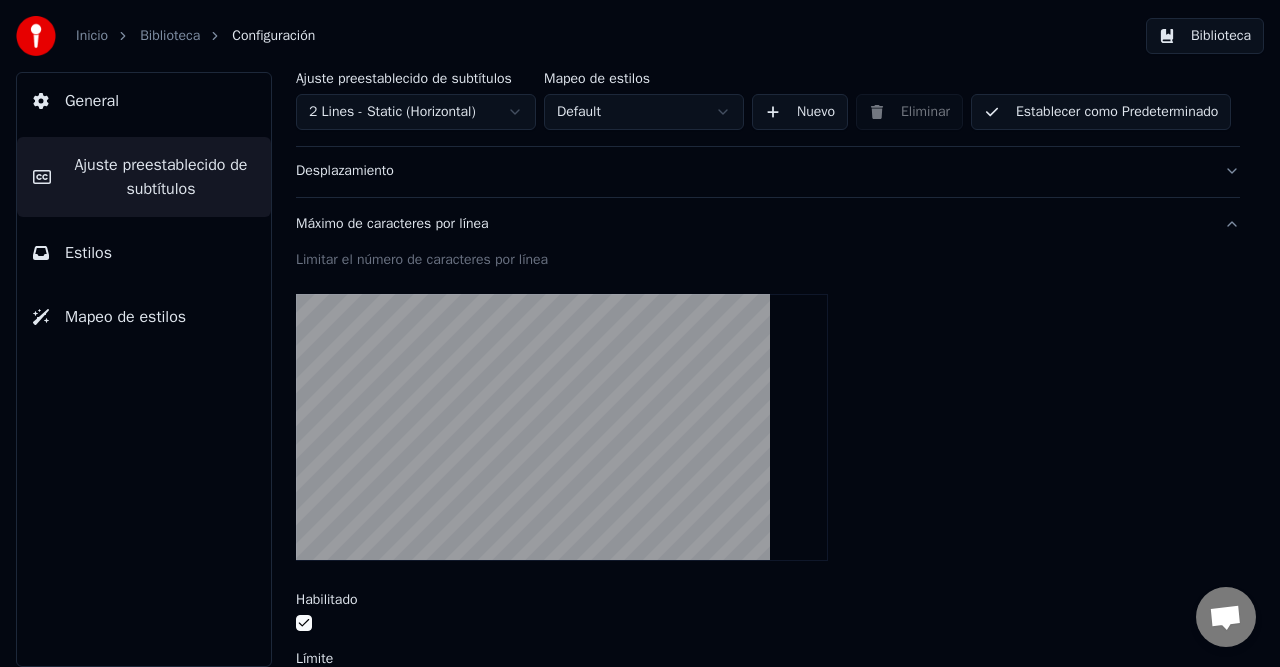 scroll, scrollTop: 419, scrollLeft: 0, axis: vertical 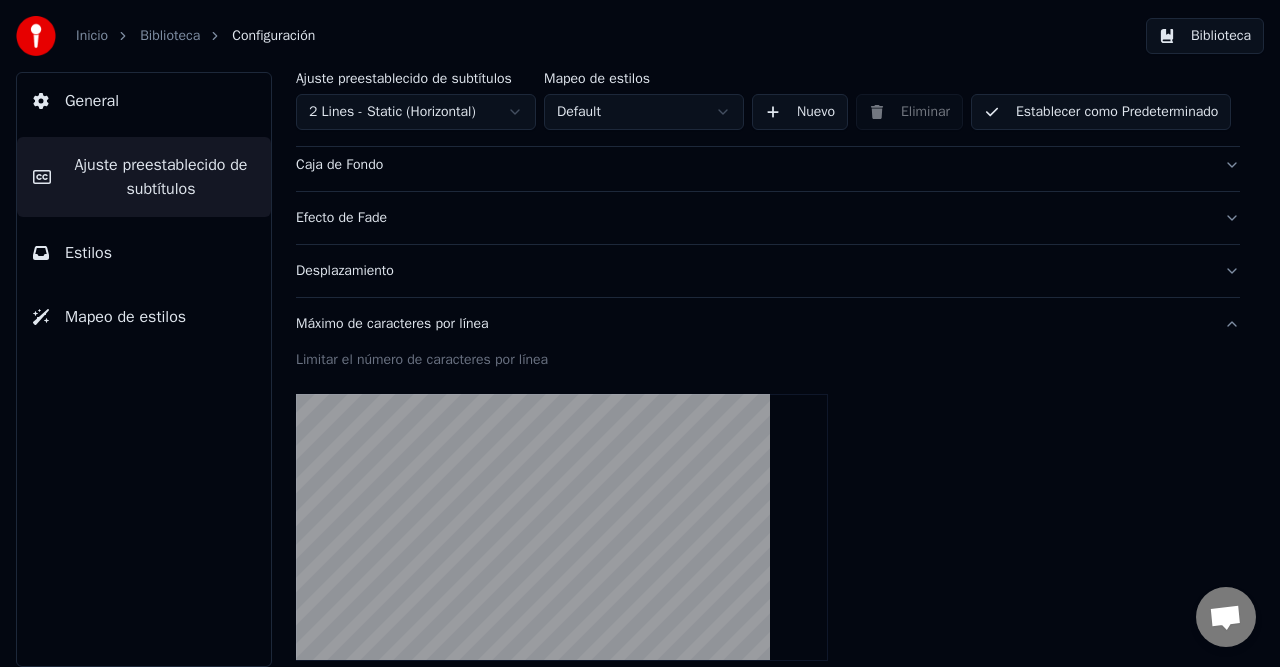 click on "Desplazamiento" at bounding box center (752, 271) 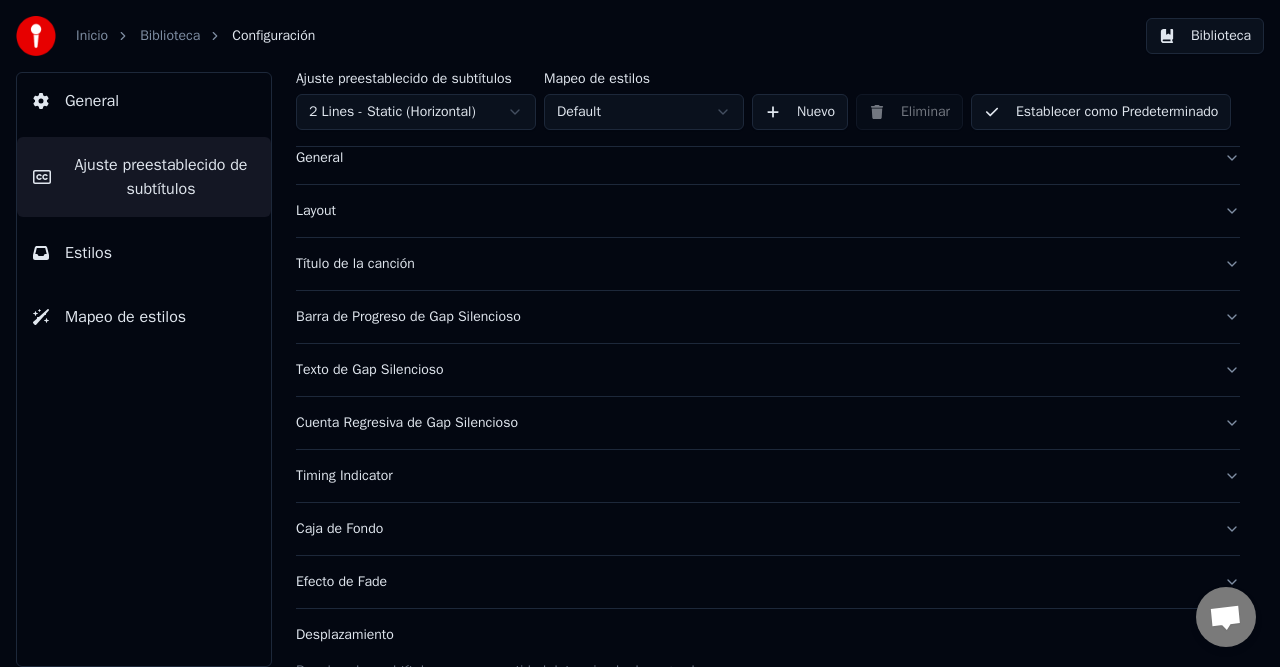 scroll, scrollTop: 0, scrollLeft: 0, axis: both 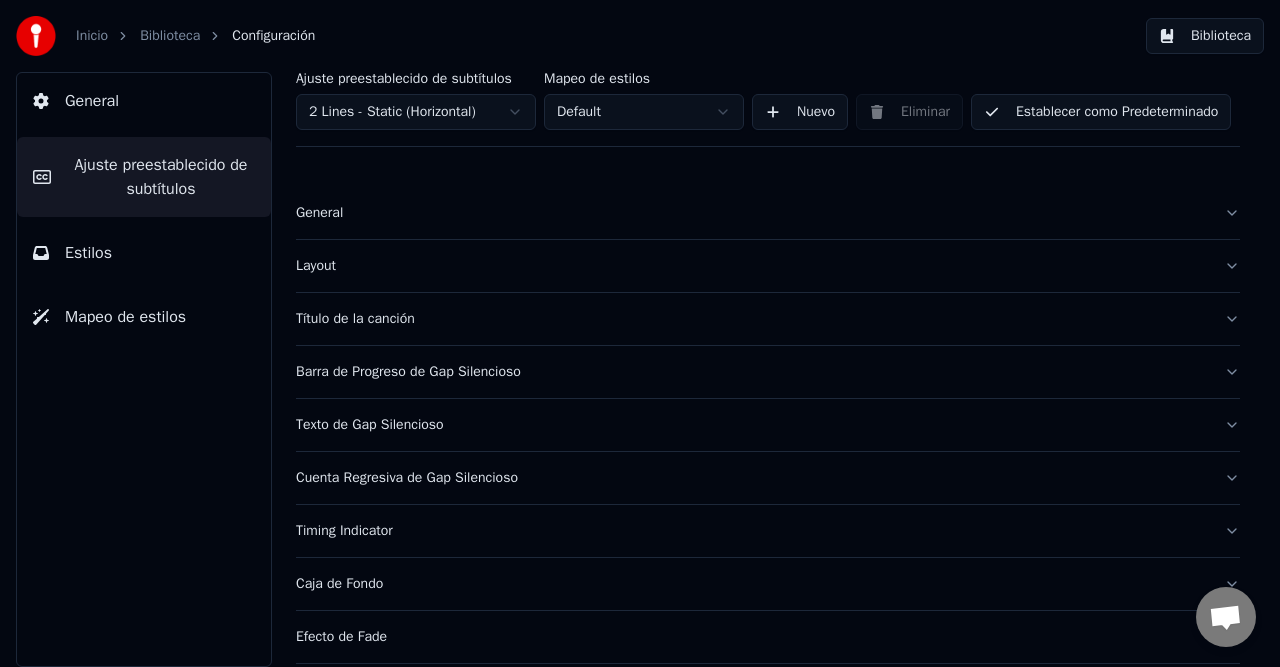 click on "Layout" at bounding box center (768, 266) 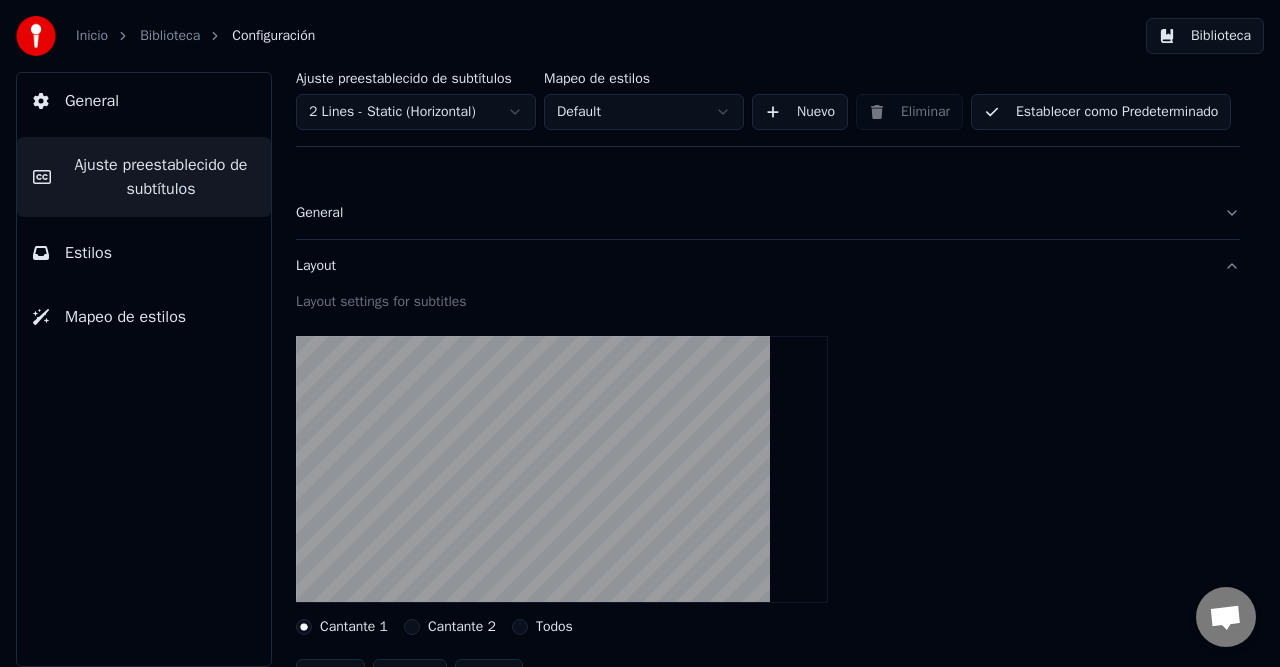 scroll, scrollTop: 300, scrollLeft: 0, axis: vertical 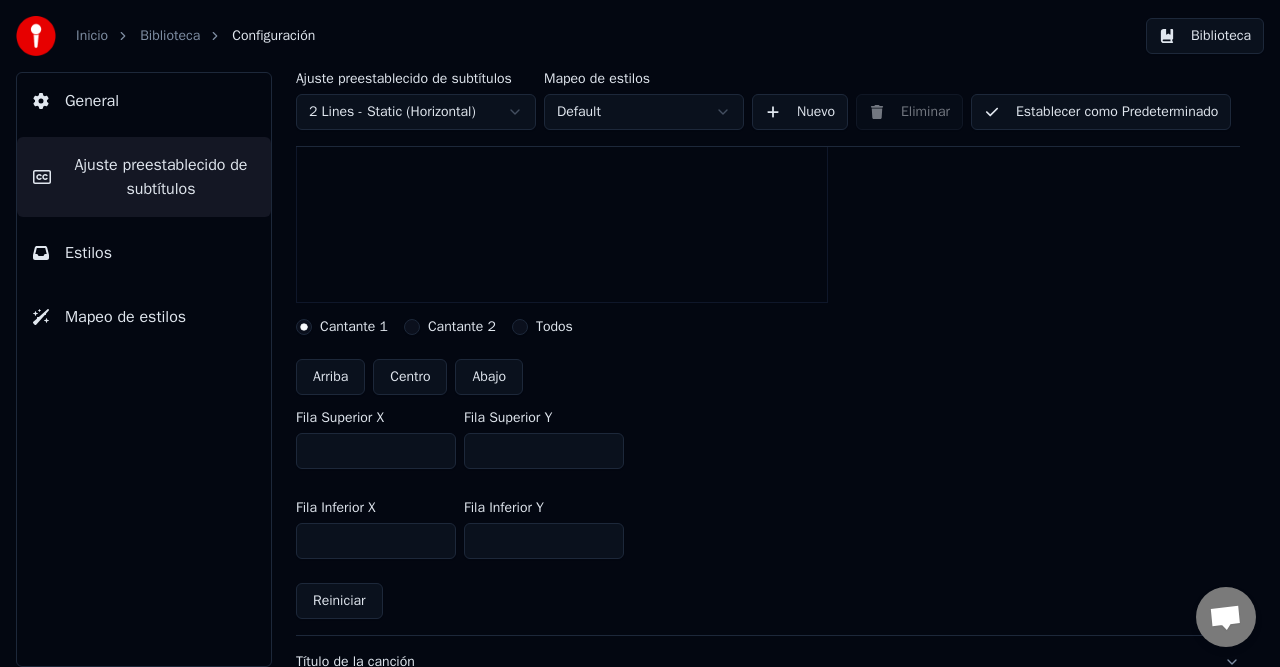 click on "***" at bounding box center [544, 451] 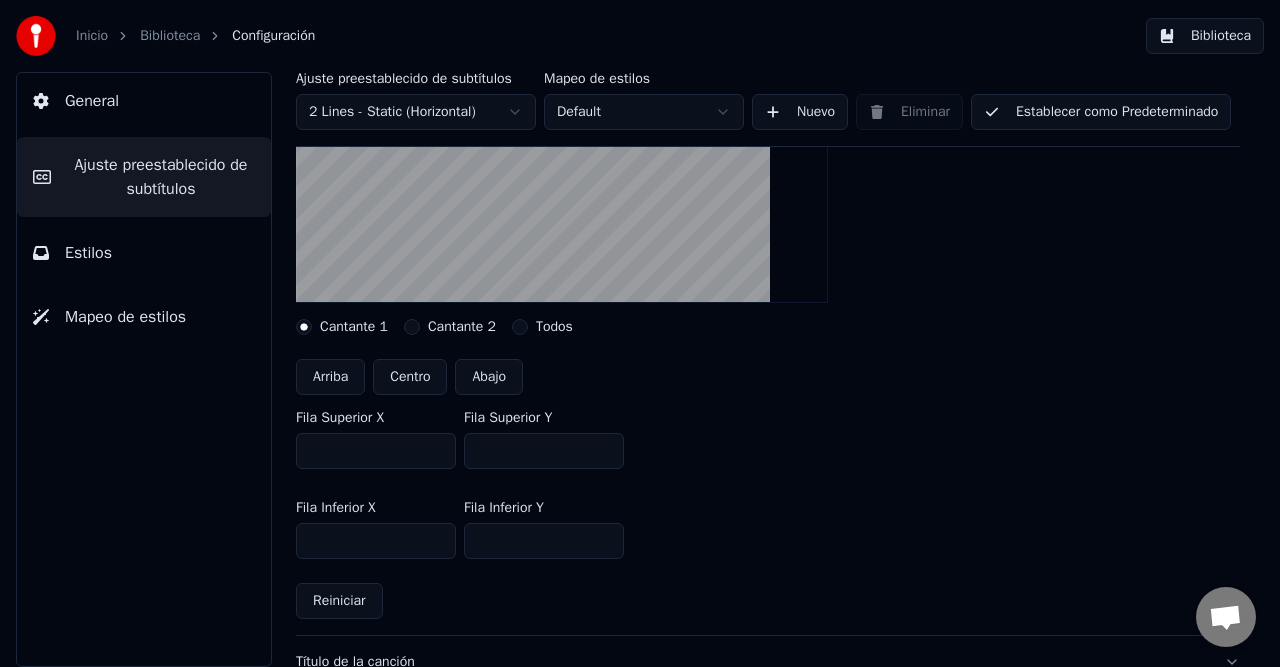 click on "***" at bounding box center [544, 451] 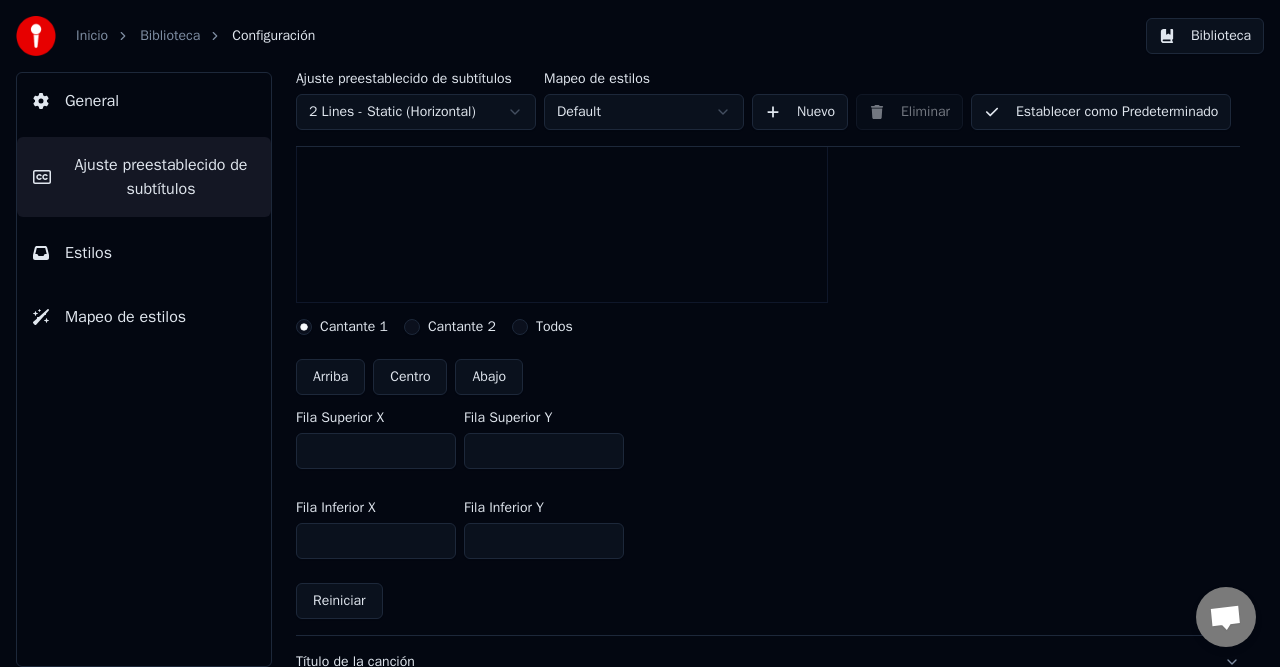 click on "***" at bounding box center (544, 541) 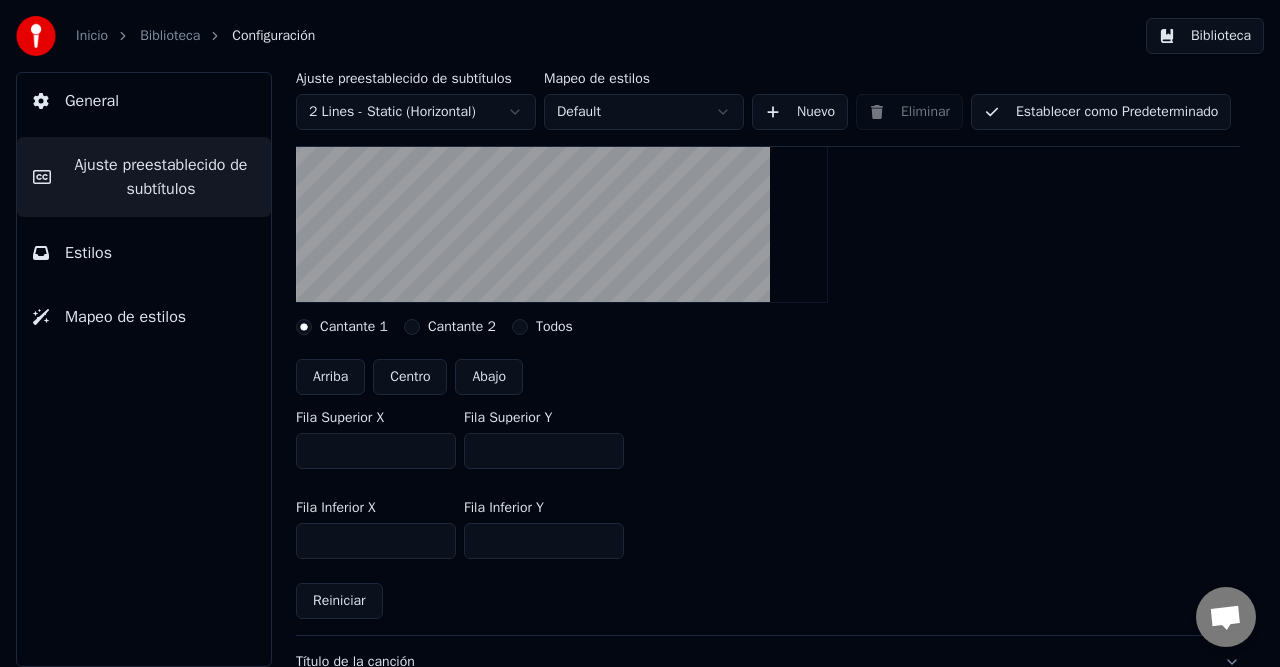 click on "***" at bounding box center [544, 541] 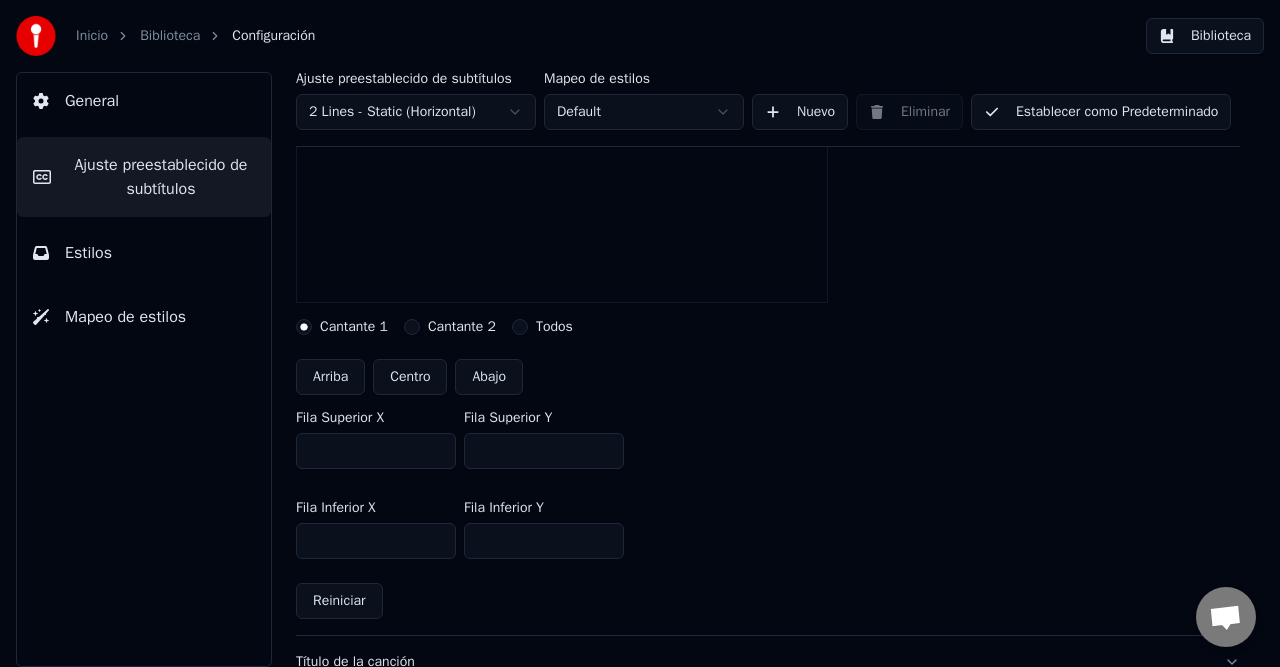 click on "***" at bounding box center [544, 541] 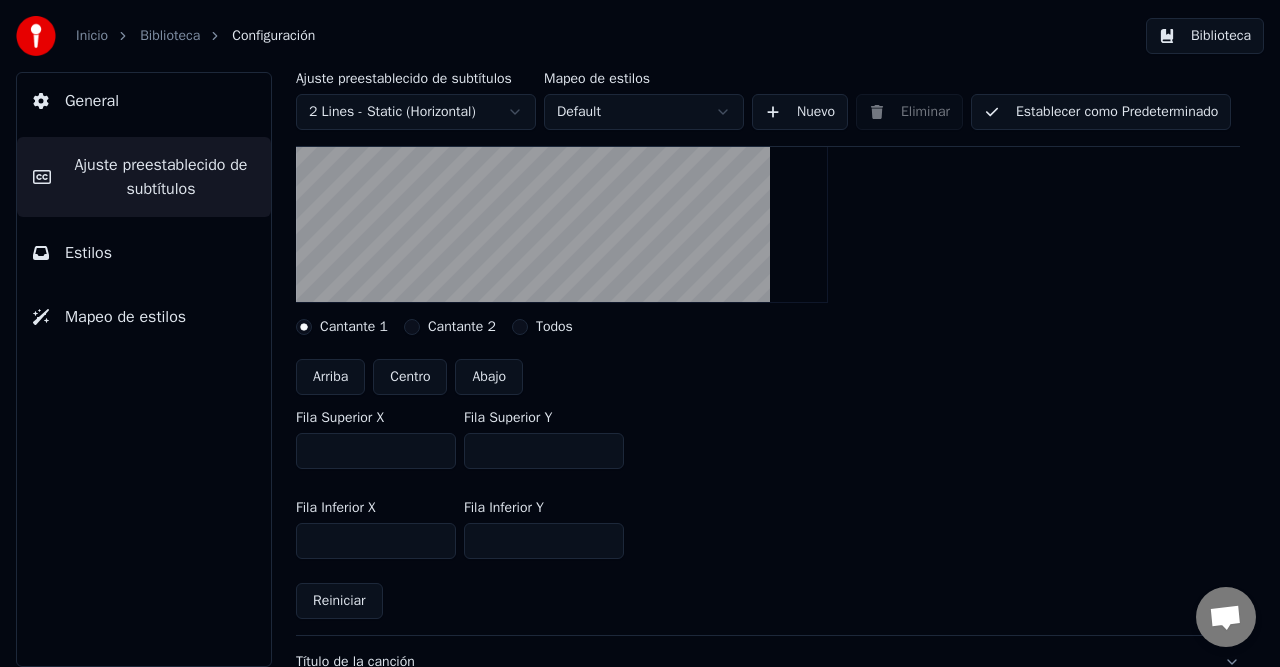 click on "***" at bounding box center (544, 541) 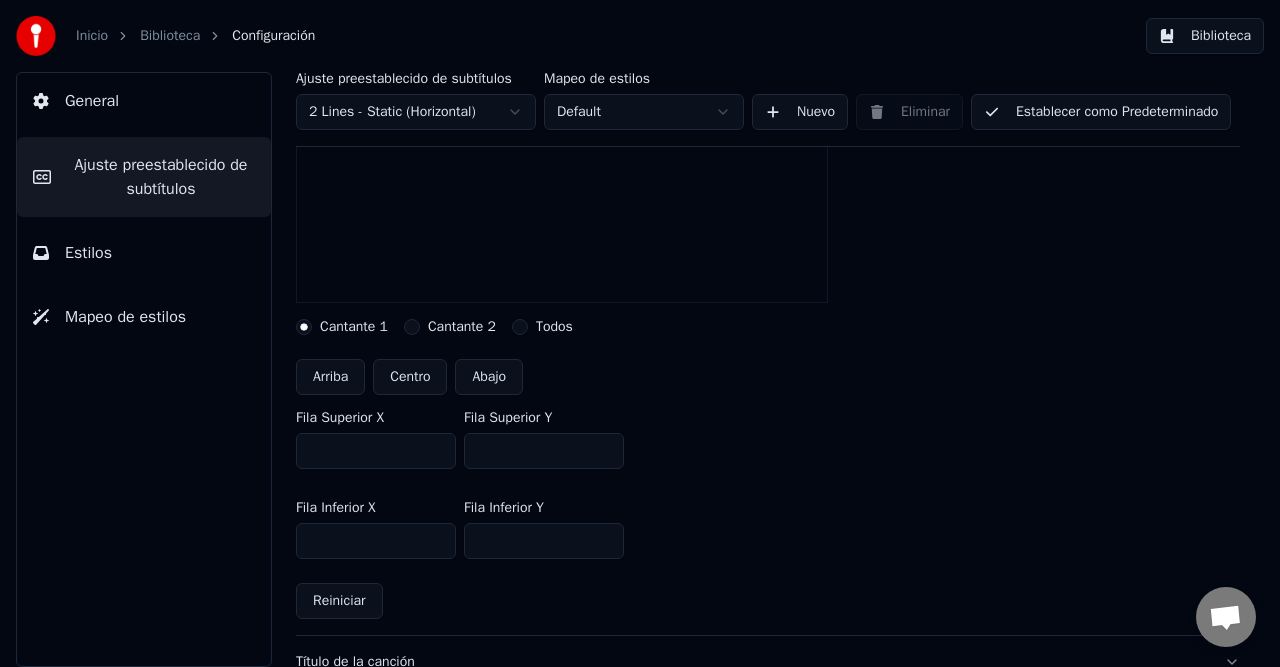 click on "***" at bounding box center (544, 451) 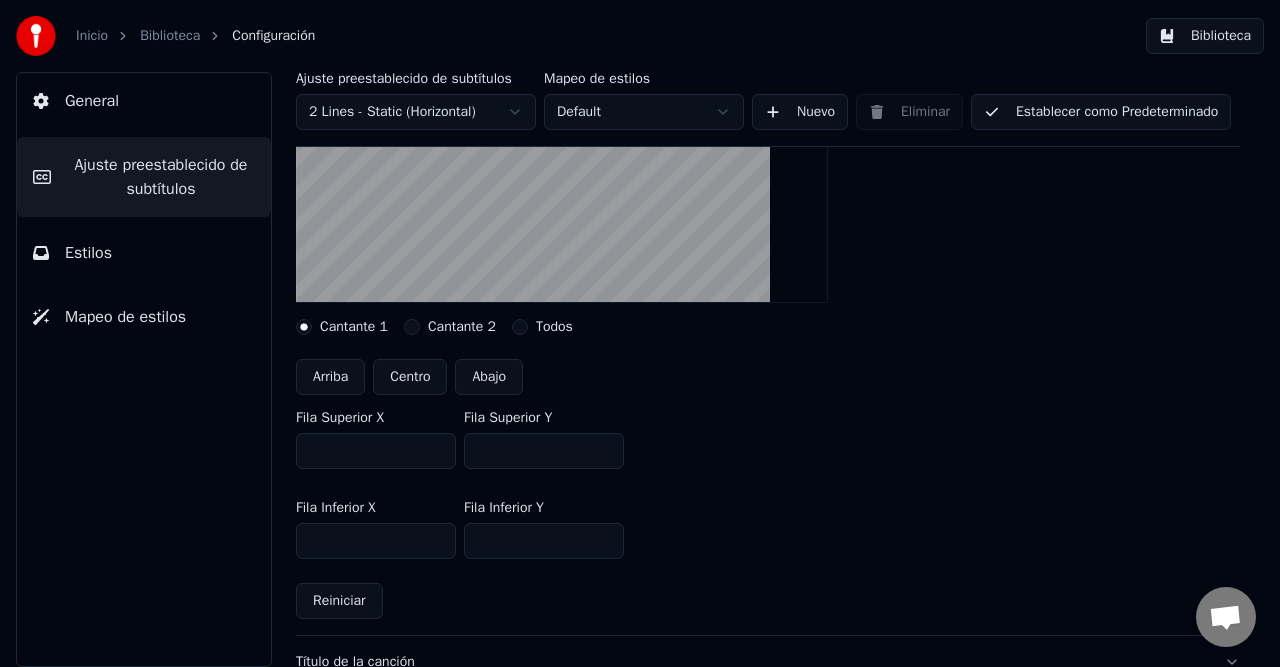 click on "***" at bounding box center (544, 451) 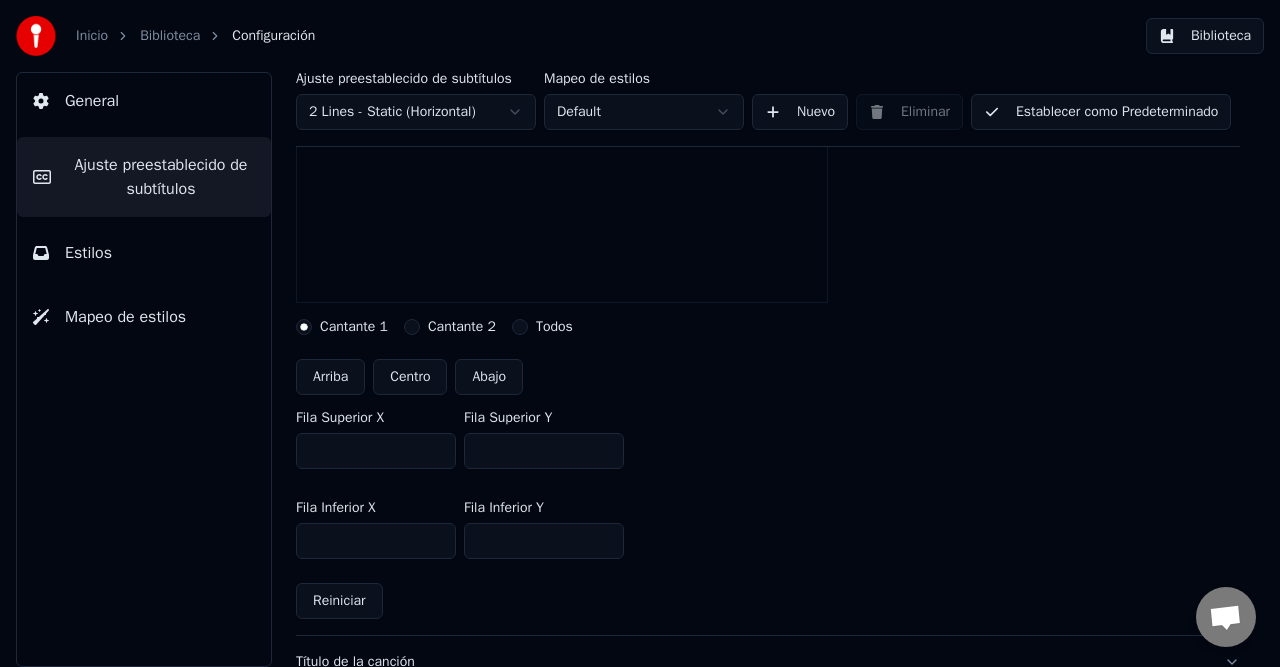 type on "***" 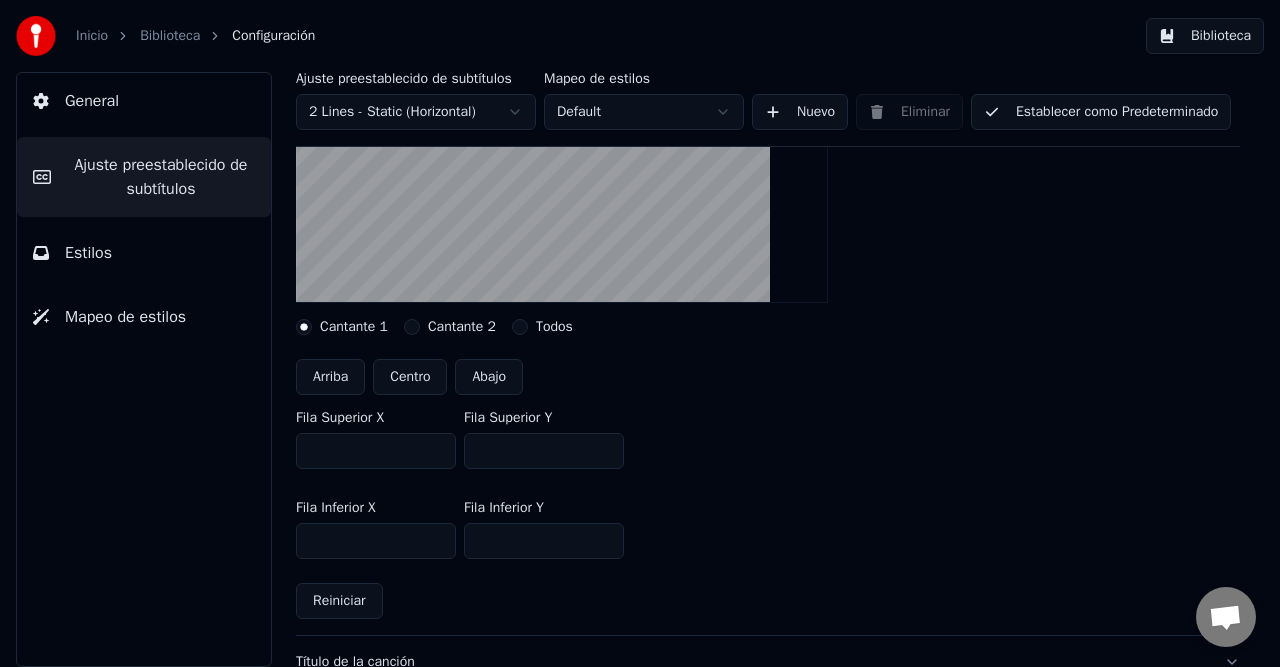 click on "***" at bounding box center [544, 451] 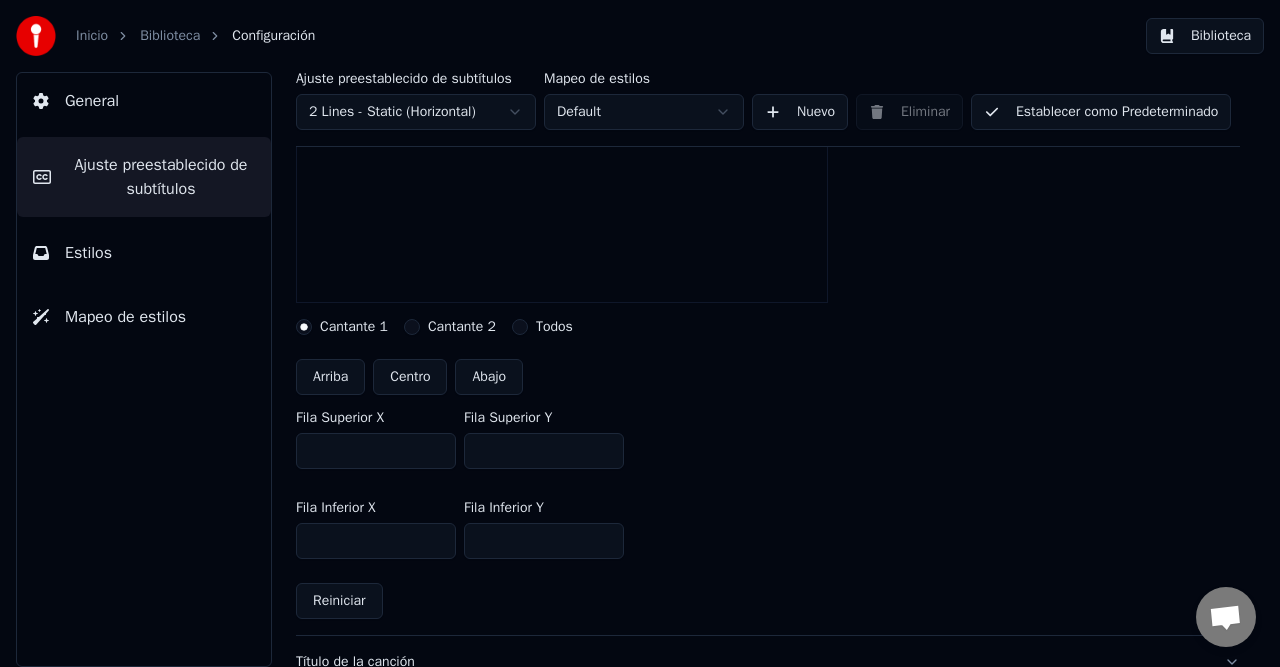 click on "***" at bounding box center (544, 451) 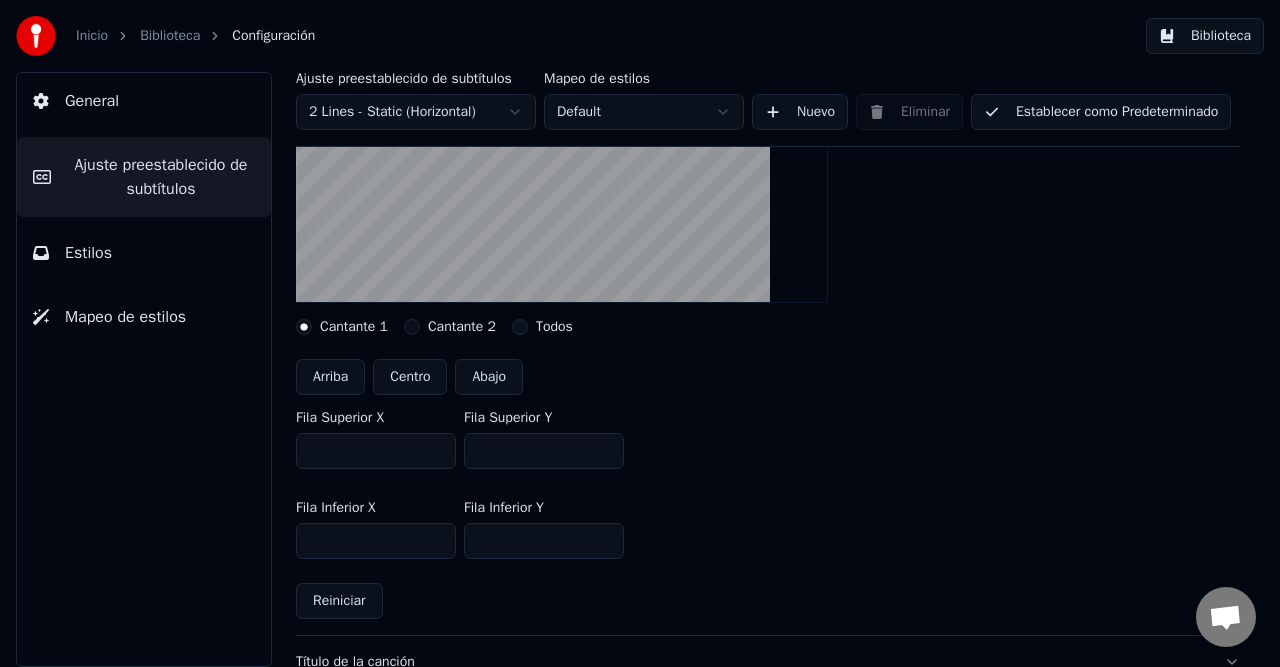 click on "***" at bounding box center [544, 451] 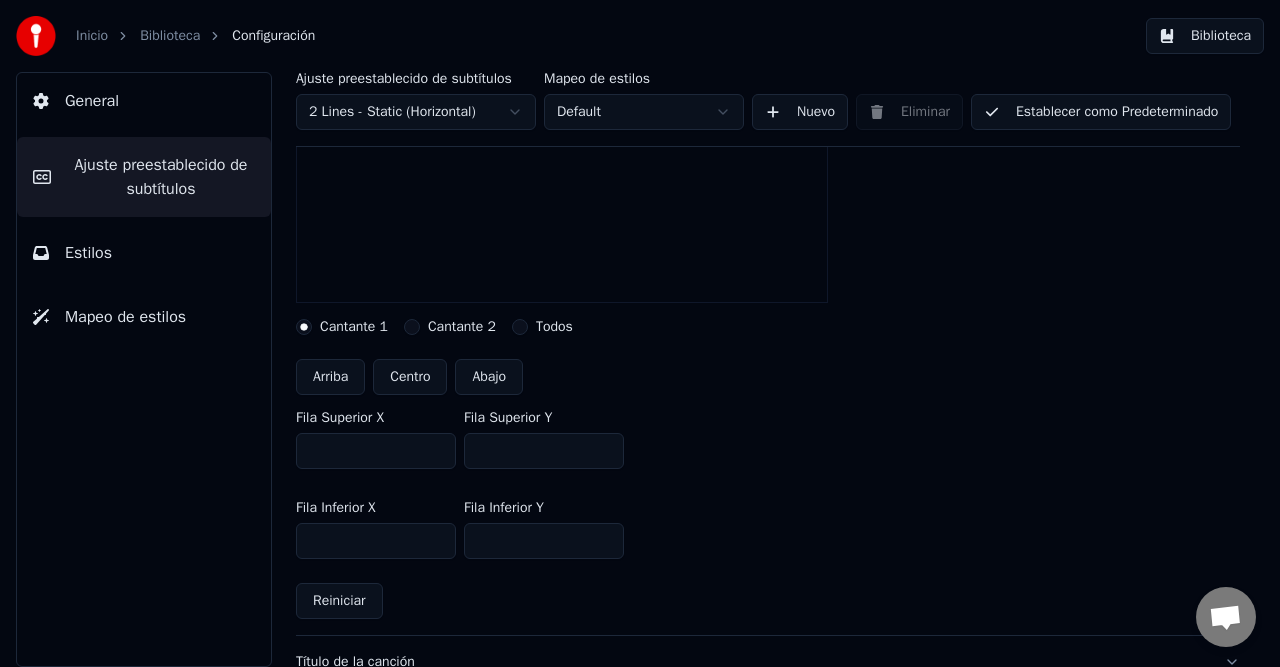 click on "***" at bounding box center [544, 451] 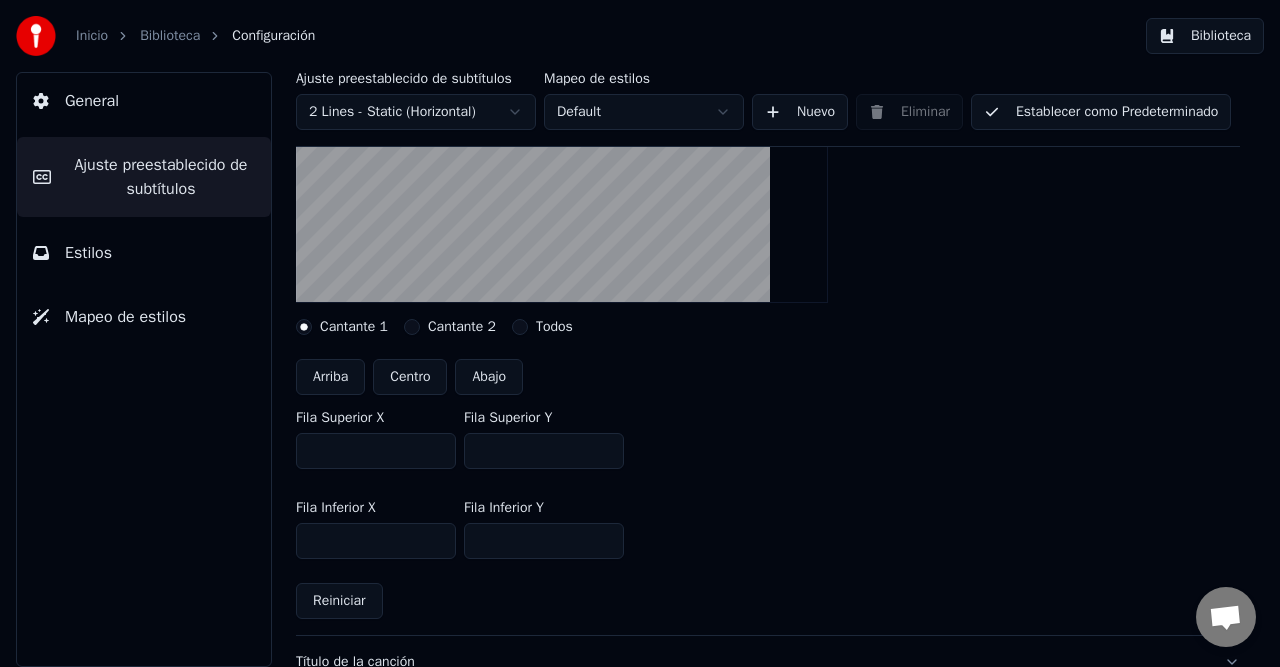 click on "***" at bounding box center [544, 451] 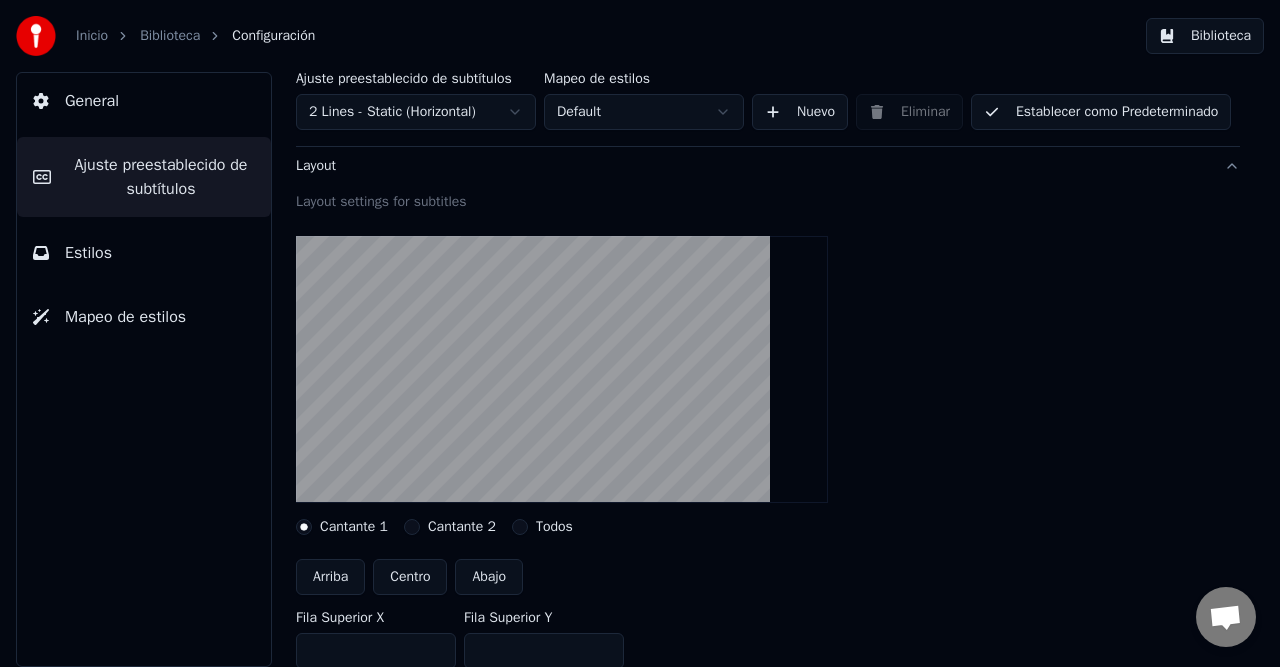 scroll, scrollTop: 0, scrollLeft: 0, axis: both 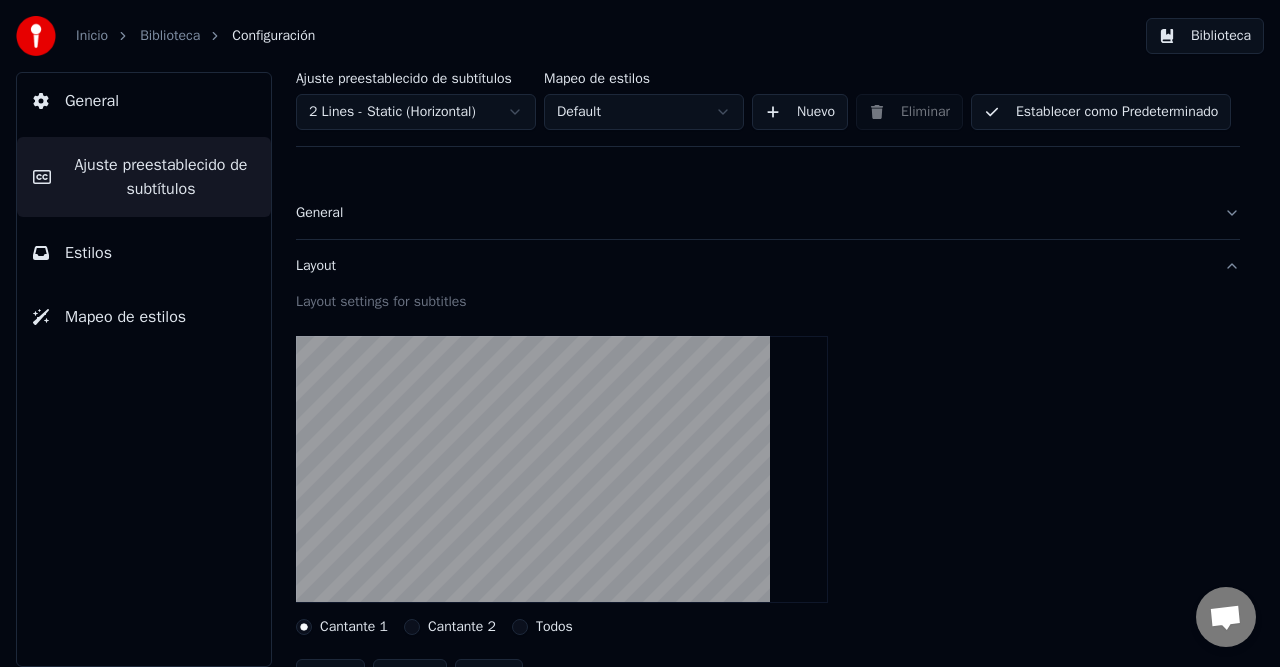 click on "Establecer como Predeterminado" at bounding box center [1101, 112] 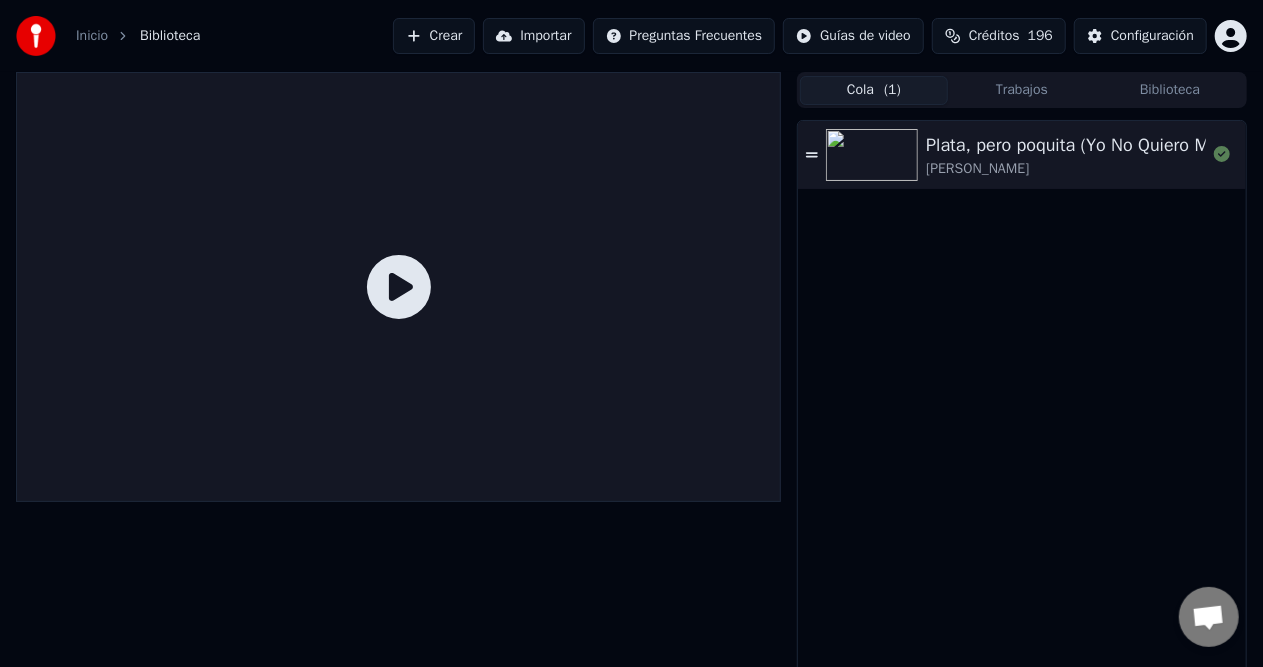 click on "Plata, pero poquita (Yo No Quiero Mil Millones)" at bounding box center (1110, 145) 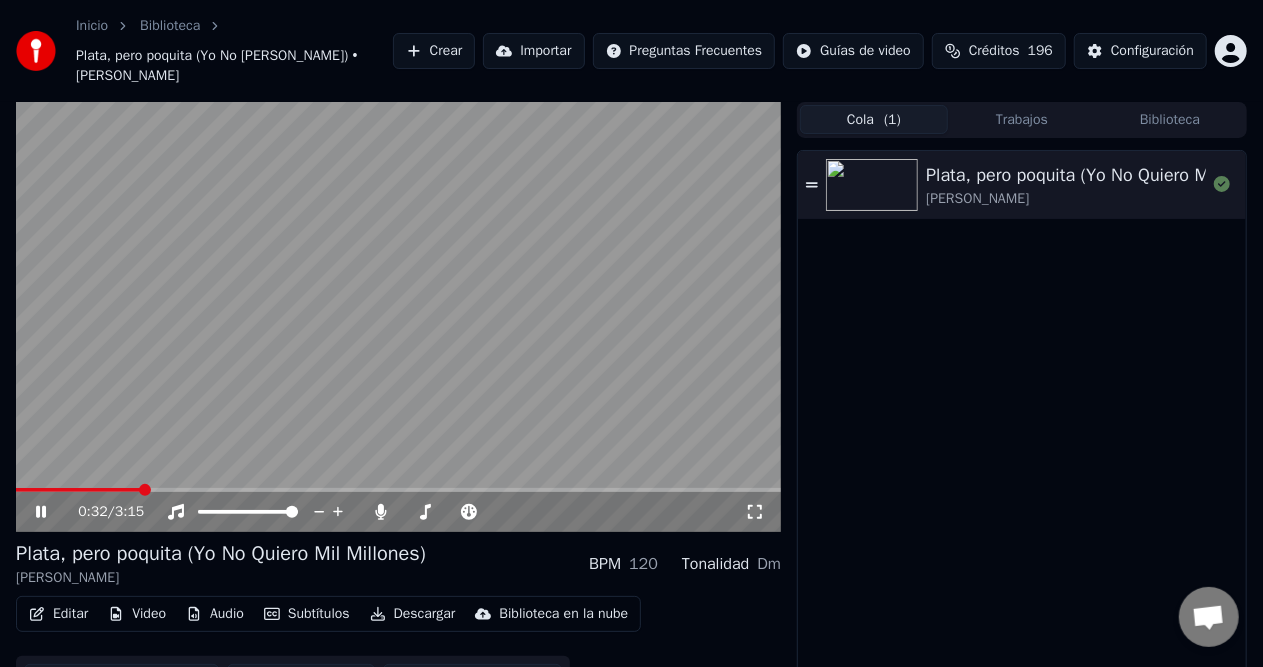 click at bounding box center [398, 490] 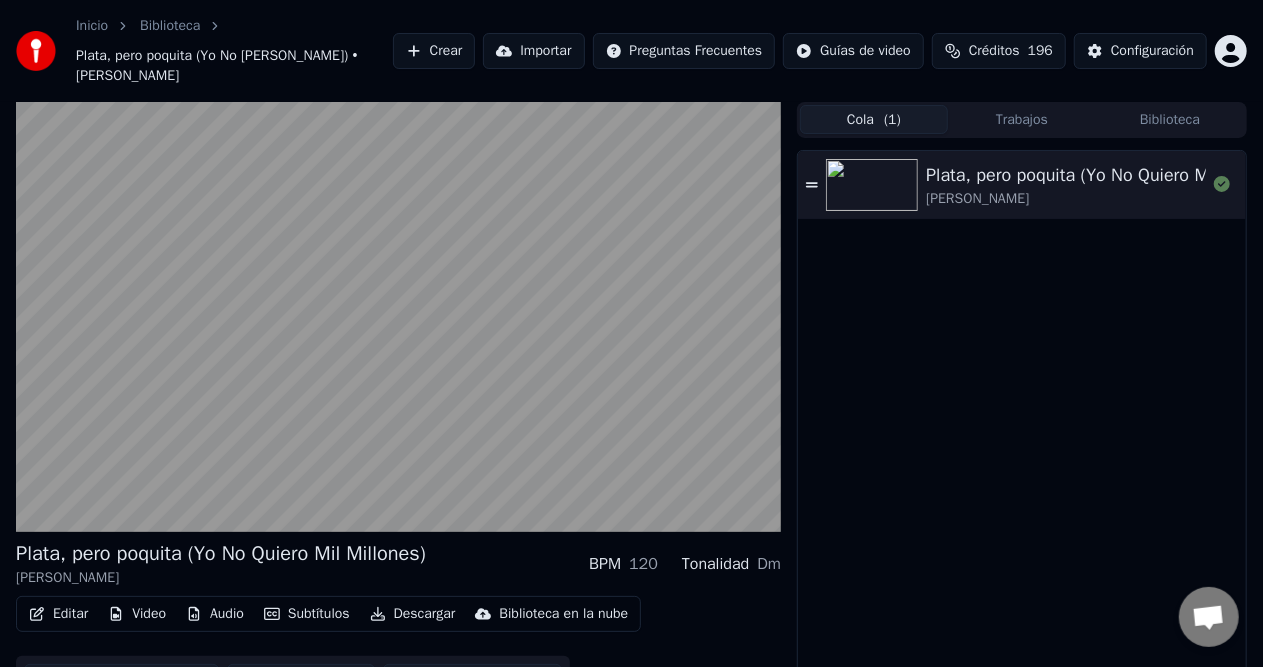 click on "Descargar" at bounding box center [413, 614] 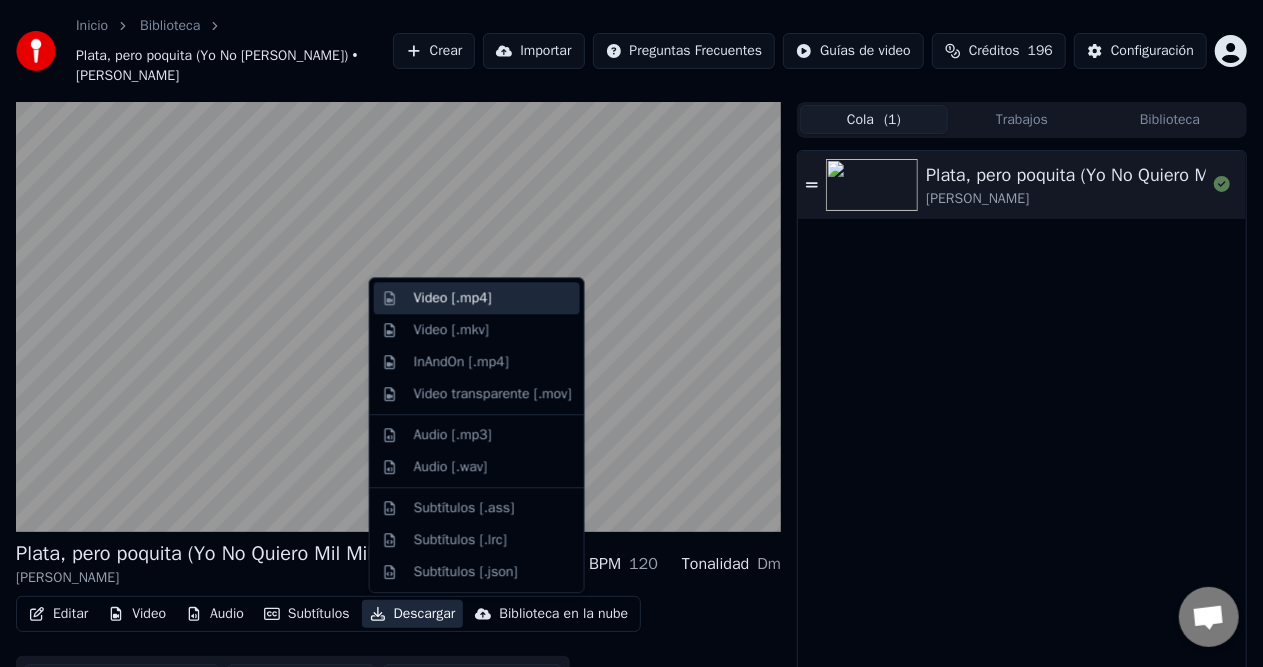 click on "Video [.mp4]" at bounding box center [453, 298] 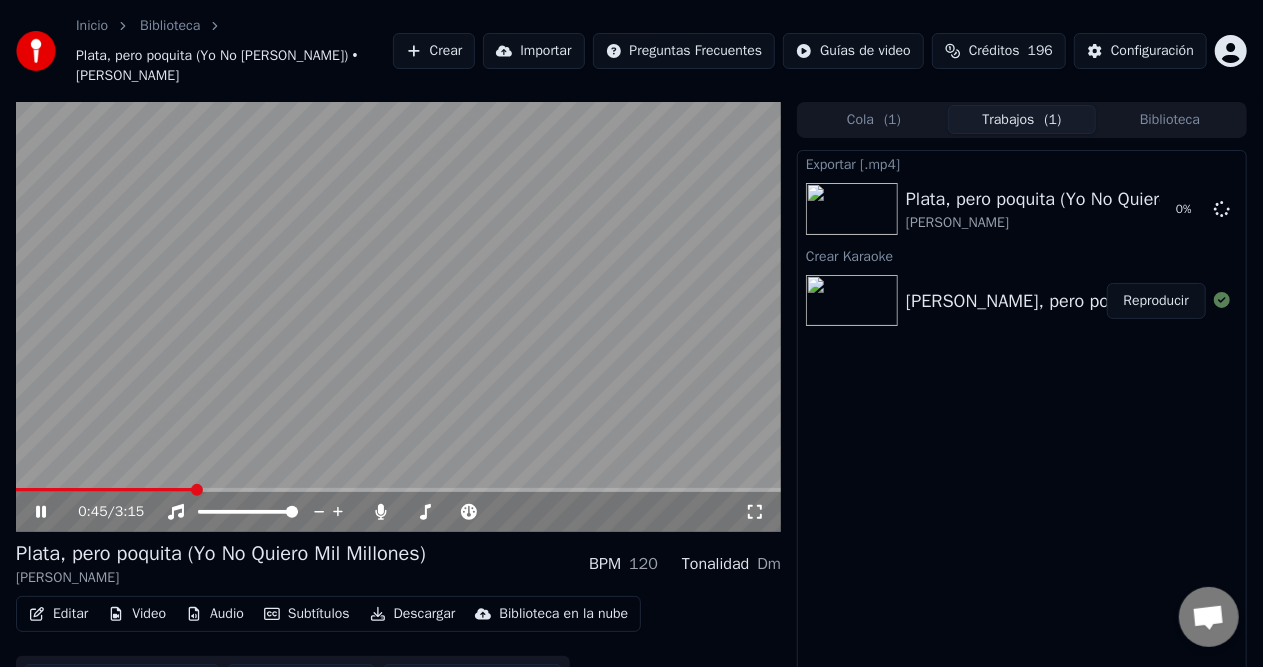 click 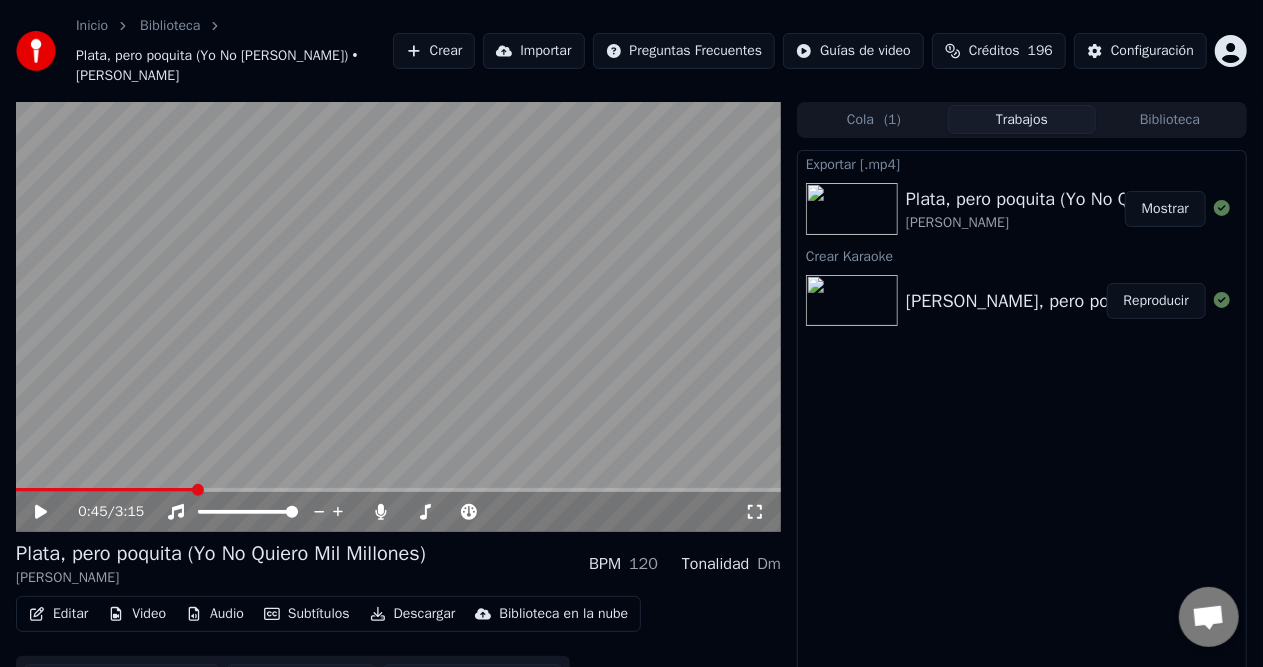 click on "Biblioteca" at bounding box center [1170, 119] 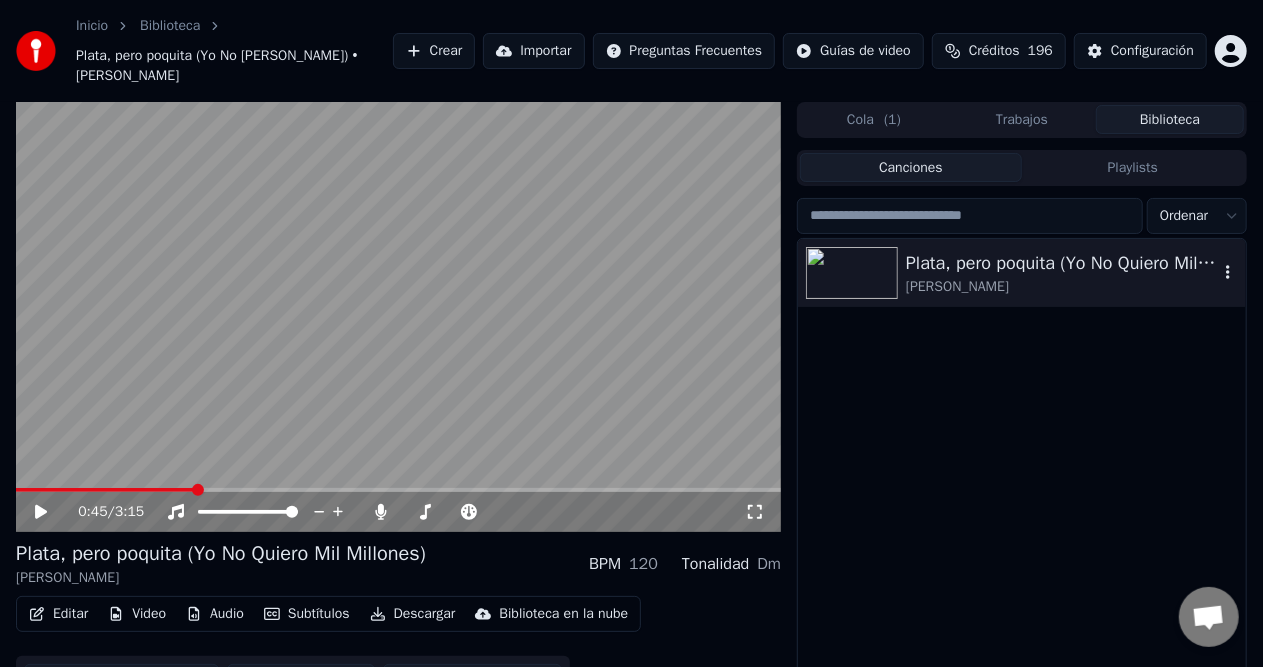 click 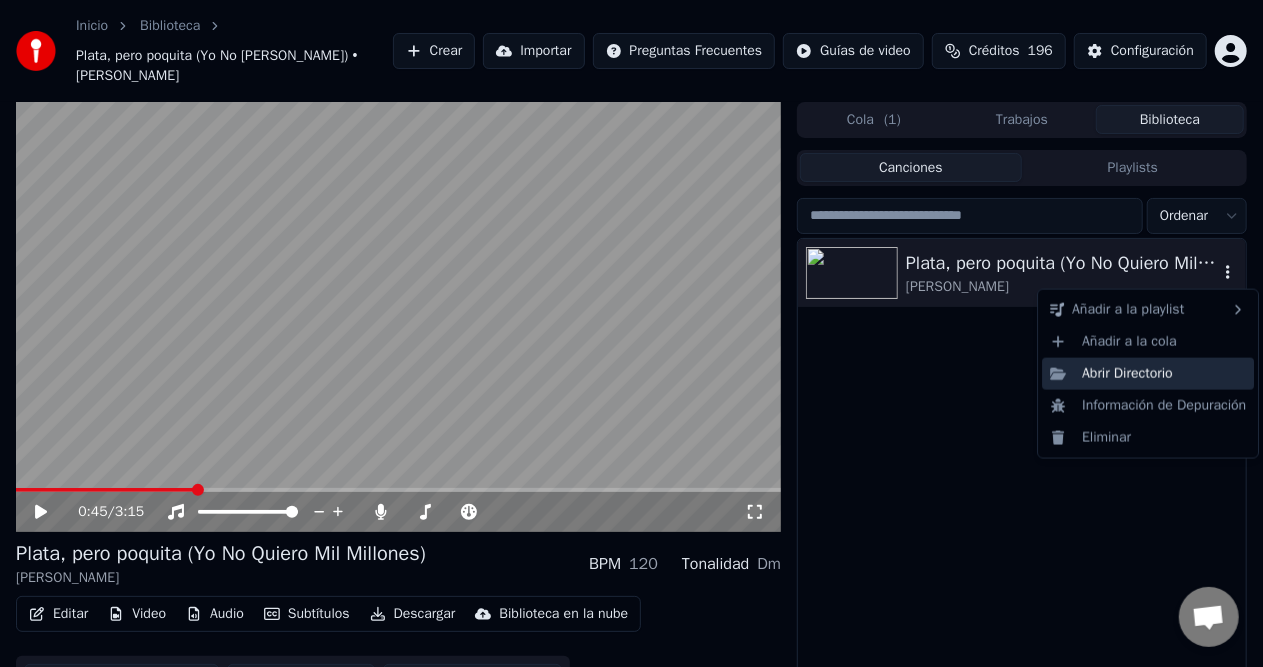 click on "Abrir Directorio" at bounding box center [1148, 374] 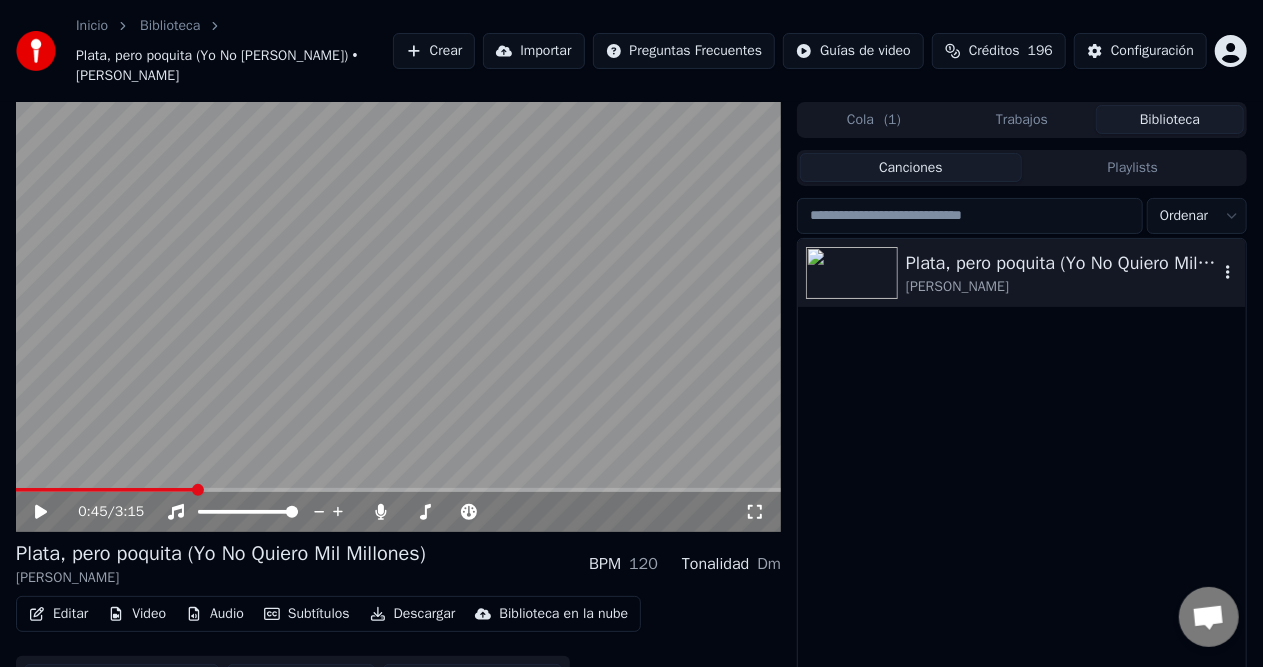 click on "Plata, pero poquita (Yo No Quiero Mil Millones) José Arbey Loaiza" at bounding box center [1022, 488] 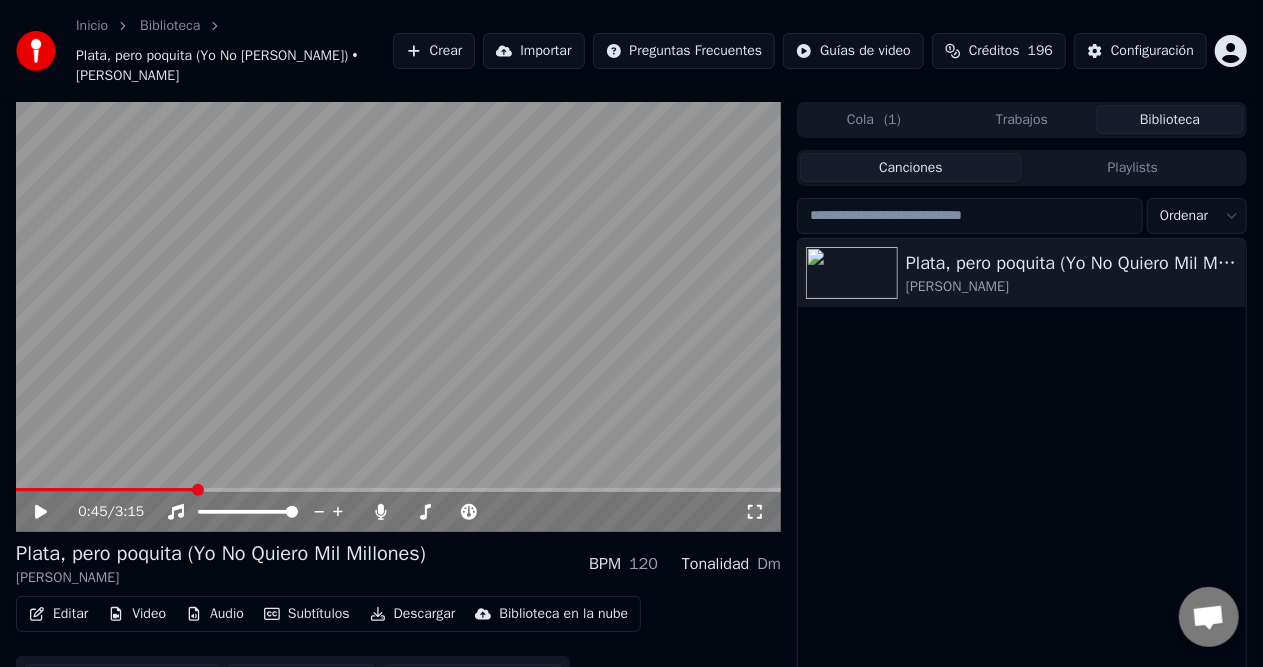 click on "Plata, pero poquita (Yo No Quiero Mil Millones) José Arbey Loaiza" at bounding box center [1022, 488] 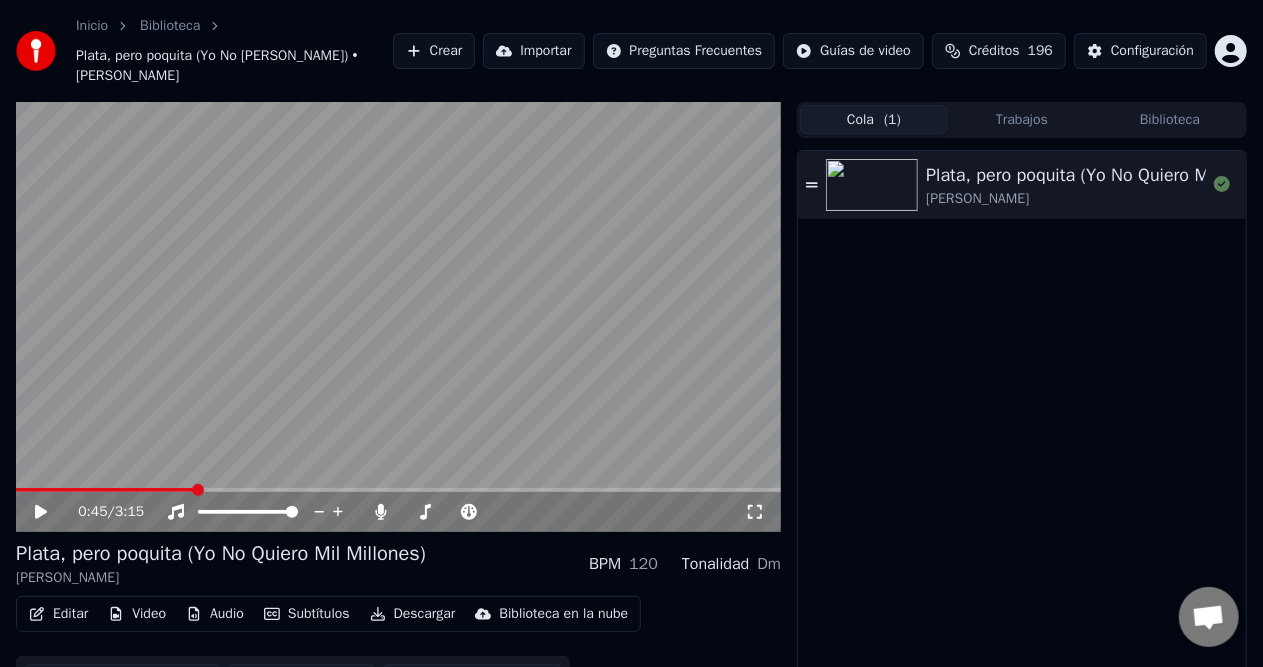 click on "Cola ( 1 )" at bounding box center (874, 119) 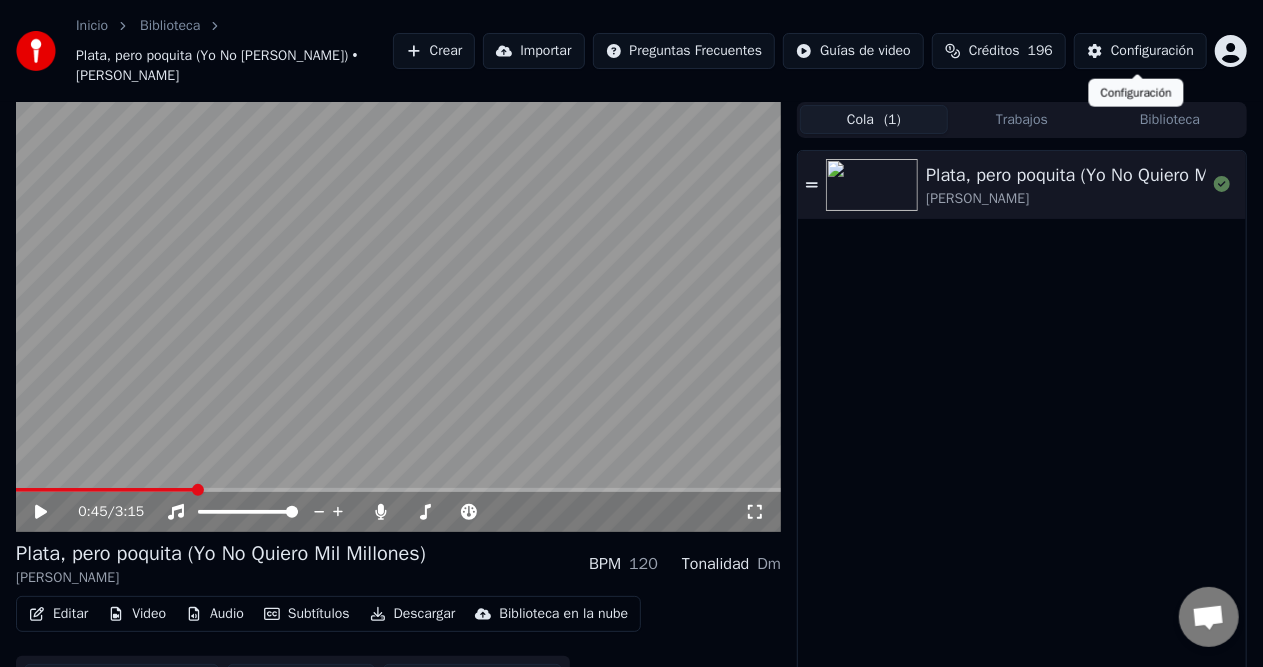click on "Inicio Biblioteca Plata, pero poquita (Yo No Quiero Mil Millones) • José Arbey Loaiza Crear Importar Preguntas Frecuentes Guías de video Créditos 196 Configuración 0:45  /  3:15 Plata, pero poquita (Yo No Quiero Mil Millones) José Arbey Loaiza BPM 120 Tonalidad Dm Editar Video Audio Subtítulos Descargar Biblioteca en la nube Sincronización manual Descargar video Abrir Pantalla Doble Cola ( 1 ) Trabajos Biblioteca Plata, pero poquita (Yo No Quiero Mil Millones) José Arbey Loaiza Conversación Adam ¿Tienes alguna pregunta? ¡Hablemos! No estamos disponibles en estos momentos Fuera de línea. Has estado inactivo durante algún tiempo. Envía un mensaje para volver a conectarte al chat. Youka Desktop ¡Hola! ¿En qué te puedo ayudar?  Enviar un archivo Insertar un emoji Enviar un archivo Grabar mensaje de audio We run on Crisp Configuración Configuración" at bounding box center (631, 333) 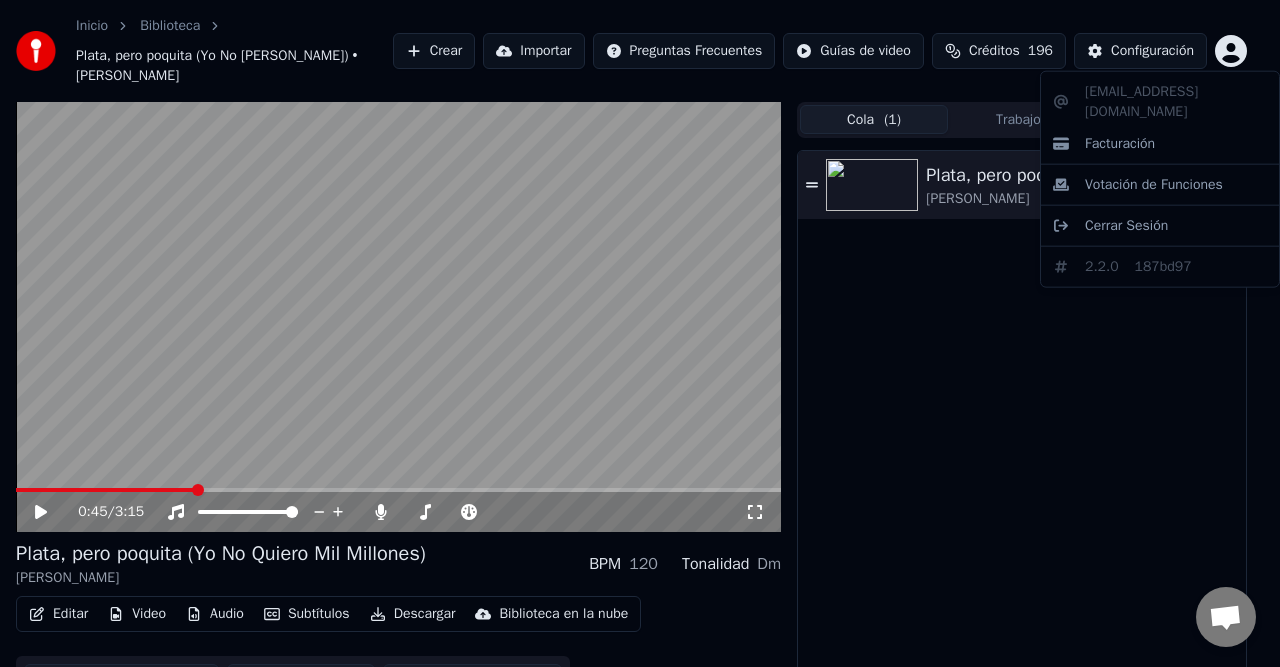 click on "Inicio Biblioteca Plata, pero poquita (Yo No Quiero Mil Millones) • José Arbey Loaiza Crear Importar Preguntas Frecuentes Guías de video Créditos 196 Configuración 0:45  /  3:15 Plata, pero poquita (Yo No Quiero Mil Millones) José Arbey Loaiza BPM 120 Tonalidad Dm Editar Video Audio Subtítulos Descargar Biblioteca en la nube Sincronización manual Descargar video Abrir Pantalla Doble Cola ( 1 ) Trabajos Biblioteca Plata, pero poquita (Yo No Quiero Mil Millones) José Arbey Loaiza Conversación Adam ¿Tienes alguna pregunta? ¡Hablemos! No estamos disponibles en estos momentos Fuera de línea. Has estado inactivo durante algún tiempo. Envía un mensaje para volver a conectarte al chat. Youka Desktop ¡Hola! ¿En qué te puedo ayudar?  Enviar un archivo Insertar un emoji Enviar un archivo Grabar mensaje de audio We run on Crisp johandj64@hotmail.com Facturación Votación de Funciones Cerrar Sesión 2.2.0 187bd97" at bounding box center (640, 333) 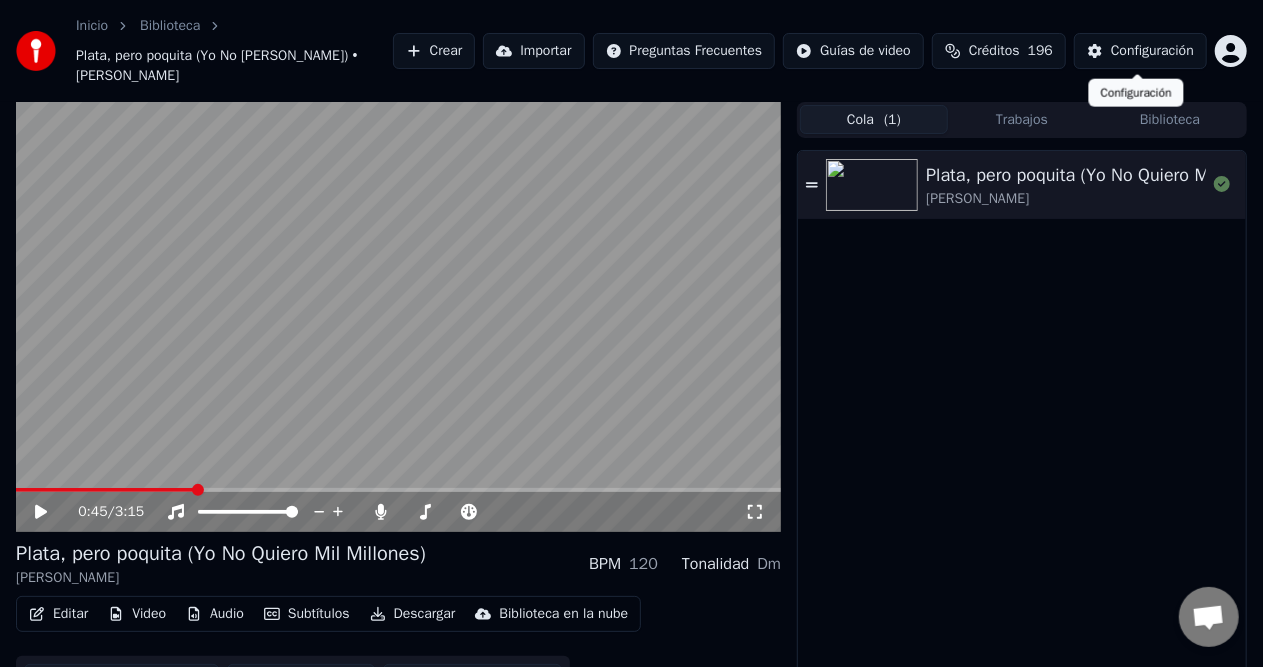click on "Configuración" at bounding box center (1152, 51) 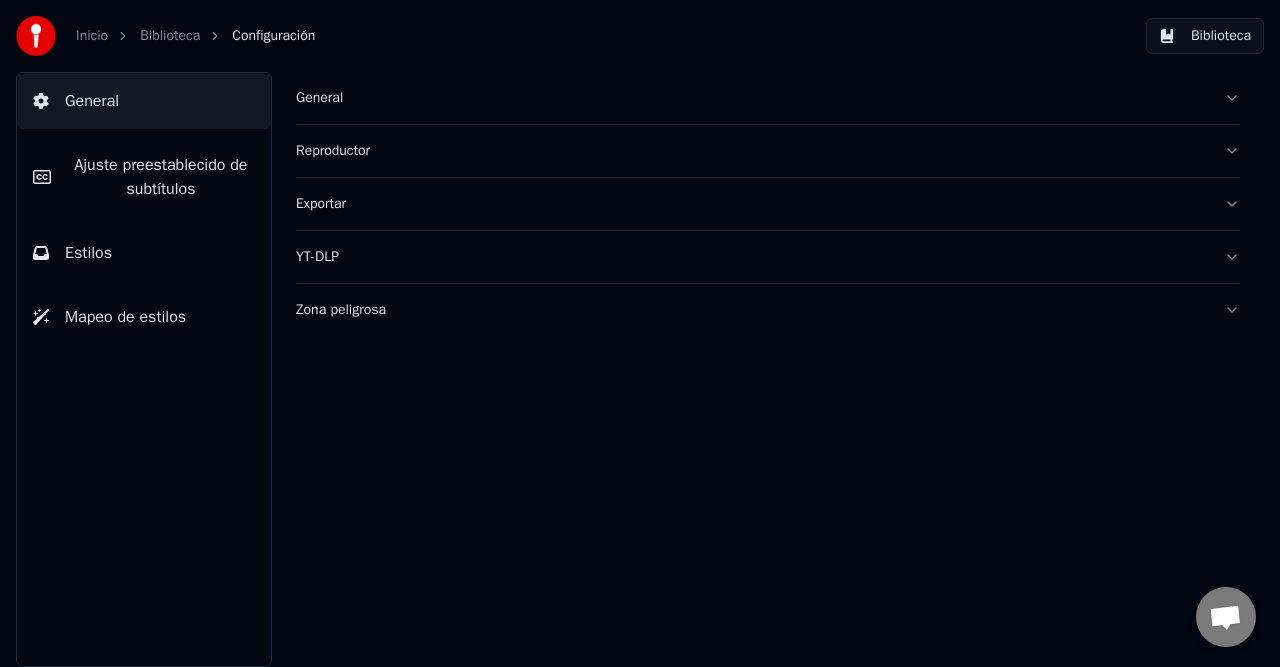 click on "Estilos" at bounding box center (144, 253) 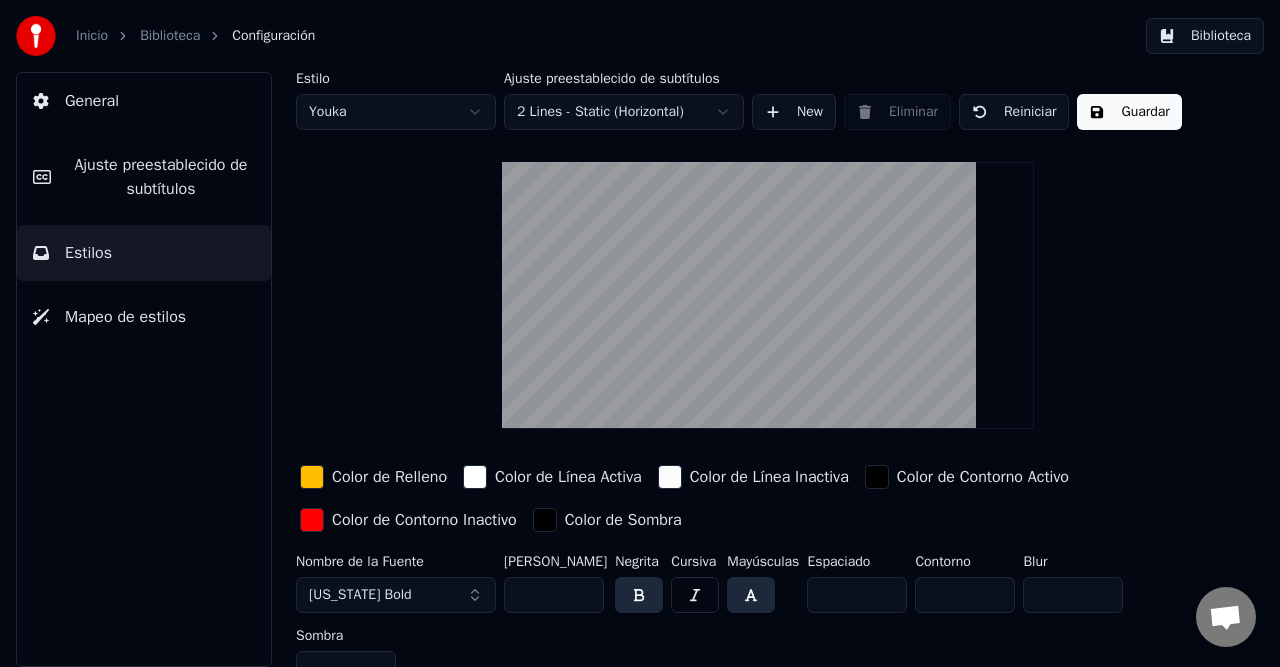 click on "Color de Relleno" at bounding box center [389, 477] 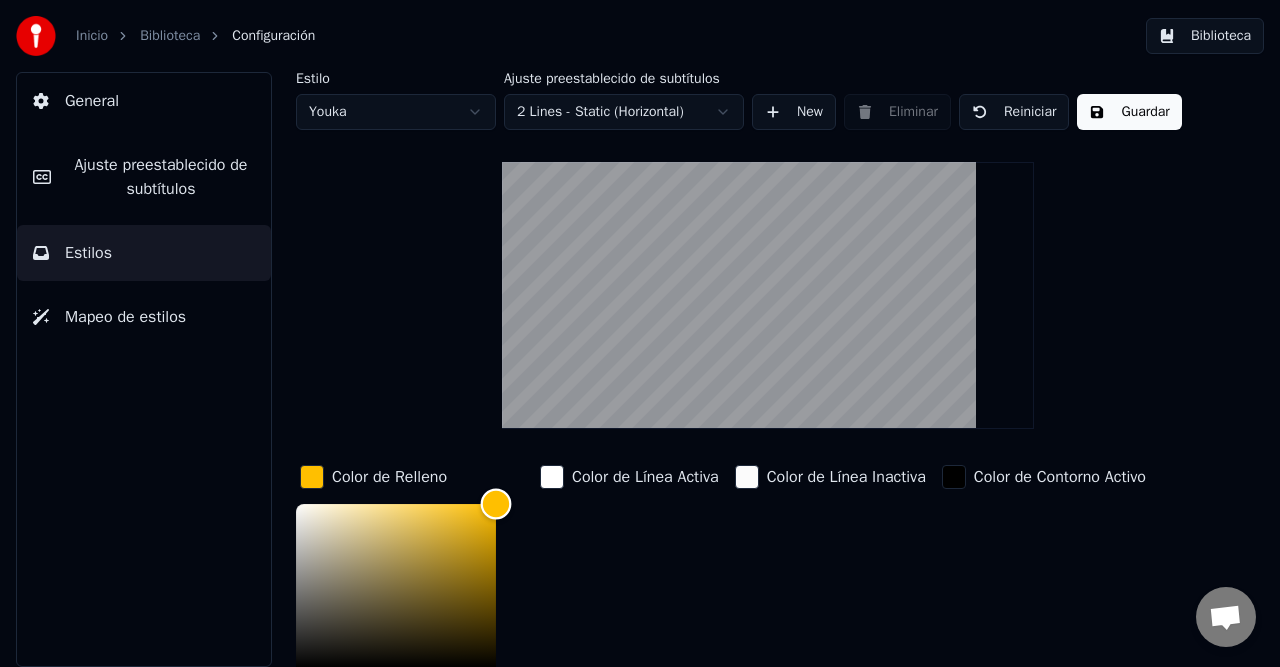 drag, startPoint x: 503, startPoint y: 503, endPoint x: 544, endPoint y: 491, distance: 42.72002 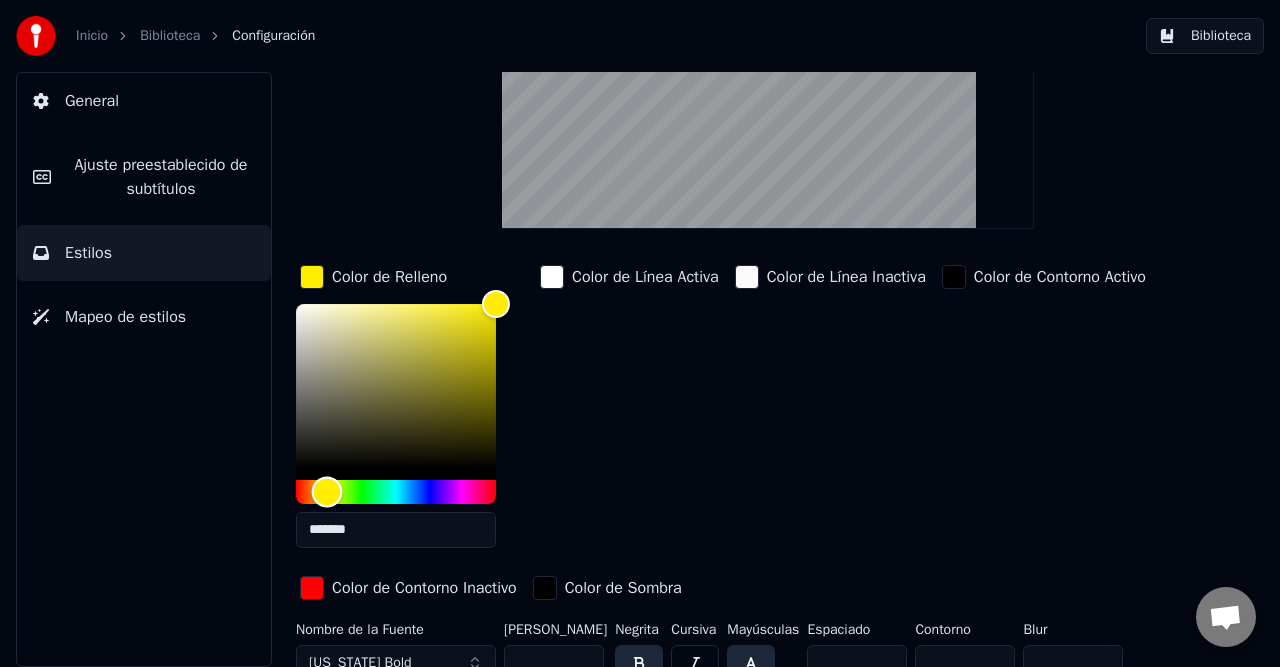 type on "*******" 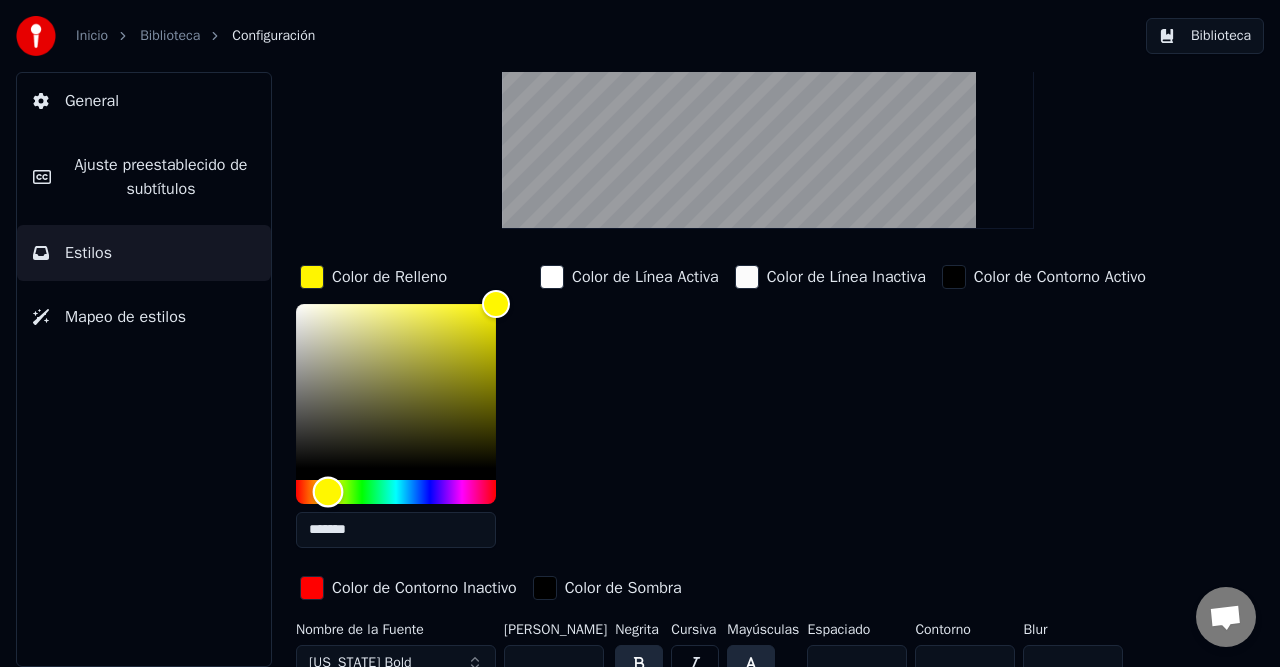 click at bounding box center [328, 491] 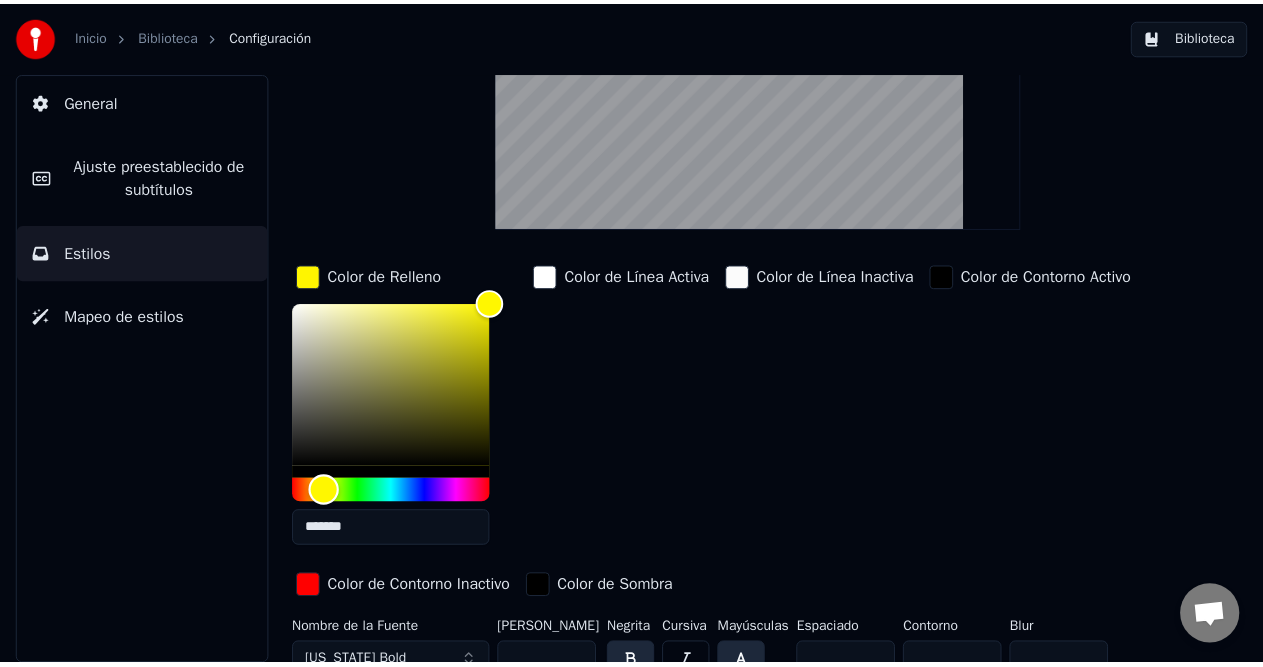 scroll, scrollTop: 0, scrollLeft: 0, axis: both 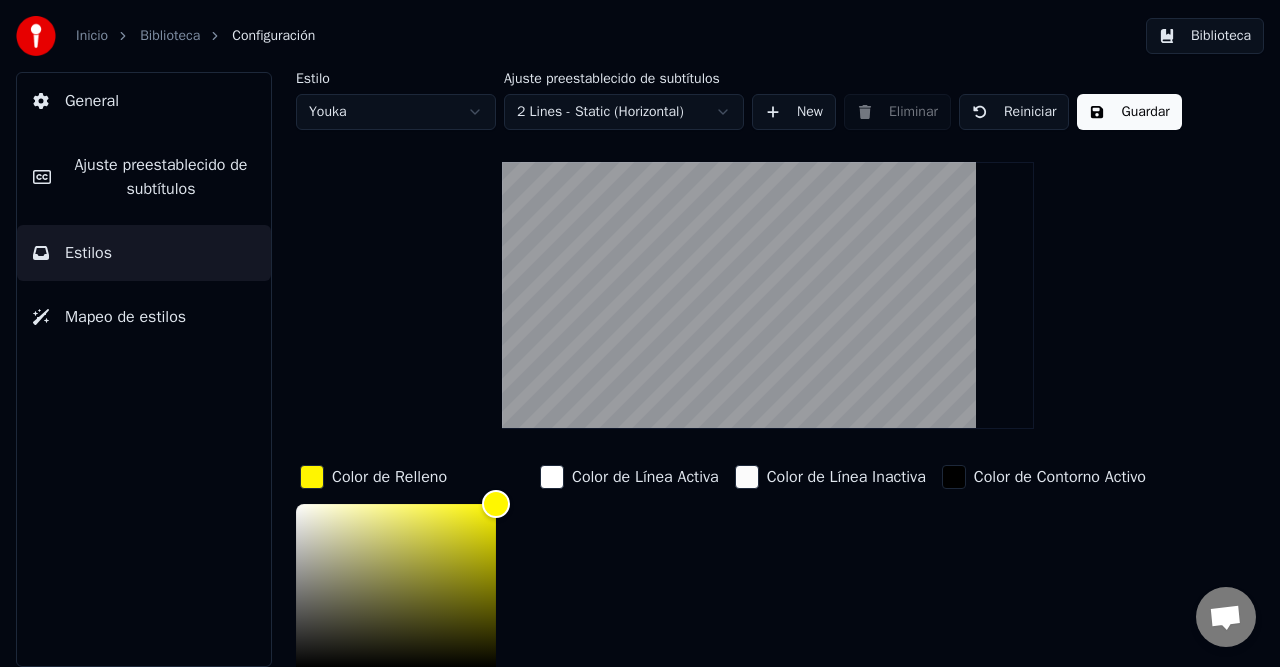 click on "Guardar" at bounding box center (1129, 112) 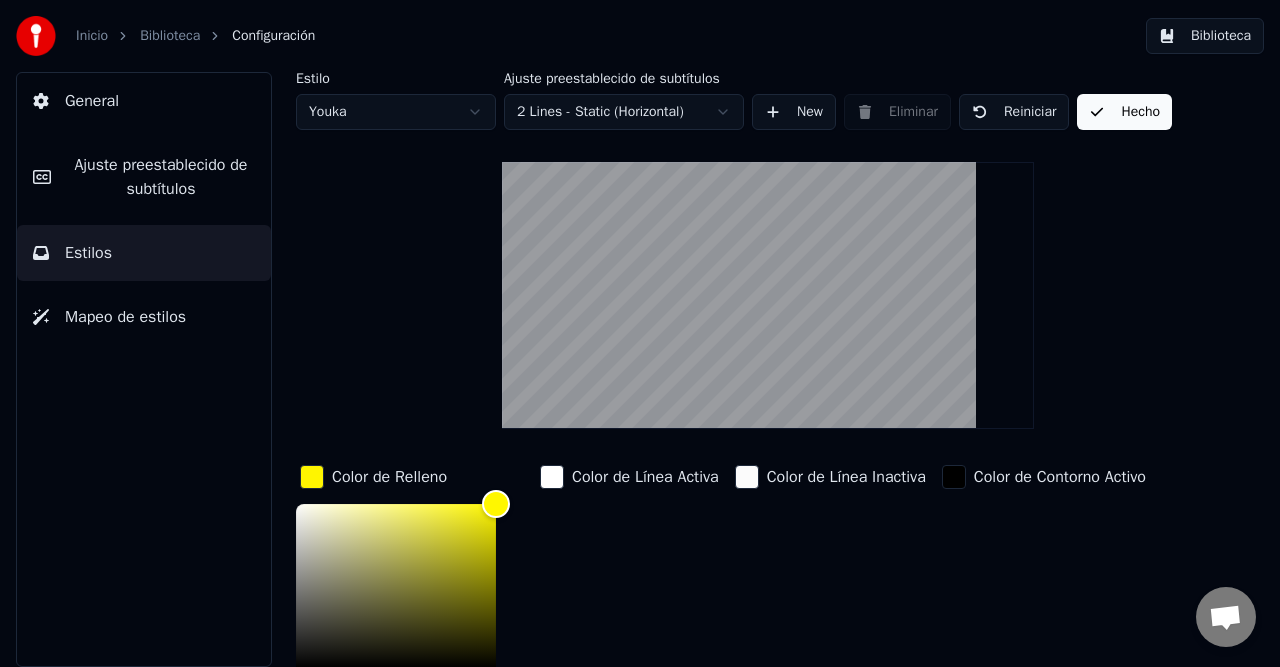 click on "General" at bounding box center [144, 101] 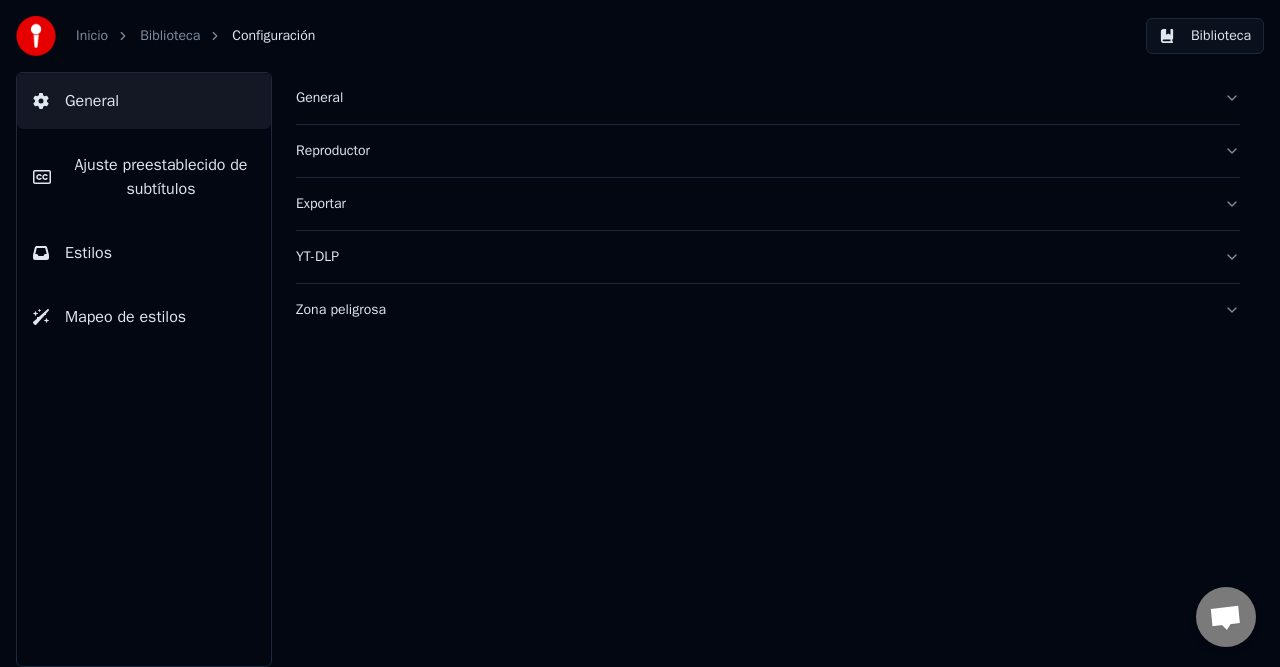 click on "Ajuste preestablecido de subtítulos" at bounding box center [161, 177] 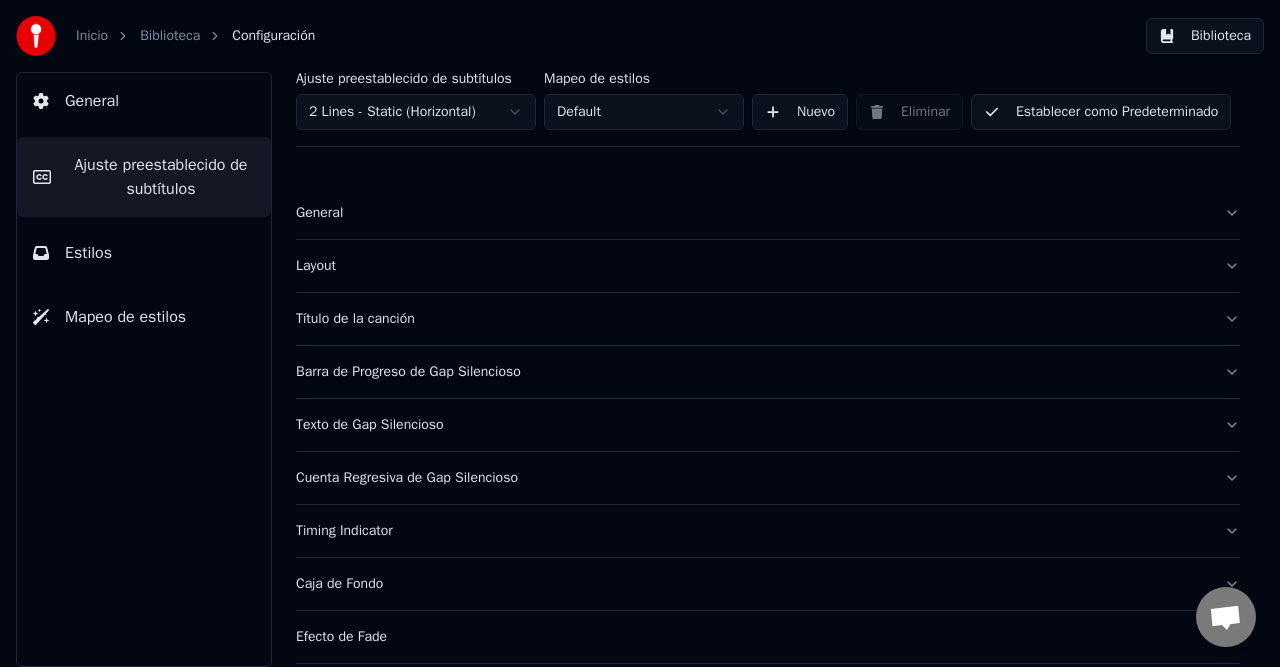 click on "Biblioteca" at bounding box center (170, 36) 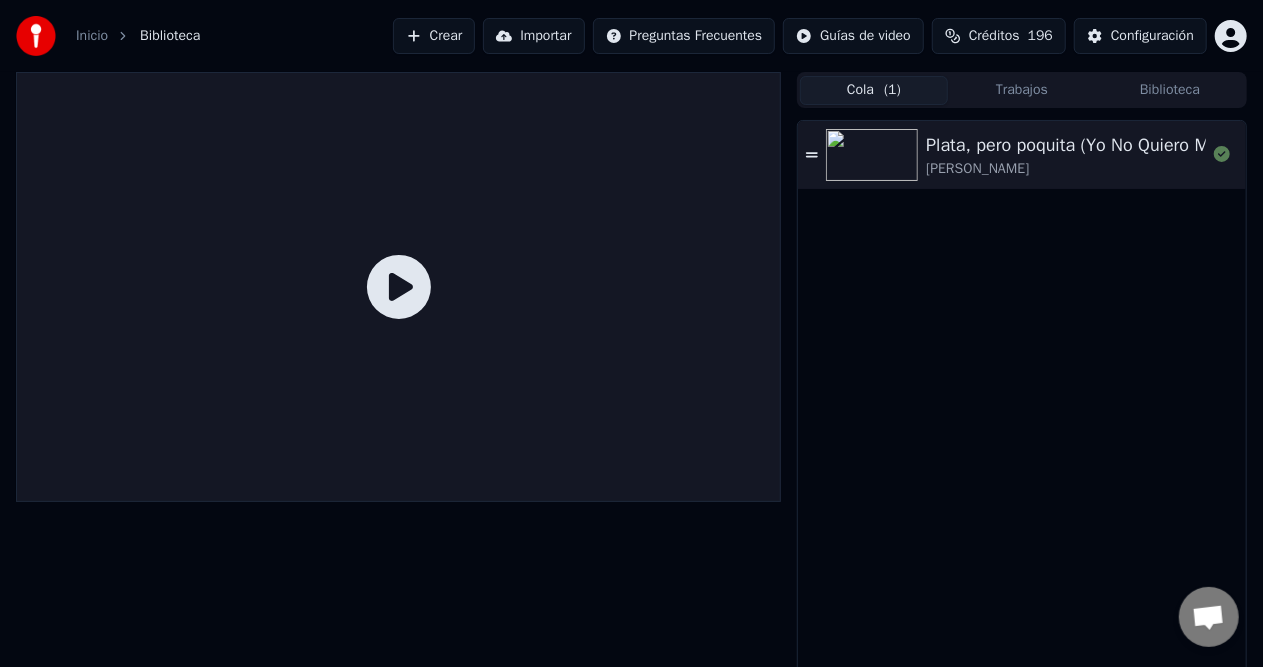 click at bounding box center (876, 155) 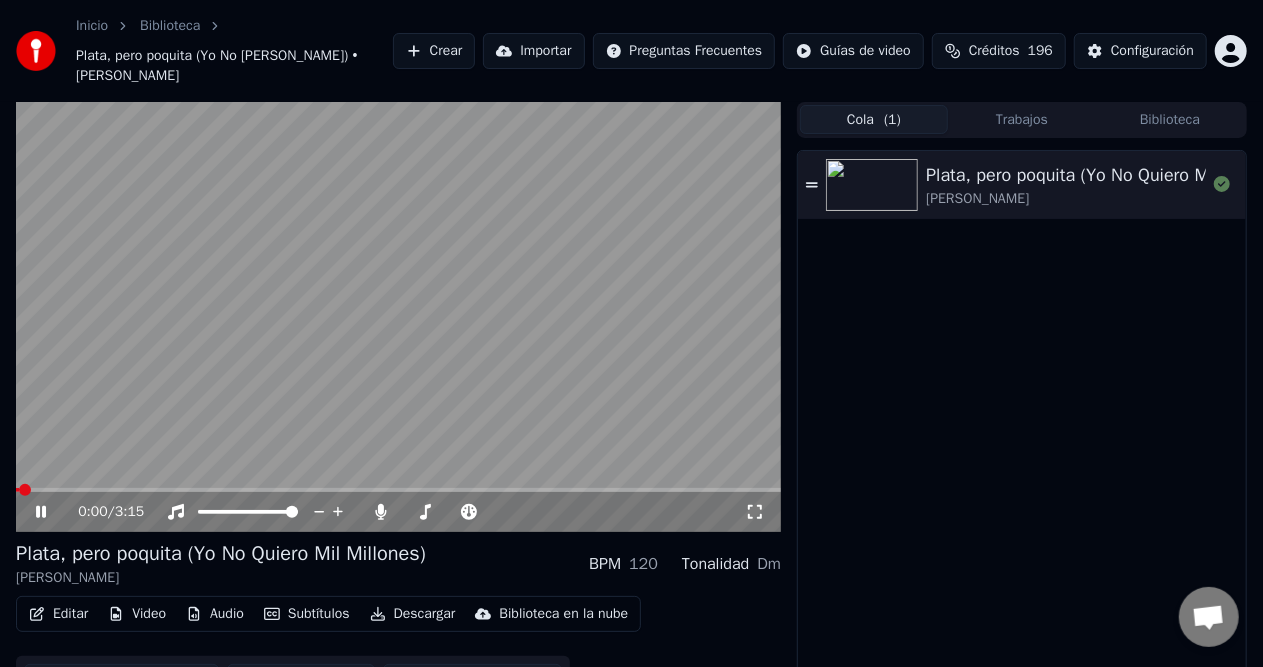 click on "0:00  /  3:15" at bounding box center [398, 512] 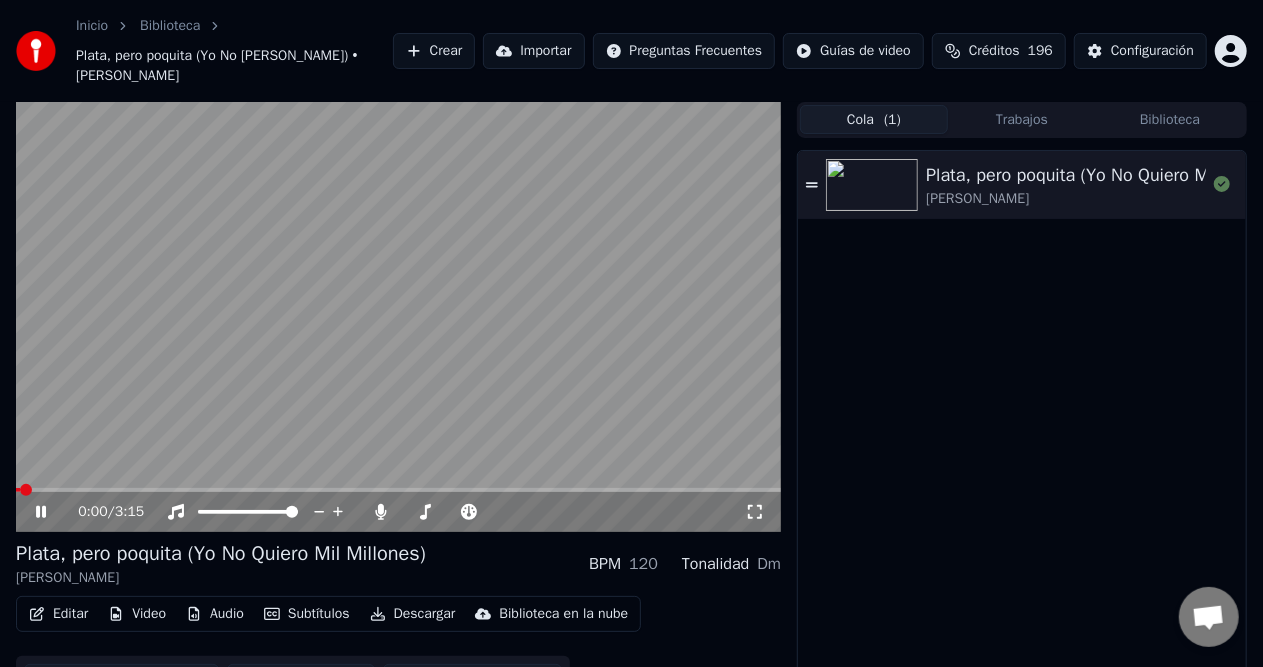 click at bounding box center [398, 490] 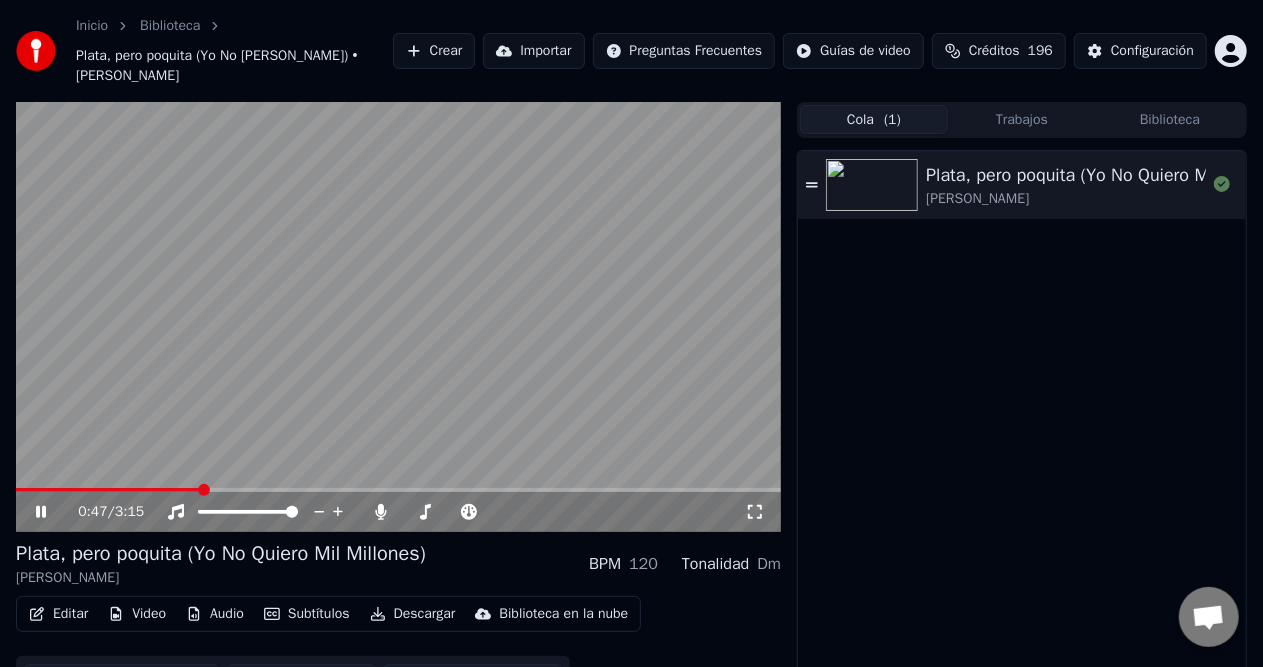 click on "Descargar" at bounding box center (413, 614) 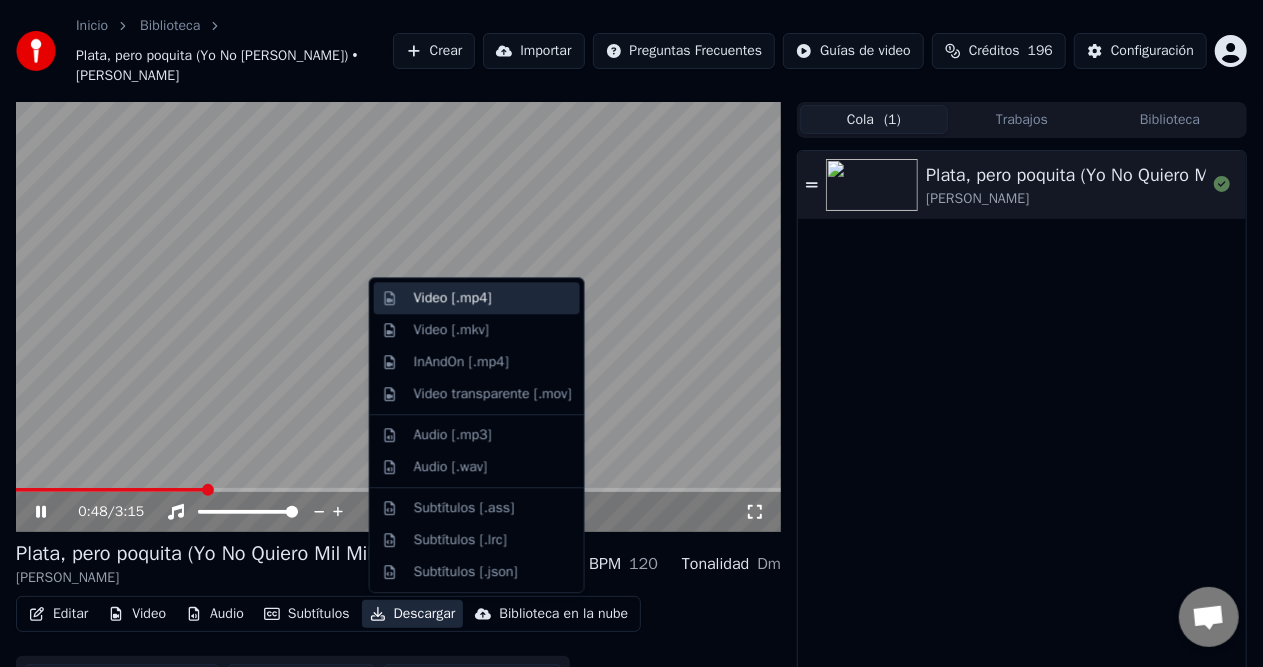 click on "Video [.mp4]" at bounding box center [453, 298] 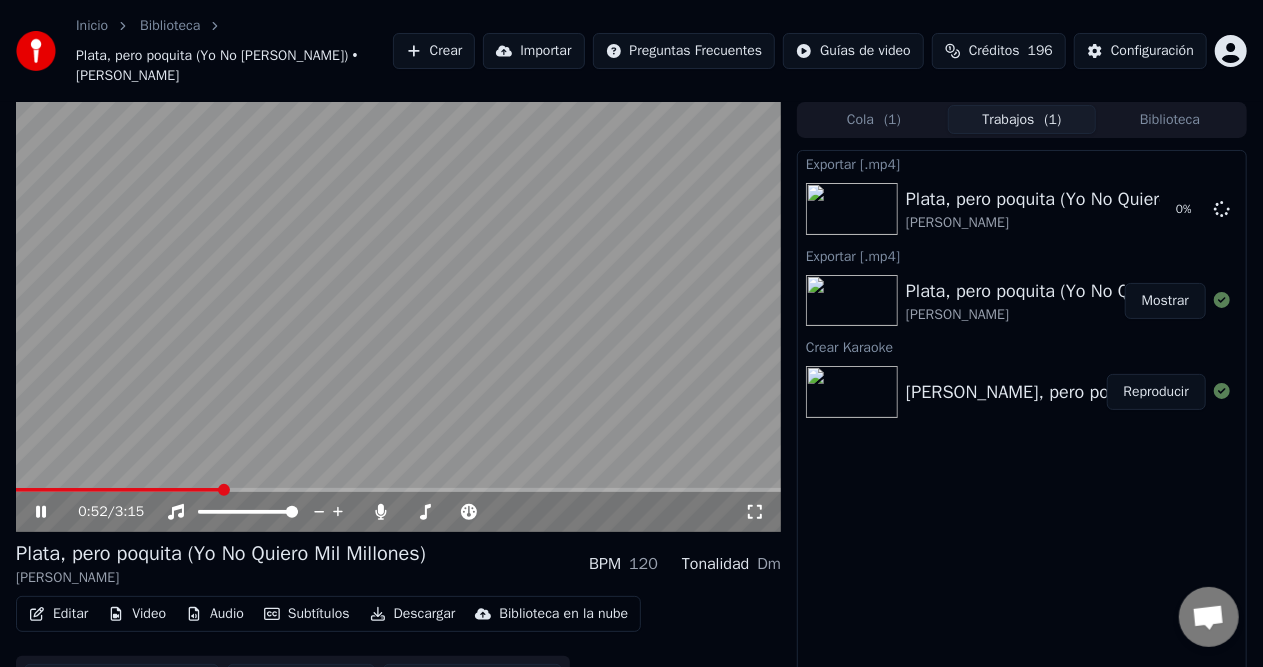 click 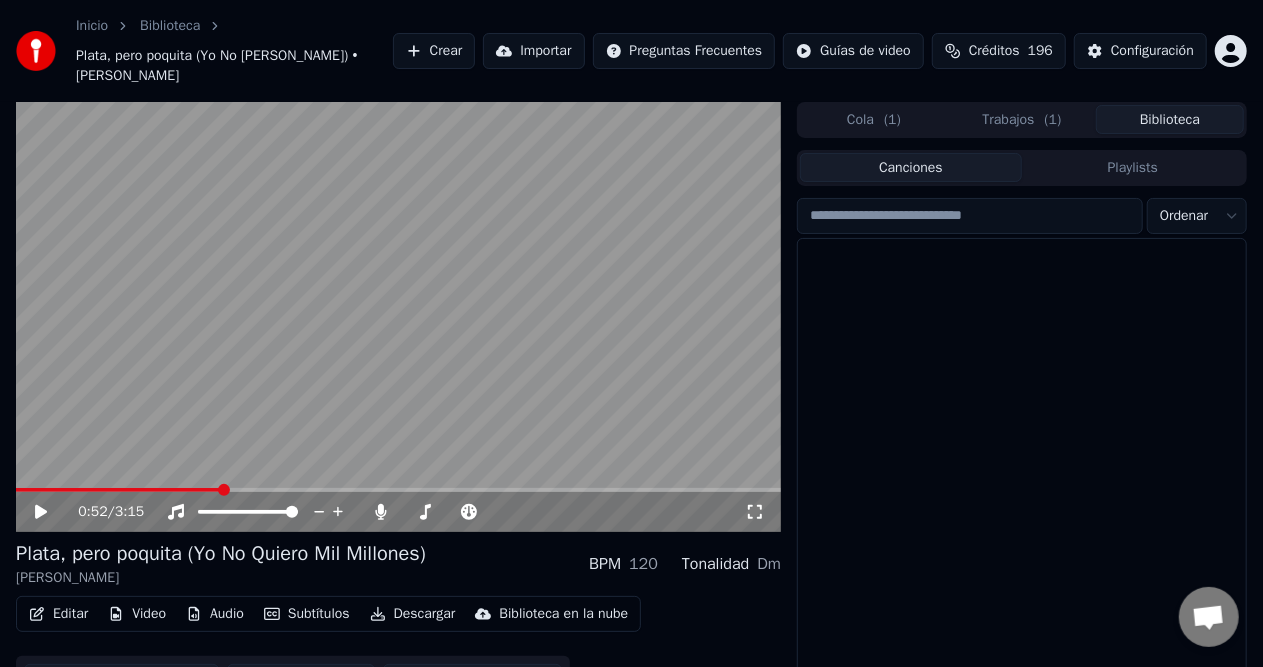 click on "Biblioteca" at bounding box center (1170, 119) 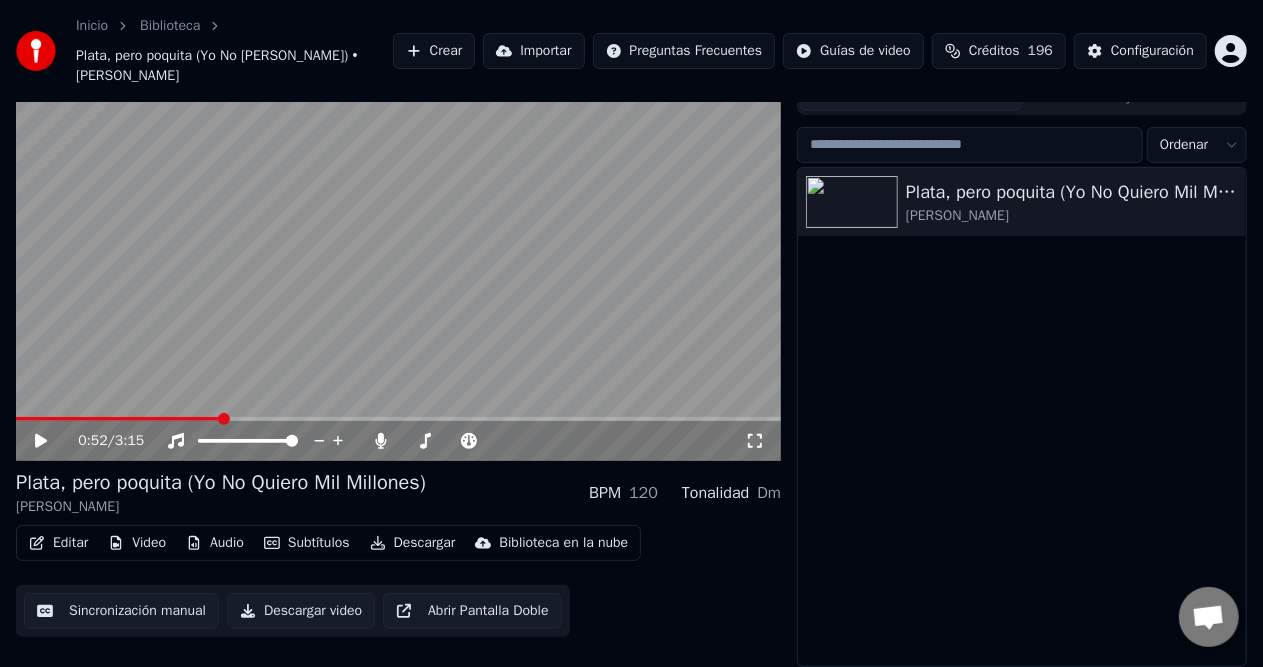 scroll, scrollTop: 0, scrollLeft: 0, axis: both 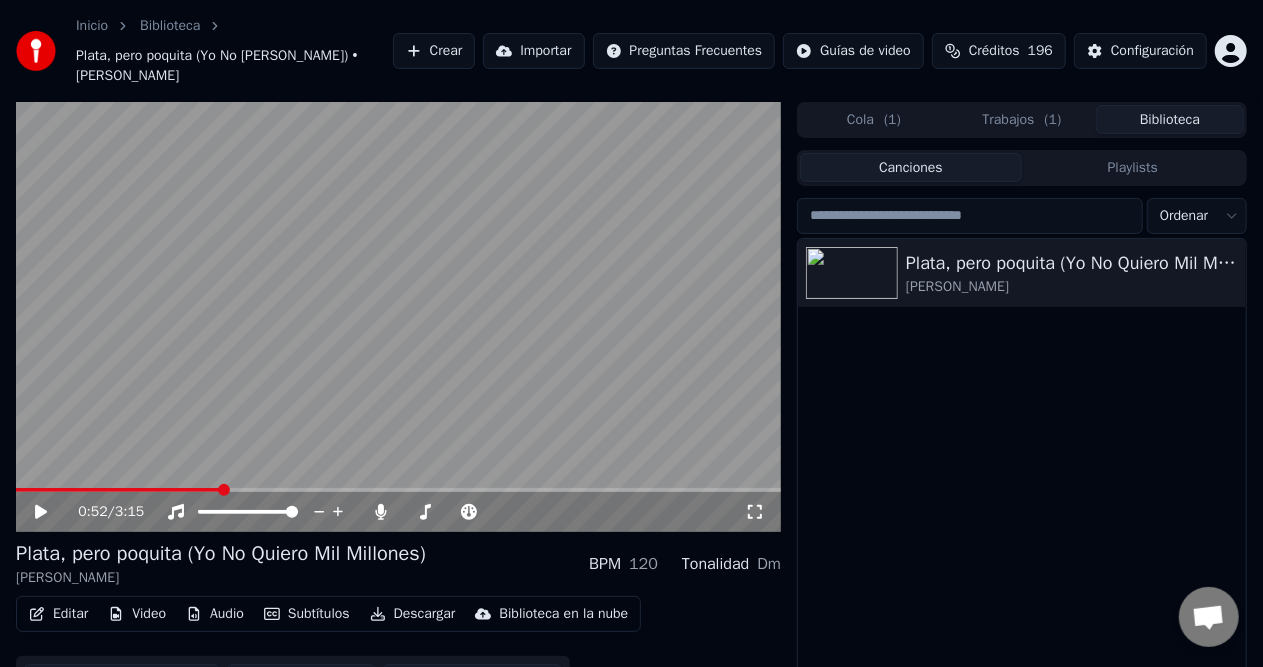 click on "( 1 )" at bounding box center (892, 120) 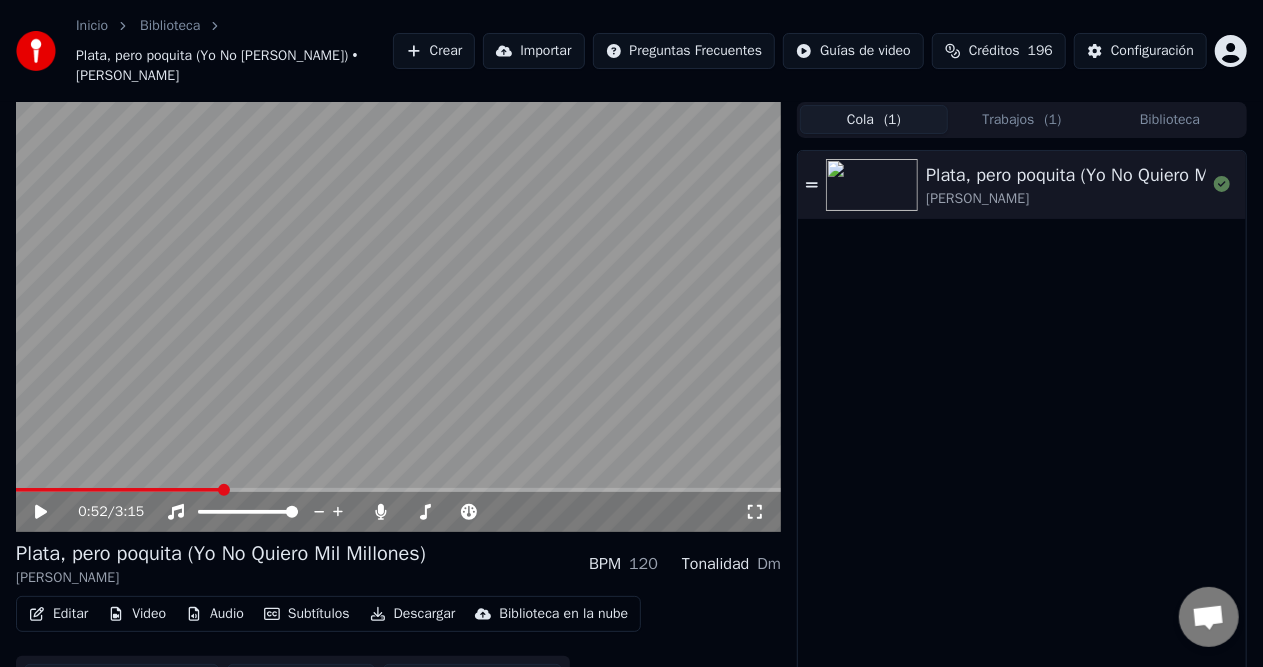 click on "Trabajos ( 1 )" at bounding box center (1022, 119) 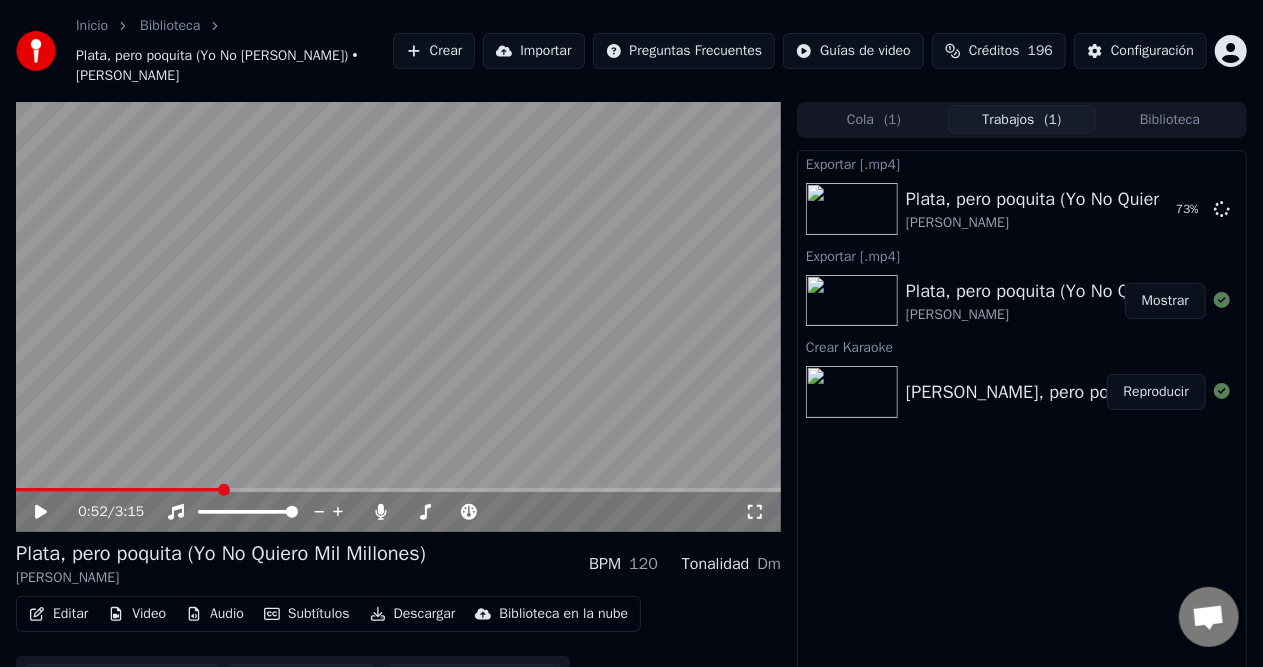 click on "Biblioteca" at bounding box center (1170, 119) 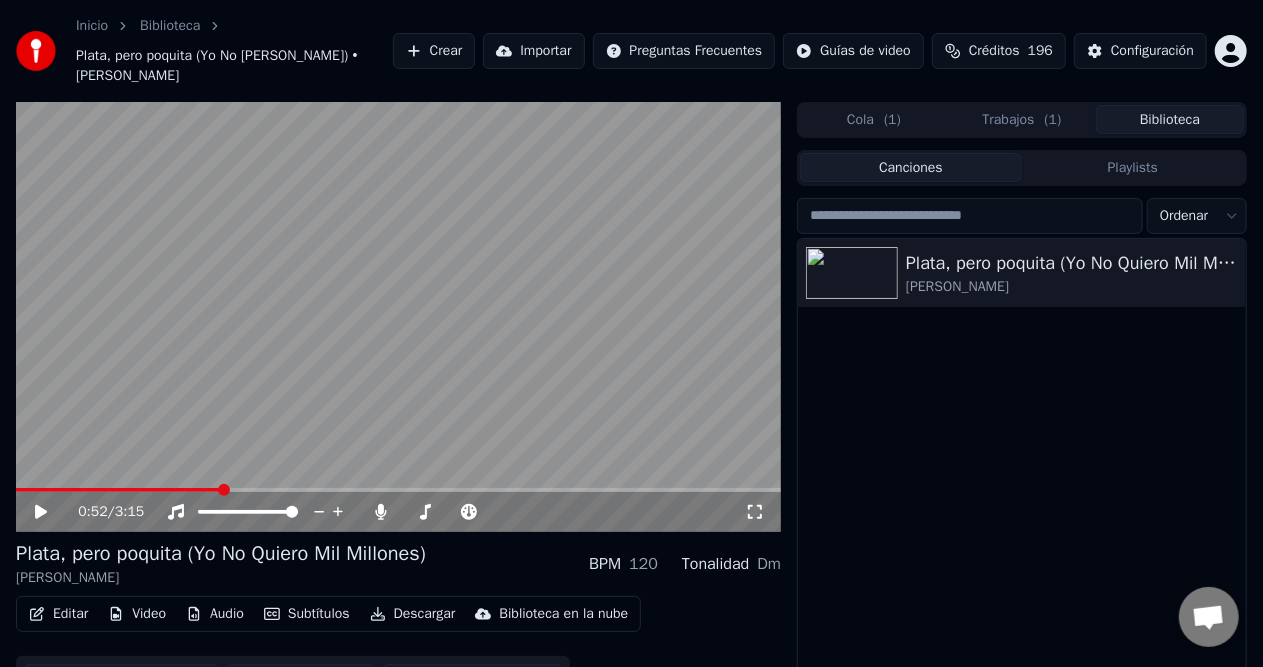 click on "( 1 )" at bounding box center (1053, 120) 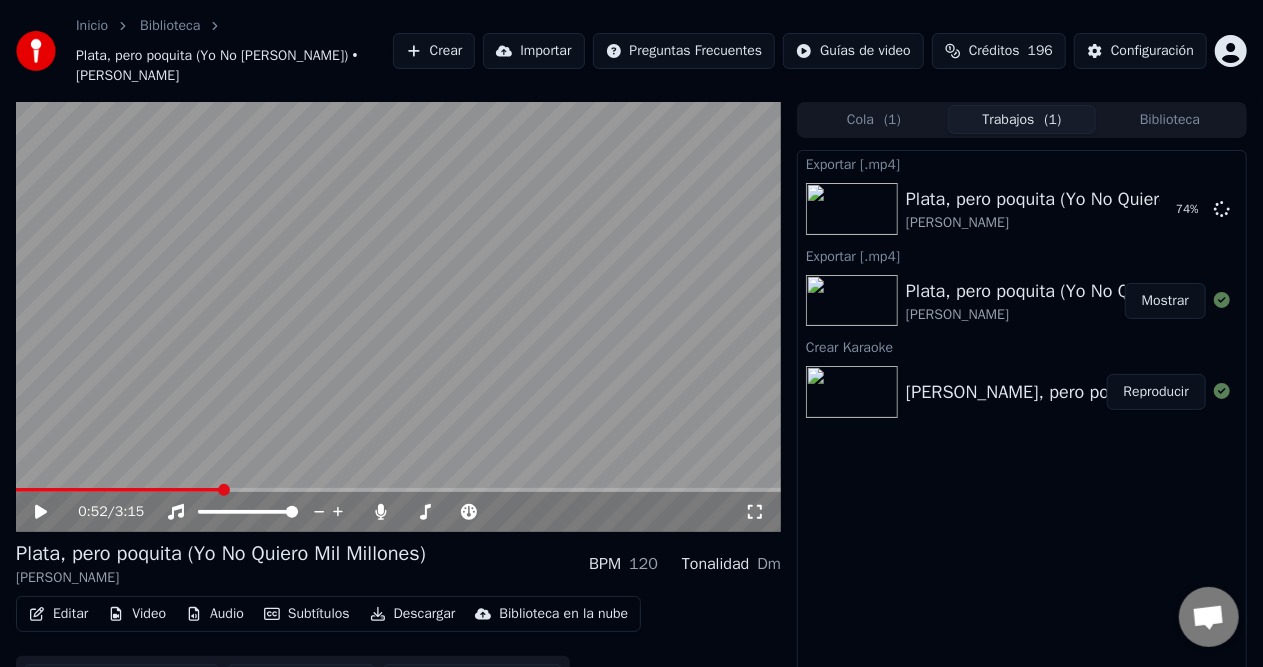 click on "Biblioteca" at bounding box center [1170, 119] 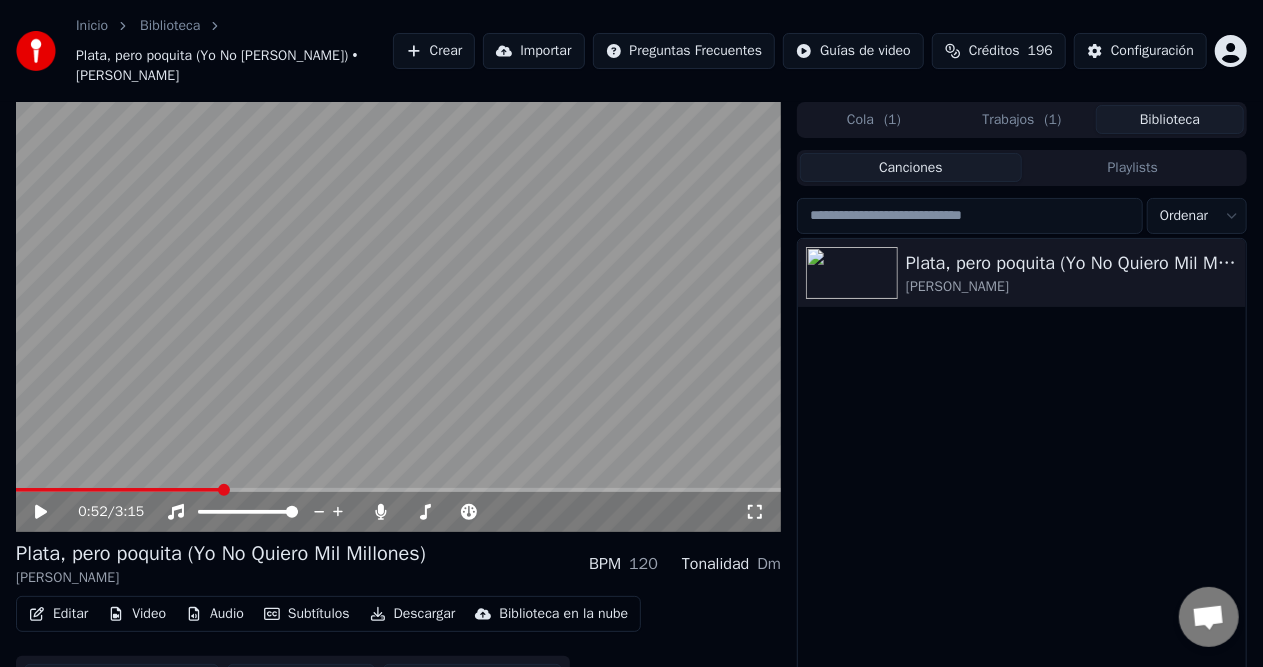 click on "Inicio Biblioteca Plata, pero poquita (Yo No Quiero Mil Millones) • José Arbey Loaiza Crear Importar Preguntas Frecuentes Guías de video Créditos 196 Configuración 0:52  /  3:15 Plata, pero poquita (Yo No Quiero Mil Millones) José Arbey Loaiza BPM 120 Tonalidad Dm Editar Video Audio Subtítulos Descargar Biblioteca en la nube Sincronización manual Descargar video Abrir Pantalla Doble Cola ( 1 ) Trabajos ( 1 ) Biblioteca Canciones Playlists Ordenar Plata, pero poquita (Yo No Quiero Mil Millones) José Arbey Loaiza Conversación Adam ¿Tienes alguna pregunta? ¡Hablemos! No estamos disponibles en estos momentos Fuera de línea. Has estado inactivo durante algún tiempo. Envía un mensaje para volver a conectarte al chat. Youka Desktop ¡Hola! ¿En qué te puedo ayudar?  Enviar un archivo Insertar un emoji Enviar un archivo Grabar mensaje de audio We run on Crisp" at bounding box center [631, 333] 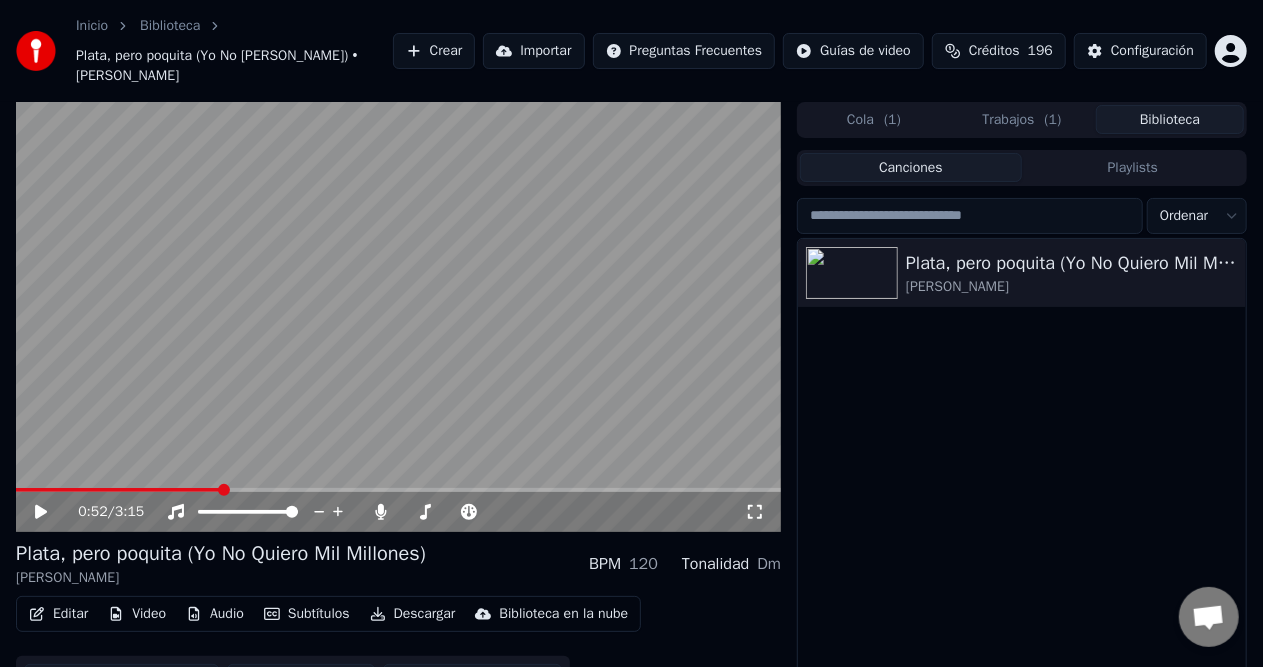 click on "Inicio Biblioteca Plata, pero poquita (Yo No Quiero Mil Millones) • José Arbey Loaiza Crear Importar Preguntas Frecuentes Guías de video Créditos 196 Configuración 0:52  /  3:15 Plata, pero poquita (Yo No Quiero Mil Millones) José Arbey Loaiza BPM 120 Tonalidad Dm Editar Video Audio Subtítulos Descargar Biblioteca en la nube Sincronización manual Descargar video Abrir Pantalla Doble Cola ( 1 ) Trabajos ( 1 ) Biblioteca Canciones Playlists Ordenar Plata, pero poquita (Yo No Quiero Mil Millones) José Arbey Loaiza Conversación Adam ¿Tienes alguna pregunta? ¡Hablemos! No estamos disponibles en estos momentos Fuera de línea. Has estado inactivo durante algún tiempo. Envía un mensaje para volver a conectarte al chat. Youka Desktop ¡Hola! ¿En qué te puedo ayudar?  Enviar un archivo Insertar un emoji Enviar un archivo Grabar mensaje de audio We run on Crisp" at bounding box center (631, 333) 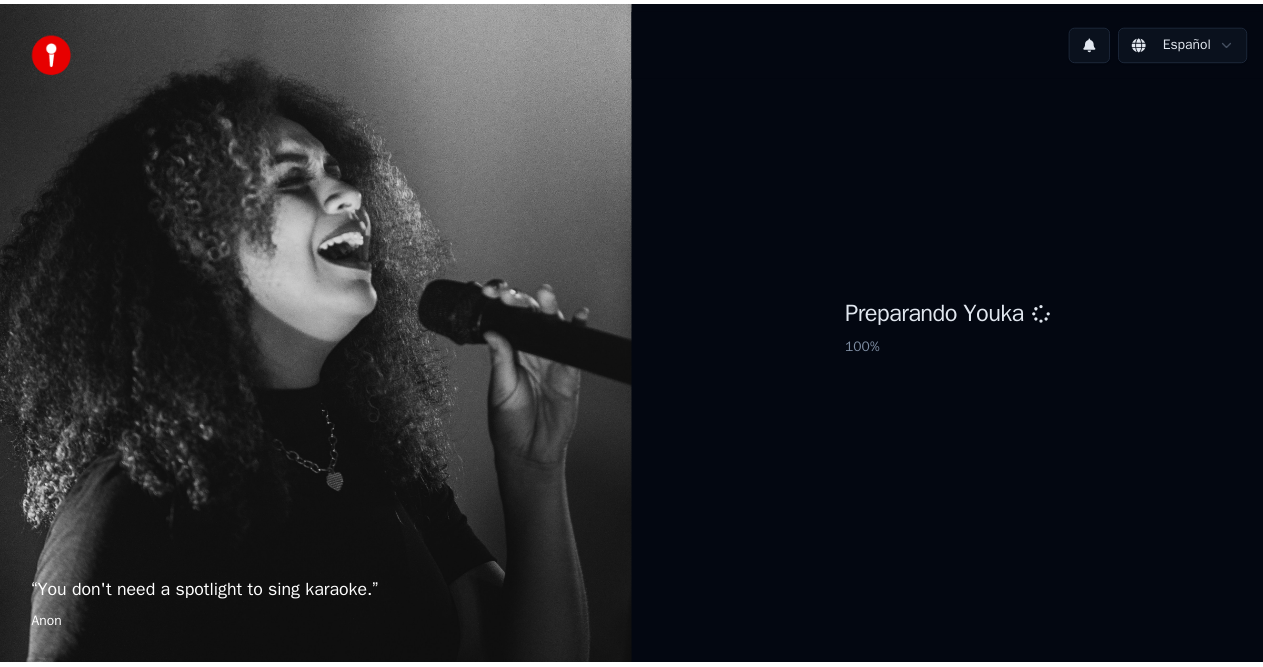 scroll, scrollTop: 0, scrollLeft: 0, axis: both 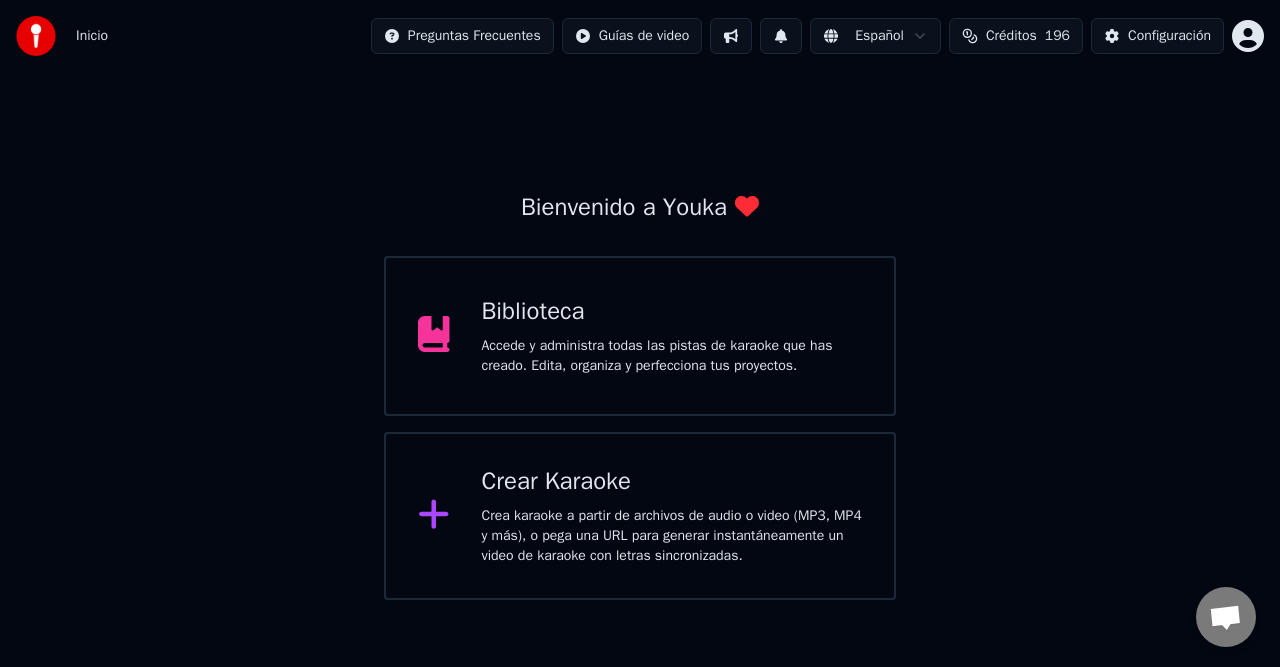 click on "Accede y administra todas las pistas de karaoke que has creado. Edita, organiza y perfecciona tus proyectos." at bounding box center [672, 356] 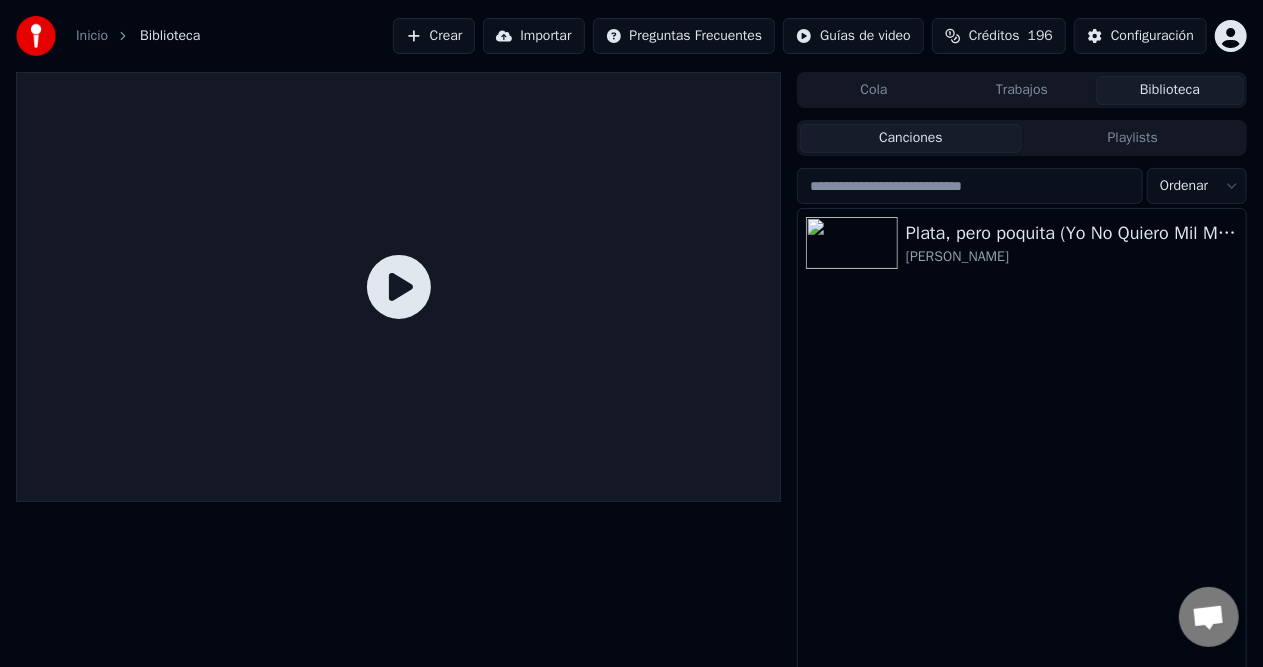 click on "Plata, pero poquita (Yo No Quiero Mil Millones) [PERSON_NAME]" at bounding box center [1022, 458] 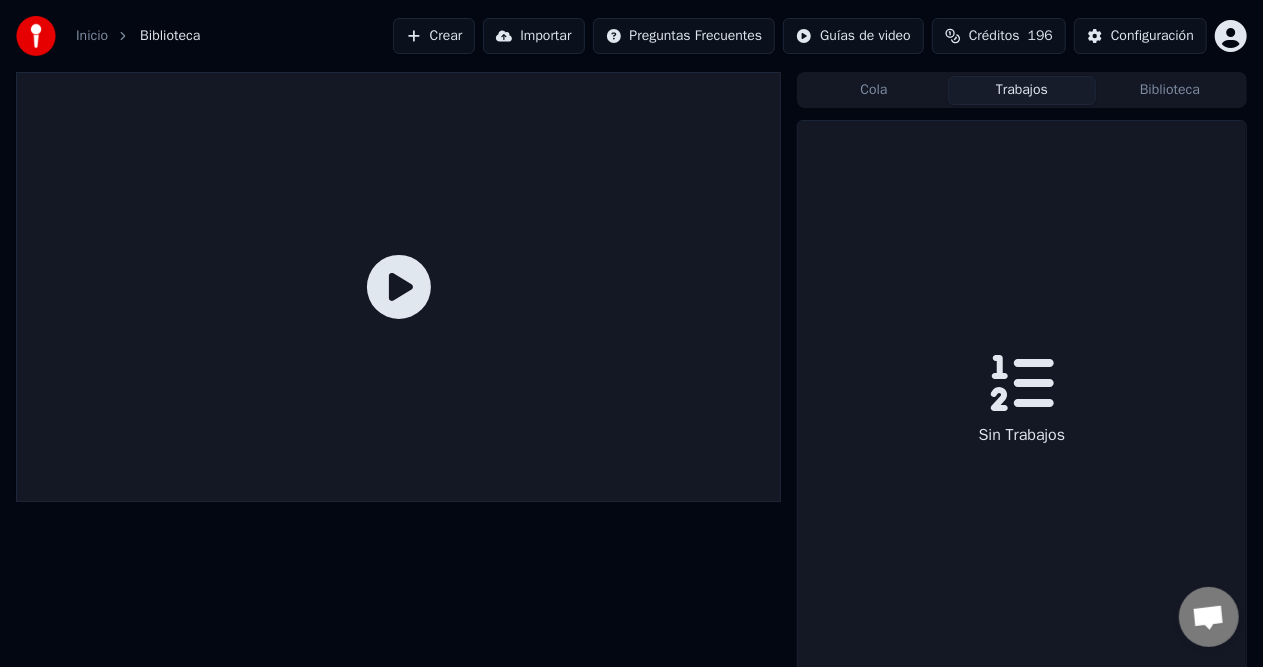 click on "Cola Trabajos Biblioteca" at bounding box center [1022, 90] 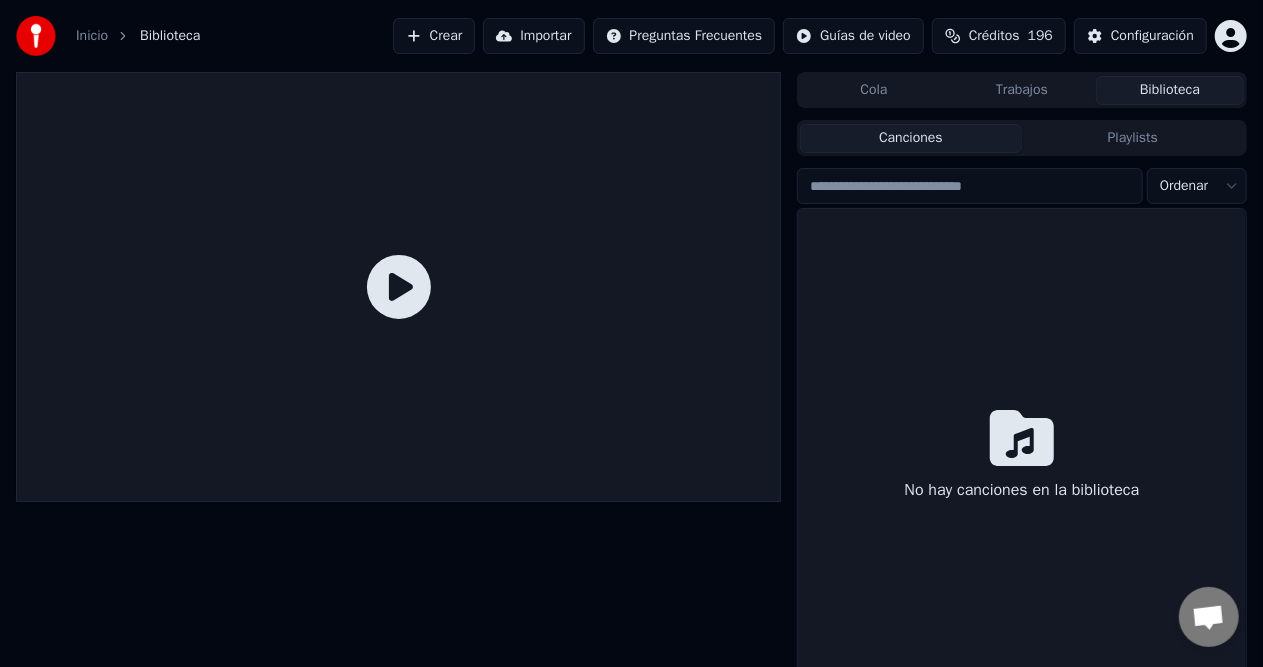 click on "Biblioteca" at bounding box center [1170, 90] 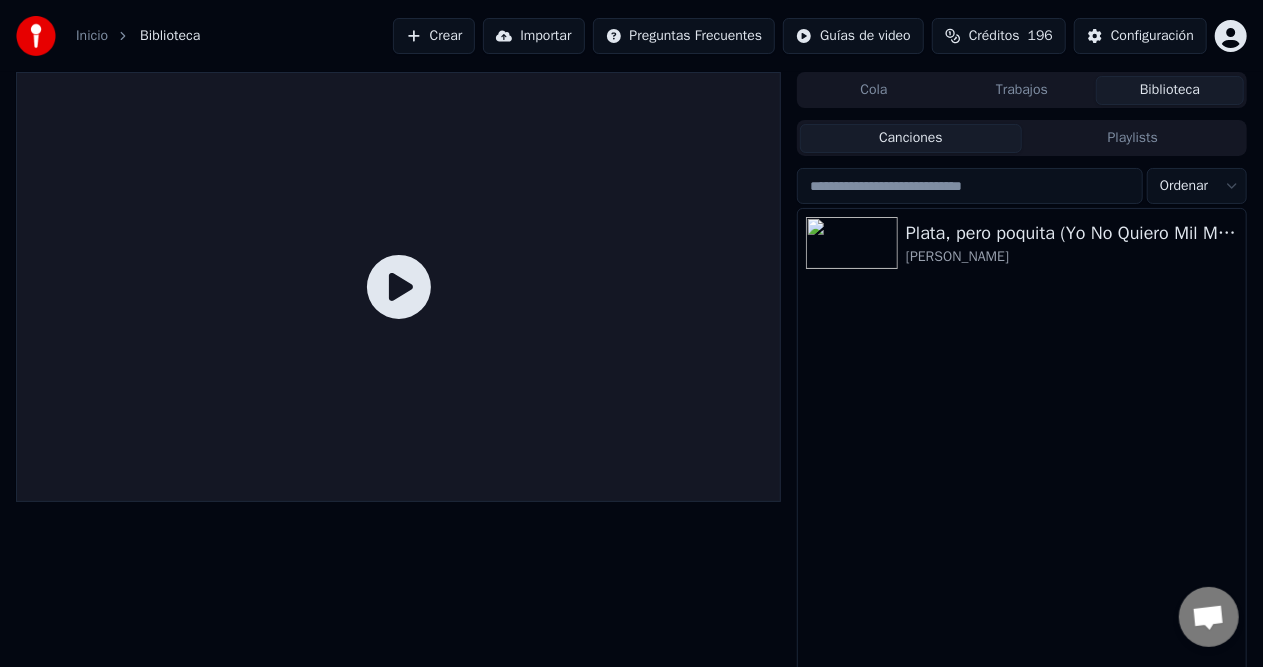 click on "Playlists" at bounding box center [1133, 138] 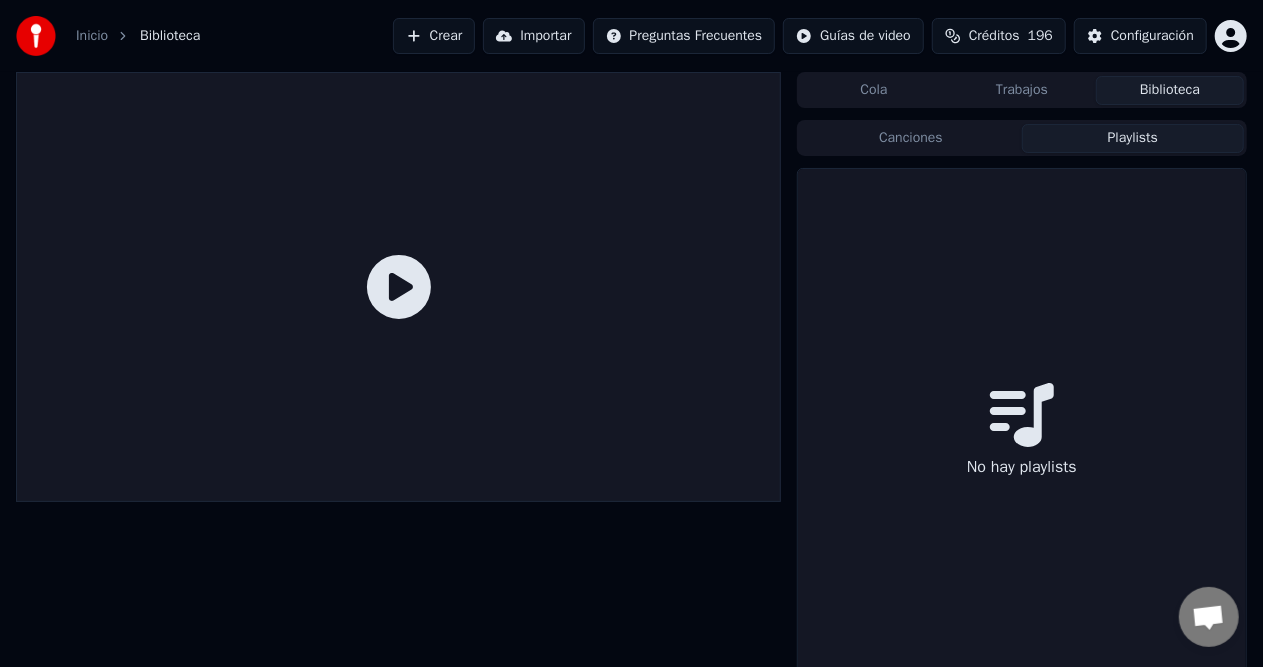 click on "Canciones" at bounding box center [911, 138] 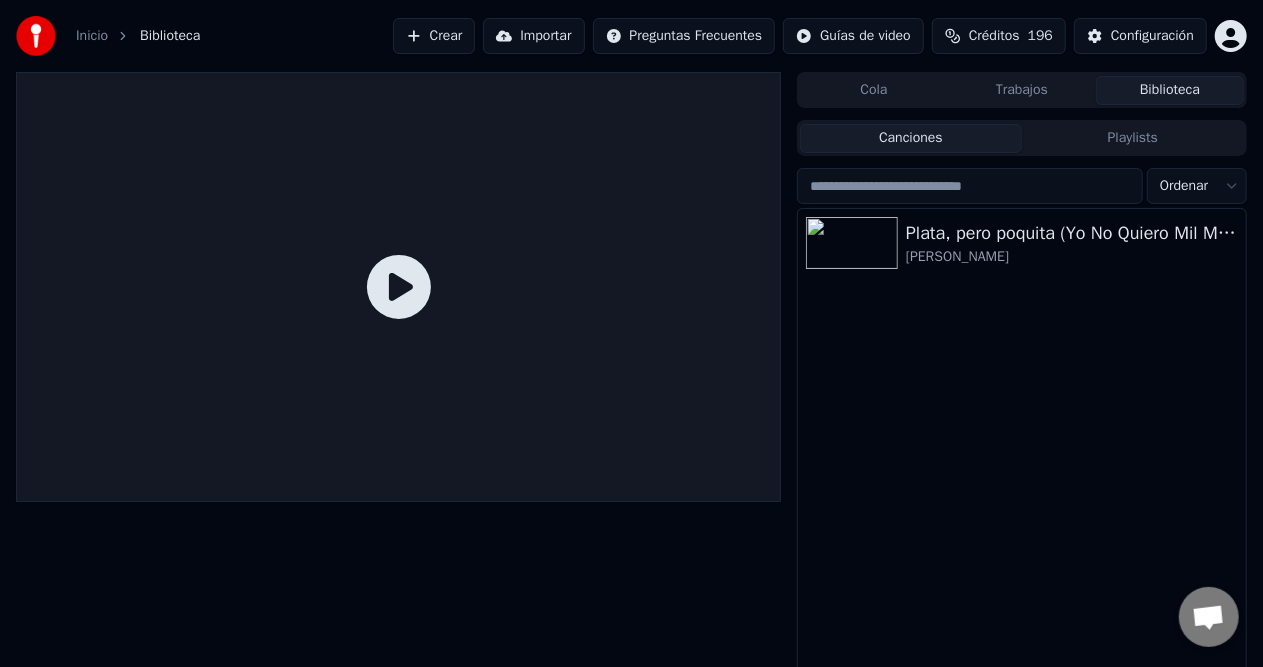 click on "Playlists" at bounding box center [1133, 138] 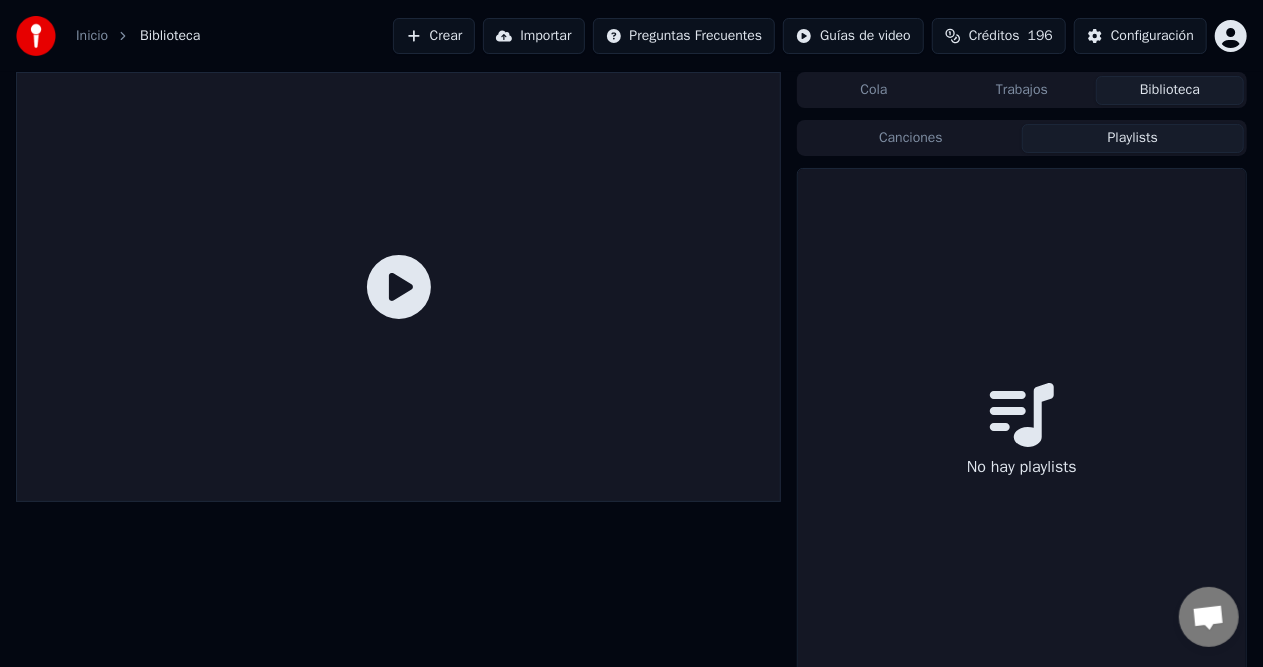 click on "Canciones" at bounding box center (911, 138) 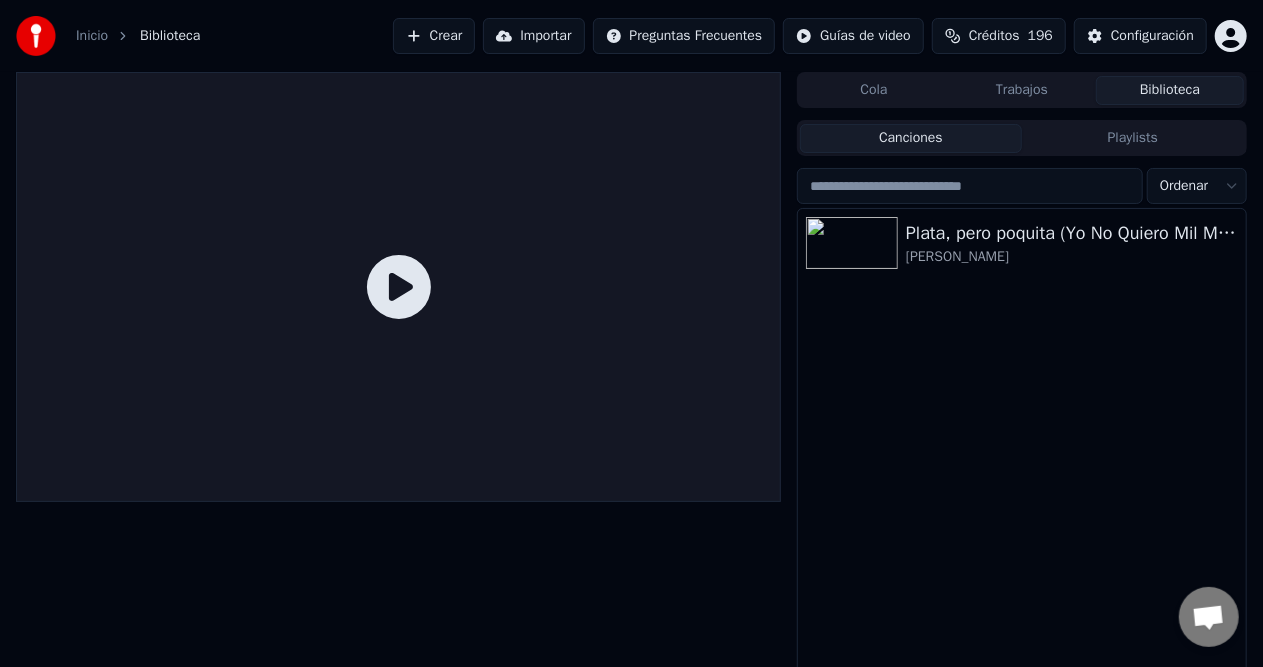 click on "Plata, pero poquita (Yo No Quiero Mil Millones) [PERSON_NAME]" at bounding box center (1022, 458) 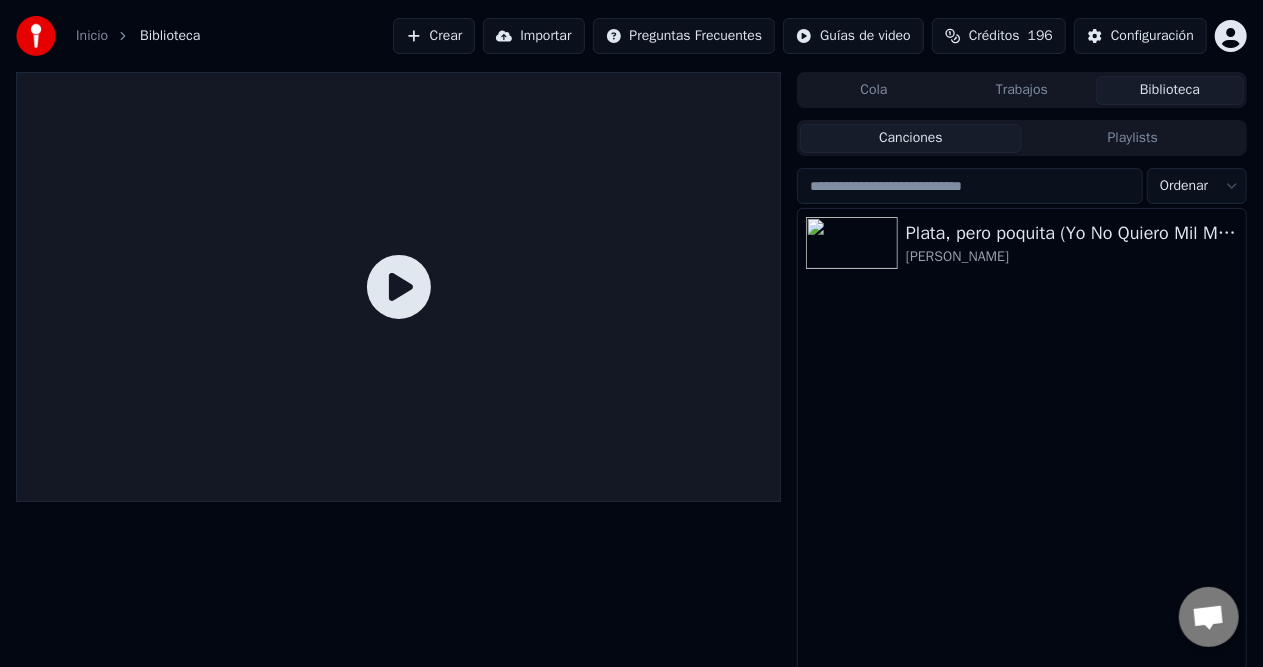 click on "Playlists" at bounding box center (1133, 138) 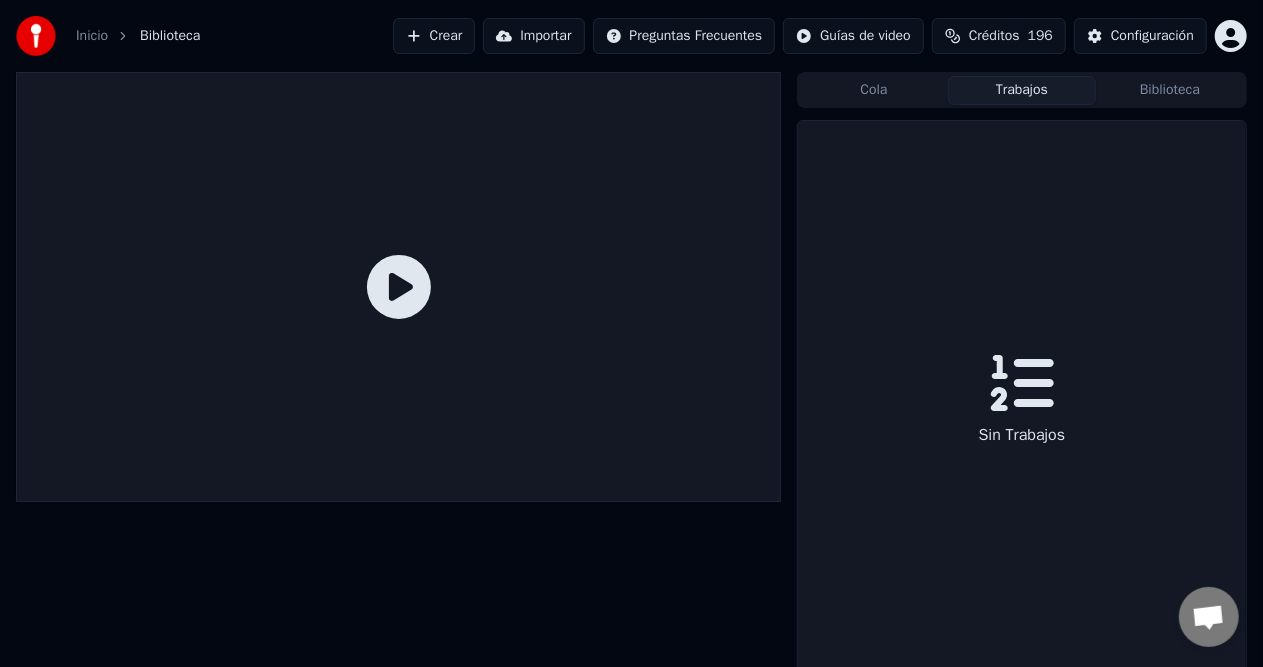click on "Trabajos" at bounding box center [1022, 90] 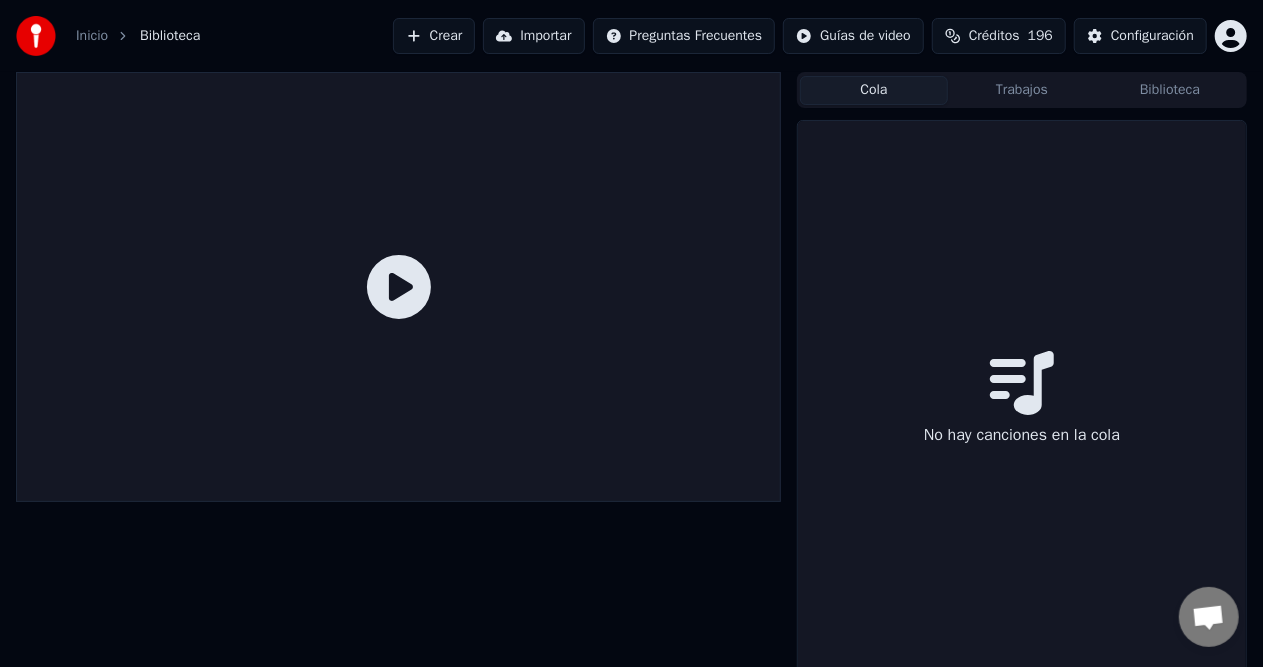 click on "Cola" at bounding box center (874, 90) 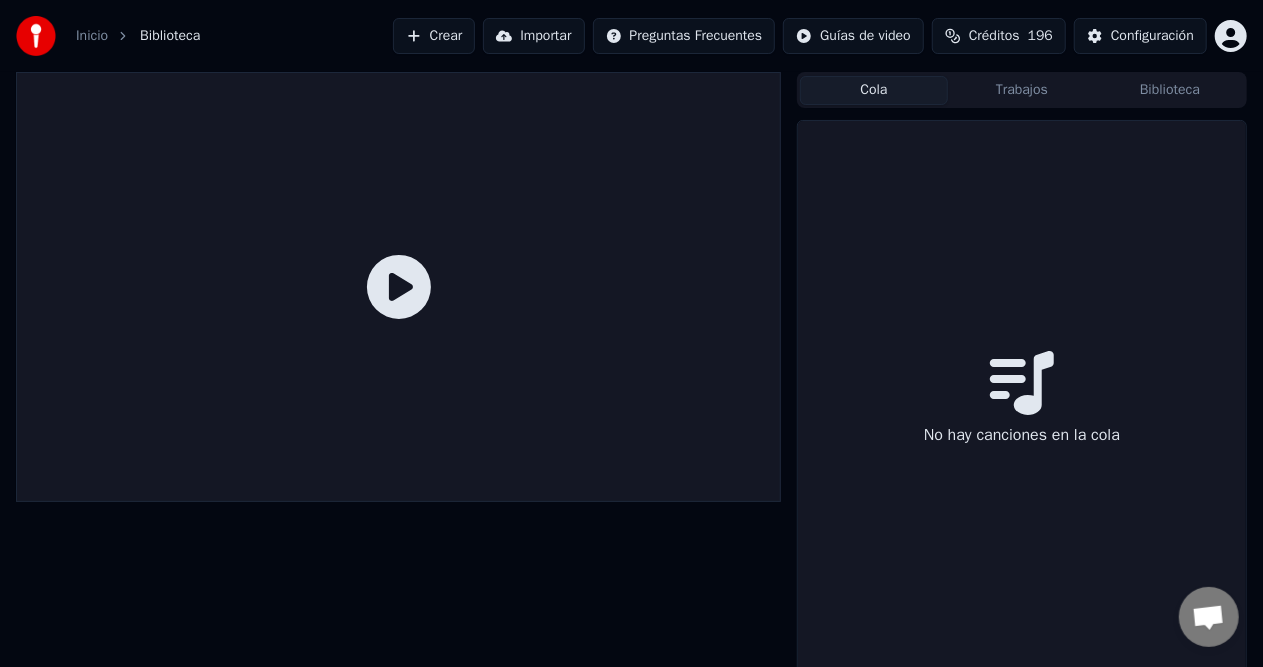 click on "Trabajos" at bounding box center (1022, 90) 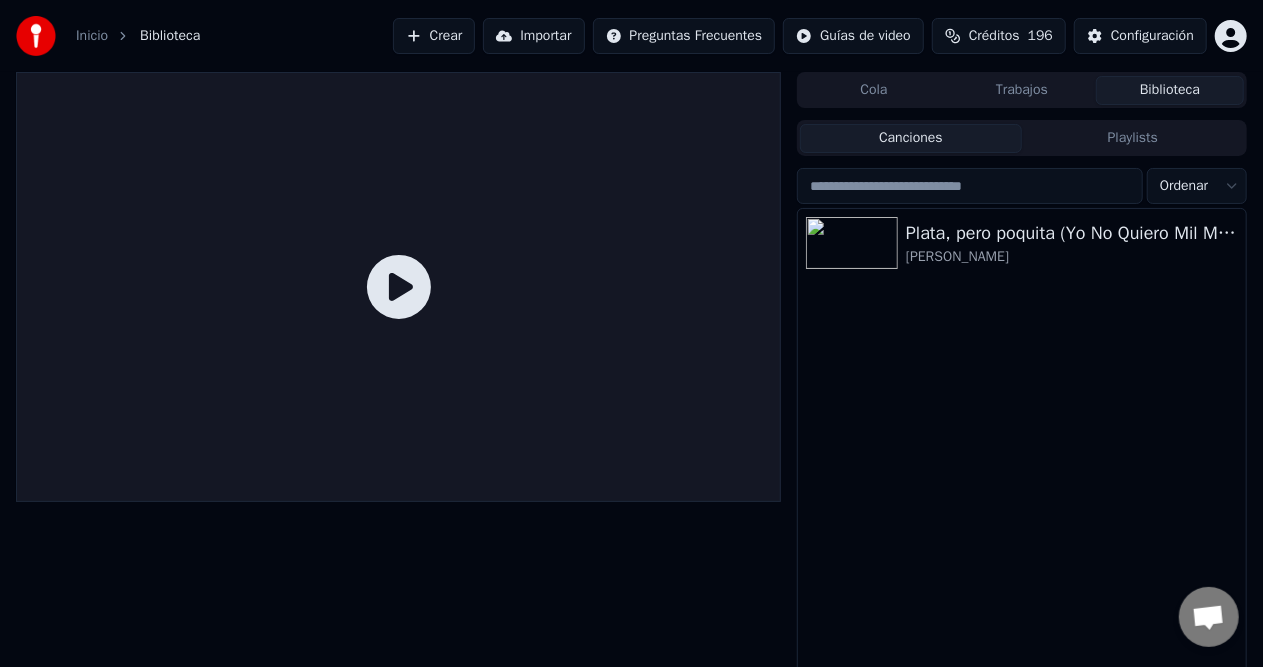 click at bounding box center (970, 186) 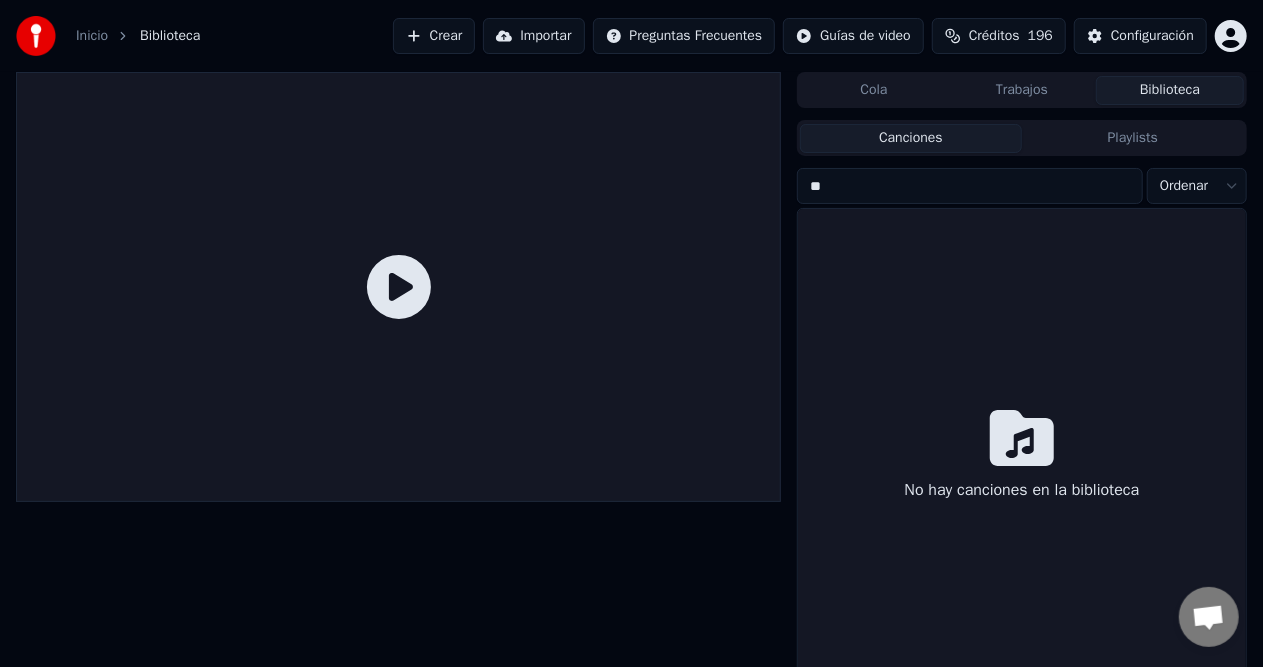 type on "*" 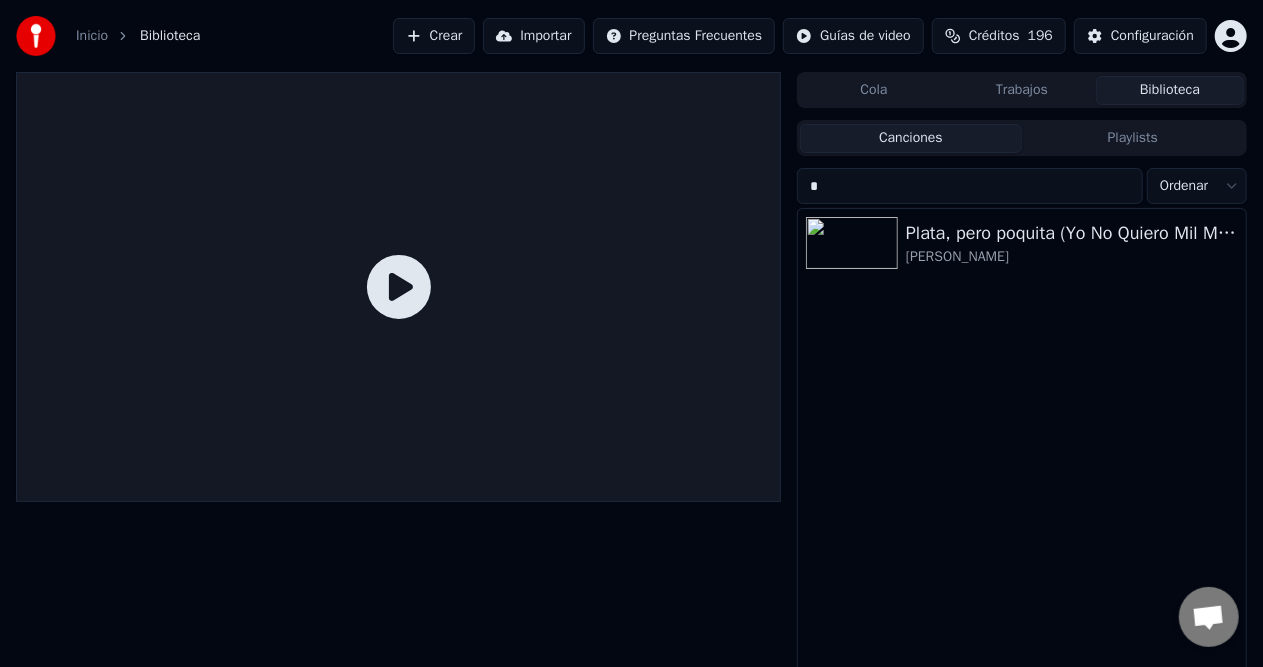 type 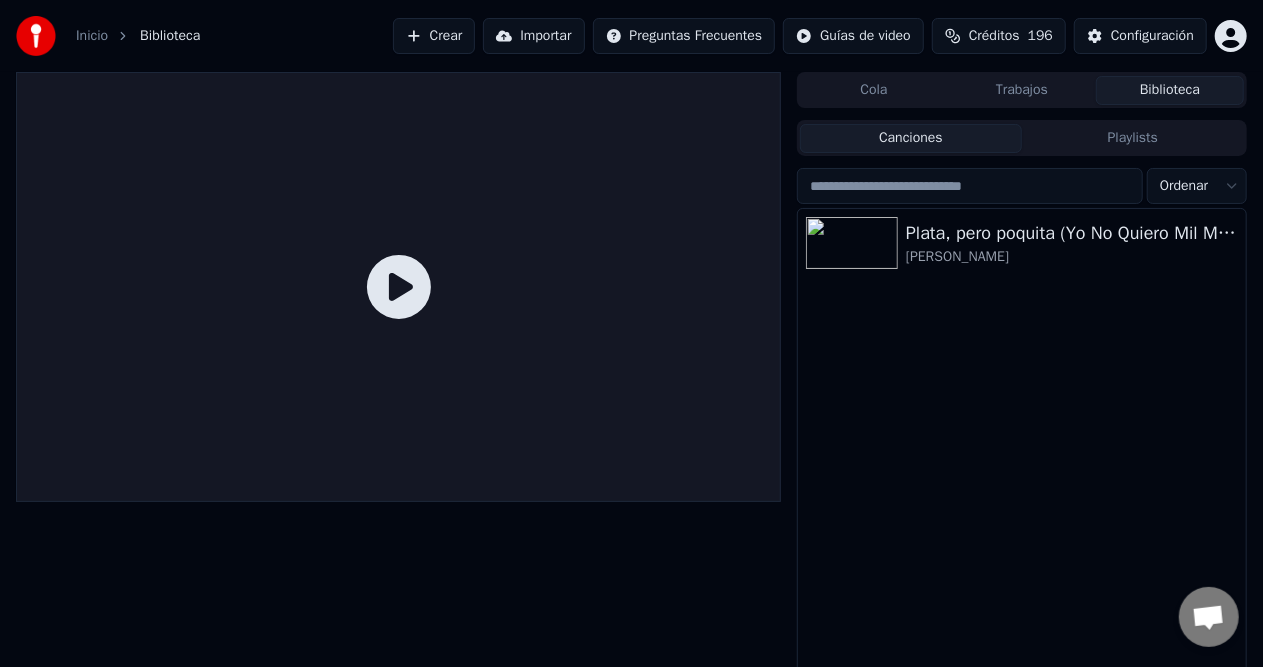 drag, startPoint x: 1084, startPoint y: 434, endPoint x: 1091, endPoint y: 420, distance: 15.652476 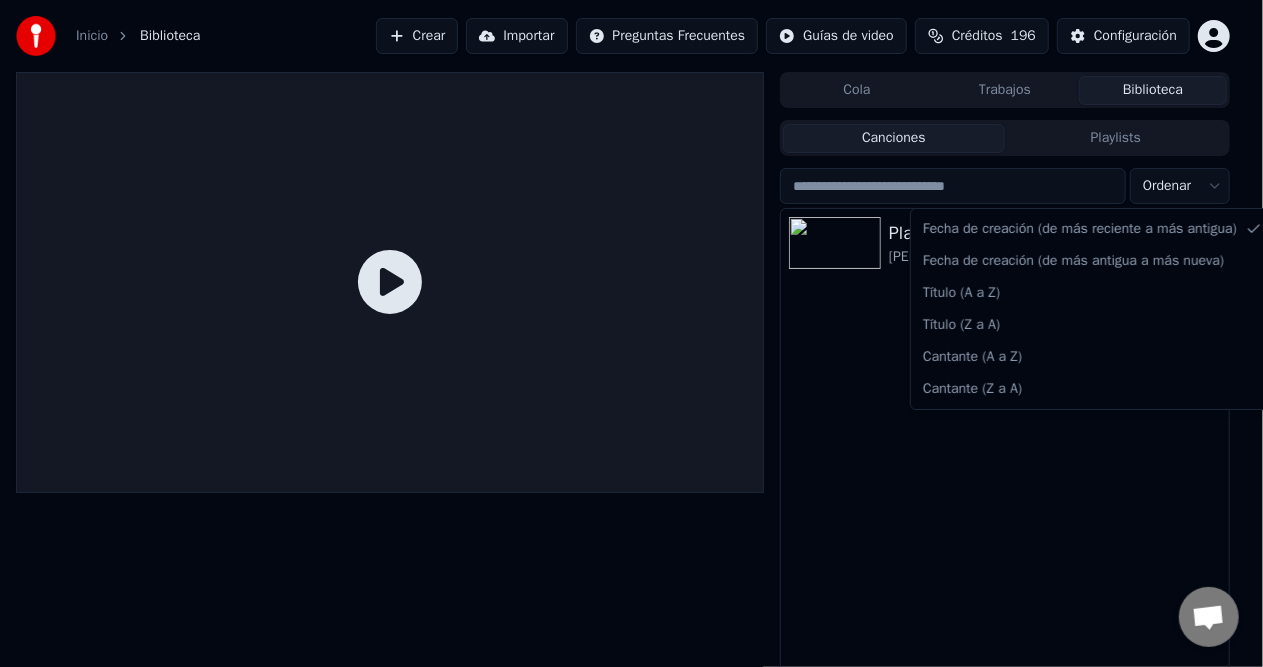 click on "Inicio Biblioteca Crear Importar Preguntas Frecuentes Guías de video Créditos 196 Configuración Cola Trabajos Biblioteca Canciones Playlists Ordenar Plata, pero poquita (Yo No Quiero Mil Millones) José Arbey Loaiza Fecha de creación (de más reciente a más antigua) Fecha de creación (de más antigua a más nueva) Título (A a Z) Título (Z a A) Cantante (A a Z) Cantante (Z a A)" at bounding box center (631, 333) 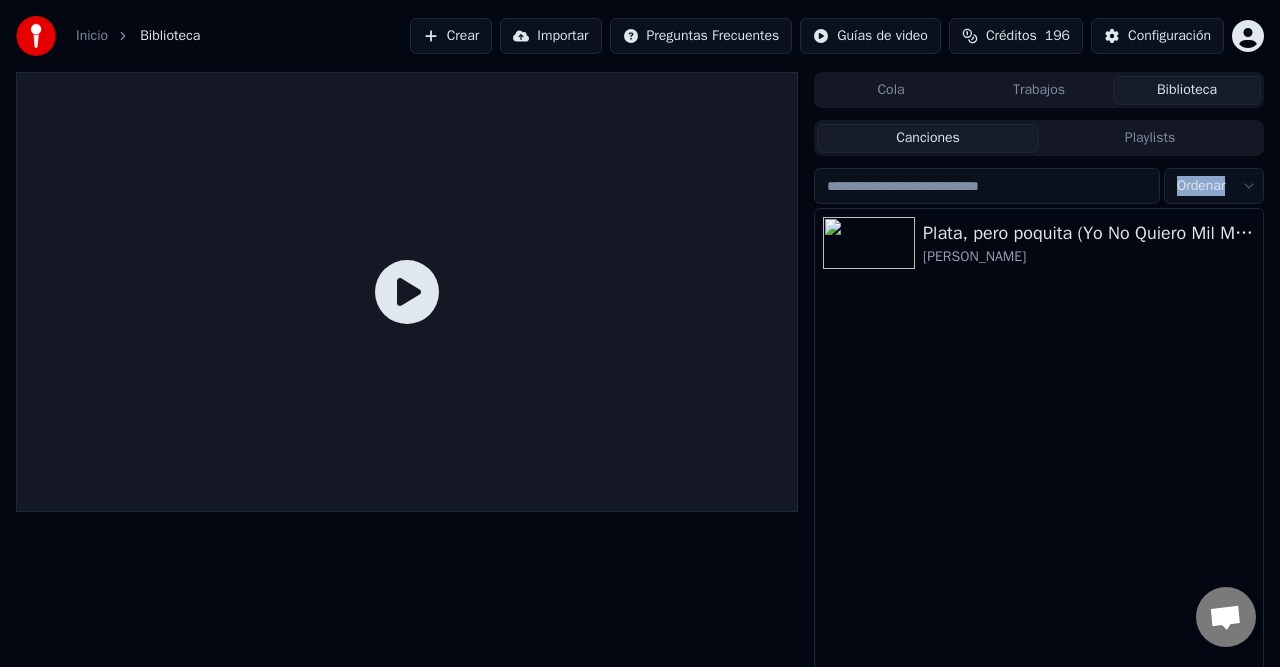 click on "Inicio Biblioteca Crear Importar Preguntas Frecuentes Guías de video Créditos 196 Configuración Cola Trabajos Biblioteca Canciones Playlists Ordenar Plata, pero poquita (Yo No Quiero Mil Millones) José Arbey Loaiza" at bounding box center [640, 333] 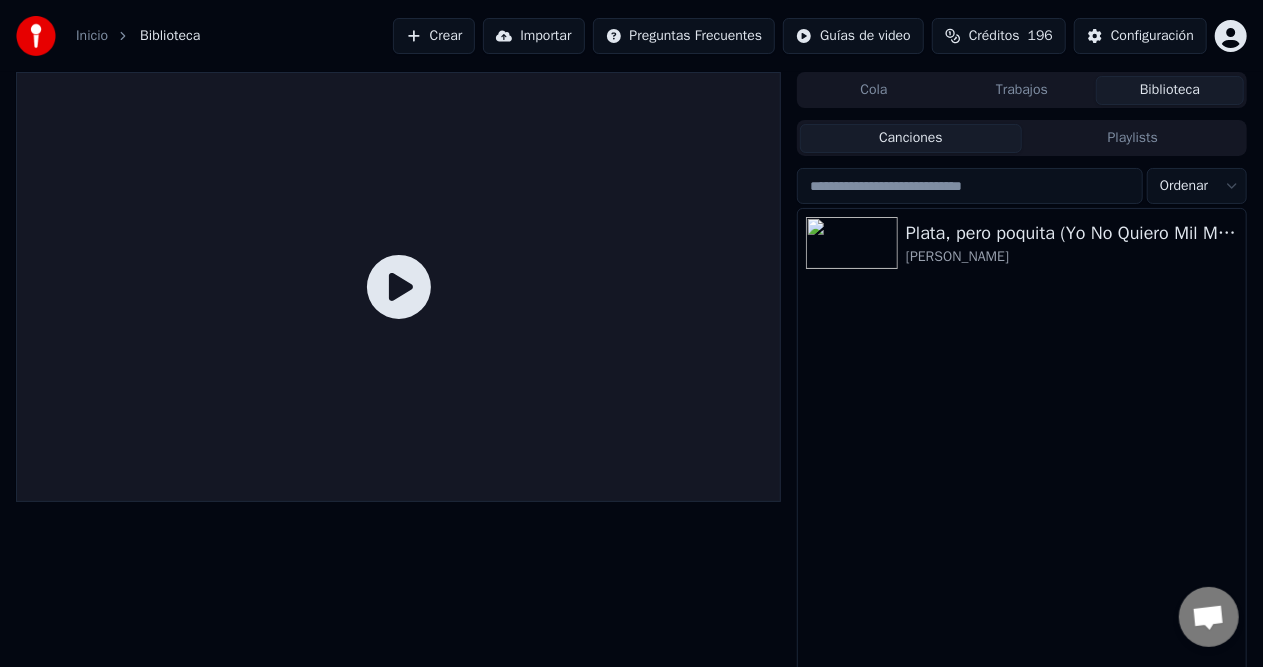 click on "Canciones Playlists" at bounding box center [1022, 138] 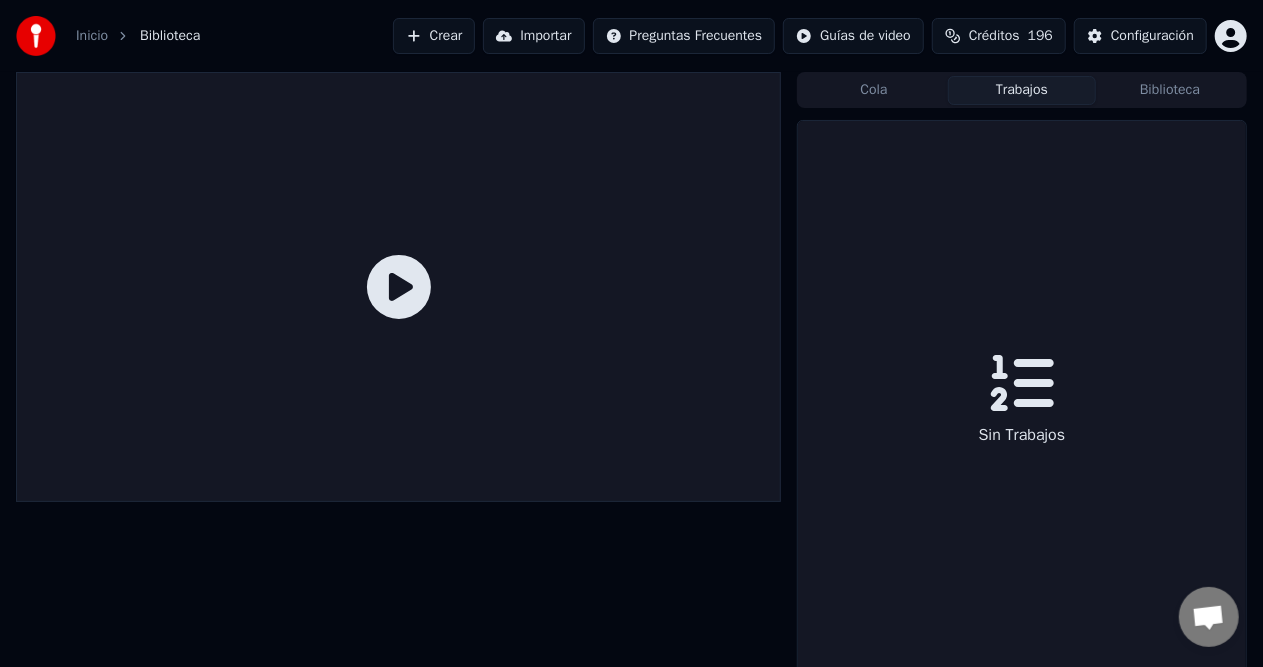 click on "Trabajos" at bounding box center (1022, 90) 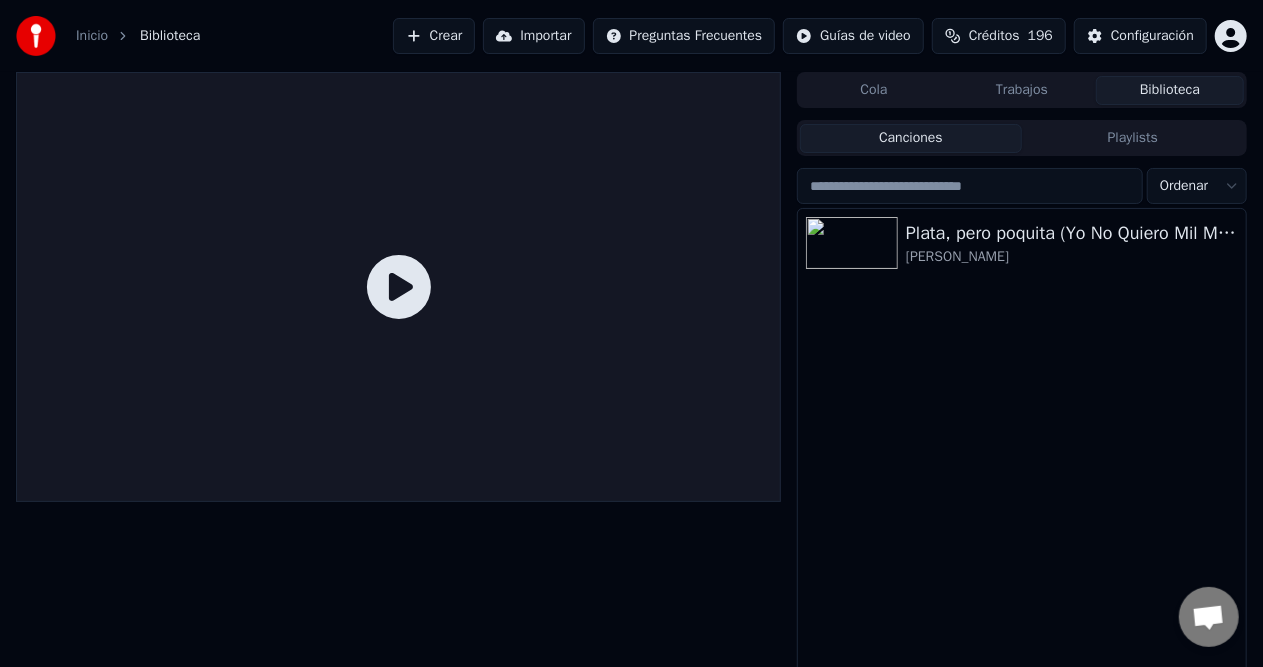 click on "Plata, pero poquita (Yo No Quiero Mil Millones) José Arbey Loaiza" at bounding box center [1022, 458] 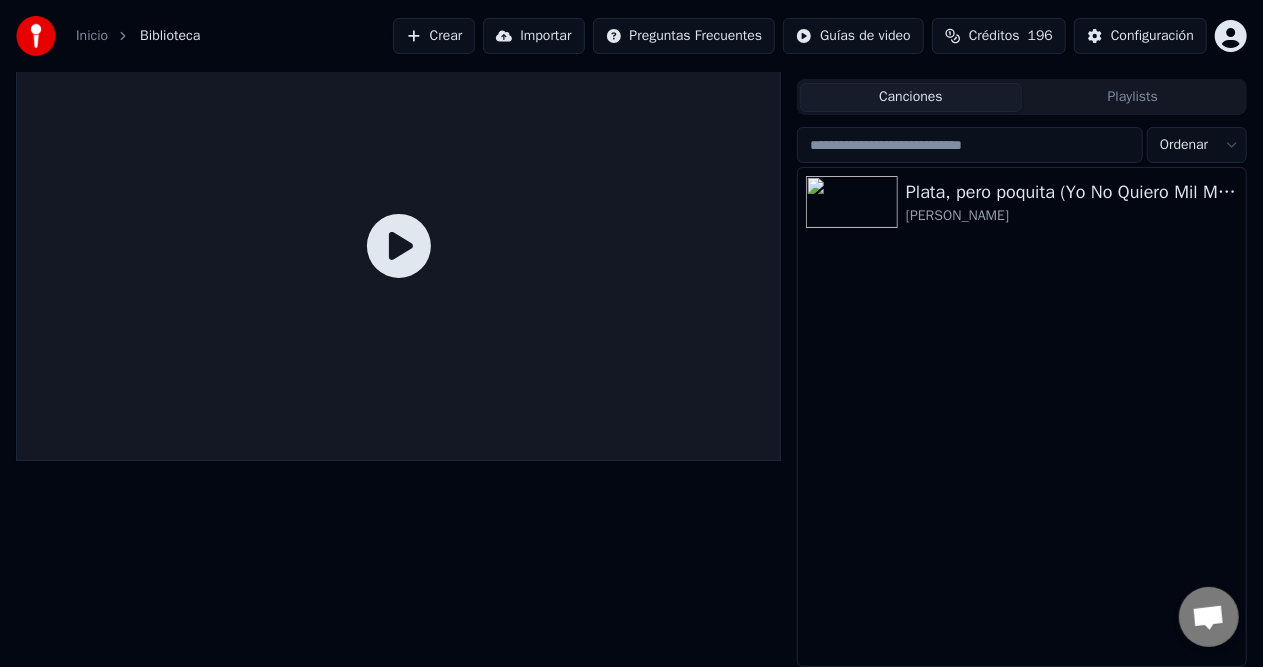 click on "Plata, pero poquita (Yo No Quiero Mil Millones) José Arbey Loaiza" at bounding box center (1022, 417) 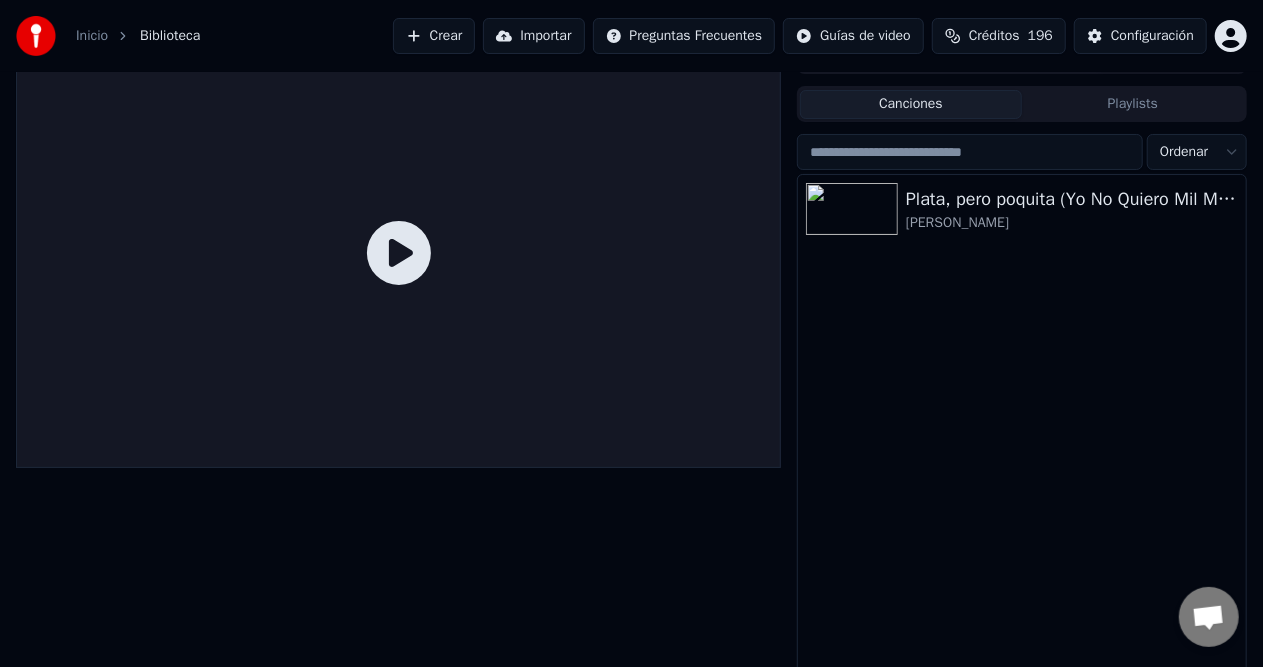 click on "Canciones" at bounding box center [911, 104] 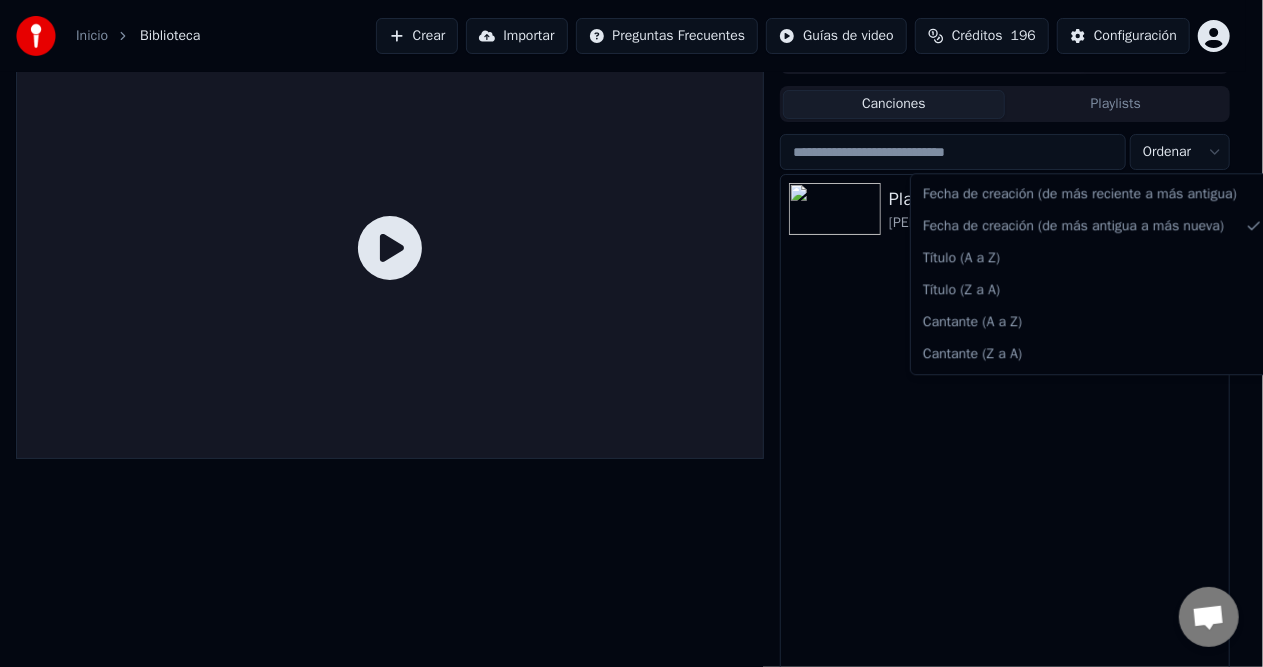 click on "Inicio Biblioteca Crear Importar Preguntas Frecuentes Guías de video Créditos 196 Configuración Cola Trabajos Biblioteca Canciones Playlists Ordenar Plata, pero poquita (Yo No Quiero Mil Millones) José Arbey Loaiza Fecha de creación (de más reciente a más antigua) Fecha de creación (de más antigua a más nueva) Título (A a Z) Título (Z a A) Cantante (A a Z) Cantante (Z a A)" at bounding box center [631, 299] 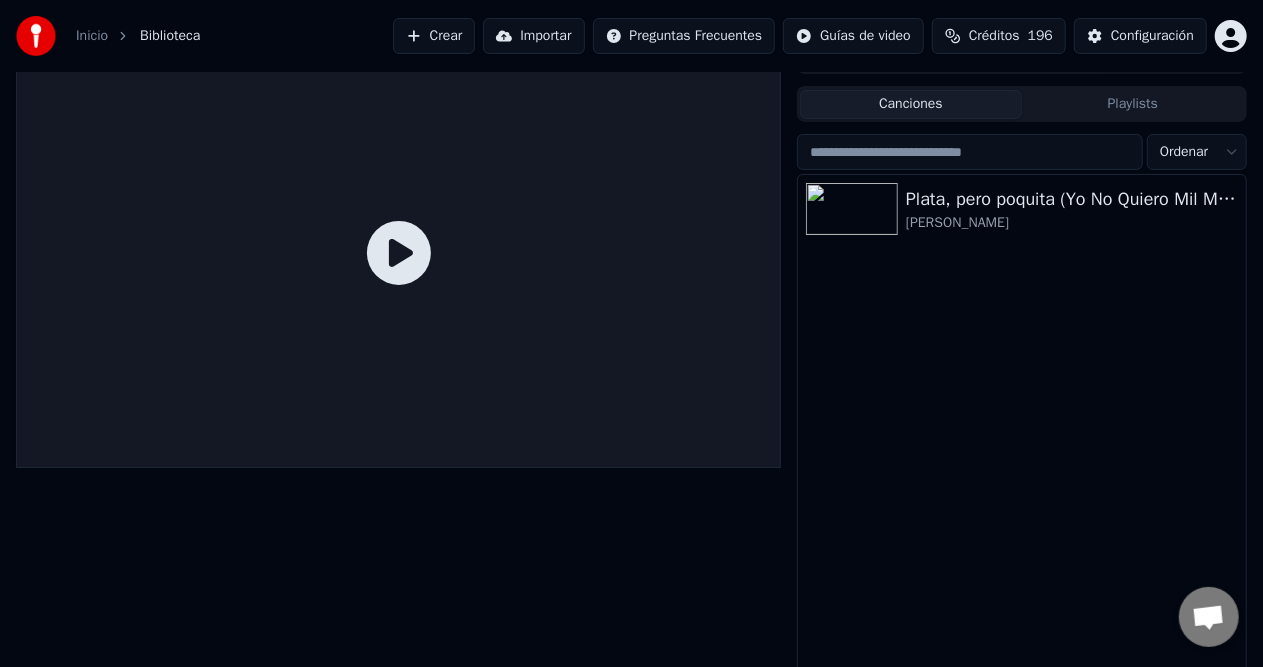 click on "Plata, pero poquita (Yo No Quiero Mil Millones) José Arbey Loaiza" at bounding box center (1022, 424) 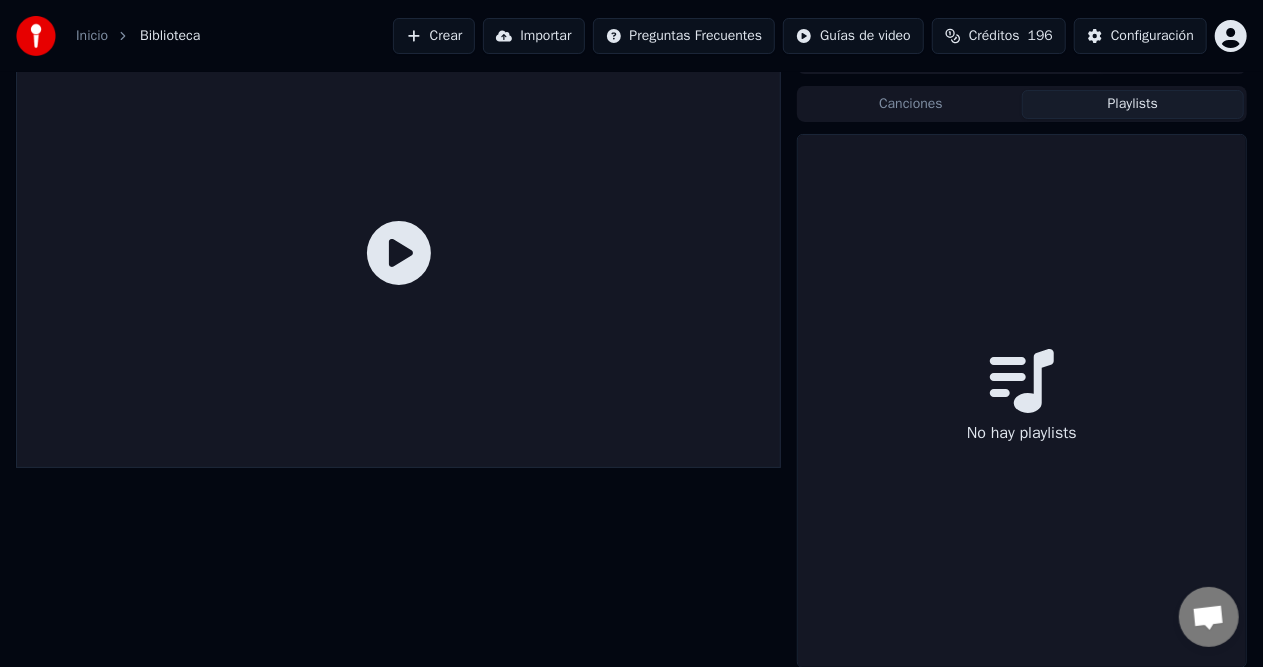 click on "Canciones" at bounding box center [911, 104] 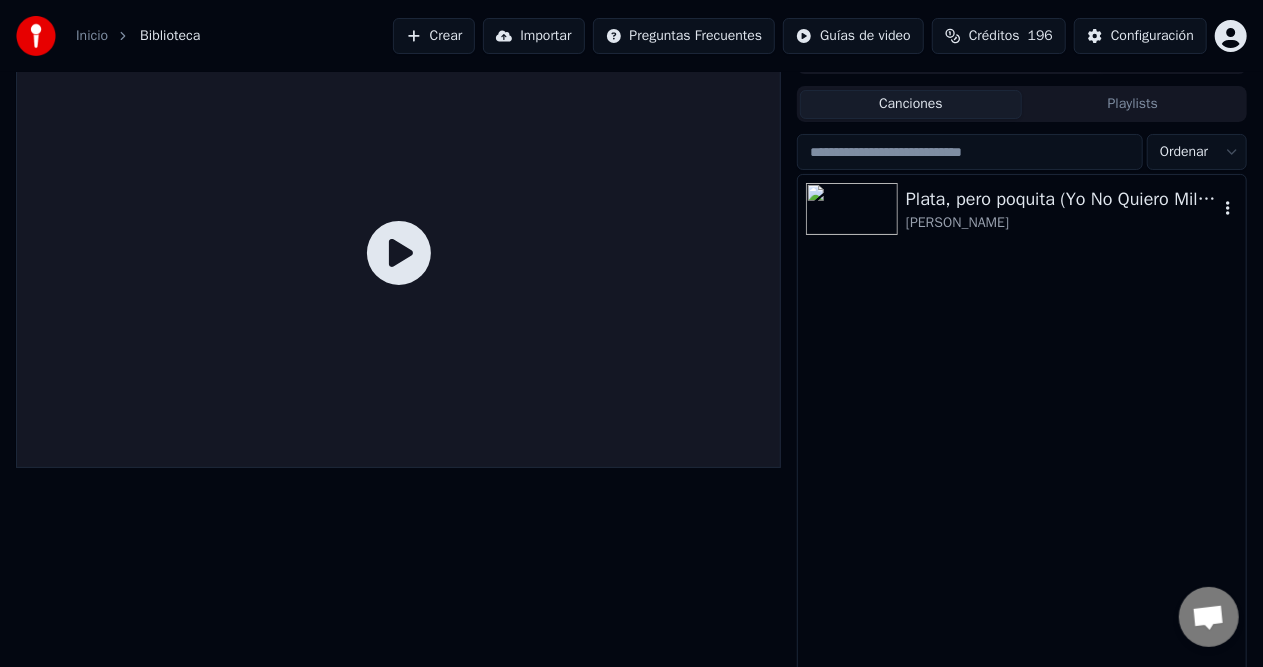 click on "Plata, pero poquita (Yo No Quiero Mil Millones) José Arbey Loaiza" at bounding box center [1022, 424] 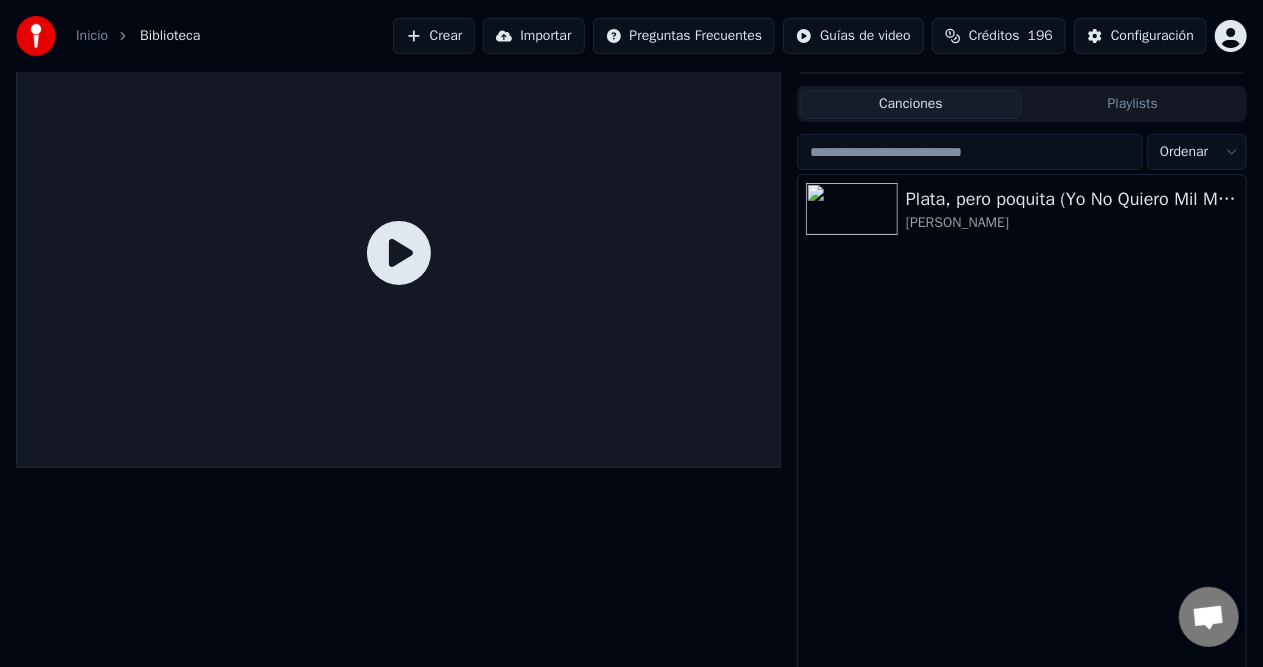 click on "Inicio Biblioteca Crear Importar Preguntas Frecuentes Guías de video Créditos 196 Configuración Cola Trabajos Biblioteca Canciones Playlists Ordenar Plata, pero poquita (Yo No Quiero Mil Millones) José Arbey Loaiza" at bounding box center [631, 299] 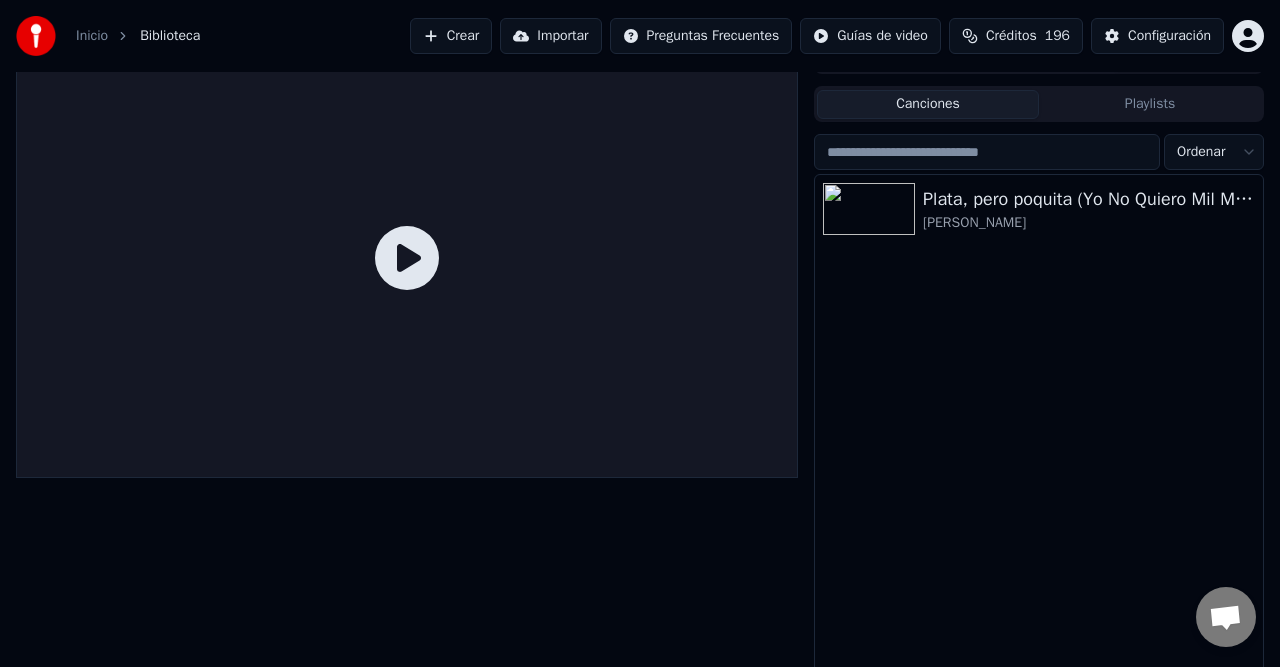 click on "Inicio Biblioteca Crear Importar Preguntas Frecuentes Guías de video Créditos 196 Configuración Cola Trabajos Biblioteca Canciones Playlists Ordenar Plata, pero poquita (Yo No Quiero Mil Millones) José Arbey Loaiza" at bounding box center (640, 299) 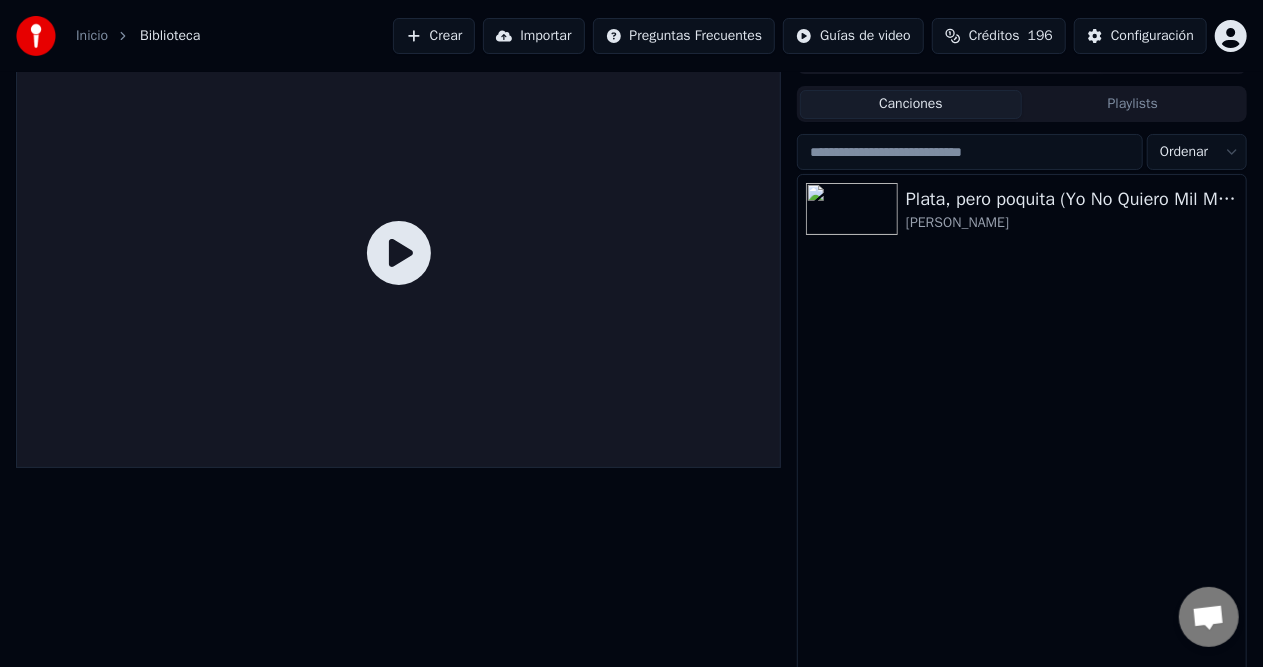 click on "Inicio Biblioteca Crear Importar Preguntas Frecuentes Guías de video Créditos 196 Configuración Cola Trabajos Biblioteca Canciones Playlists Ordenar Plata, pero poquita (Yo No Quiero Mil Millones) José Arbey Loaiza" at bounding box center [631, 299] 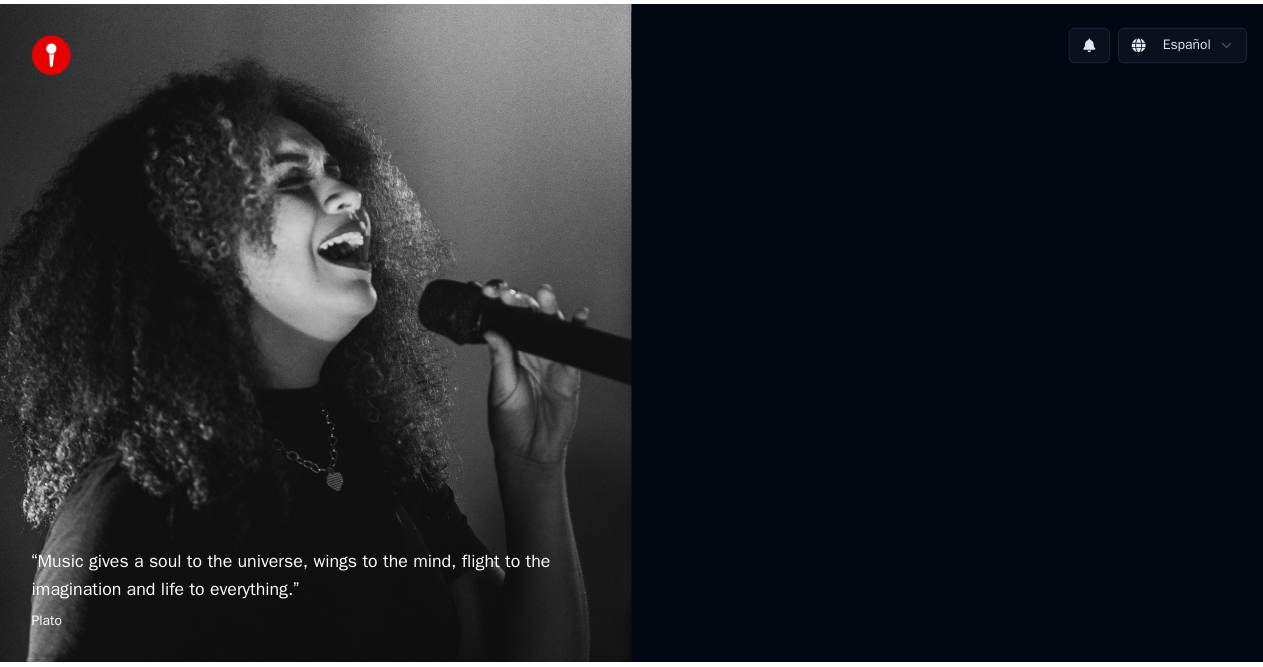 scroll, scrollTop: 0, scrollLeft: 0, axis: both 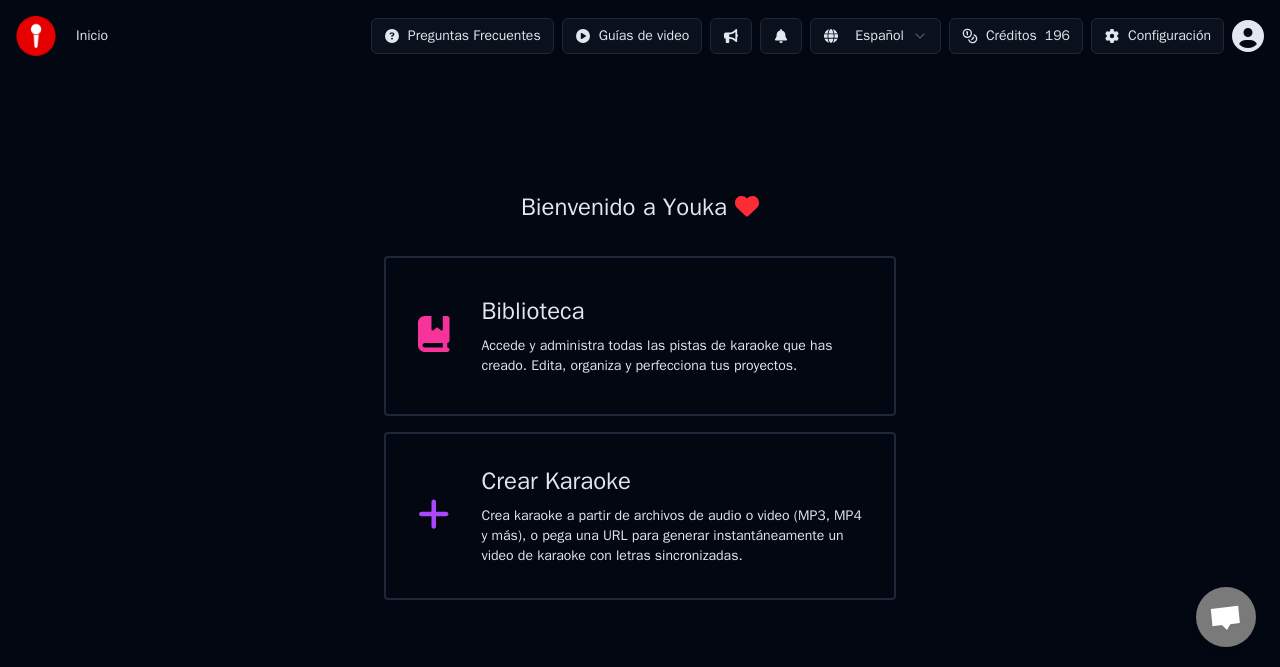 click on "Accede y administra todas las pistas de karaoke que has creado. Edita, organiza y perfecciona tus proyectos." at bounding box center [672, 356] 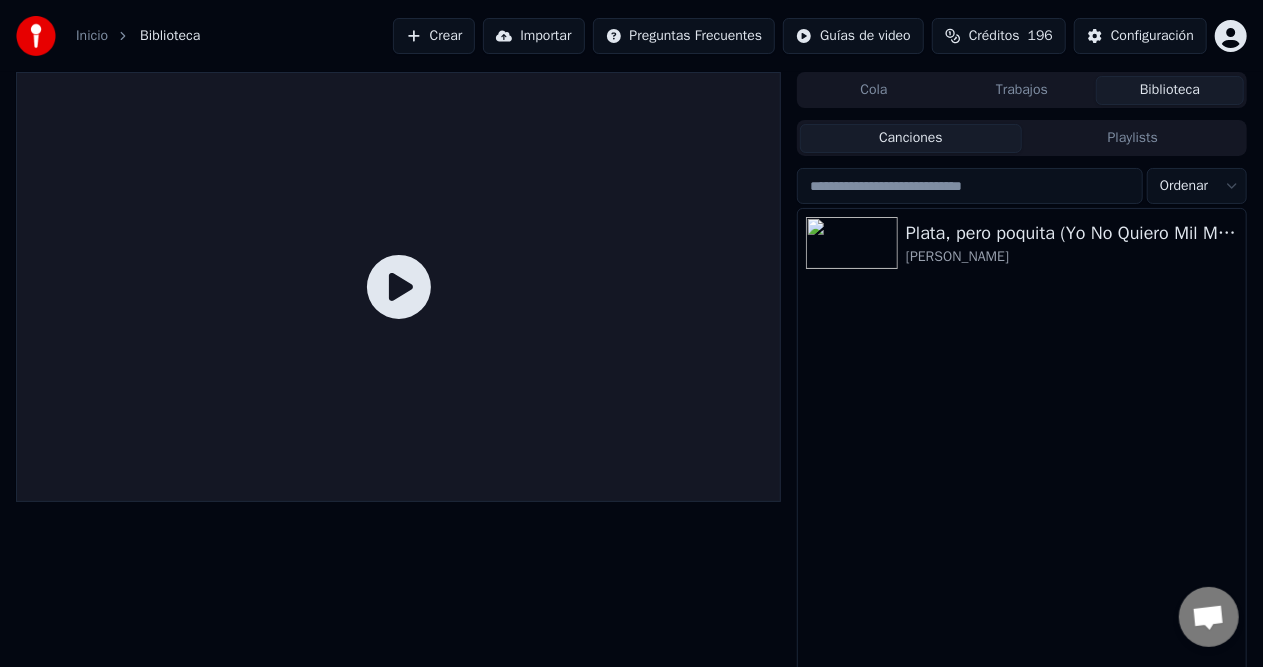 drag, startPoint x: 1060, startPoint y: 383, endPoint x: 1066, endPoint y: 361, distance: 22.803509 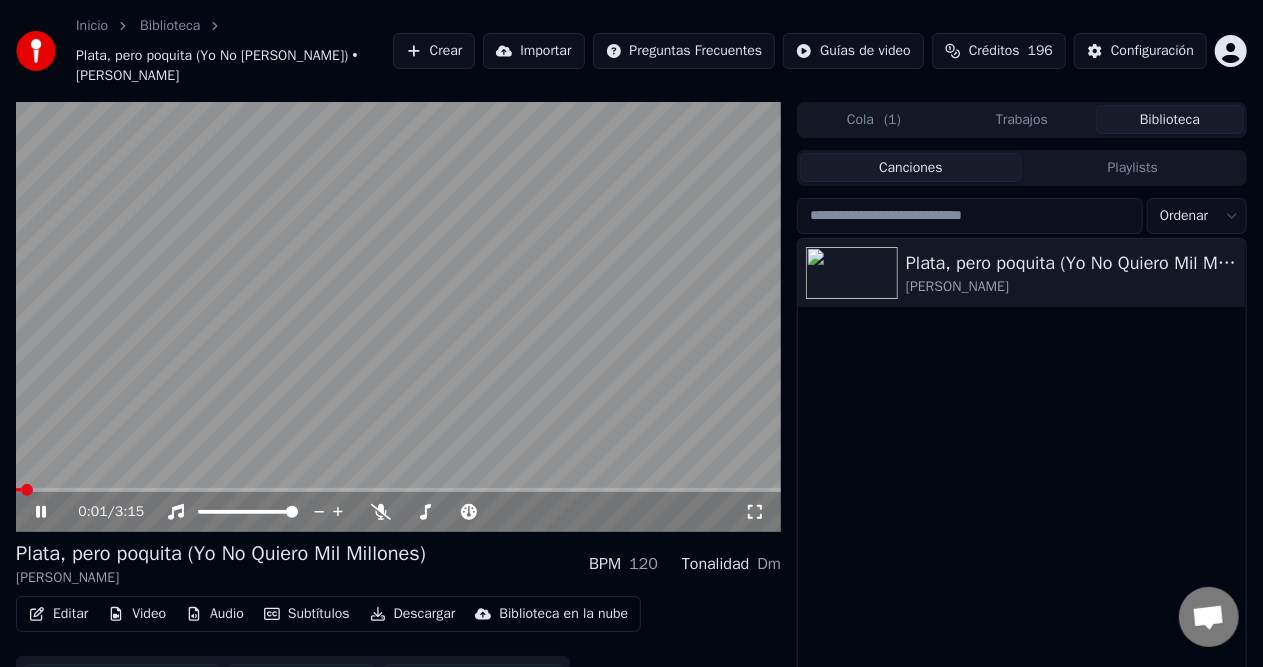 click 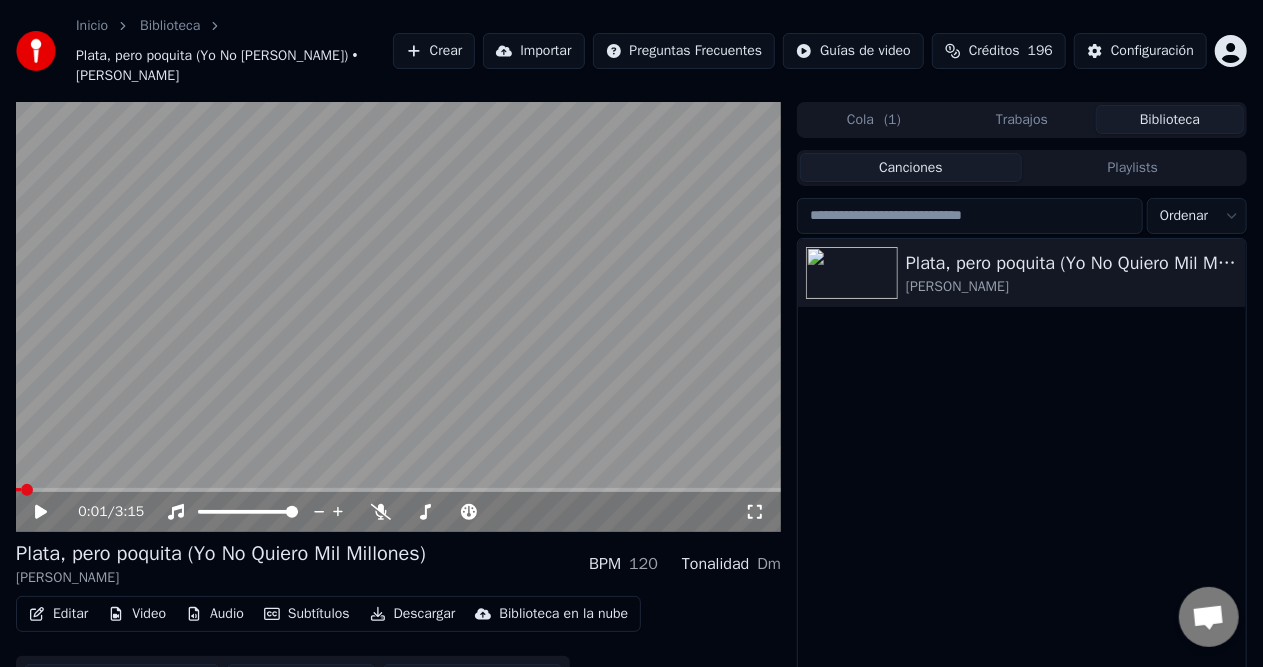 click on "Plata, pero poquita (Yo No Quiero Mil Millones) José Arbey Loaiza" at bounding box center [1022, 488] 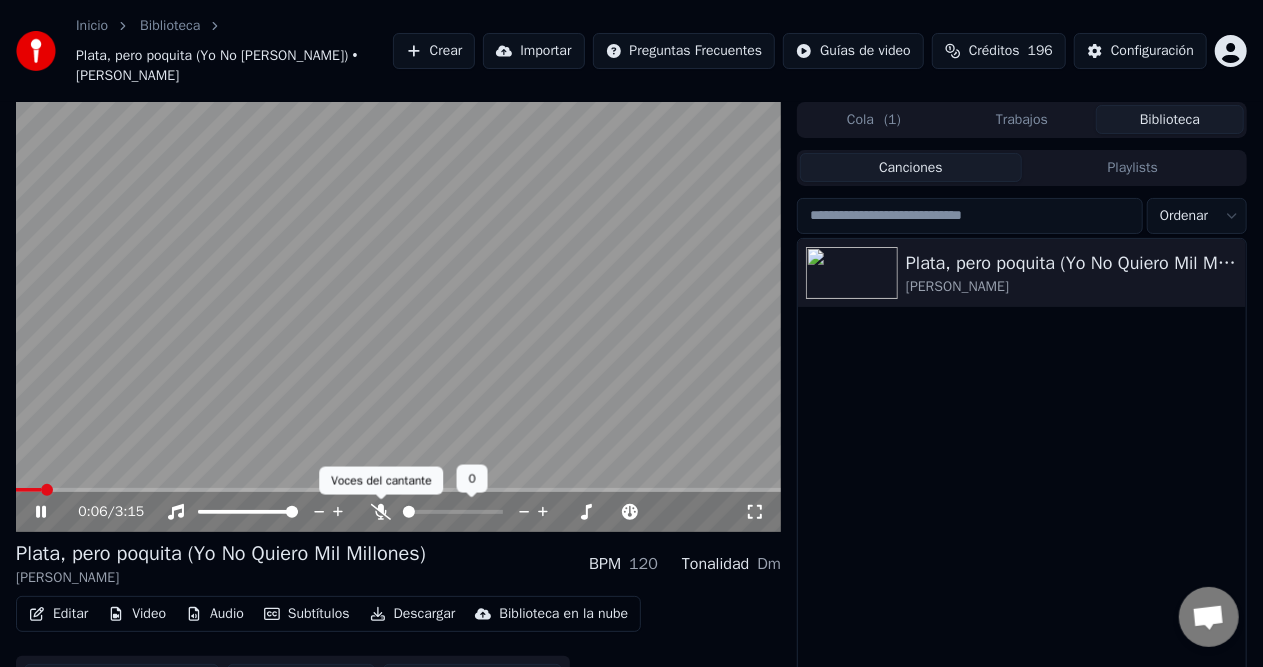 click 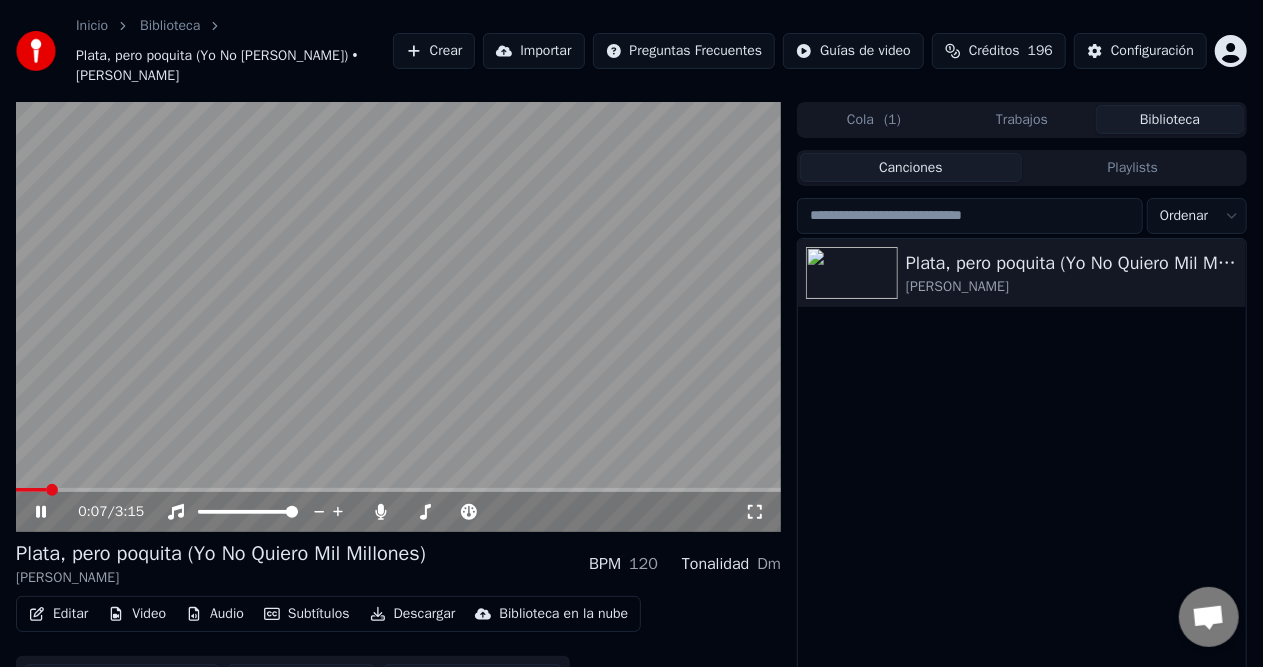 click 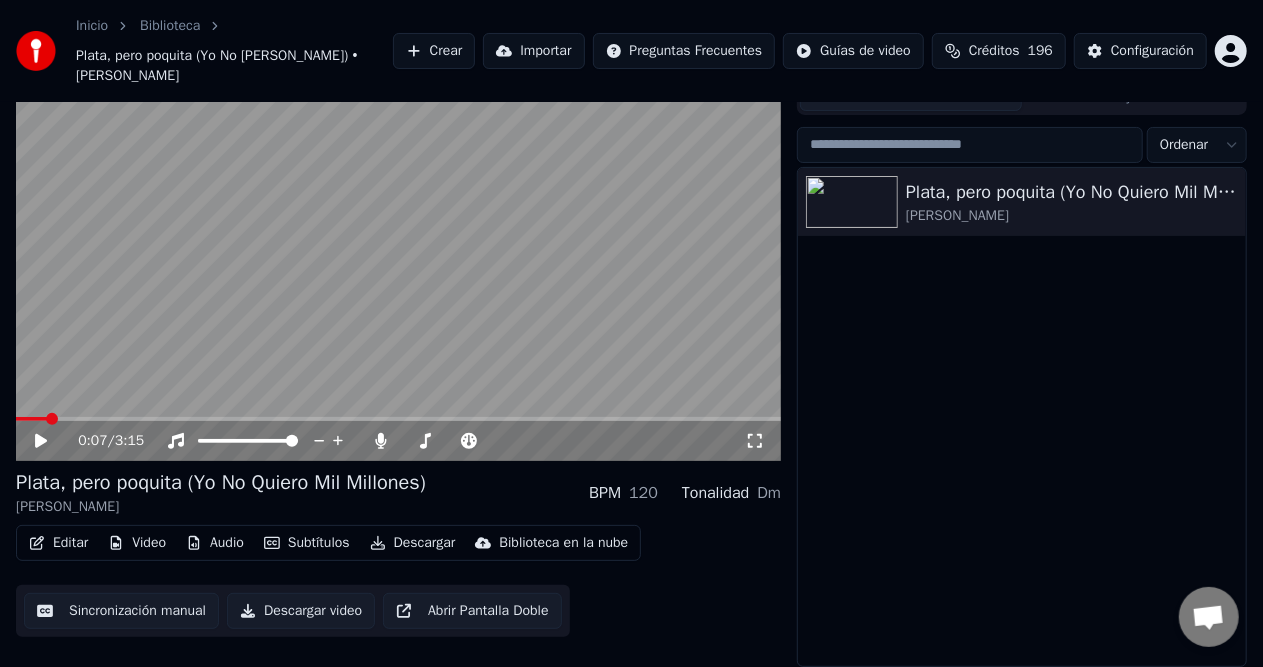 scroll, scrollTop: 0, scrollLeft: 0, axis: both 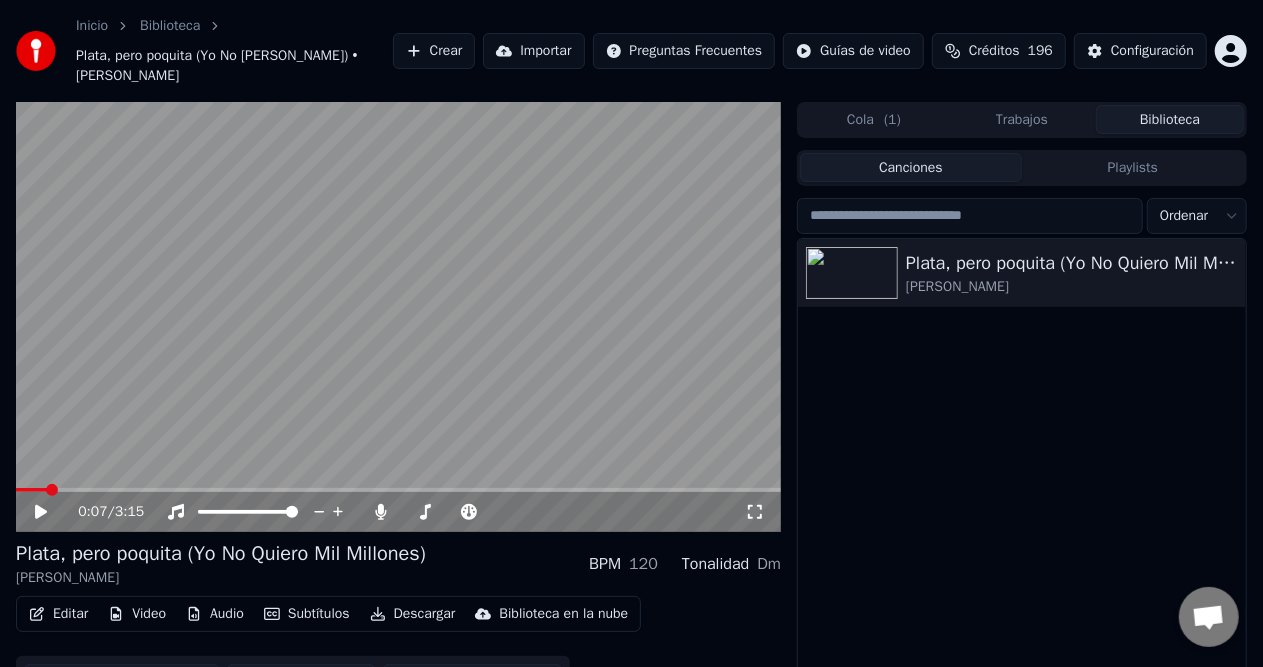 click on "Importar" at bounding box center [533, 51] 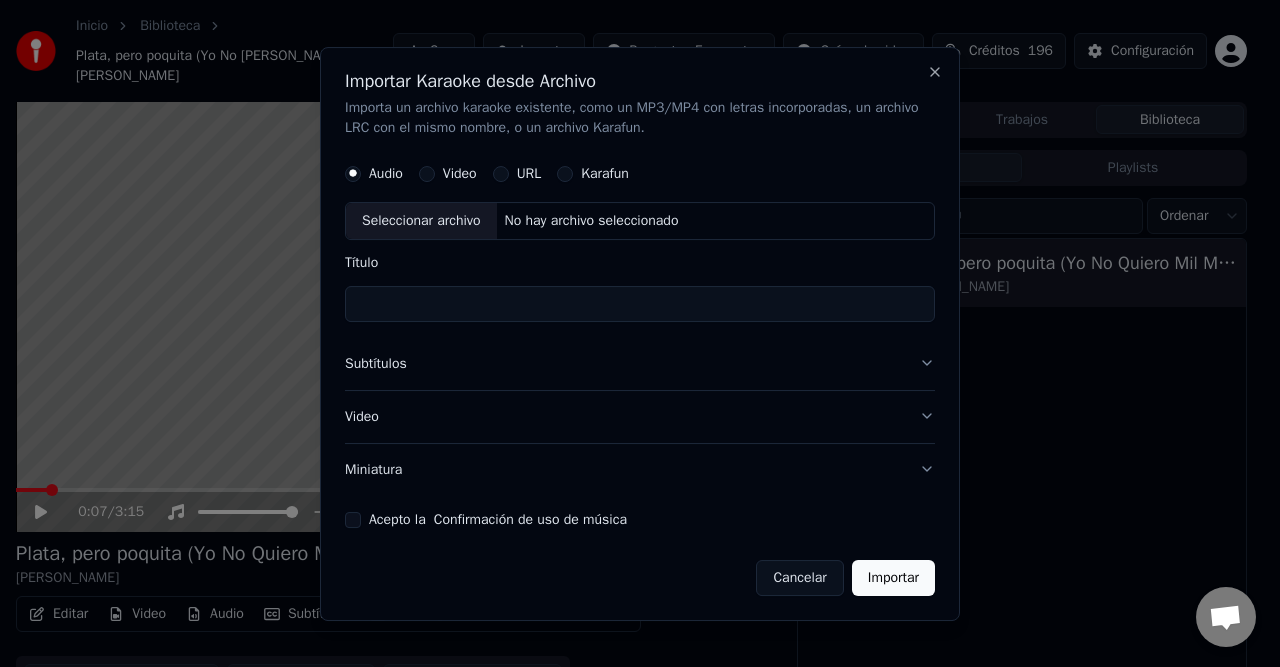 click on "Karafun" at bounding box center (605, 174) 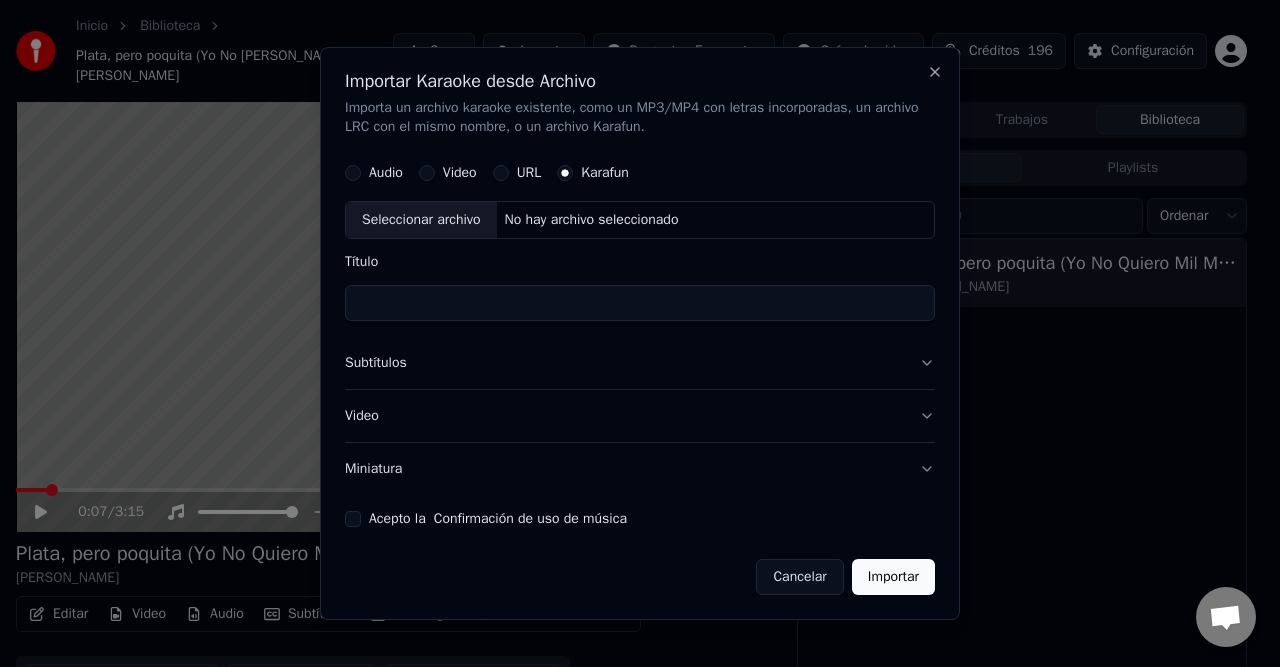 click on "URL" at bounding box center (529, 174) 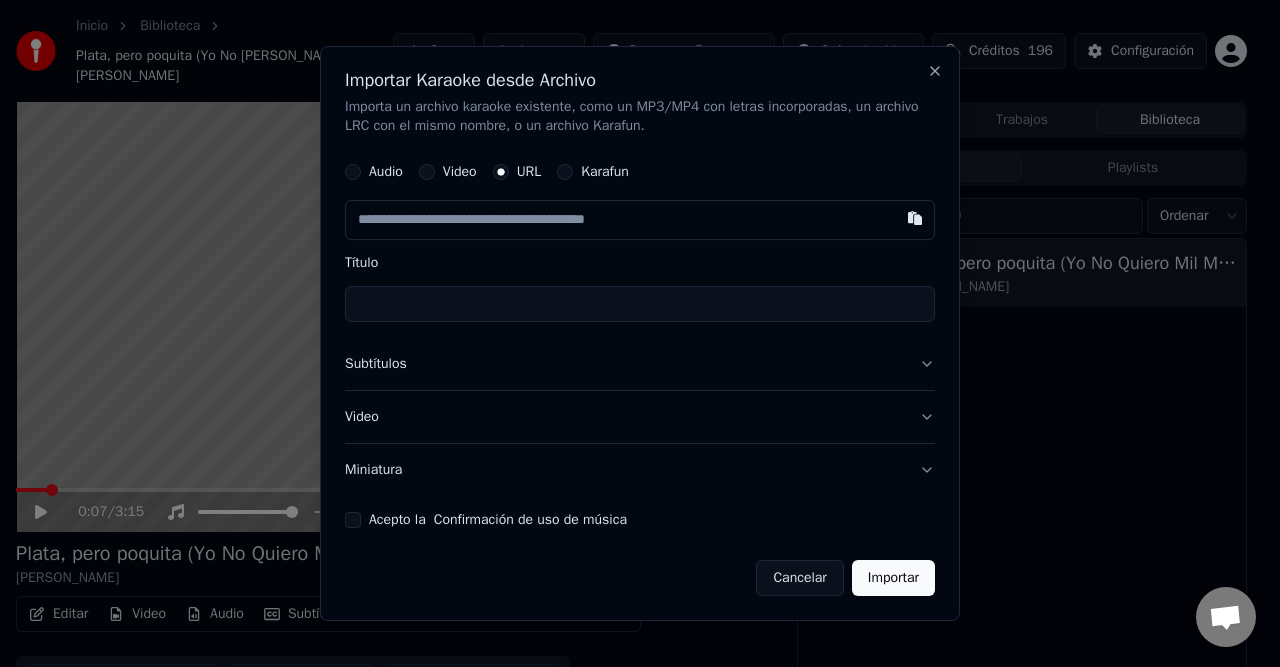 click on "Karafun" at bounding box center [605, 173] 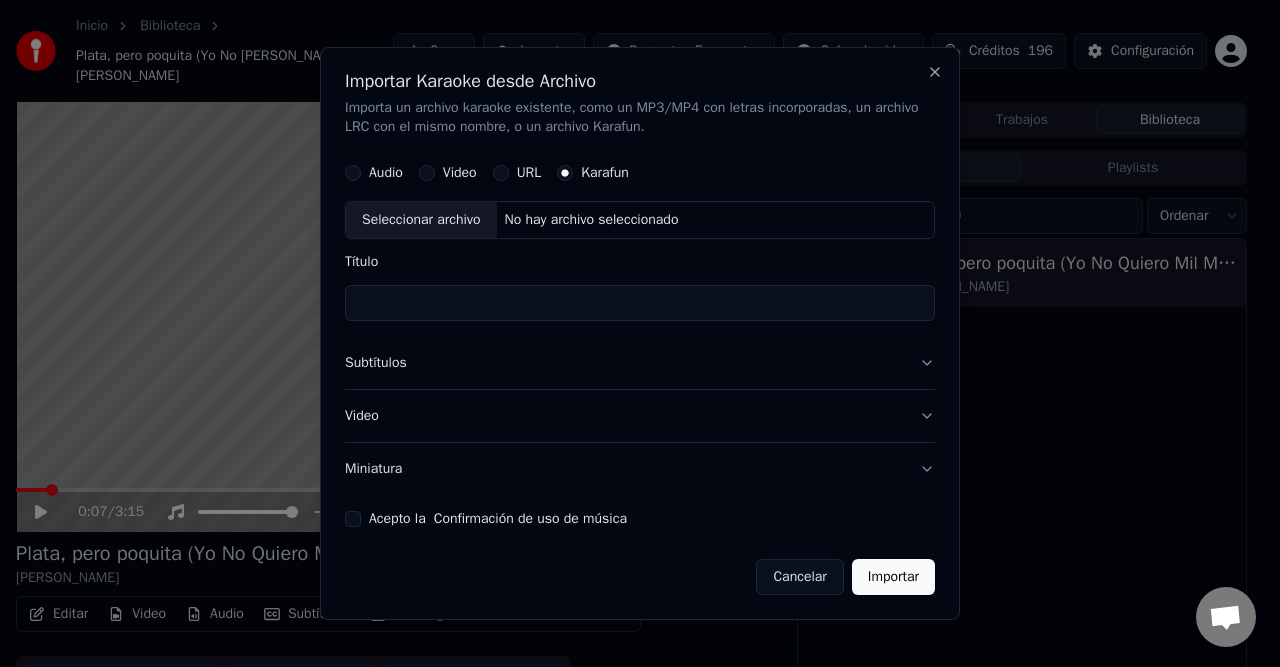 click on "No hay archivo seleccionado" at bounding box center [592, 221] 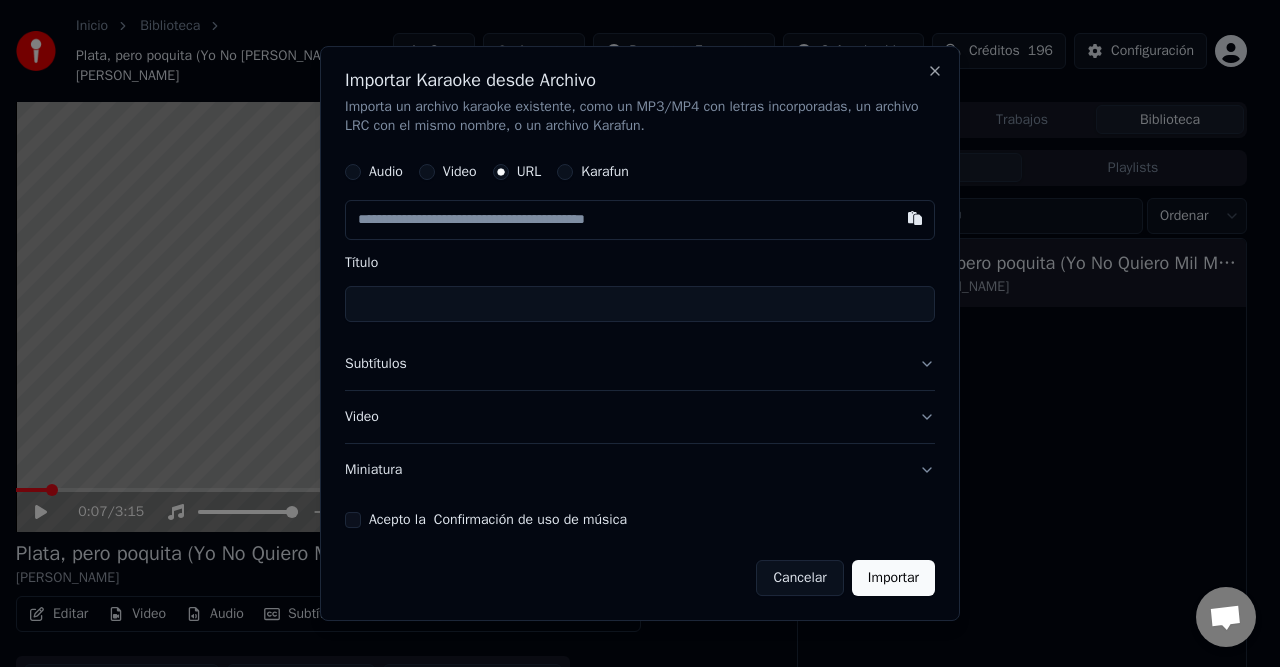 click on "Video" at bounding box center (448, 173) 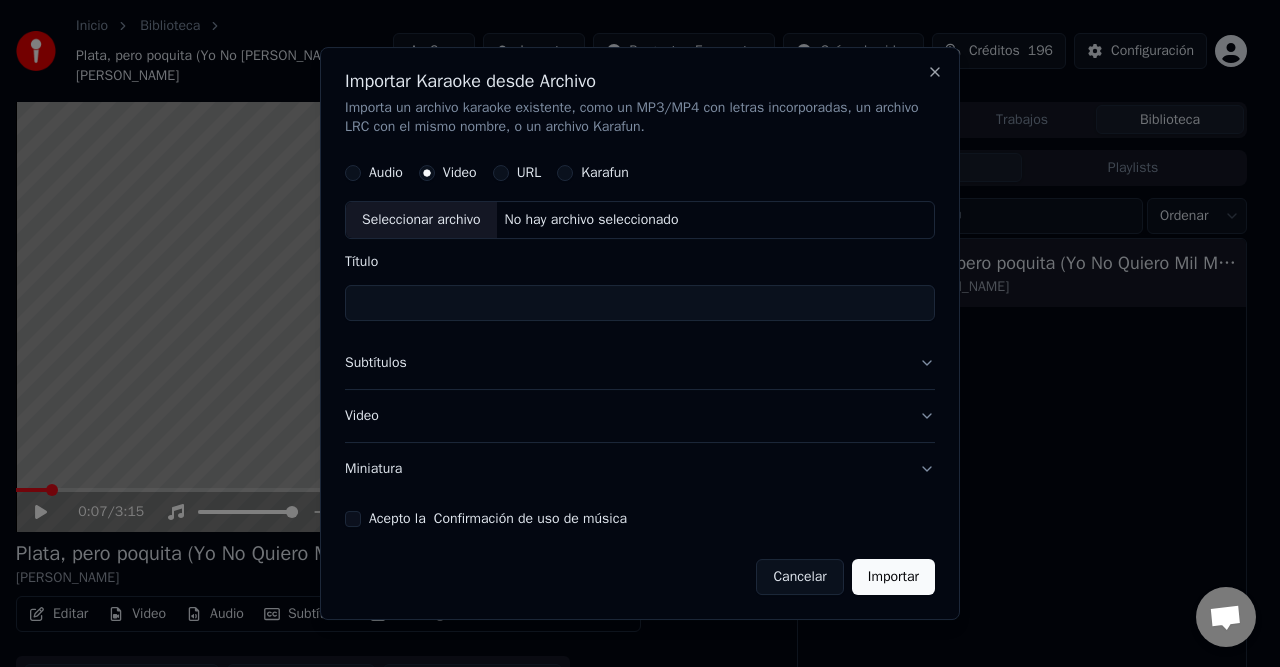 click on "Audio" at bounding box center [386, 174] 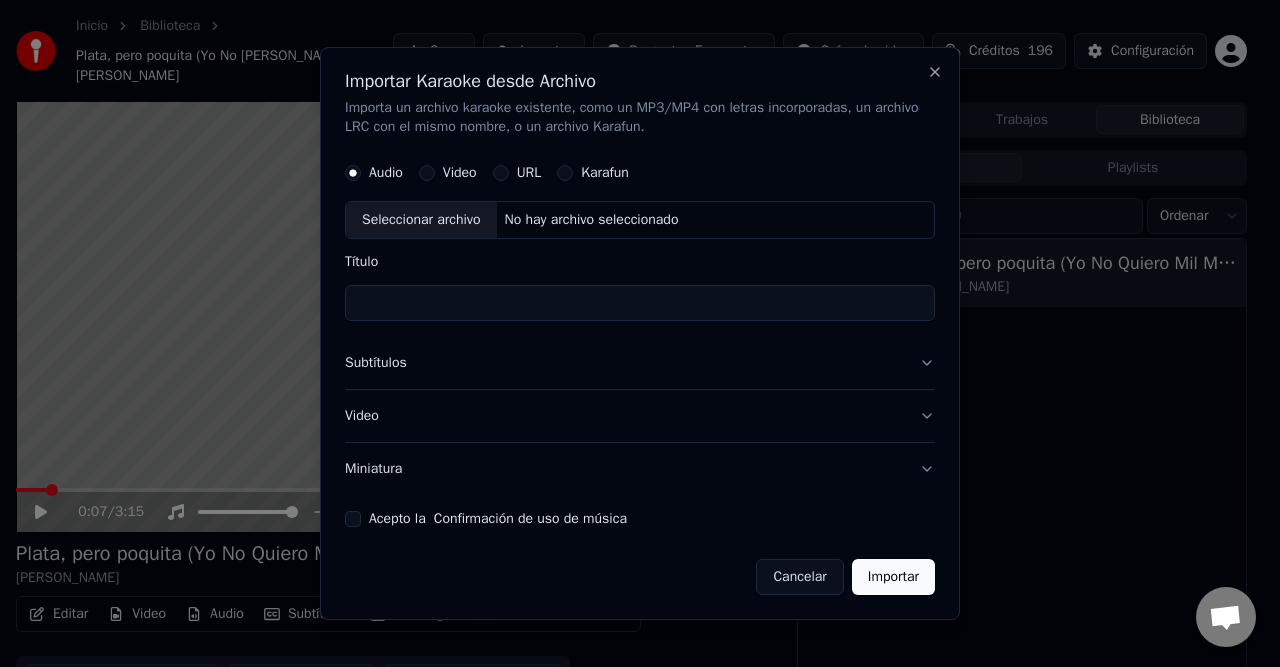 click on "Video" at bounding box center (460, 174) 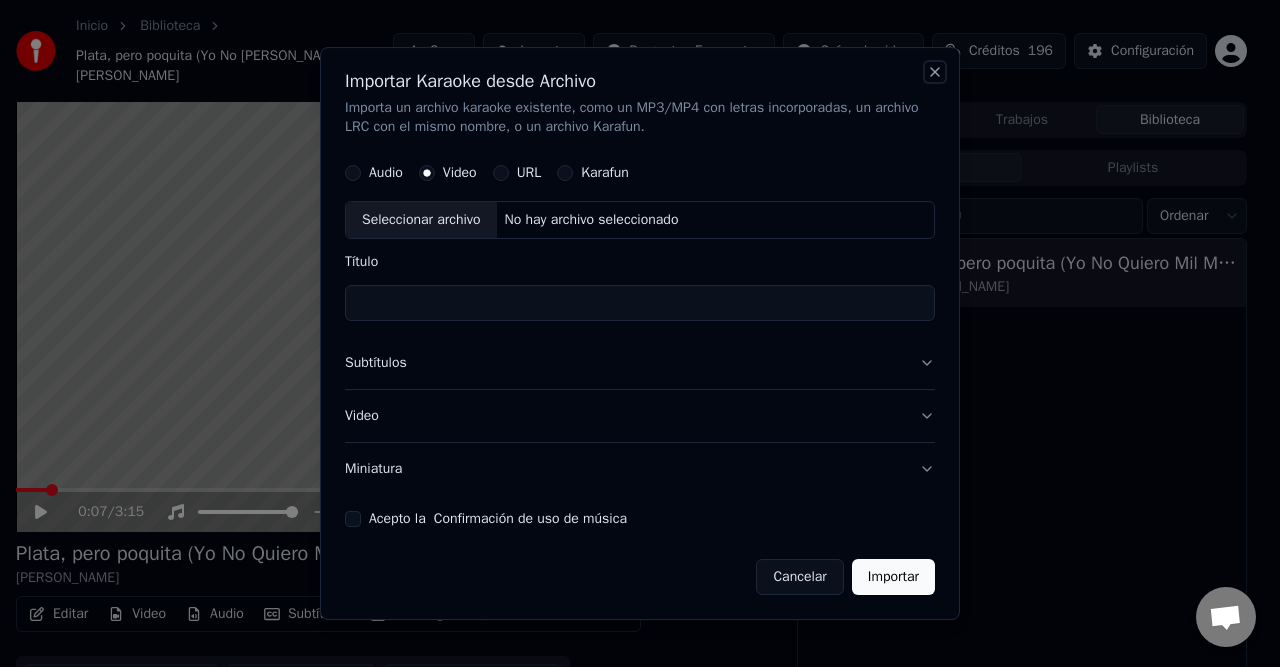 click on "Close" at bounding box center [935, 72] 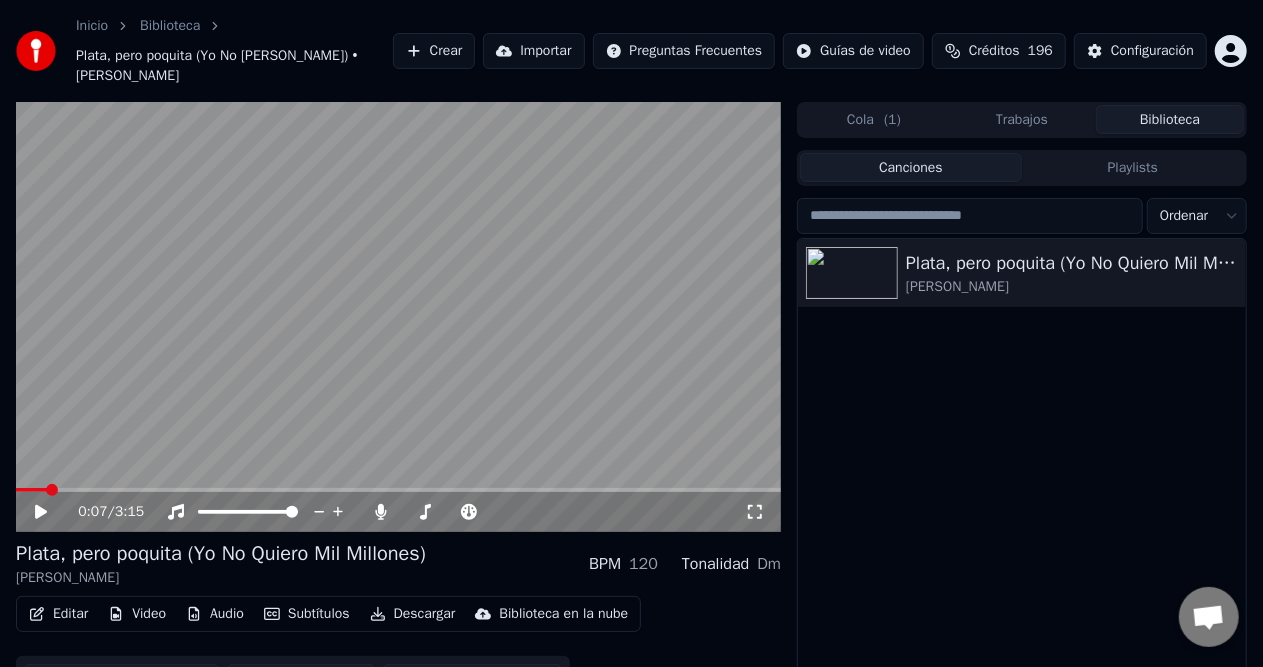 click on "Crear" at bounding box center (434, 51) 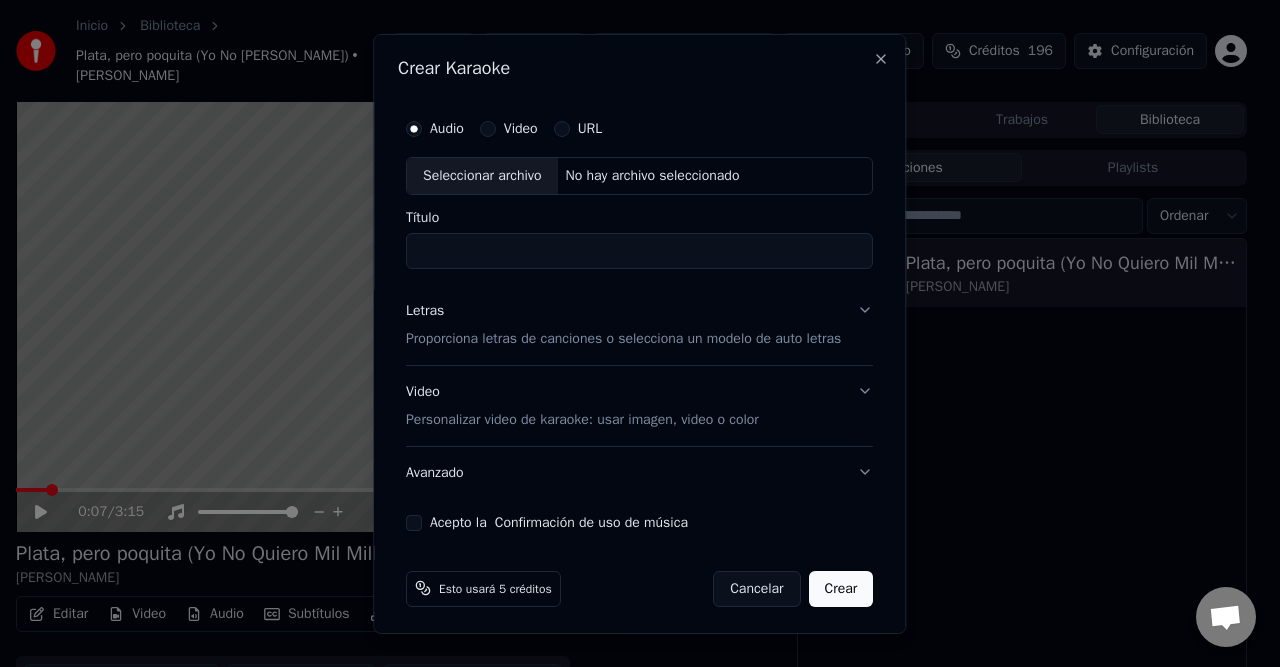 click on "Cancelar" at bounding box center (757, 588) 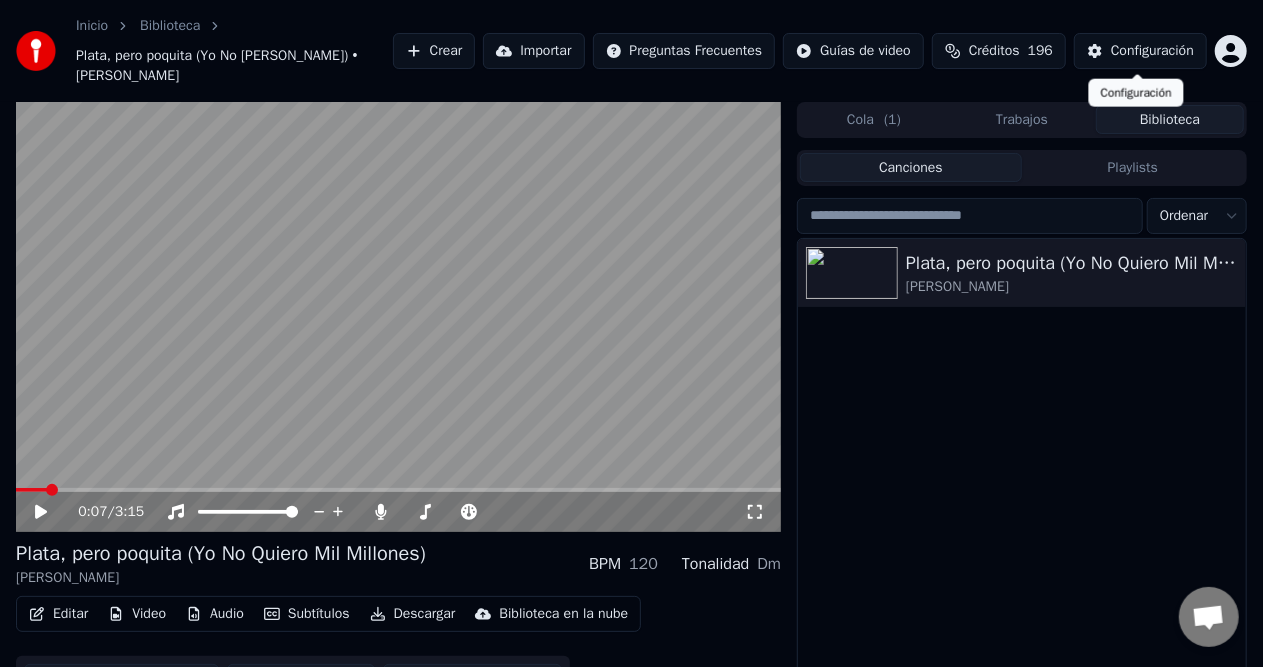 click on "Configuración" at bounding box center [1152, 51] 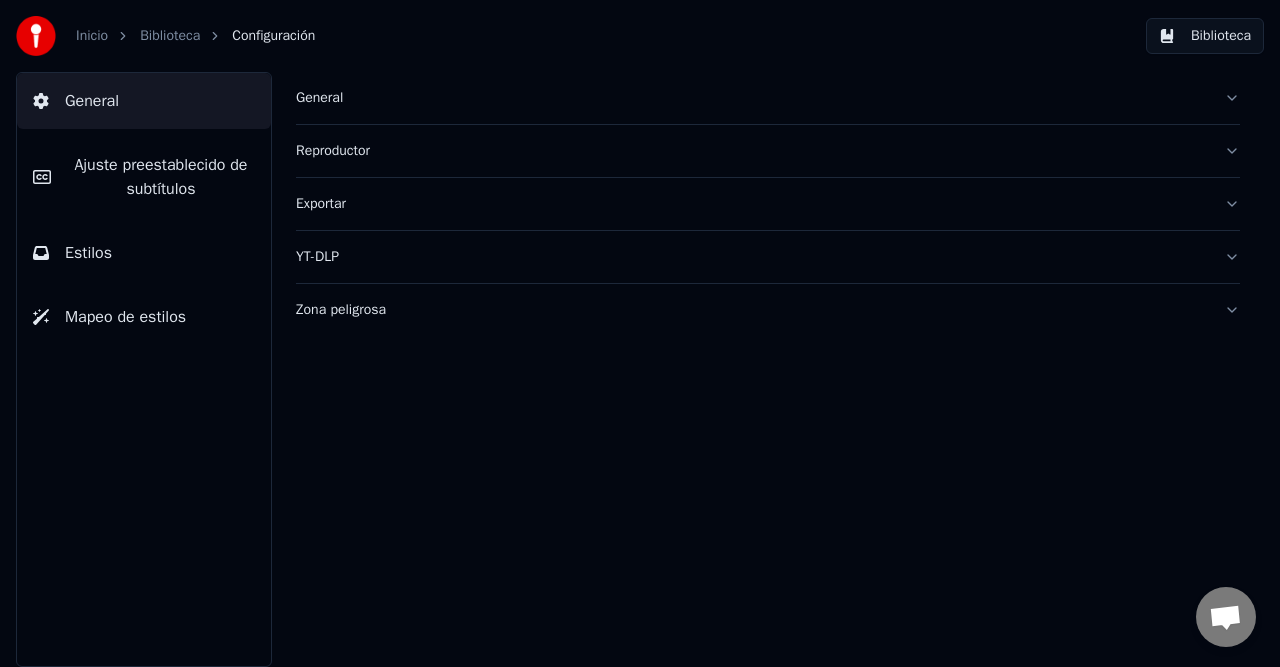 click on "Zona peligrosa" at bounding box center (752, 310) 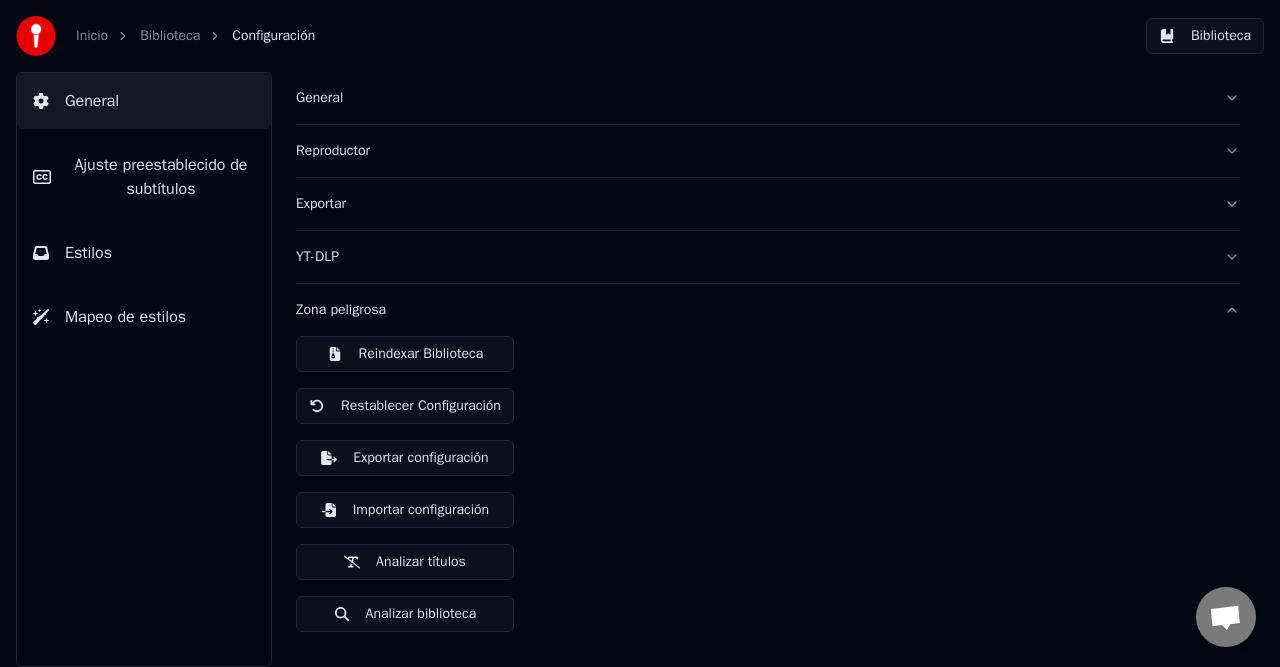 click on "Exportar configuración" at bounding box center [405, 458] 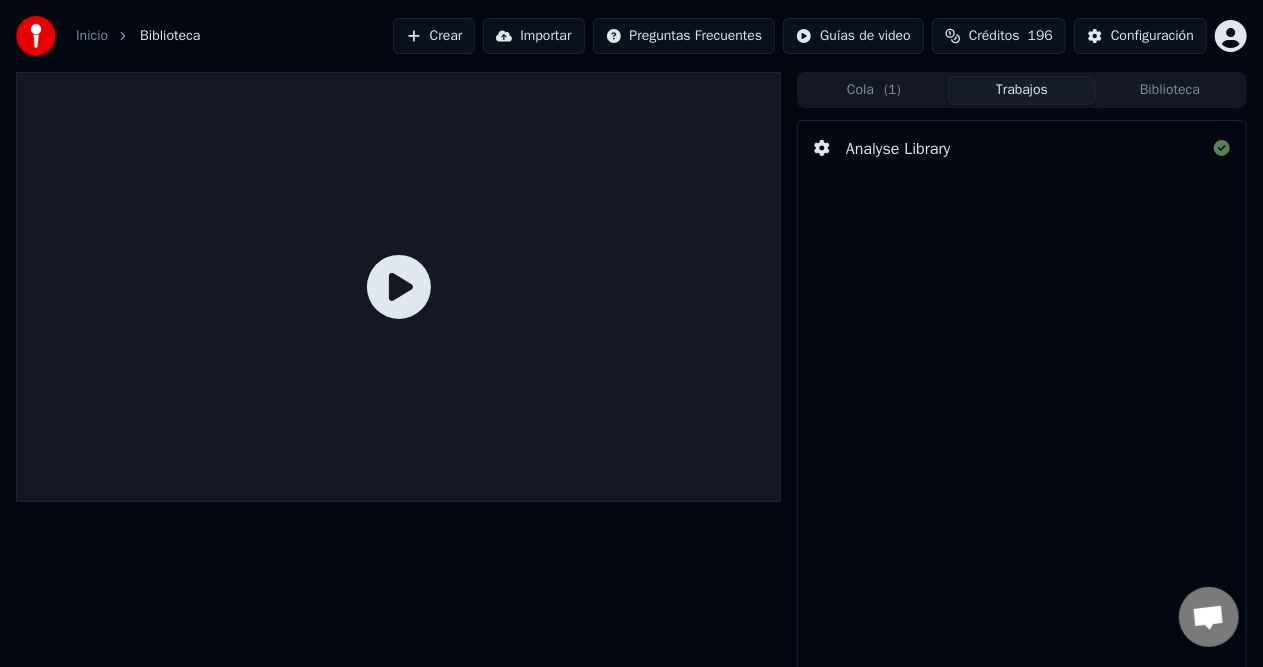 click on "Biblioteca" at bounding box center (1170, 90) 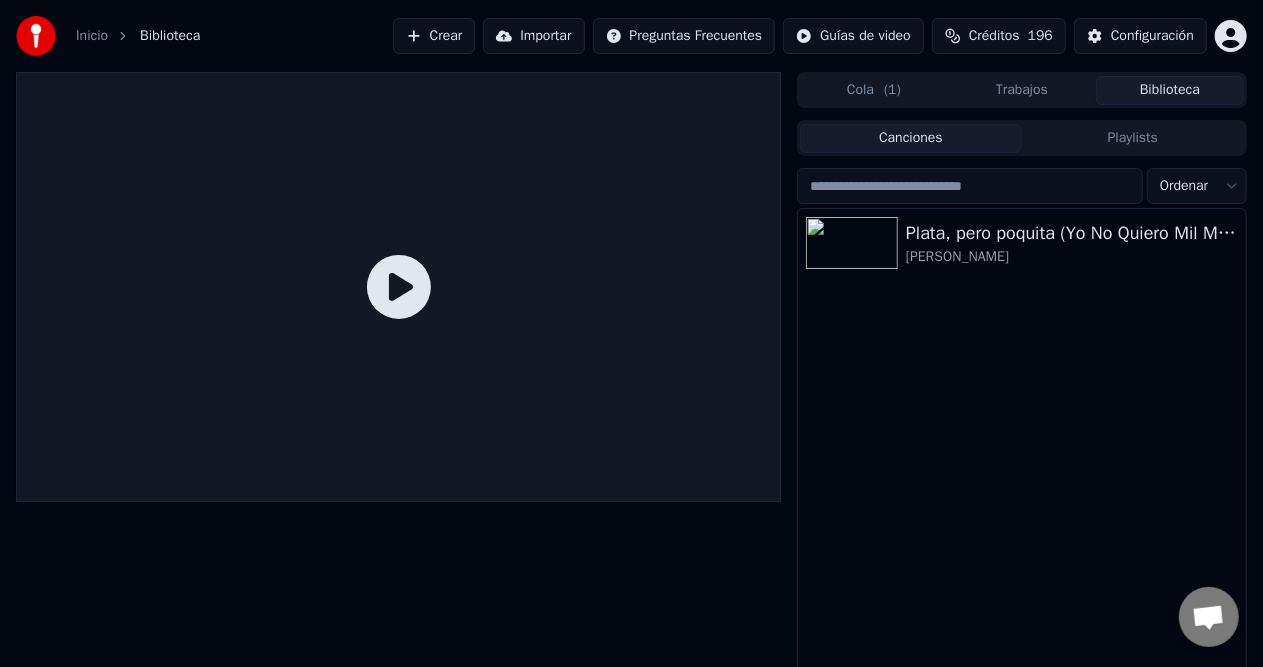 click on "Trabajos" at bounding box center [1022, 90] 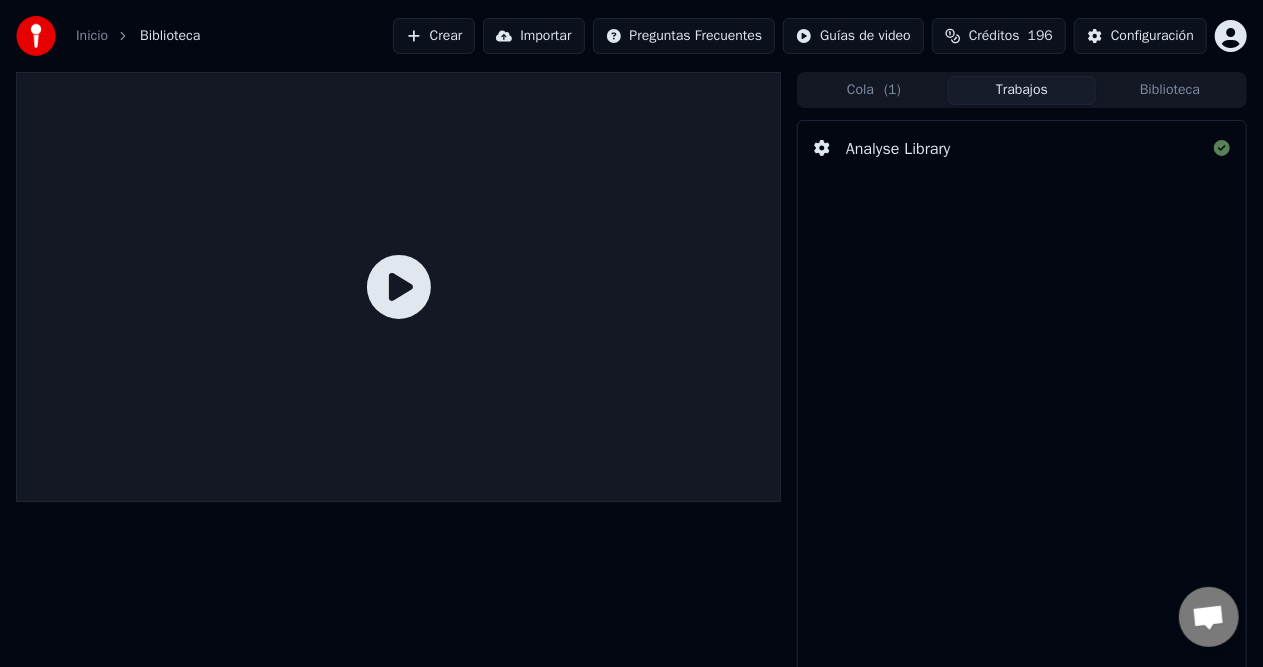 click on "Analyse Library" at bounding box center (898, 149) 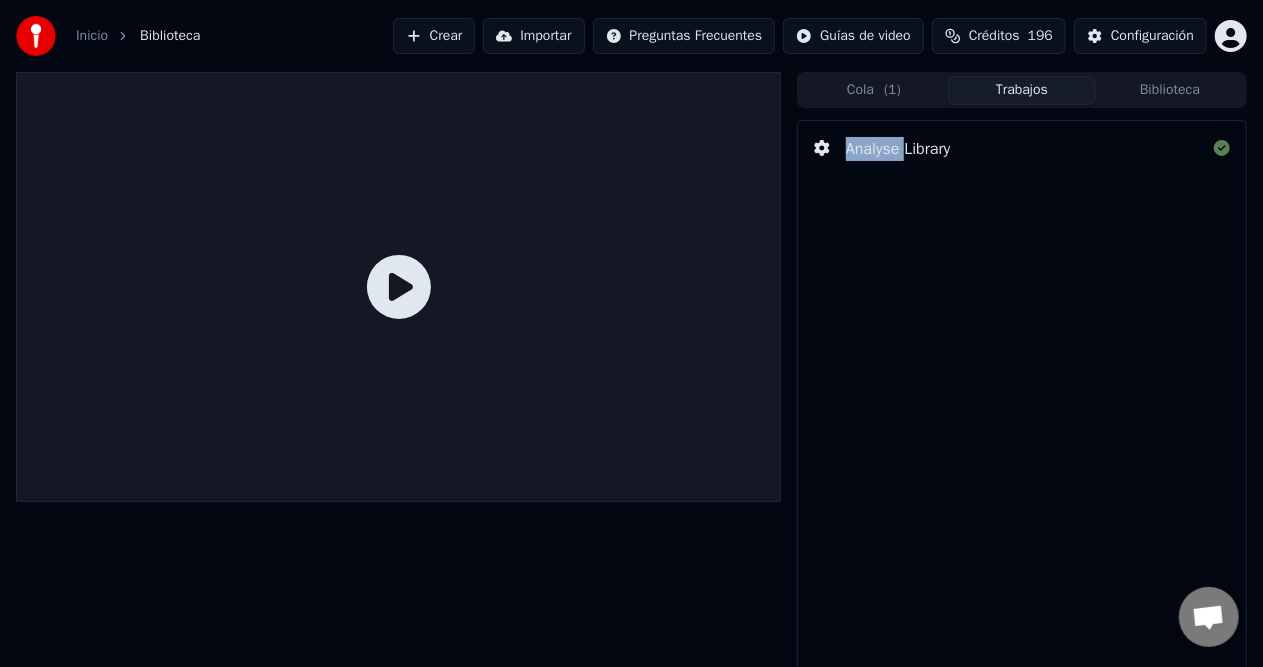 click 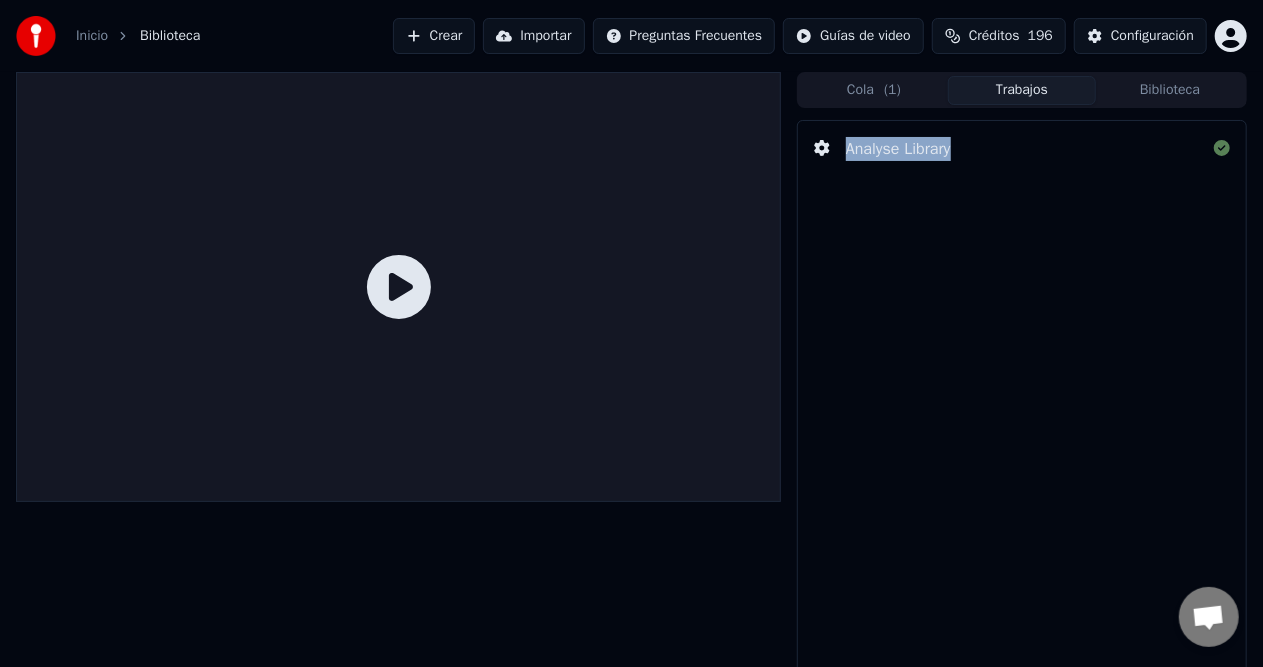 click 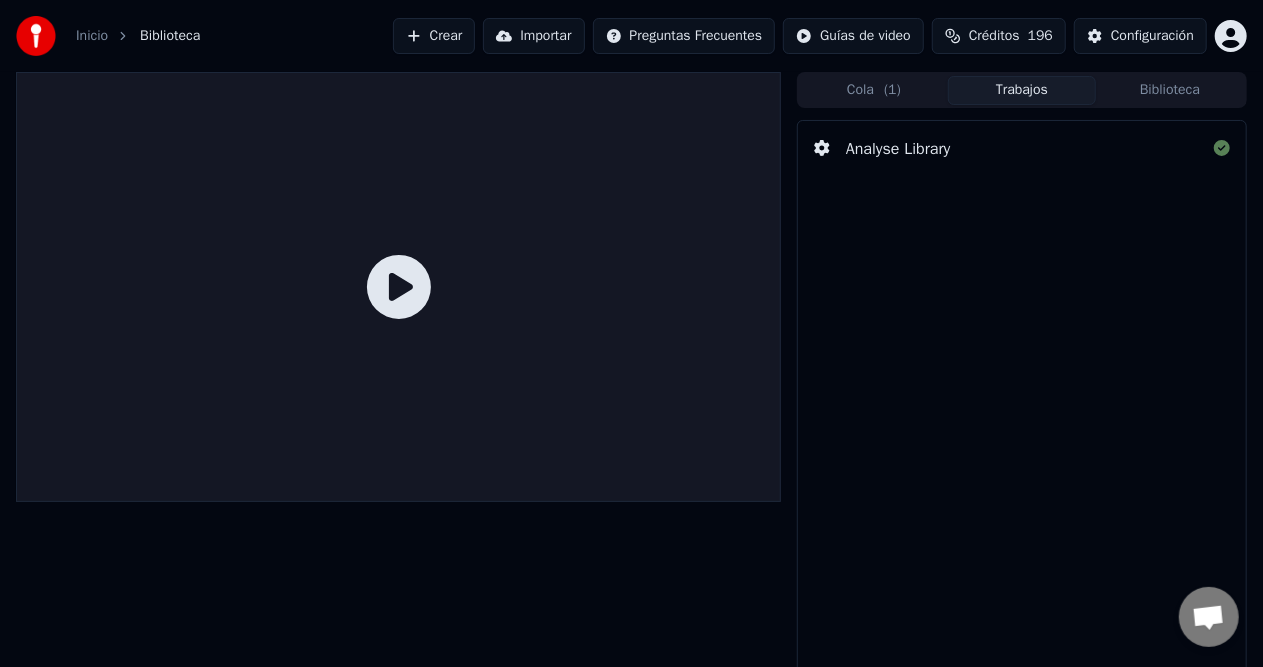 click 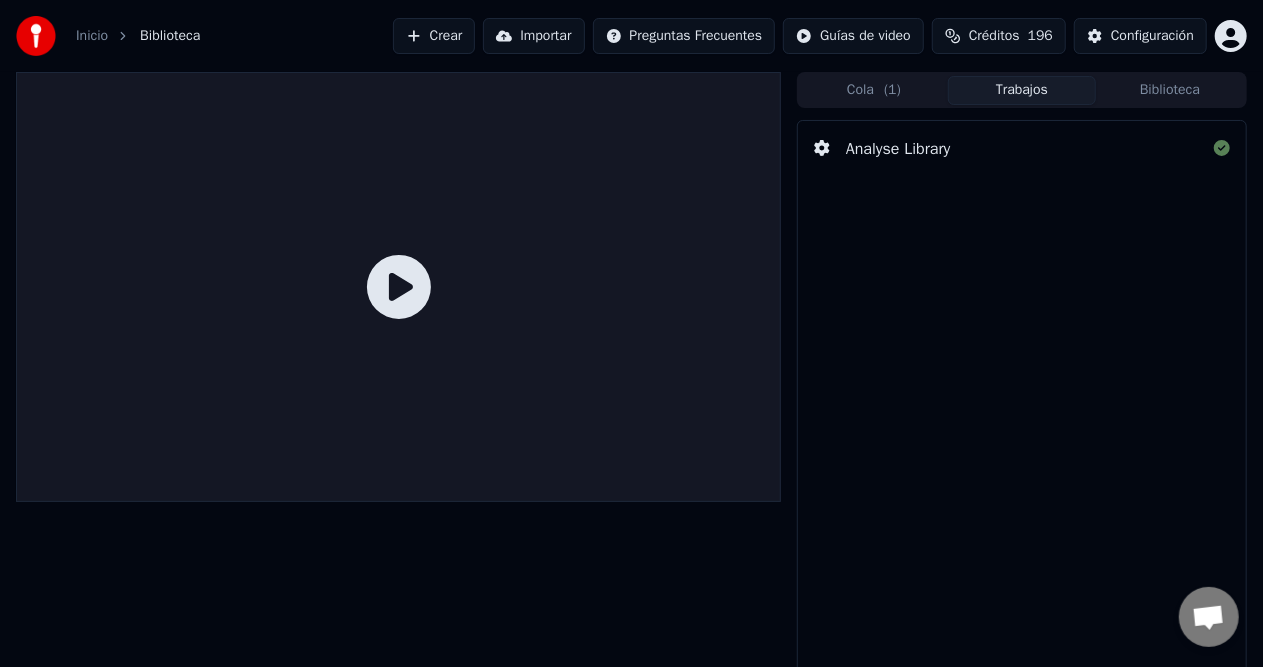 click on "Biblioteca" at bounding box center (1170, 90) 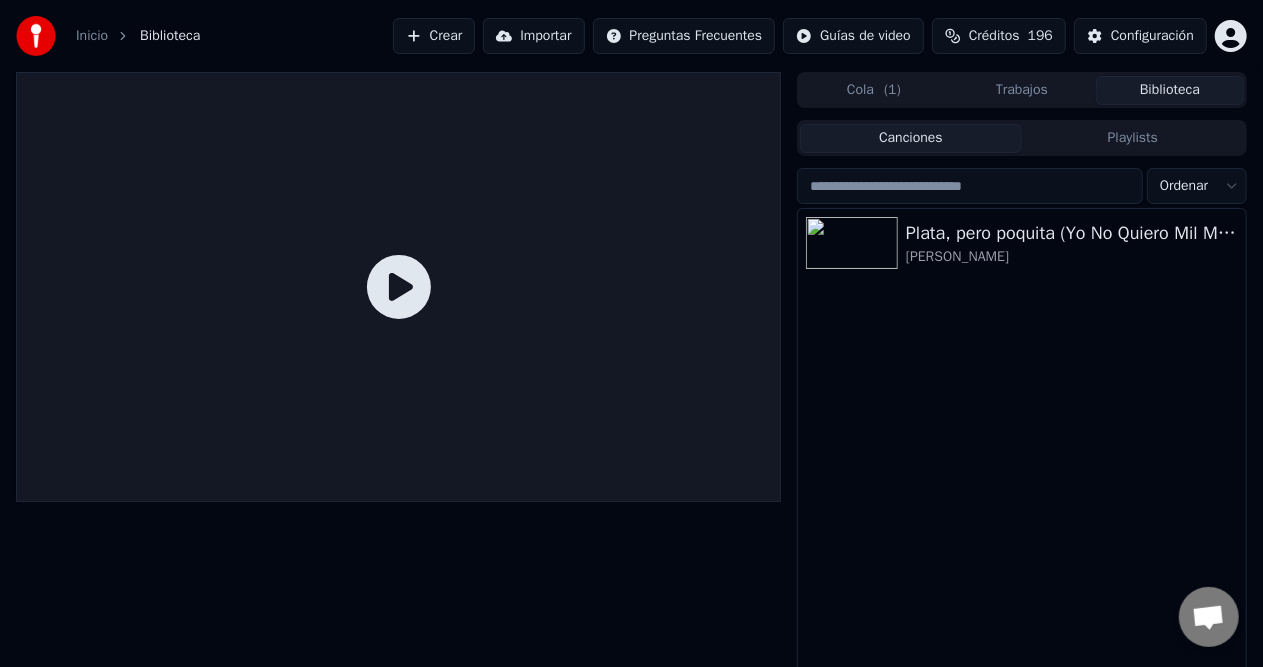 click on "Plata, pero poquita (Yo No Quiero Mil Millones) José Arbey Loaiza" at bounding box center [1022, 458] 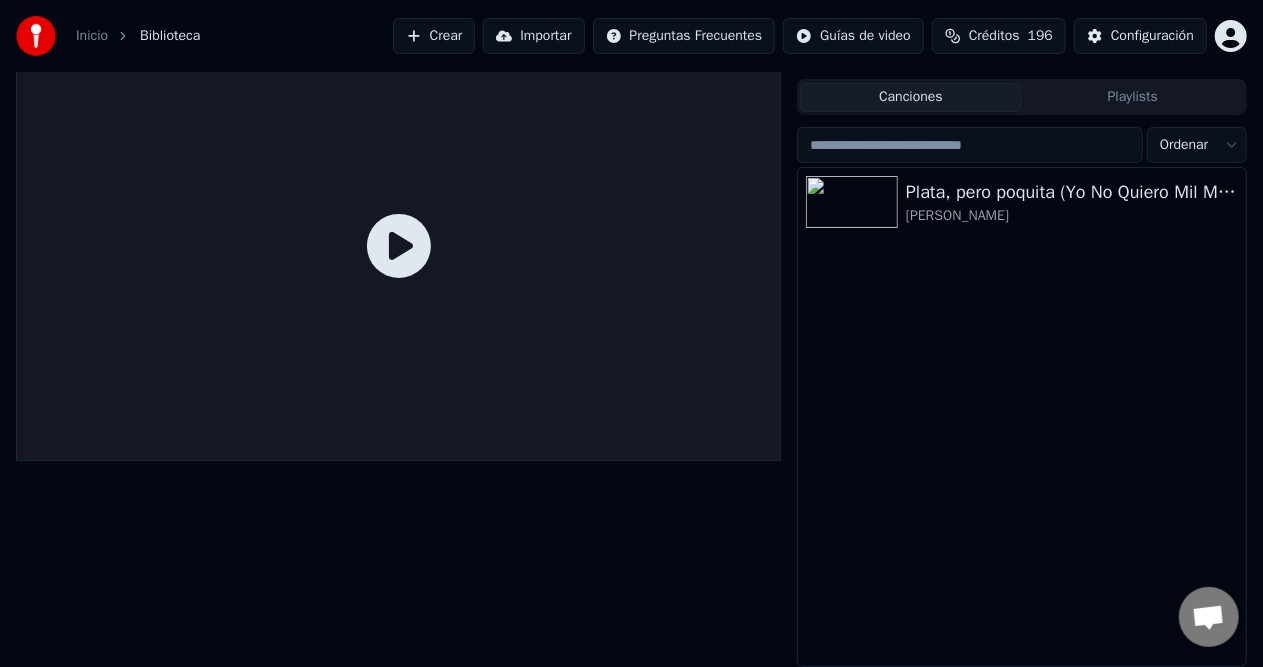 scroll, scrollTop: 0, scrollLeft: 0, axis: both 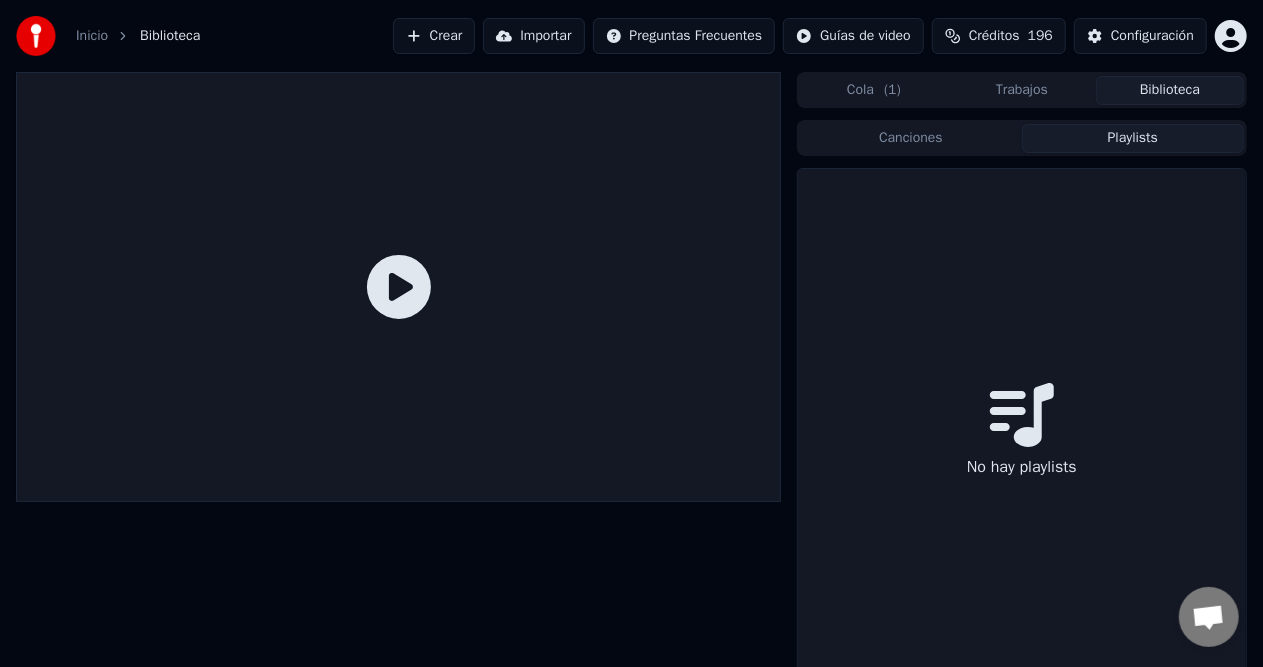click on "Playlists" at bounding box center [1133, 138] 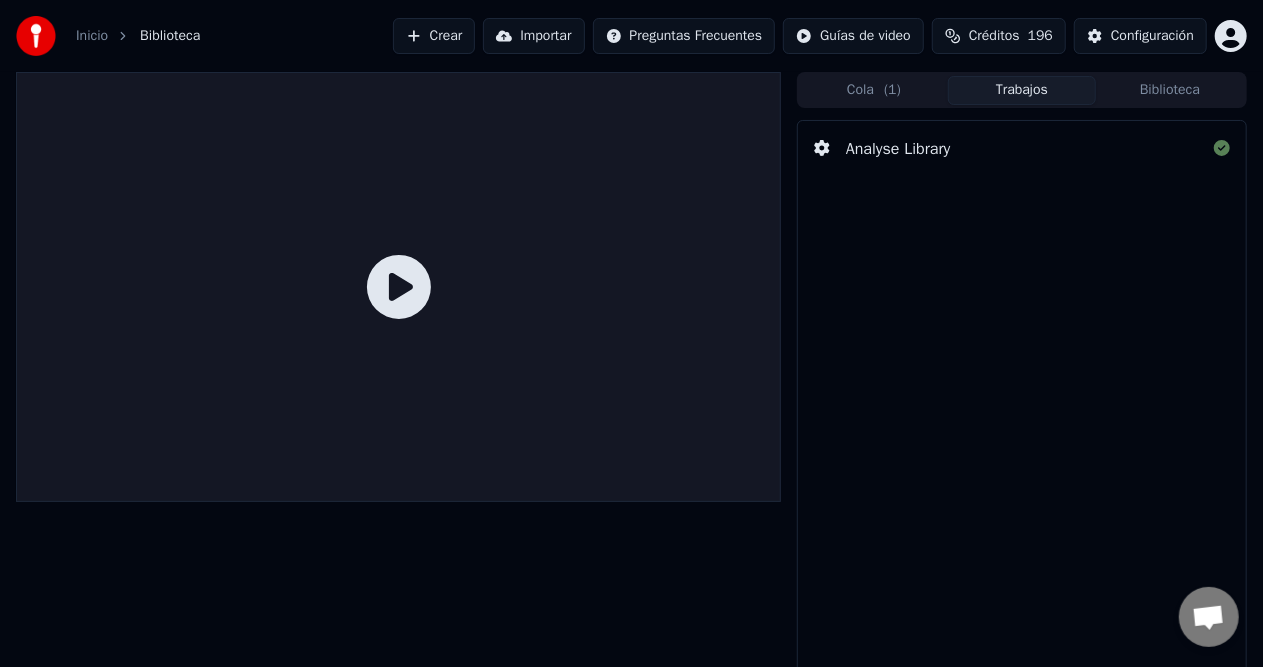 click on "Cola ( 1 ) Trabajos Biblioteca" at bounding box center [1022, 90] 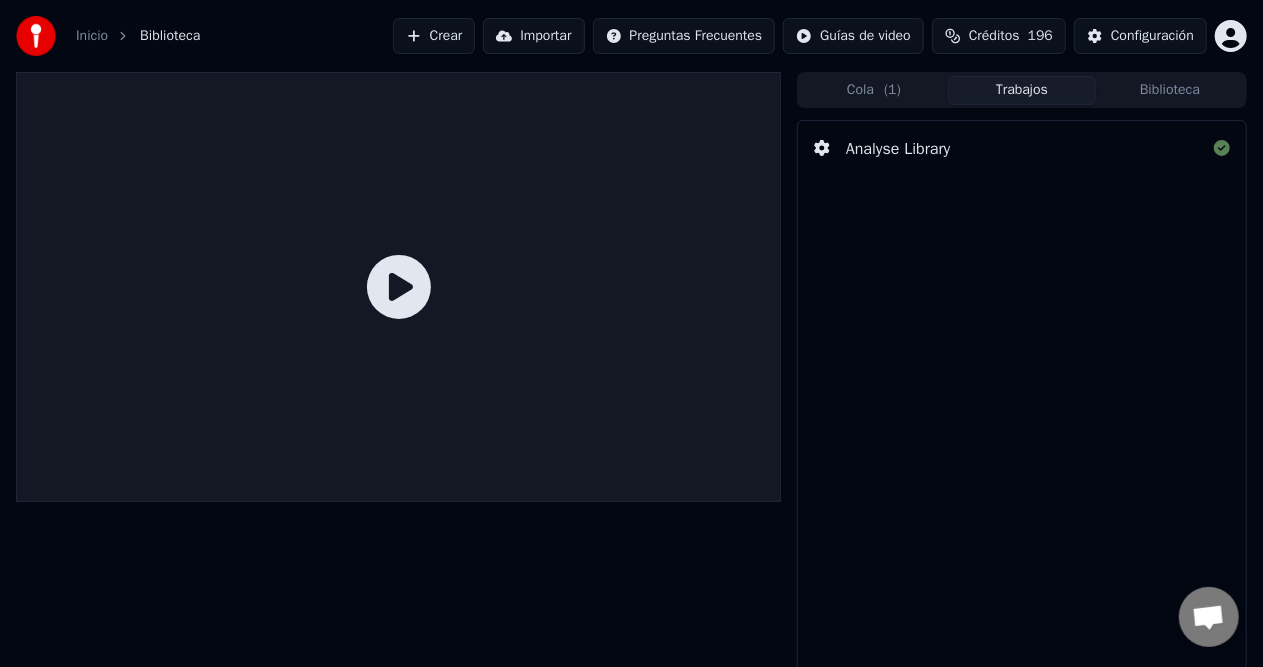 click on "Trabajos" at bounding box center (1022, 90) 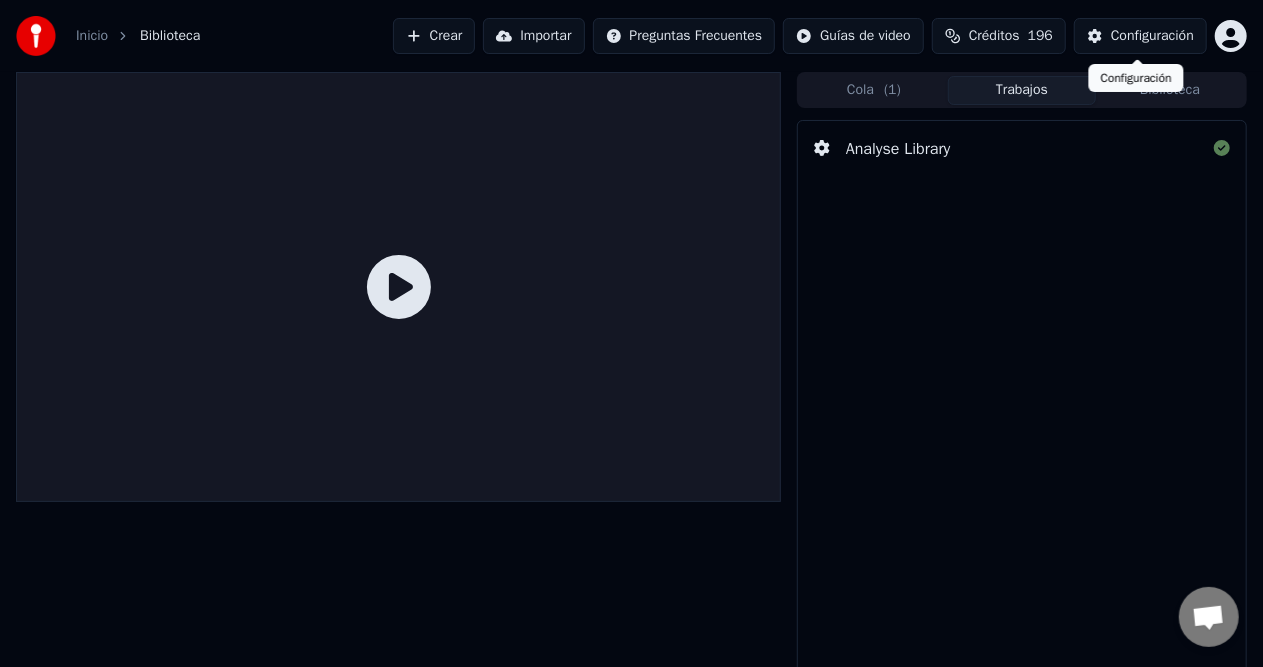 click on "Inicio Biblioteca Crear Importar Preguntas Frecuentes Guías de video Créditos 196 Configuración Cola ( 1 ) Trabajos Biblioteca Analyse Library Configuración Configuración" at bounding box center (631, 333) 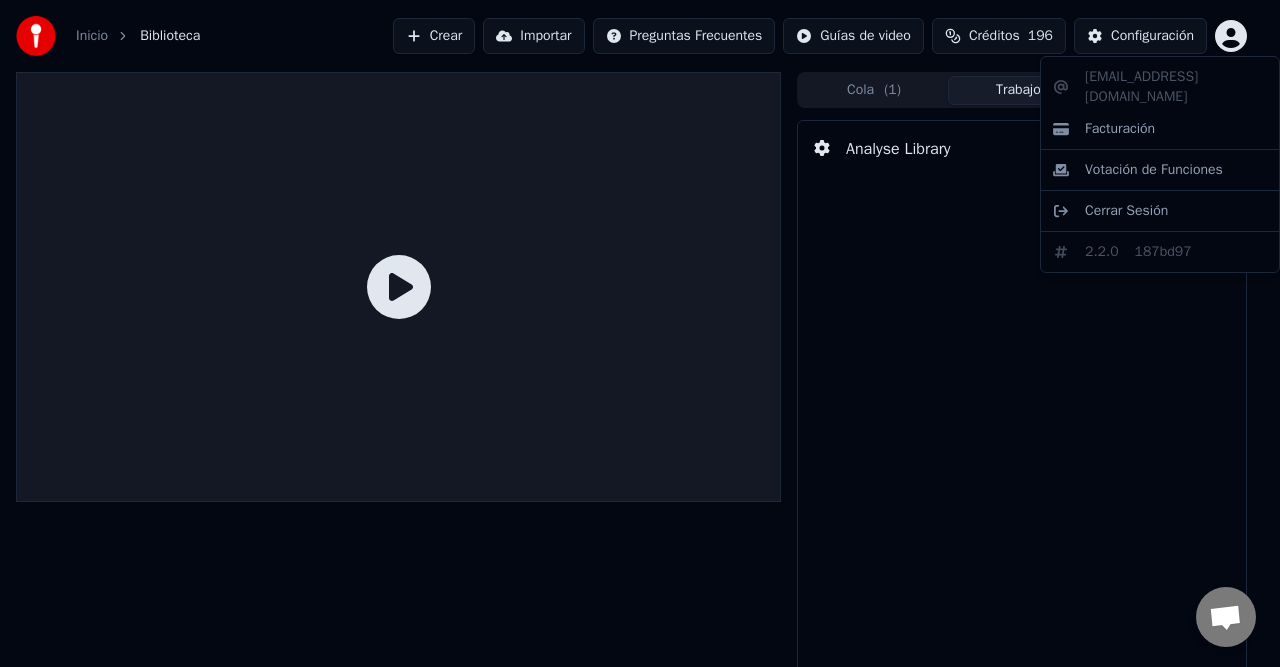 drag, startPoint x: 1166, startPoint y: 384, endPoint x: 1060, endPoint y: 182, distance: 228.12277 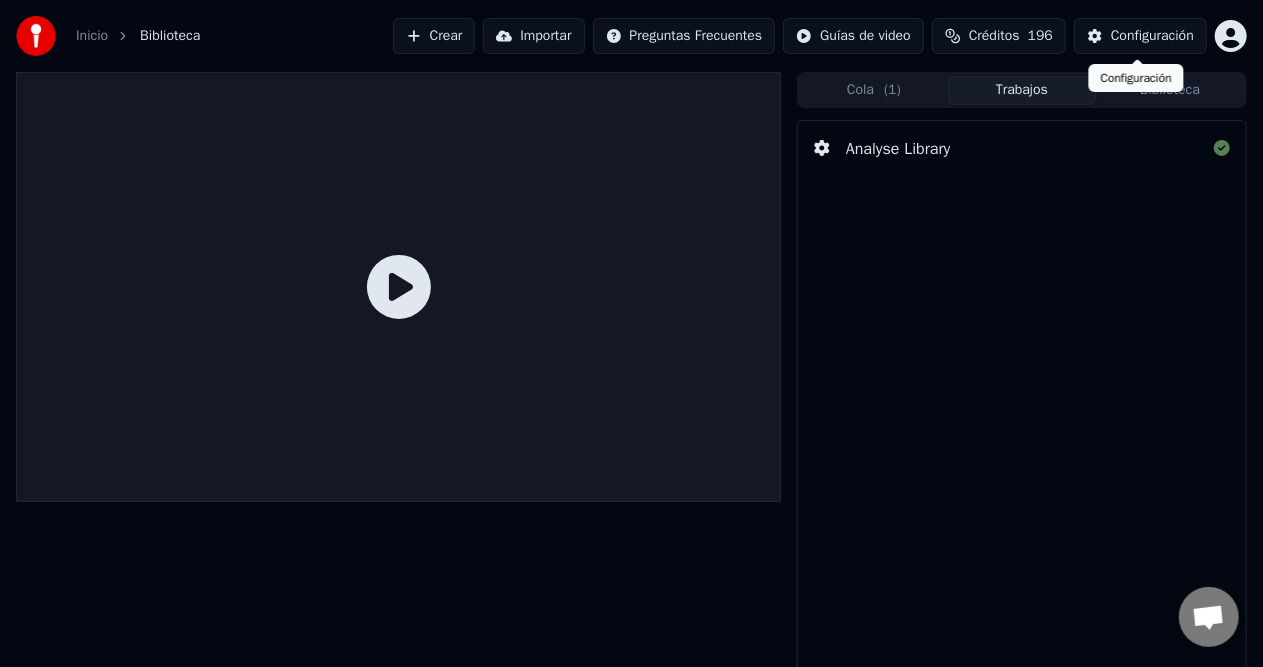 click on "Configuración" at bounding box center [1152, 36] 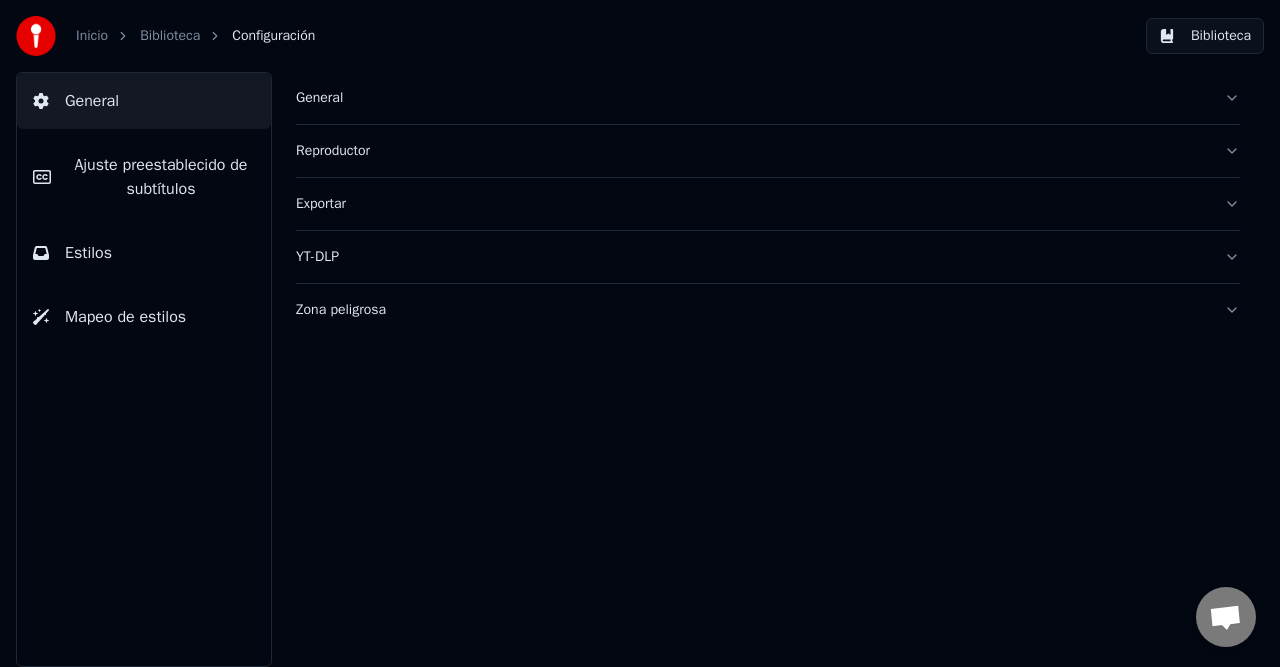 click on "Zona peligrosa" at bounding box center [752, 310] 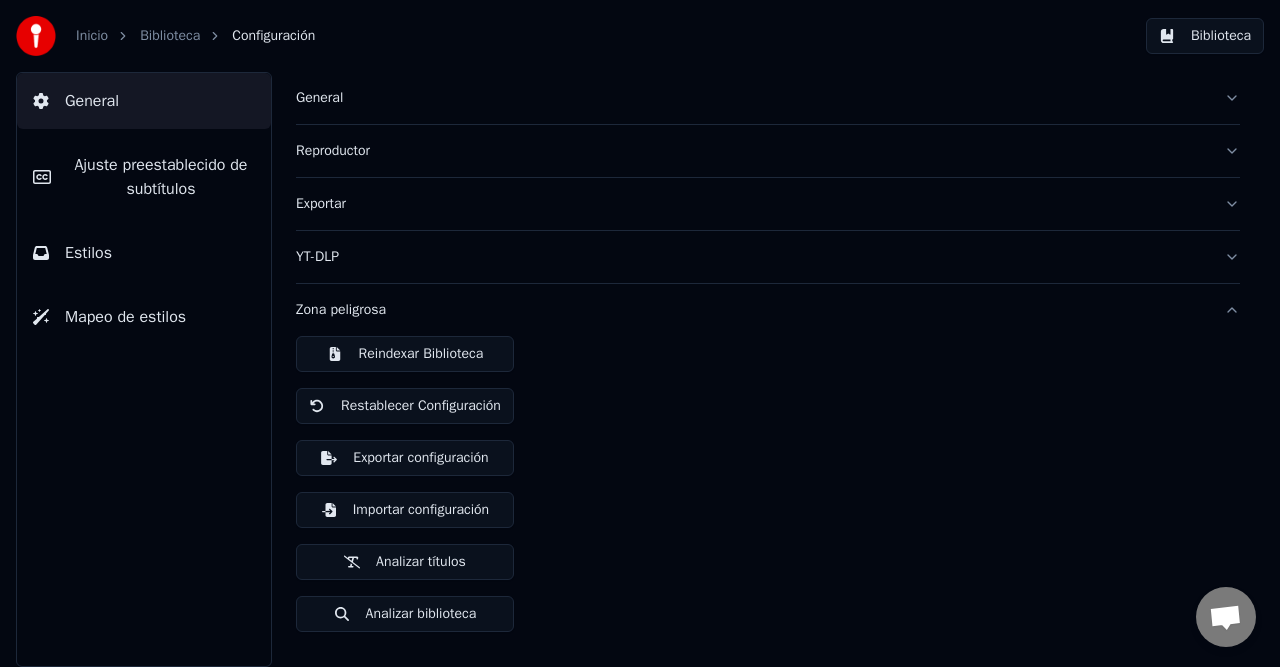 click on "Analizar títulos" at bounding box center [405, 562] 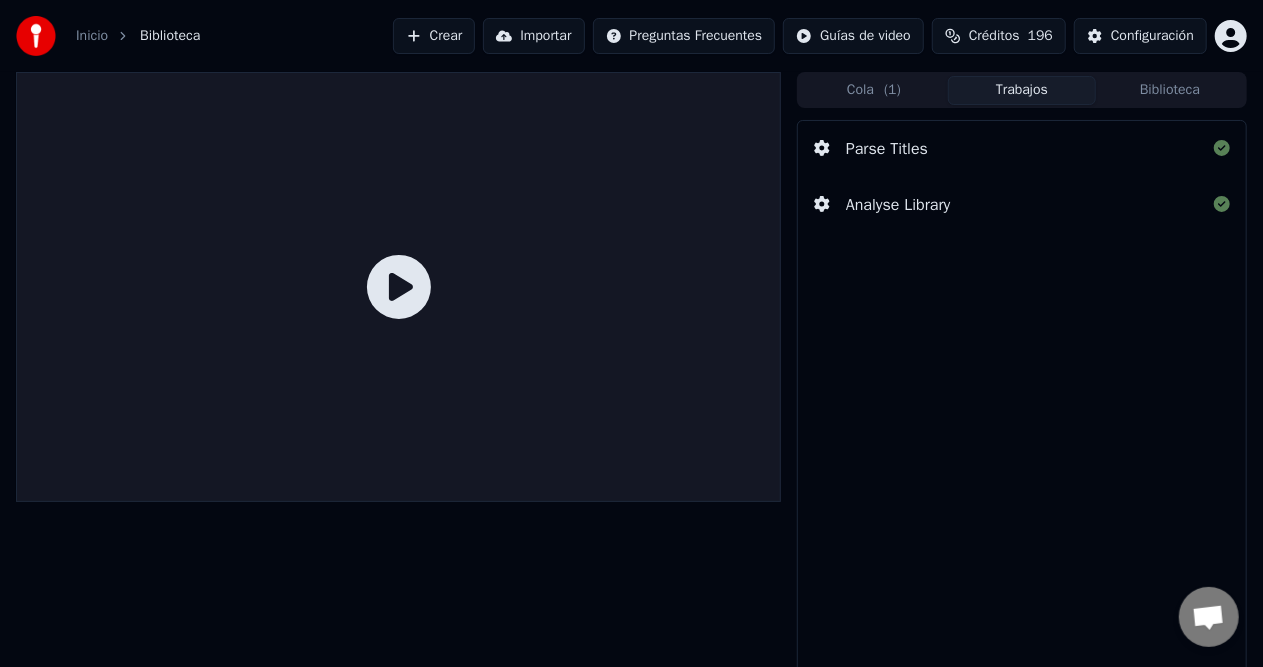 click on "Analyse Library" at bounding box center (898, 205) 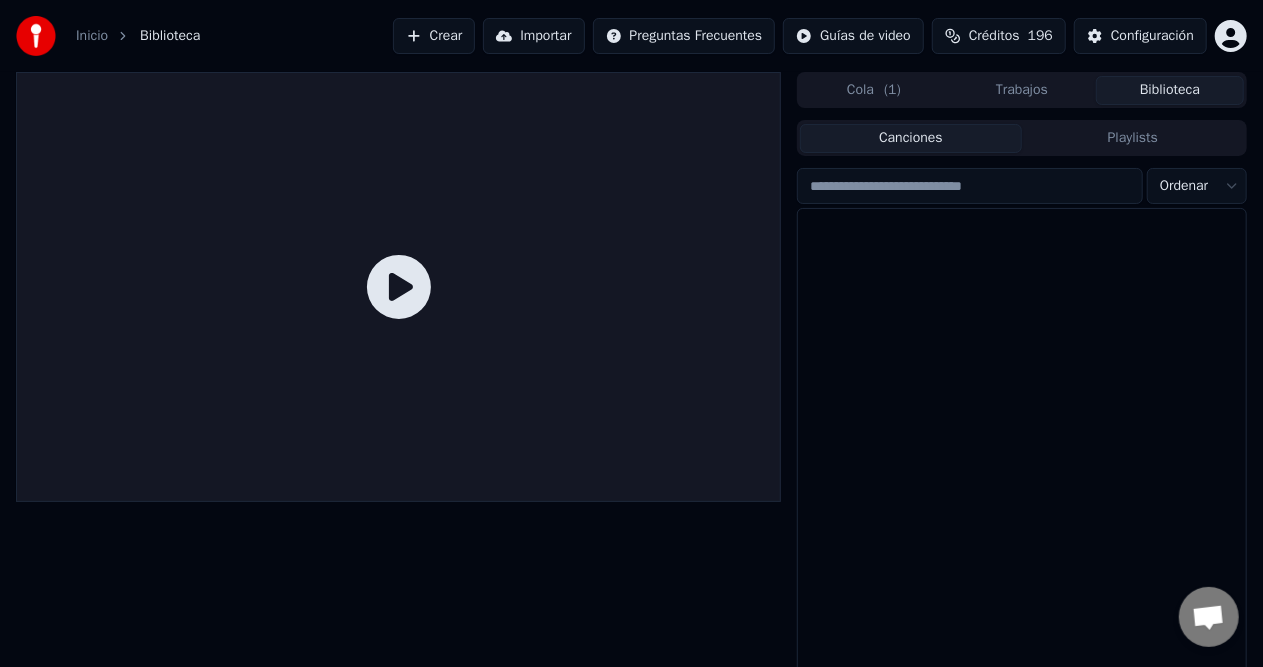 click on "Biblioteca" at bounding box center [1170, 90] 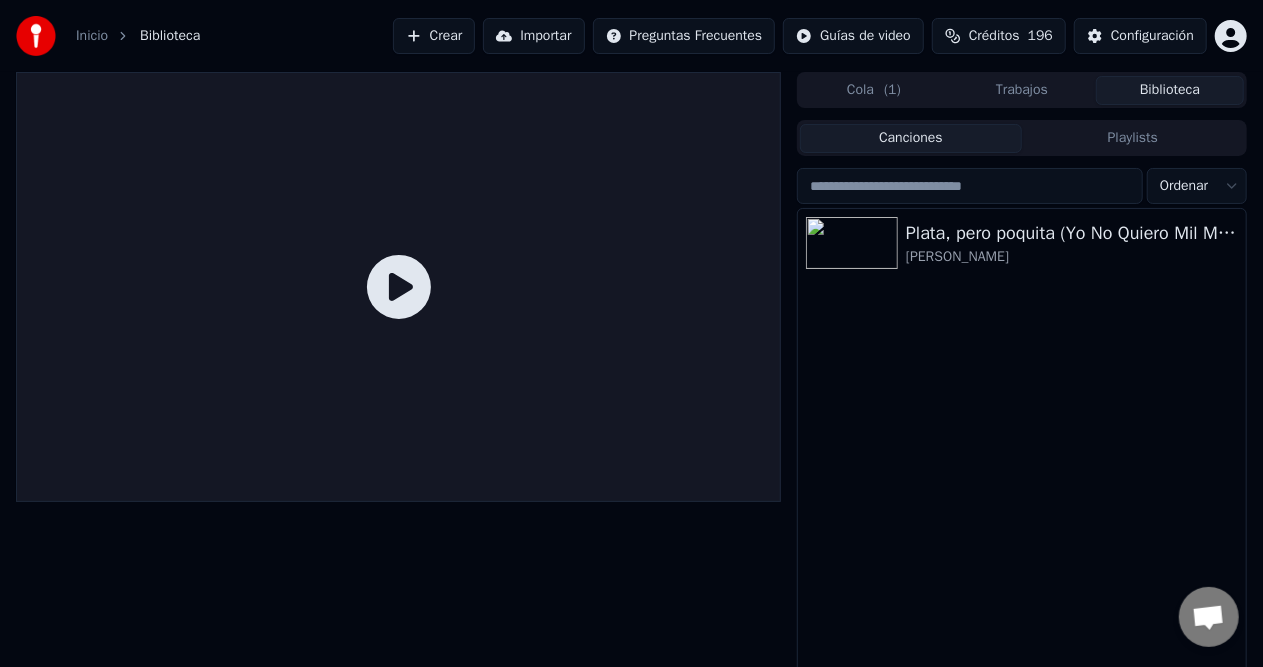 click on "Trabajos" at bounding box center [1022, 90] 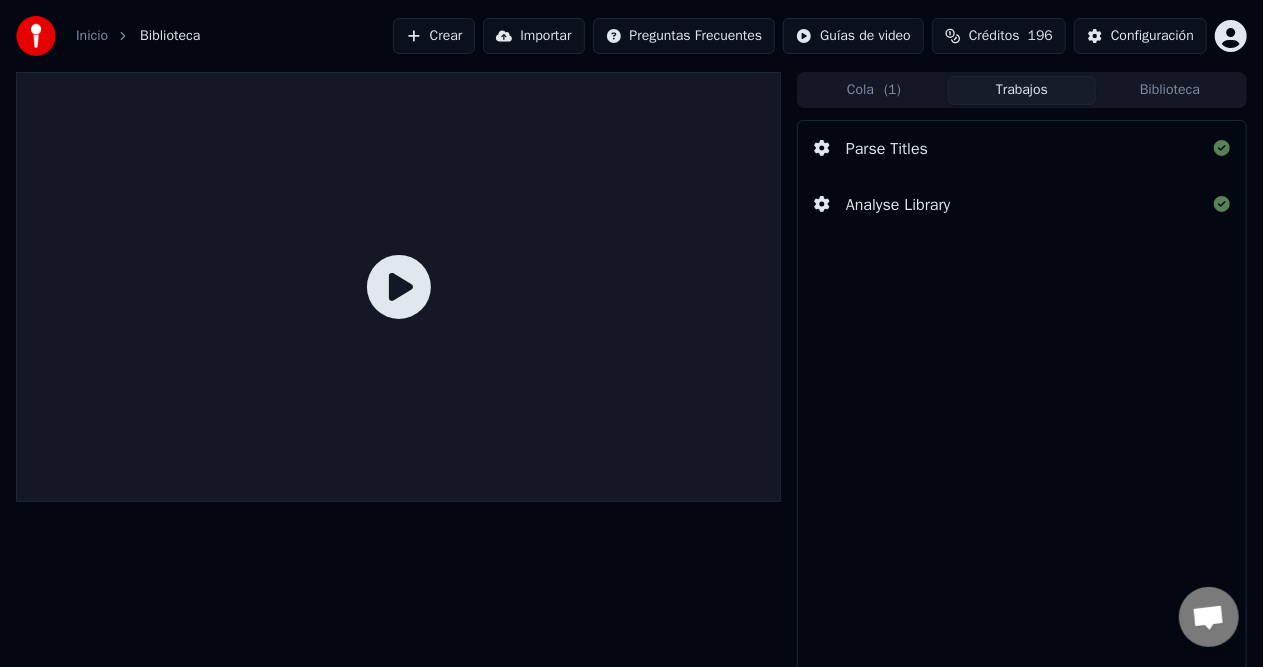 click on "Biblioteca" at bounding box center [1170, 90] 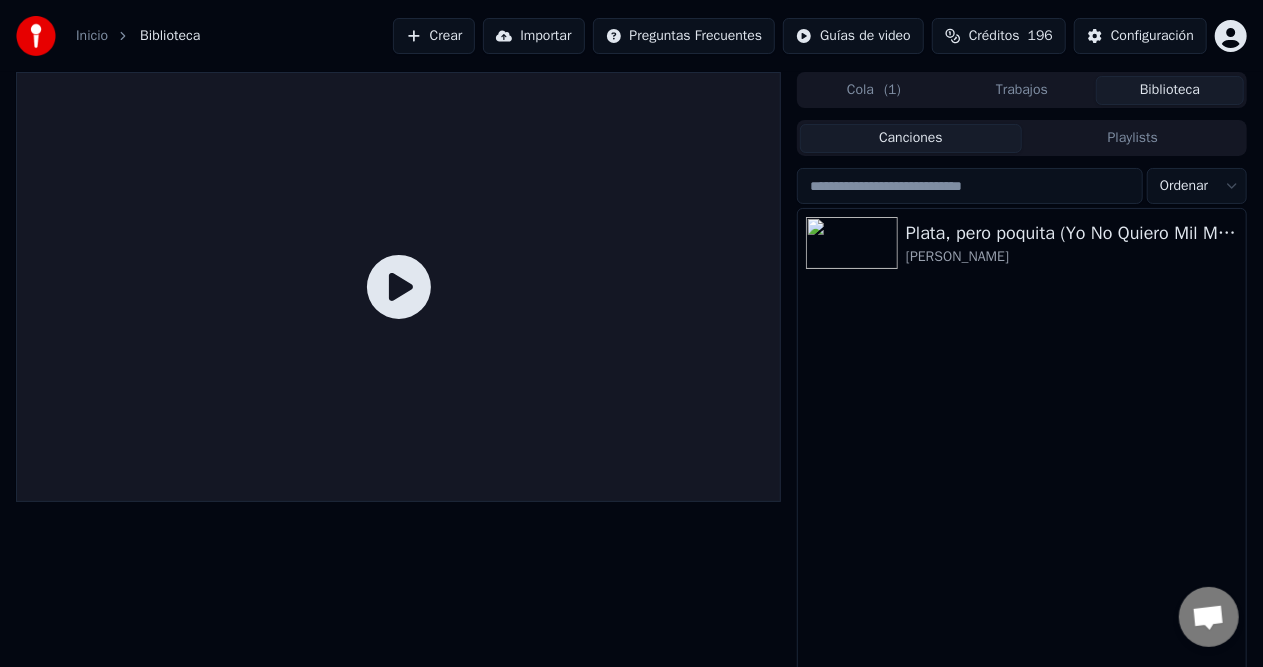 click on "Trabajos" at bounding box center [1022, 90] 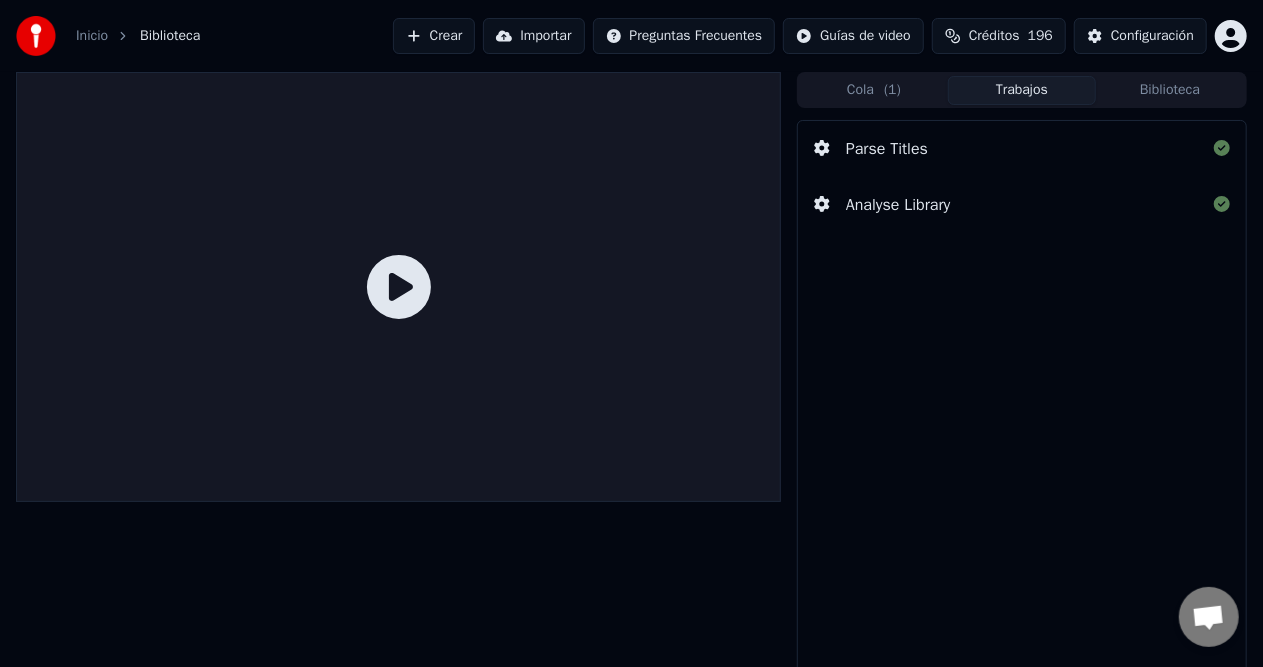 click on "( 1 )" at bounding box center [892, 90] 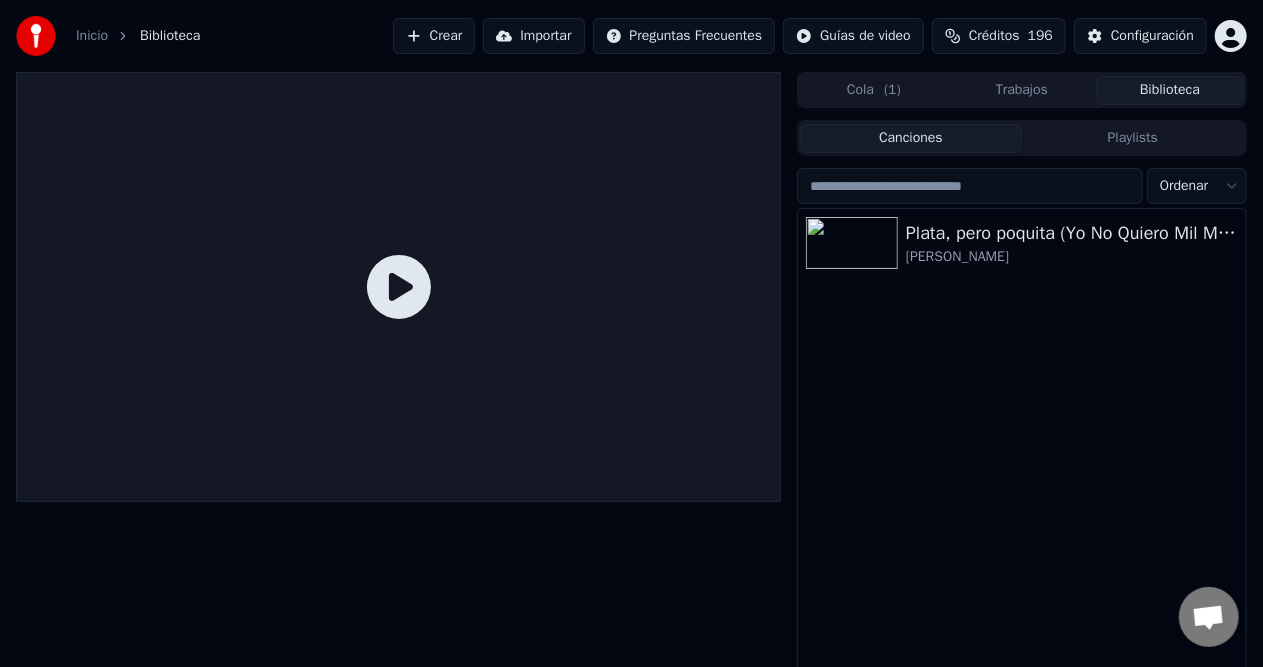 click on "Biblioteca" at bounding box center (1170, 90) 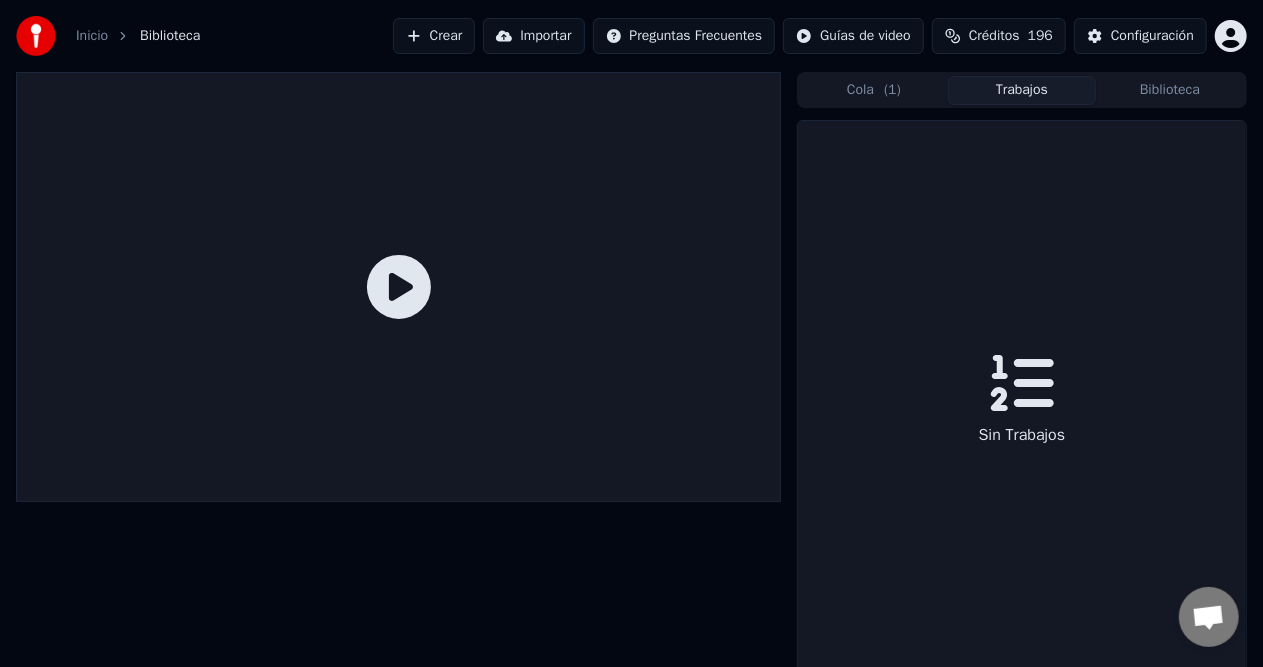 click on "Trabajos" at bounding box center [1022, 90] 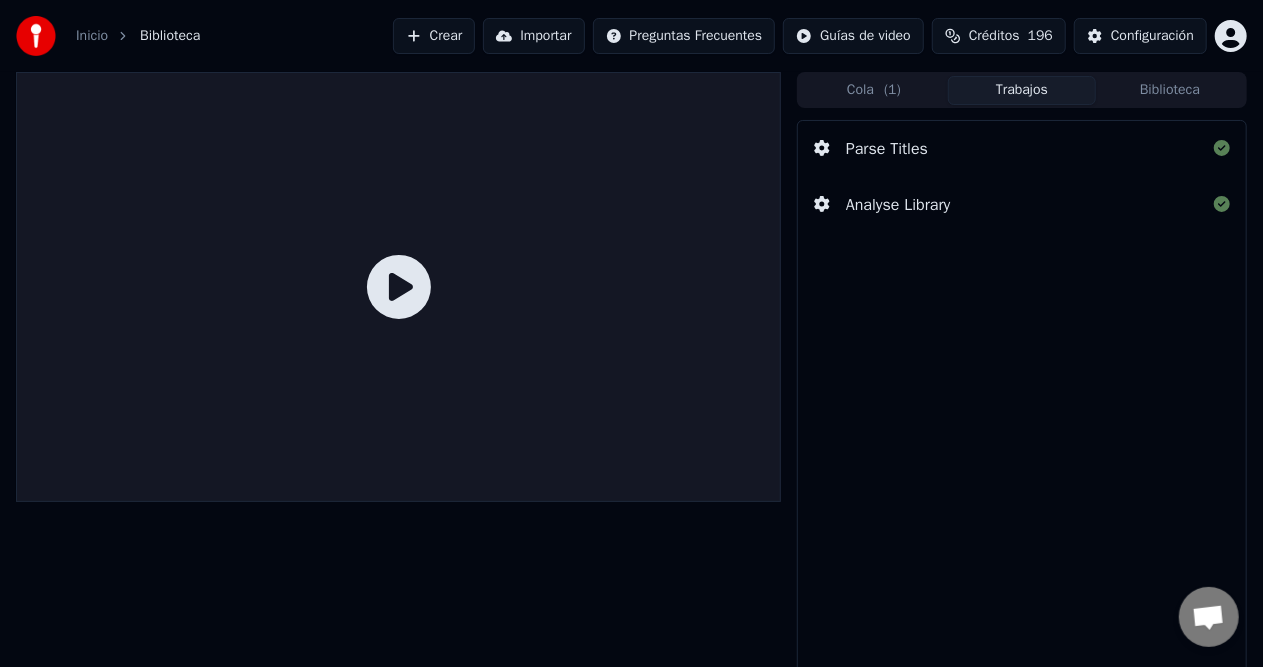 click on "Analyse Library" at bounding box center (1022, 205) 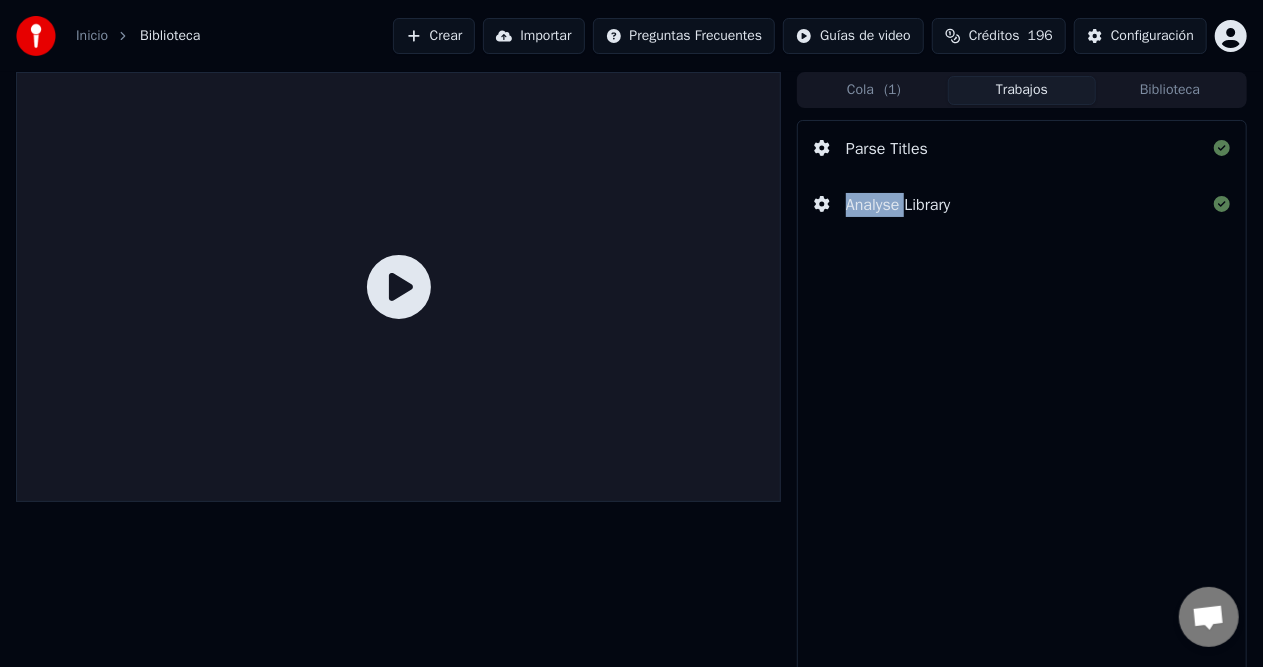 click on "Analyse Library" at bounding box center [1022, 205] 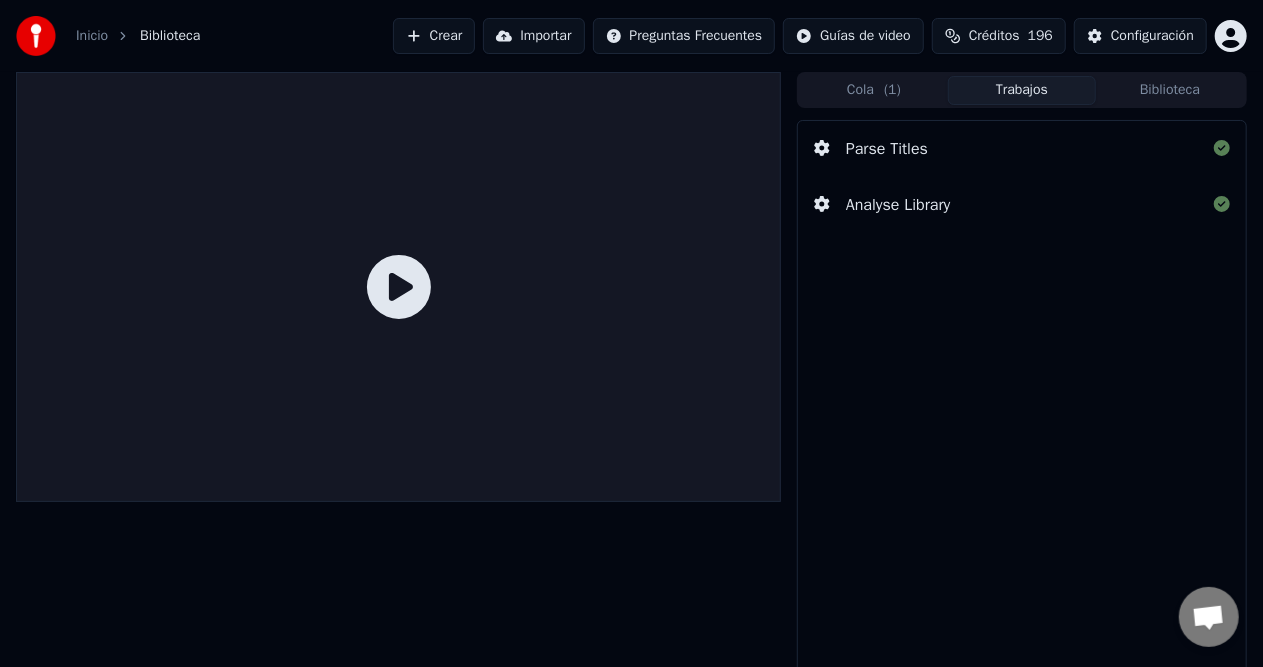 click 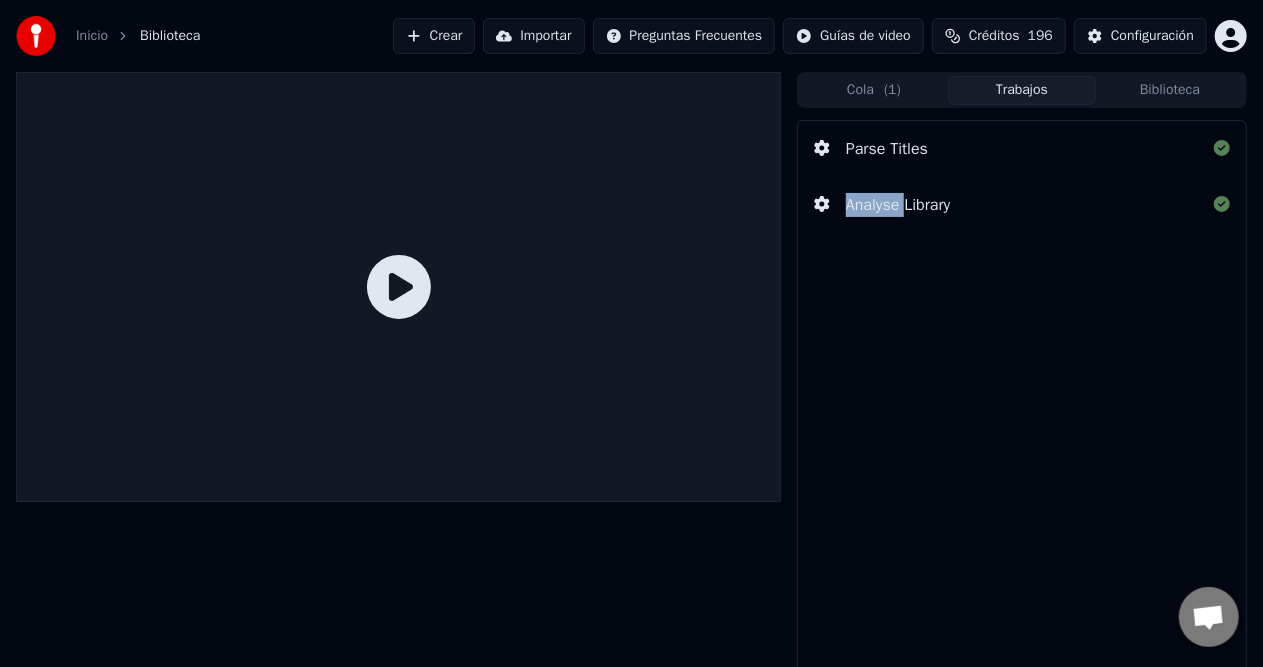 click 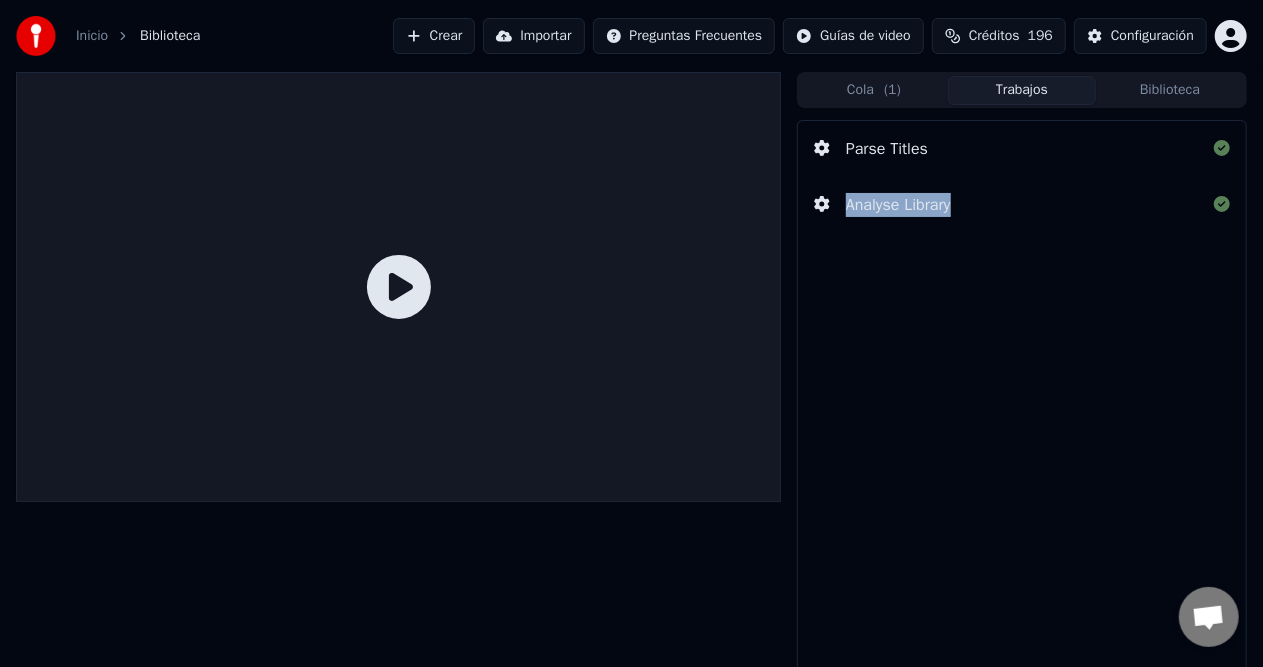 click 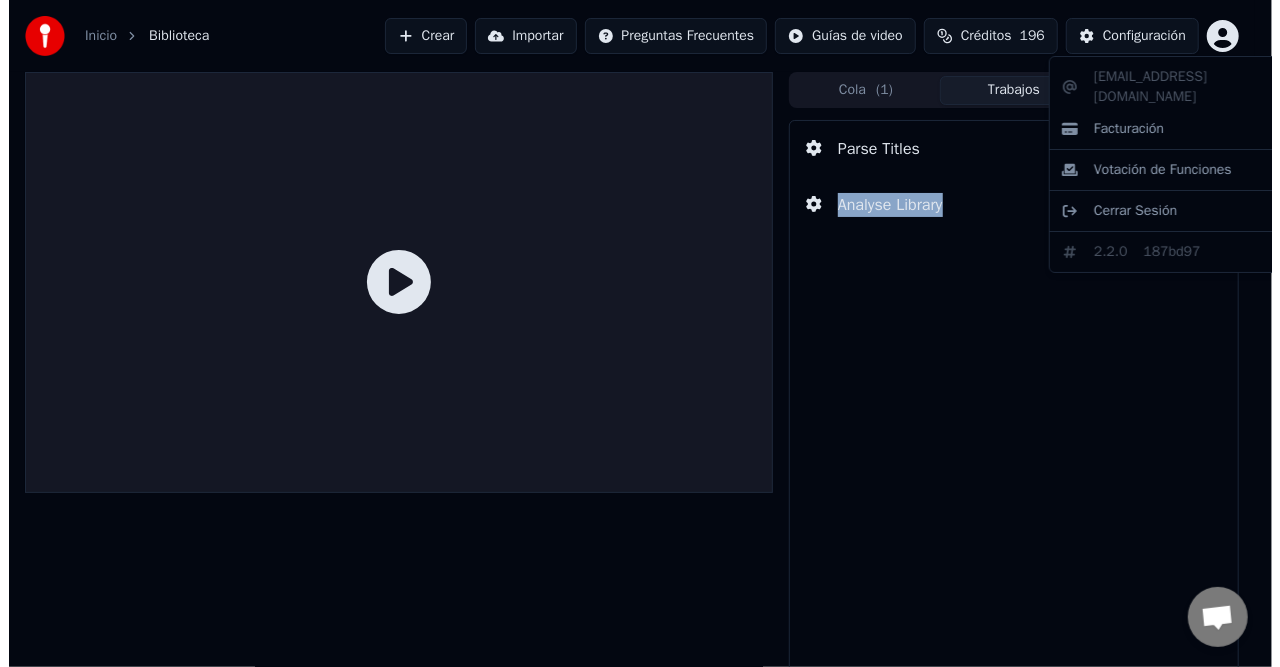 click on "Inicio Biblioteca Crear Importar Preguntas Frecuentes Guías de video Créditos 196 Configuración Cola ( 1 ) Trabajos Biblioteca Parse Titles Analyse Library Configuración Configuración johandj64@hotmail.com Facturación Votación de Funciones Cerrar Sesión 2.2.0 187bd97" at bounding box center (631, 333) 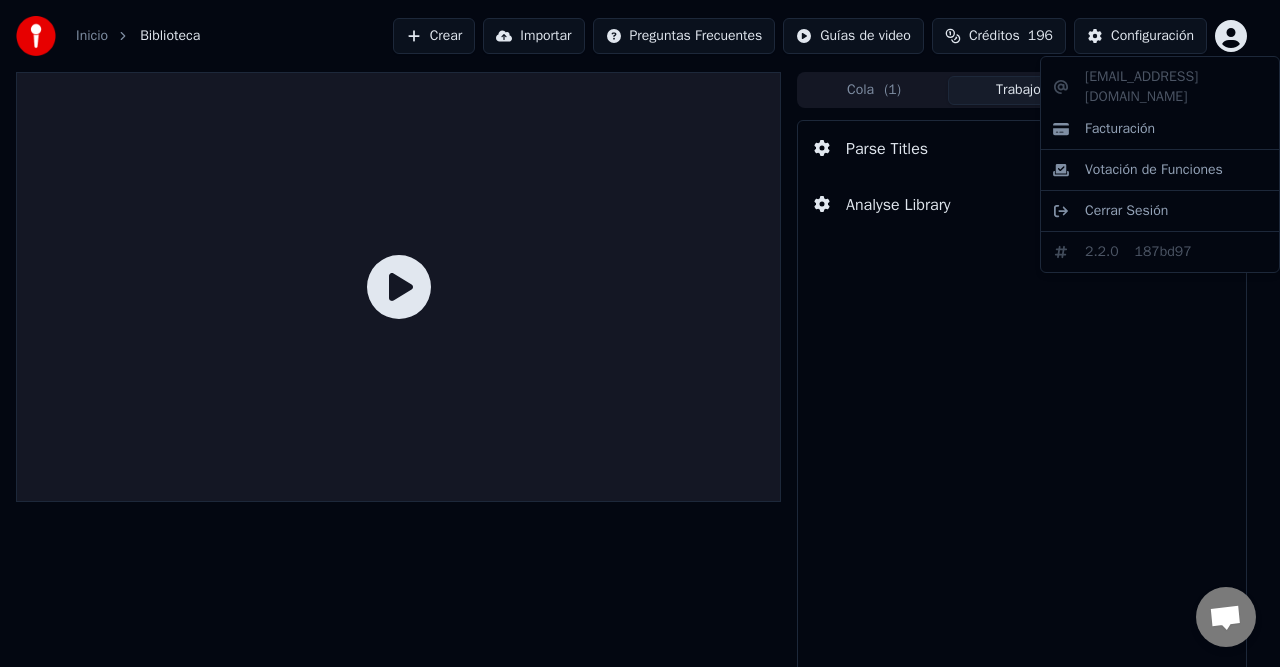 click on "Inicio Biblioteca Crear Importar Preguntas Frecuentes Guías de video Créditos 196 Configuración Cola ( 1 ) Trabajos Biblioteca Parse Titles Analyse Library johandj64@hotmail.com Facturación Votación de Funciones Cerrar Sesión 2.2.0 187bd97" at bounding box center [640, 333] 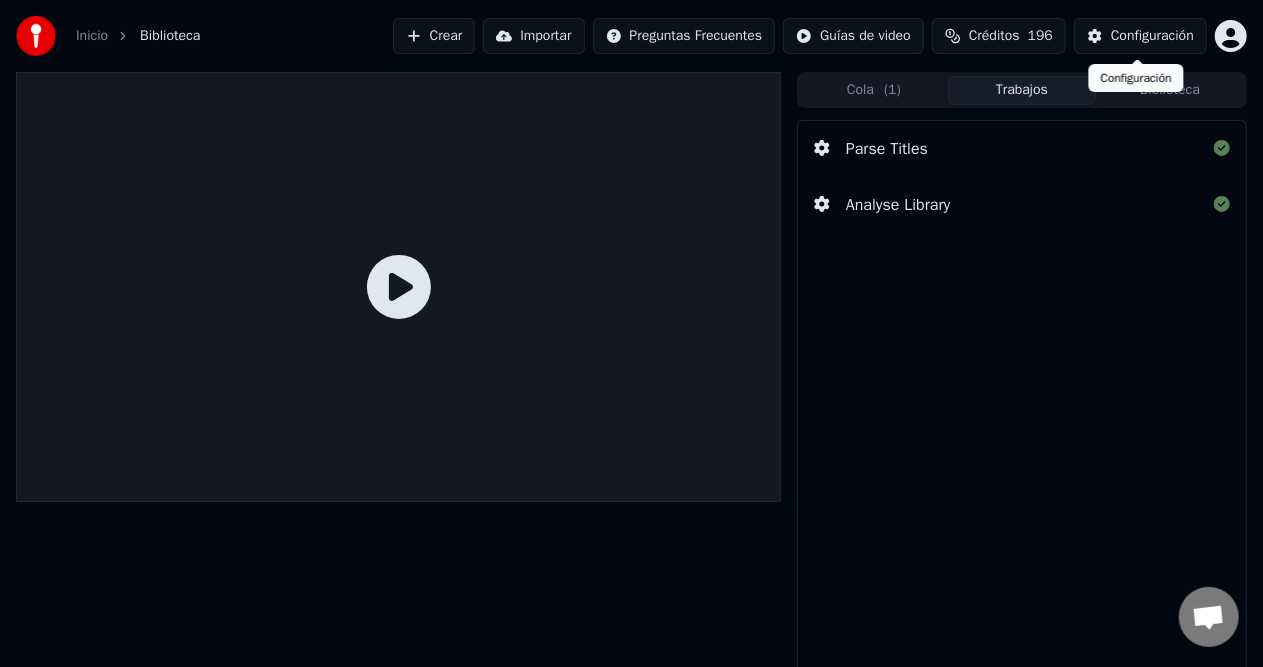 click on "Configuración" at bounding box center [1152, 36] 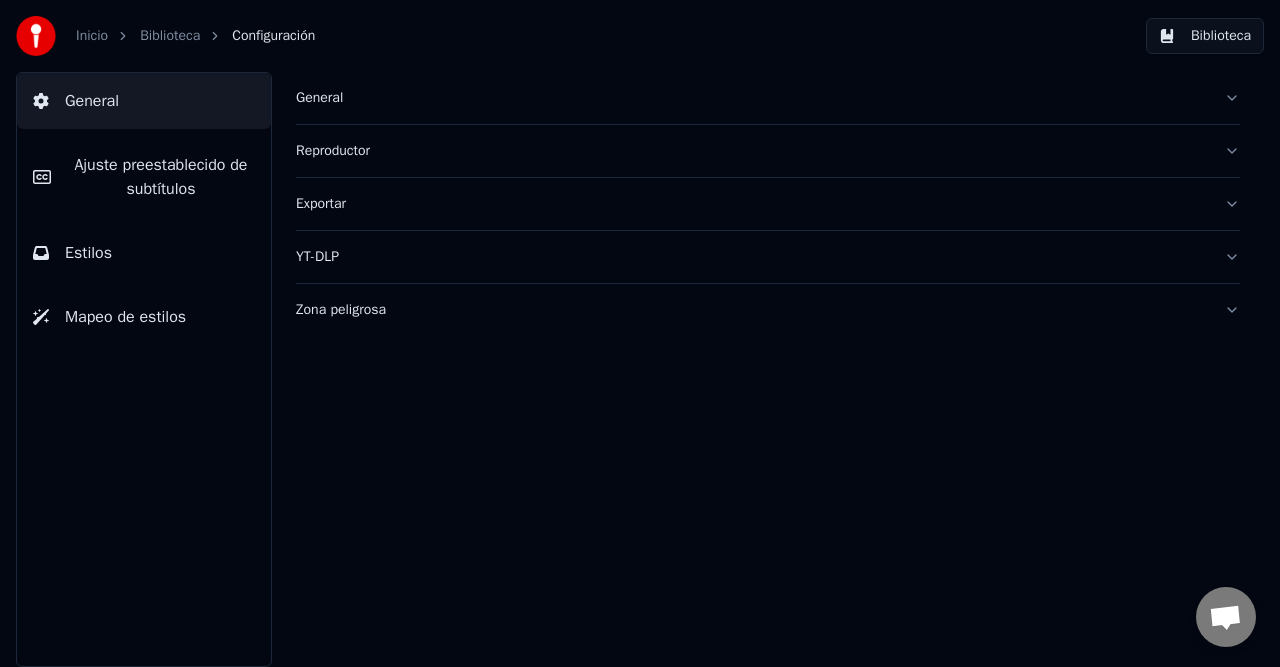 click on "Zona peligrosa" at bounding box center [752, 310] 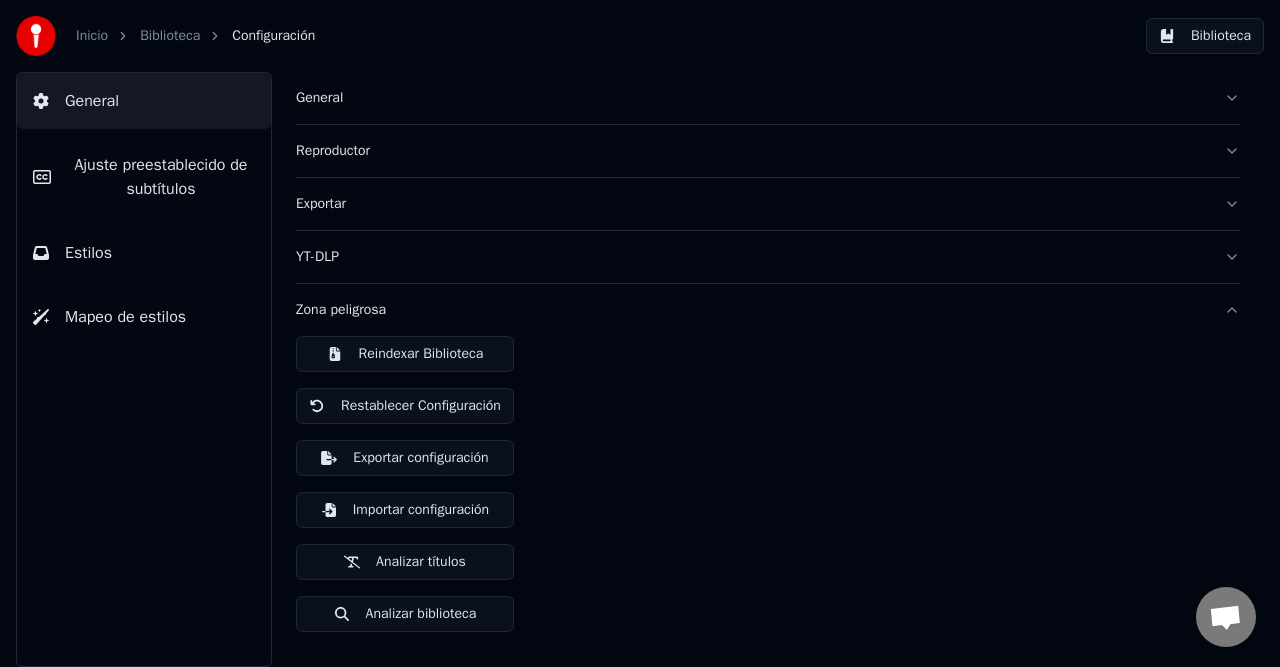 click on "Reindexar Biblioteca" at bounding box center (405, 354) 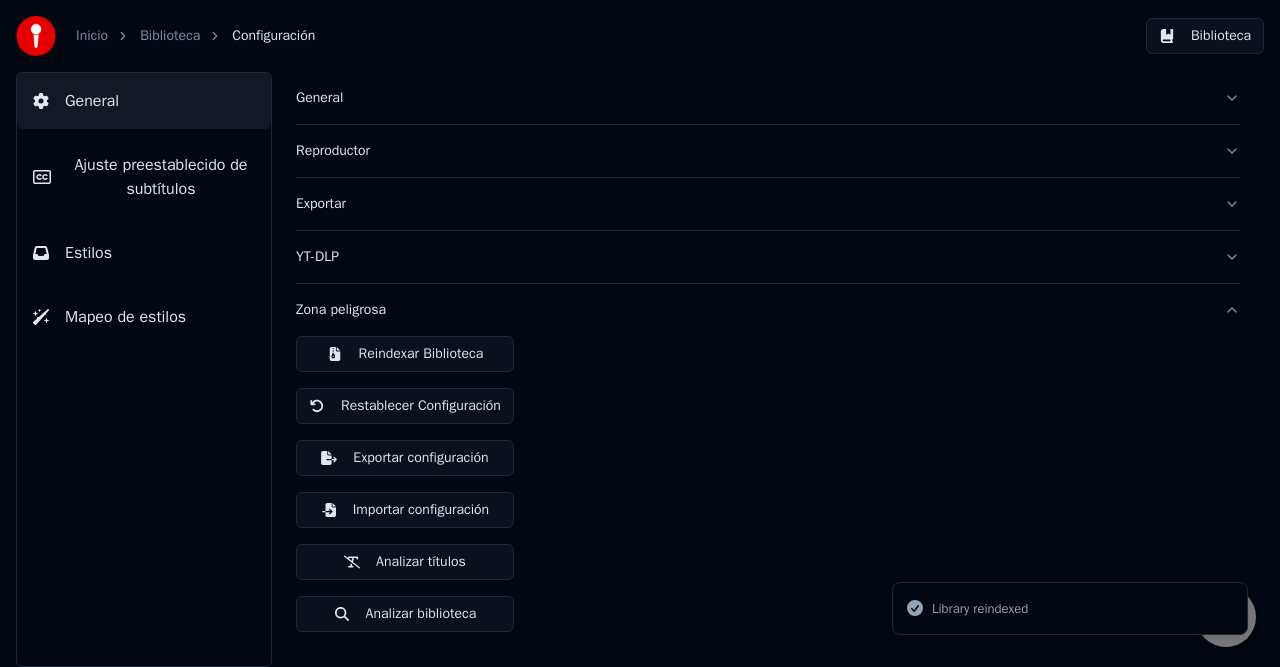 click on "Biblioteca" at bounding box center (170, 36) 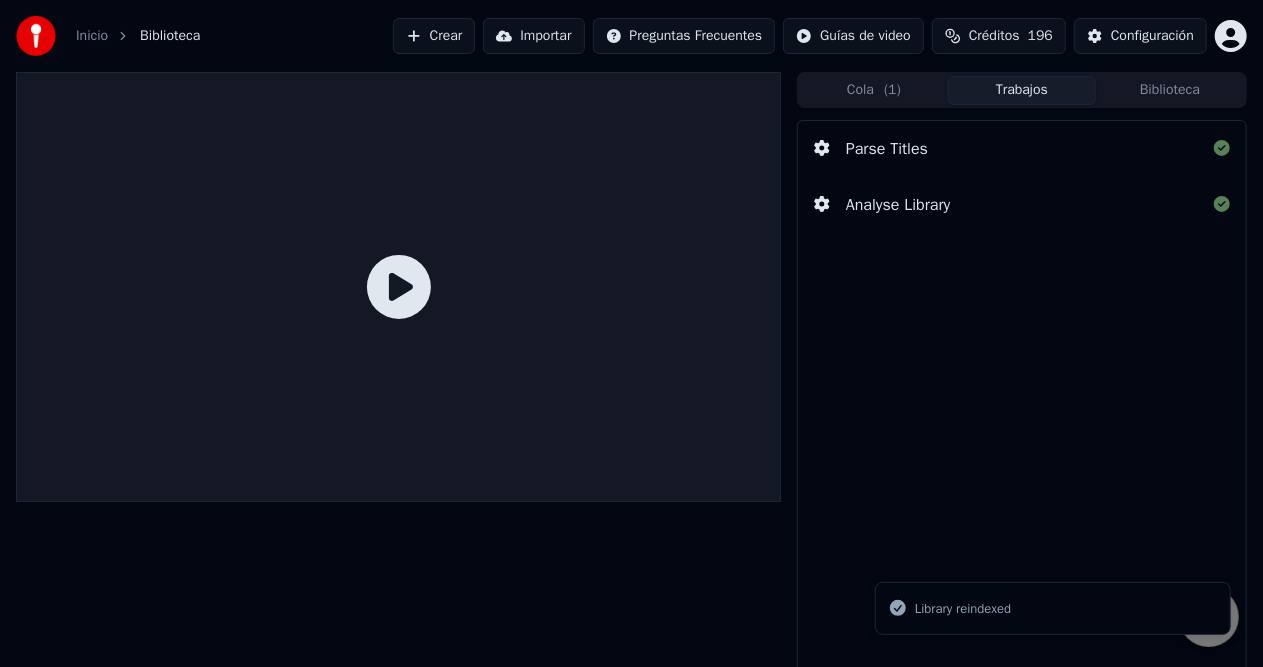 click on "Biblioteca" at bounding box center [1170, 90] 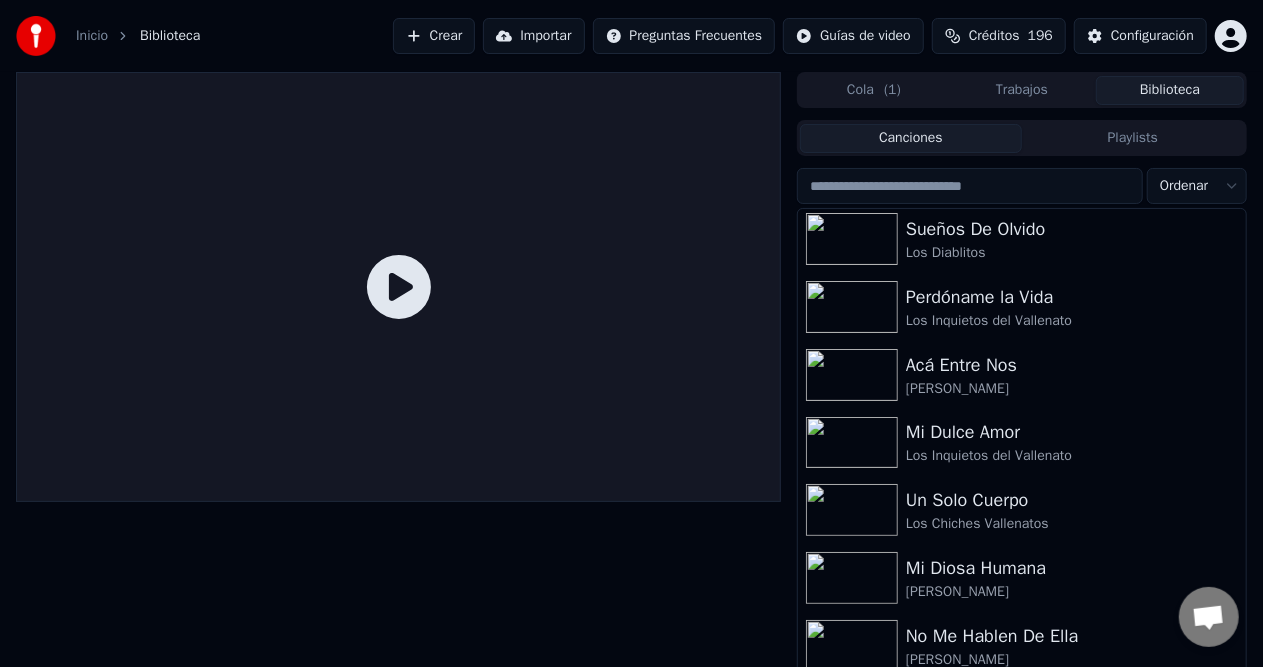 scroll, scrollTop: 5822, scrollLeft: 0, axis: vertical 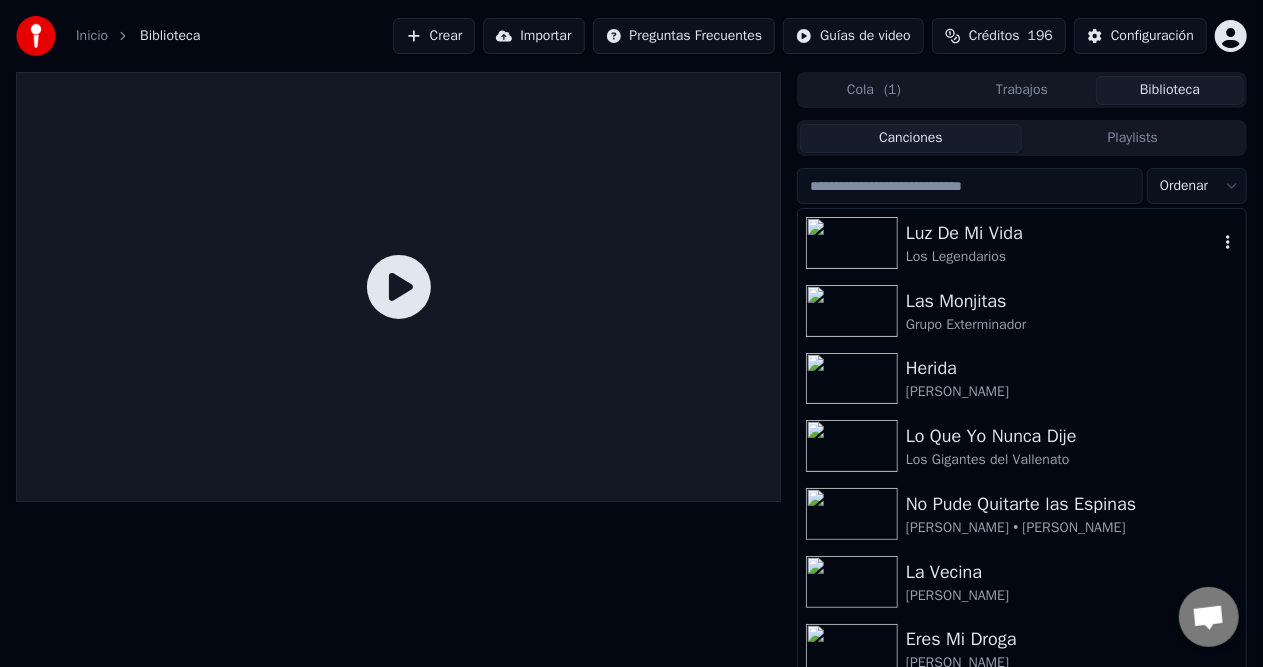 click on "Los Legendarios" at bounding box center (1062, 257) 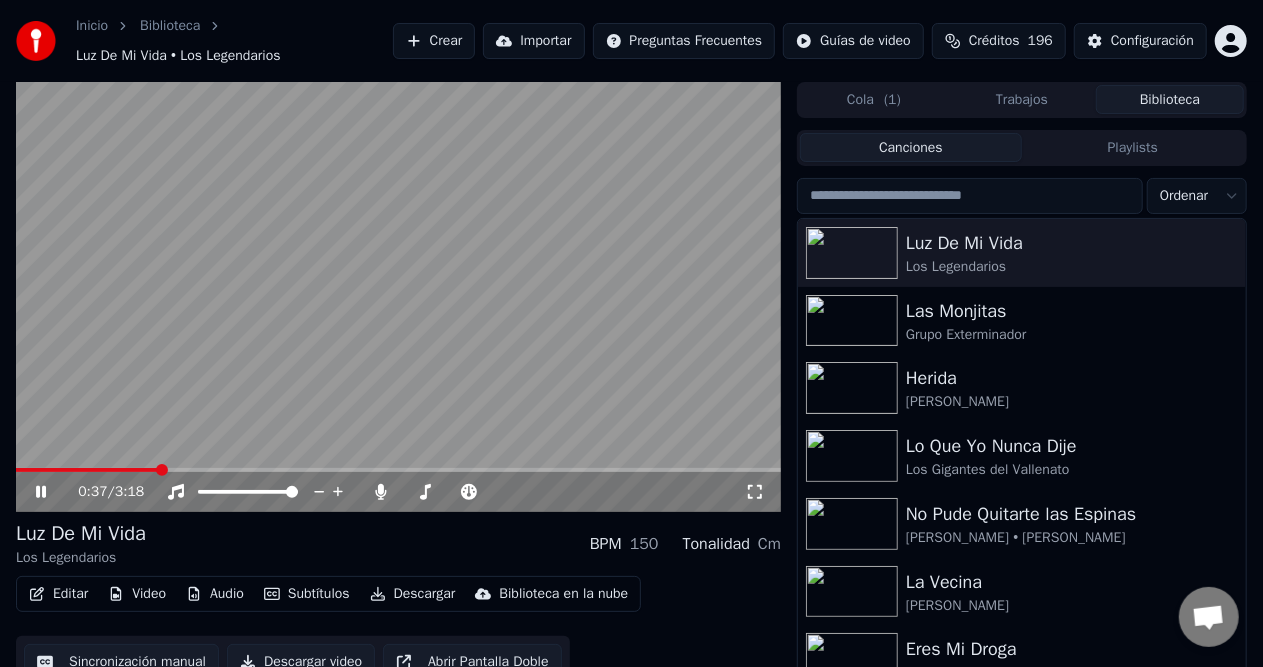click at bounding box center (398, 470) 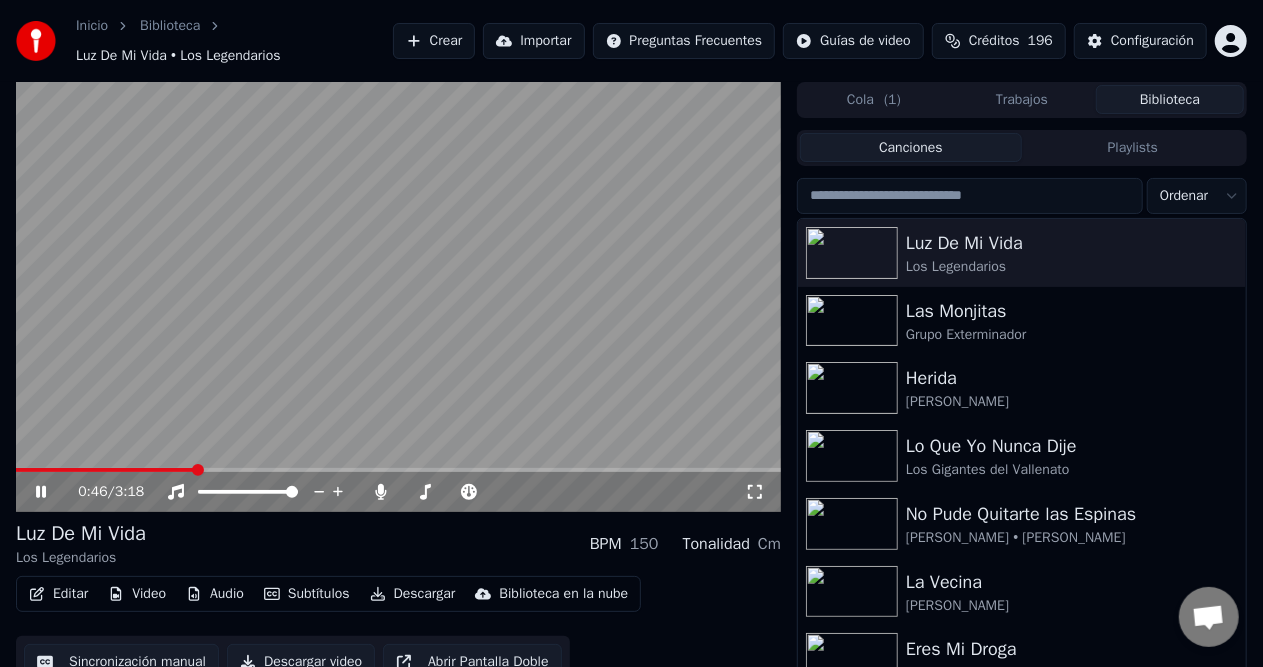 click 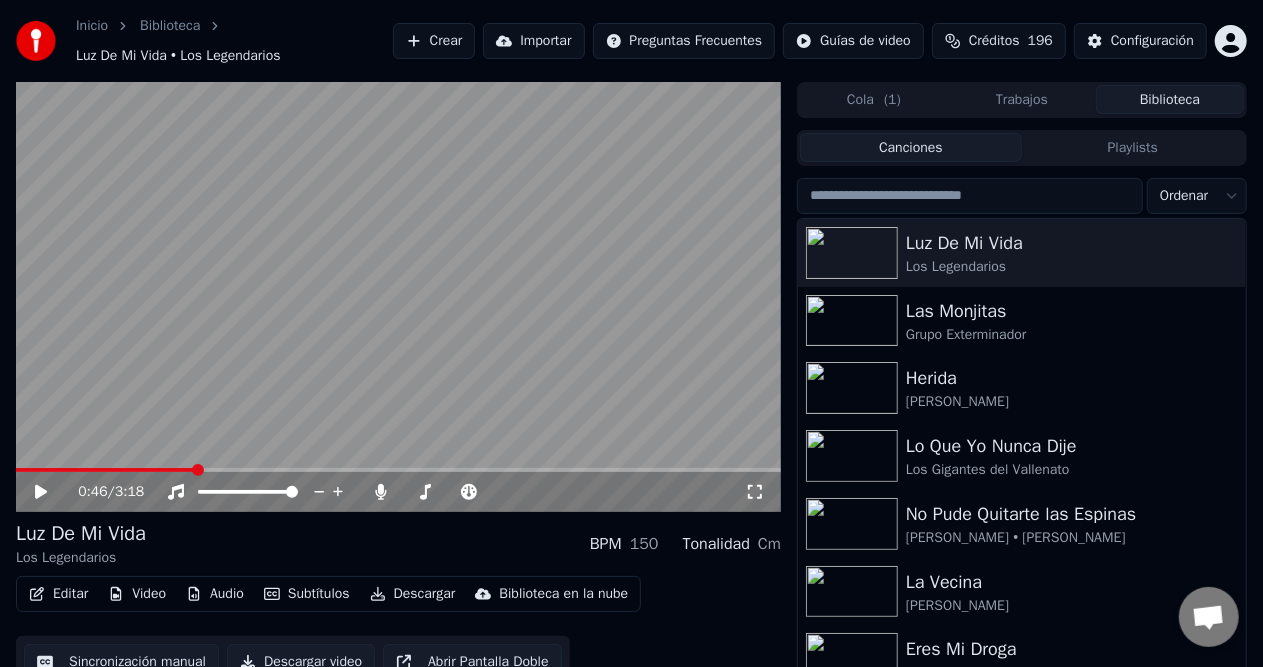 scroll, scrollTop: 51, scrollLeft: 0, axis: vertical 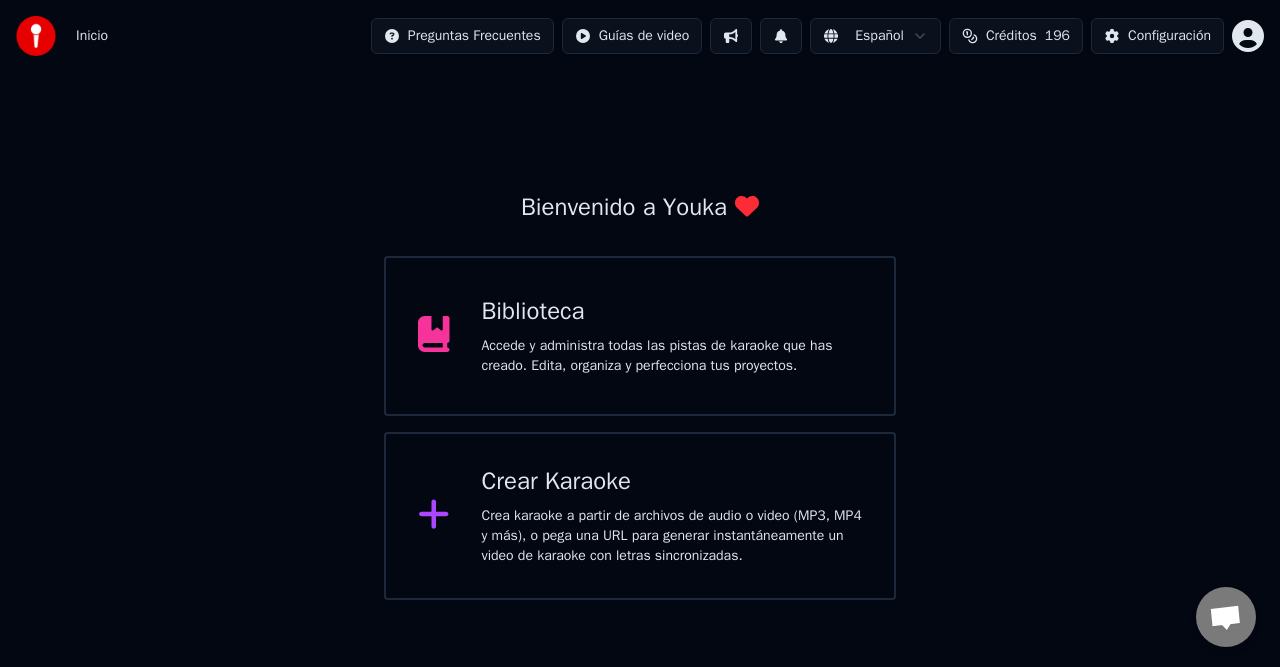 click on "Biblioteca Accede y administra todas las pistas de karaoke que has creado. Edita, organiza y perfecciona tus proyectos." at bounding box center (640, 336) 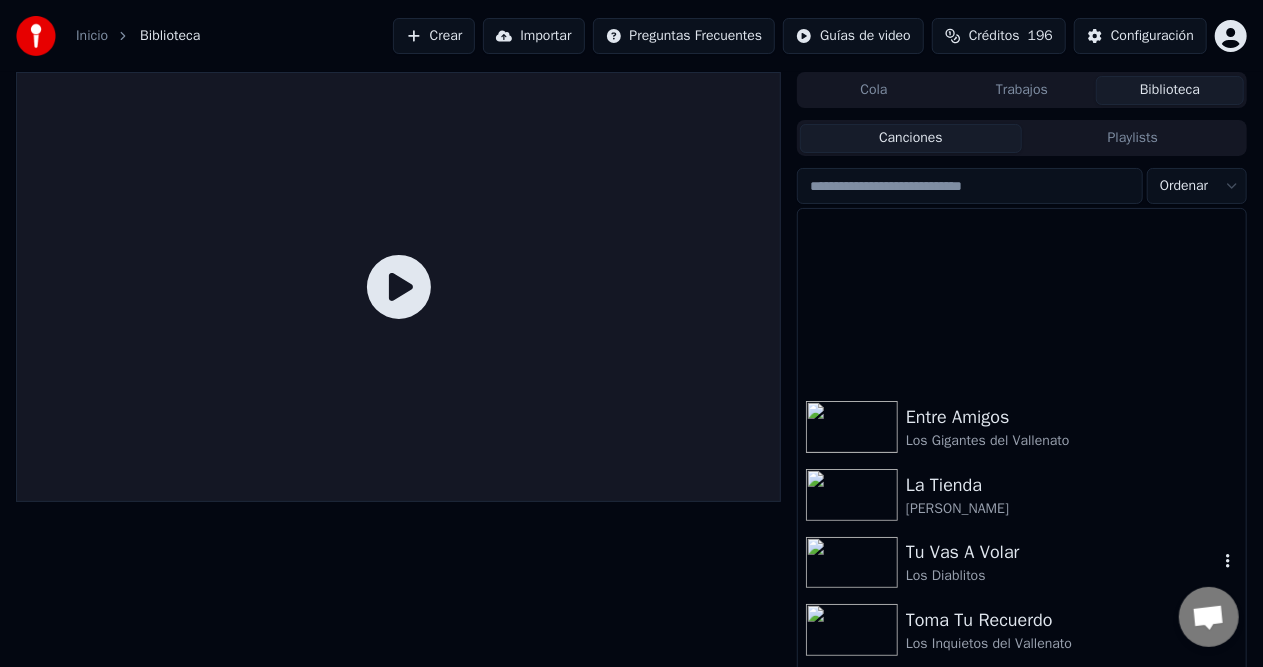 scroll, scrollTop: 1000, scrollLeft: 0, axis: vertical 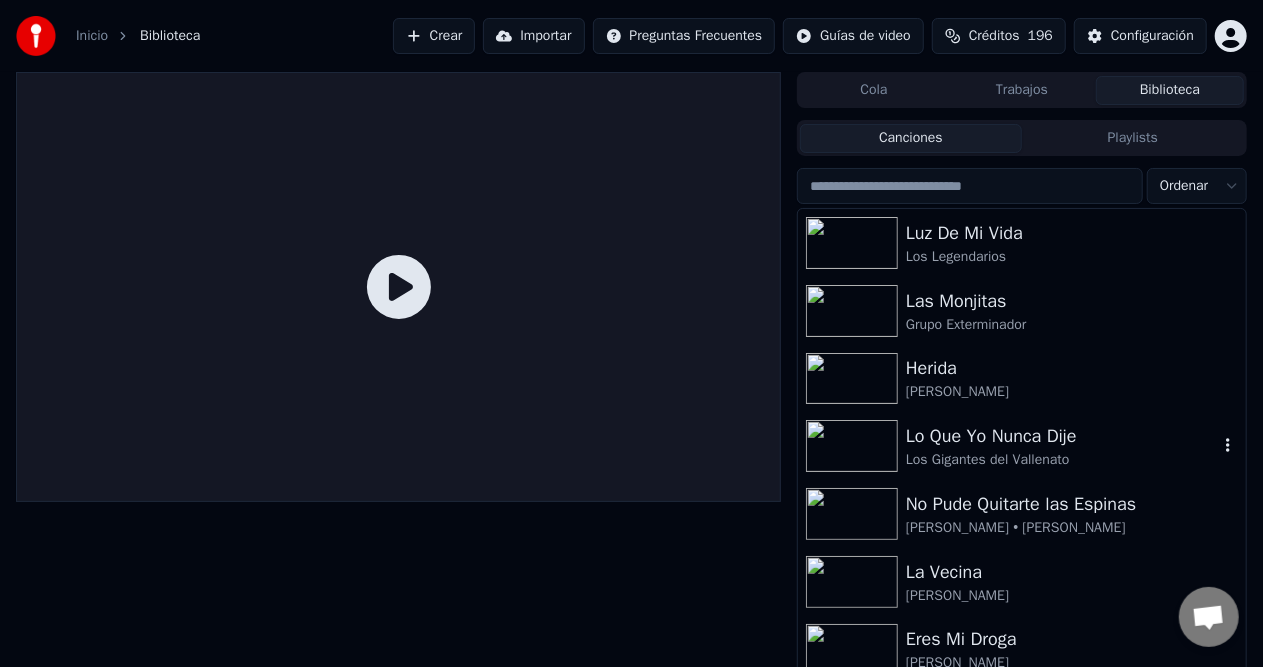 click on "Lo Que Yo Nunca Dije" at bounding box center (1062, 436) 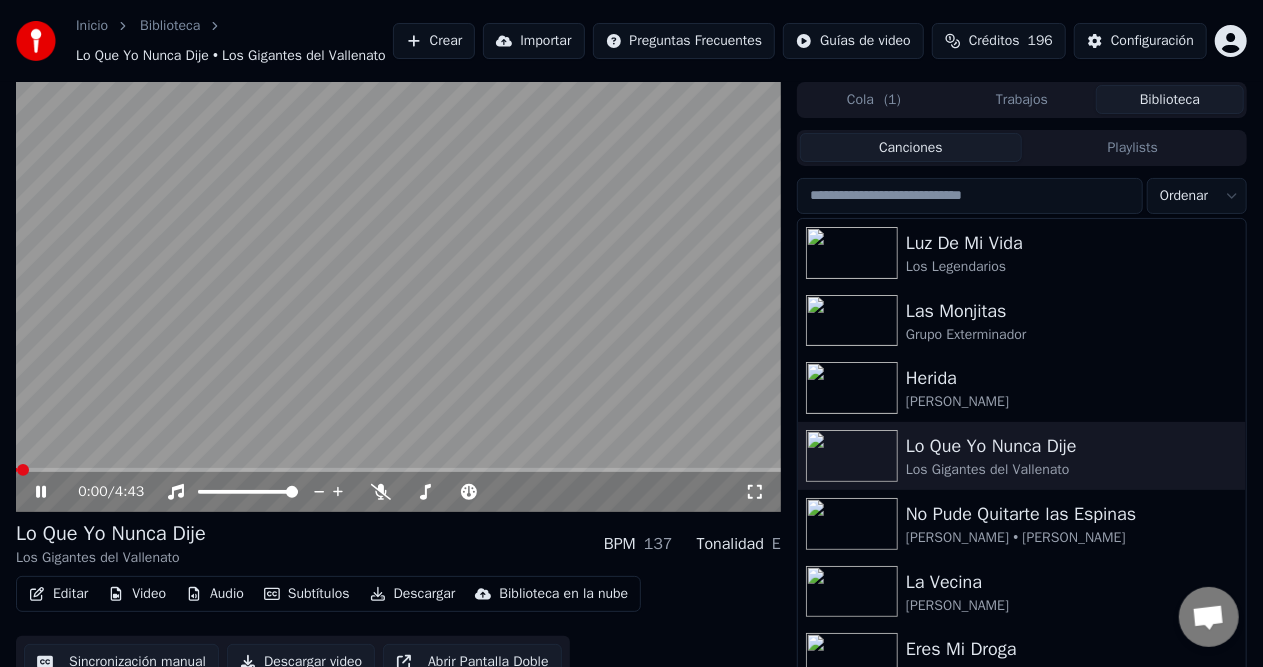 click 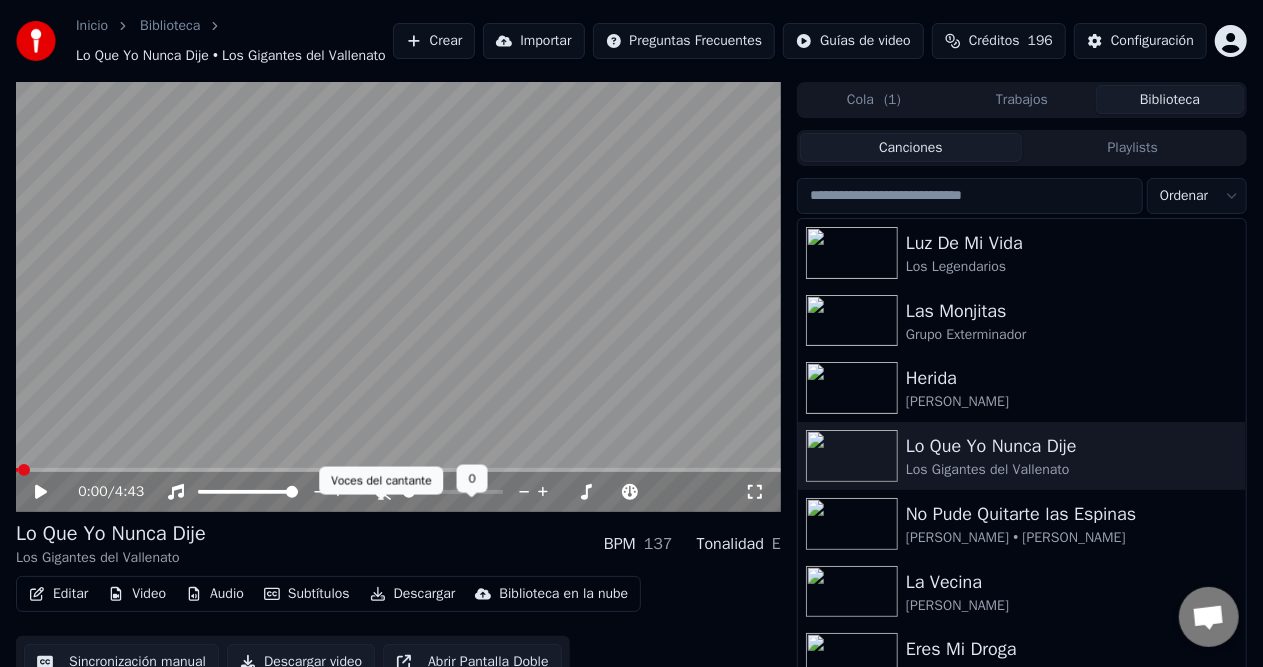 click 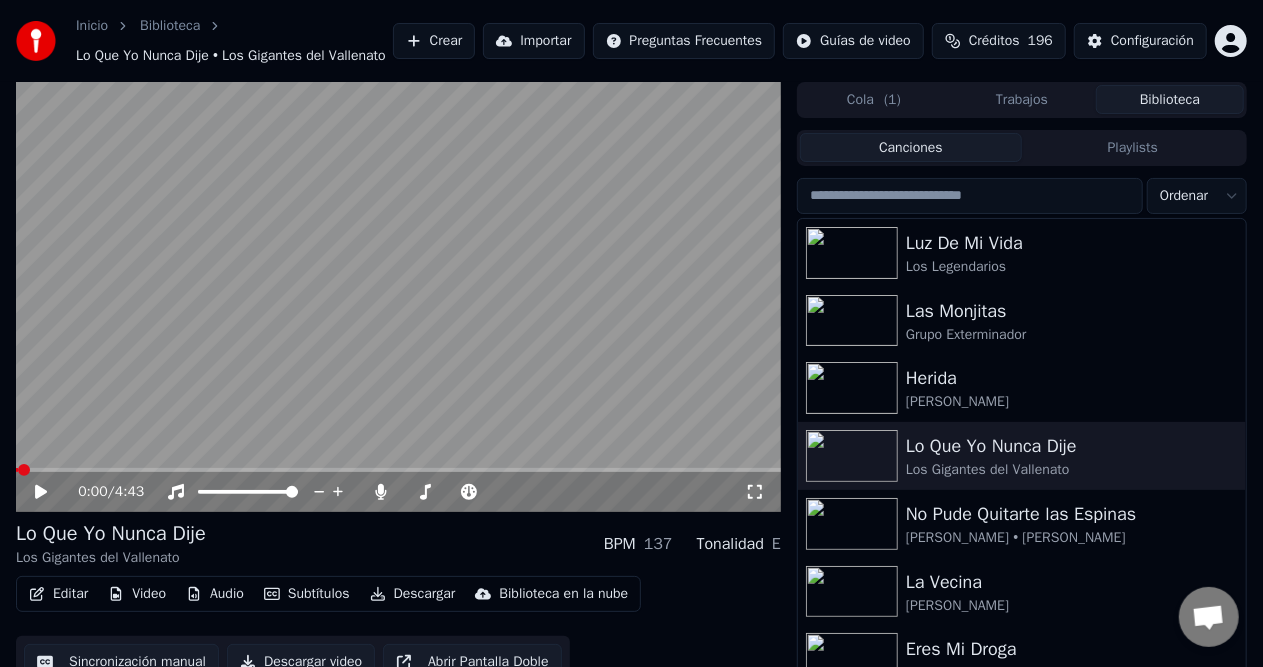 click at bounding box center (24, 470) 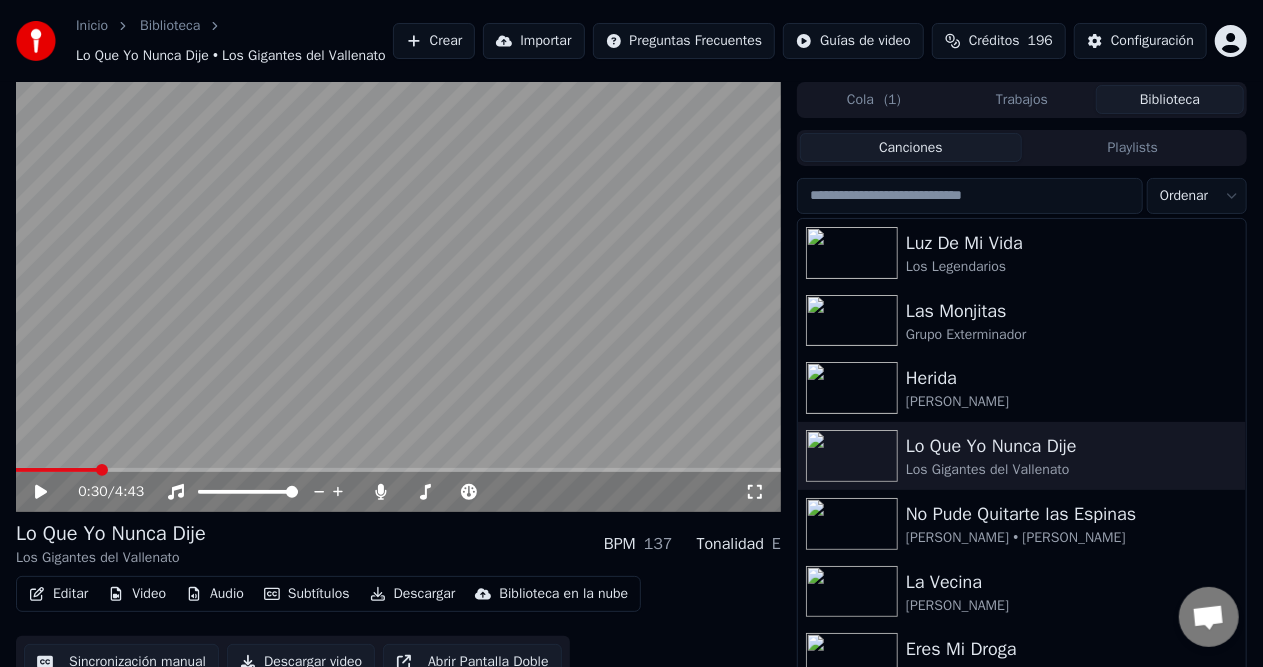 click 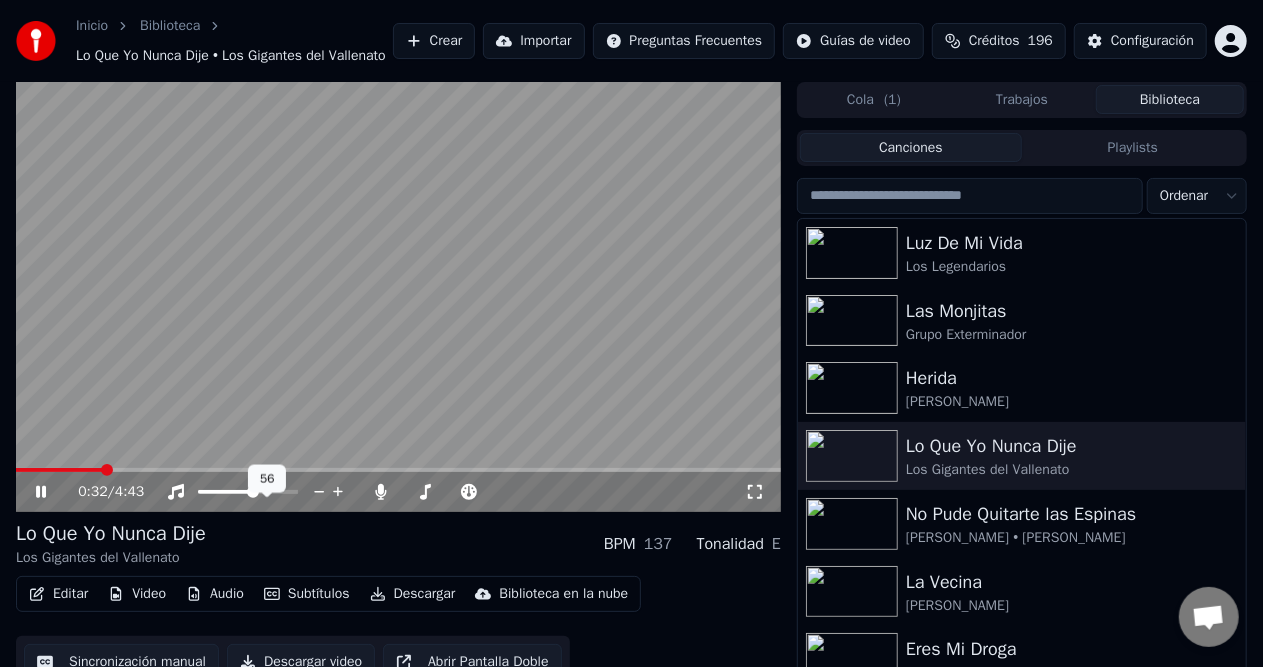 click at bounding box center [253, 492] 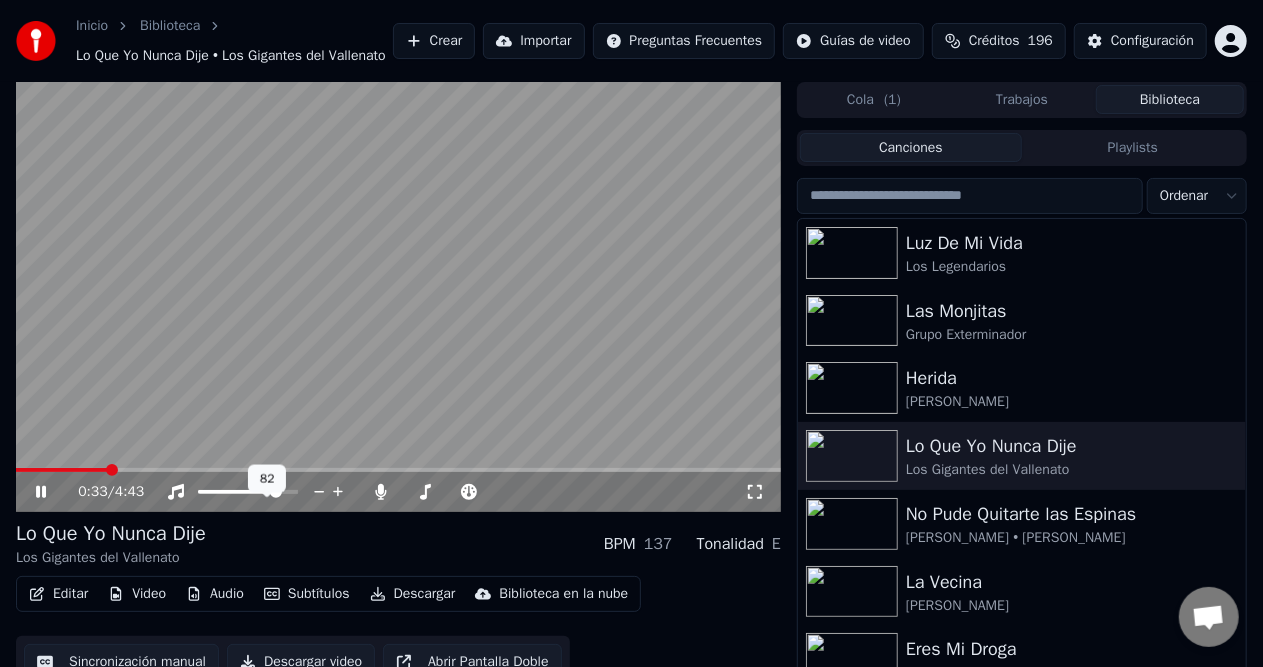 click at bounding box center [276, 492] 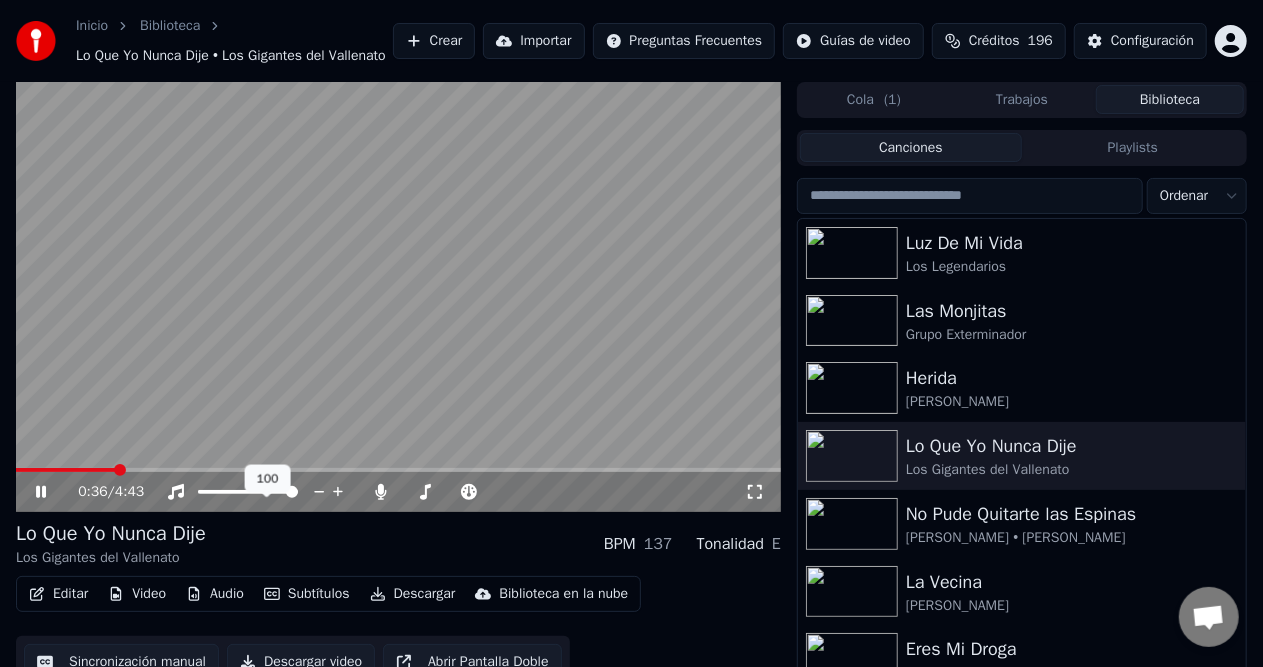 click at bounding box center (398, 470) 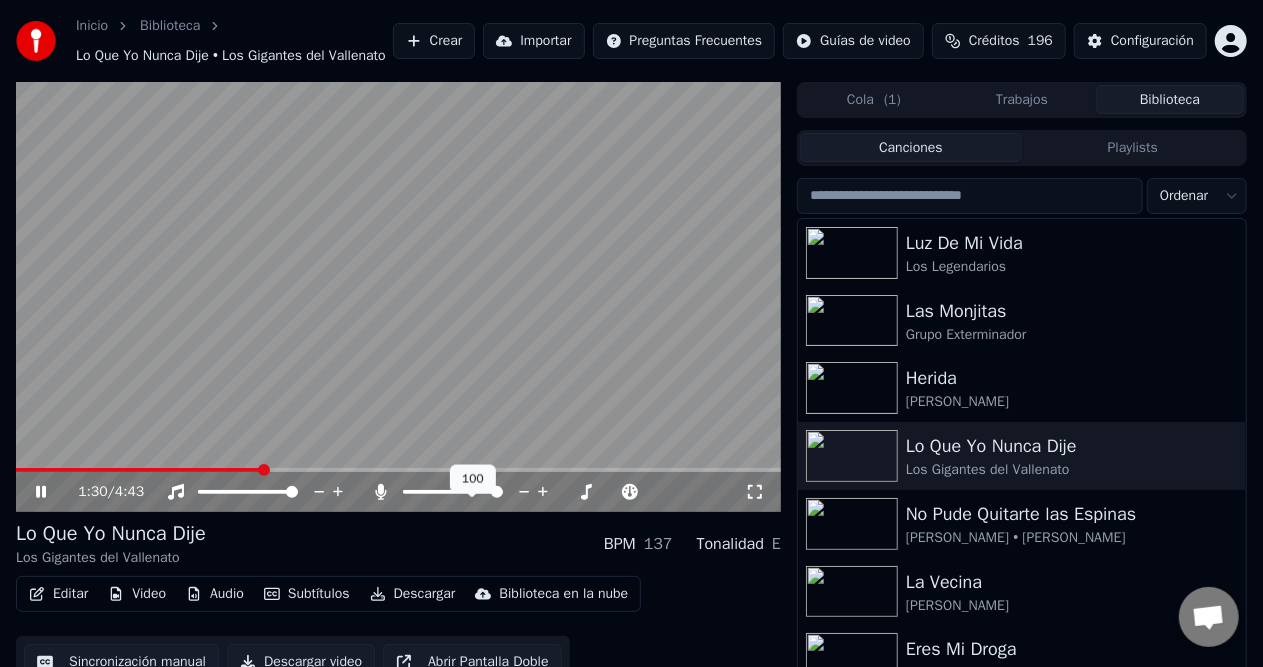 click at bounding box center [398, 470] 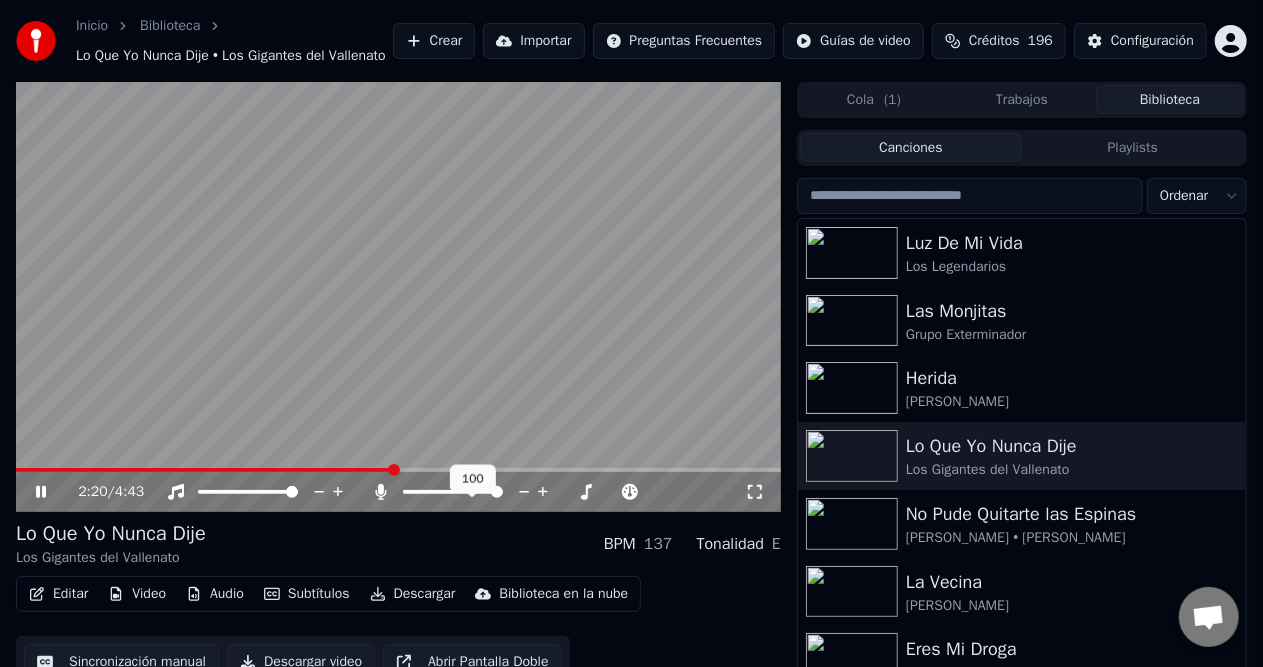 click 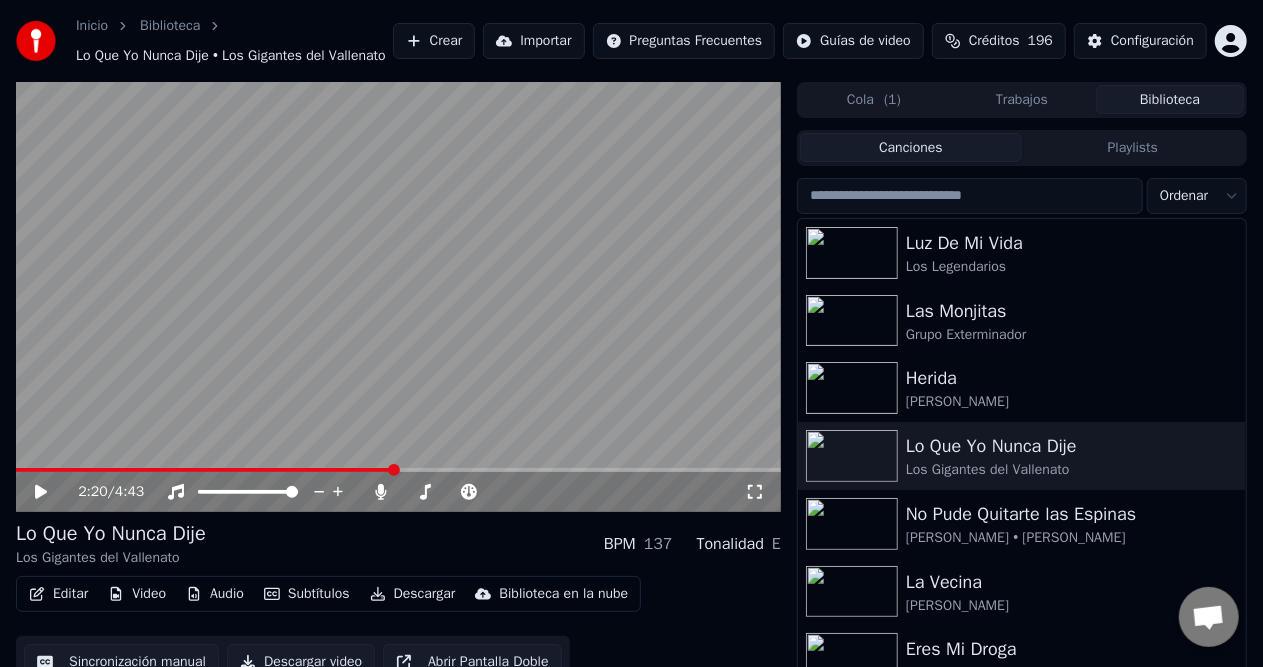 click at bounding box center [398, 470] 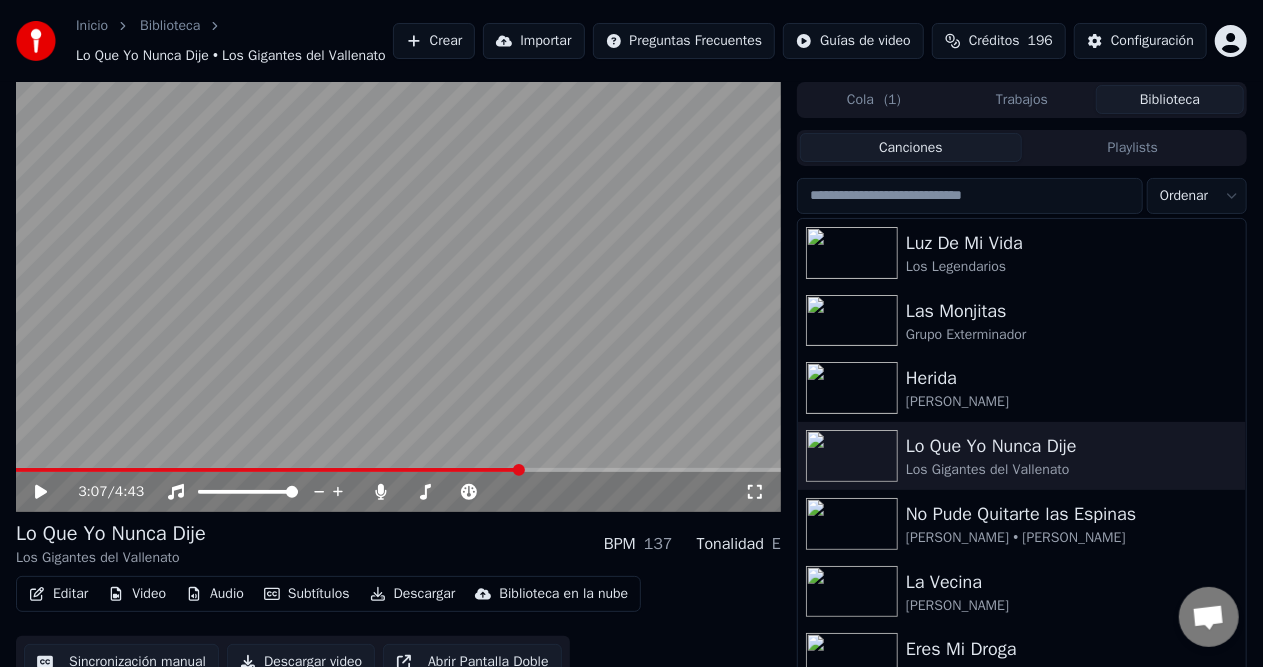 click 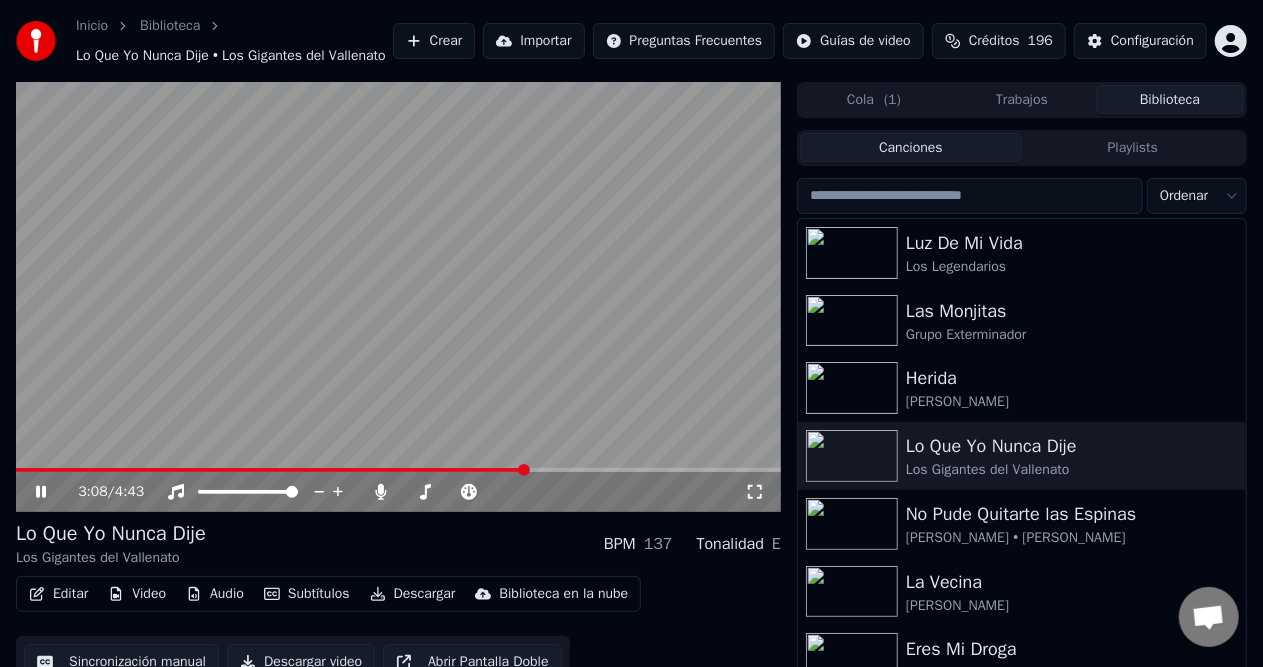 click 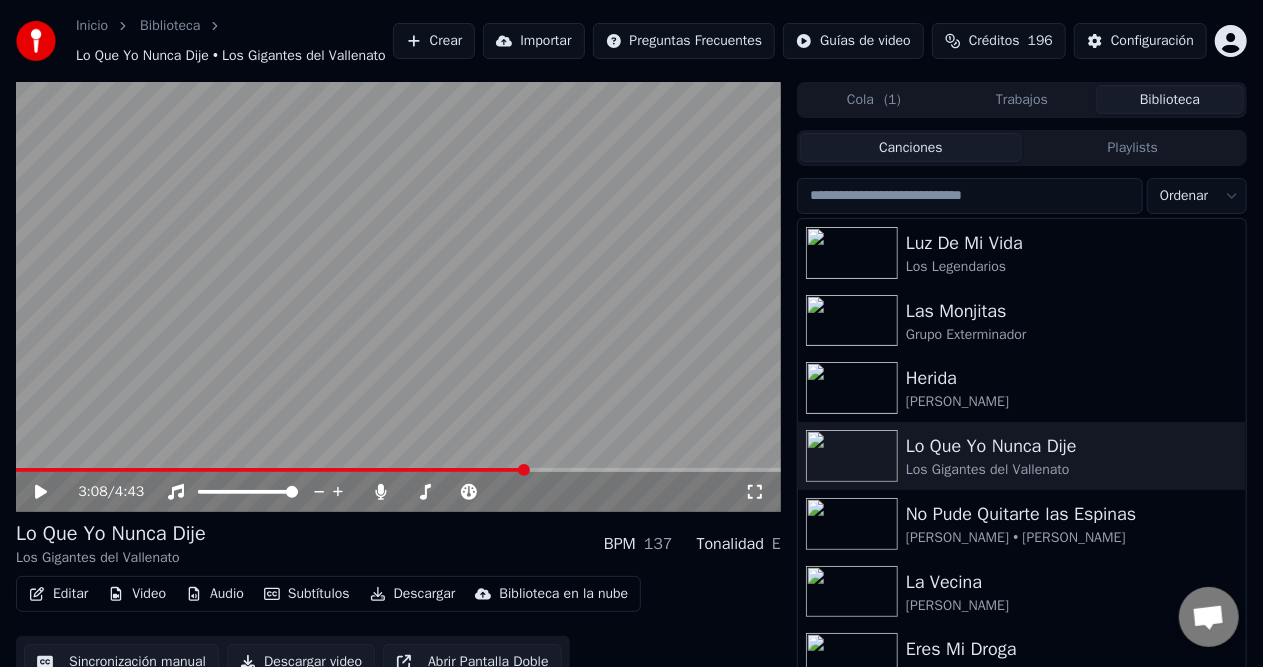 click on "Editar" at bounding box center (58, 594) 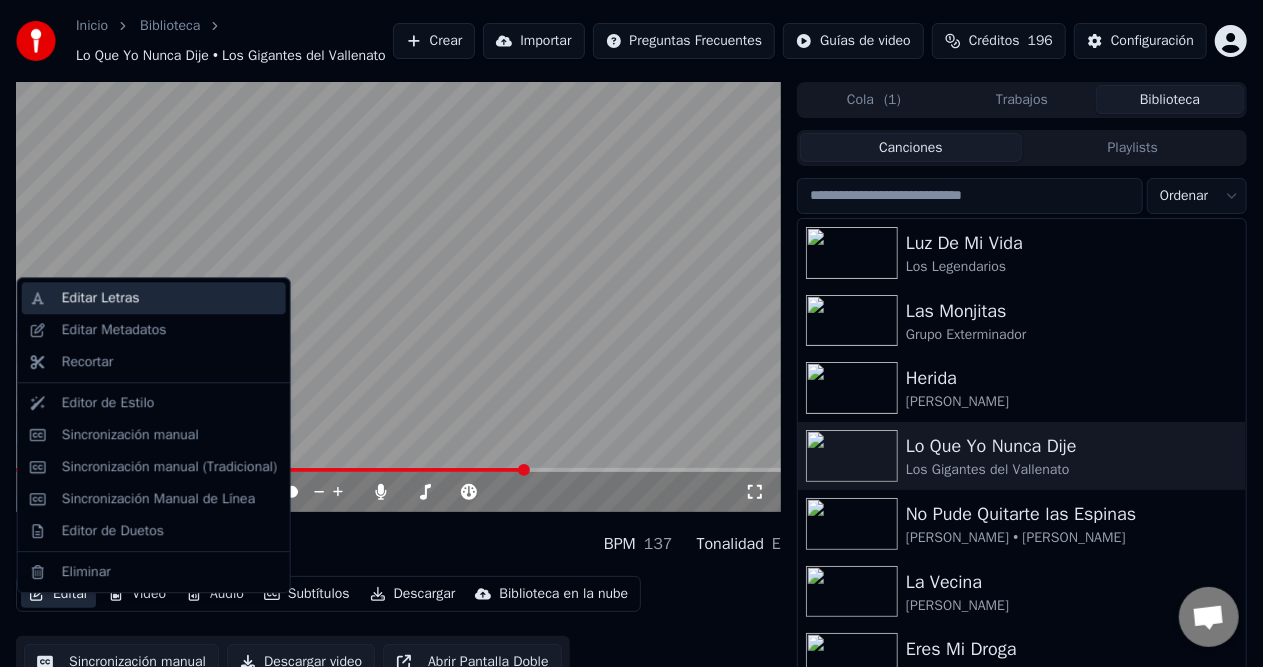 click on "Editar Letras" at bounding box center [101, 298] 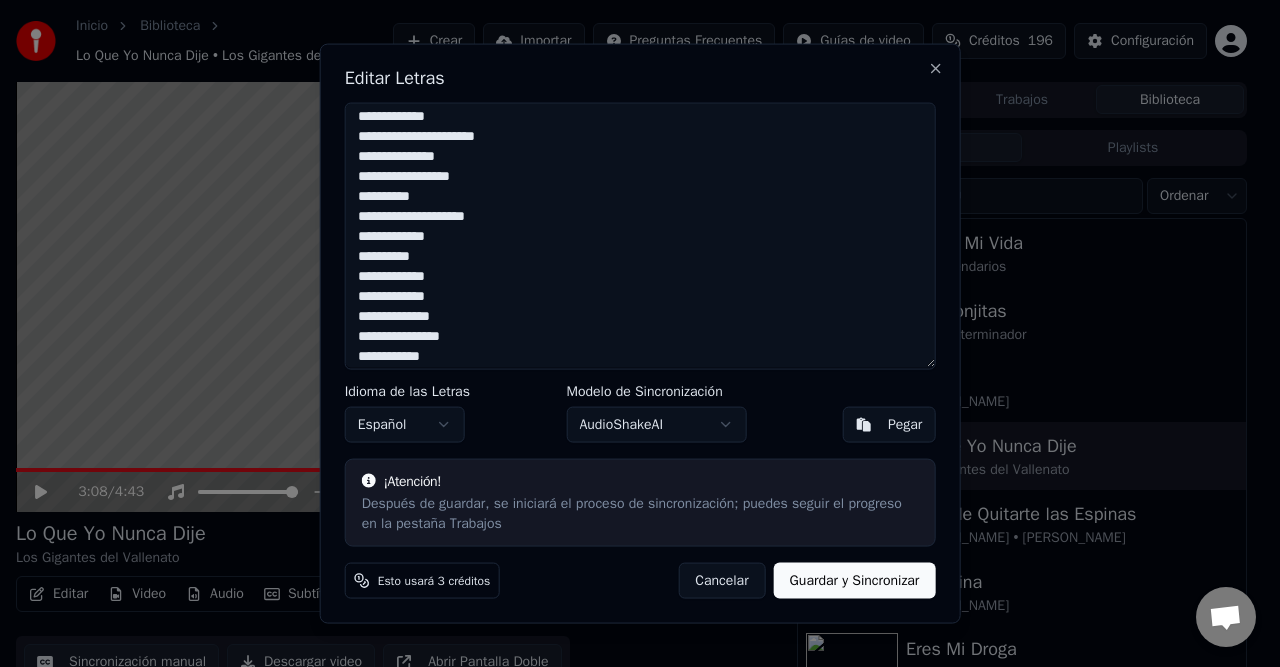 scroll, scrollTop: 0, scrollLeft: 0, axis: both 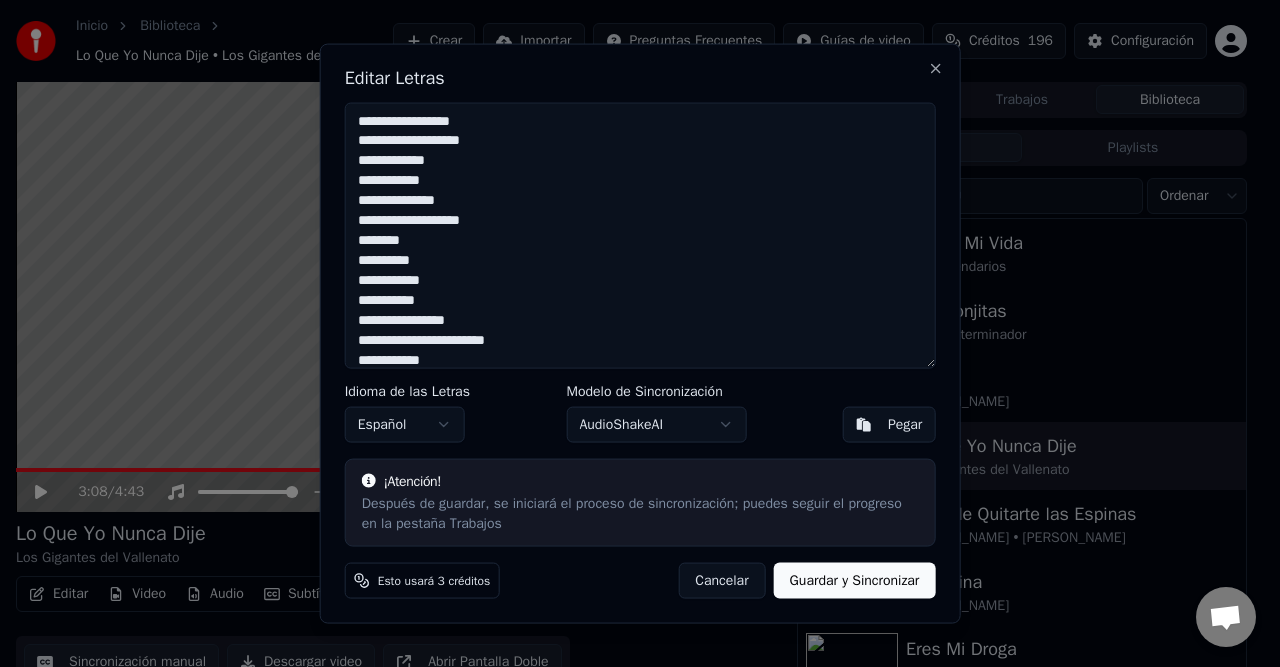 click on "Cancelar" at bounding box center [721, 581] 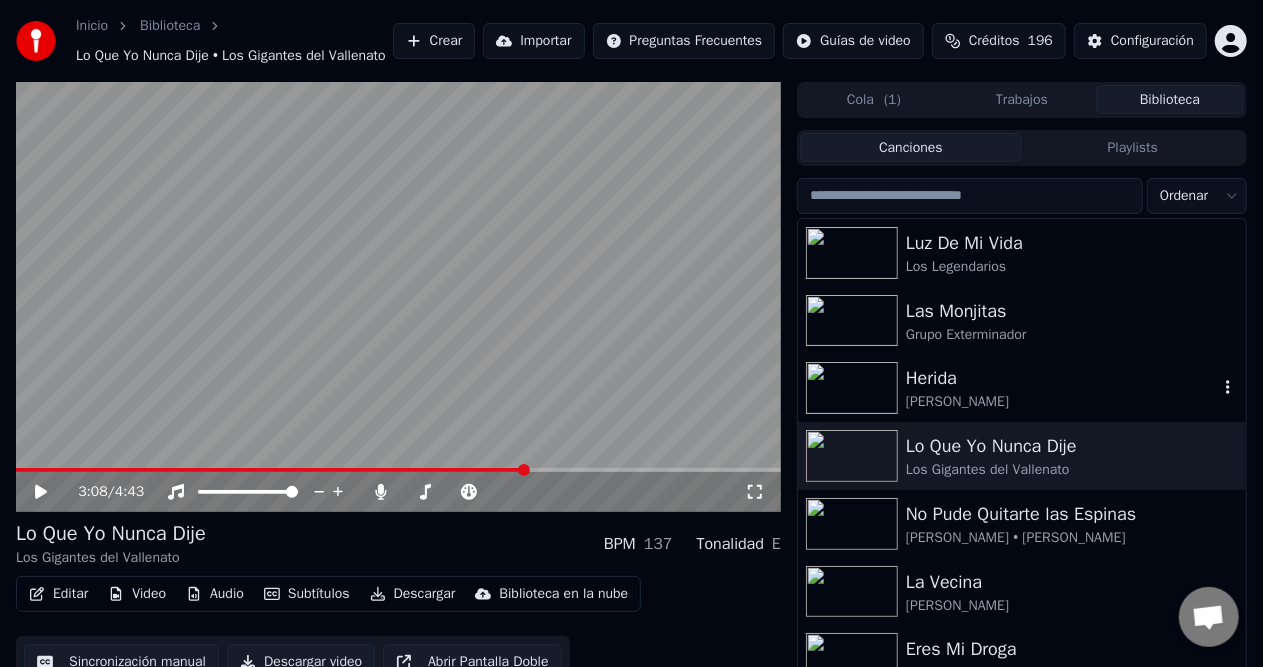 scroll, scrollTop: 100, scrollLeft: 0, axis: vertical 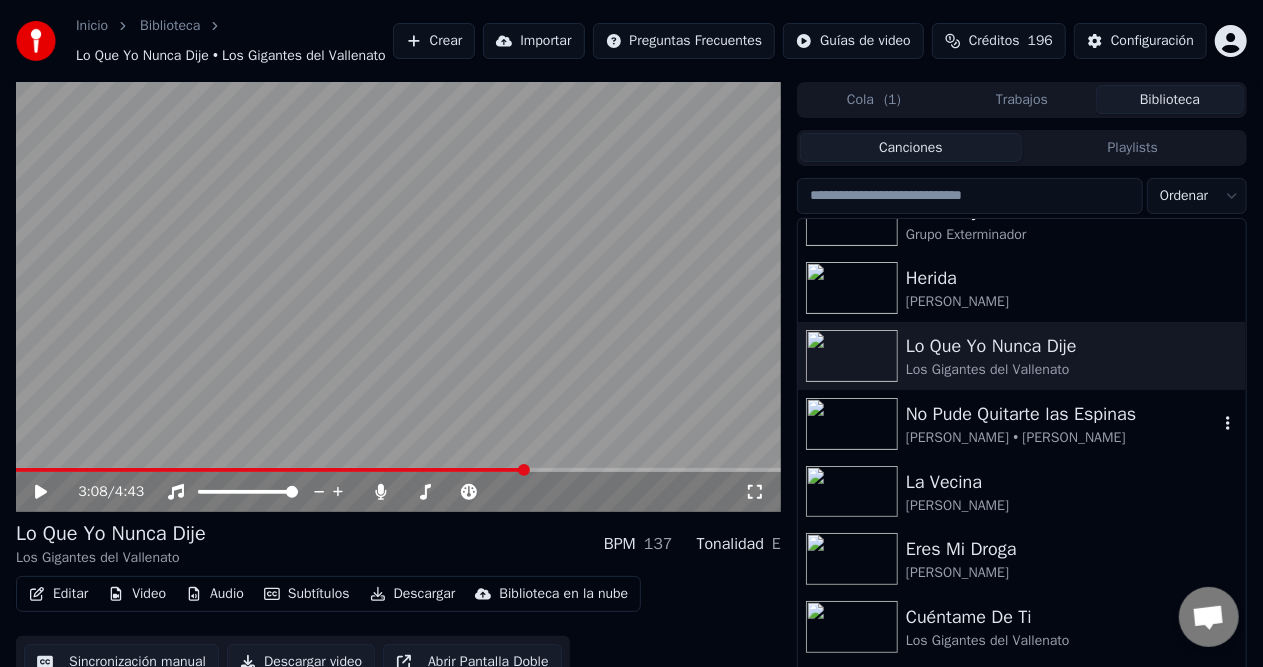 click on "[PERSON_NAME] • [PERSON_NAME]" at bounding box center (1062, 438) 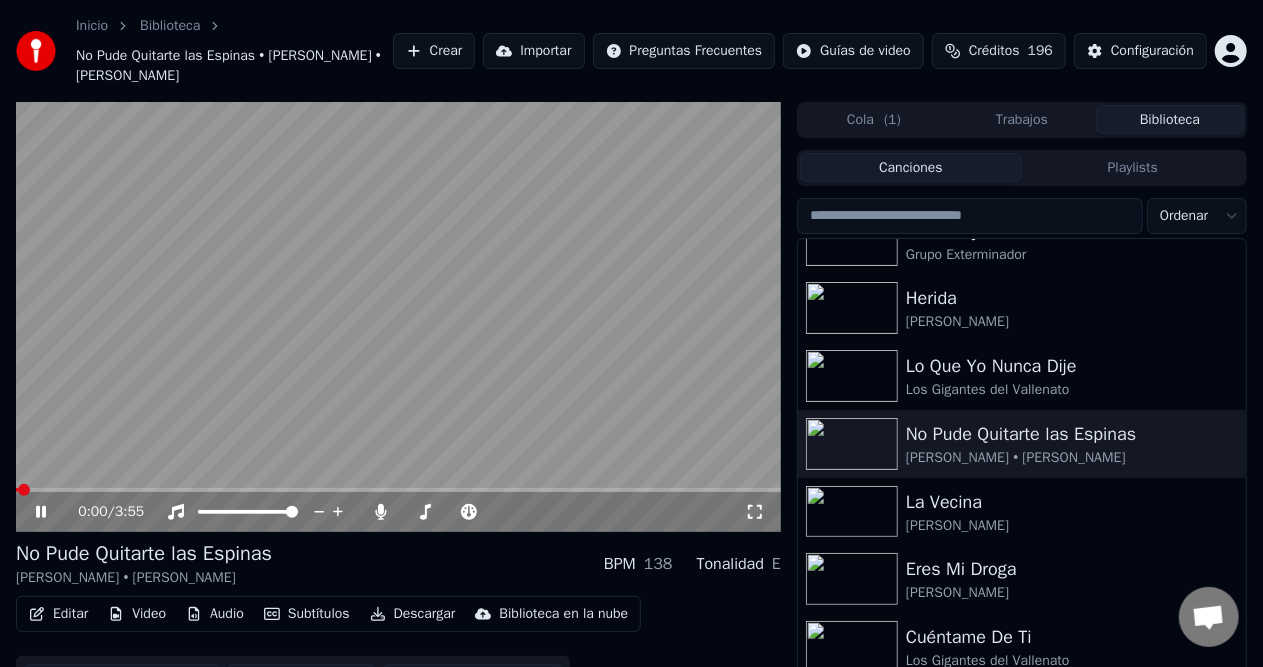 click 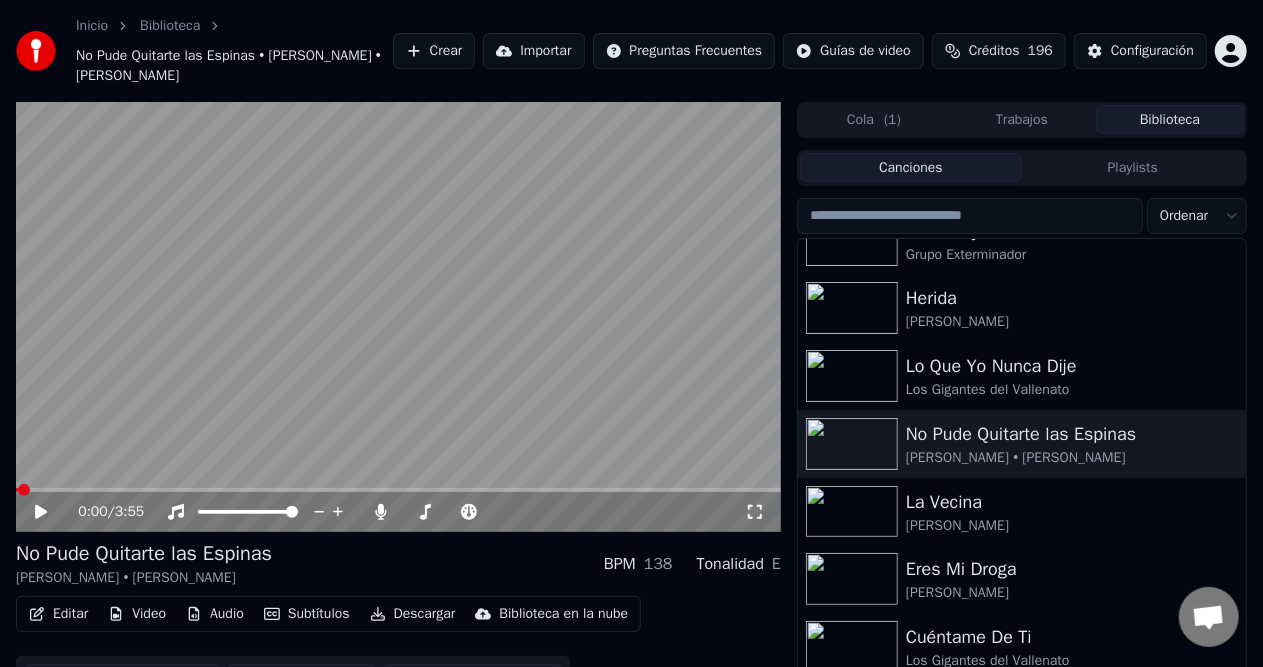 click 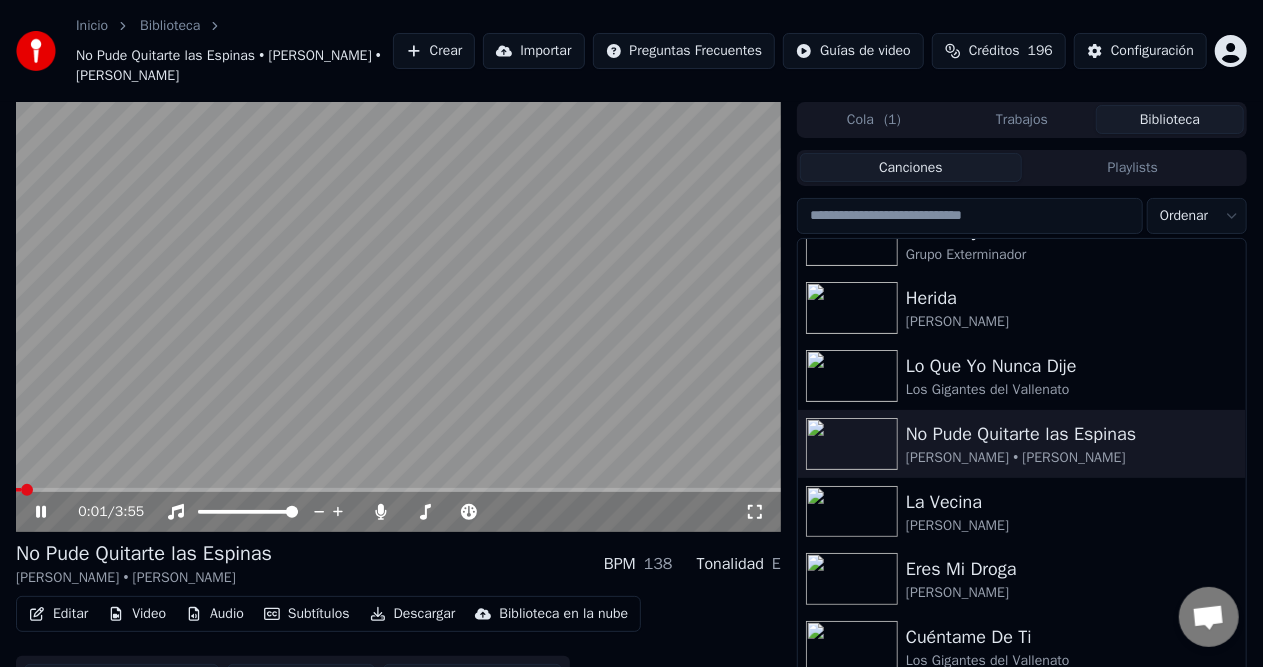 click at bounding box center [398, 490] 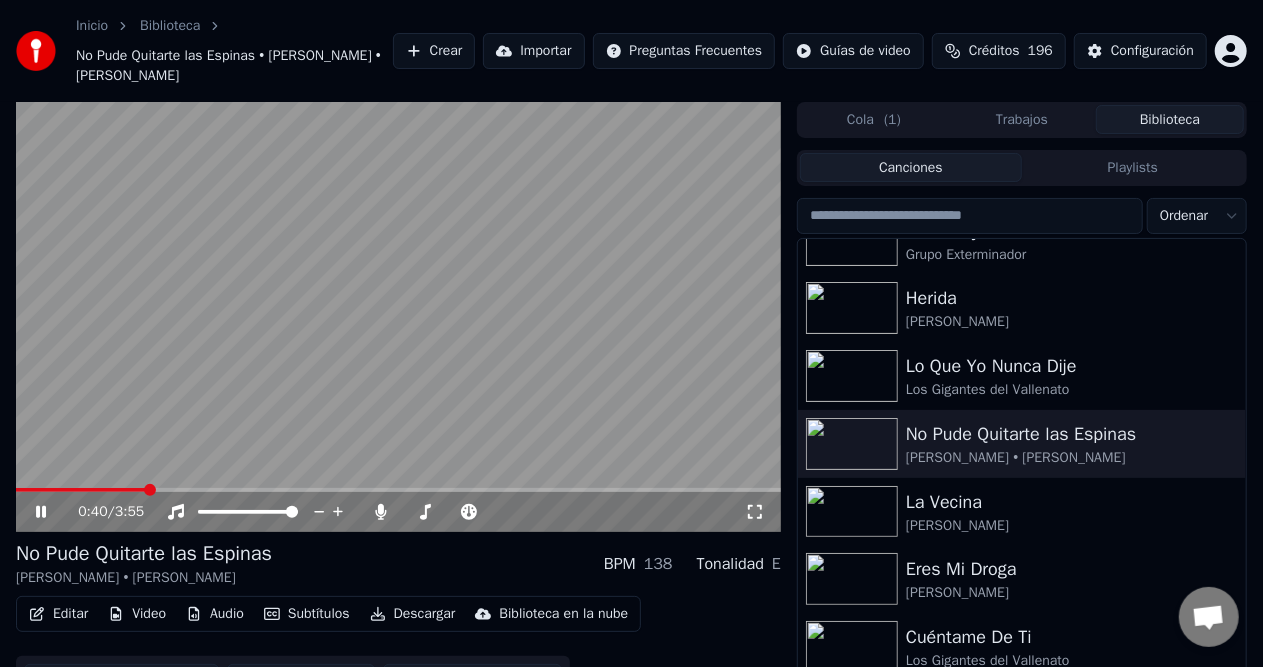click 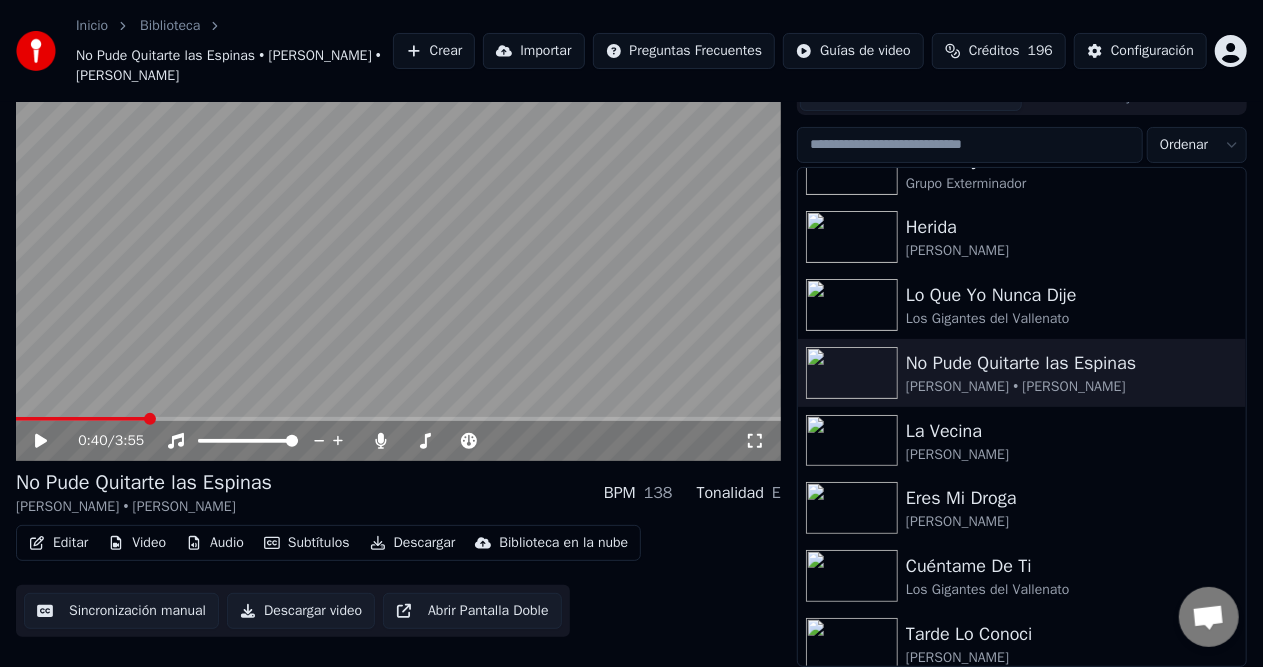 scroll, scrollTop: 0, scrollLeft: 0, axis: both 